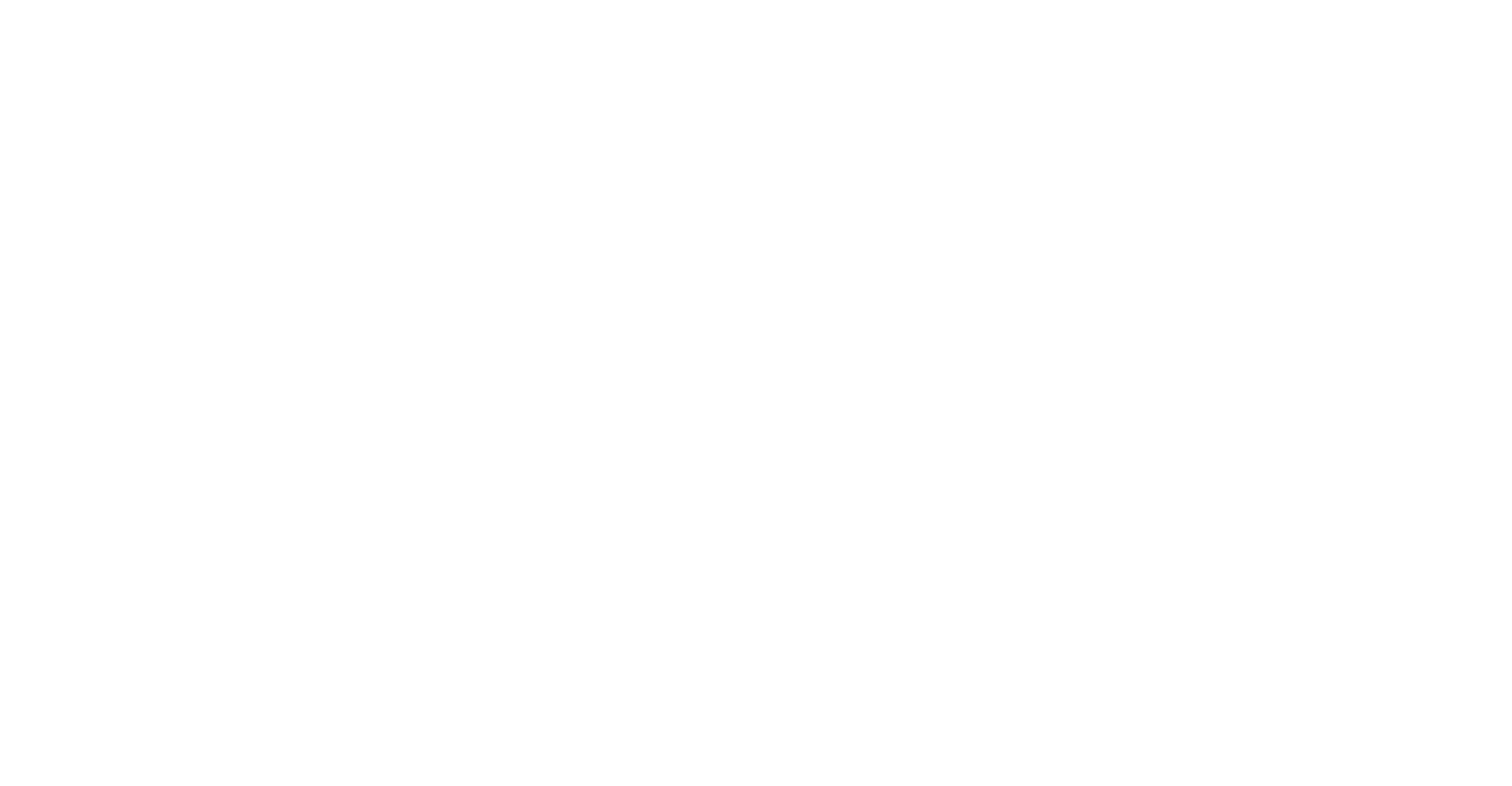 scroll, scrollTop: 0, scrollLeft: 0, axis: both 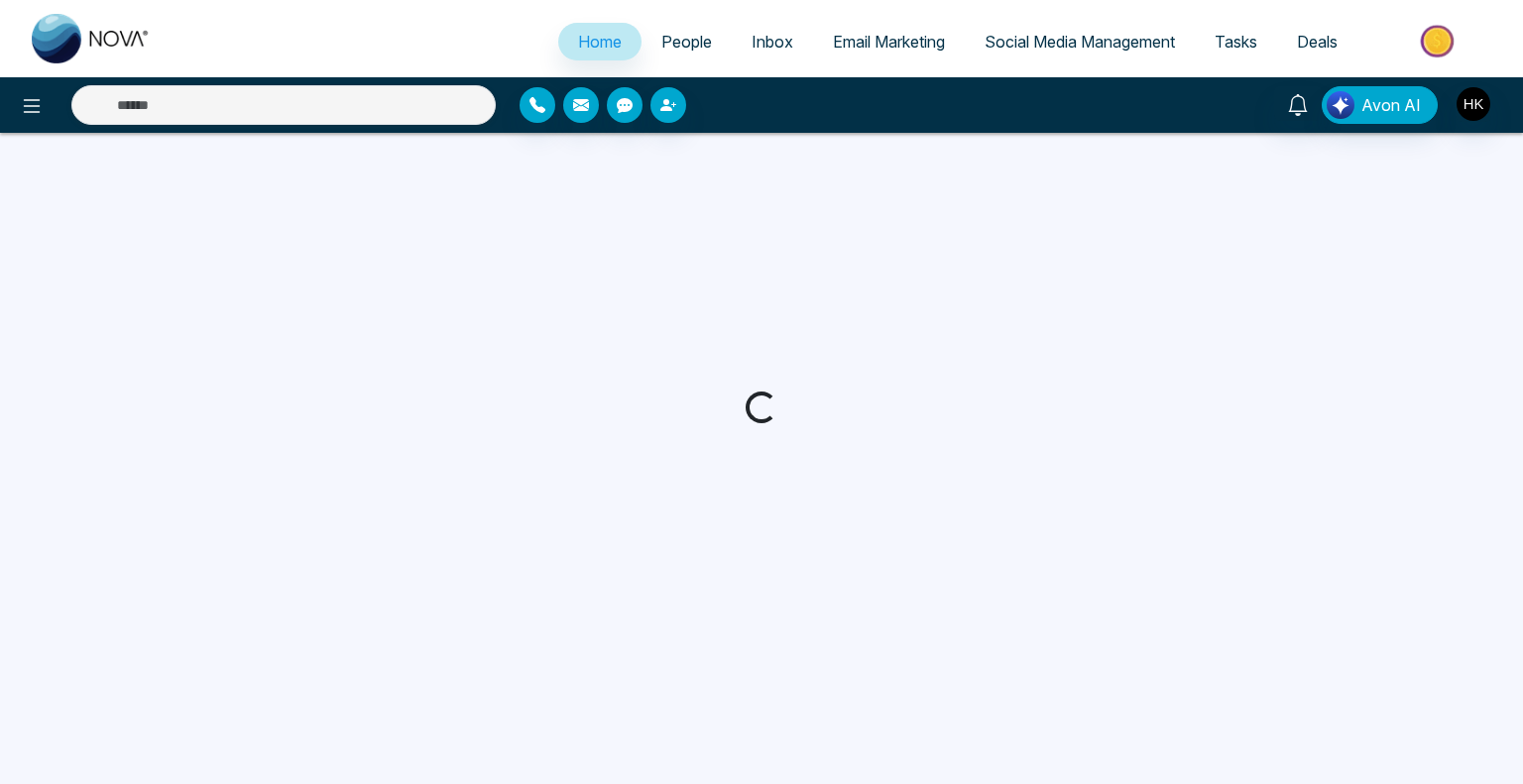 select on "*" 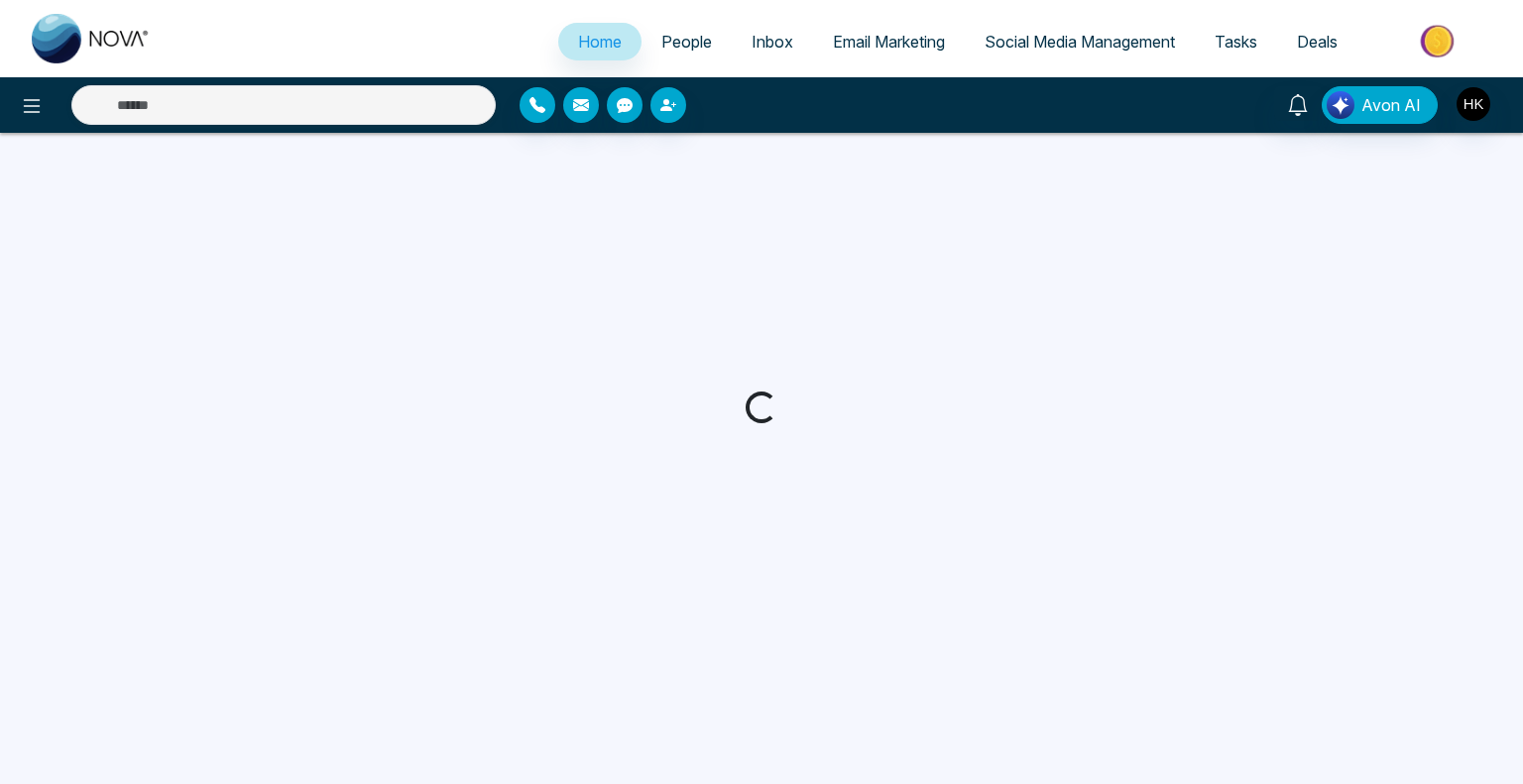 select on "*" 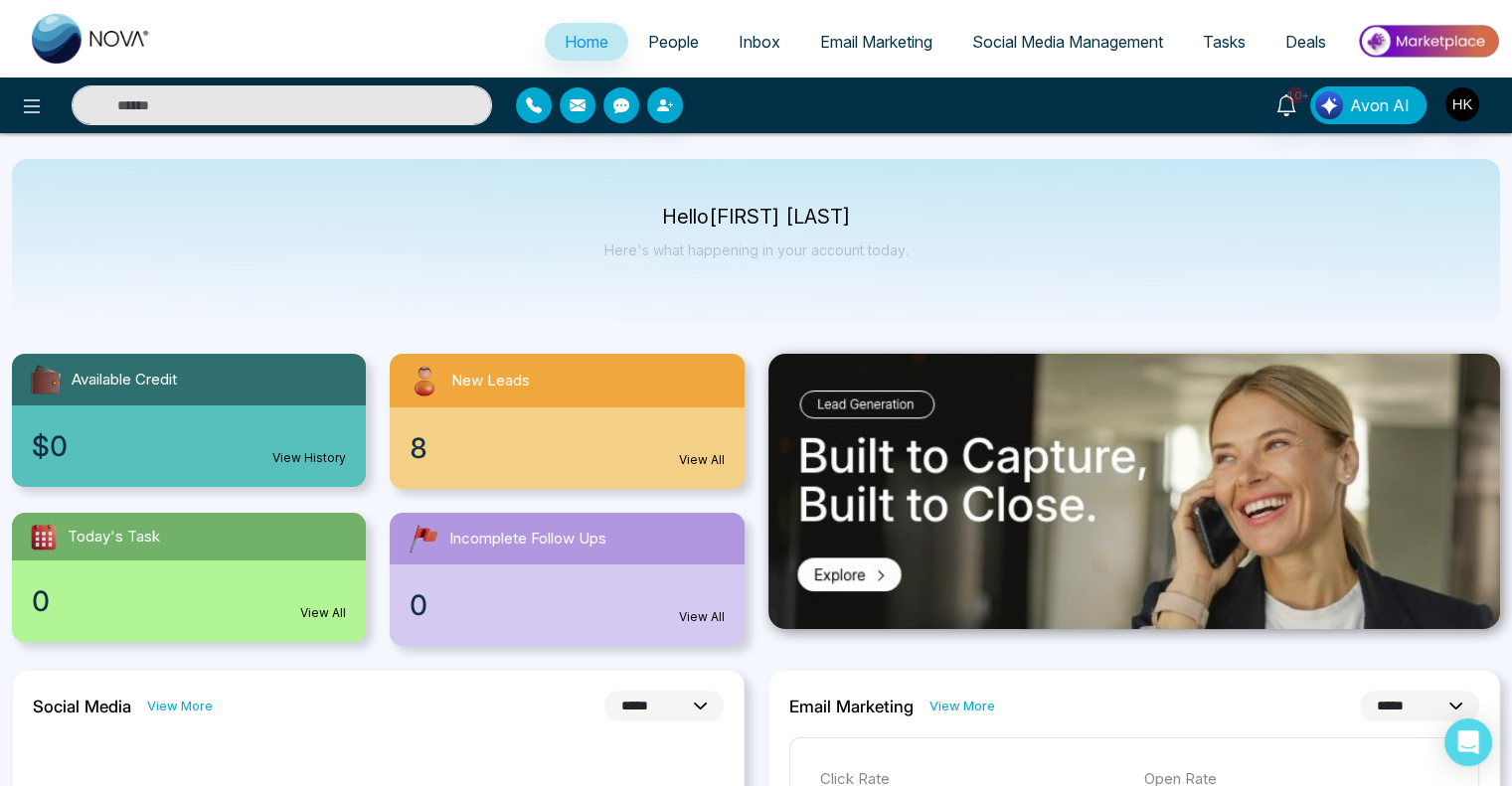 click on "8 View All" at bounding box center (567, 448) 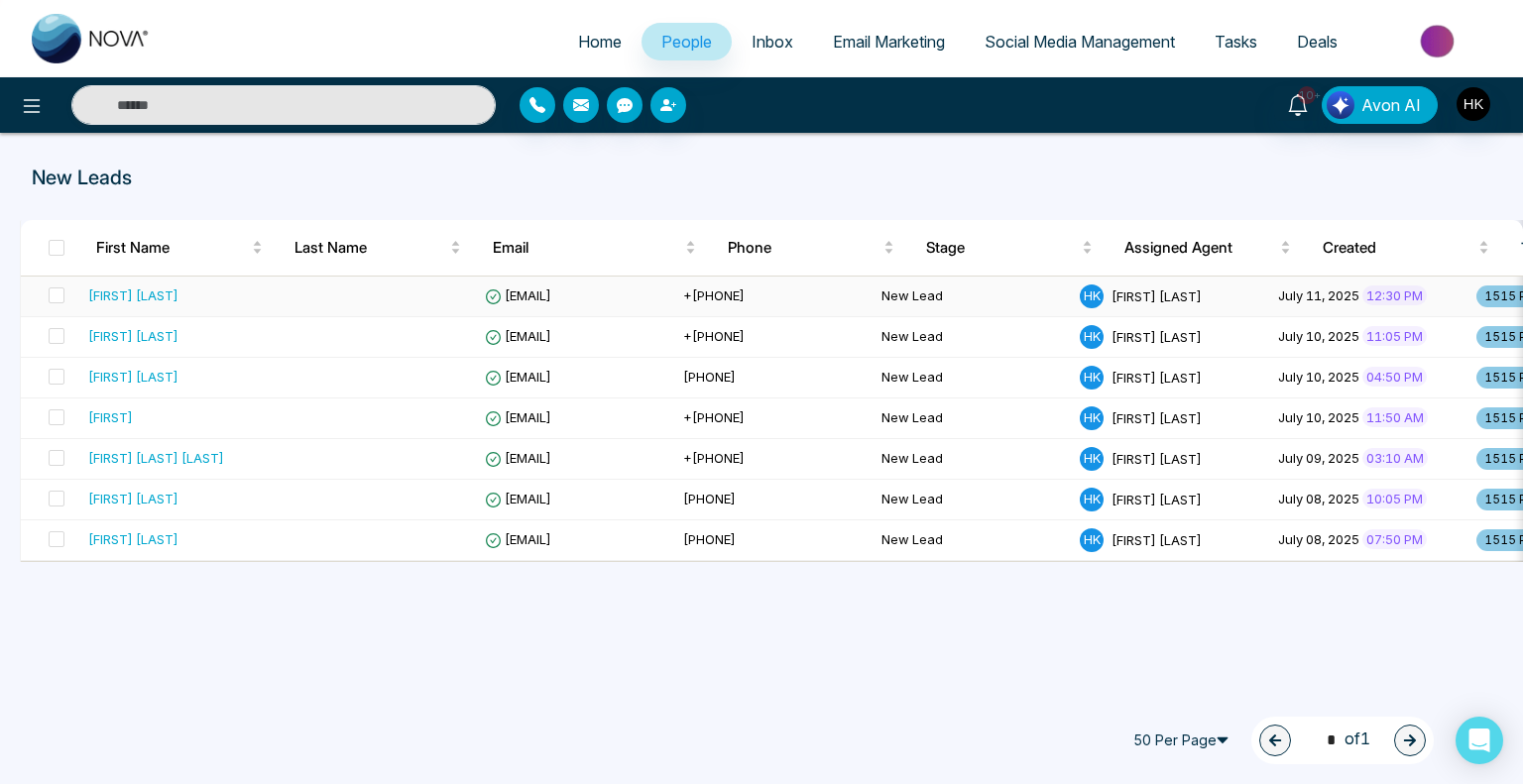 click on "[FIRST] [LAST]" at bounding box center [133, 295] 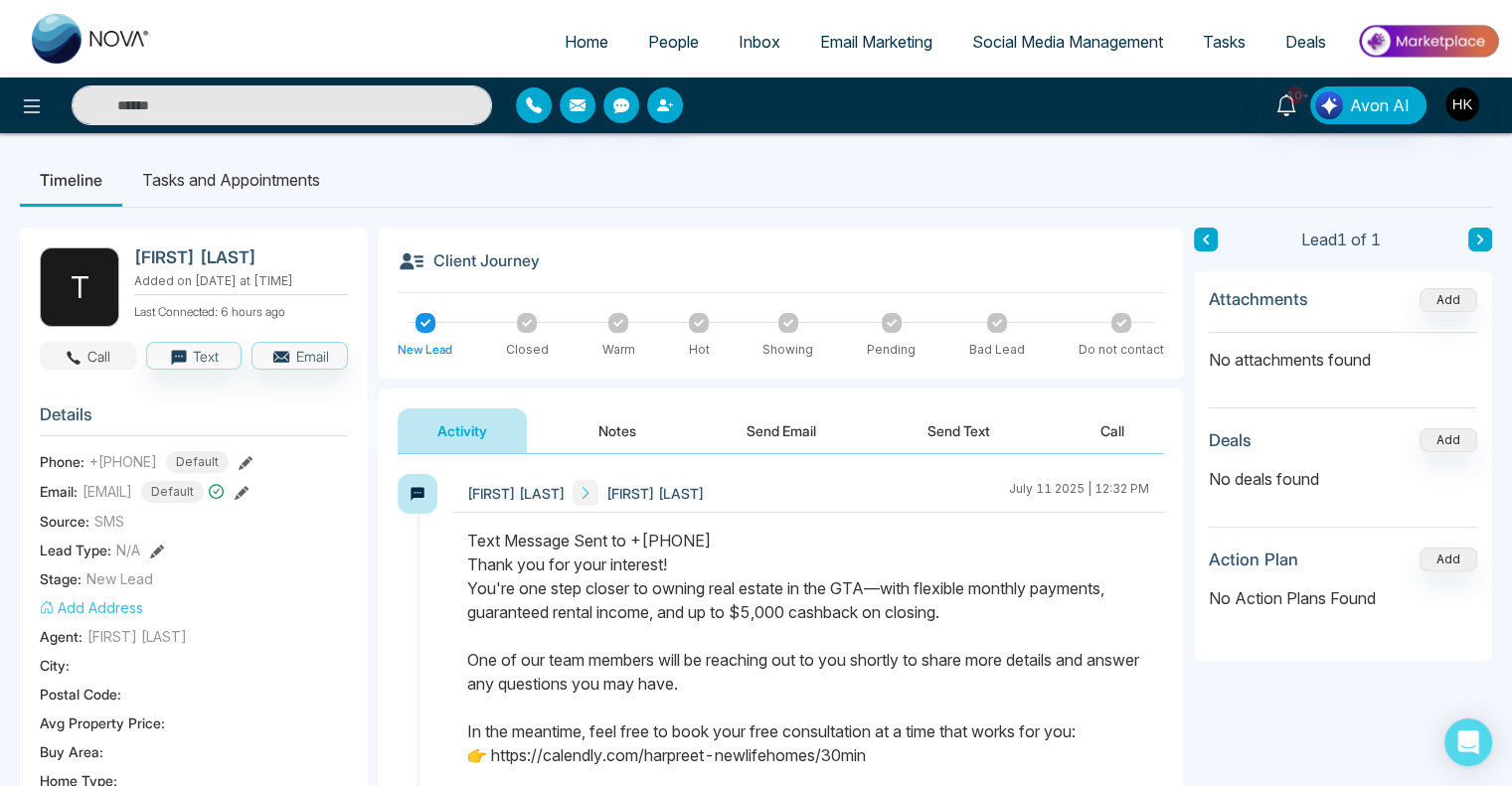 click on "Call" at bounding box center (87, 356) 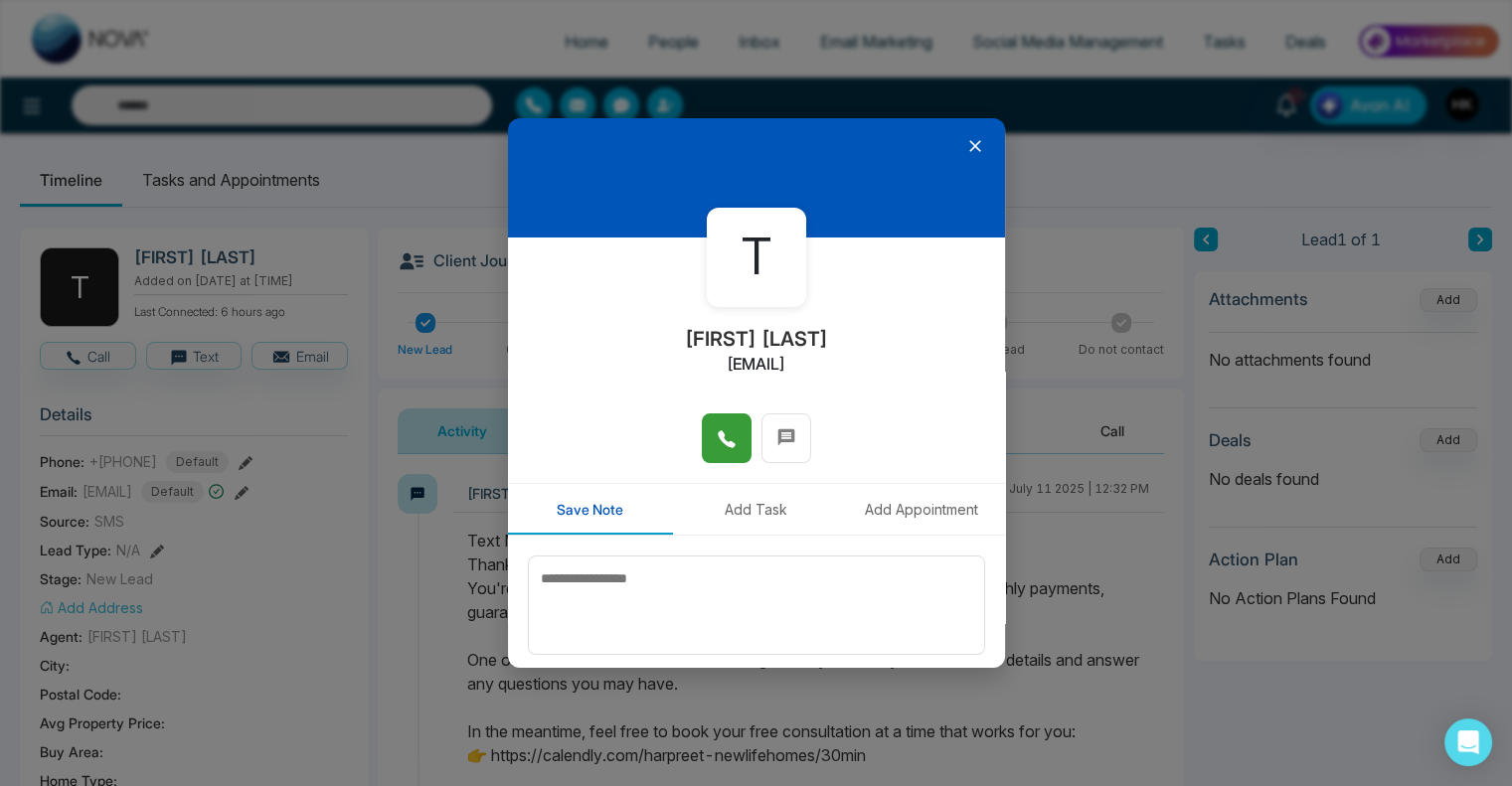 click 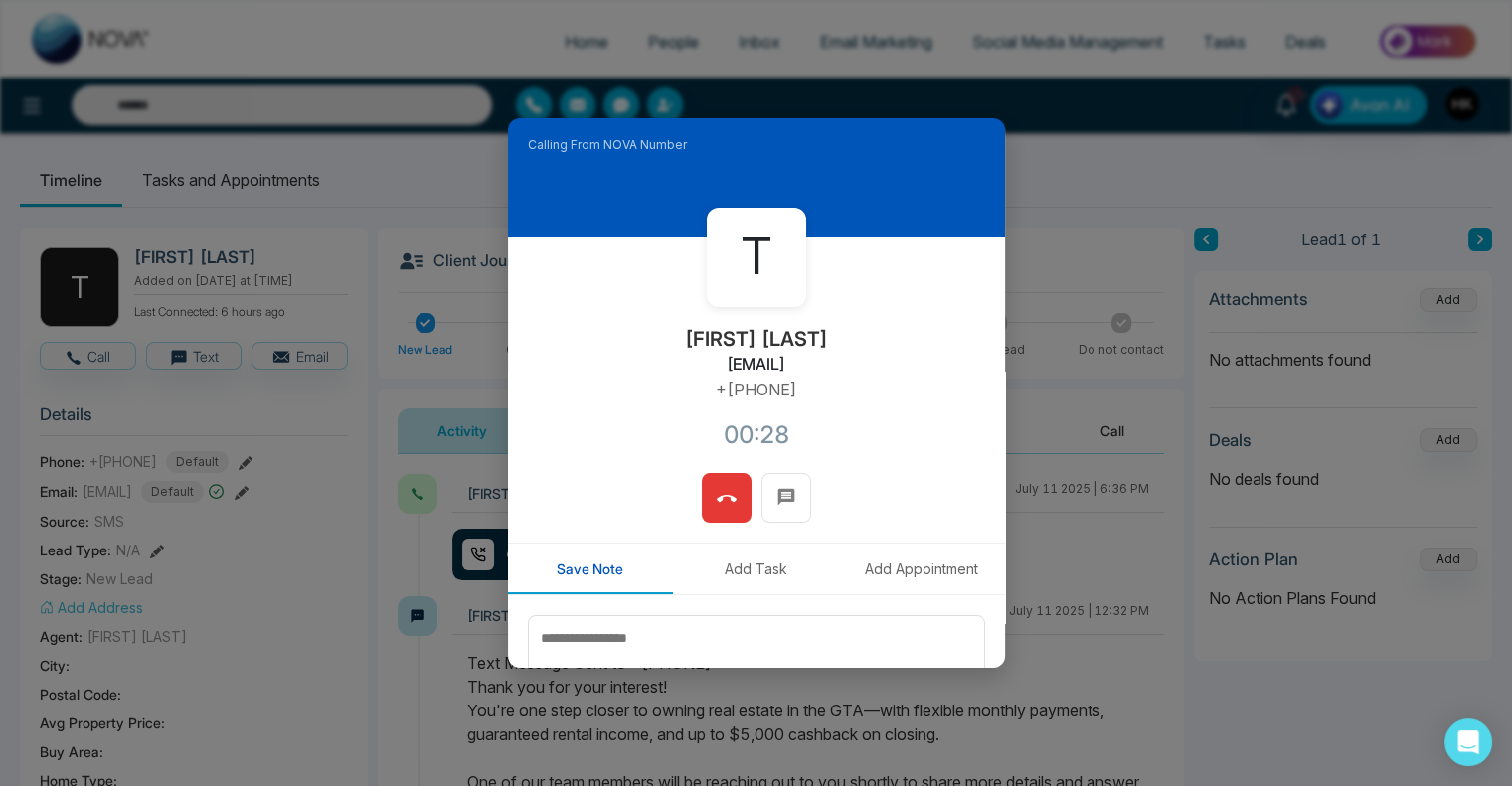 click 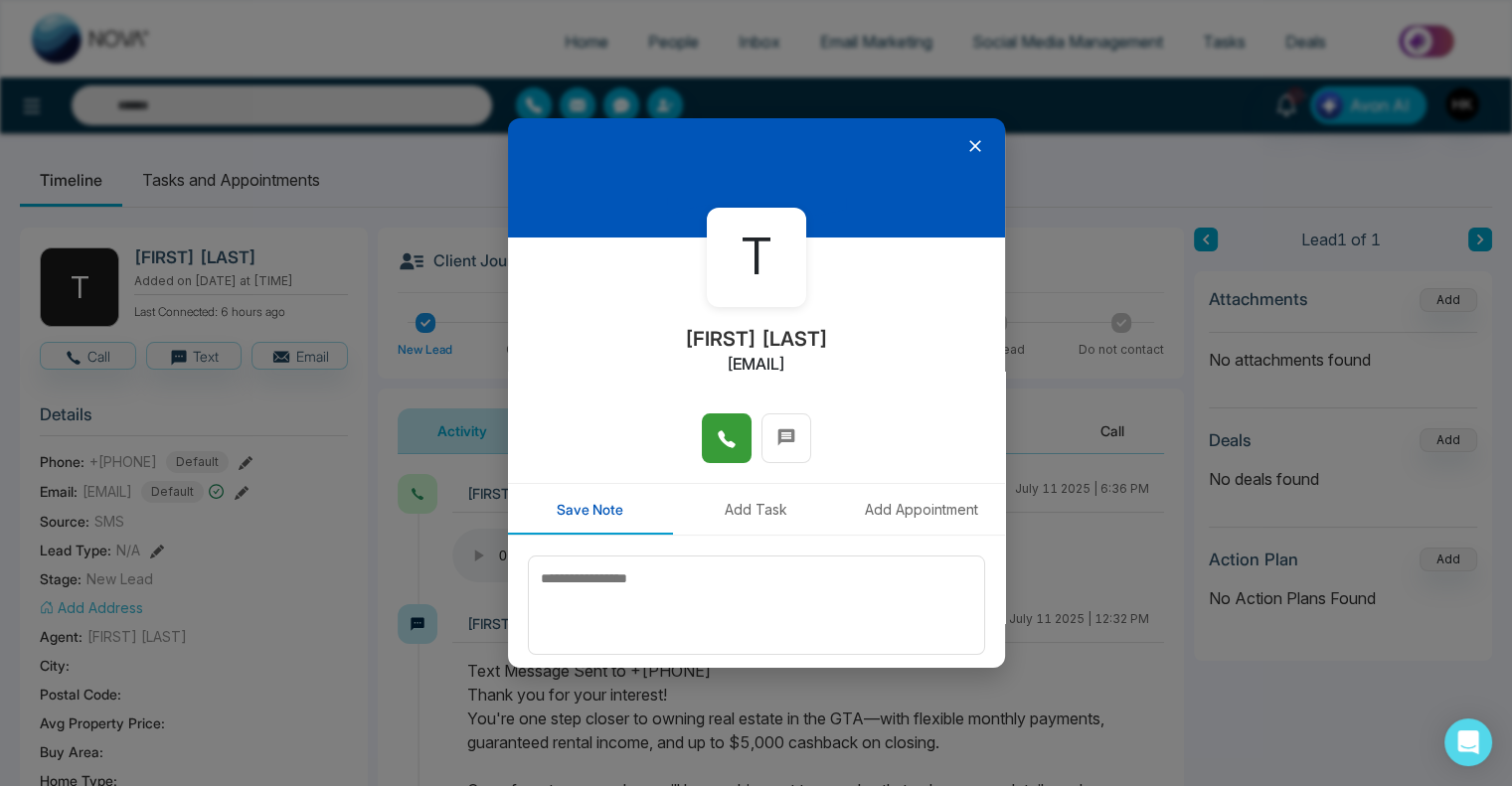 click 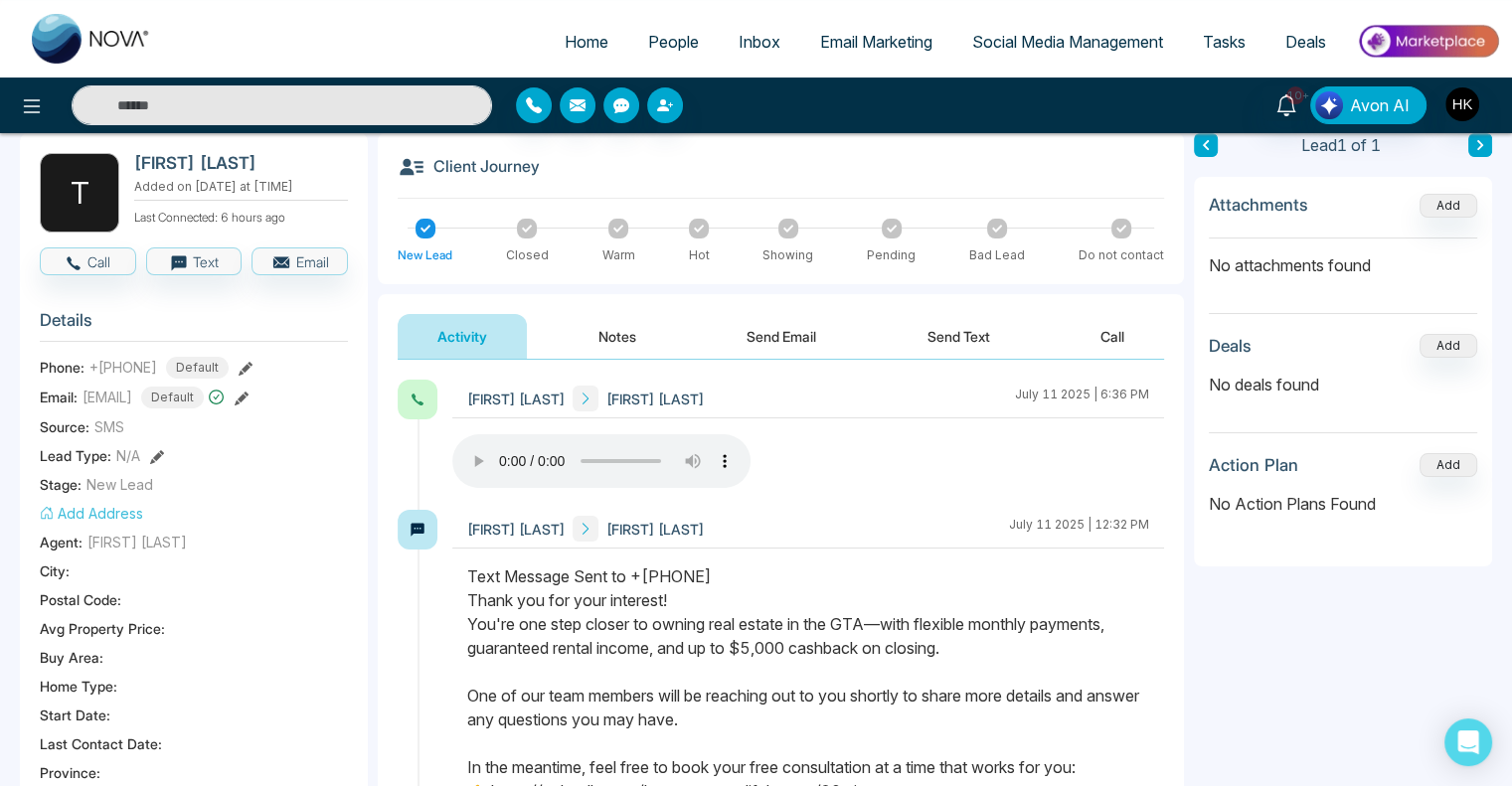 scroll, scrollTop: 0, scrollLeft: 0, axis: both 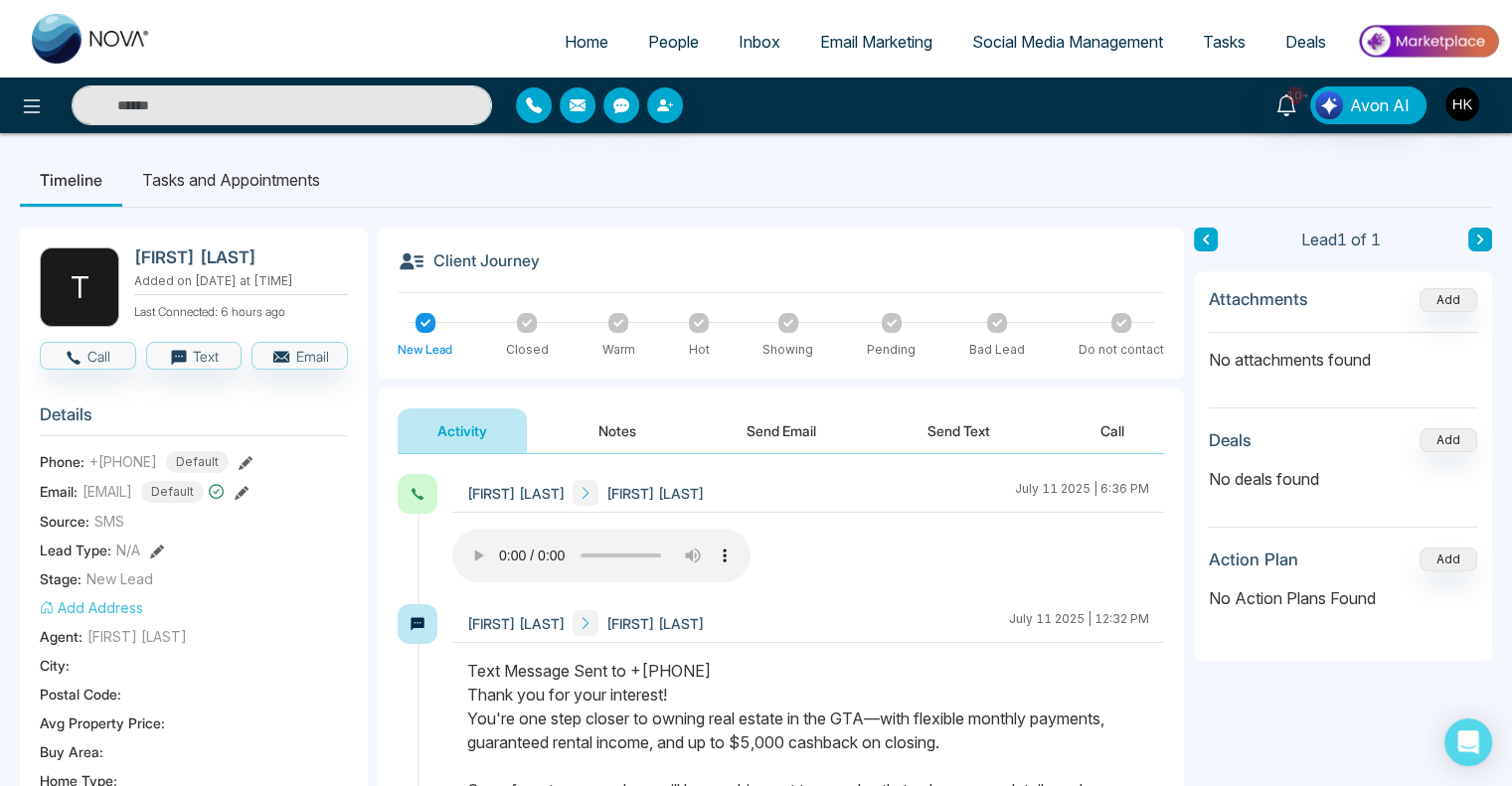 click on "Send Text" at bounding box center (958, 430) 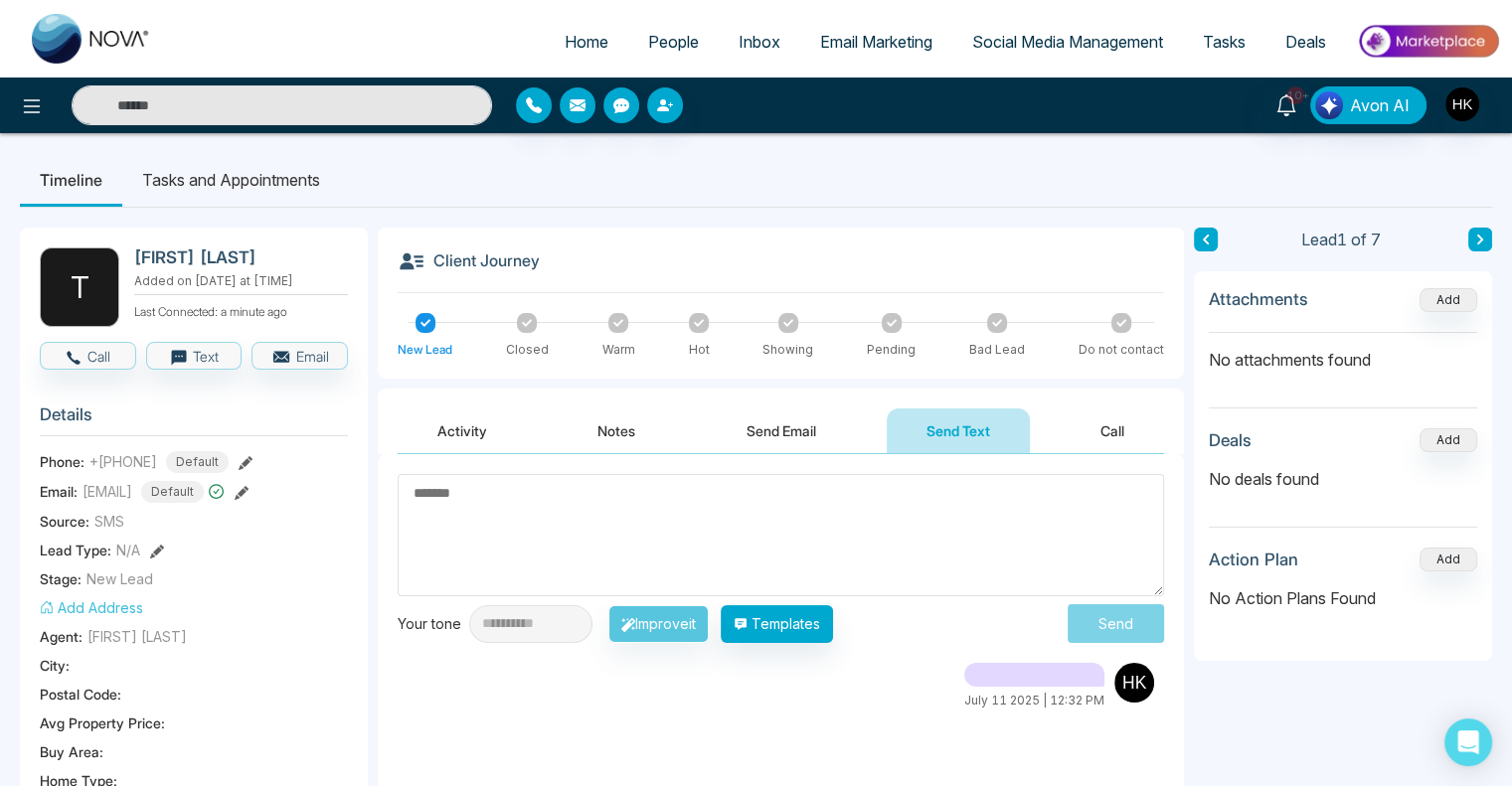 click on "Send Email" at bounding box center [781, 430] 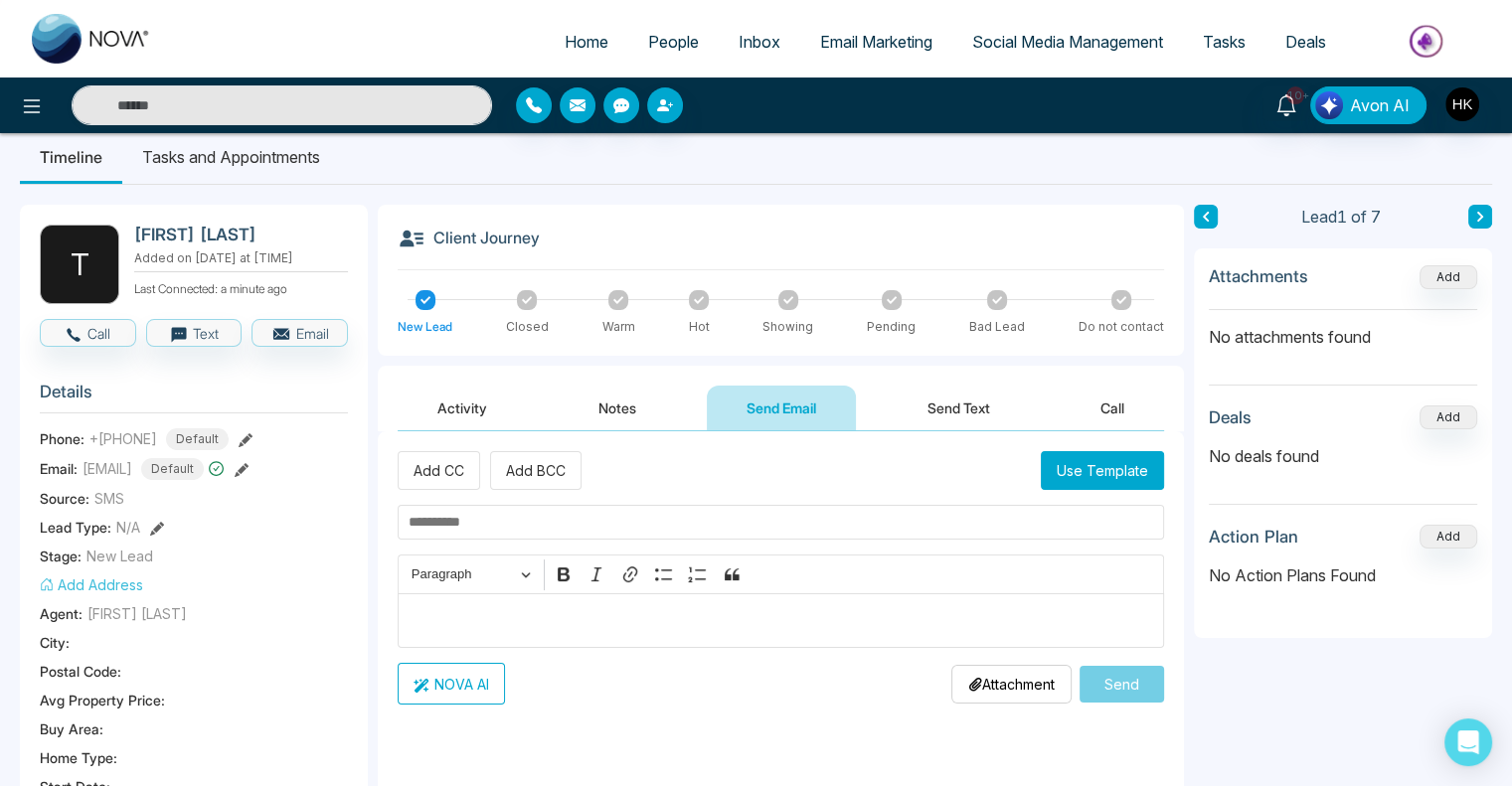 scroll, scrollTop: 24, scrollLeft: 0, axis: vertical 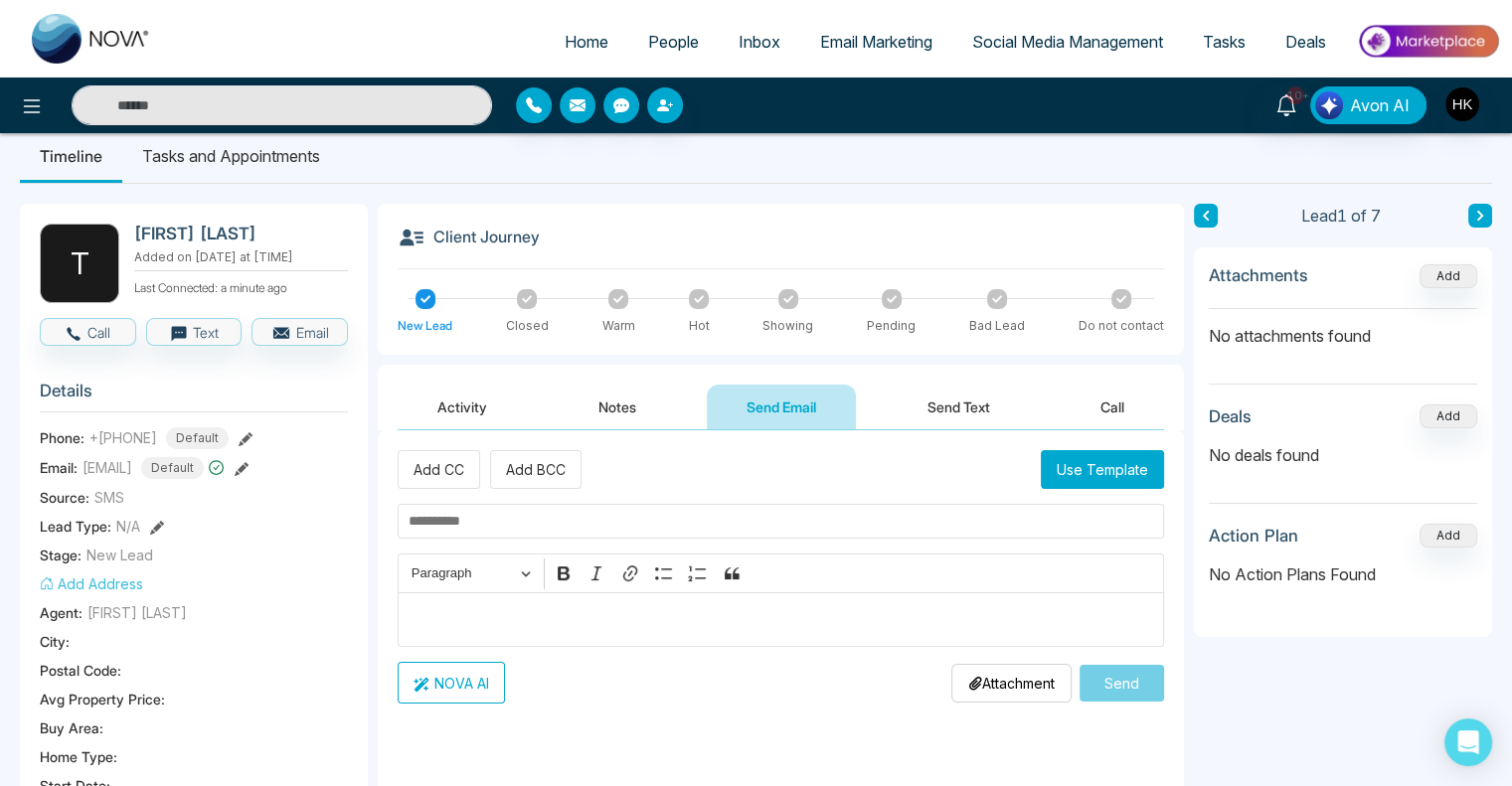 click on "Use Template" at bounding box center (1102, 469) 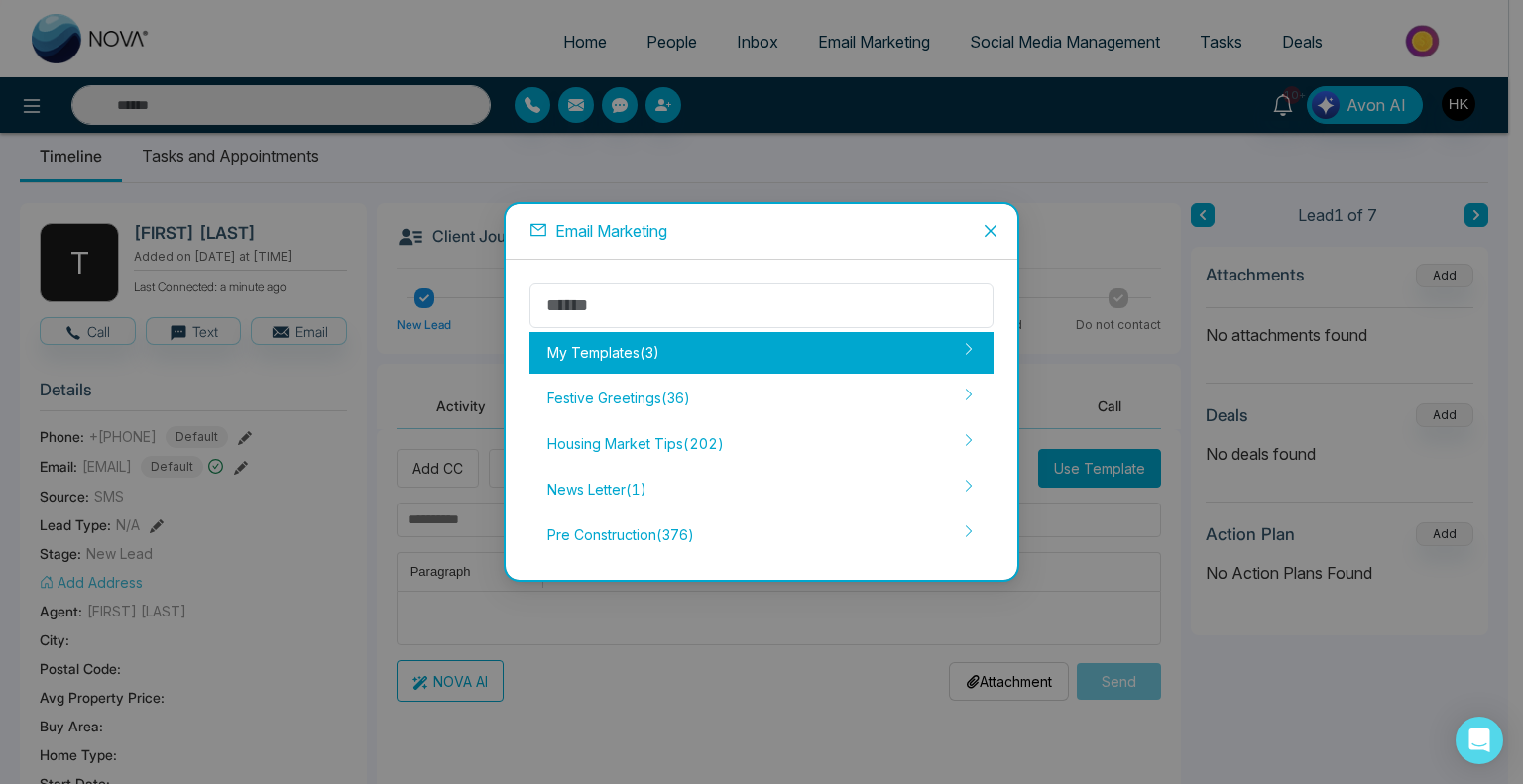 click on "My Templates  ( 3 )" at bounding box center (762, 353) 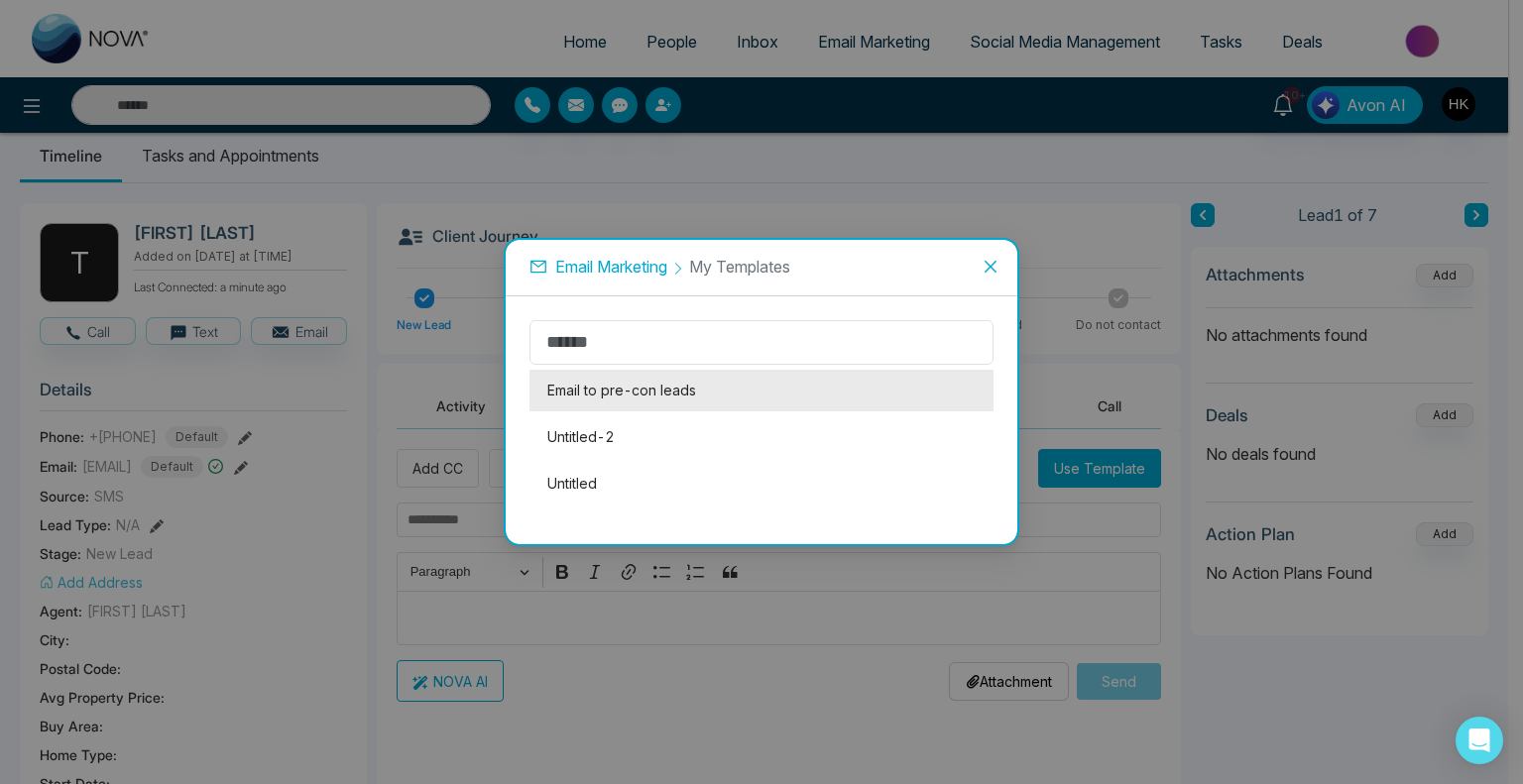 click on "Email to pre-con leads" at bounding box center [762, 391] 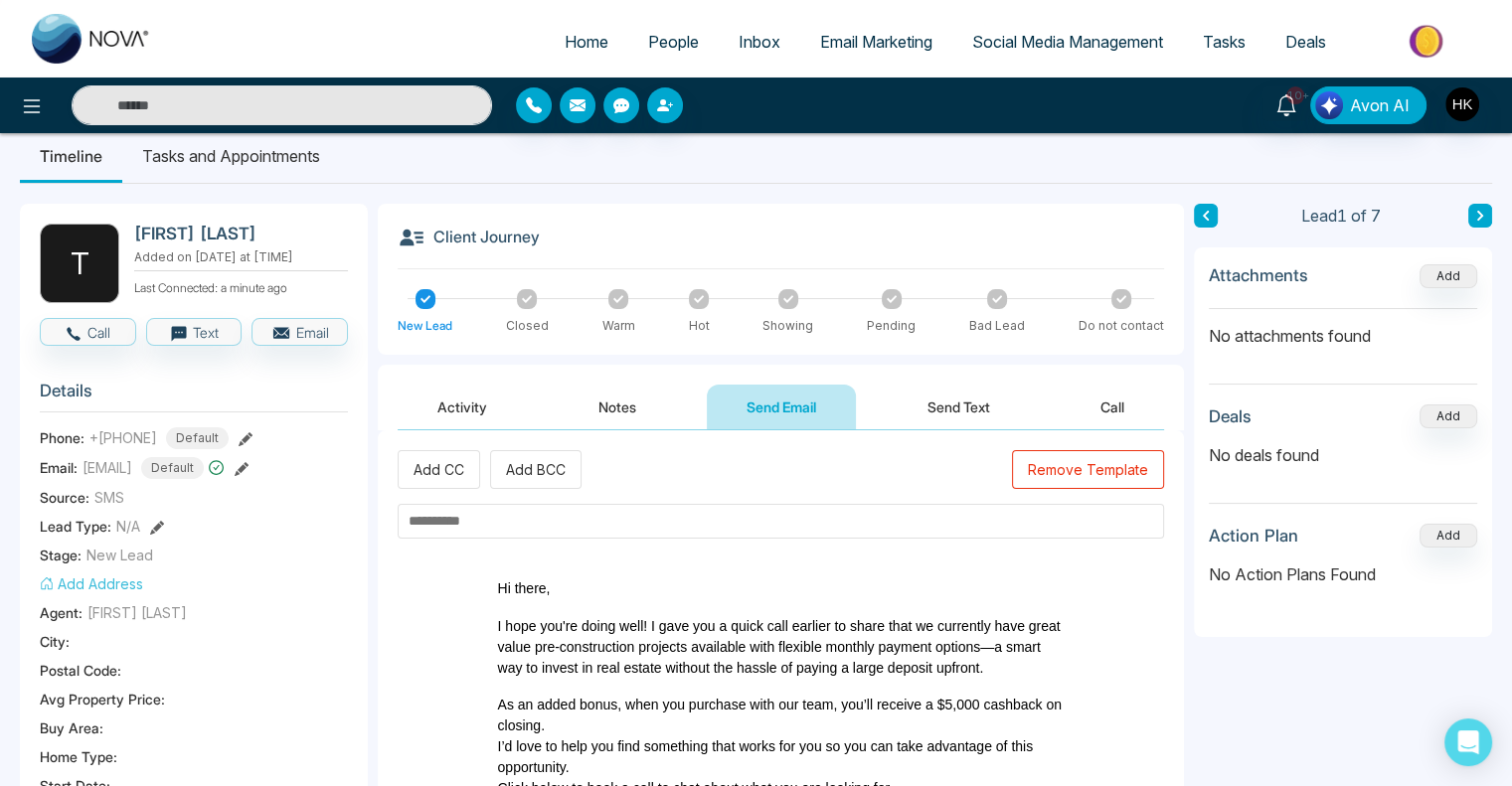 click at bounding box center [780, 521] 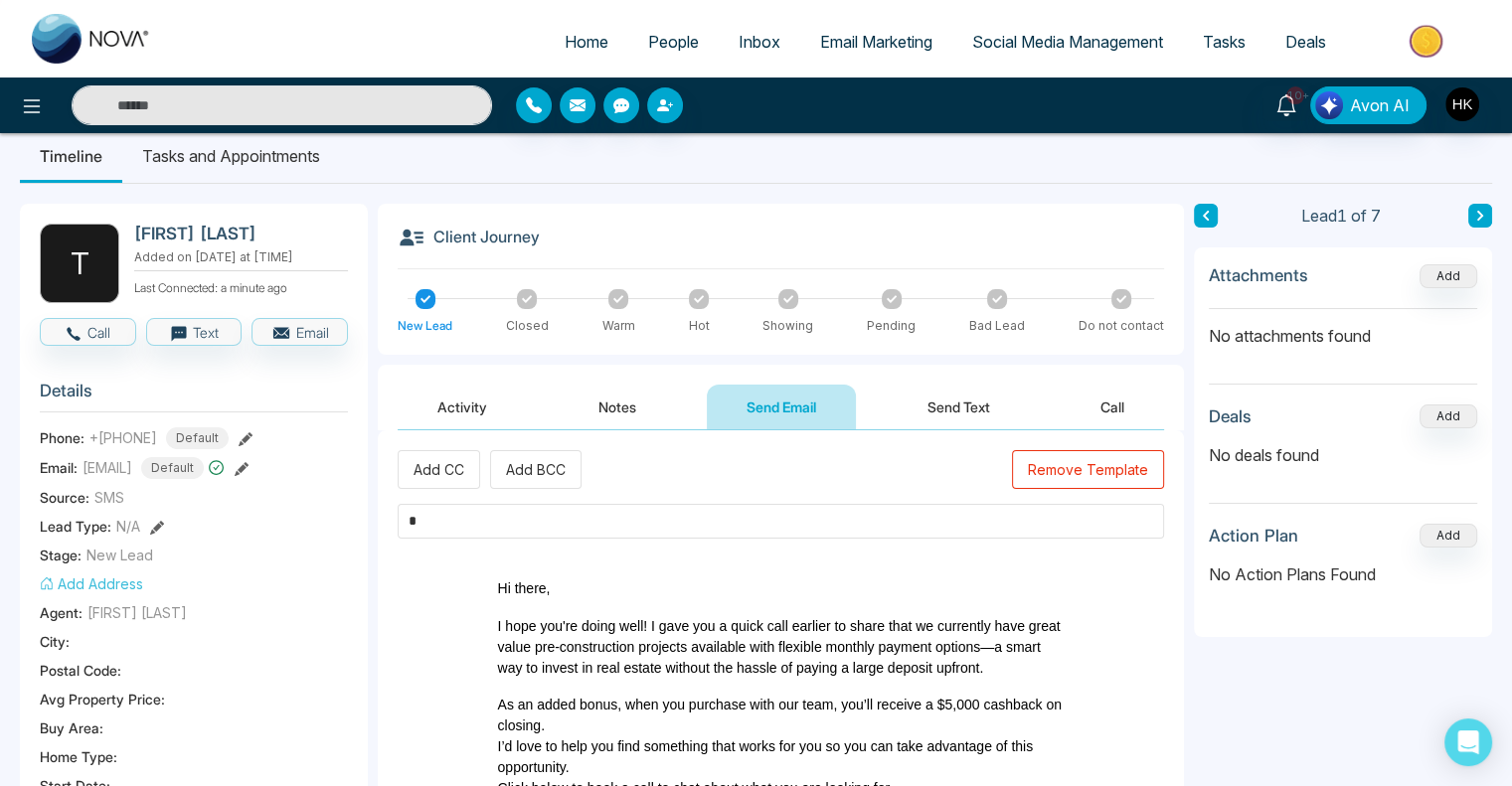 click on "*" at bounding box center [780, 521] 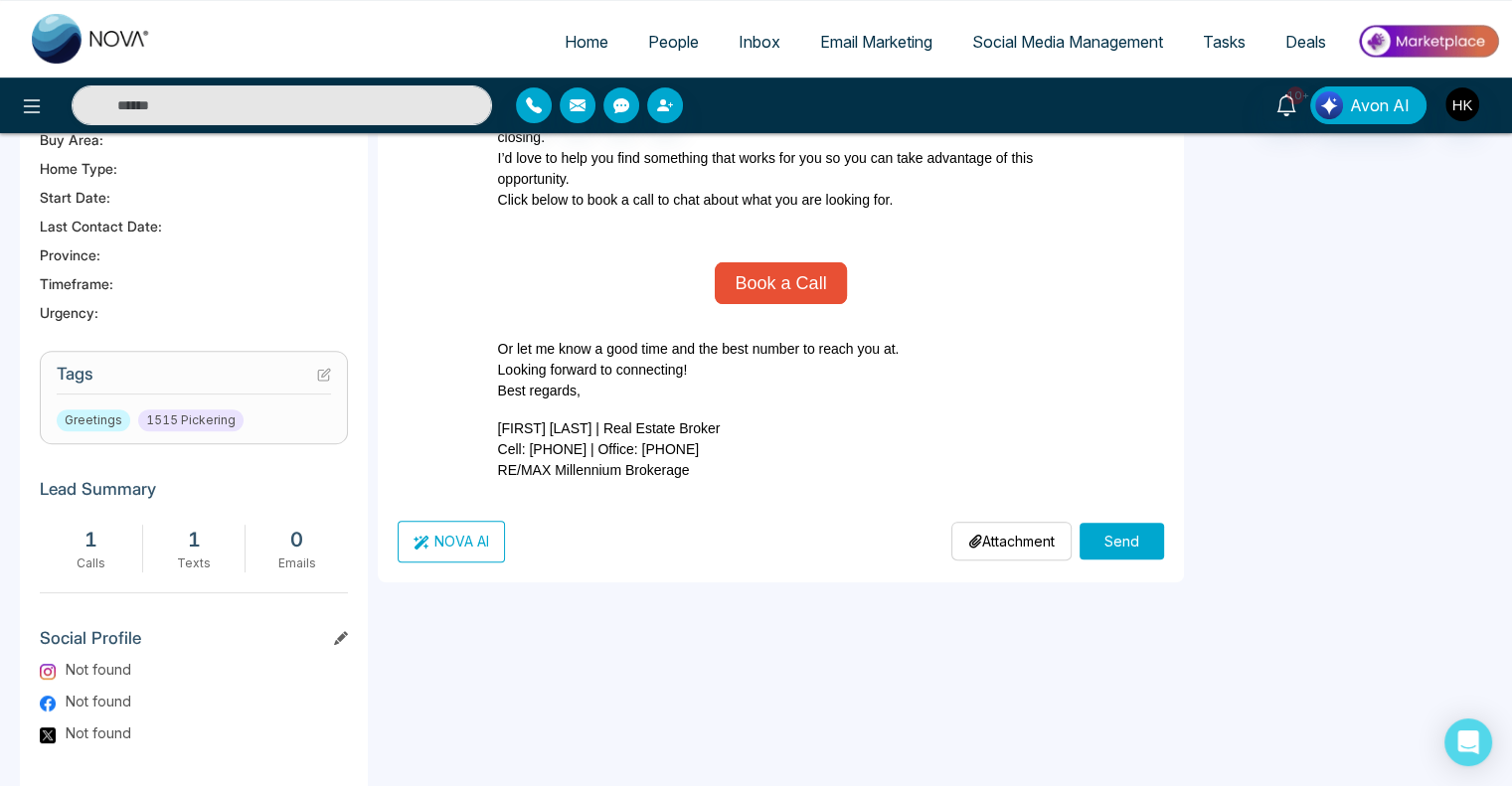 scroll, scrollTop: 614, scrollLeft: 0, axis: vertical 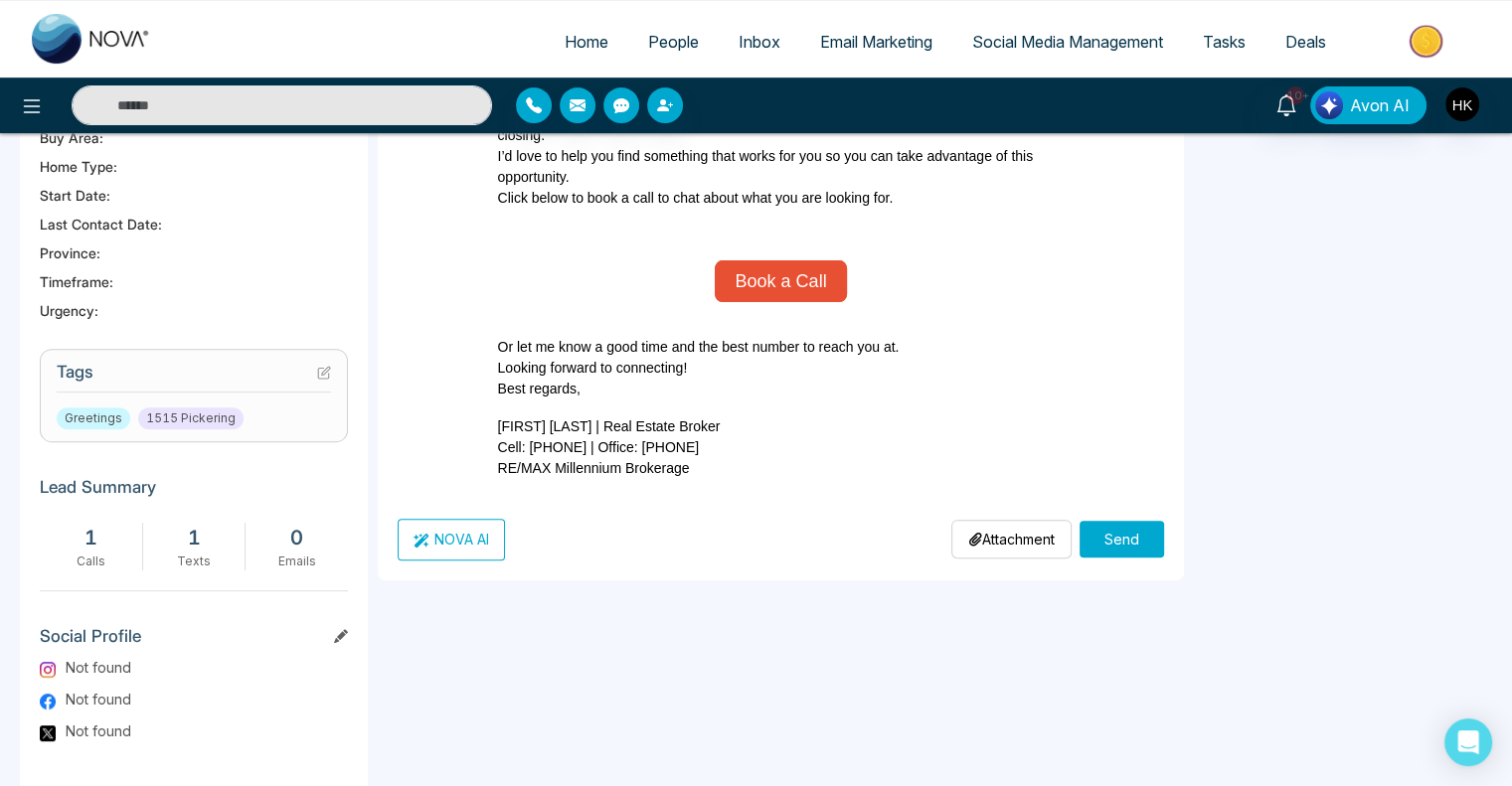 type on "**********" 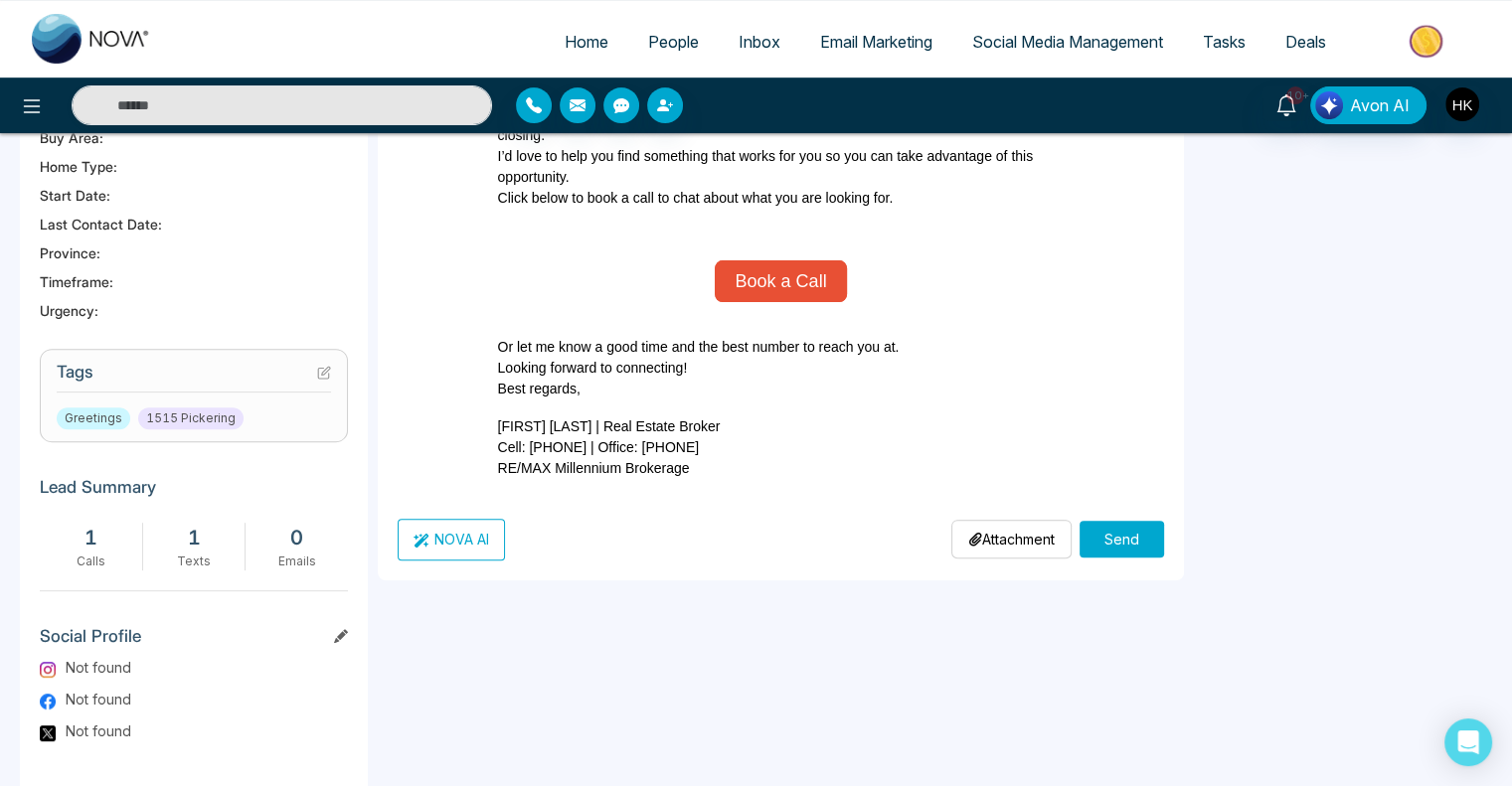 click on "Send" at bounding box center [1121, 539] 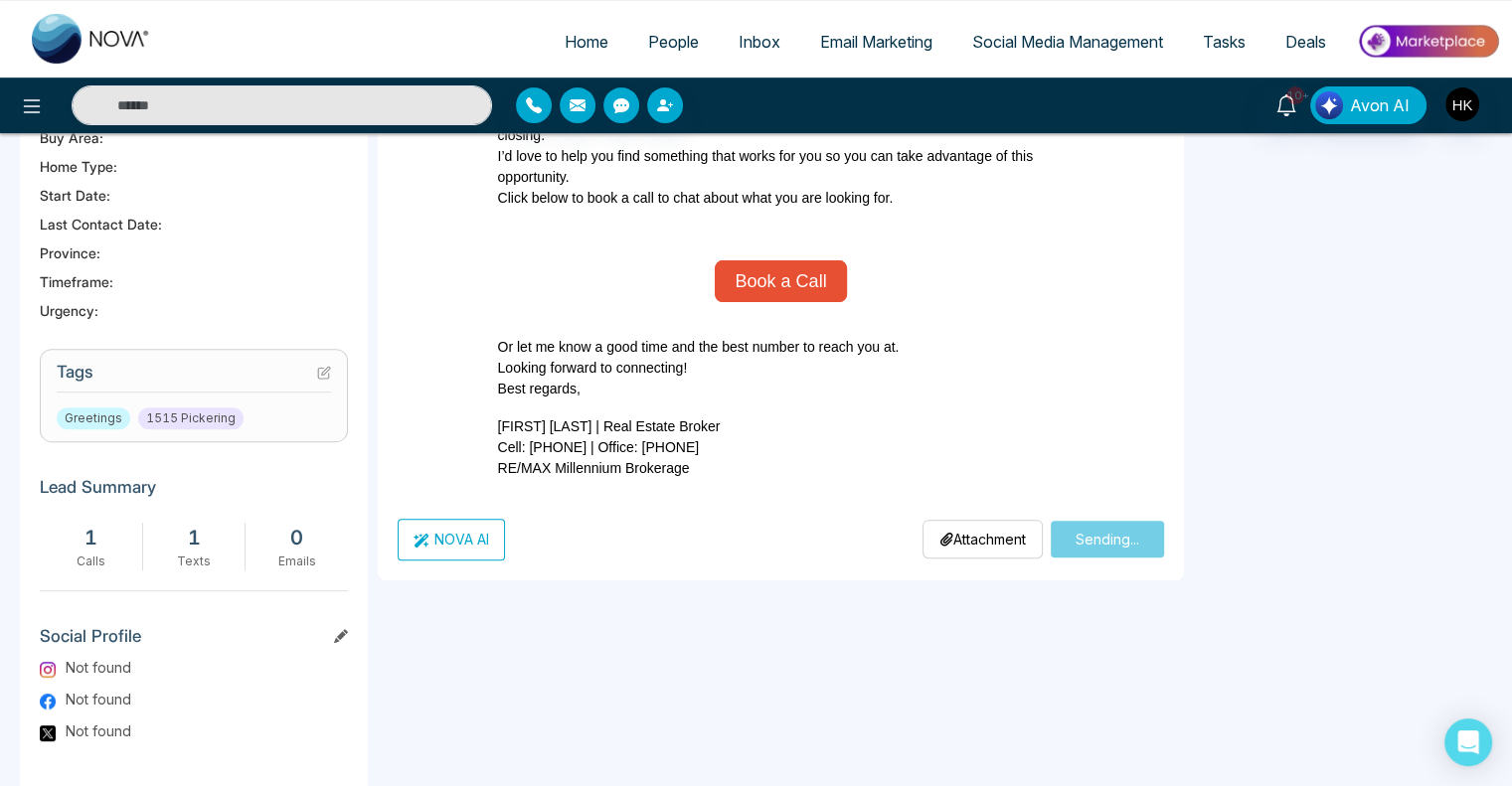 type 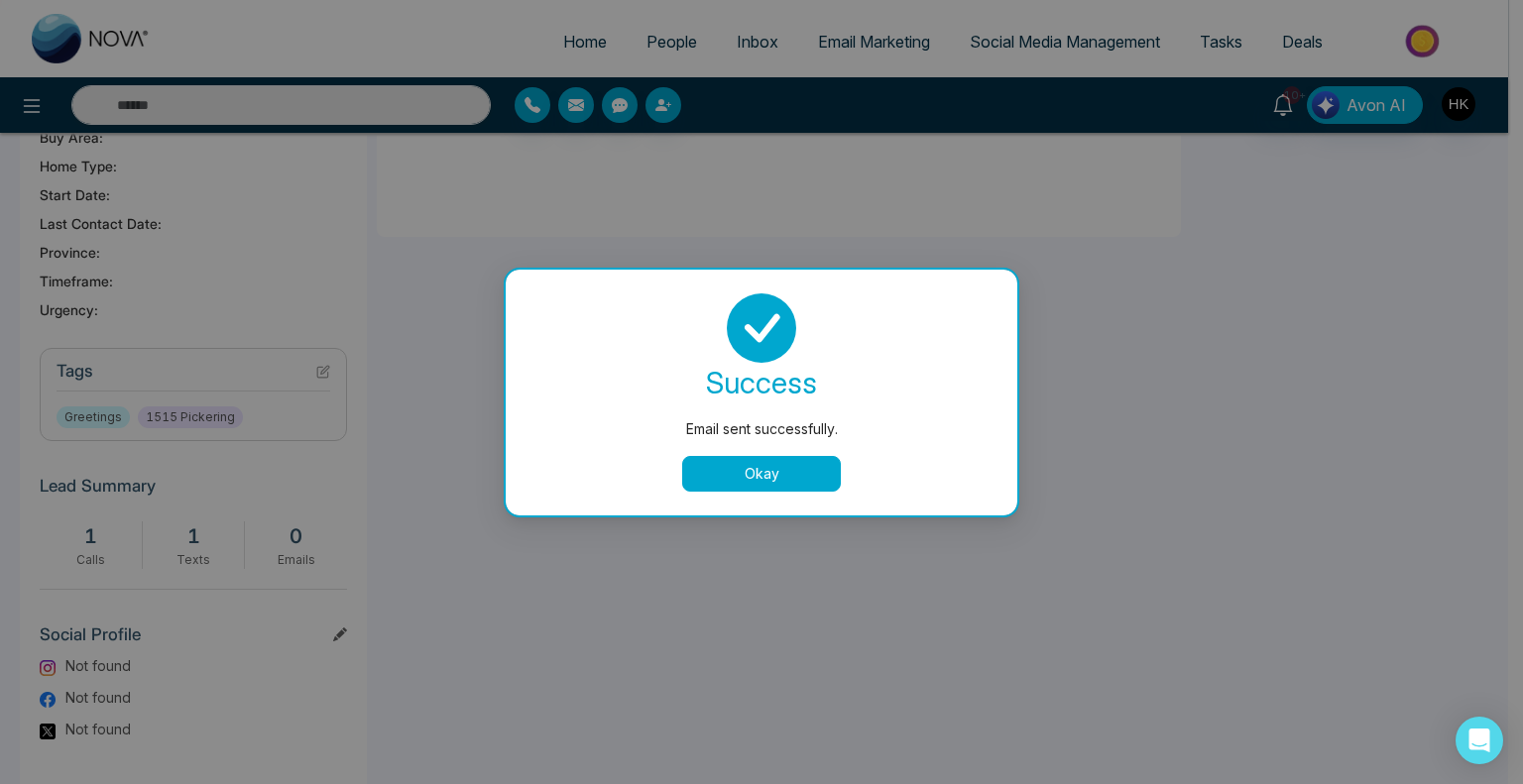 click on "Okay" at bounding box center (762, 474) 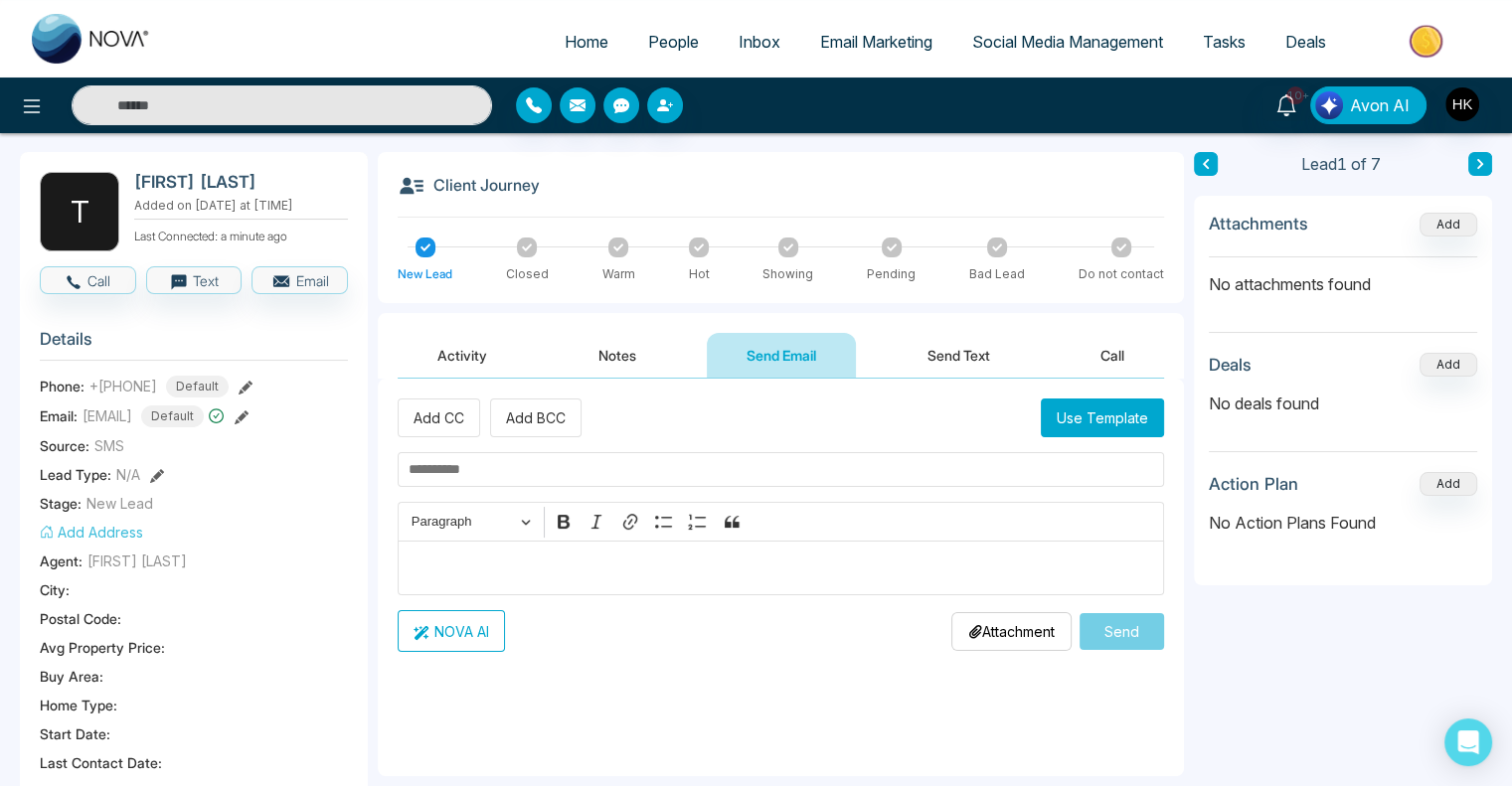 scroll, scrollTop: 75, scrollLeft: 0, axis: vertical 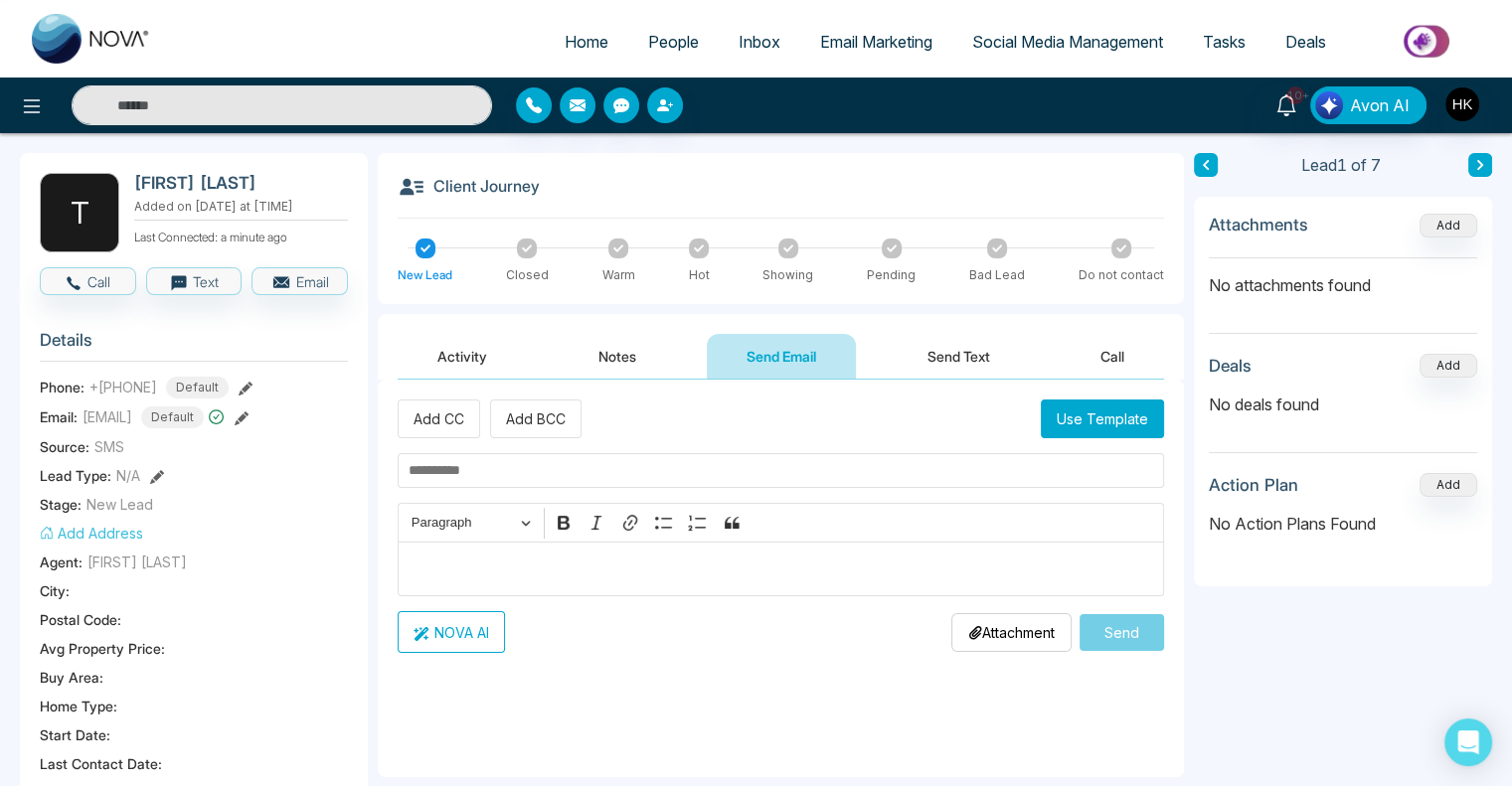 click on "Send Text" at bounding box center [958, 356] 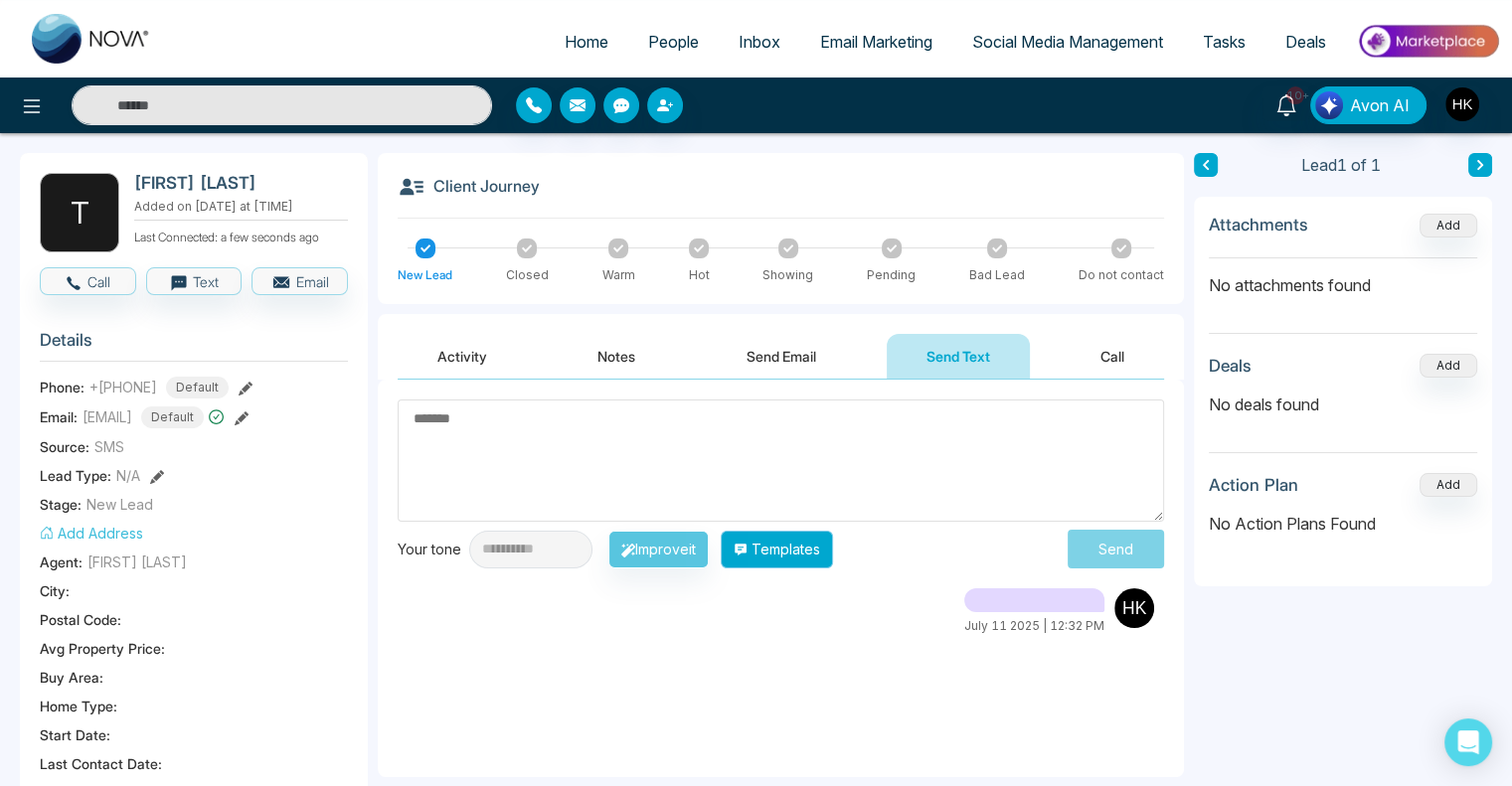 click on "Templates" at bounding box center [776, 550] 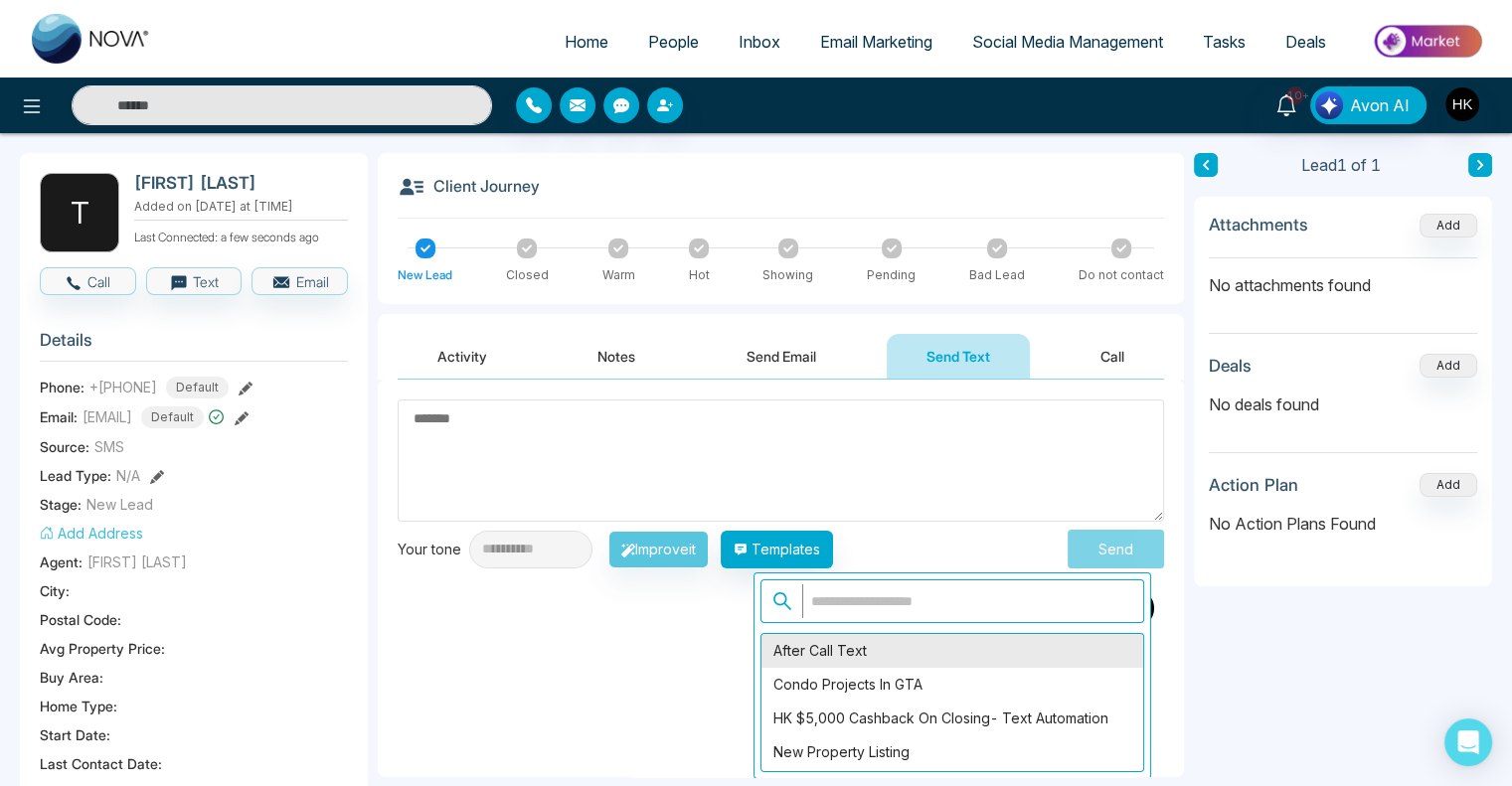 click on "After Call Text" at bounding box center [952, 651] 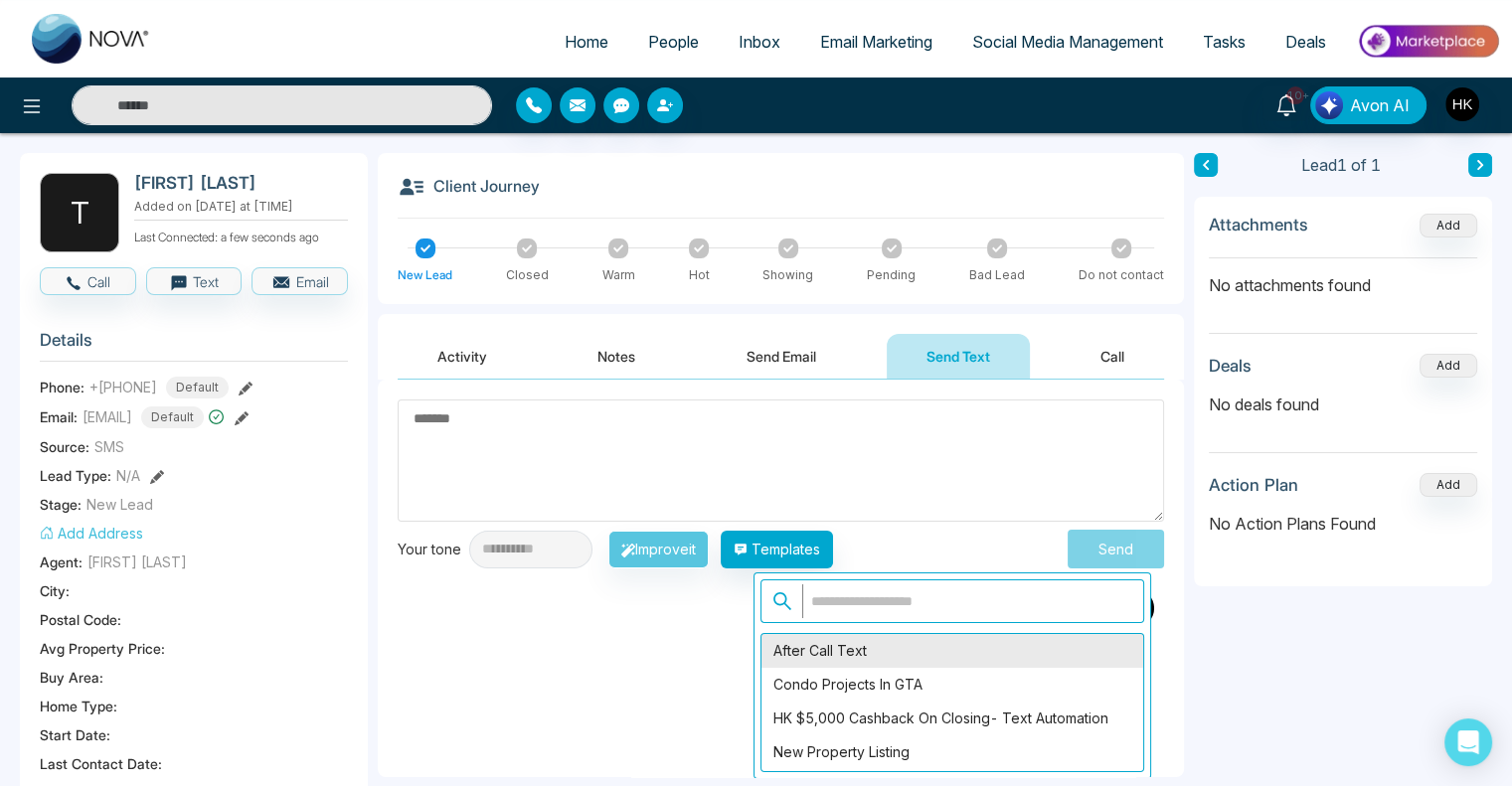 type on "**********" 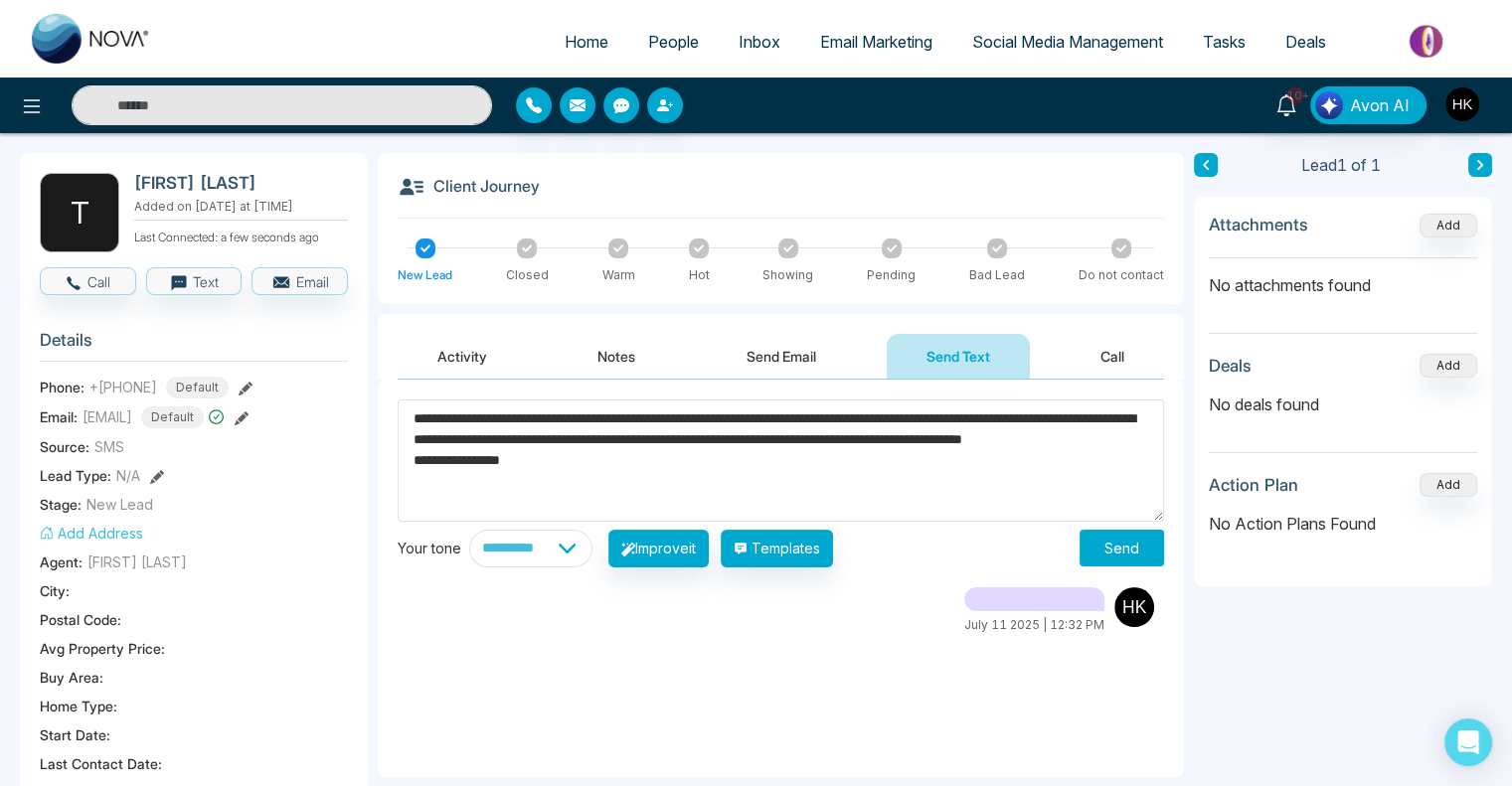 click on "Send" at bounding box center (1121, 548) 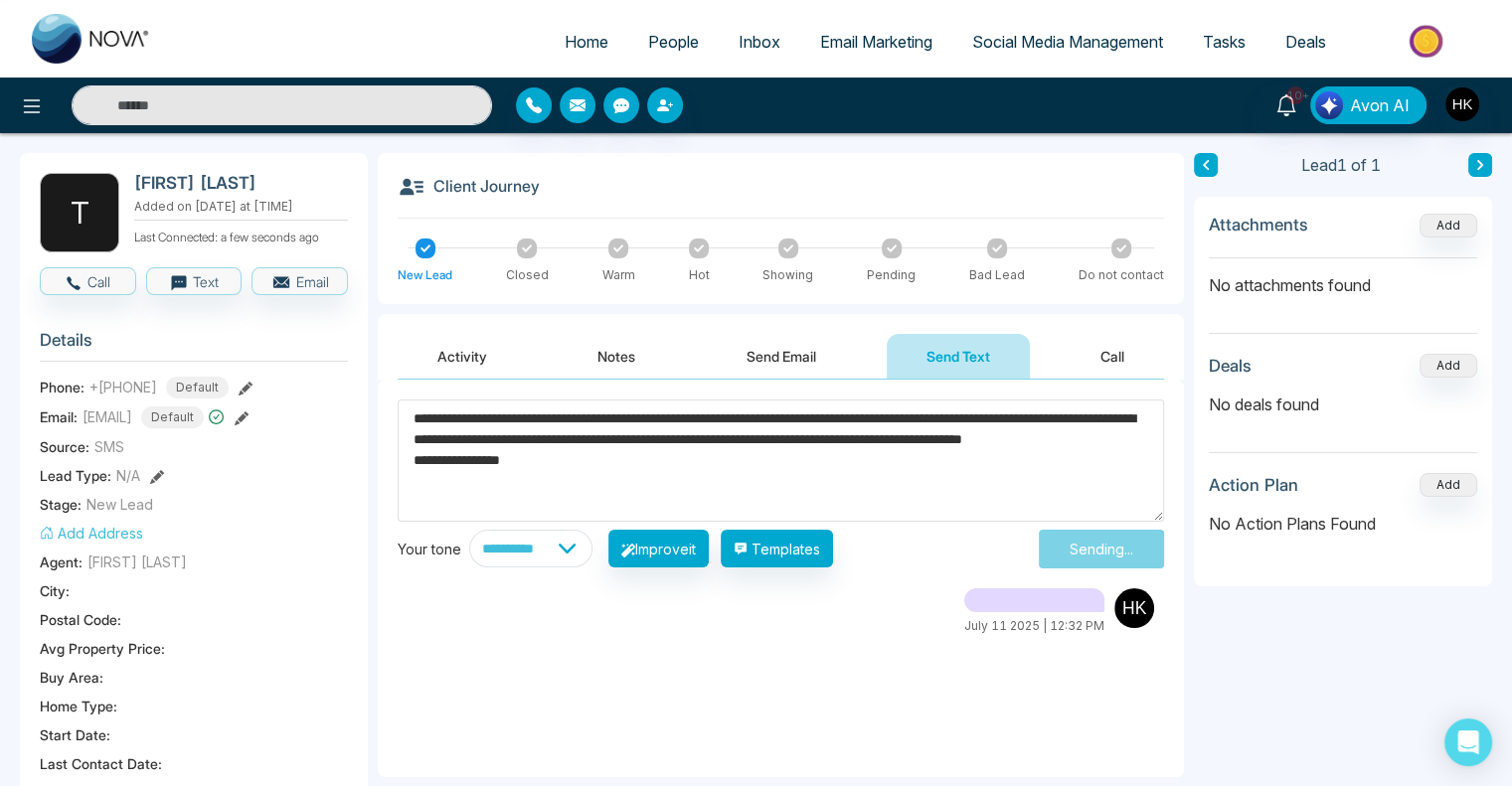 type 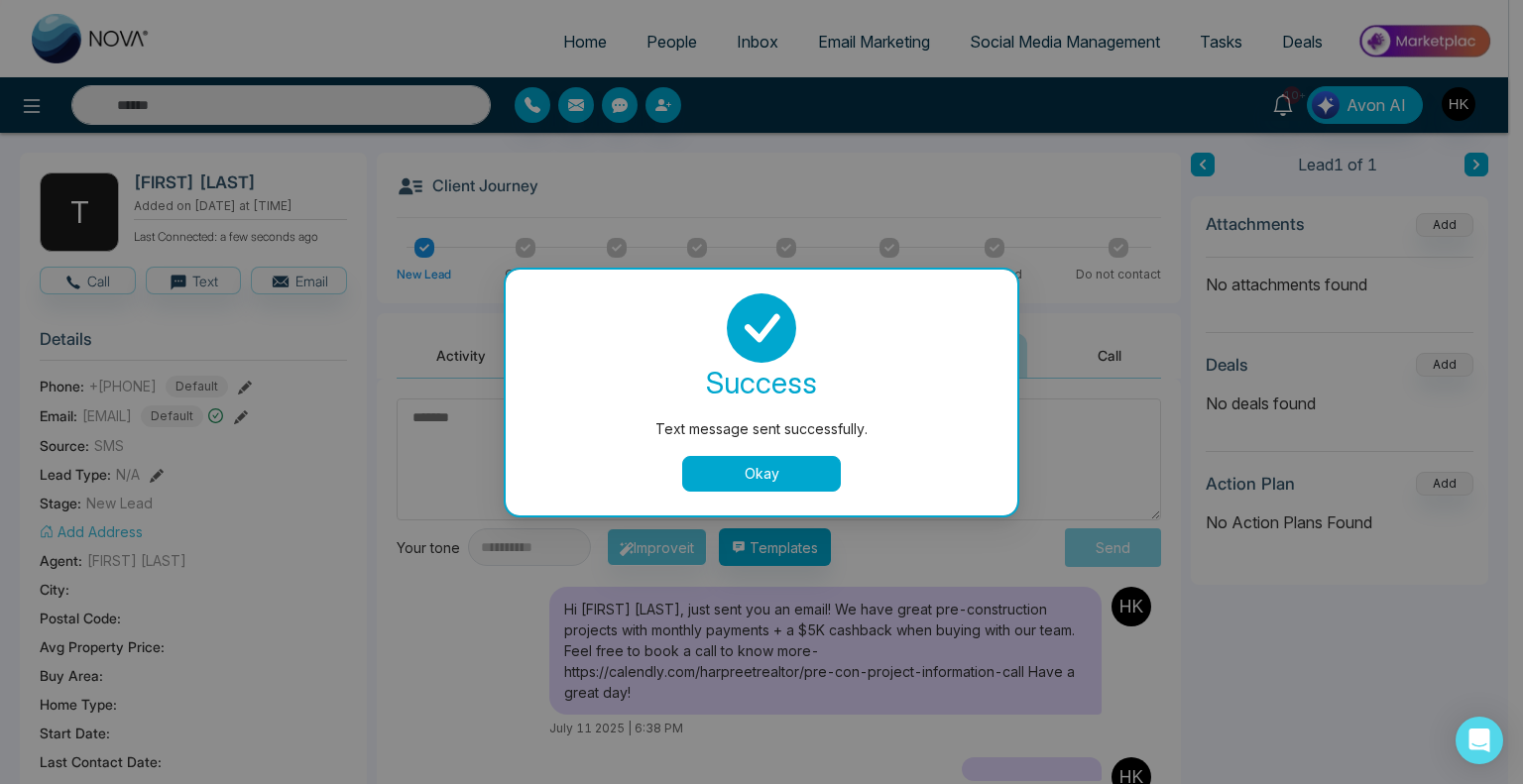 click on "Okay" at bounding box center [762, 474] 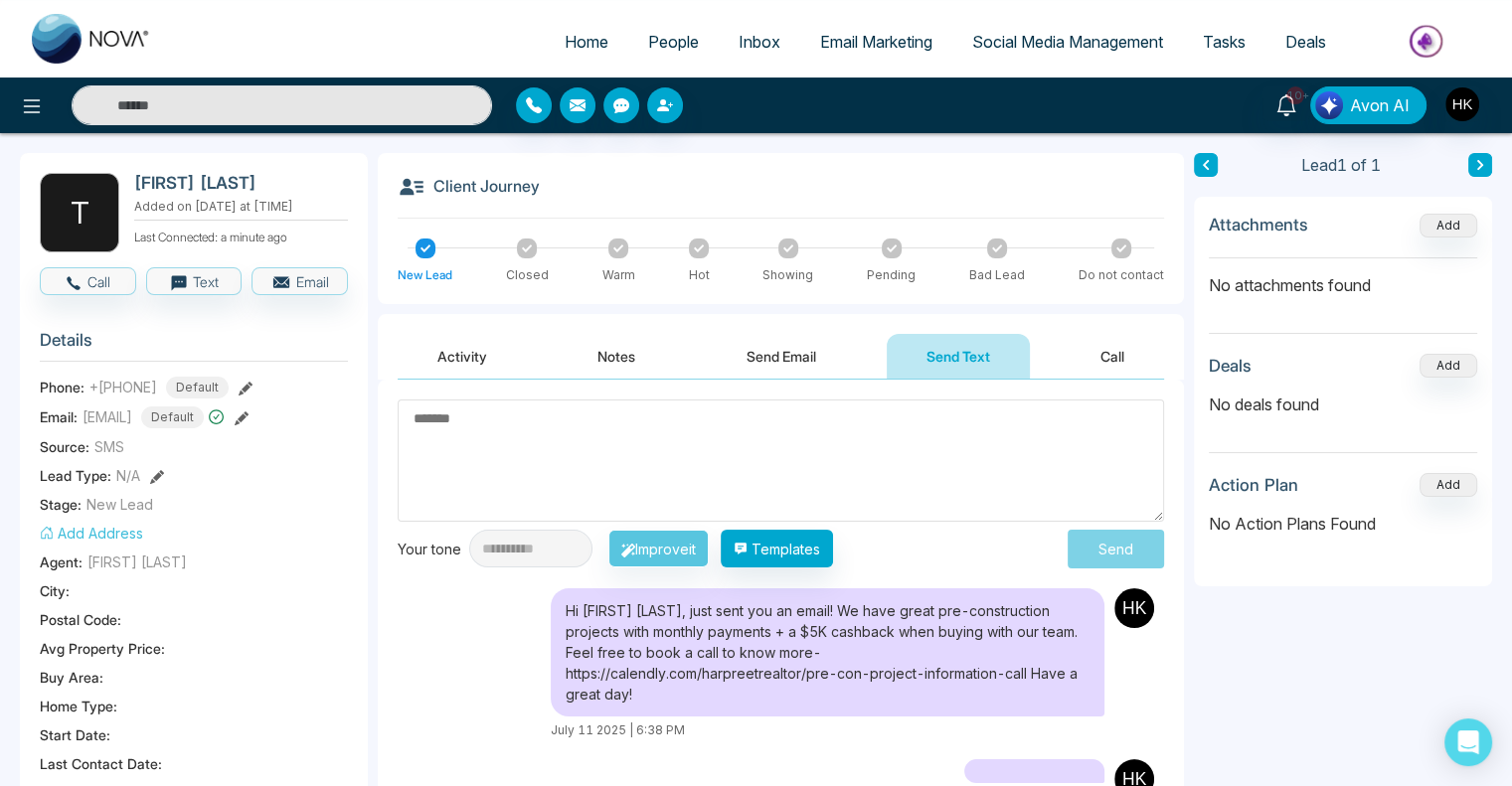 click at bounding box center [892, 248] 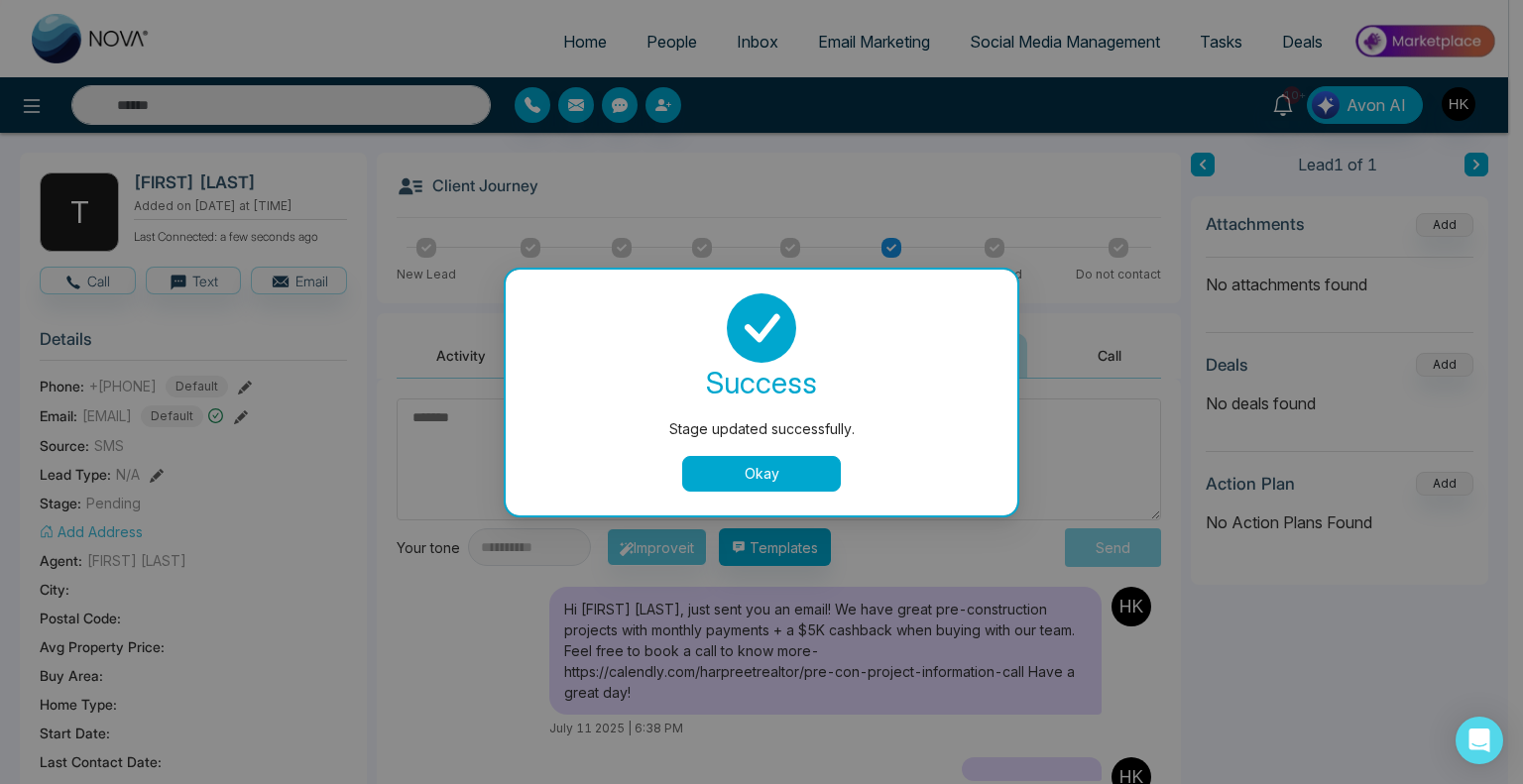 click on "Okay" at bounding box center (762, 474) 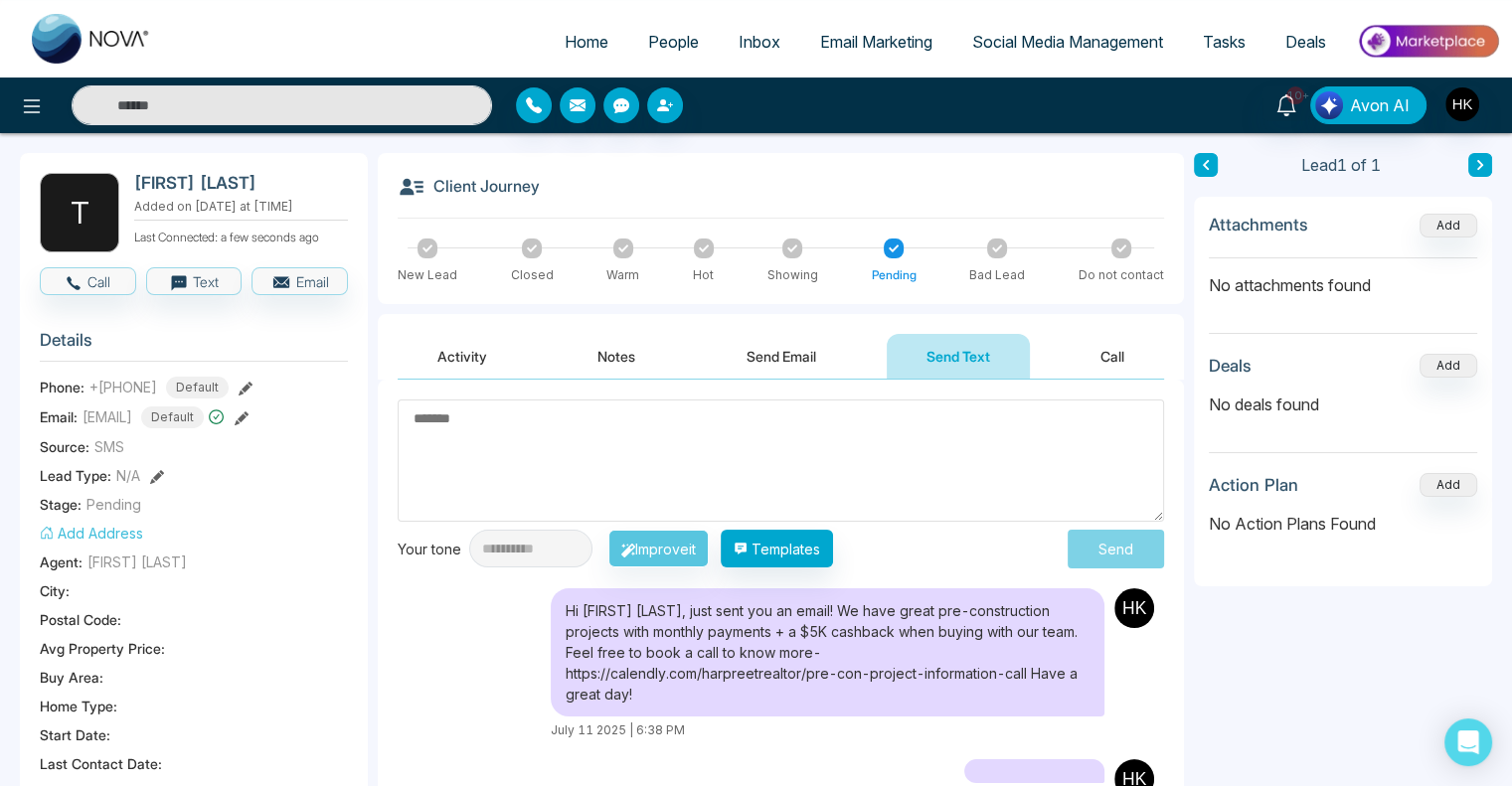 click on "People" at bounding box center (673, 42) 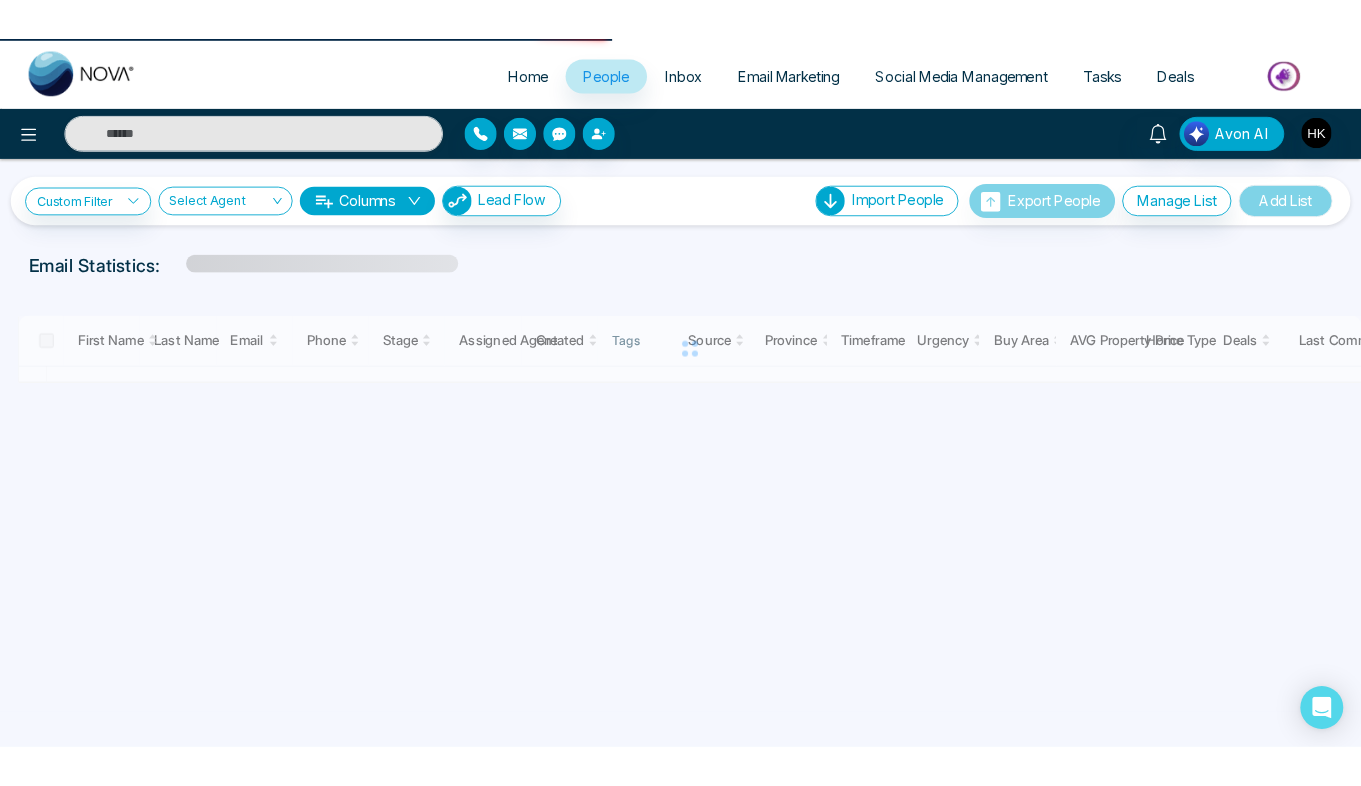 scroll, scrollTop: 0, scrollLeft: 0, axis: both 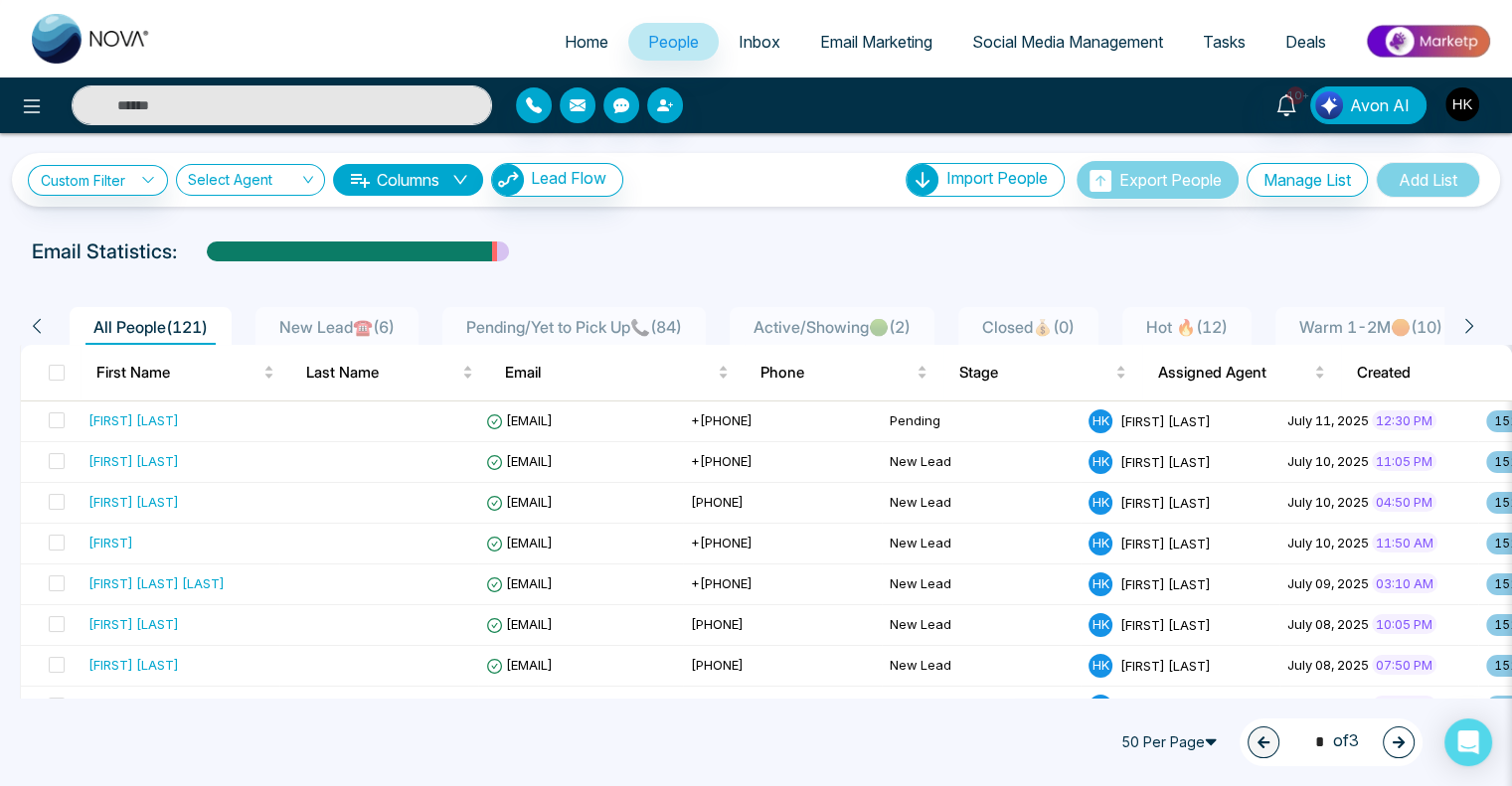 click on "New Lead☎️  ( 6 )" at bounding box center (337, 327) 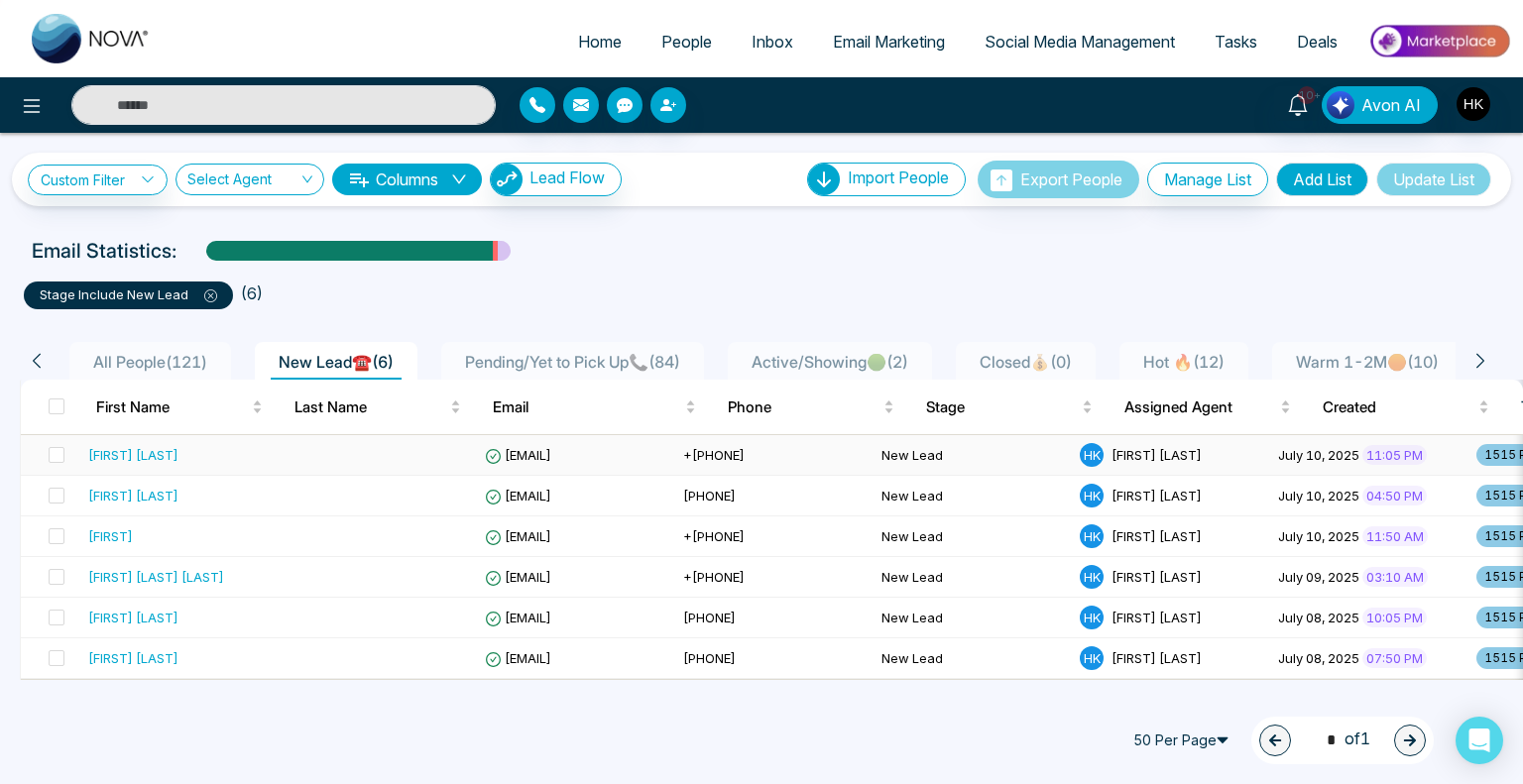 click on "[FIRST] [LAST]" at bounding box center (133, 455) 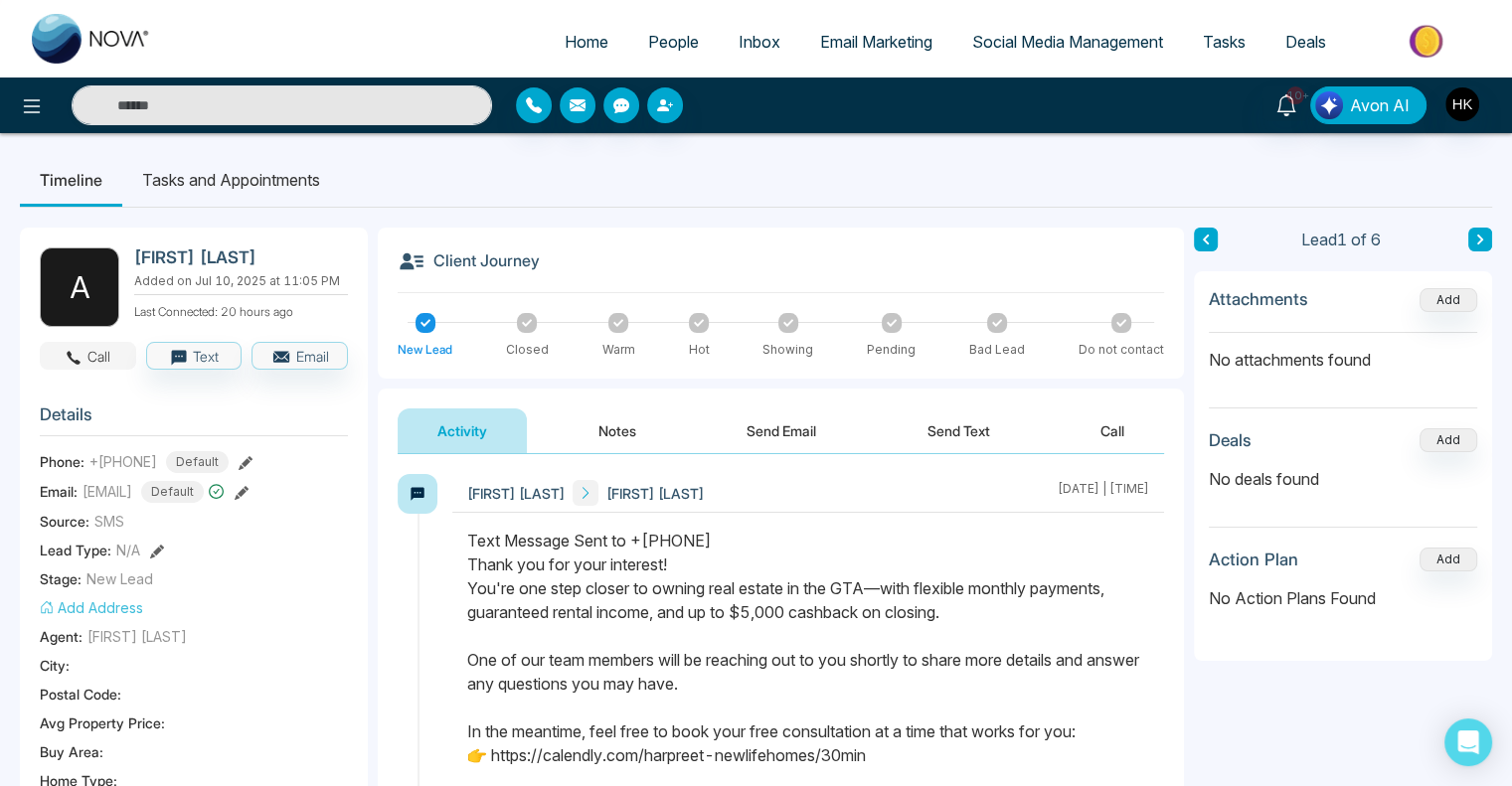 click on "Call" at bounding box center [87, 356] 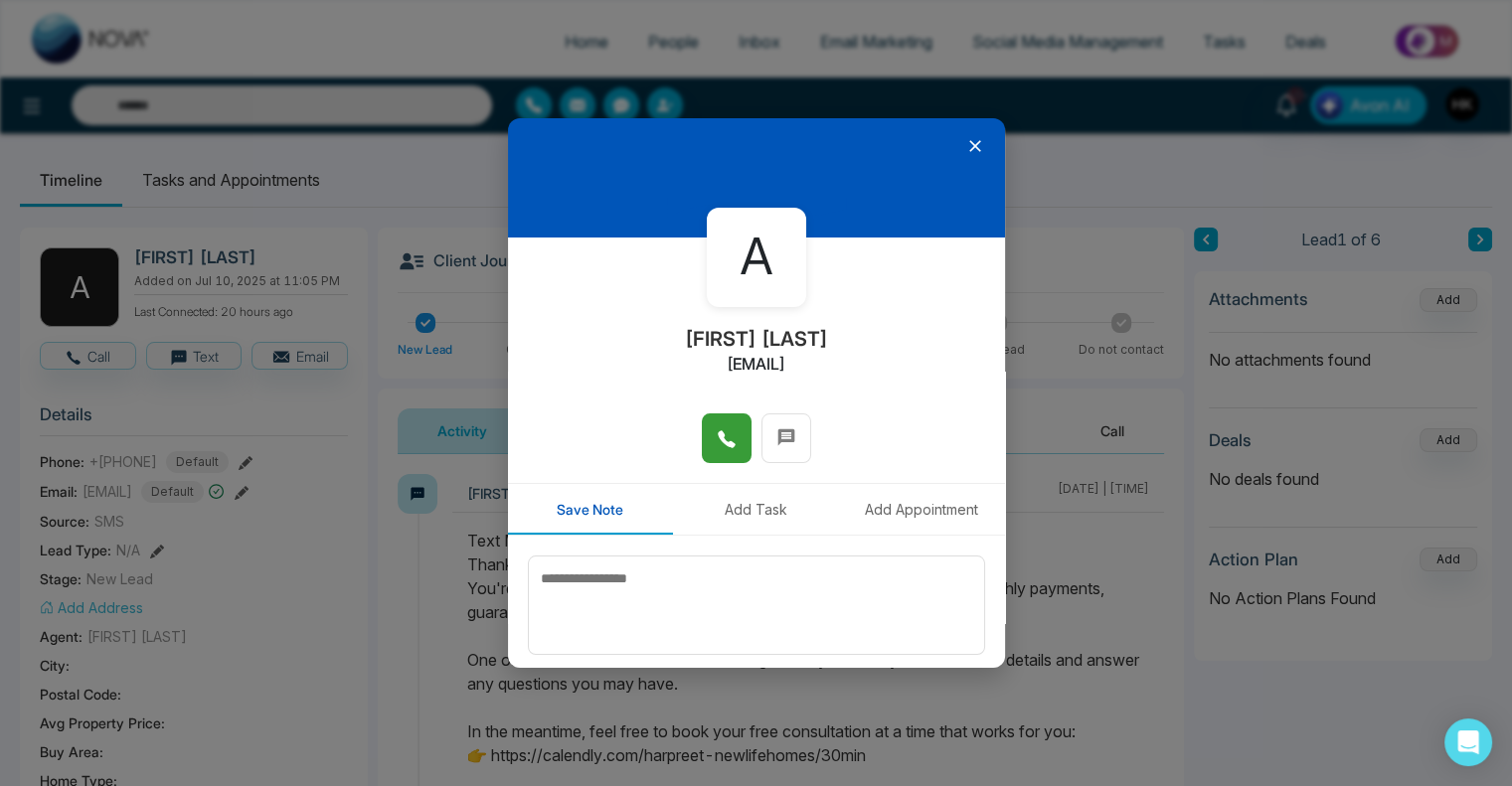 click 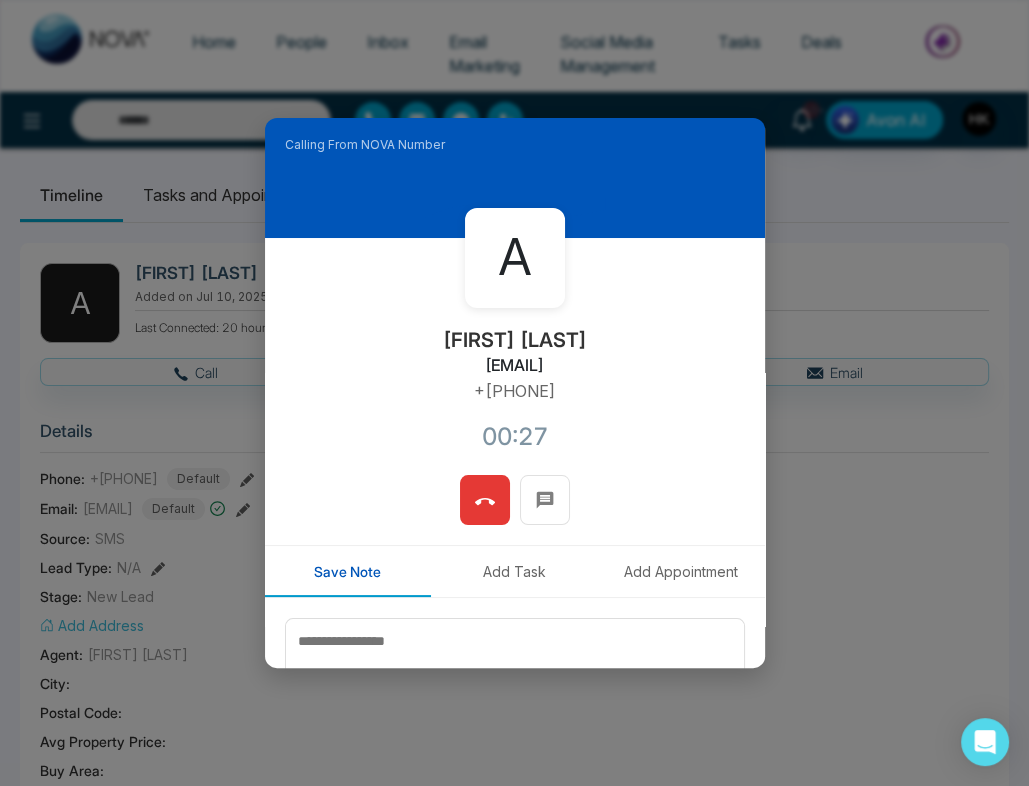 click on "[FIRST] [LAST] at [EMAIL] [PHONE] [TIME]" at bounding box center (515, 356) 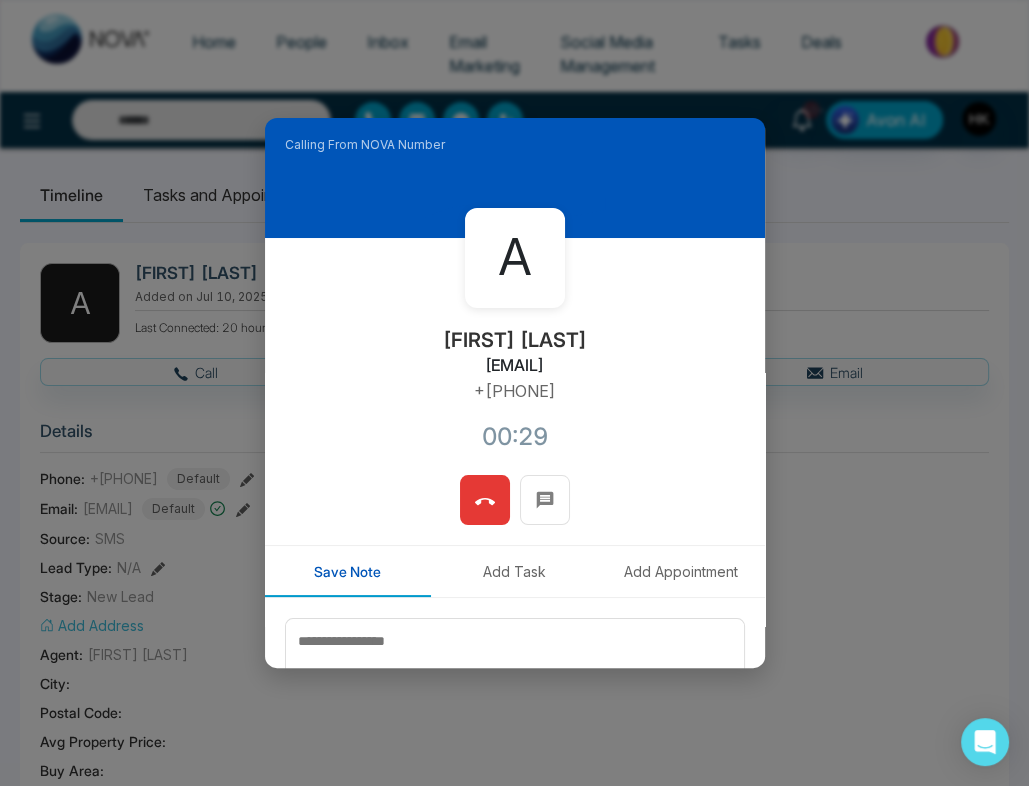 click 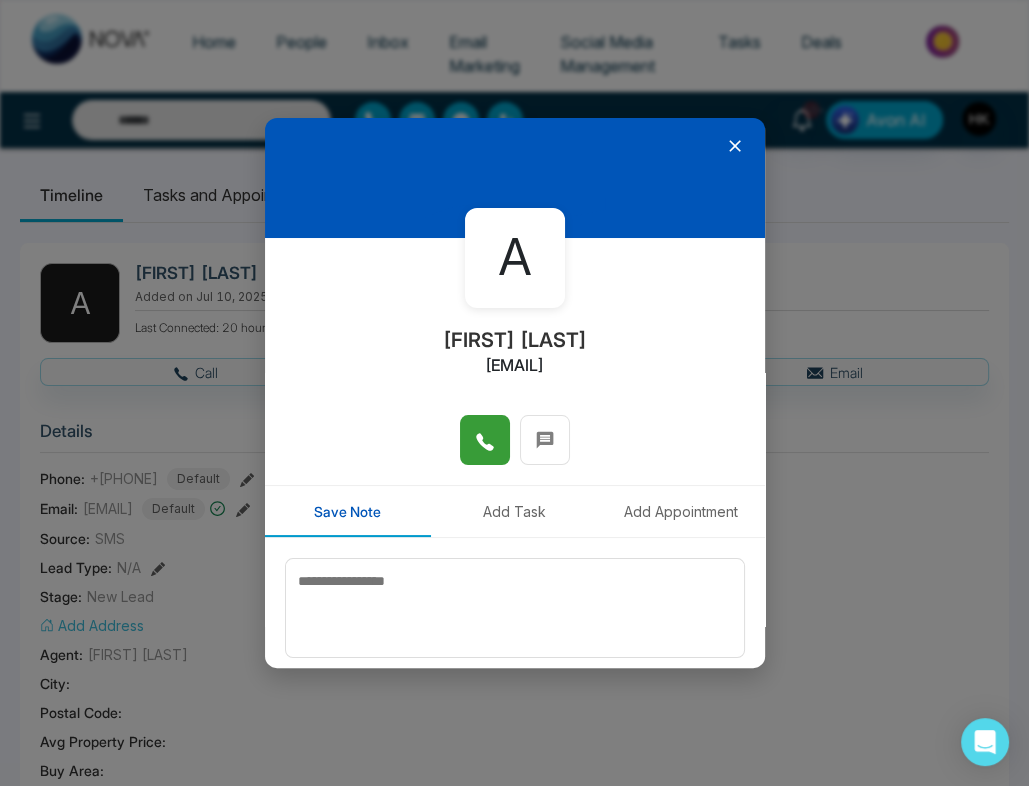 click 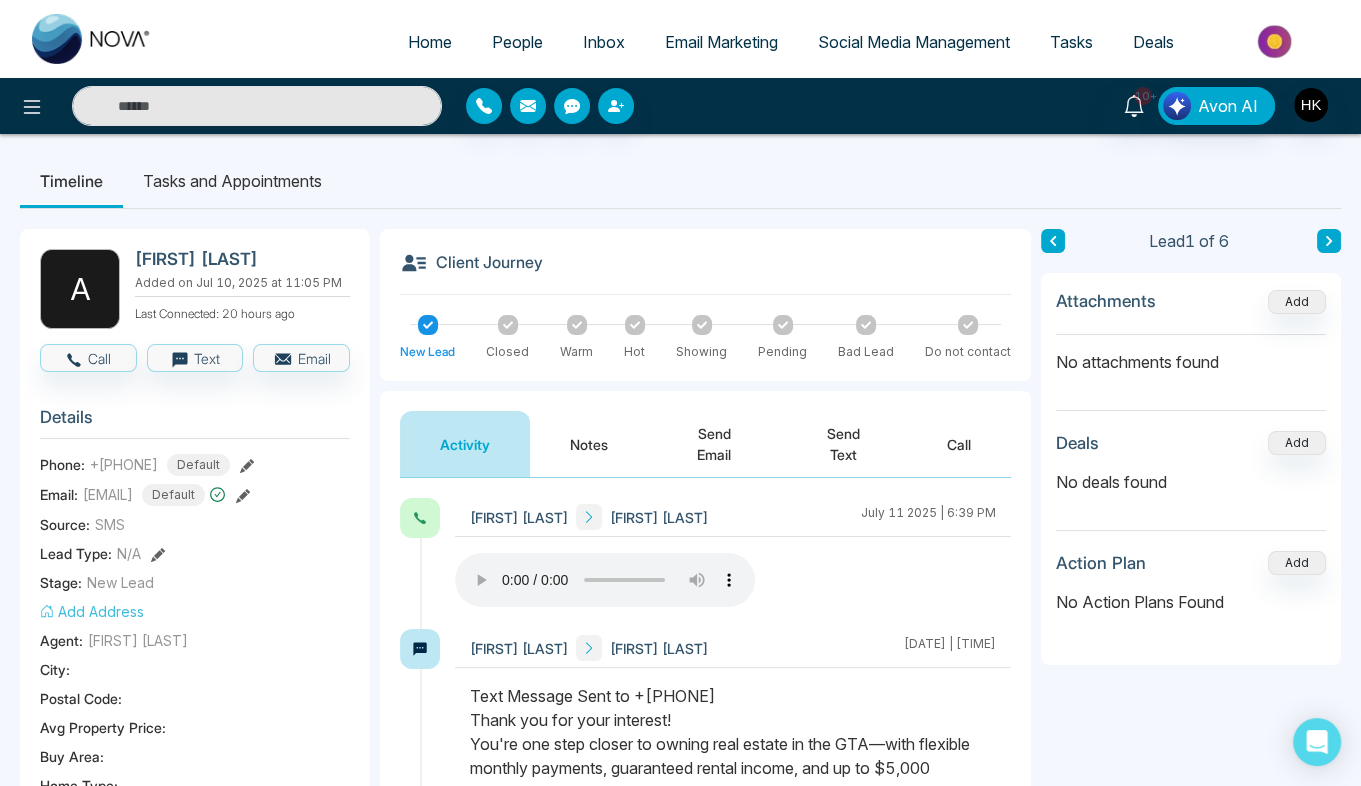 click on "Send Email" at bounding box center [714, 444] 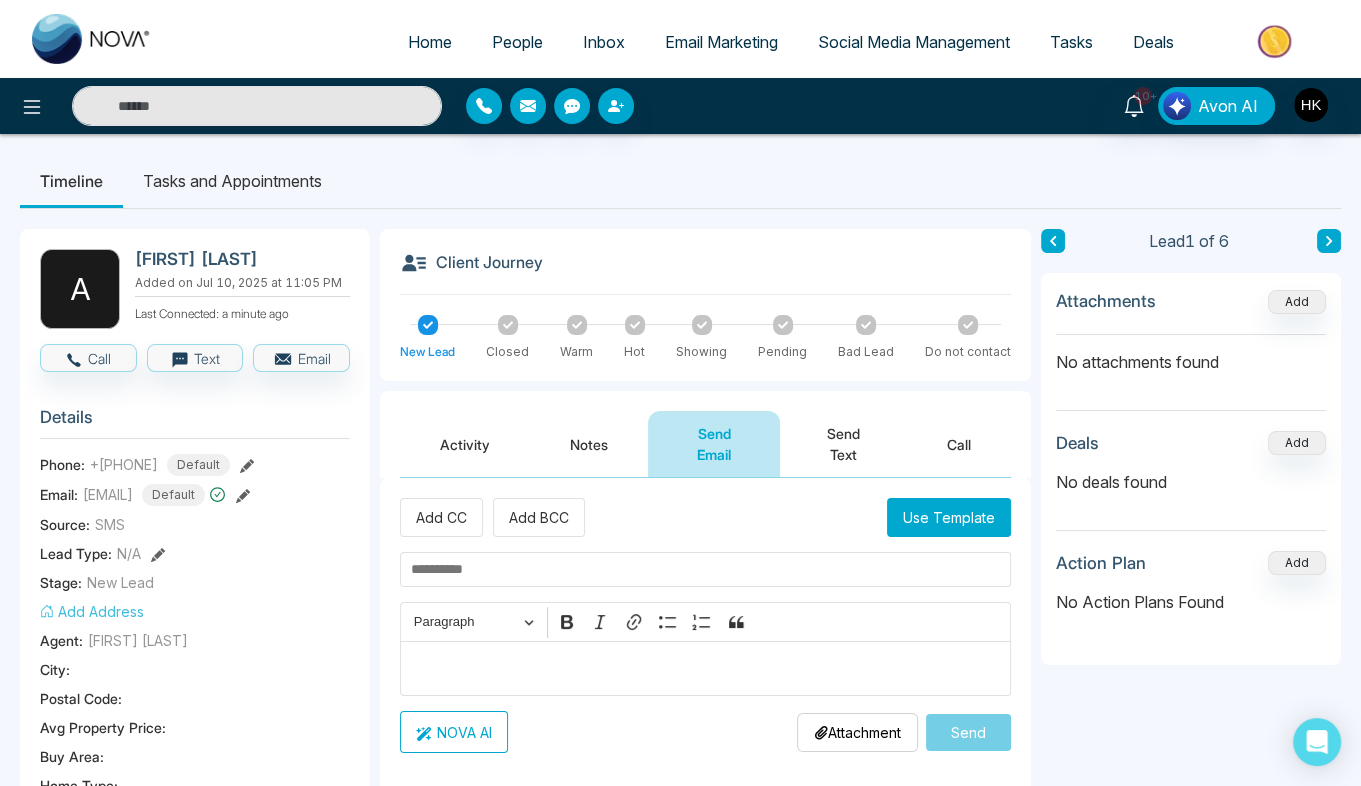 click on "Use Template" at bounding box center [949, 517] 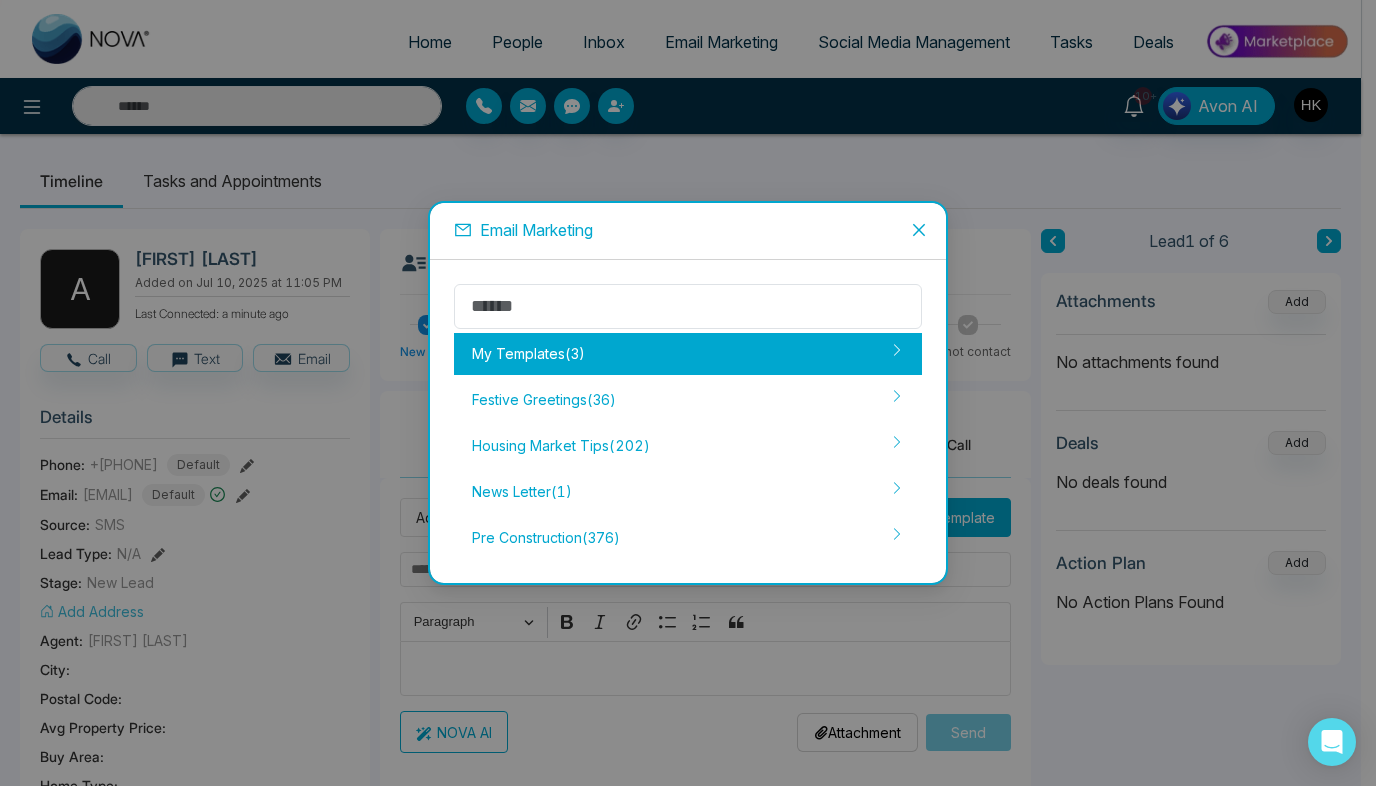 click on "My Templates  ( 3 )" at bounding box center [688, 354] 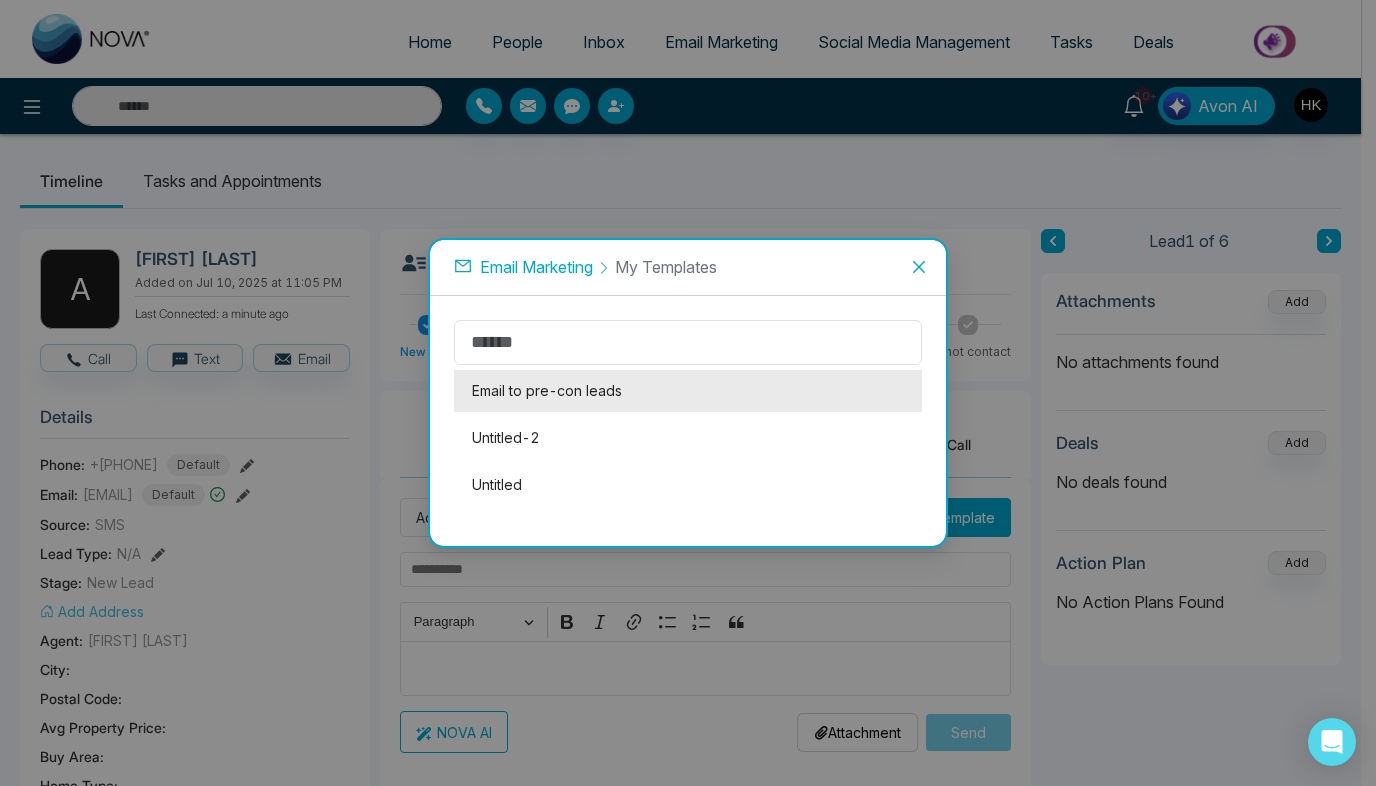 click on "Email to pre-con leads" at bounding box center [688, 391] 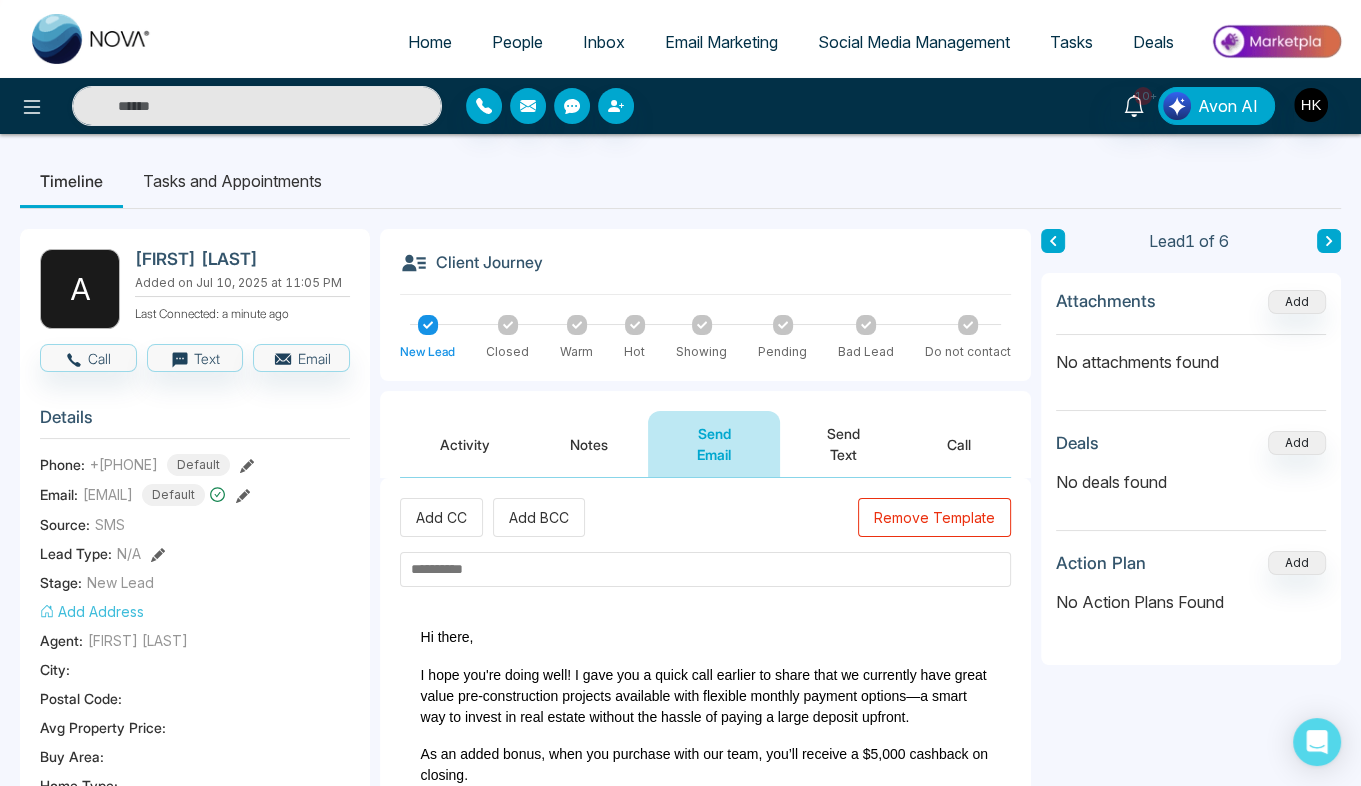 click at bounding box center [705, 569] 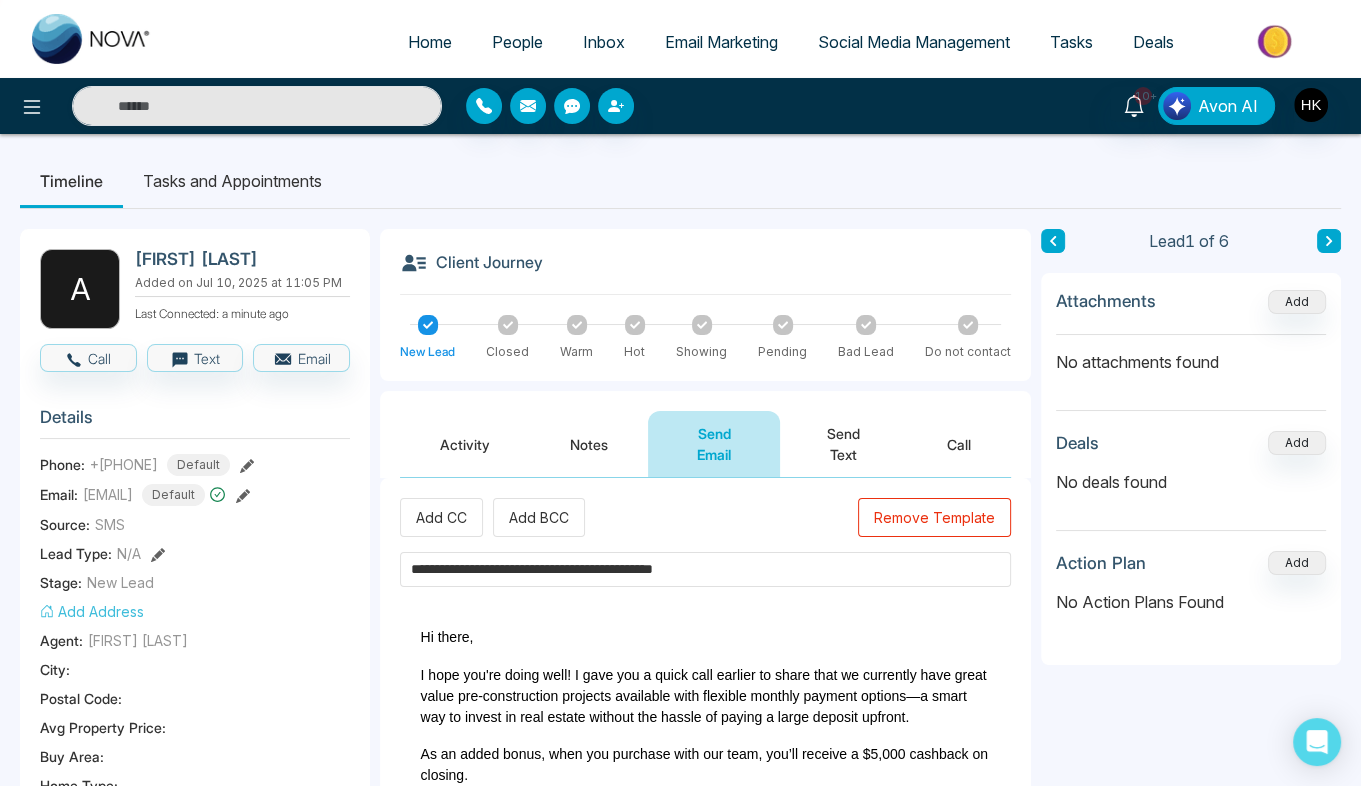 drag, startPoint x: 794, startPoint y: 559, endPoint x: 381, endPoint y: 554, distance: 413.03027 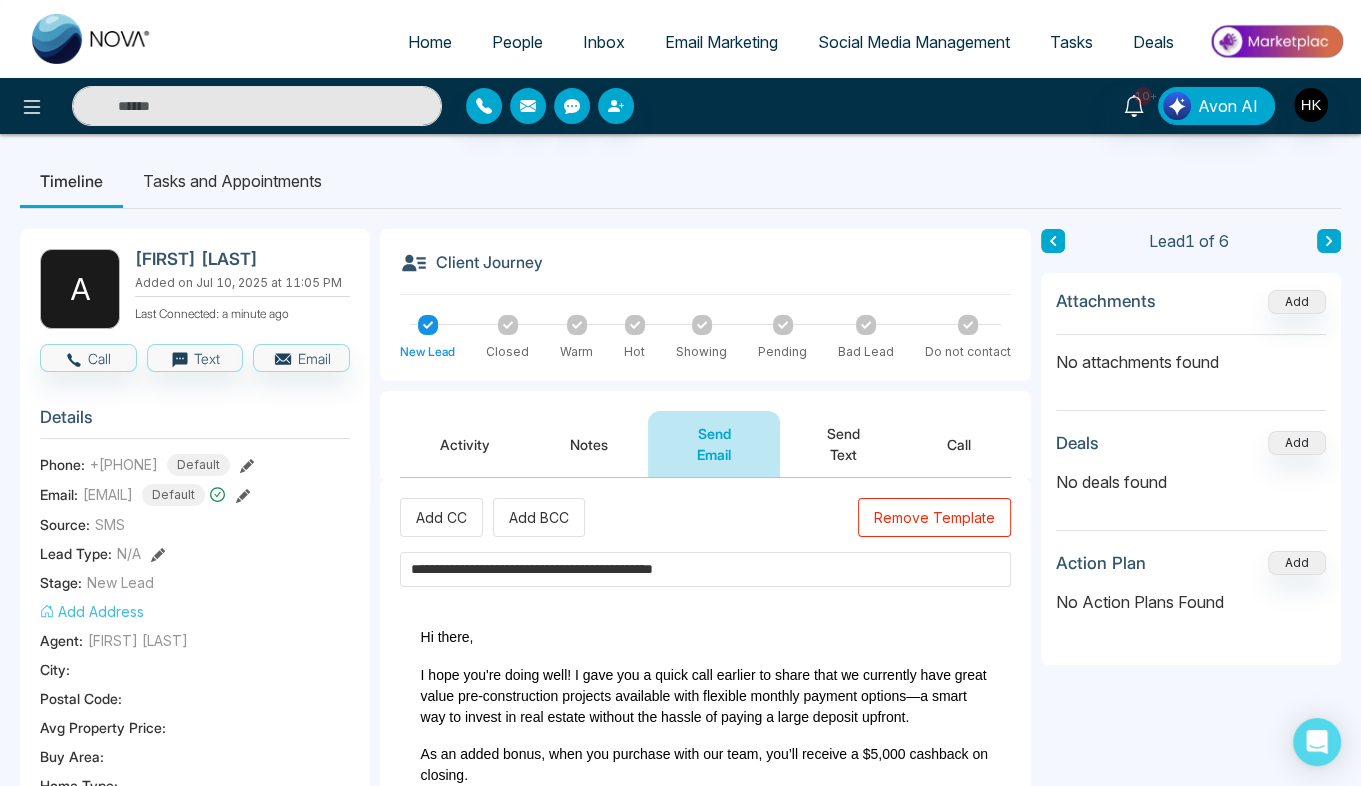 click on "**********" at bounding box center (705, 850) 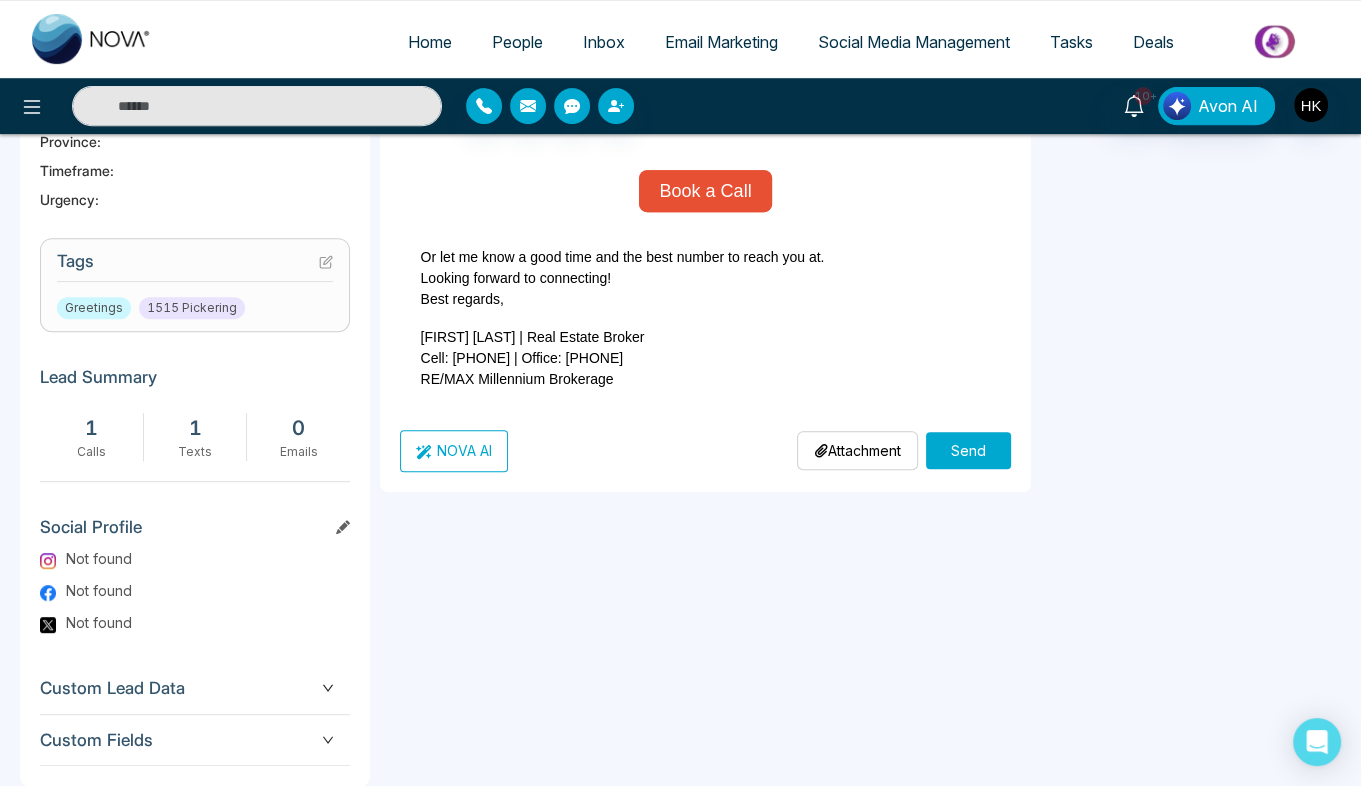 scroll, scrollTop: 740, scrollLeft: 0, axis: vertical 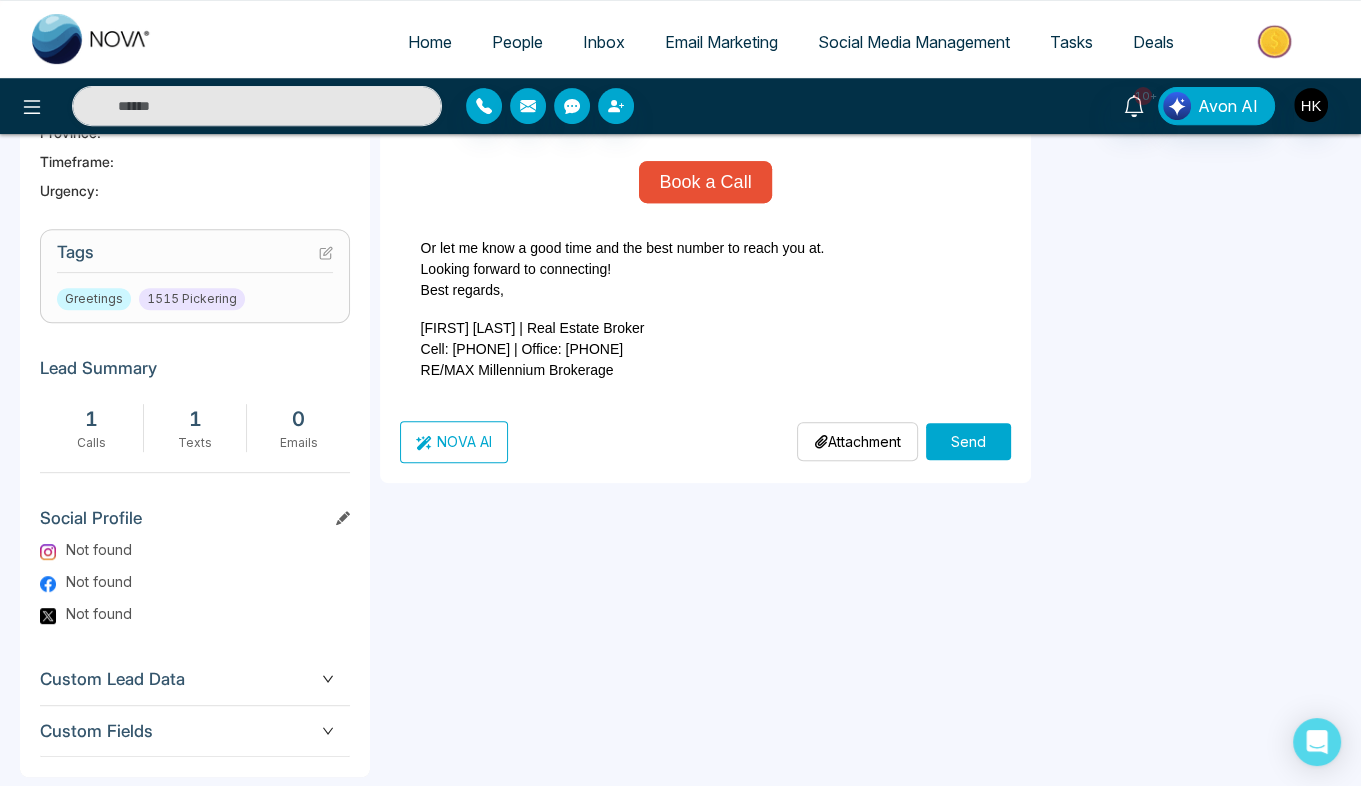 type on "**********" 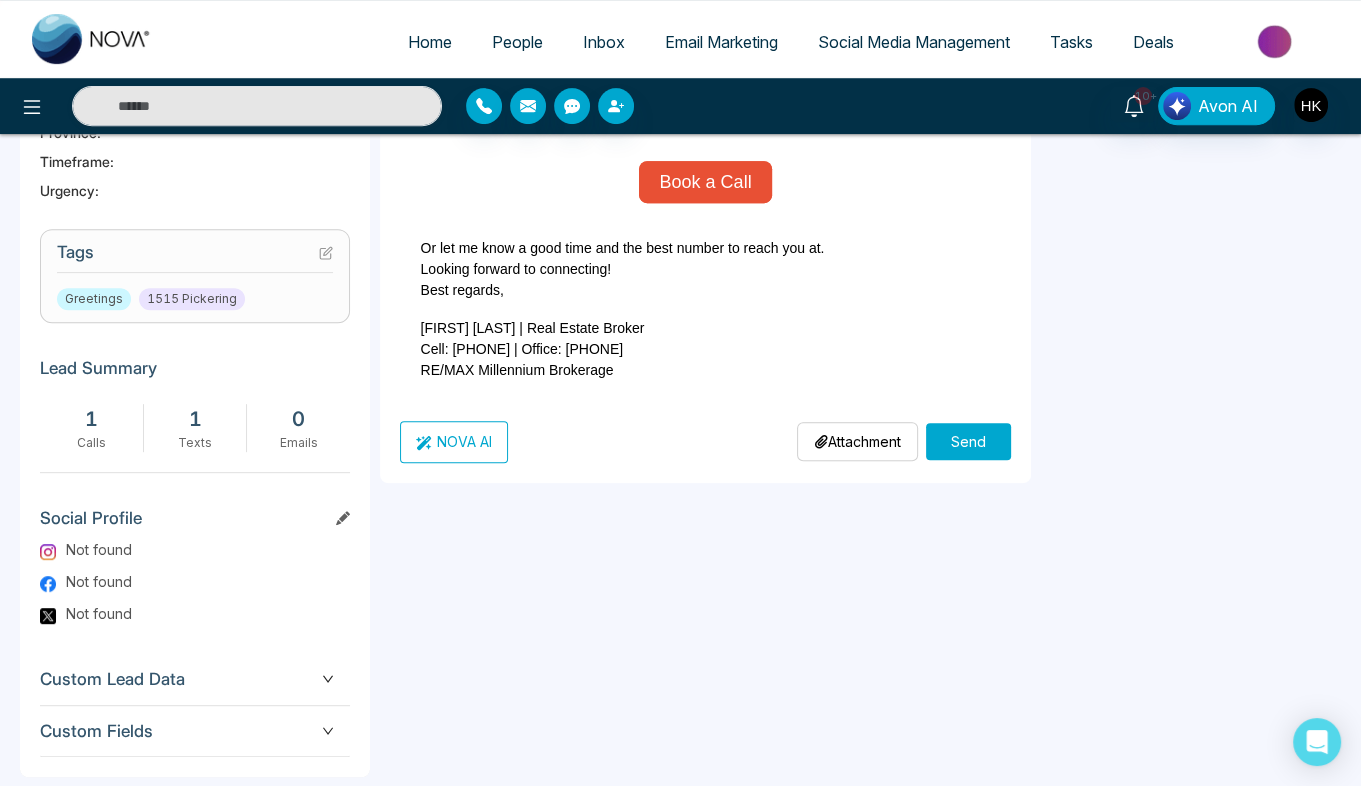 click on "Send" at bounding box center (968, 441) 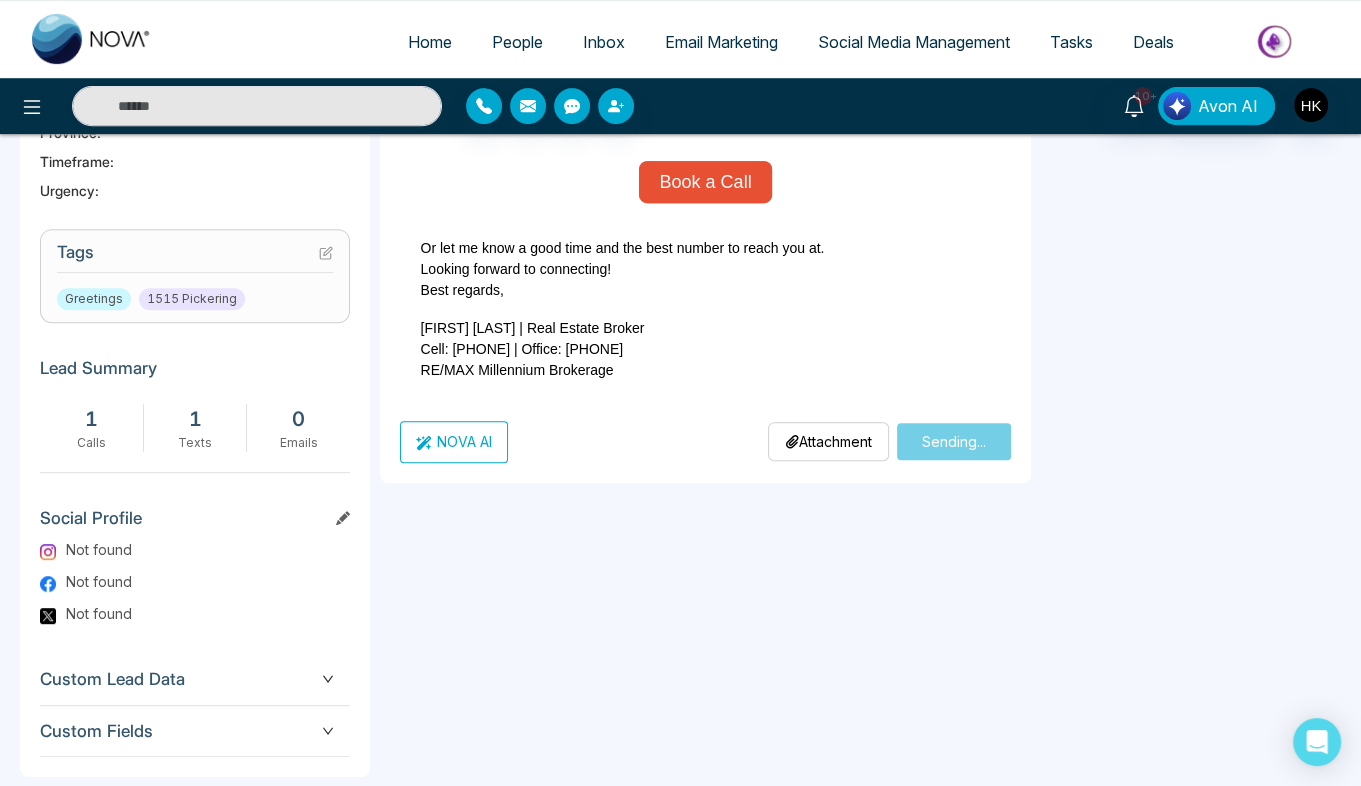 type 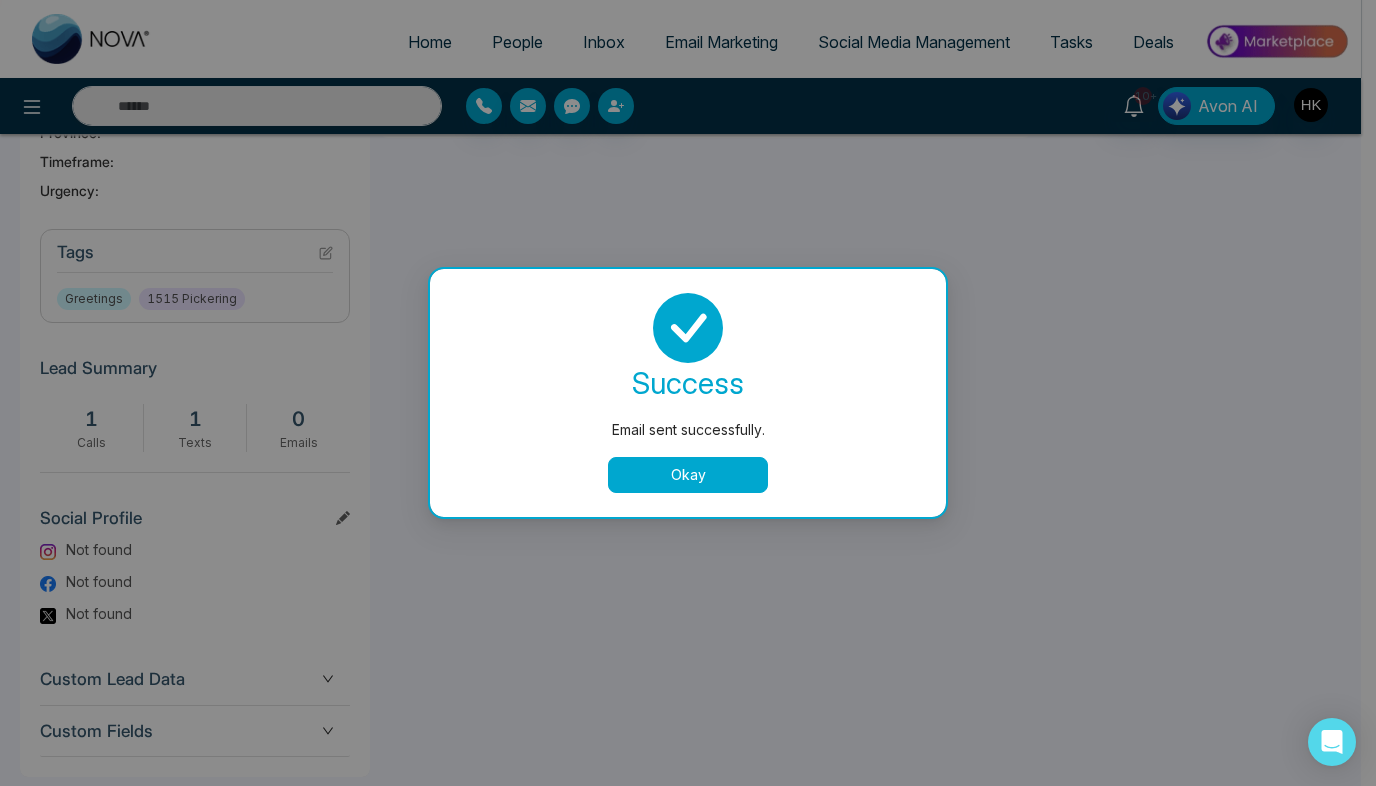 click on "Okay" at bounding box center (688, 475) 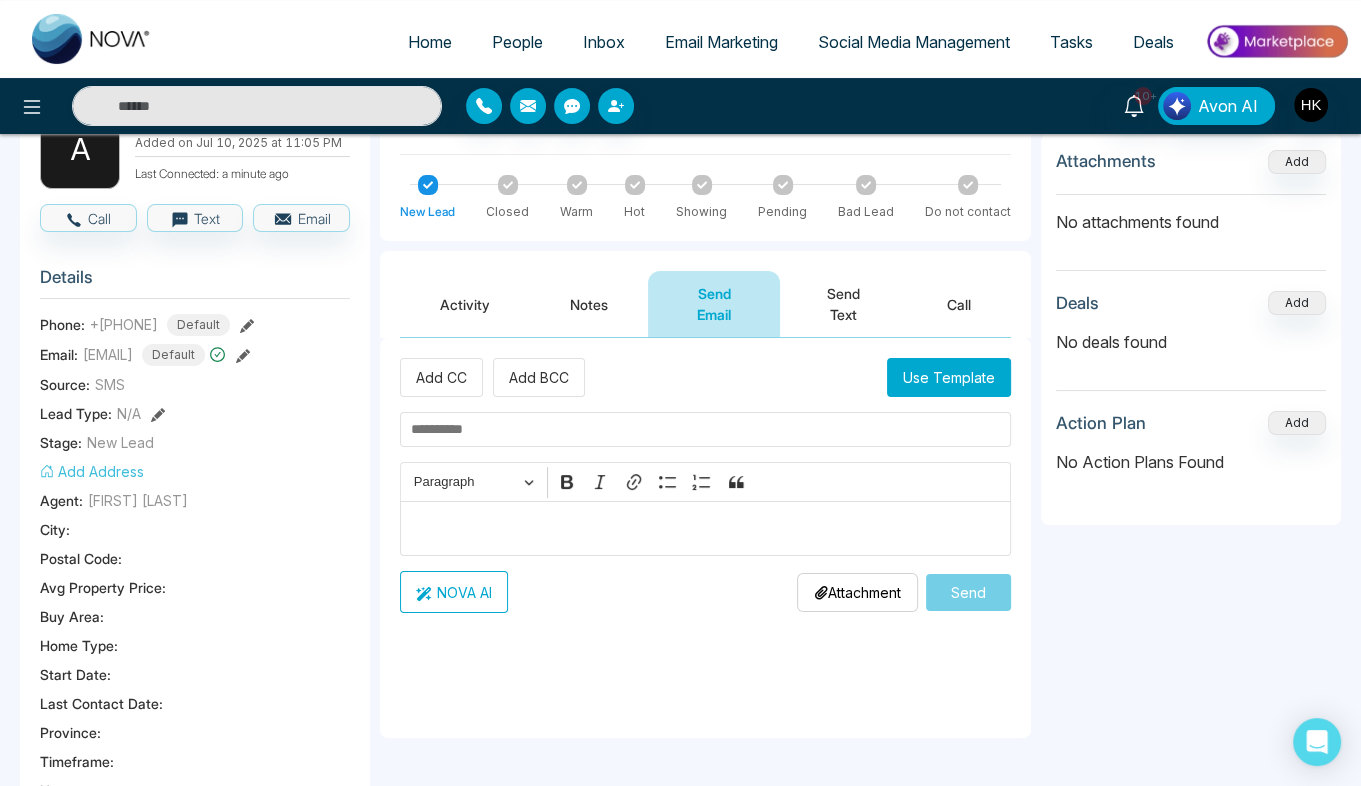 scroll, scrollTop: 140, scrollLeft: 0, axis: vertical 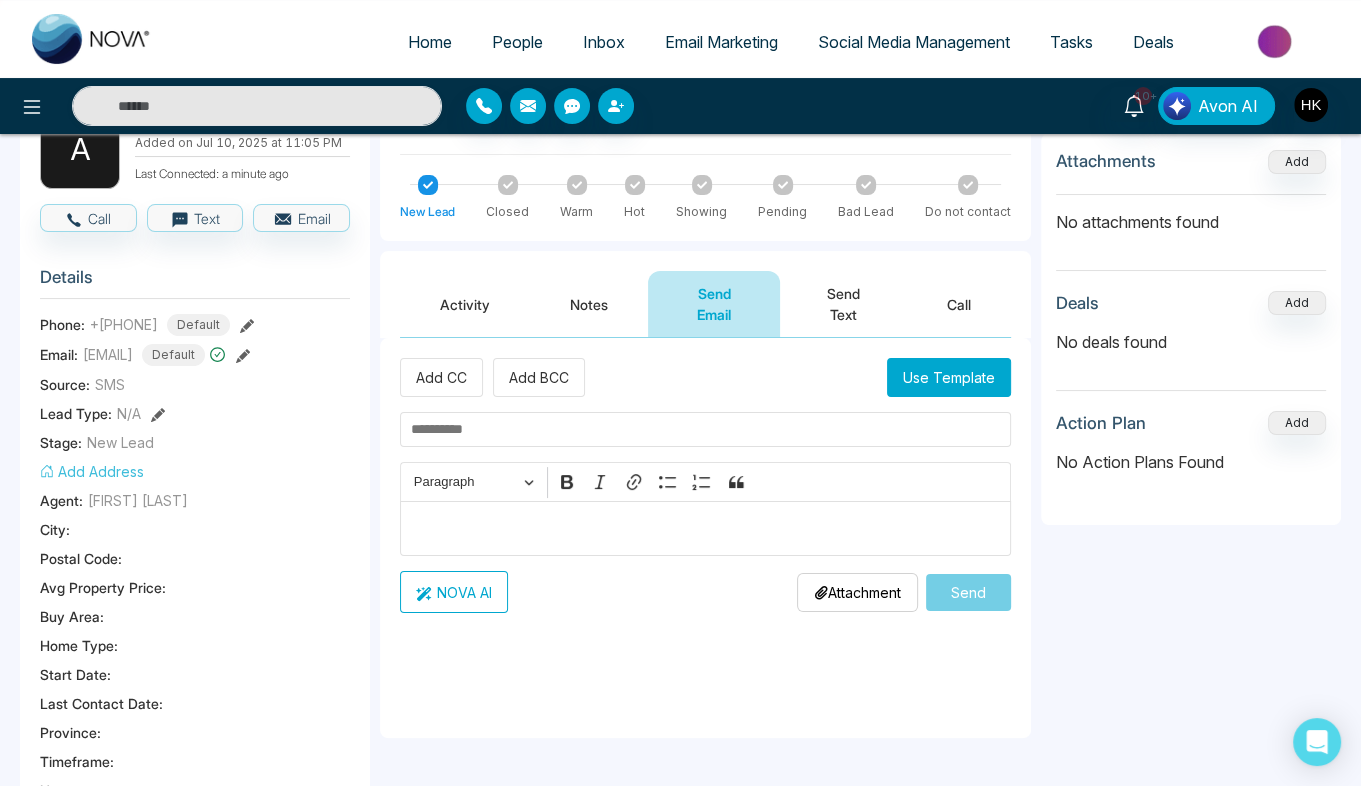 click on "Send Text" at bounding box center [843, 304] 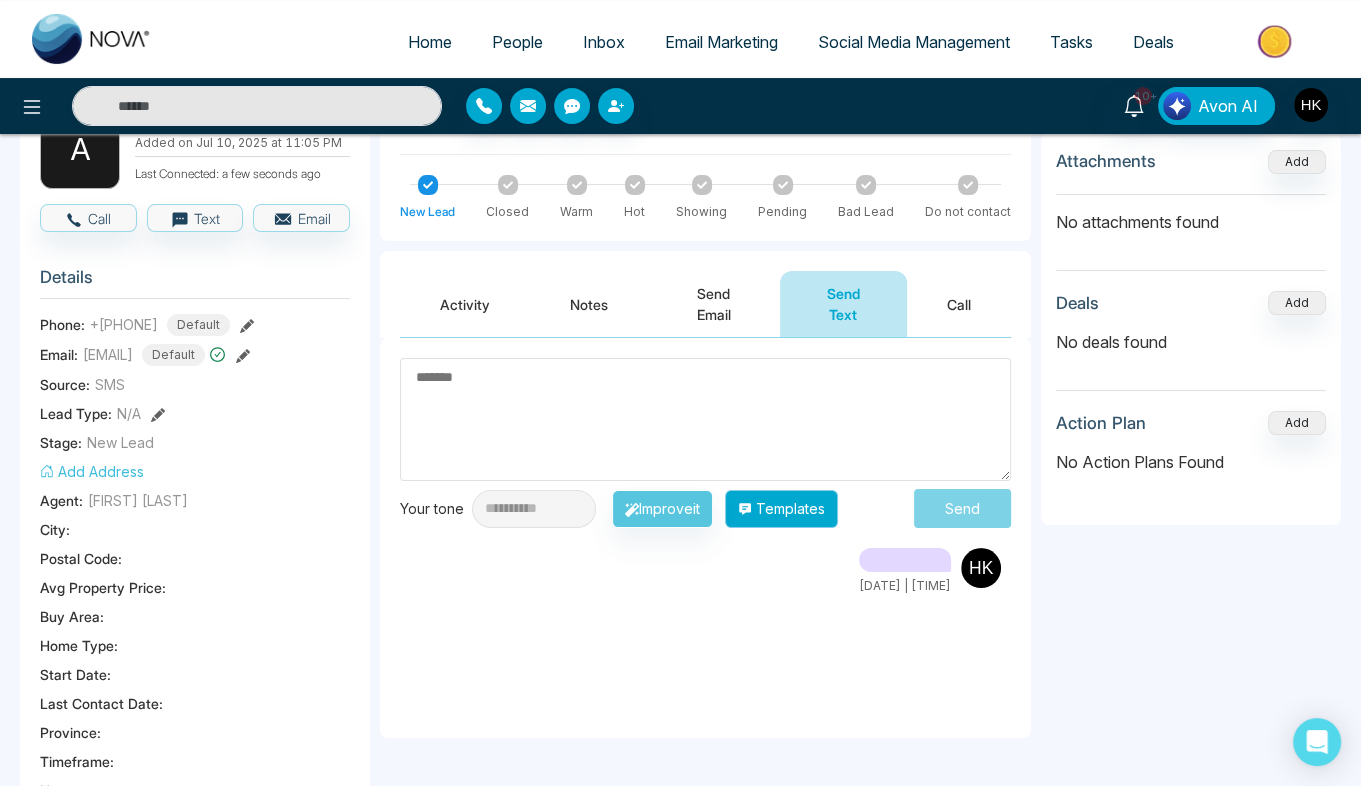 click on "Templates" at bounding box center (781, 509) 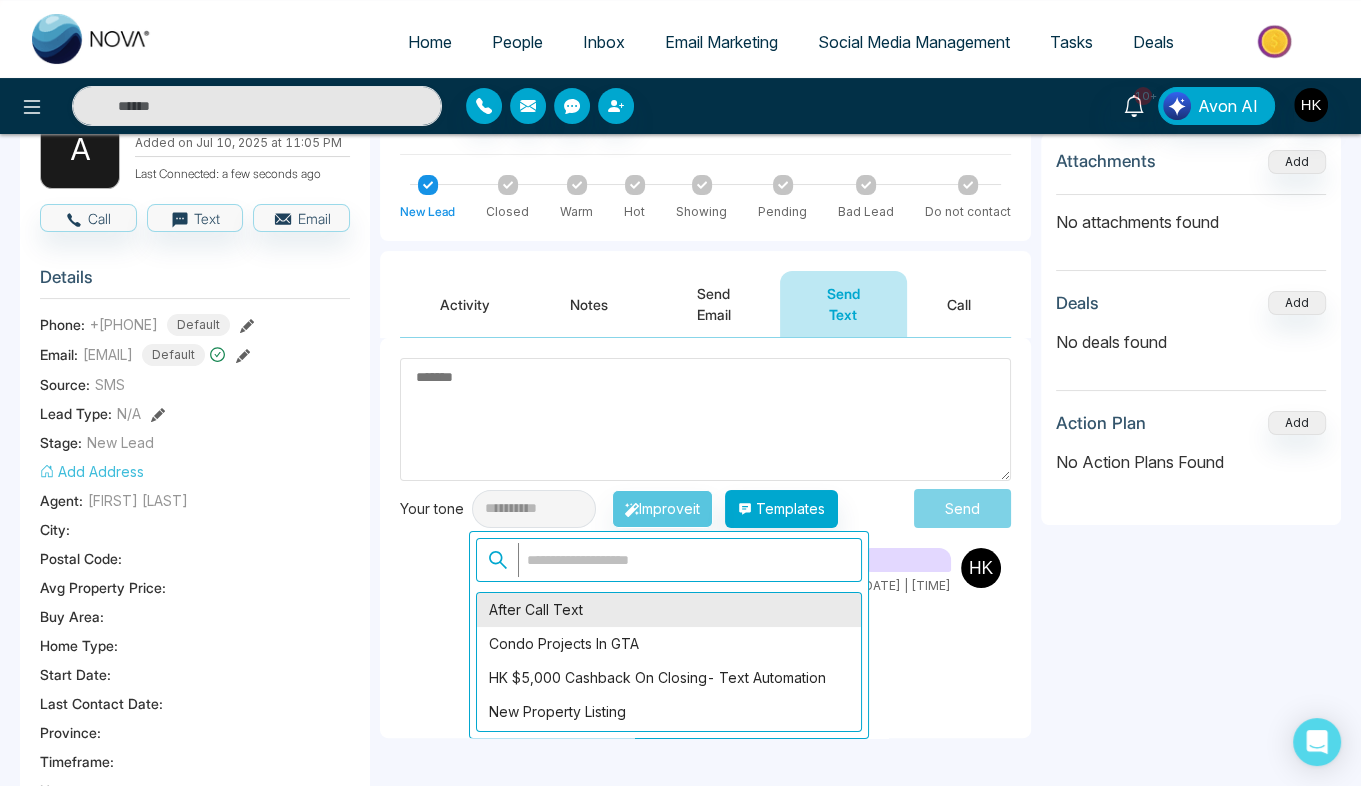 click on "After Call Text" at bounding box center (669, 610) 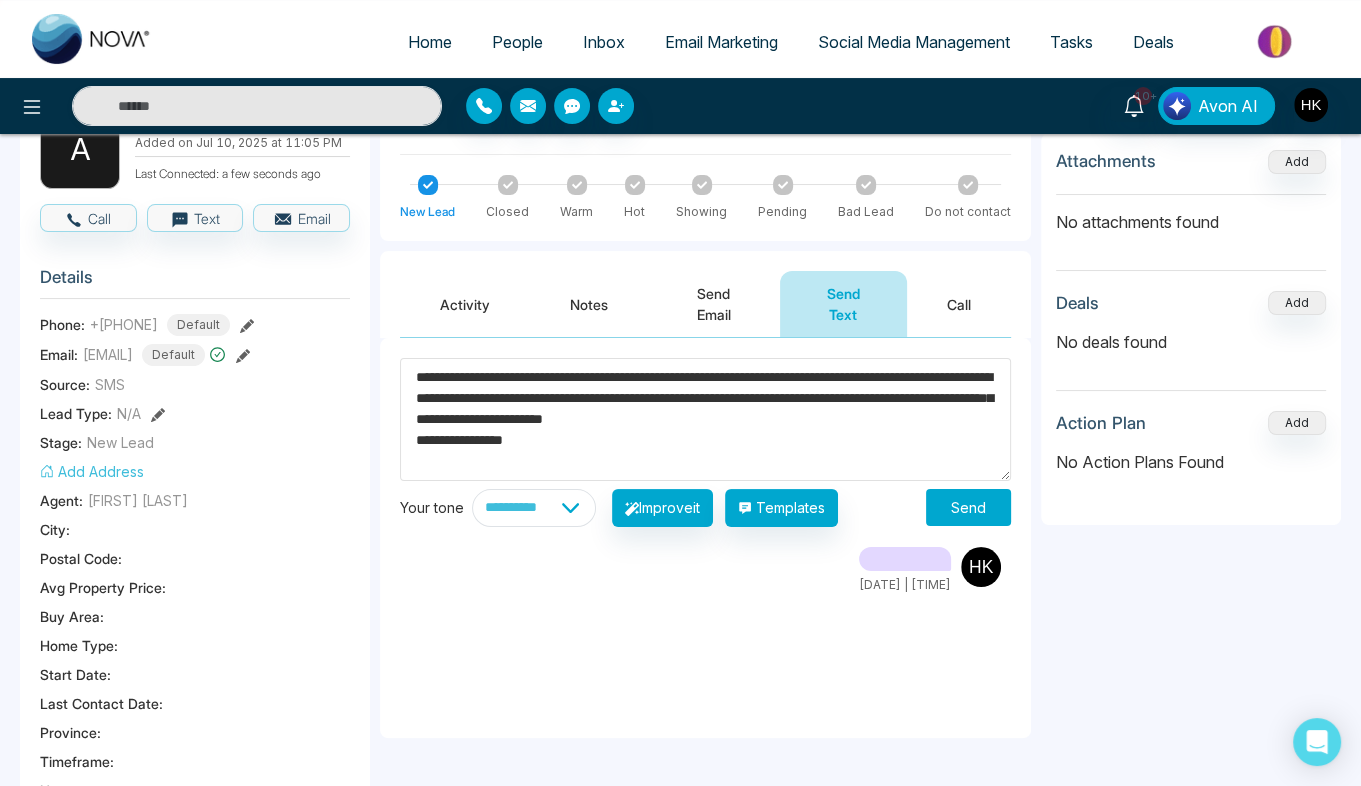 click on "**********" at bounding box center (705, 419) 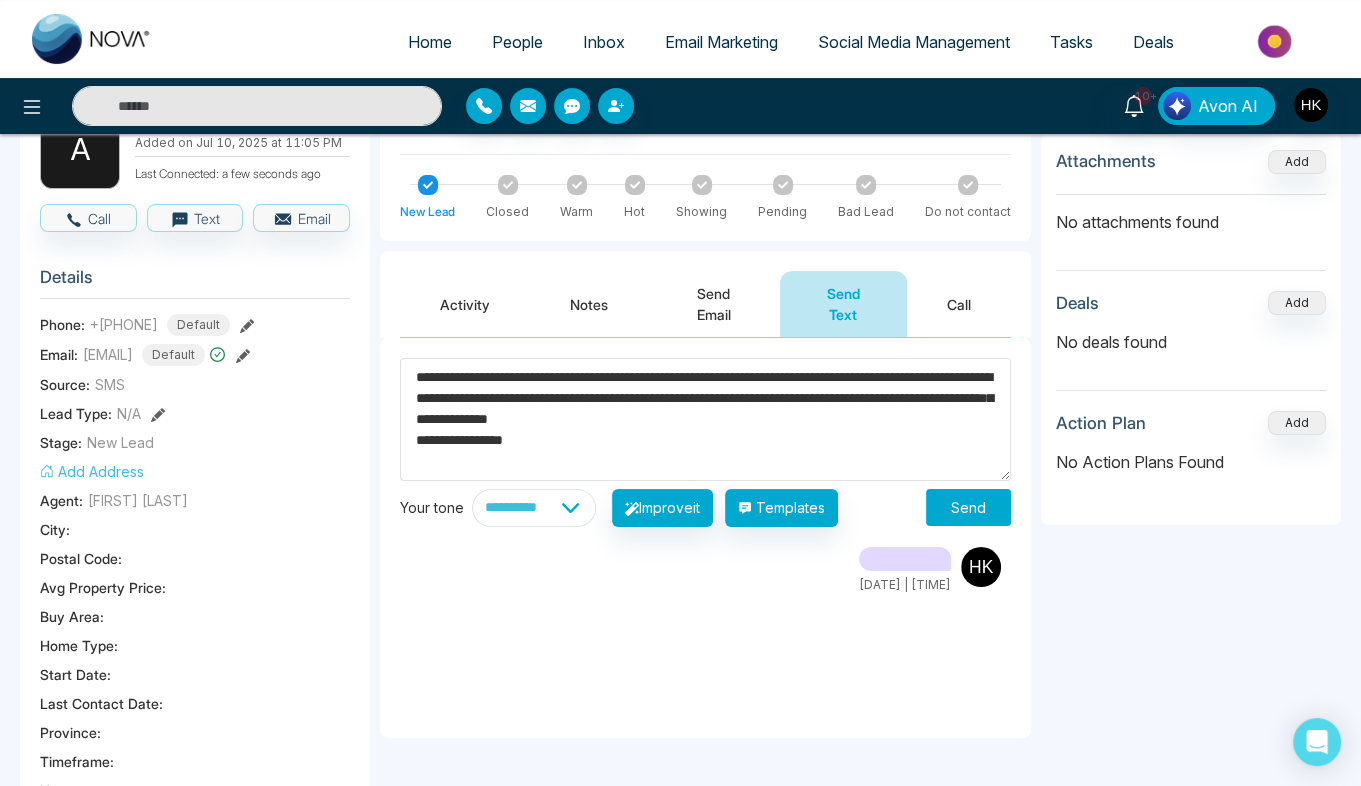 scroll, scrollTop: 0, scrollLeft: 0, axis: both 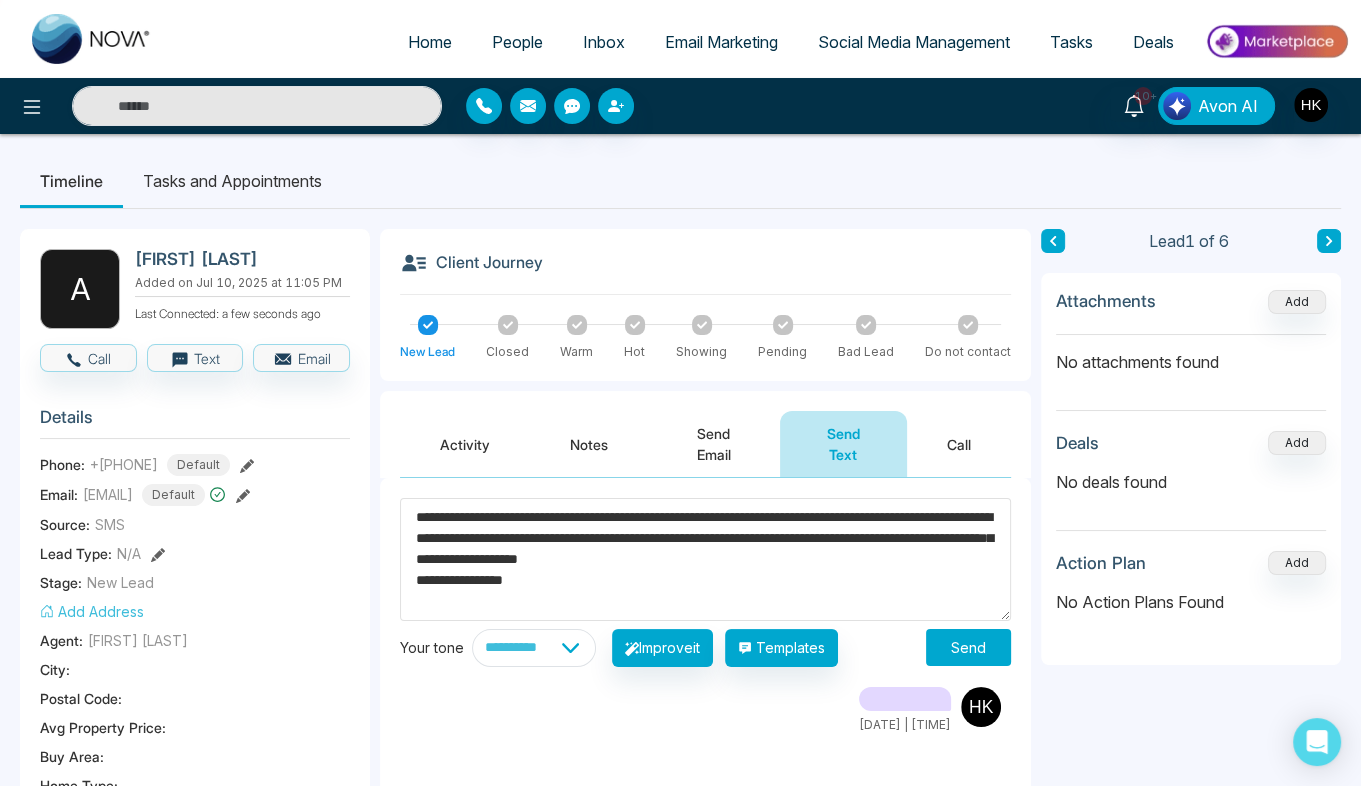 type on "**********" 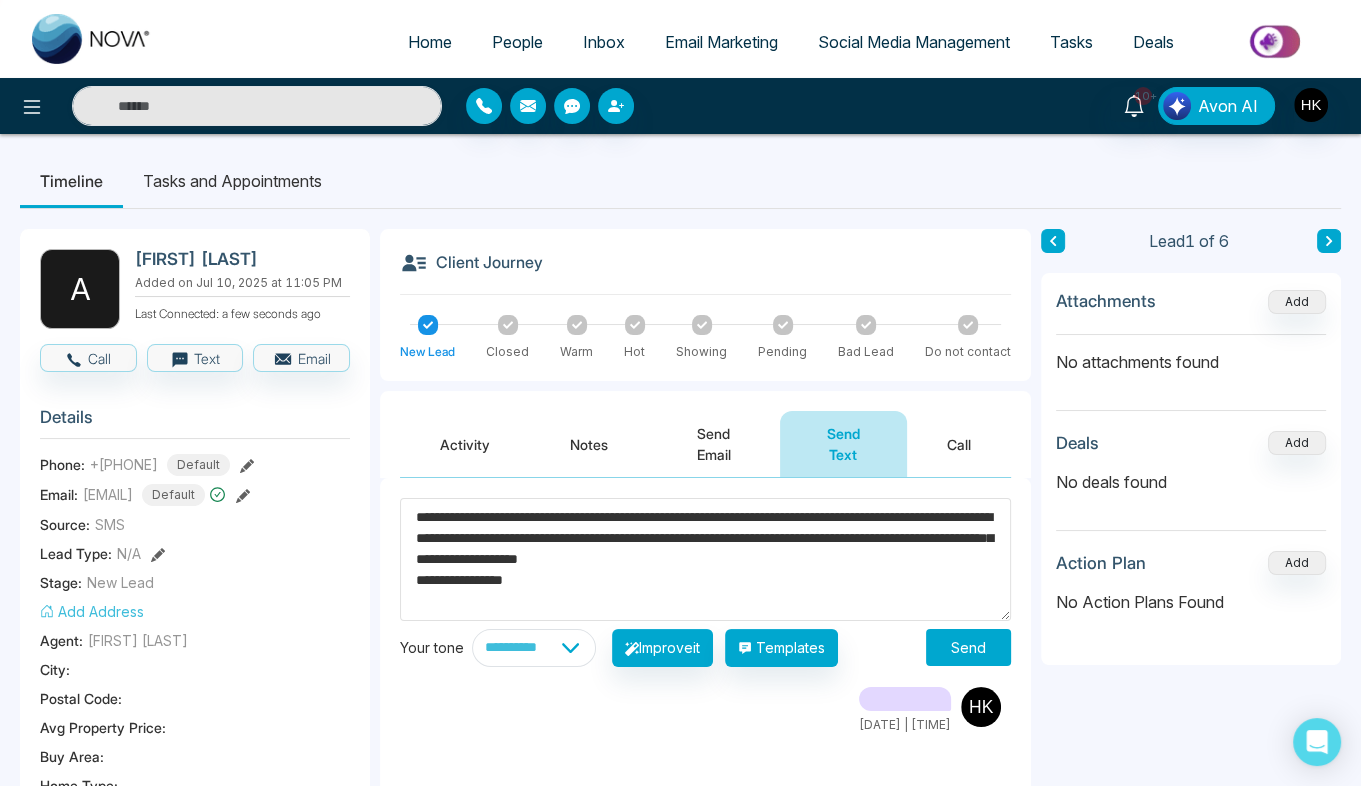 click on "Send" at bounding box center (968, 647) 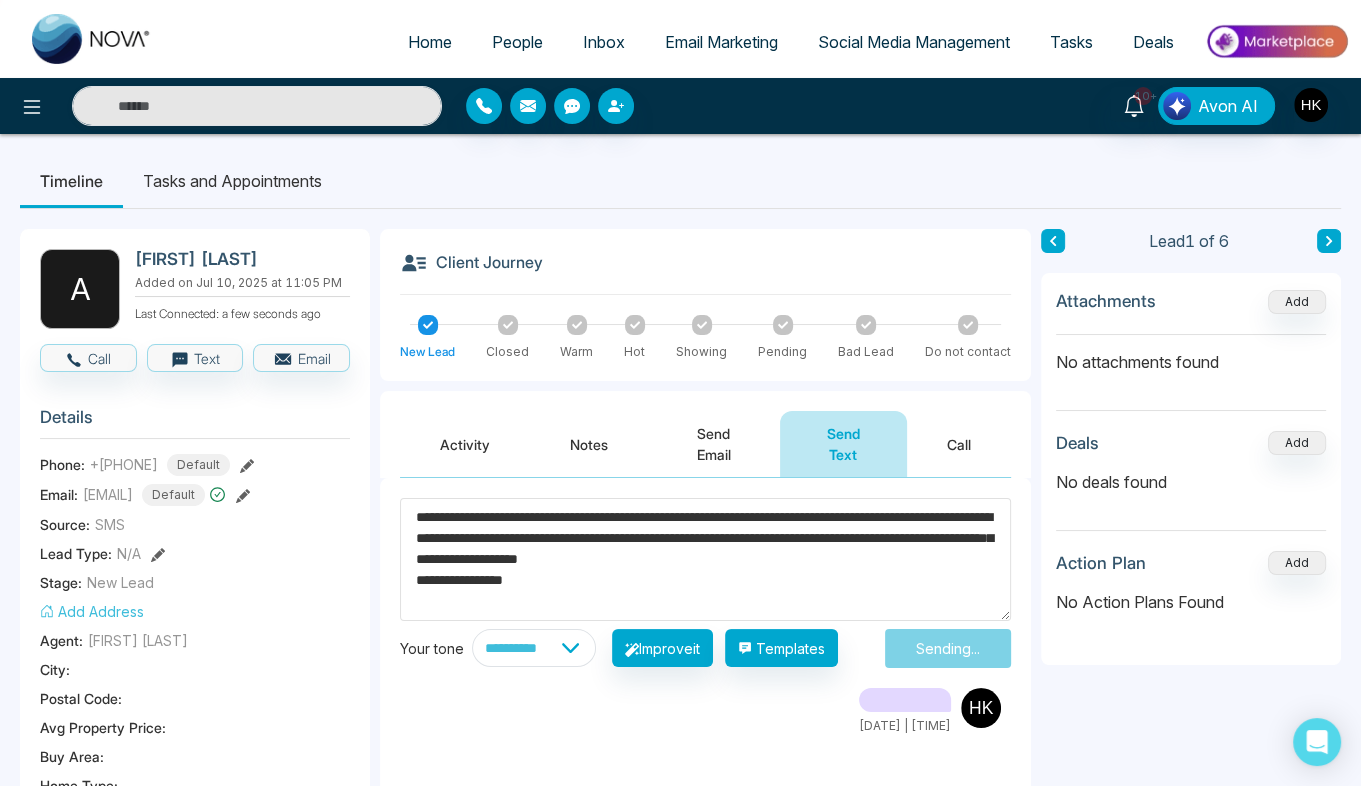 type 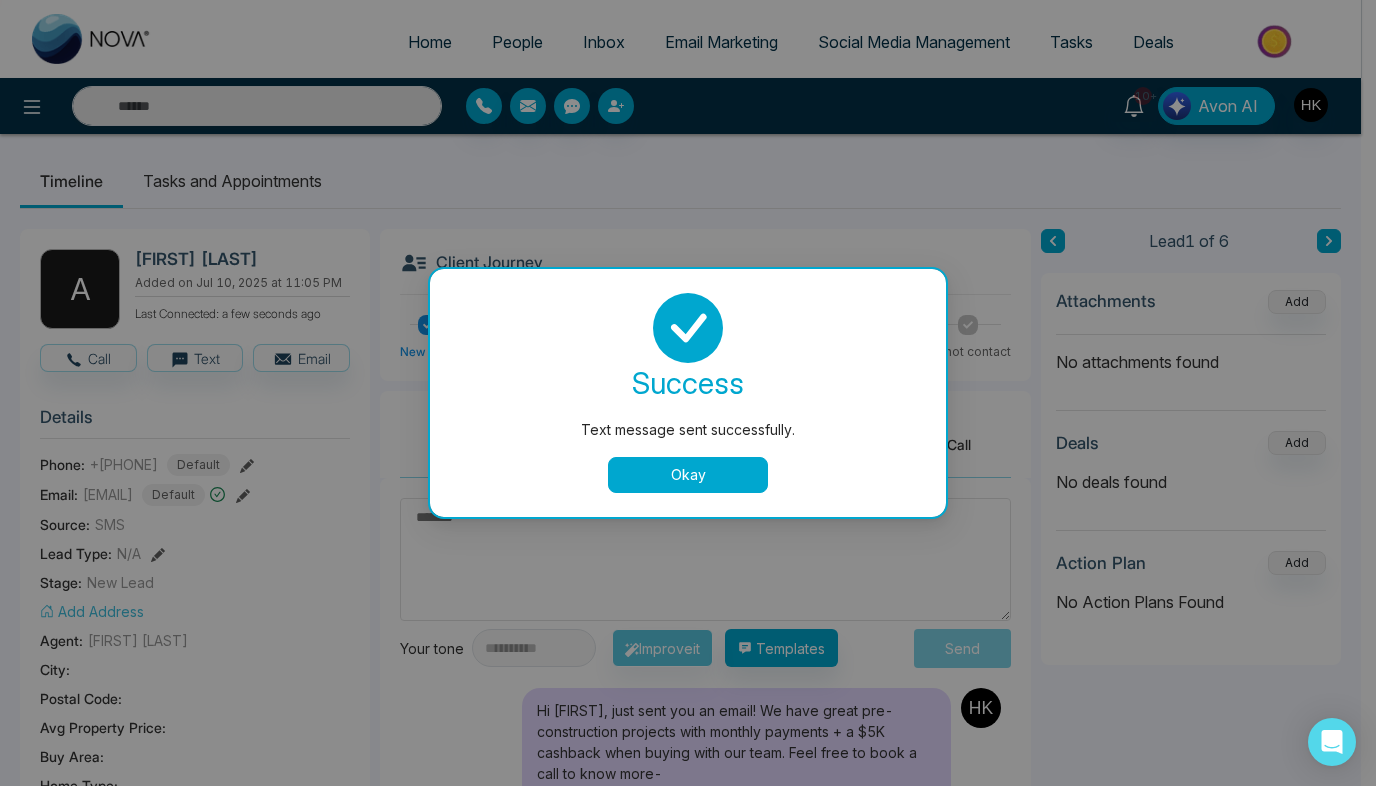 click on "Okay" at bounding box center [688, 475] 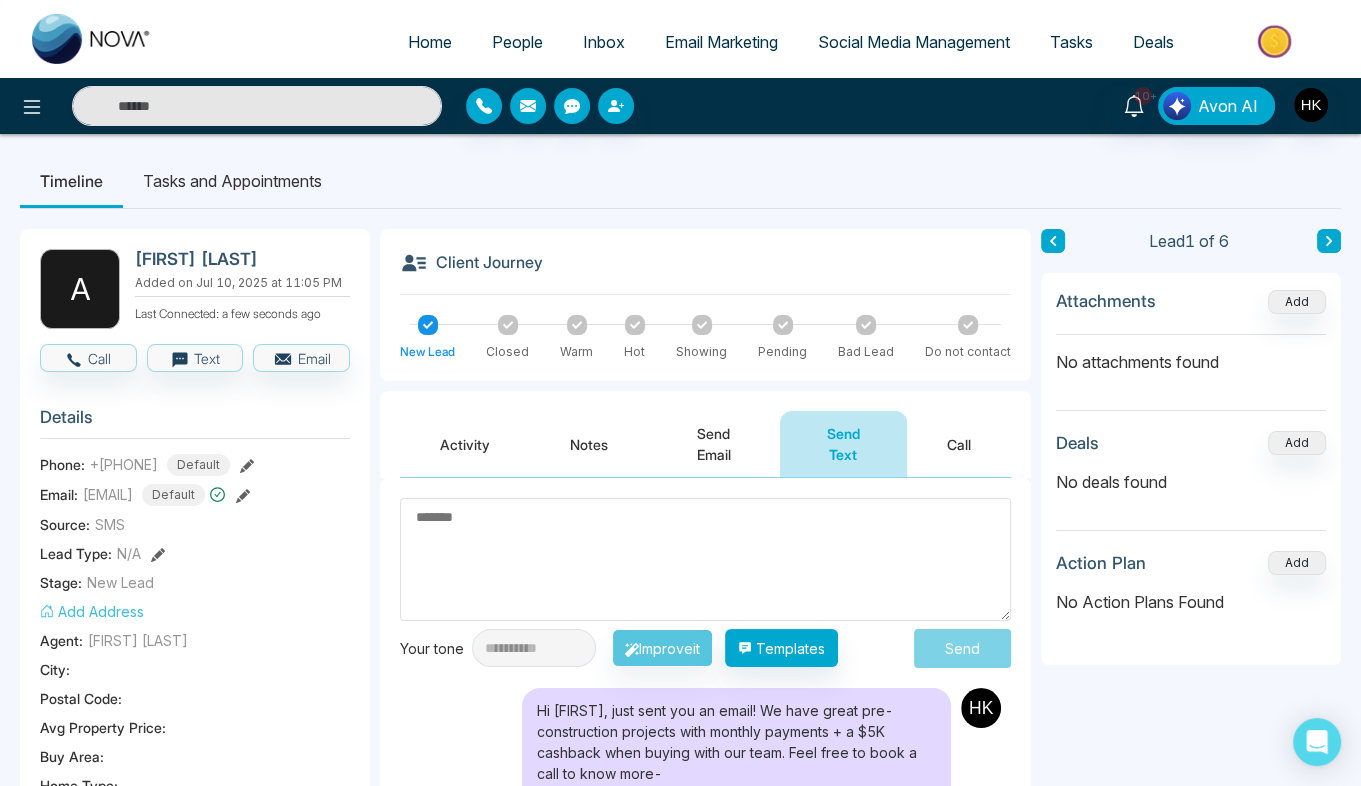 click at bounding box center [1329, 241] 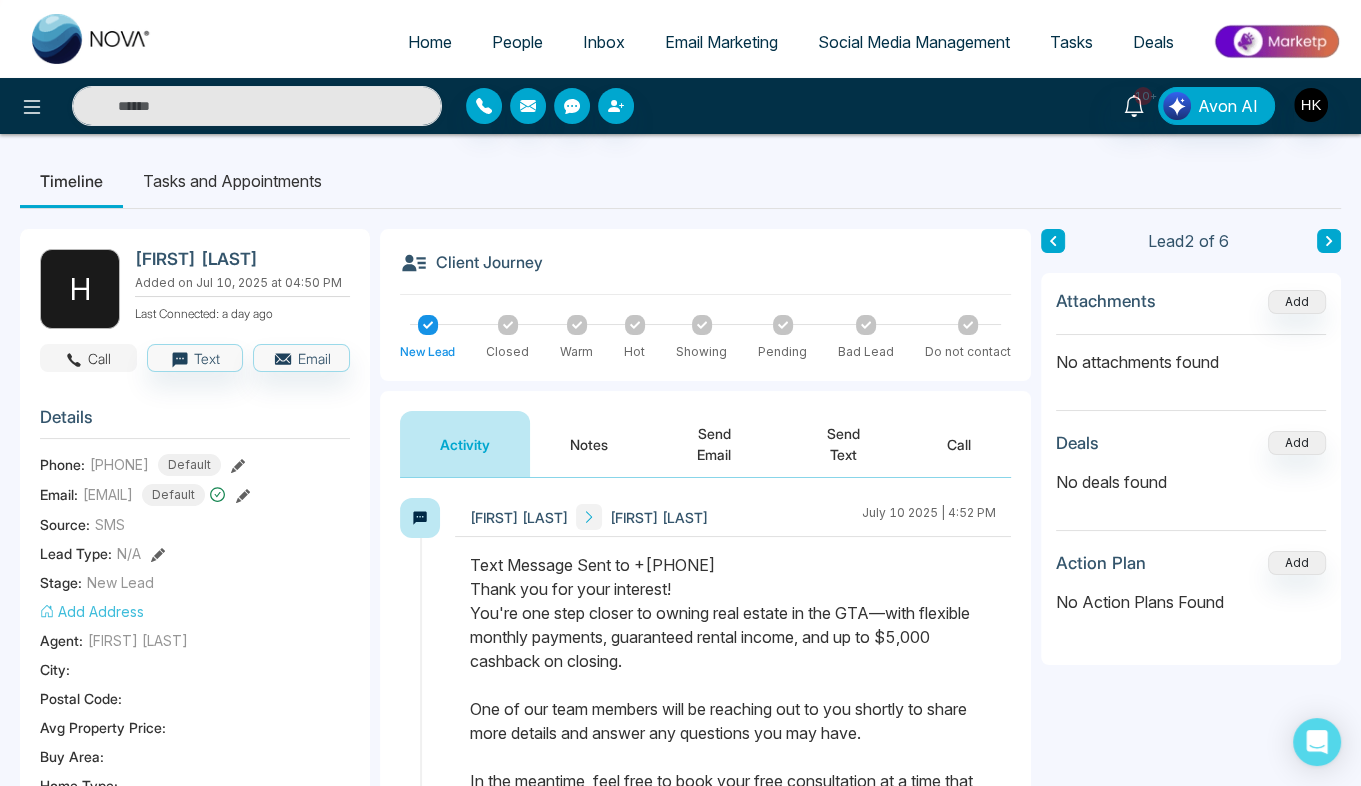 click 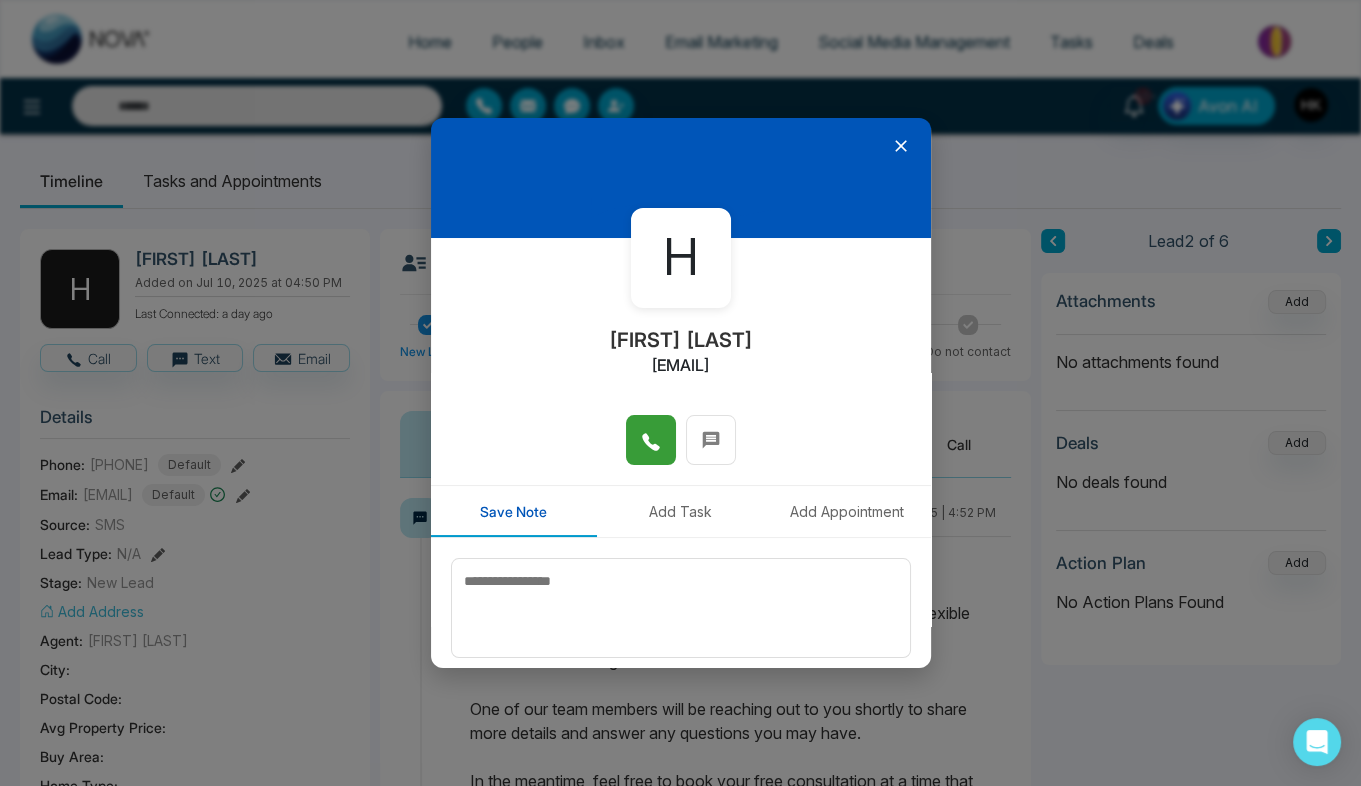 click at bounding box center (651, 440) 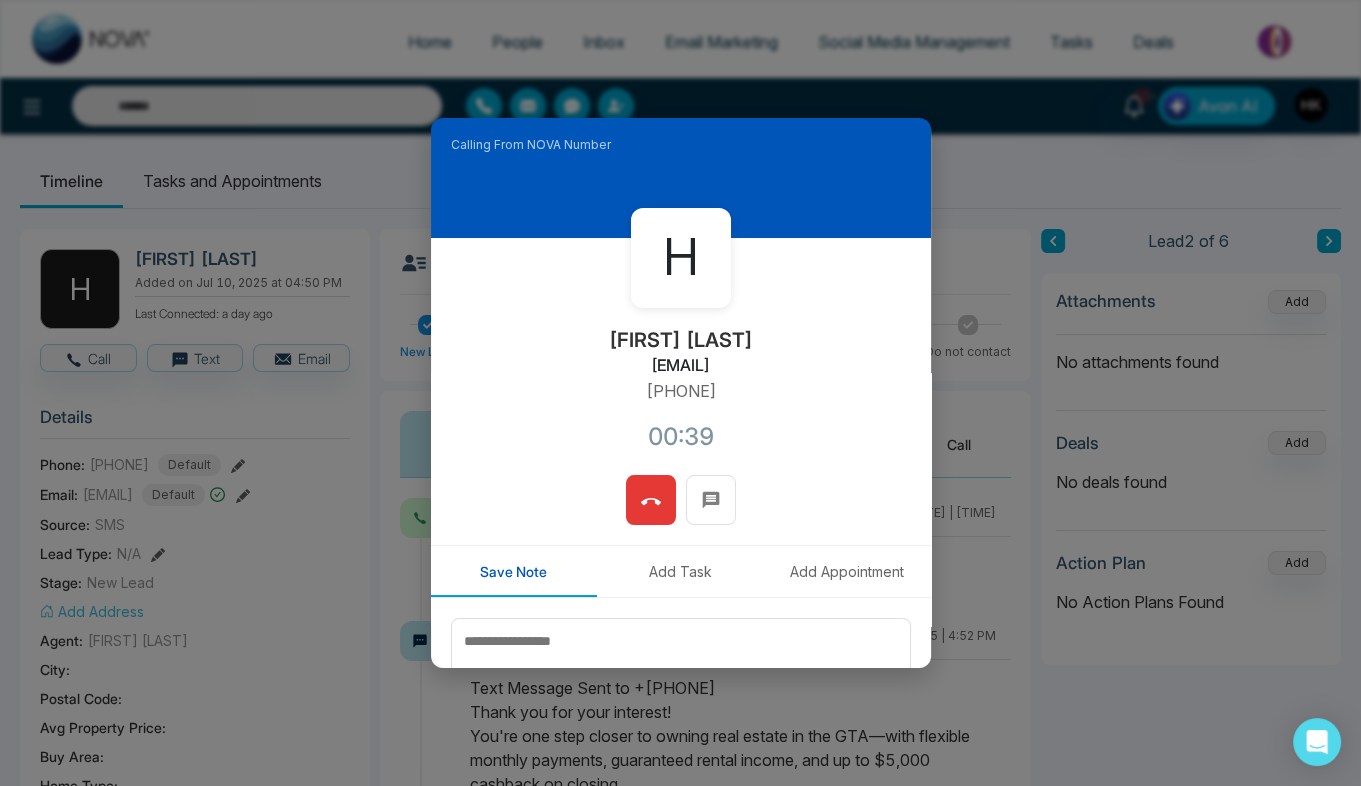click 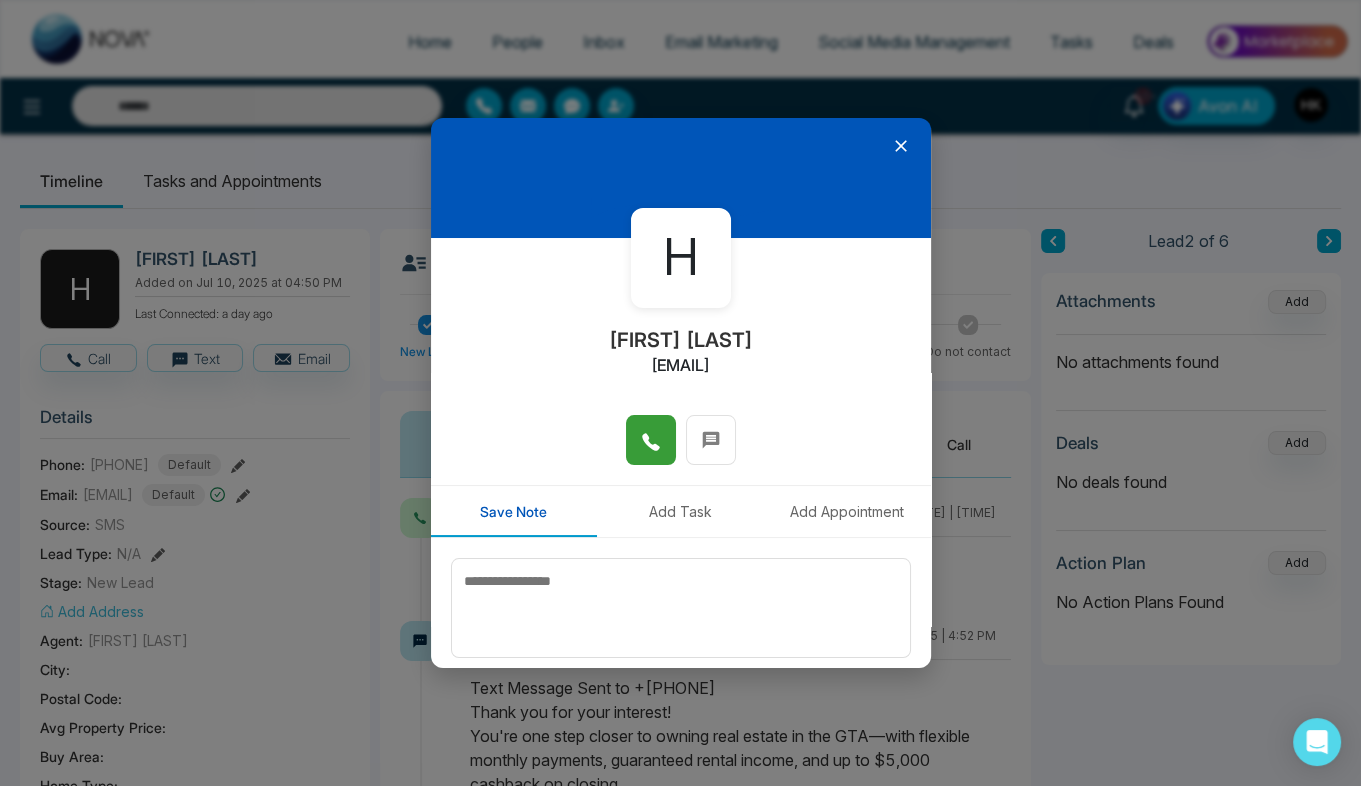 click on "Add Task" at bounding box center (680, 511) 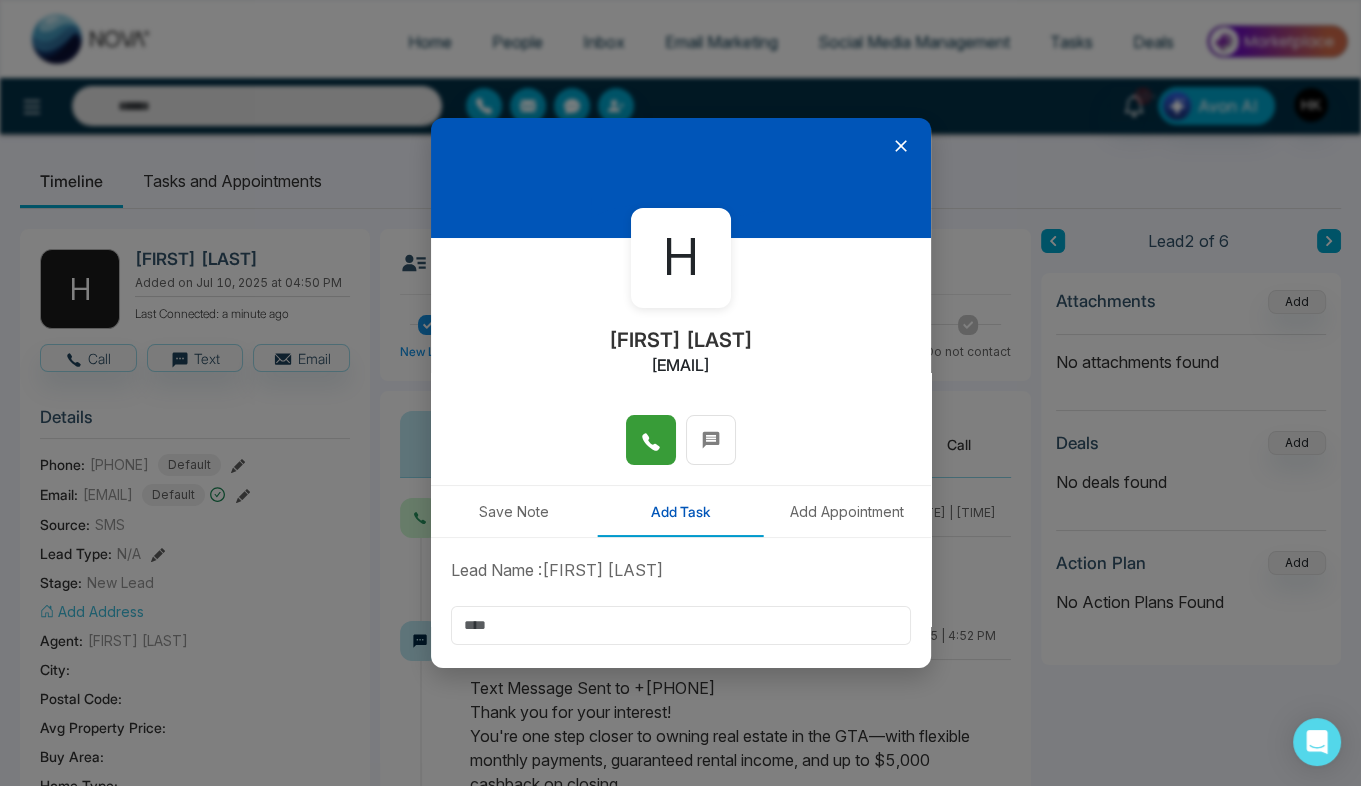 click at bounding box center [681, 625] 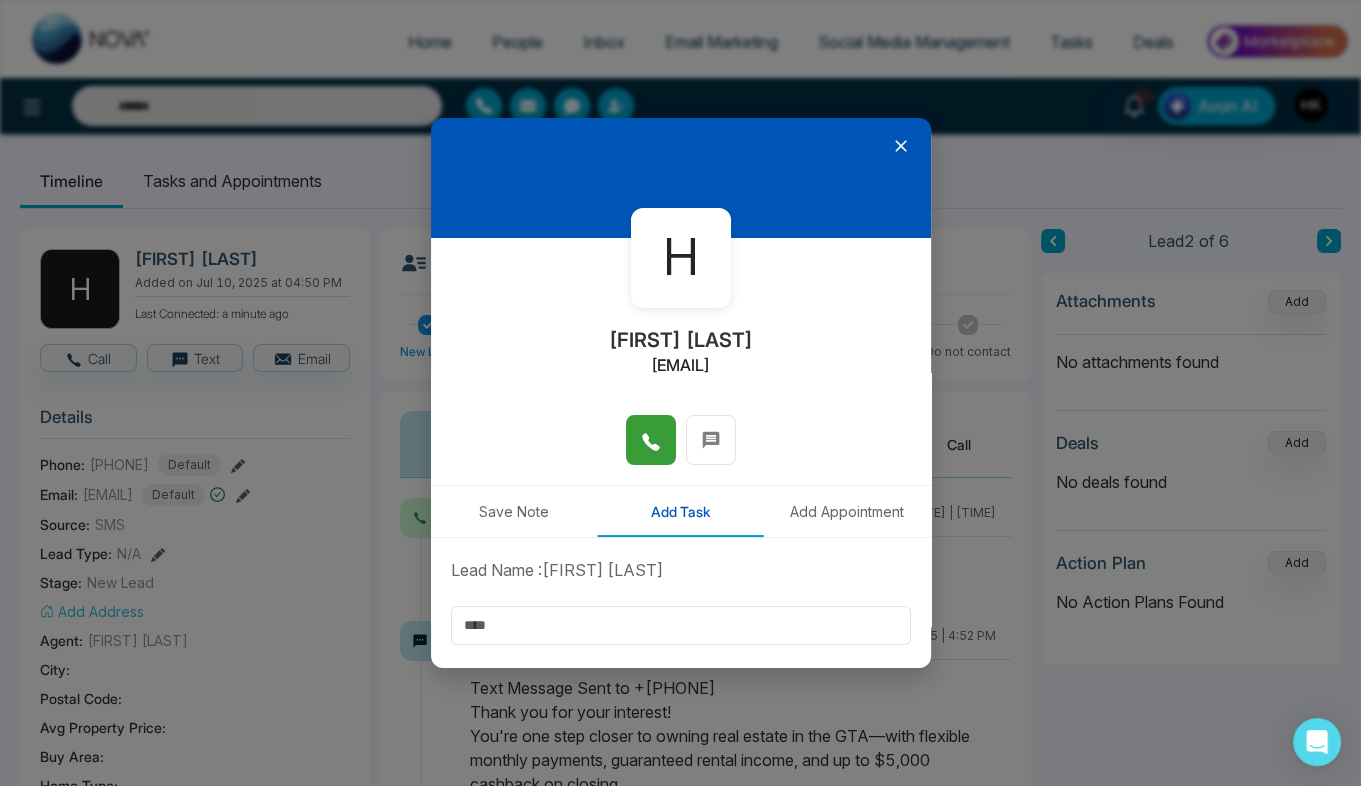 click on "Add Appointment" at bounding box center (847, 511) 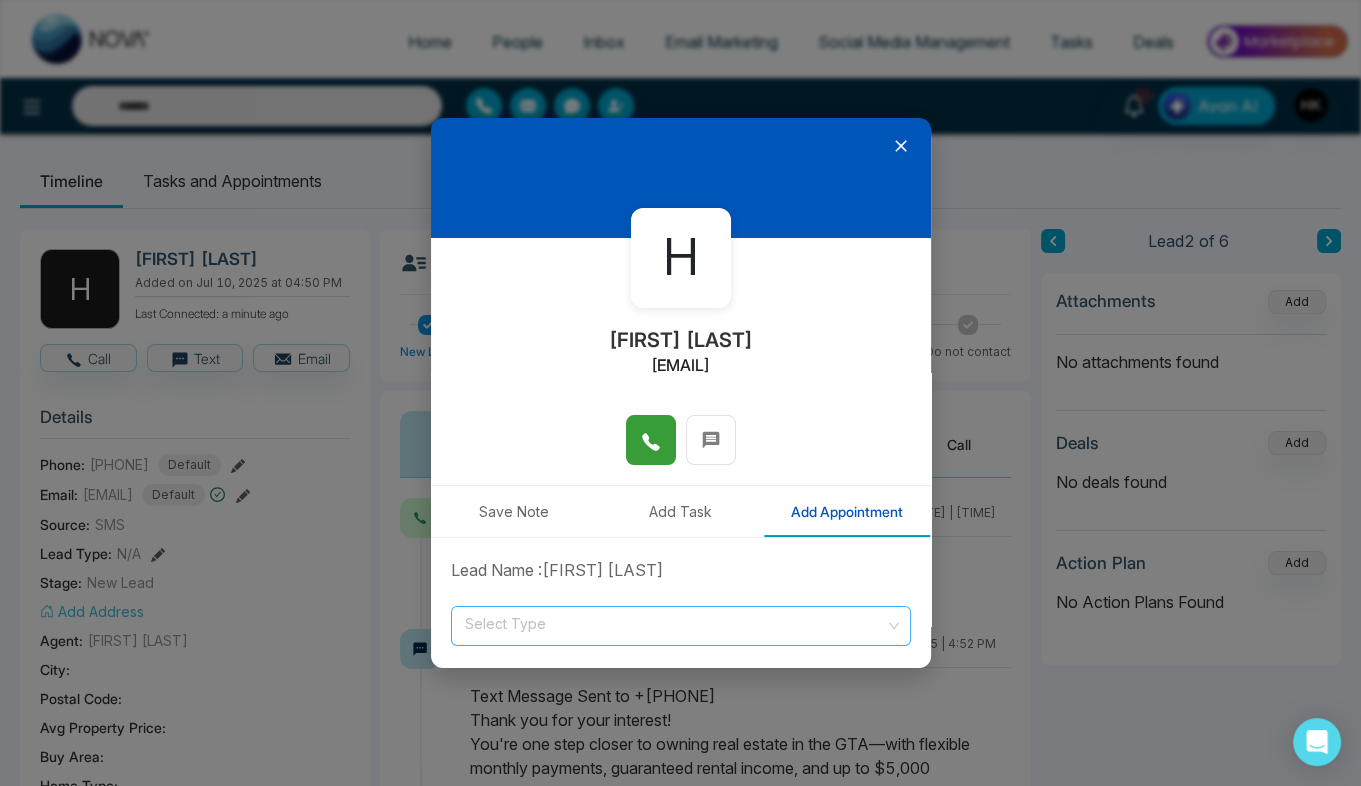 click at bounding box center (674, 622) 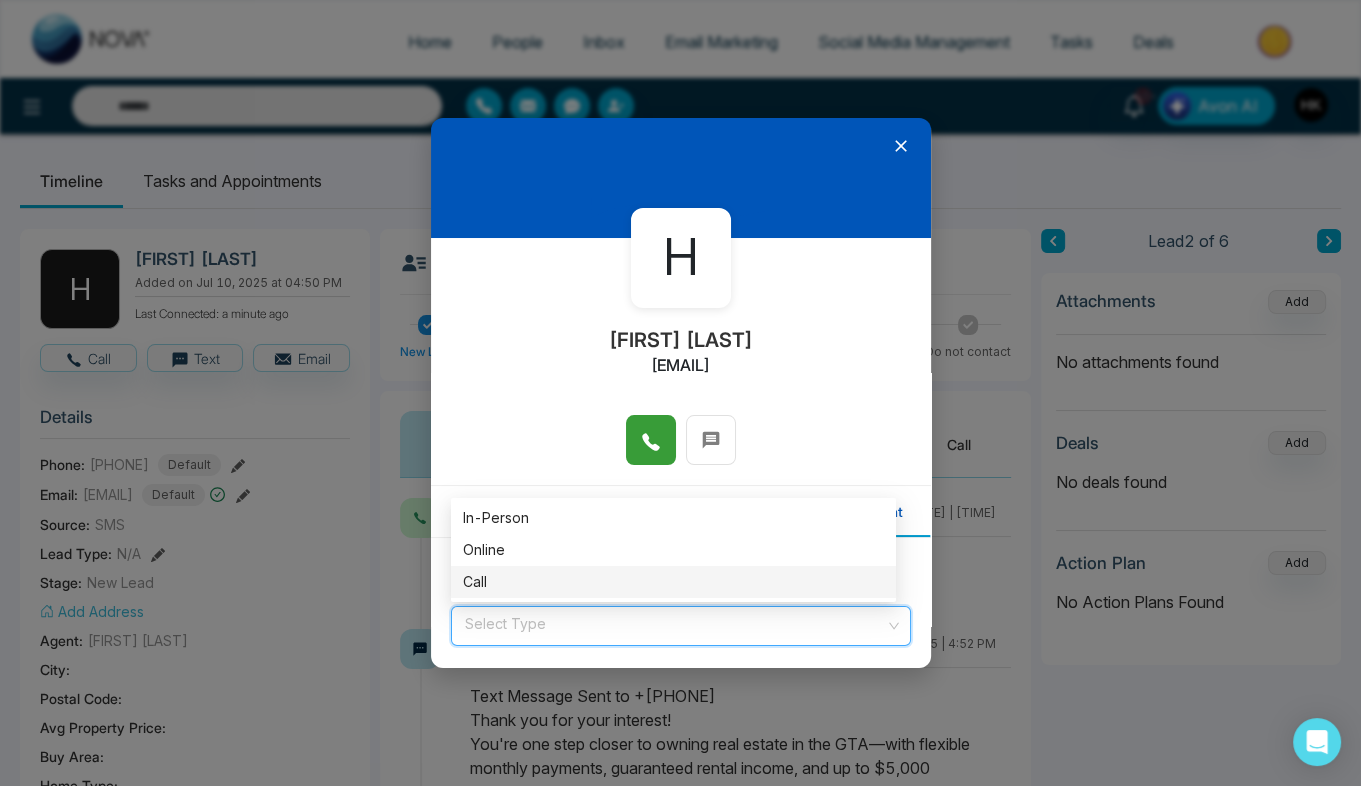click on "Call" at bounding box center [673, 582] 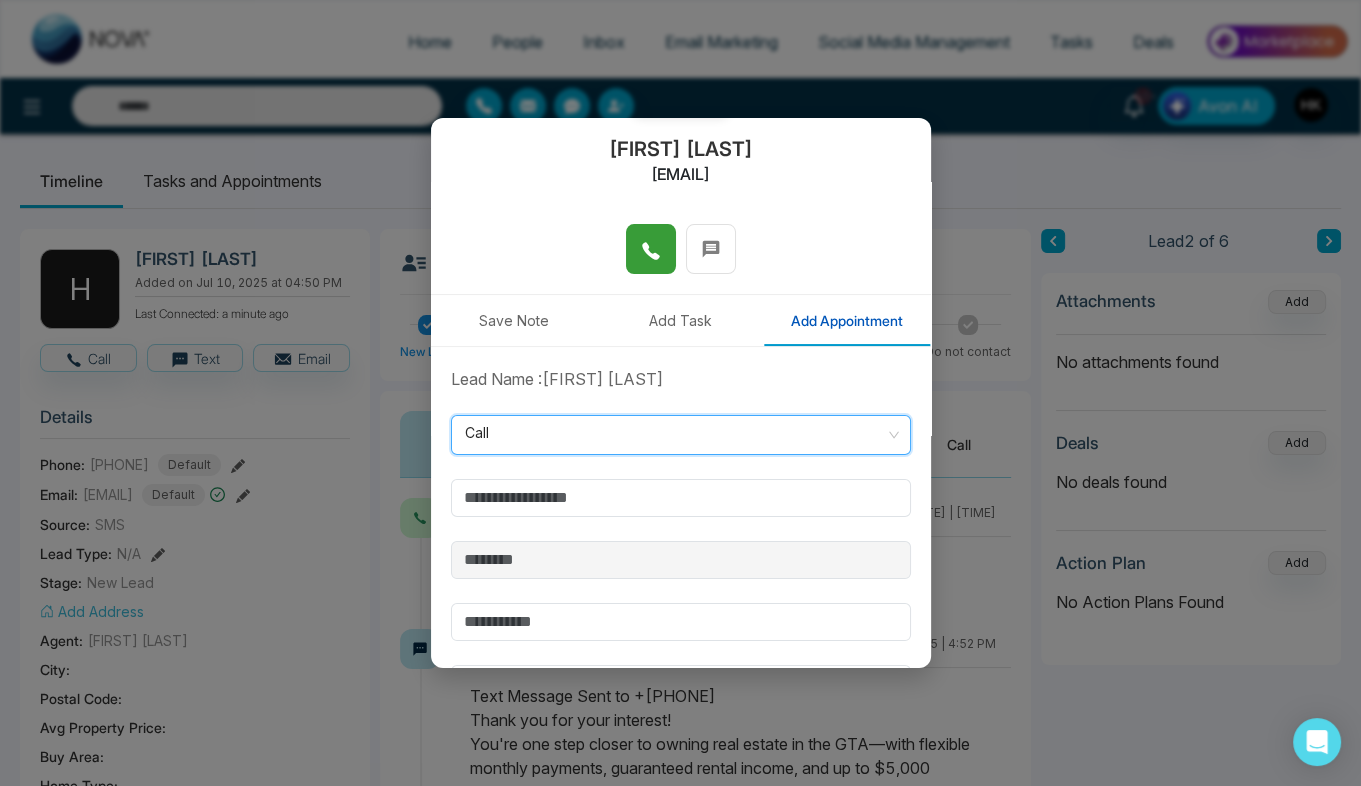 scroll, scrollTop: 192, scrollLeft: 0, axis: vertical 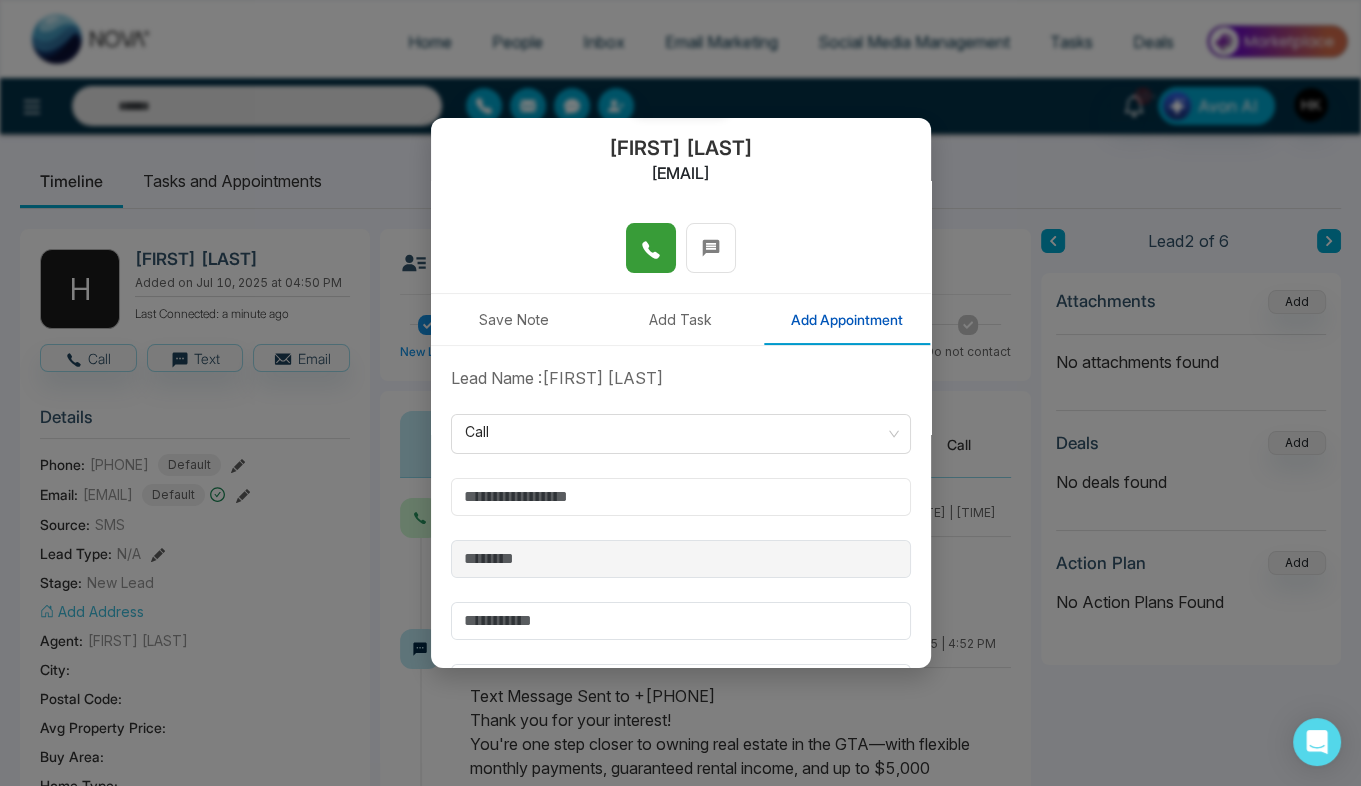 click at bounding box center (681, 497) 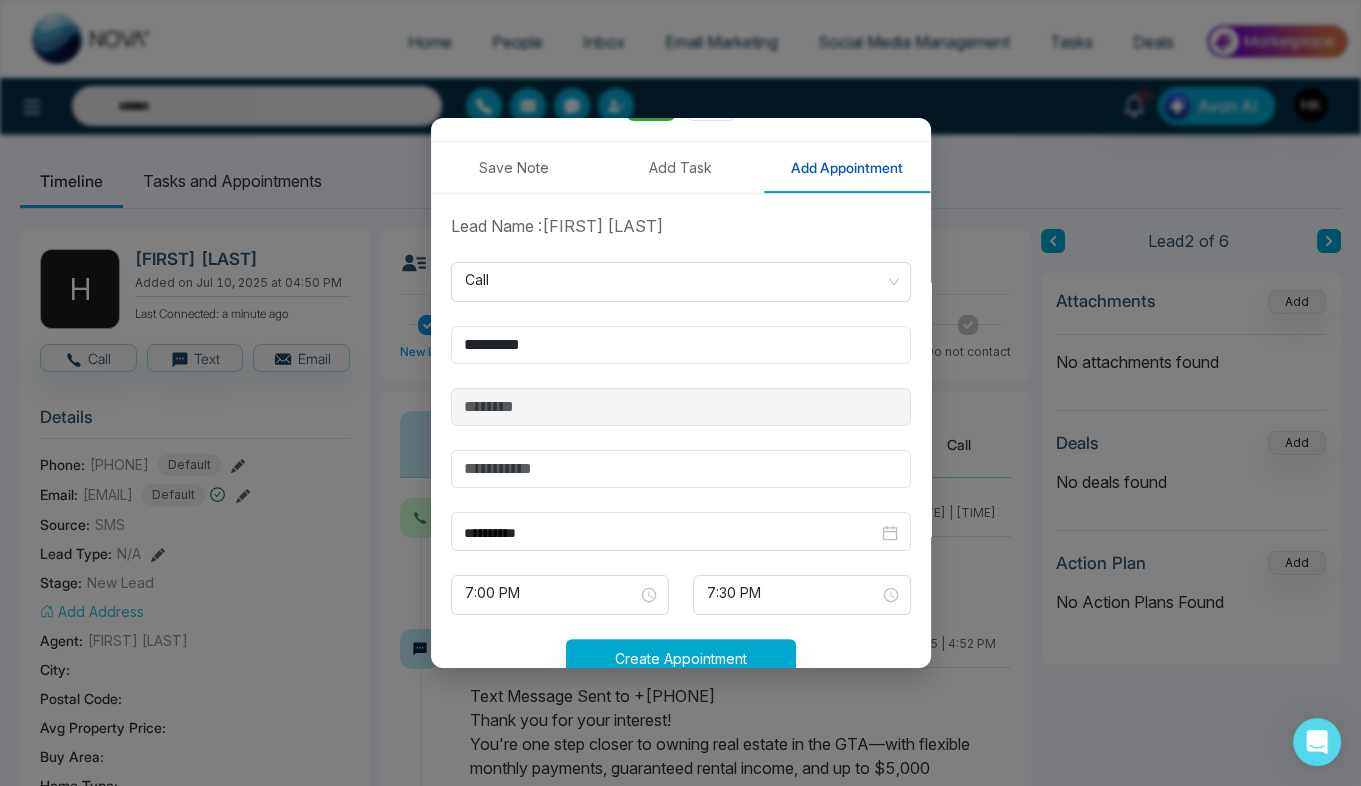 scroll, scrollTop: 344, scrollLeft: 0, axis: vertical 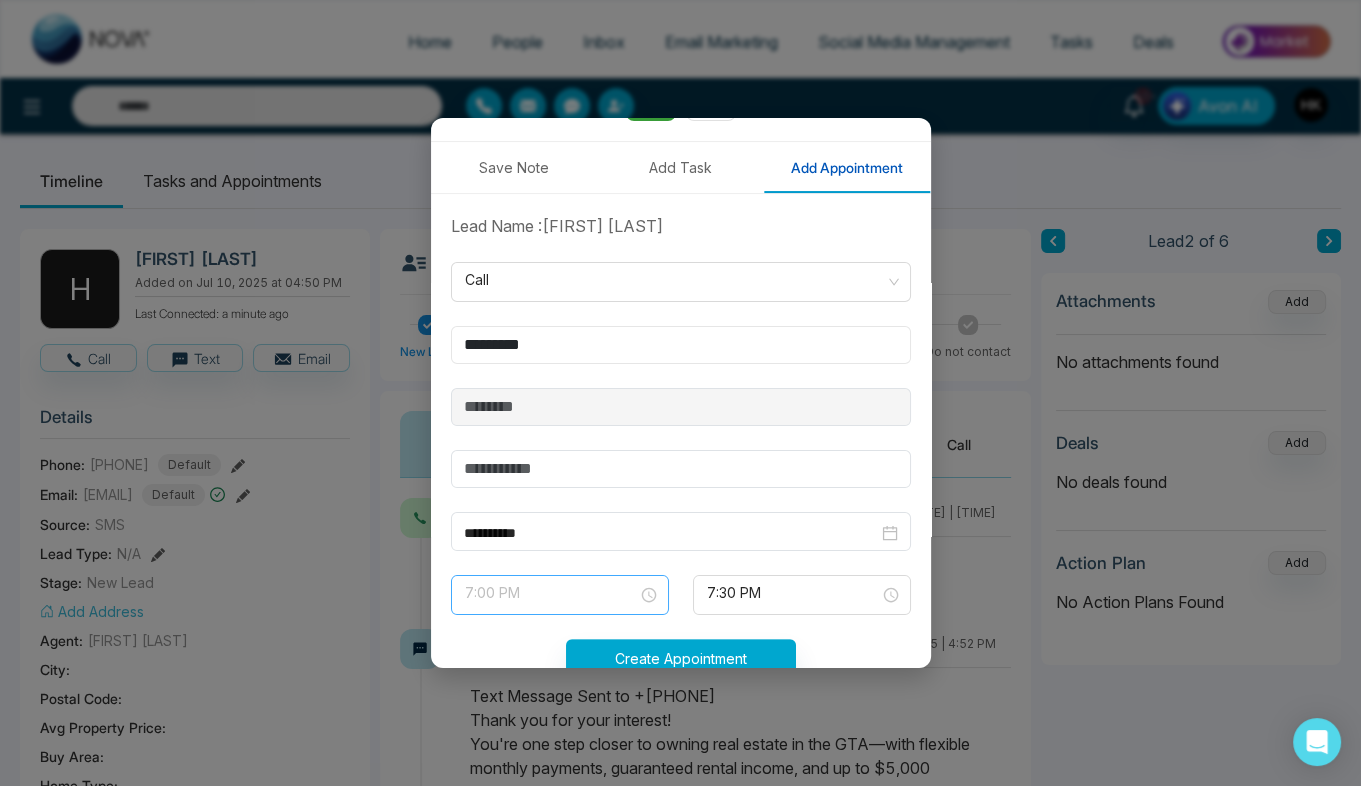 click on "7:00 PM" at bounding box center [560, 595] 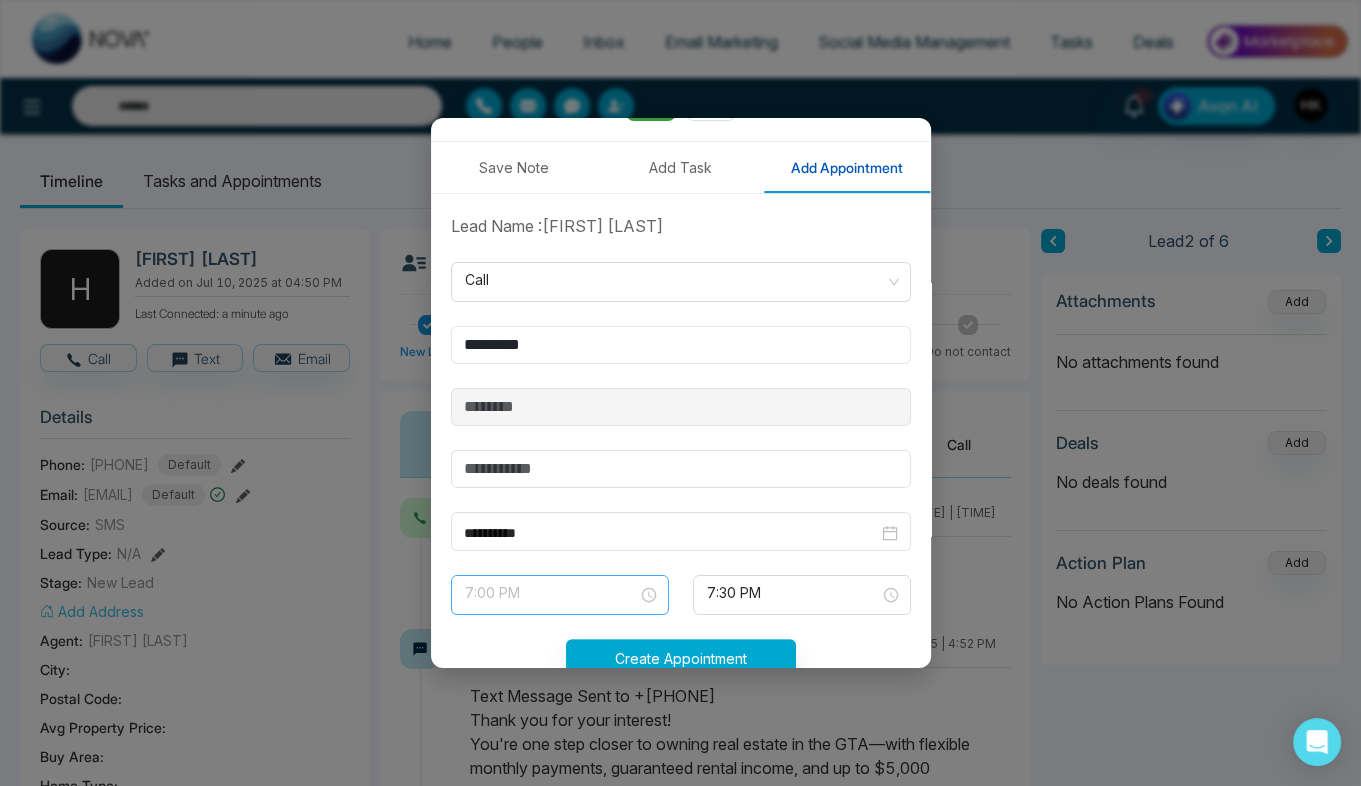 type on "*********" 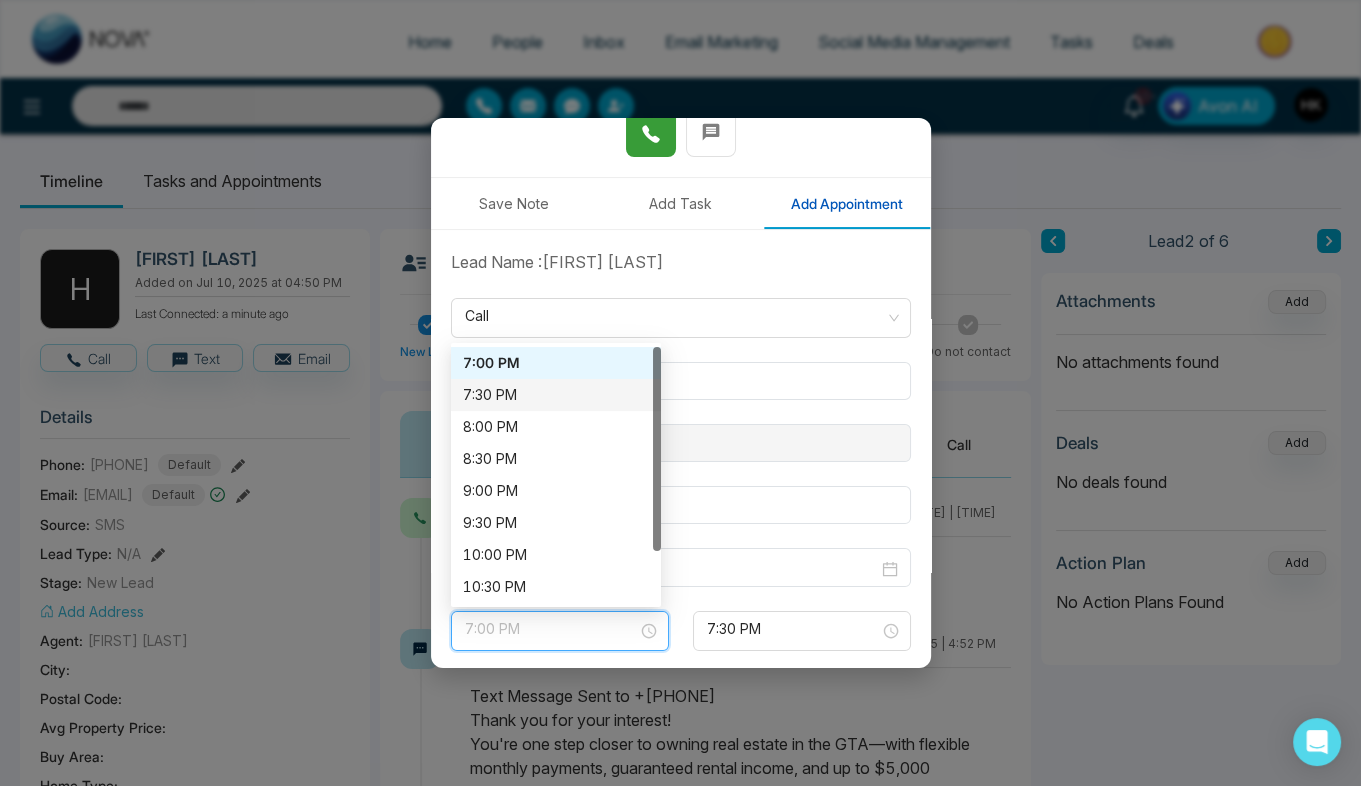 scroll, scrollTop: 296, scrollLeft: 0, axis: vertical 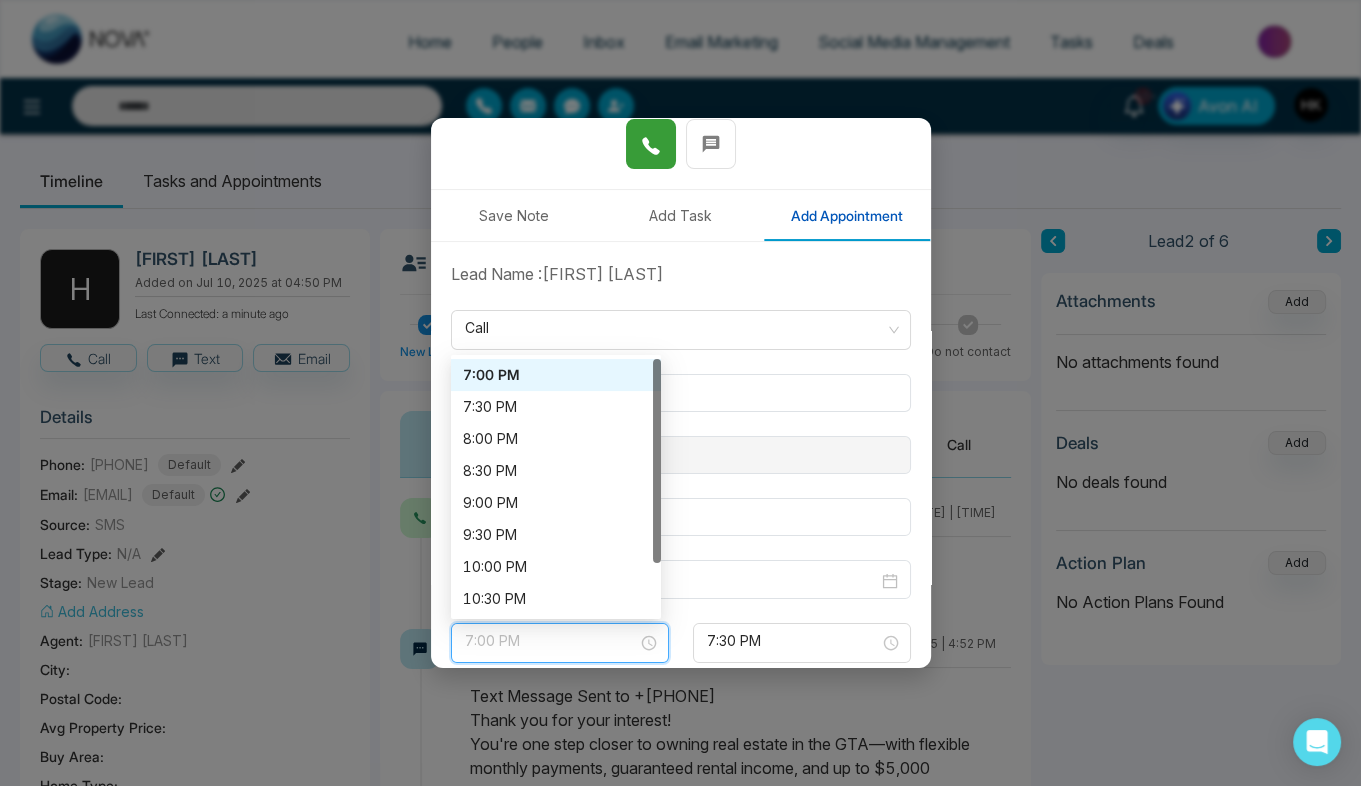 drag, startPoint x: 656, startPoint y: 371, endPoint x: 658, endPoint y: 355, distance: 16.124516 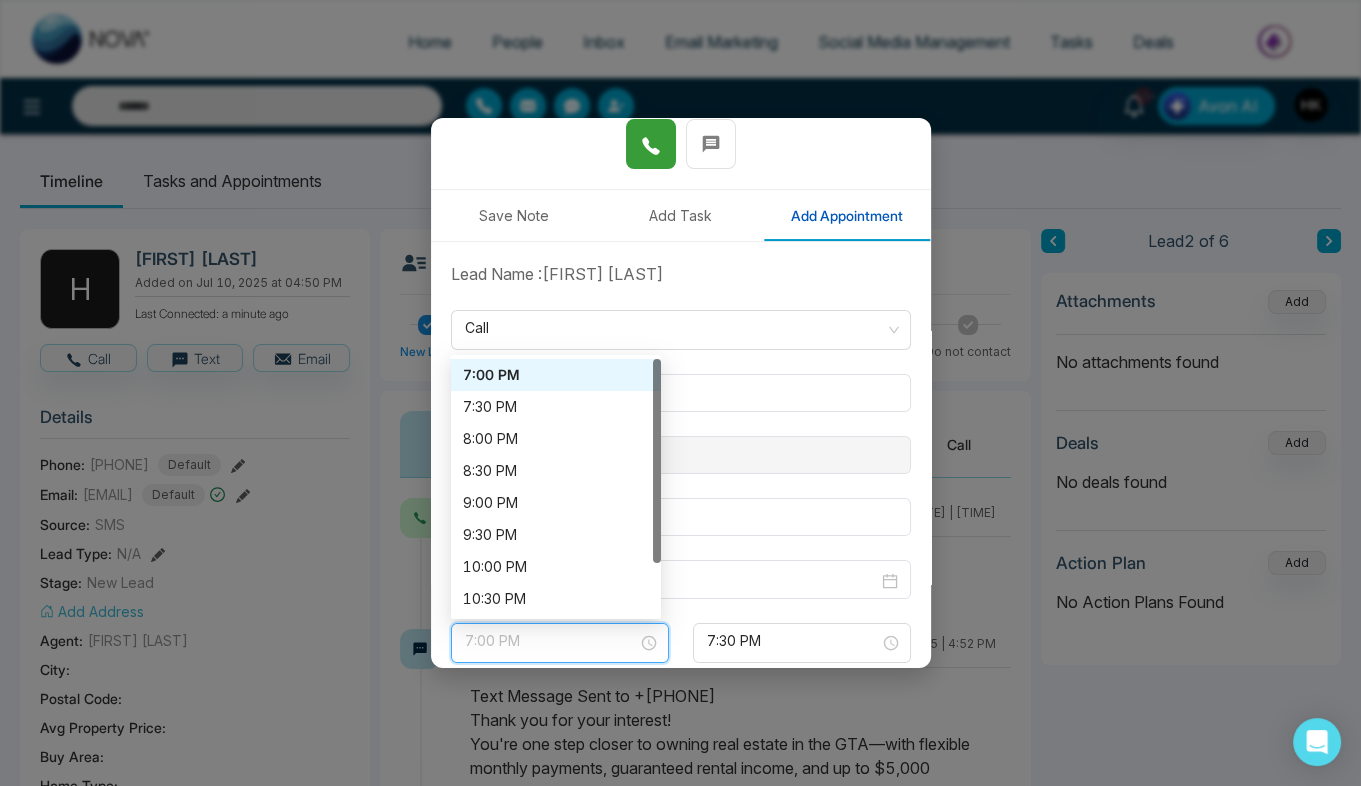 click at bounding box center [657, 461] 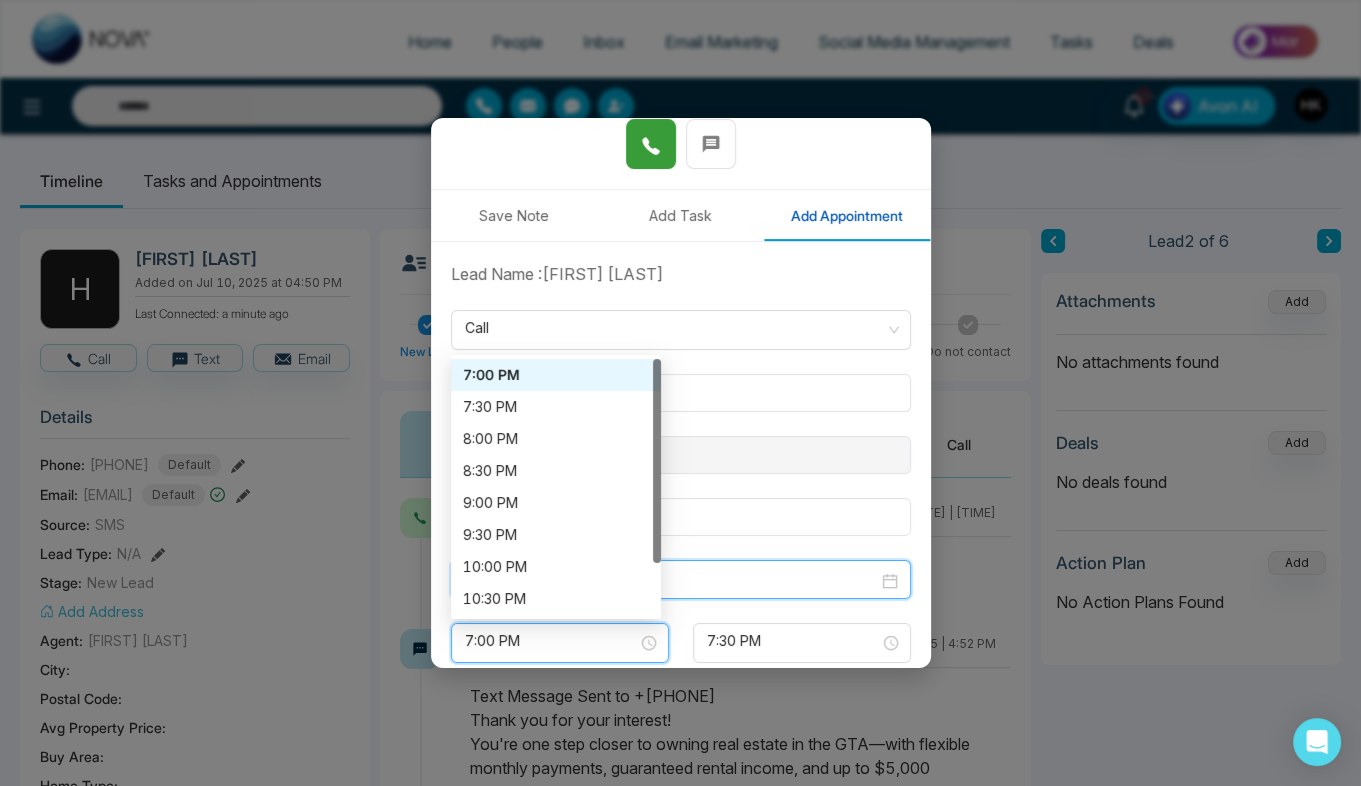 click on "**********" at bounding box center [671, 581] 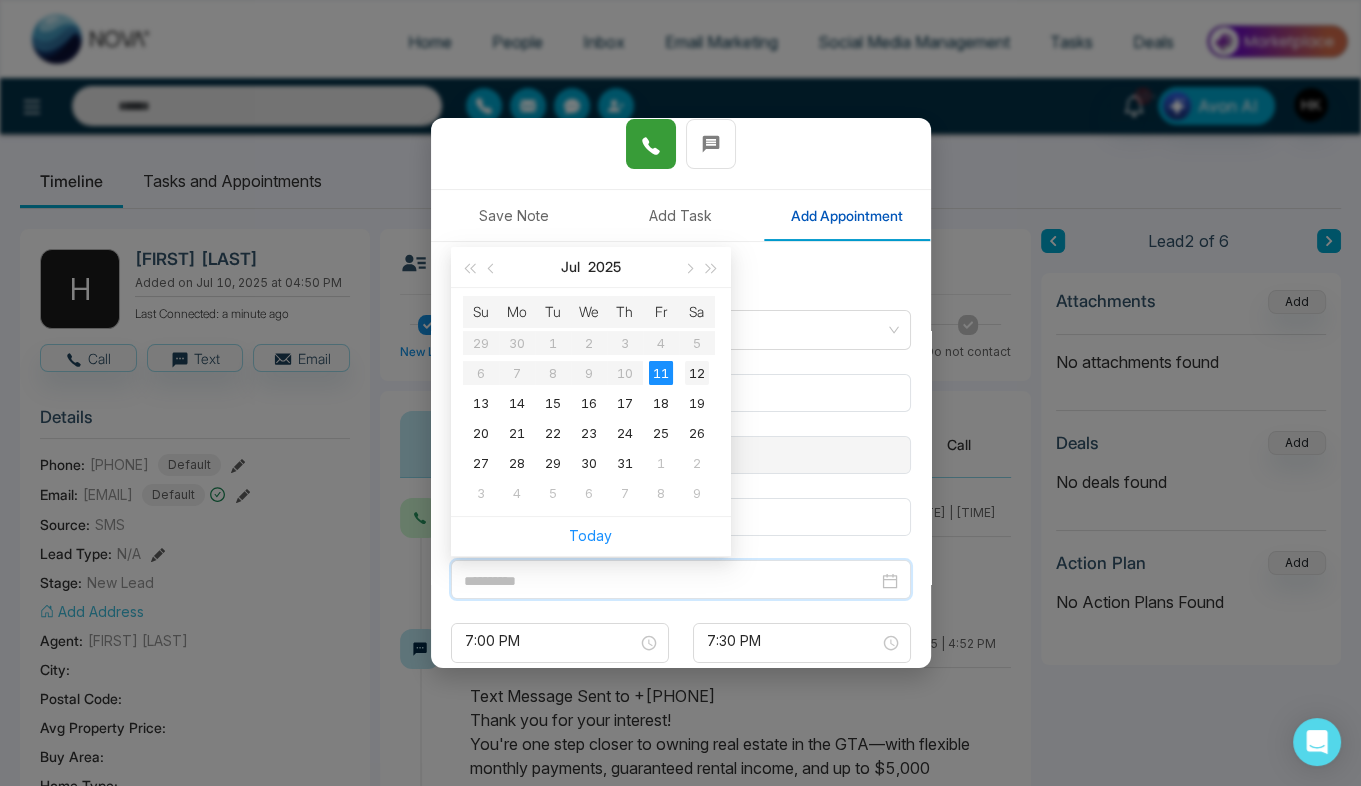 type on "**********" 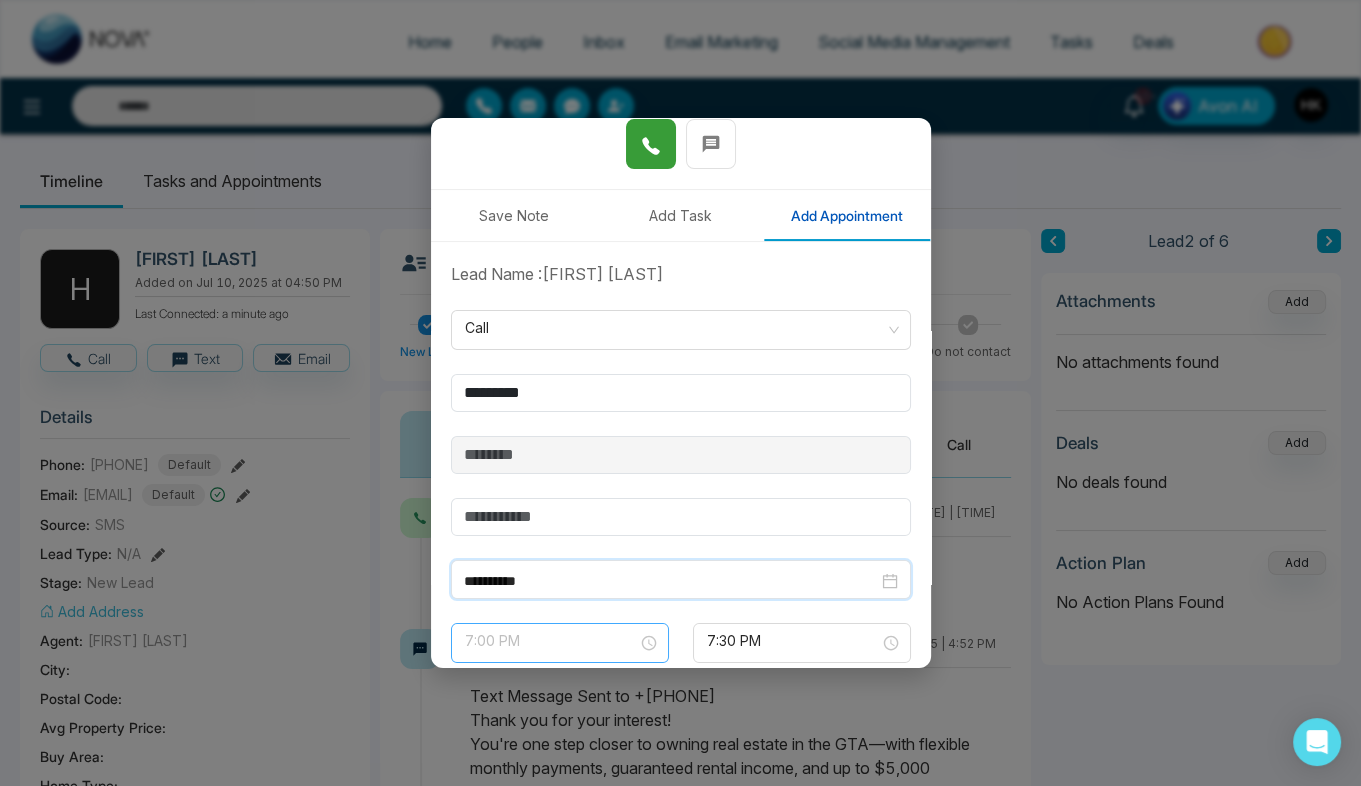 scroll, scrollTop: 992, scrollLeft: 0, axis: vertical 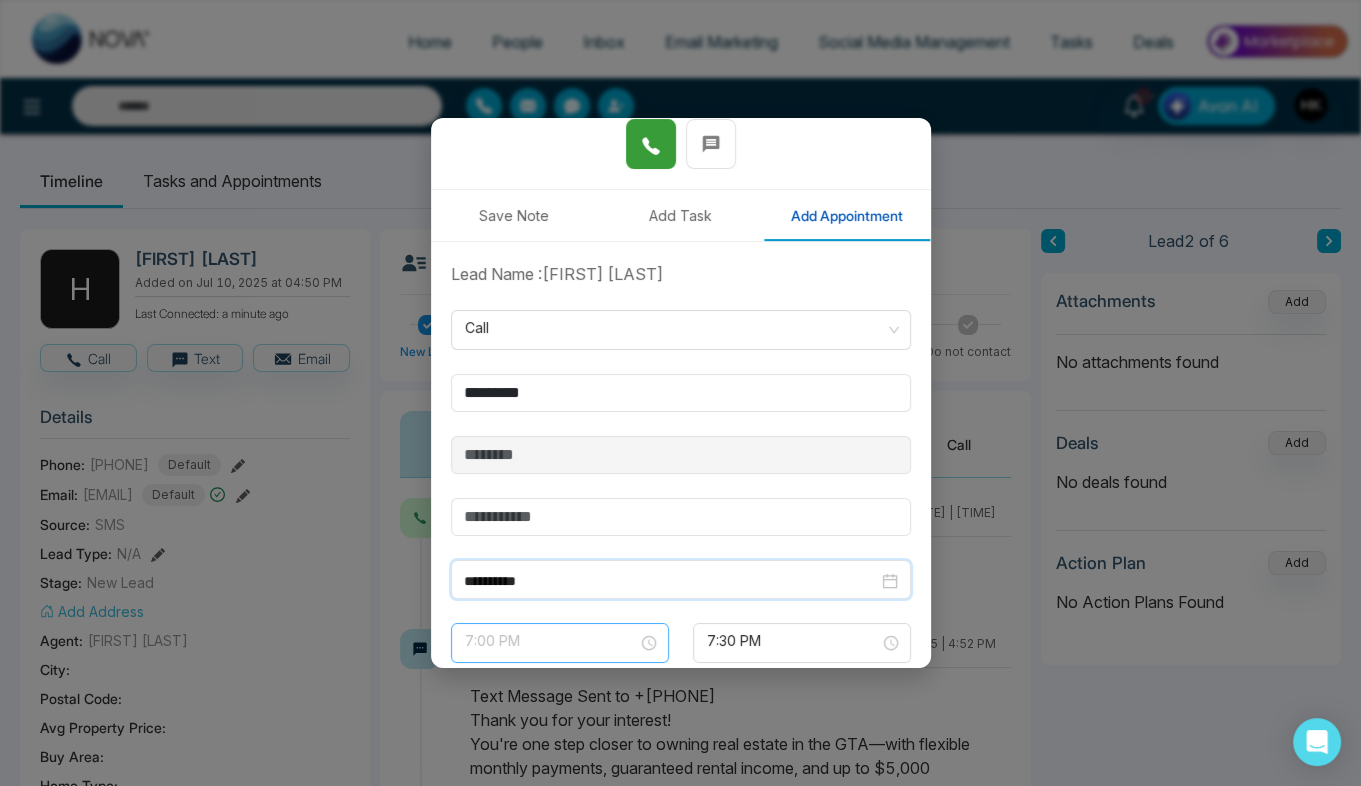 click on "7:00 PM" at bounding box center [560, 643] 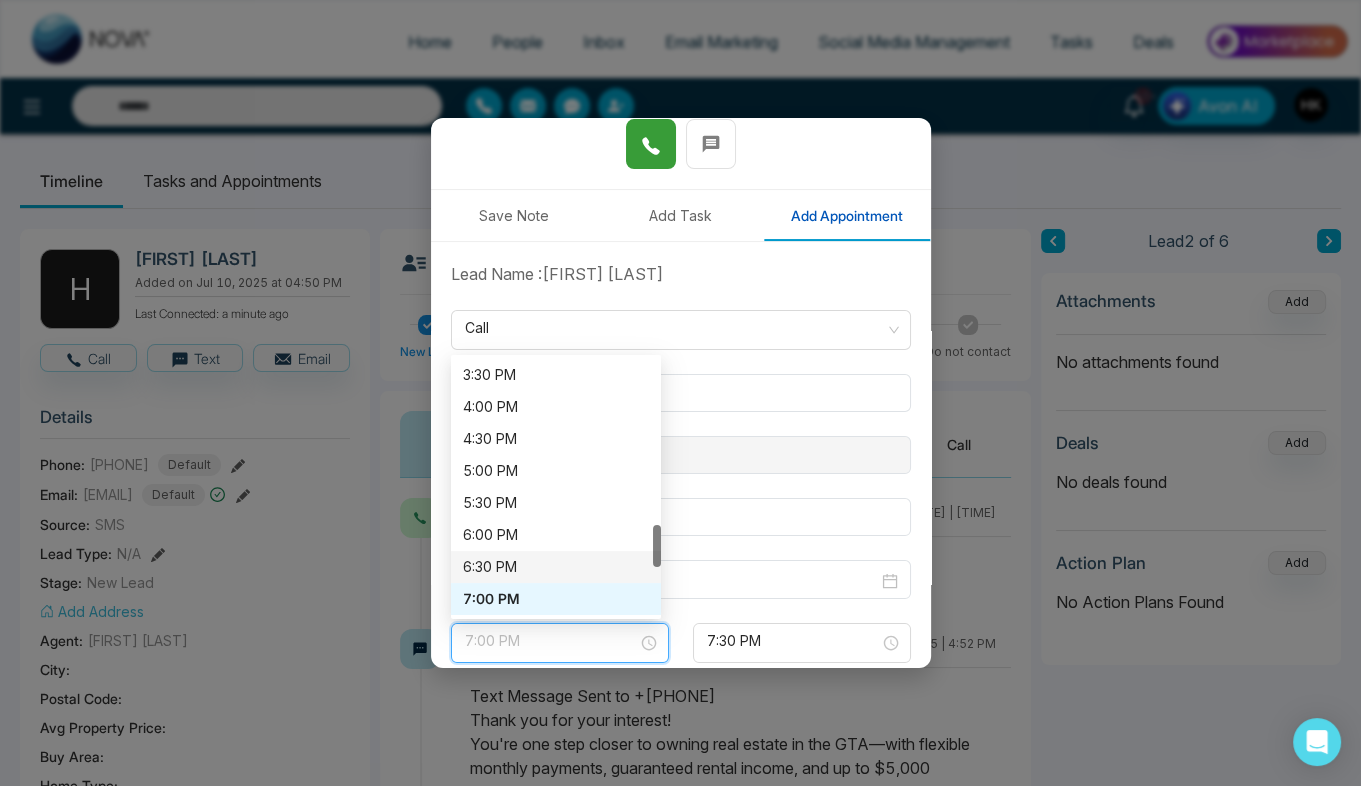 click at bounding box center (657, 546) 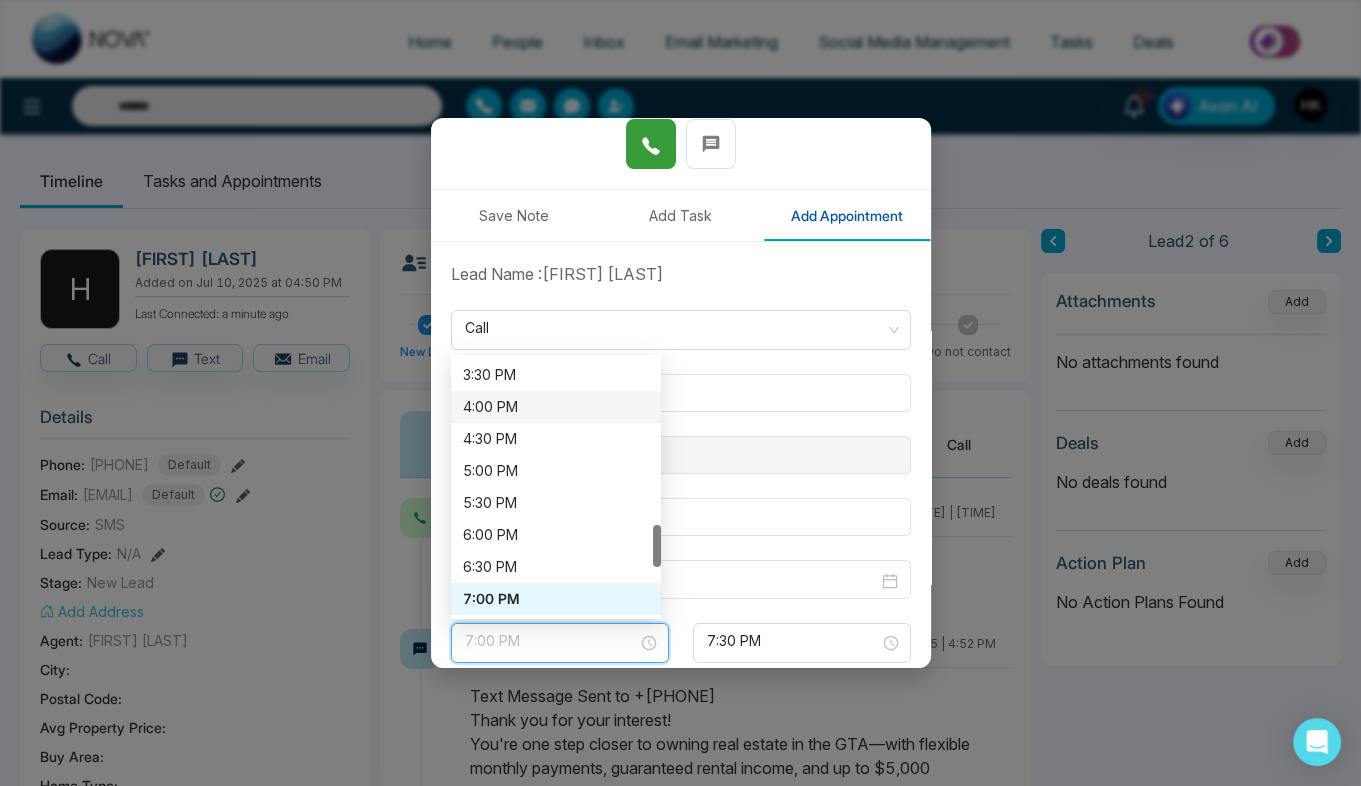 click on "4:00 PM" at bounding box center (556, 407) 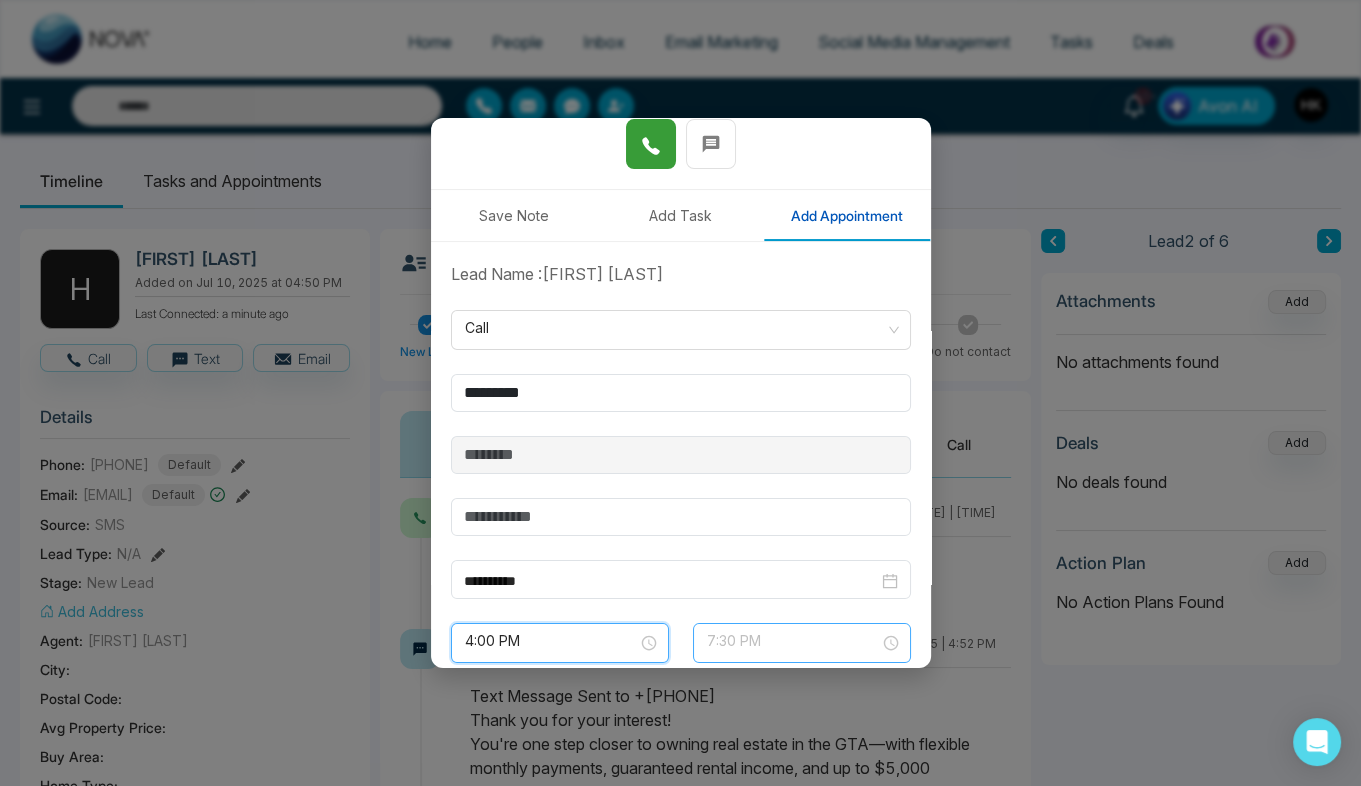 scroll, scrollTop: 1024, scrollLeft: 0, axis: vertical 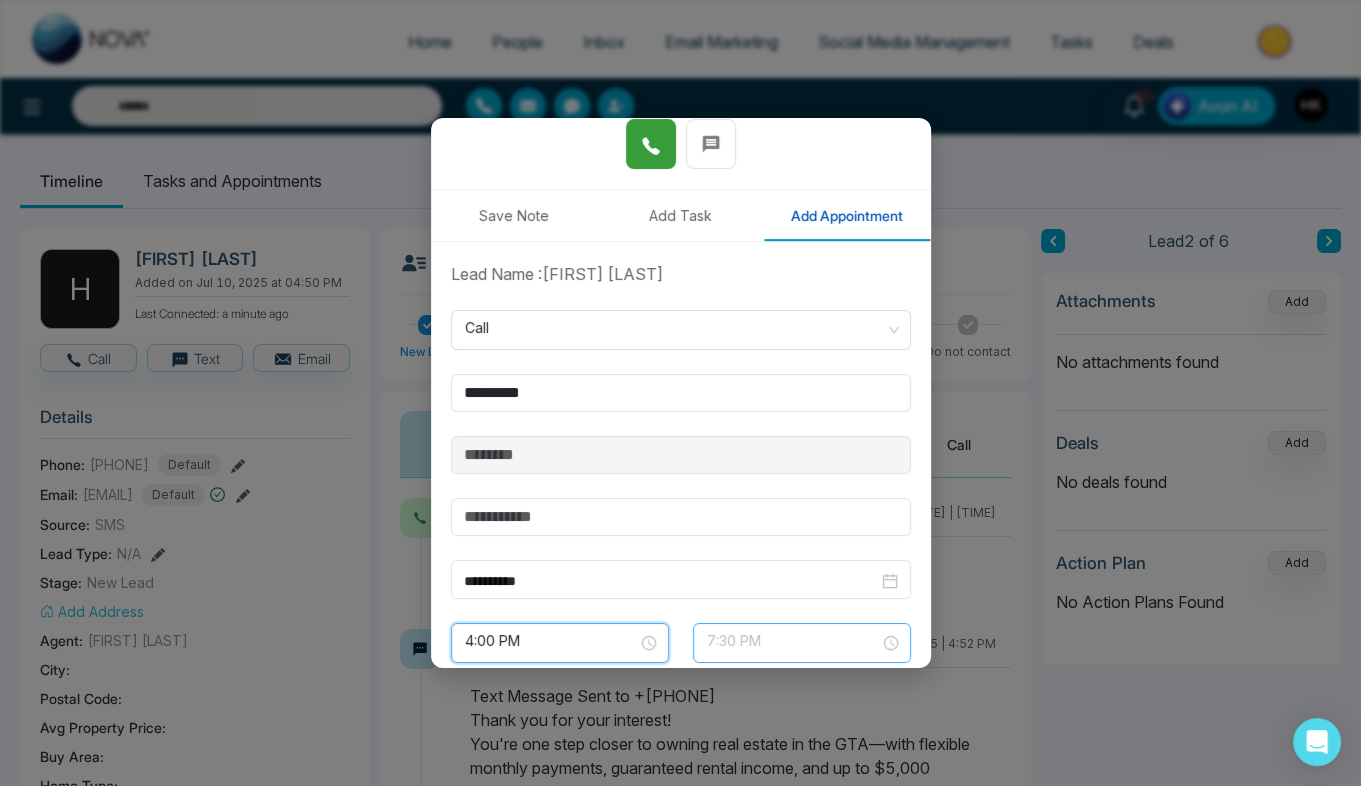 click on "7:30 PM" at bounding box center [802, 643] 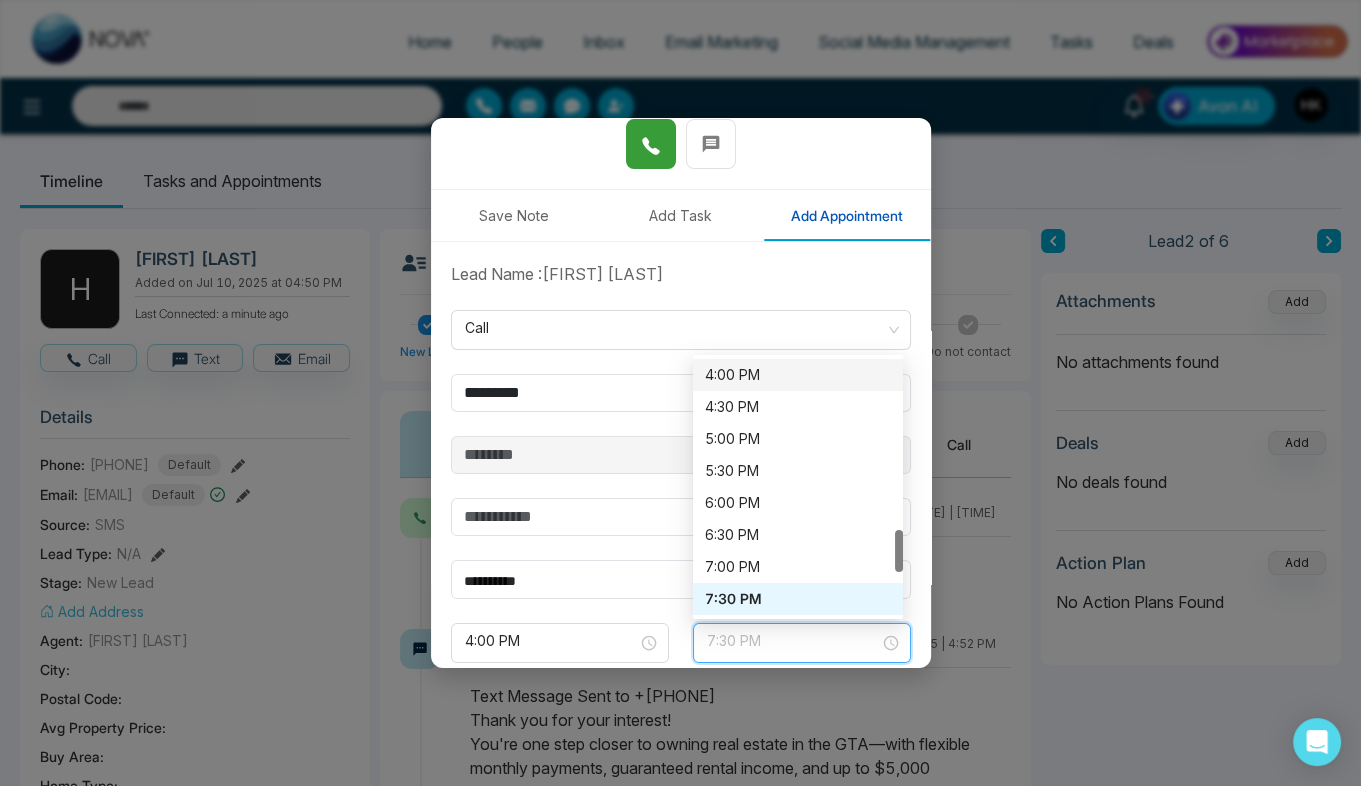click on "4:00 PM" at bounding box center (798, 375) 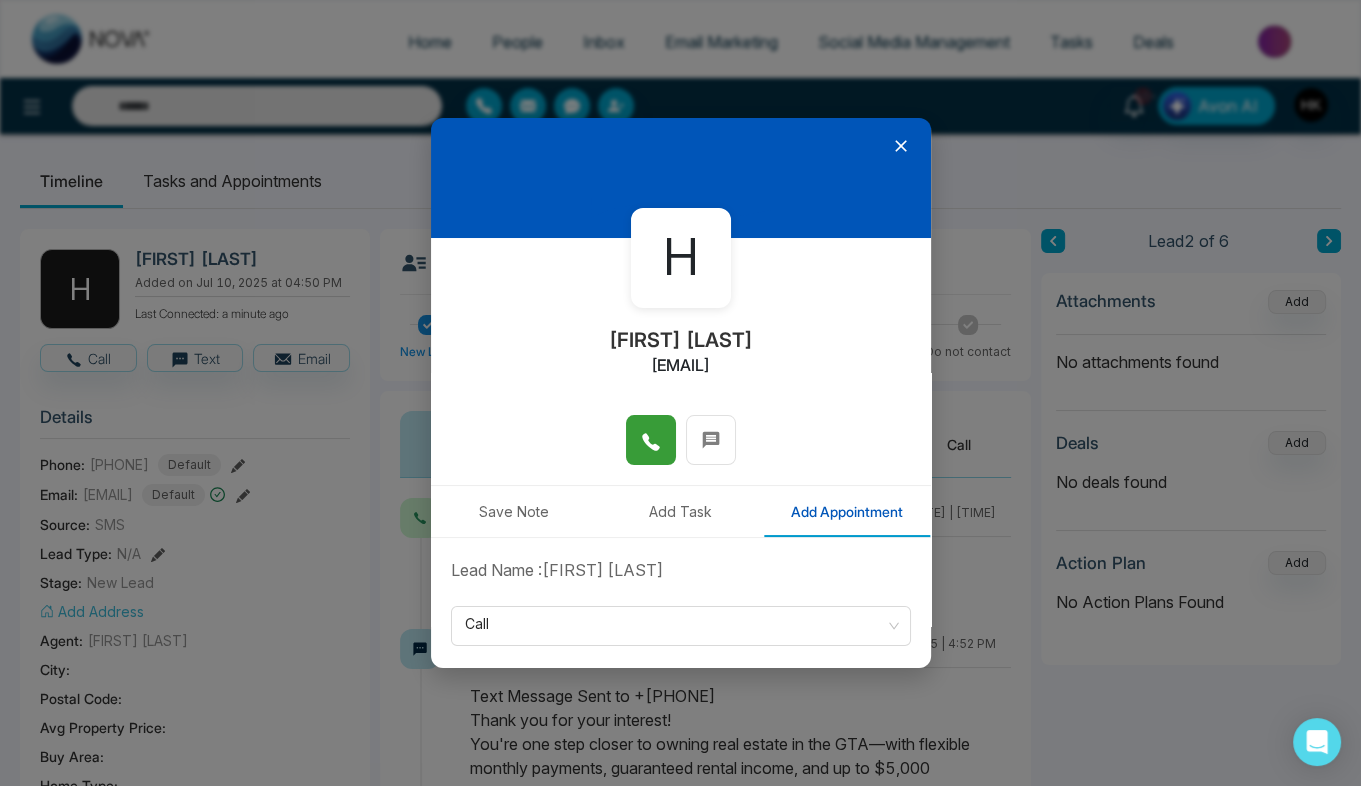 scroll, scrollTop: 394, scrollLeft: 0, axis: vertical 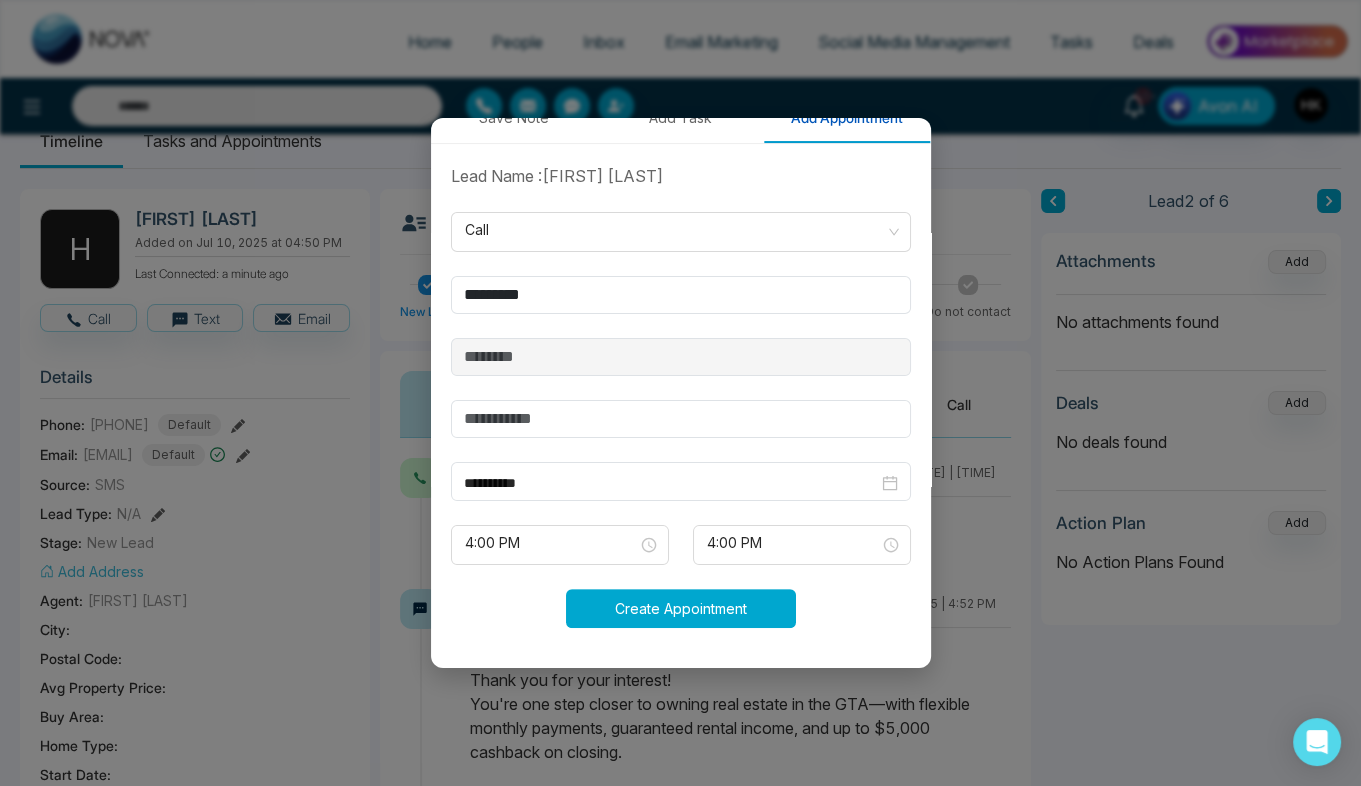 click on "Create Appointment" at bounding box center (681, 608) 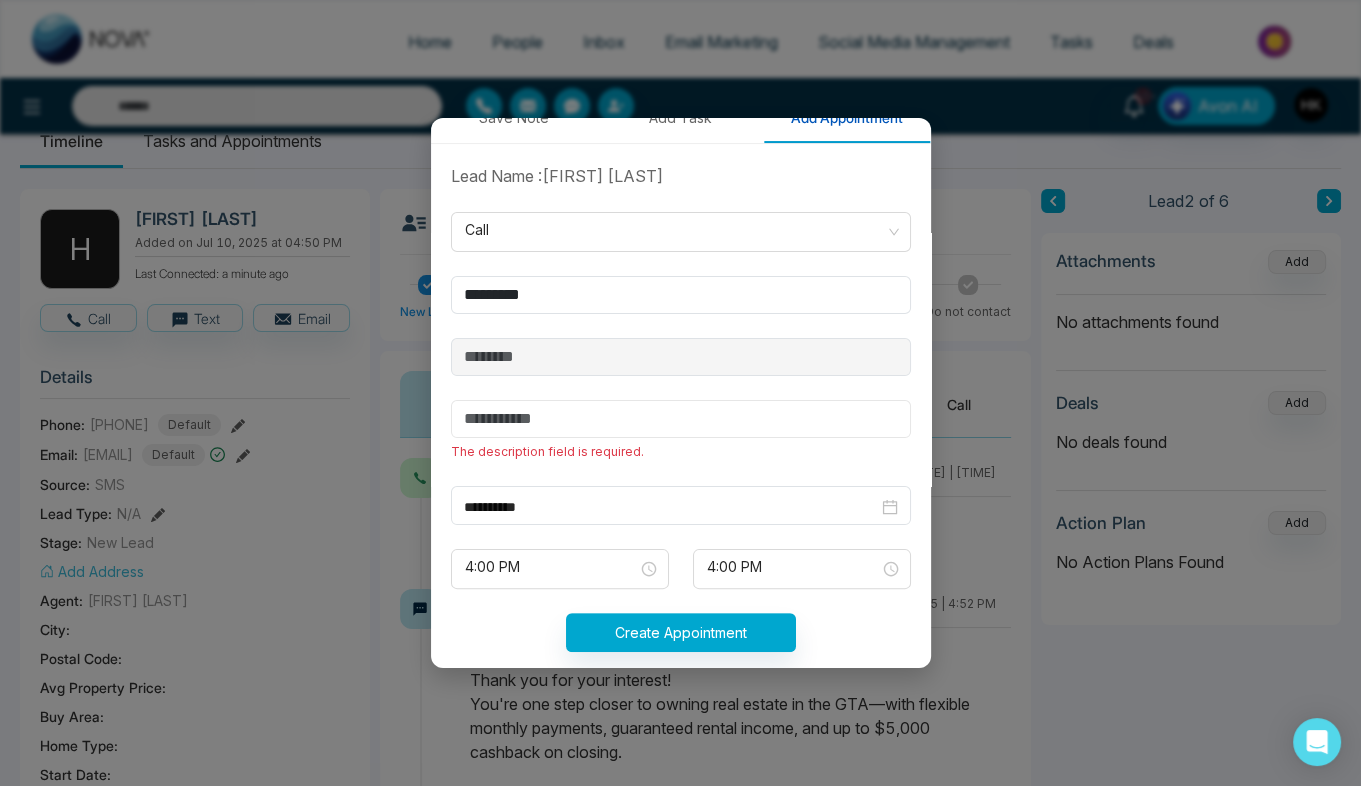 click at bounding box center [681, 419] 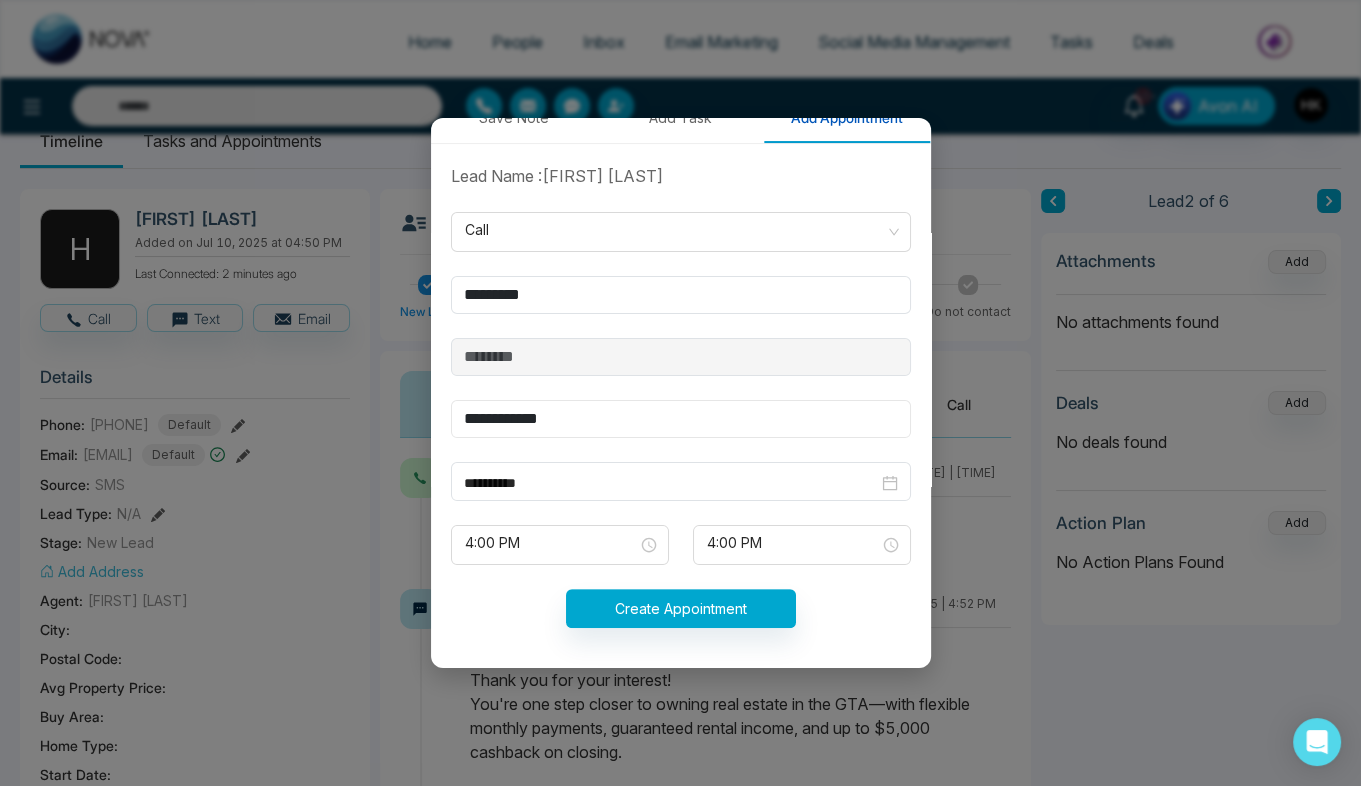 type on "**********" 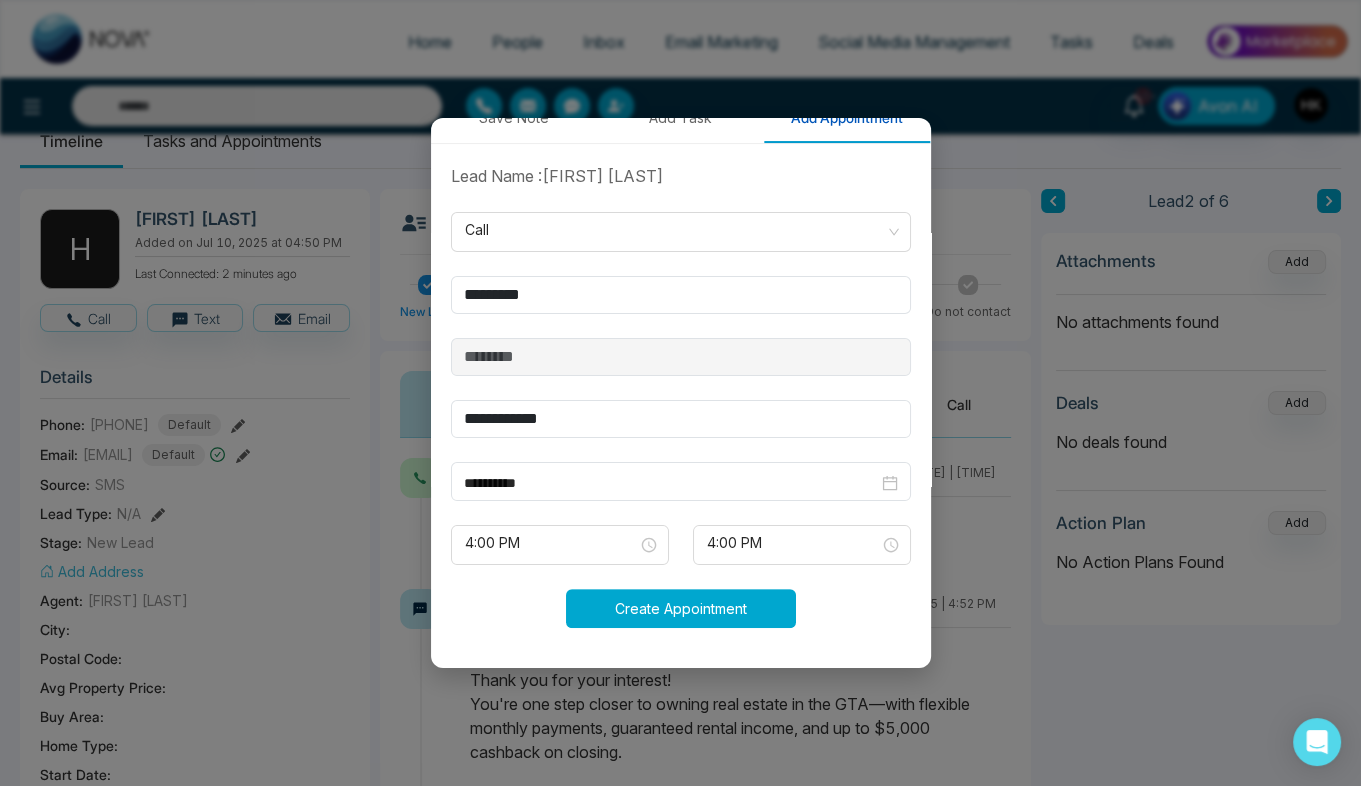 click on "Create Appointment" at bounding box center [681, 608] 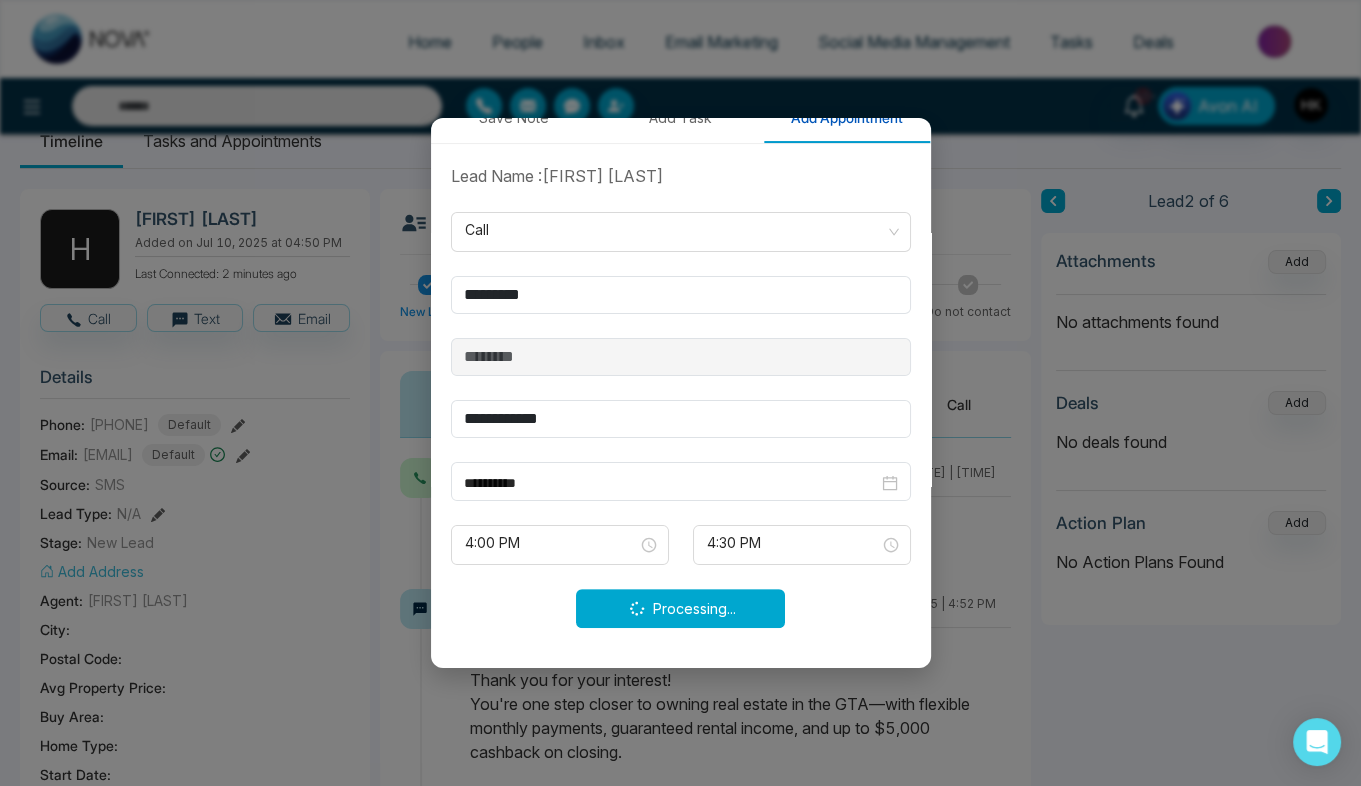 type 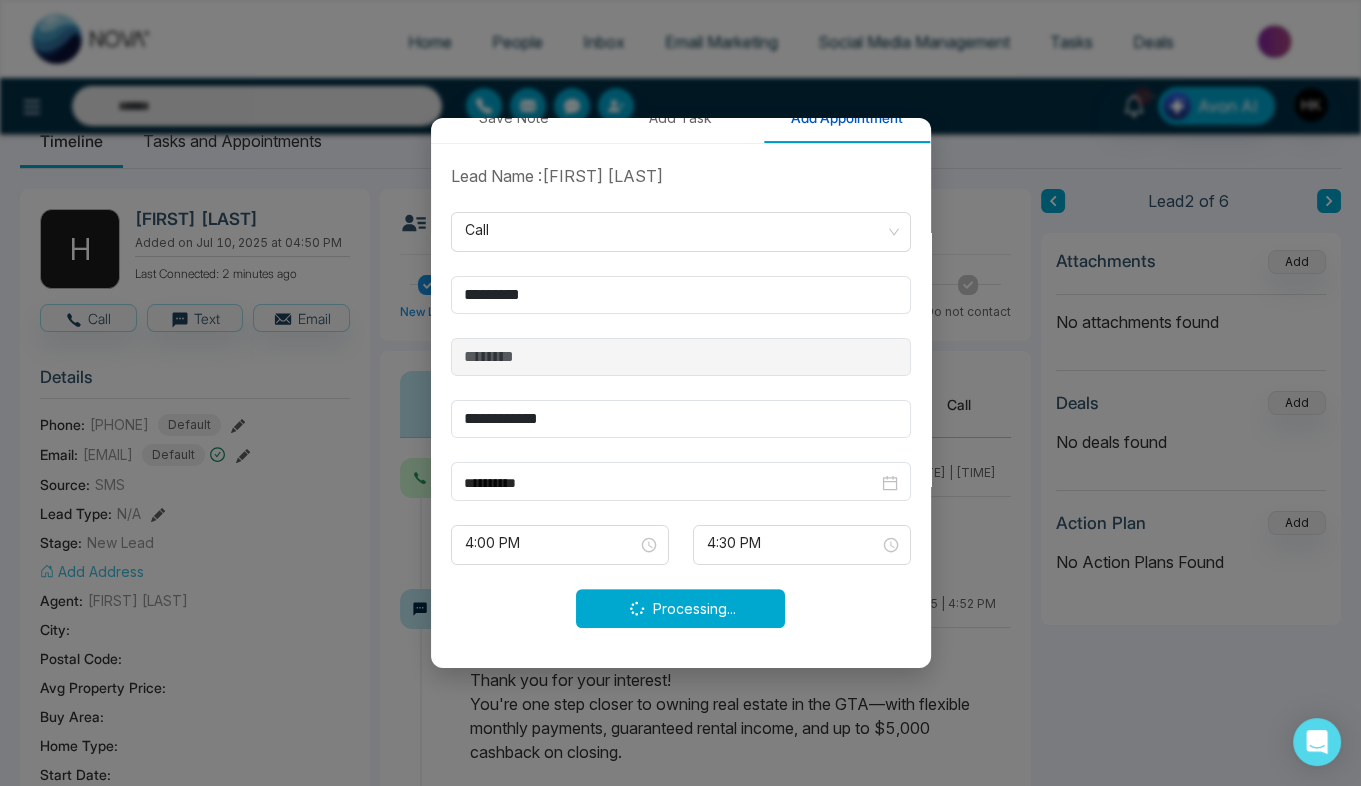 type 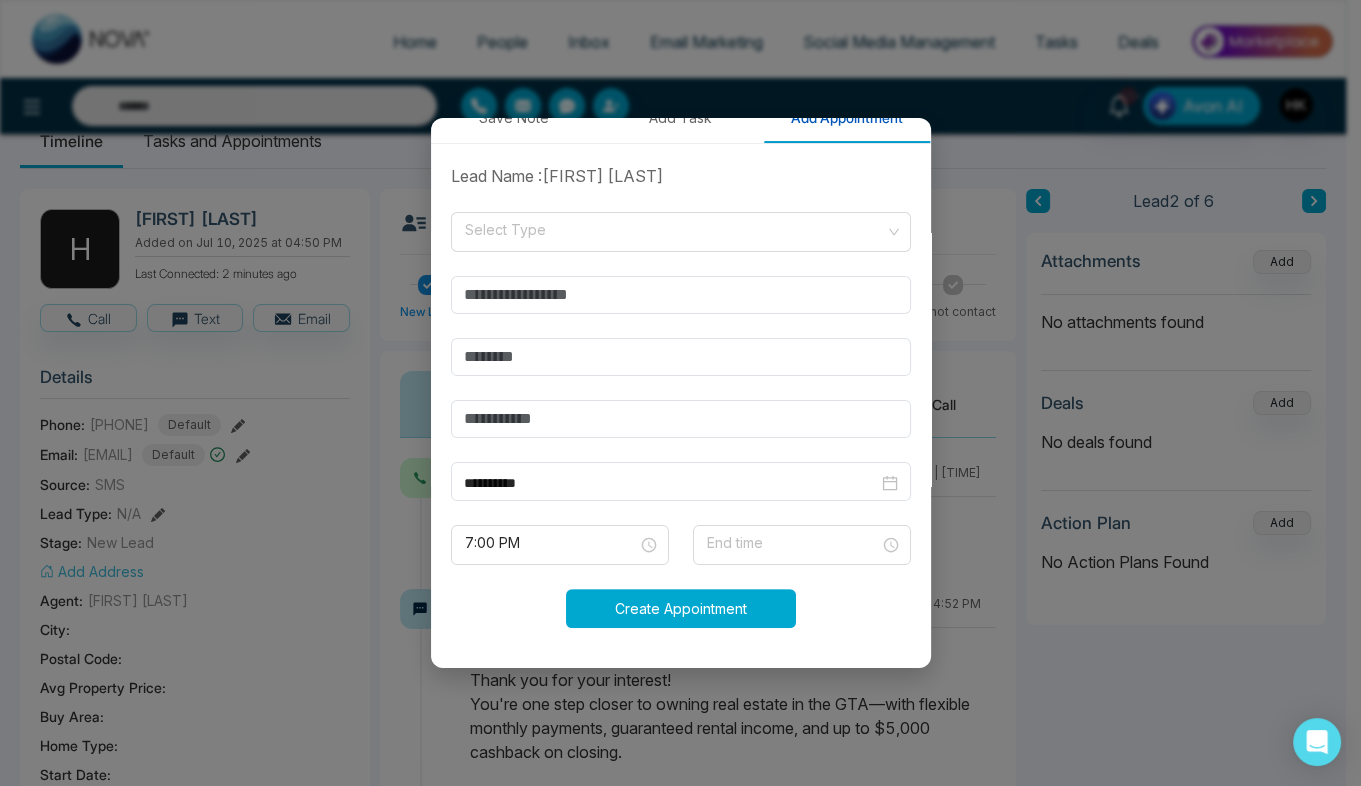 type on "**********" 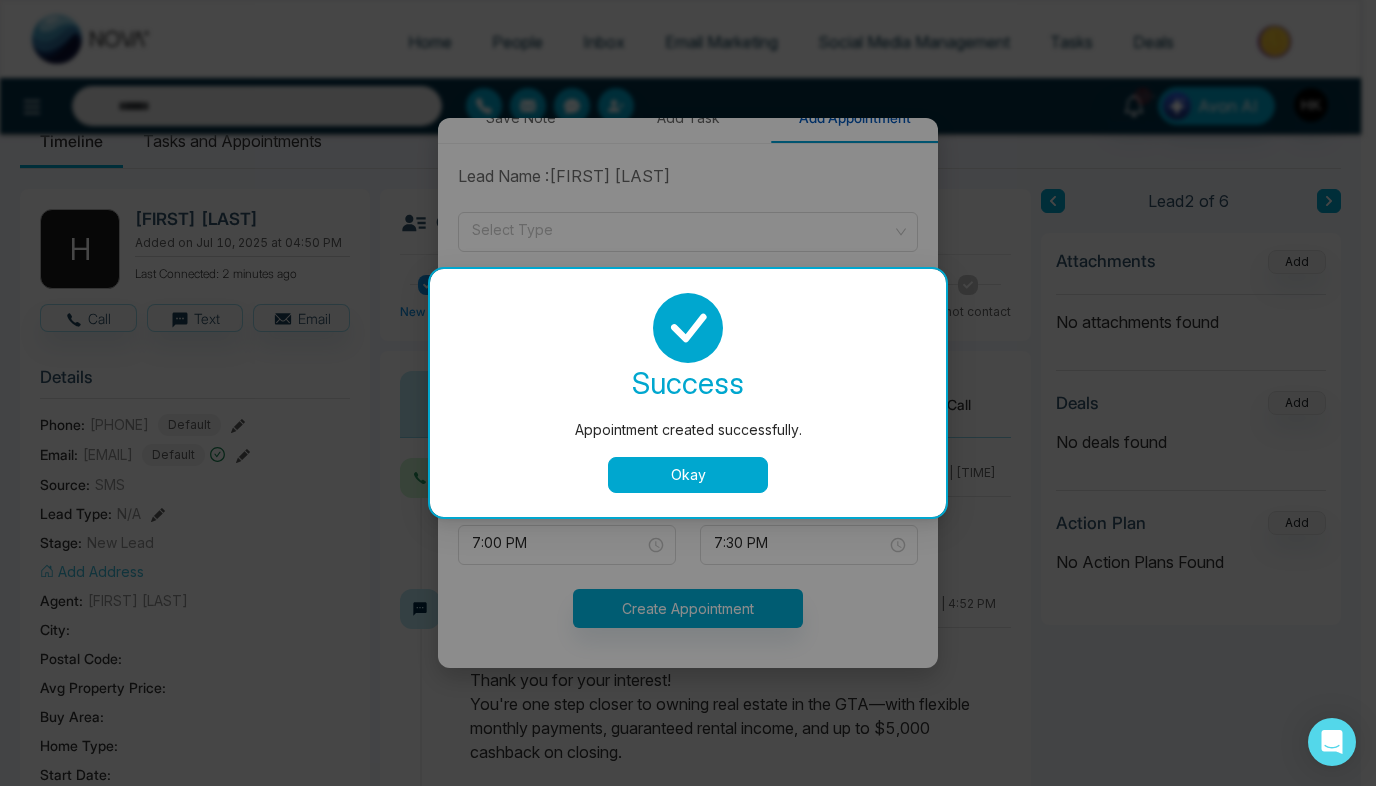 click on "Okay" at bounding box center [688, 475] 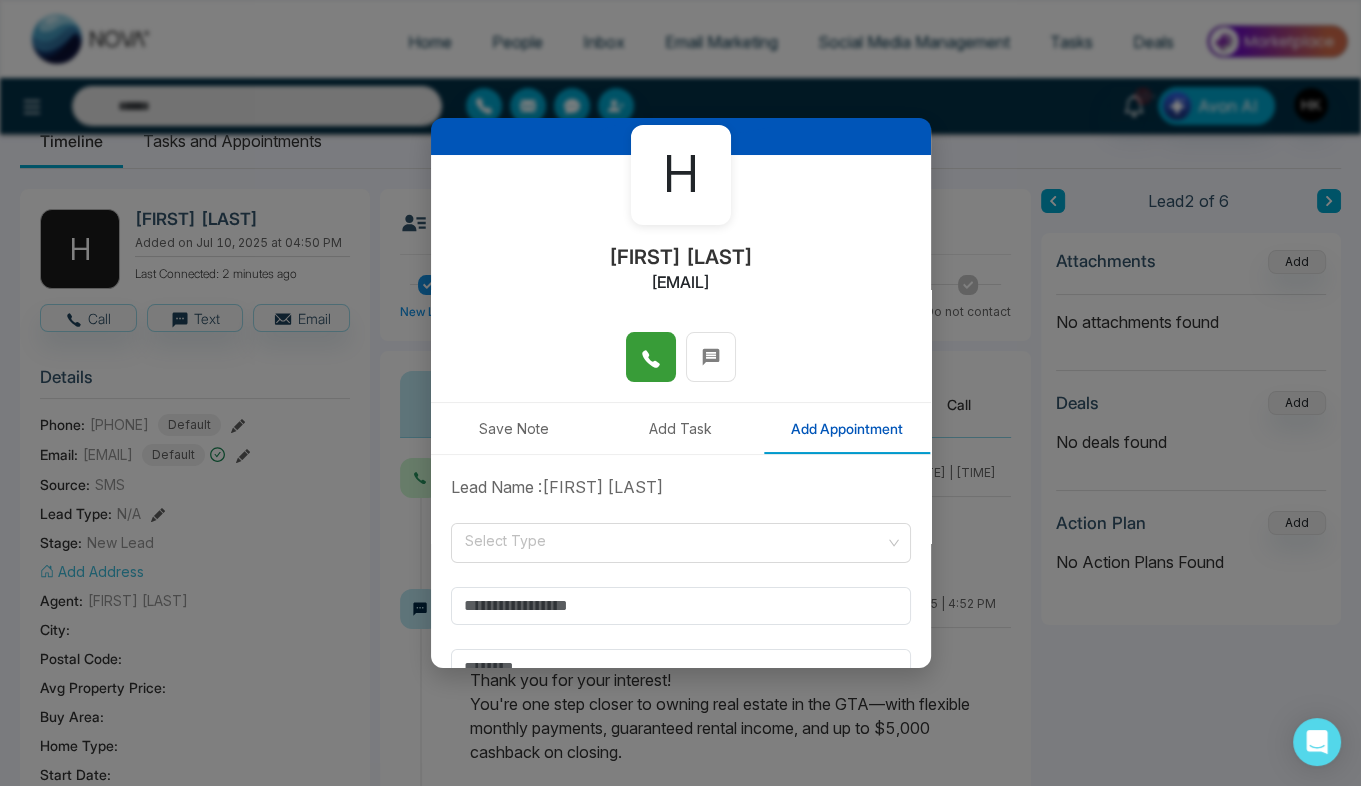 click on "Save Note" at bounding box center (514, 428) 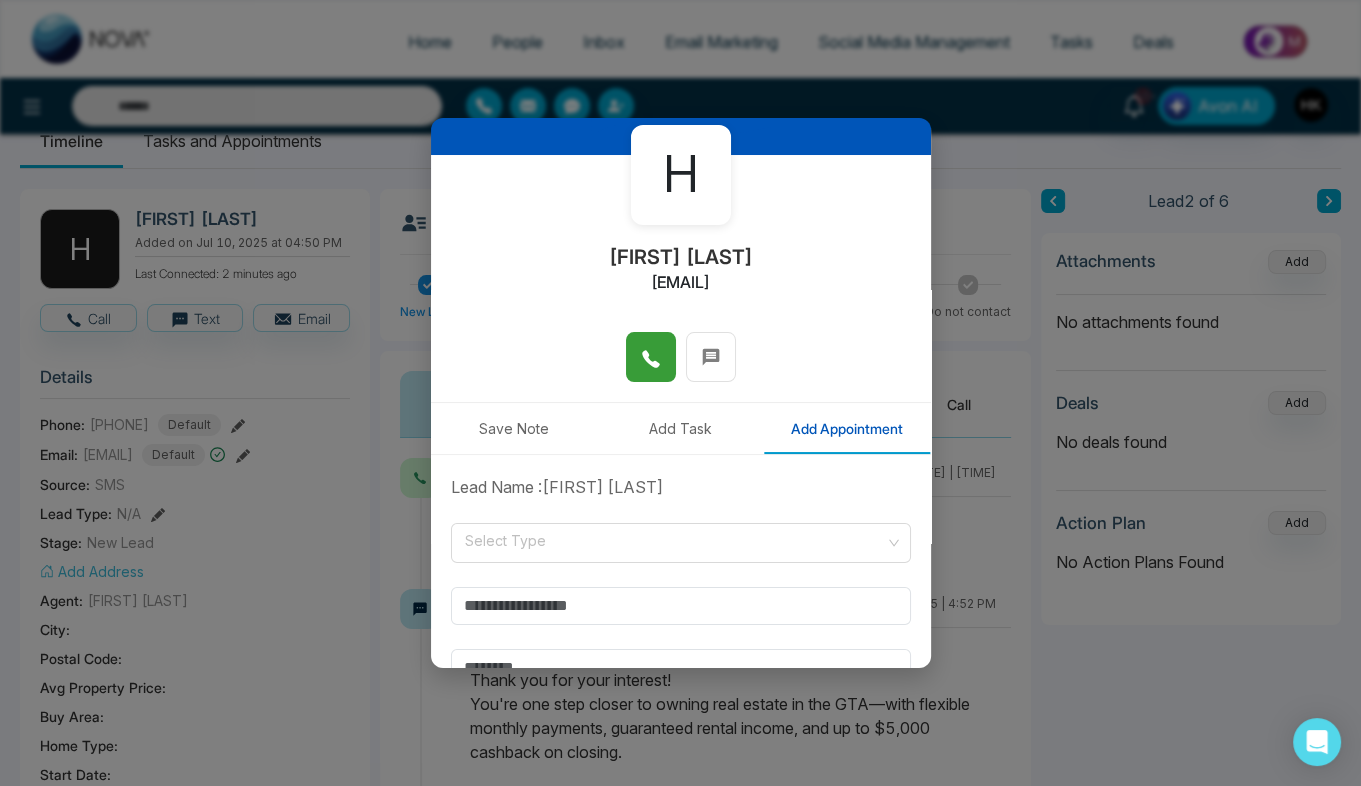 scroll, scrollTop: 71, scrollLeft: 0, axis: vertical 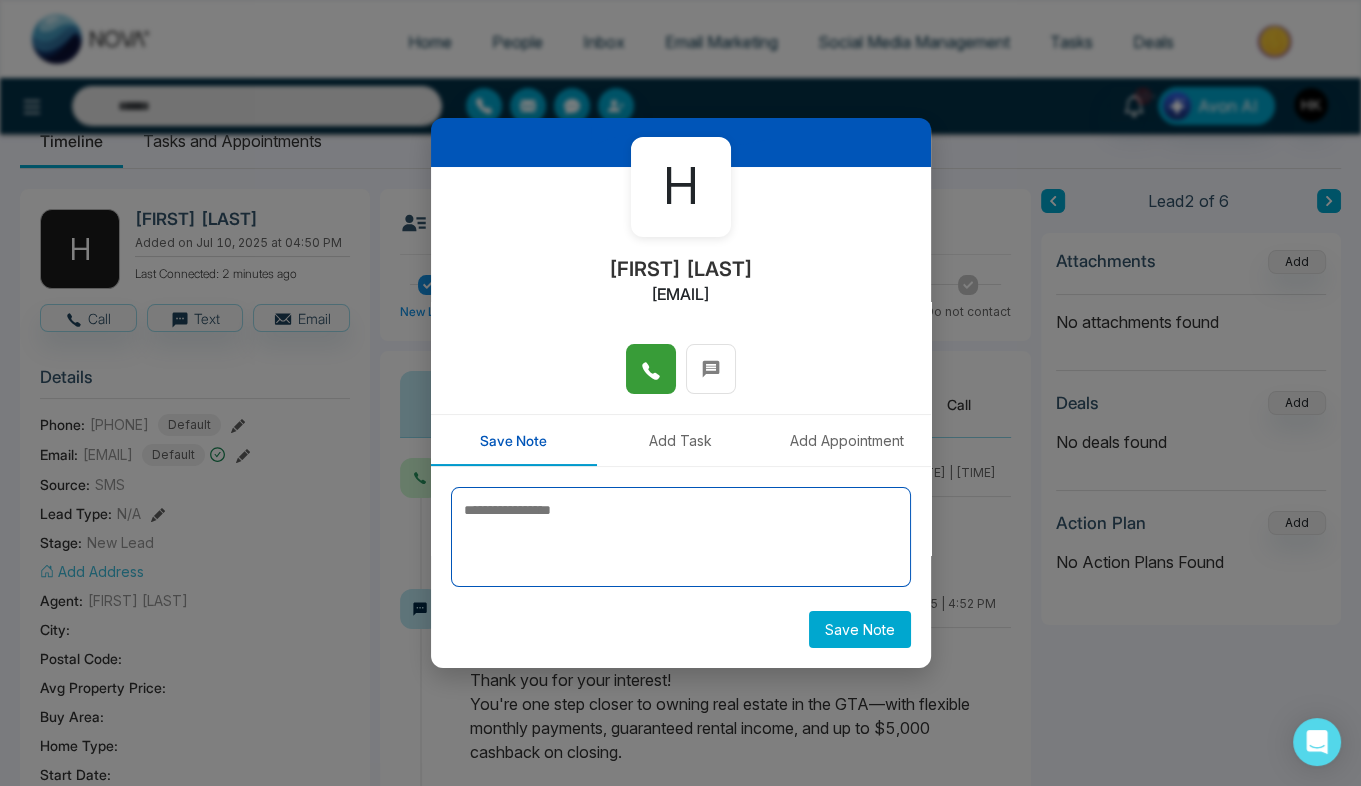 click at bounding box center (681, 537) 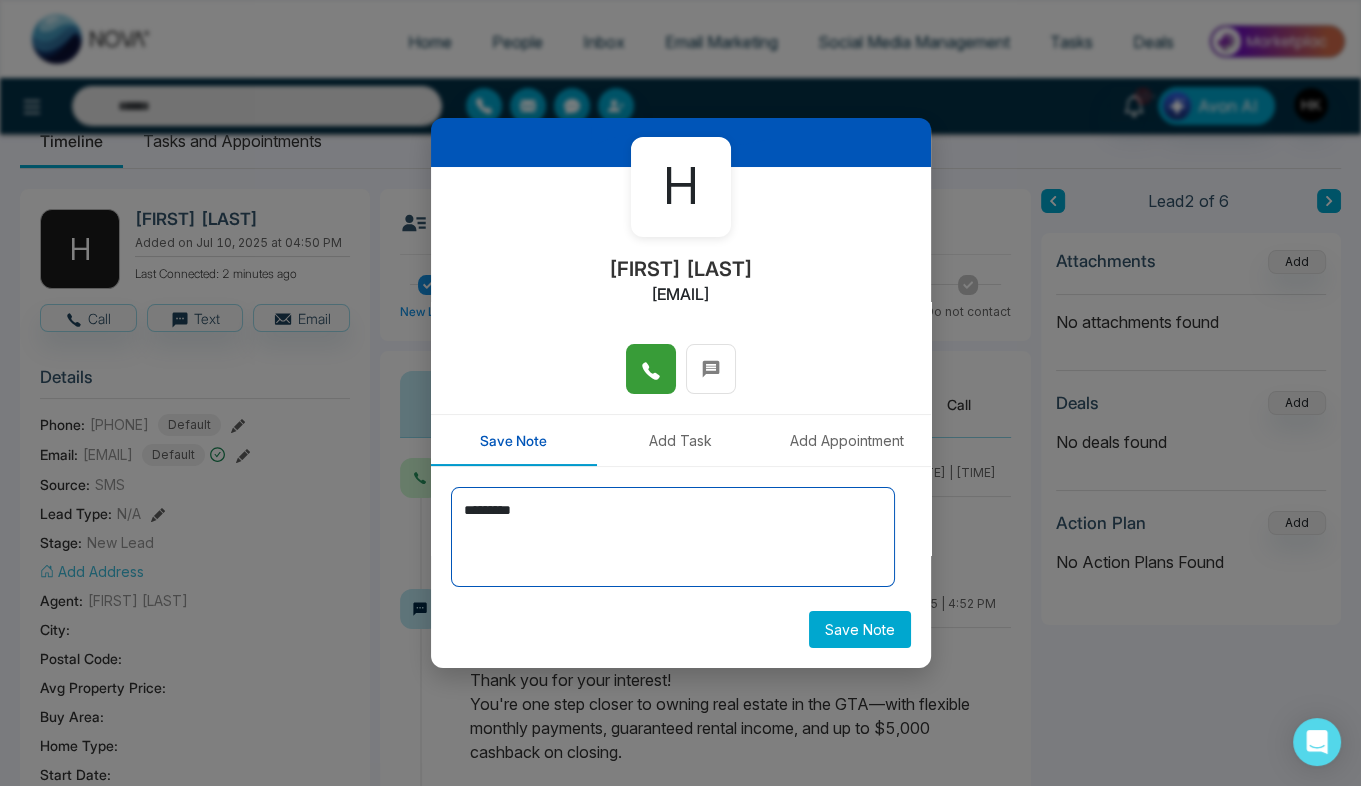 type on "*********" 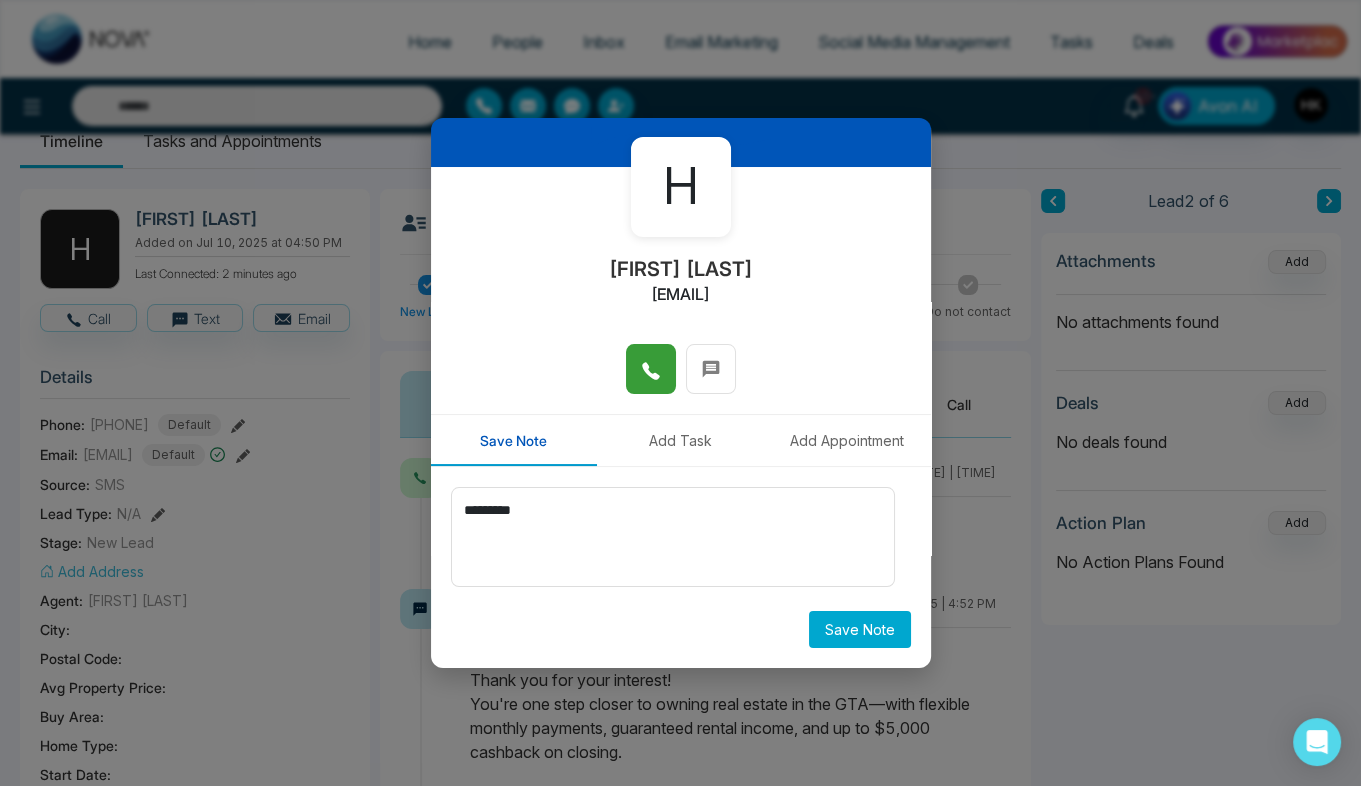 click on "Save Note" at bounding box center [860, 629] 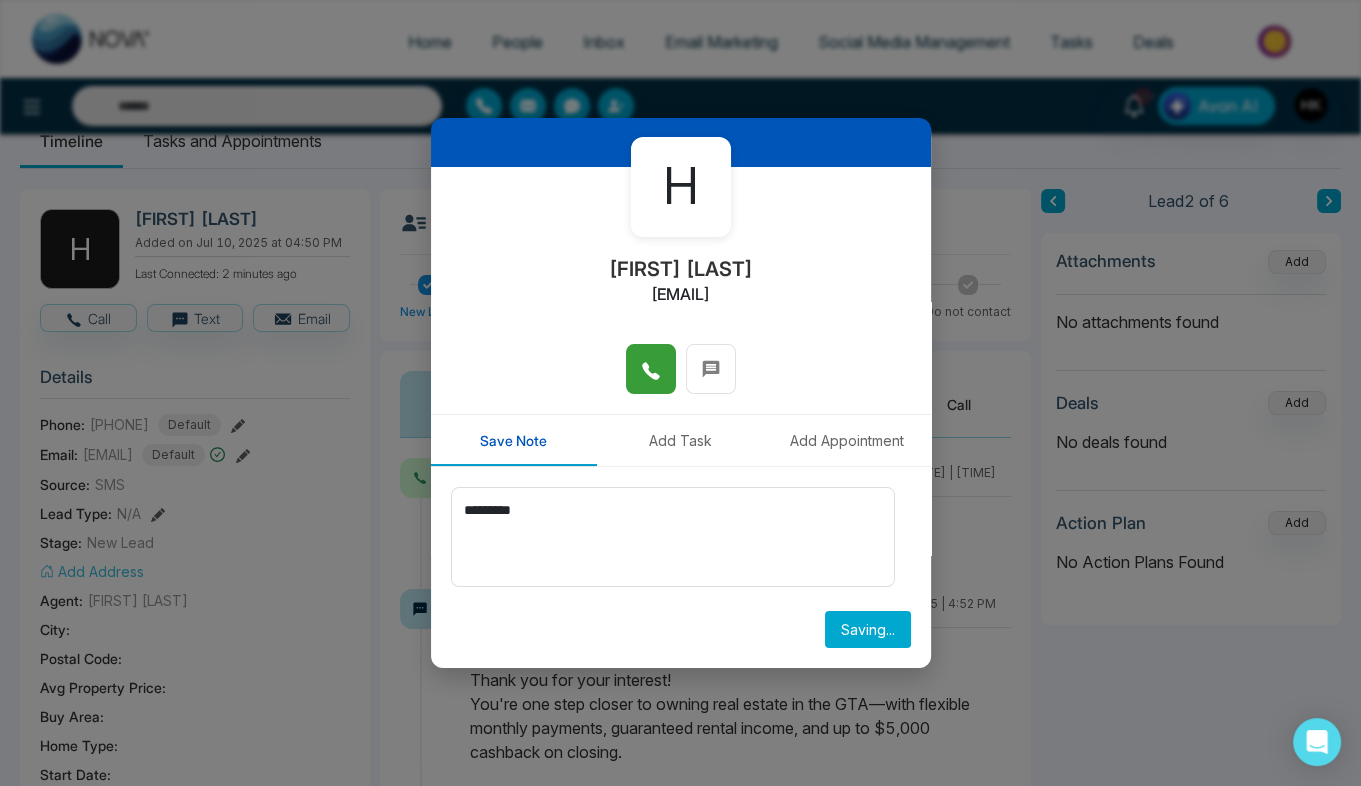 type 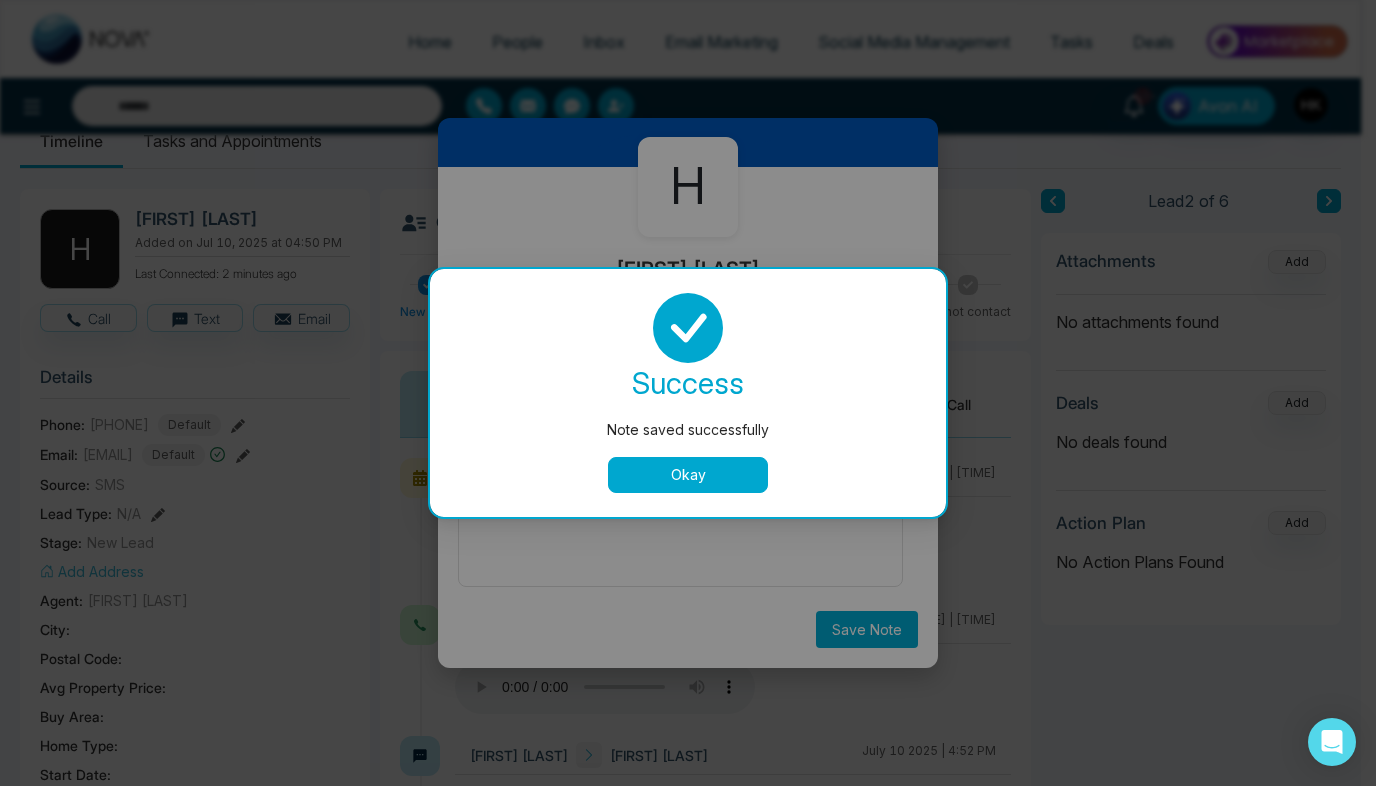 click on "Okay" at bounding box center [688, 475] 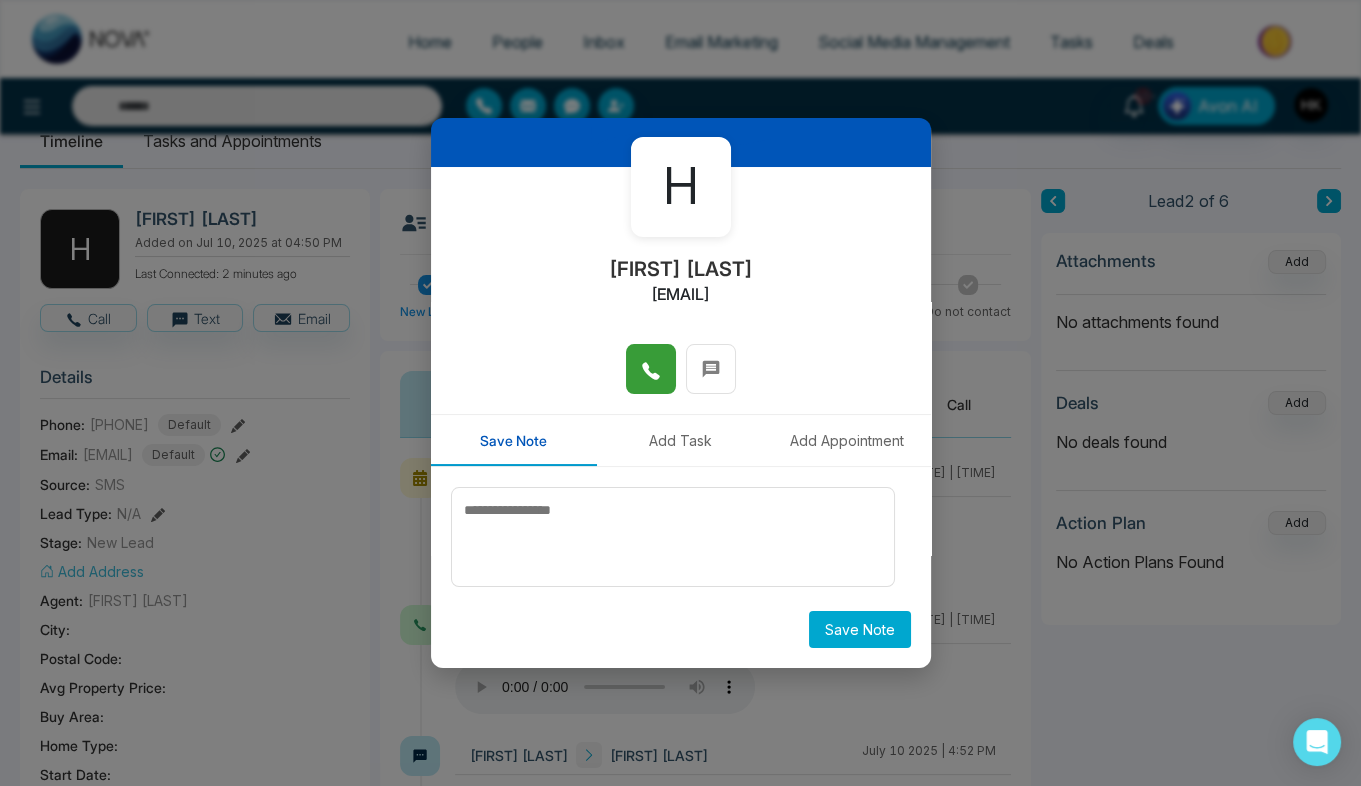 scroll, scrollTop: 0, scrollLeft: 0, axis: both 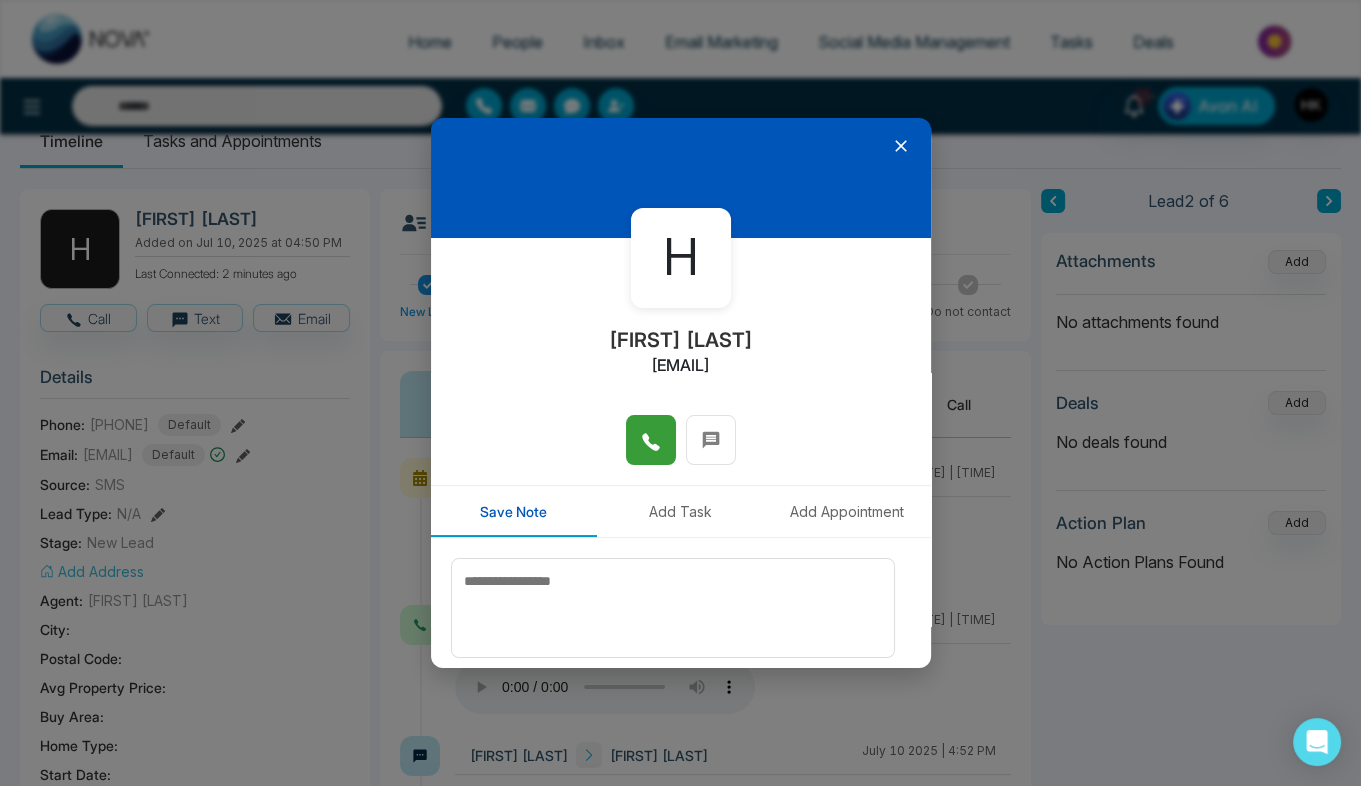 click 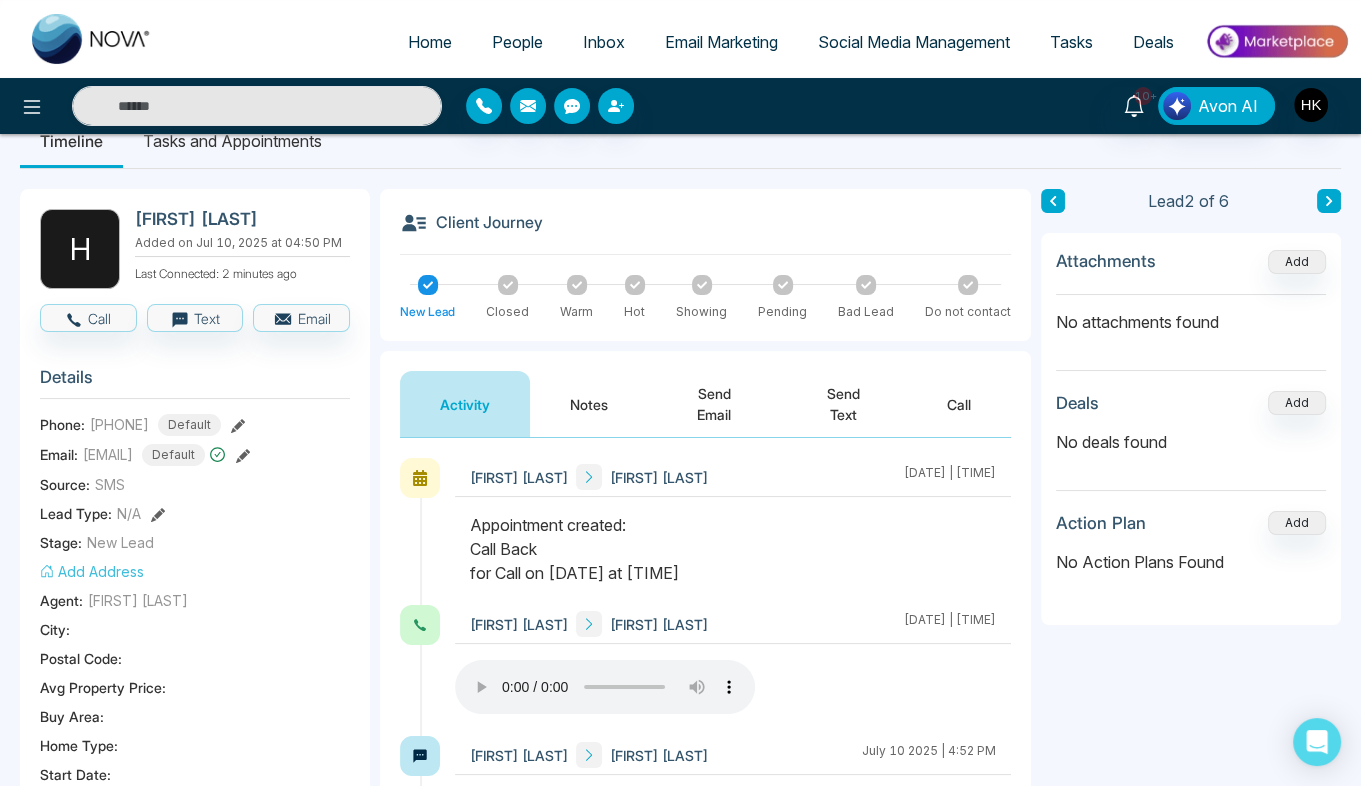 click 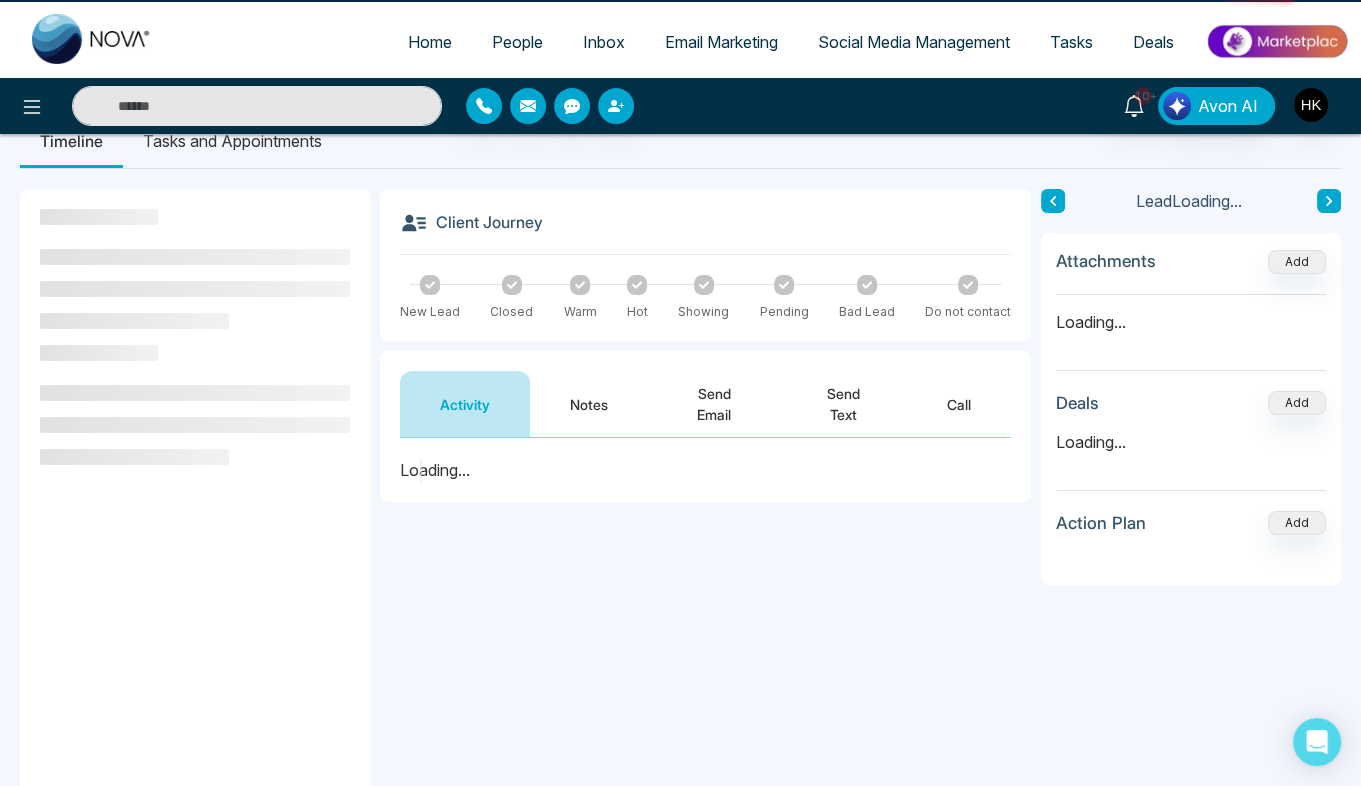 scroll, scrollTop: 0, scrollLeft: 0, axis: both 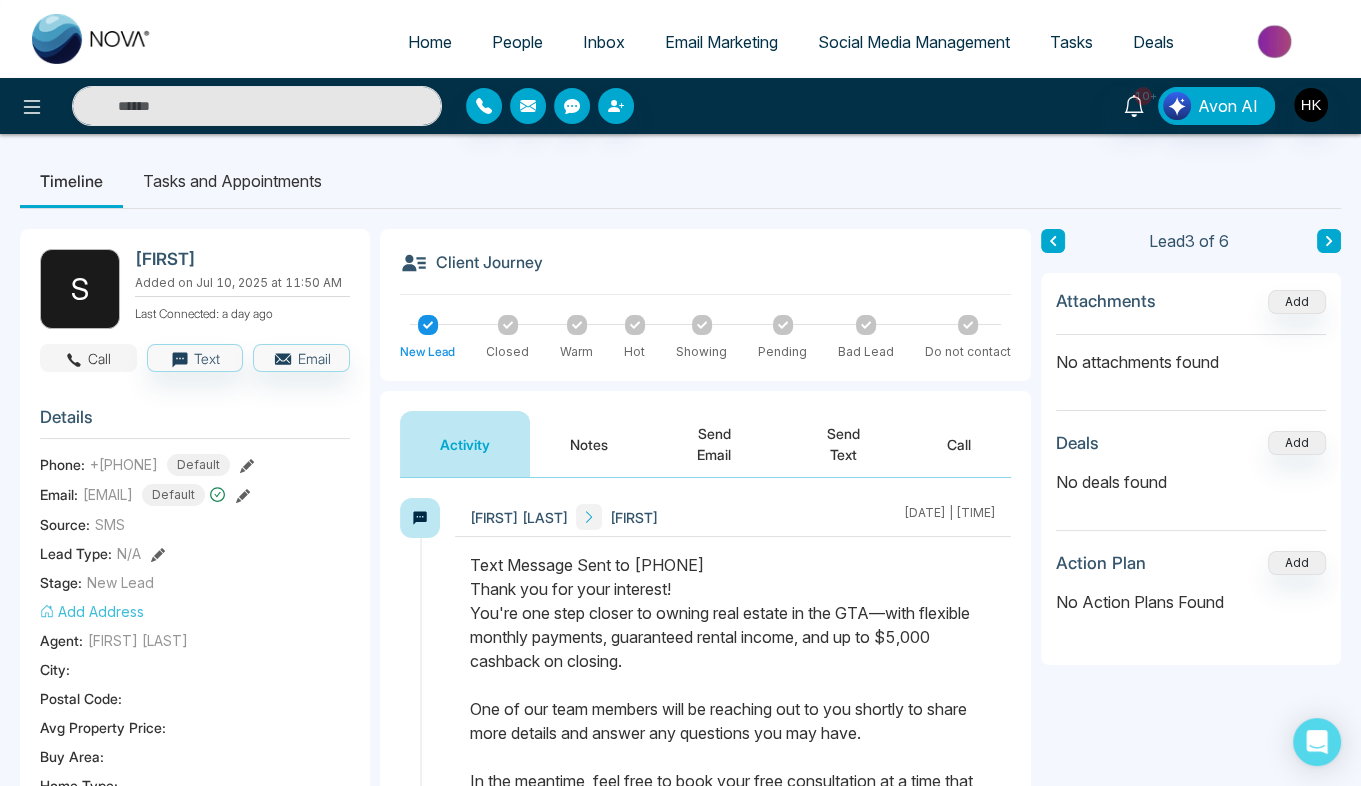 click on "Call" at bounding box center [88, 358] 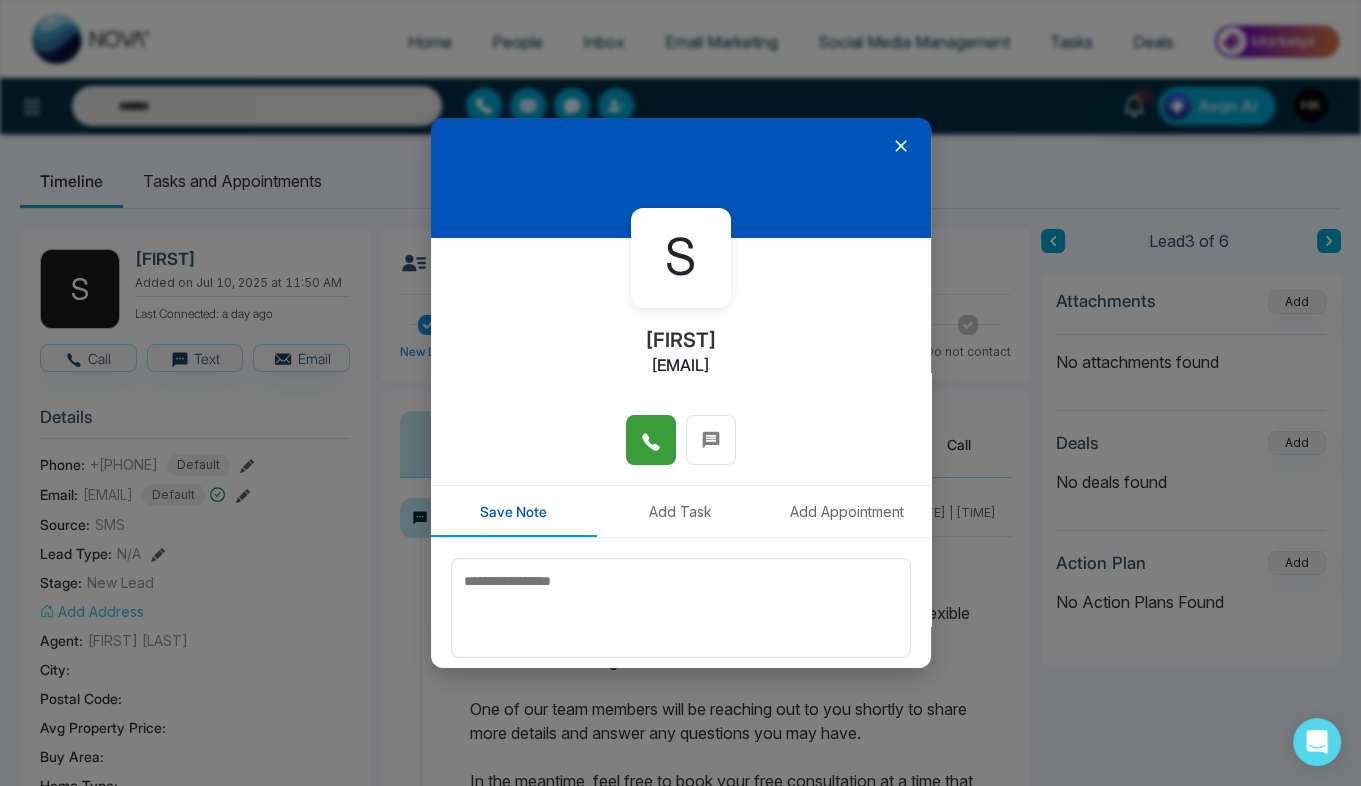 click 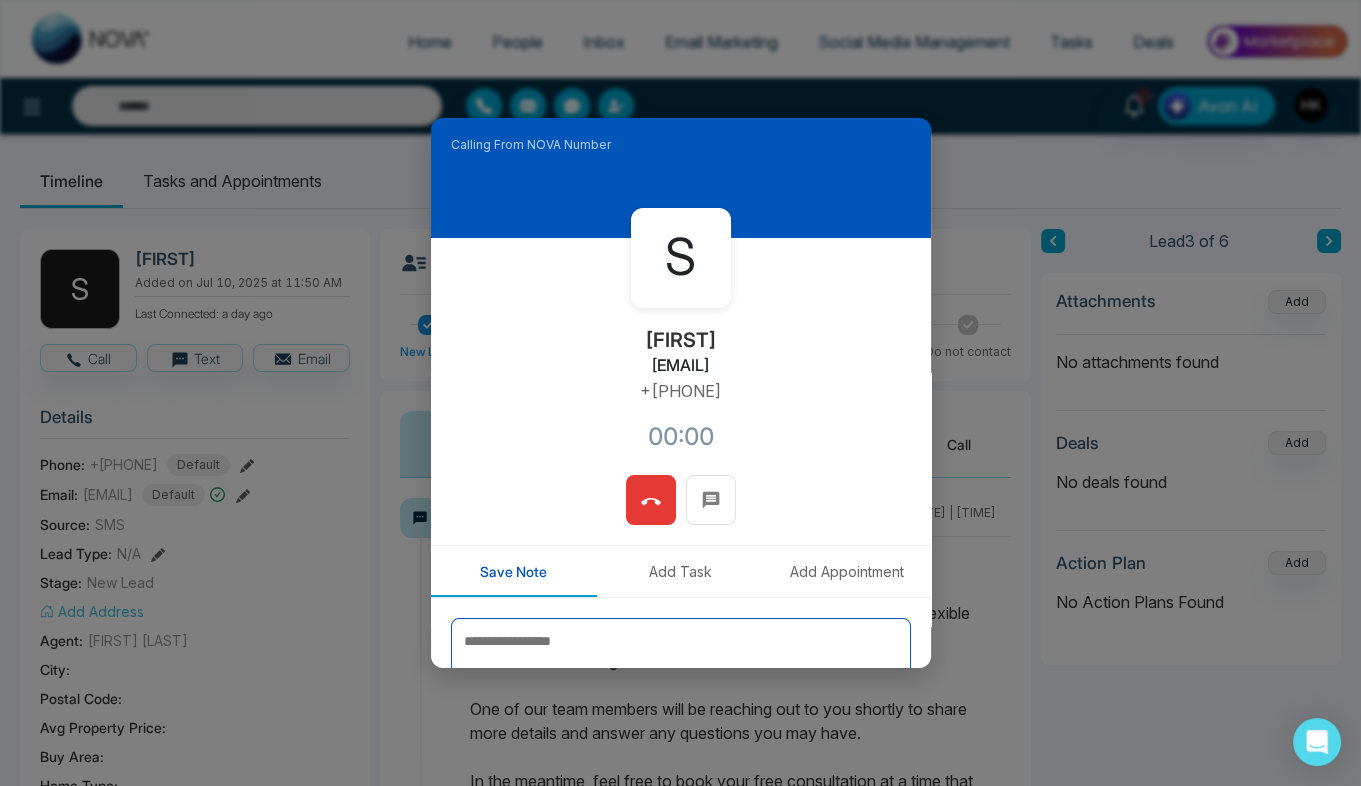 click at bounding box center (681, 668) 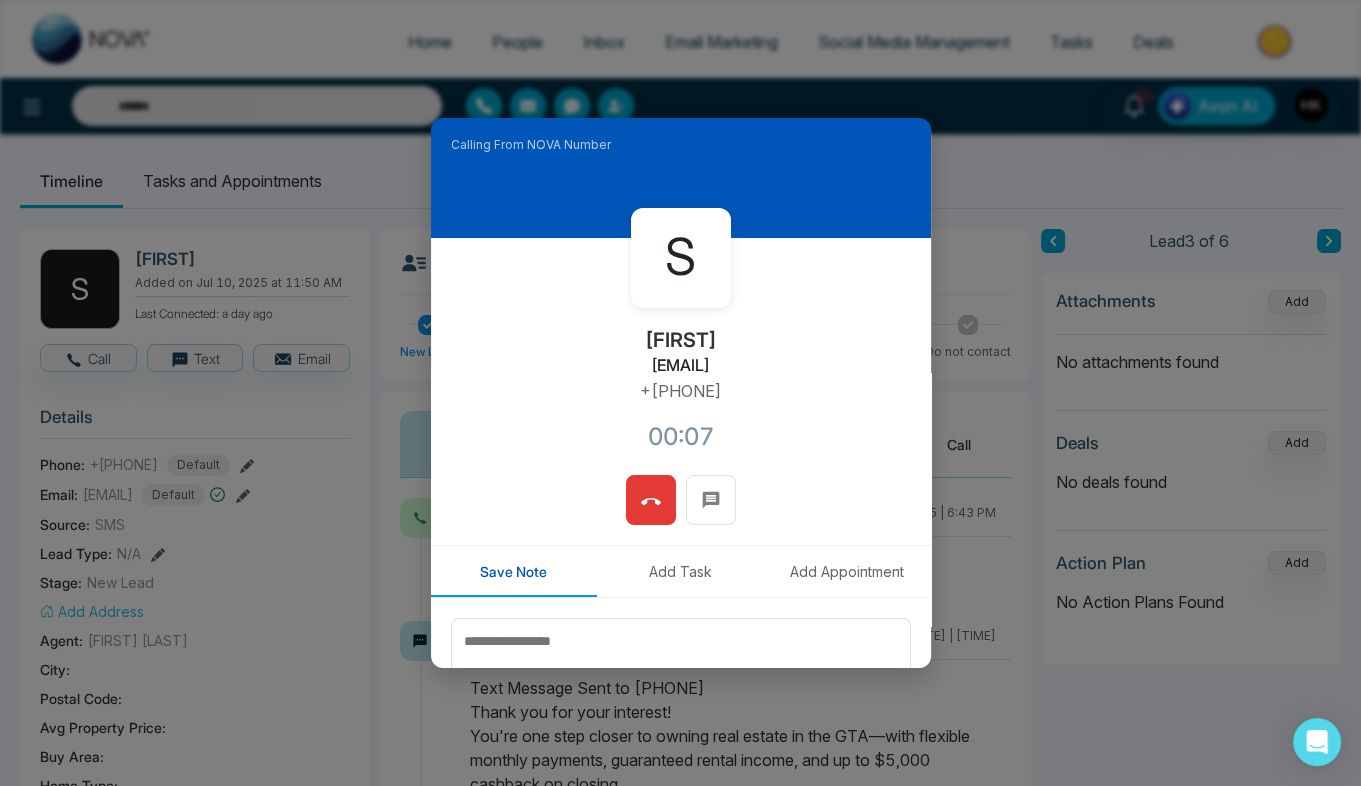 click at bounding box center [651, 500] 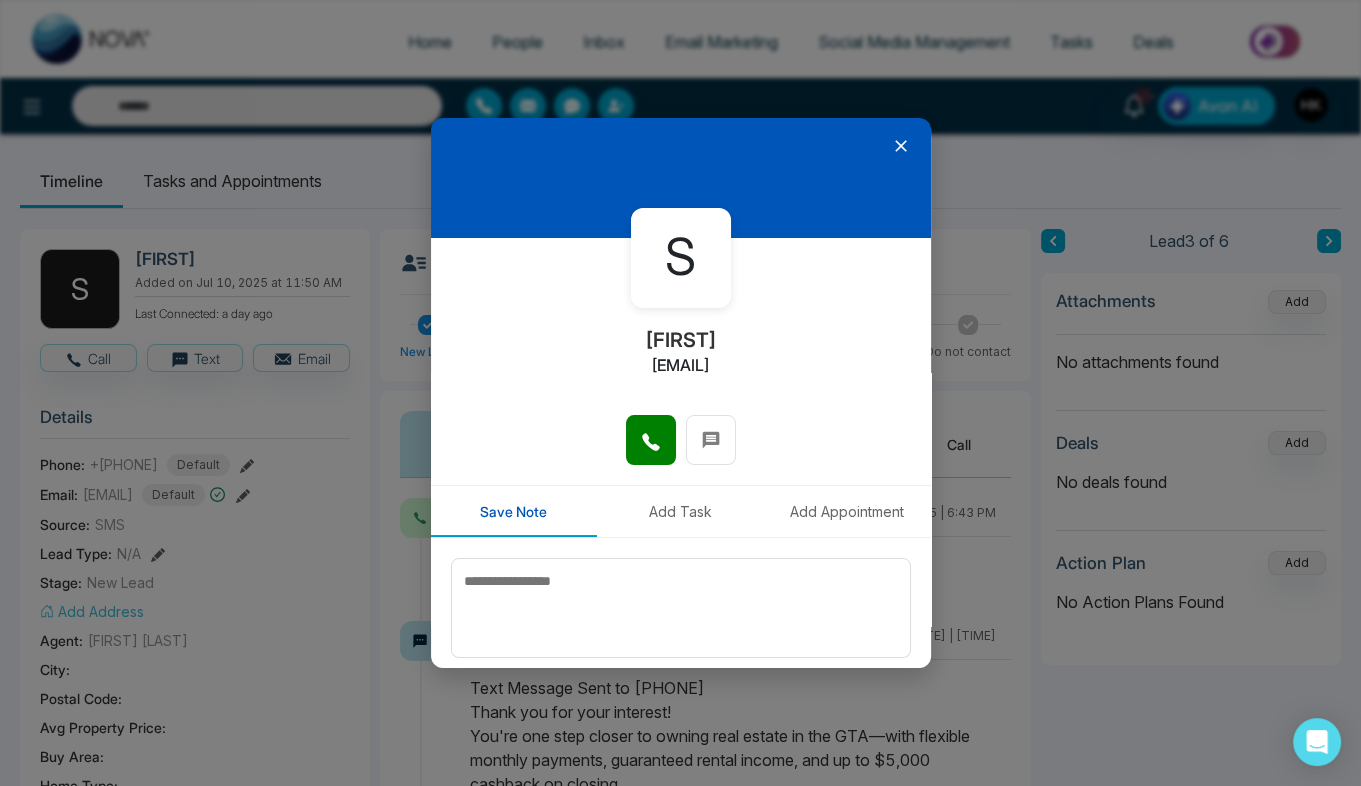 click 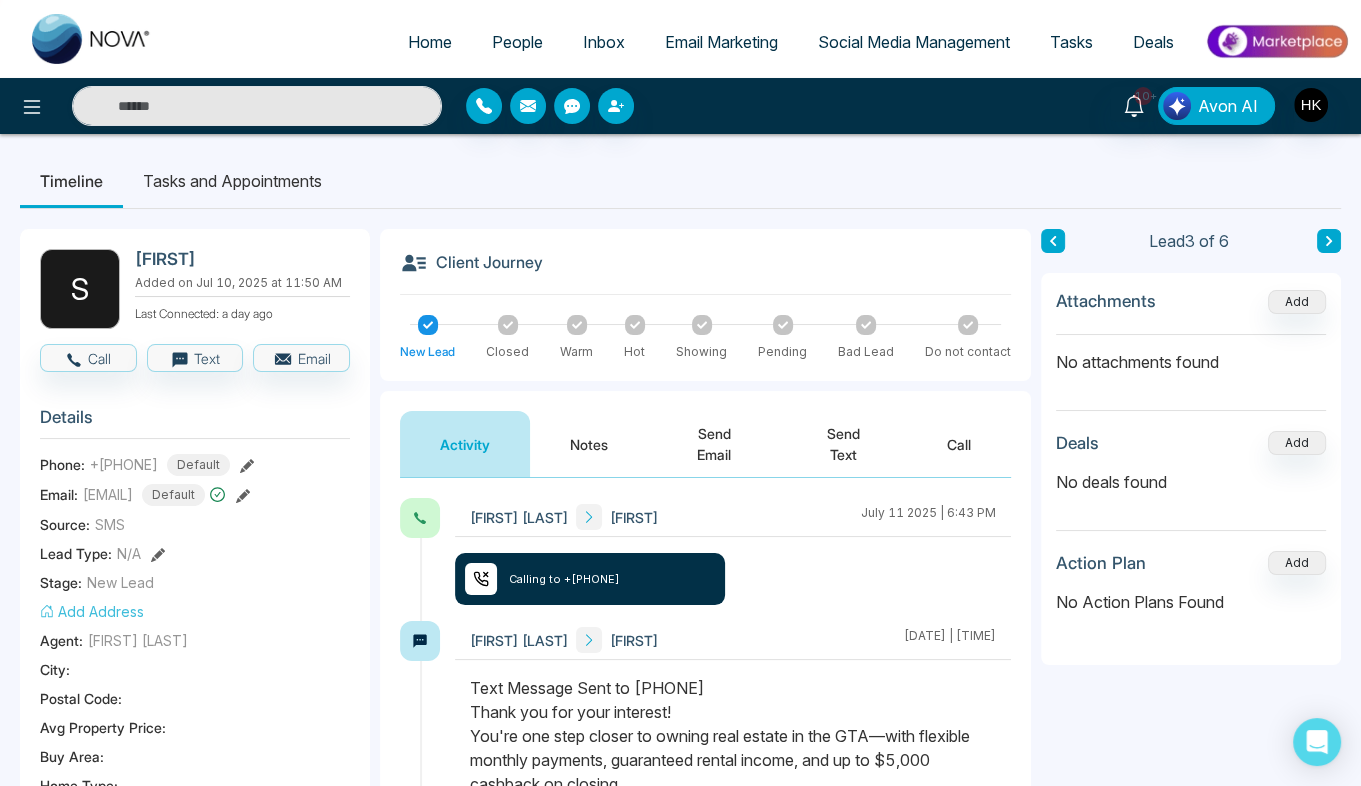 click on "Send Email" at bounding box center (714, 444) 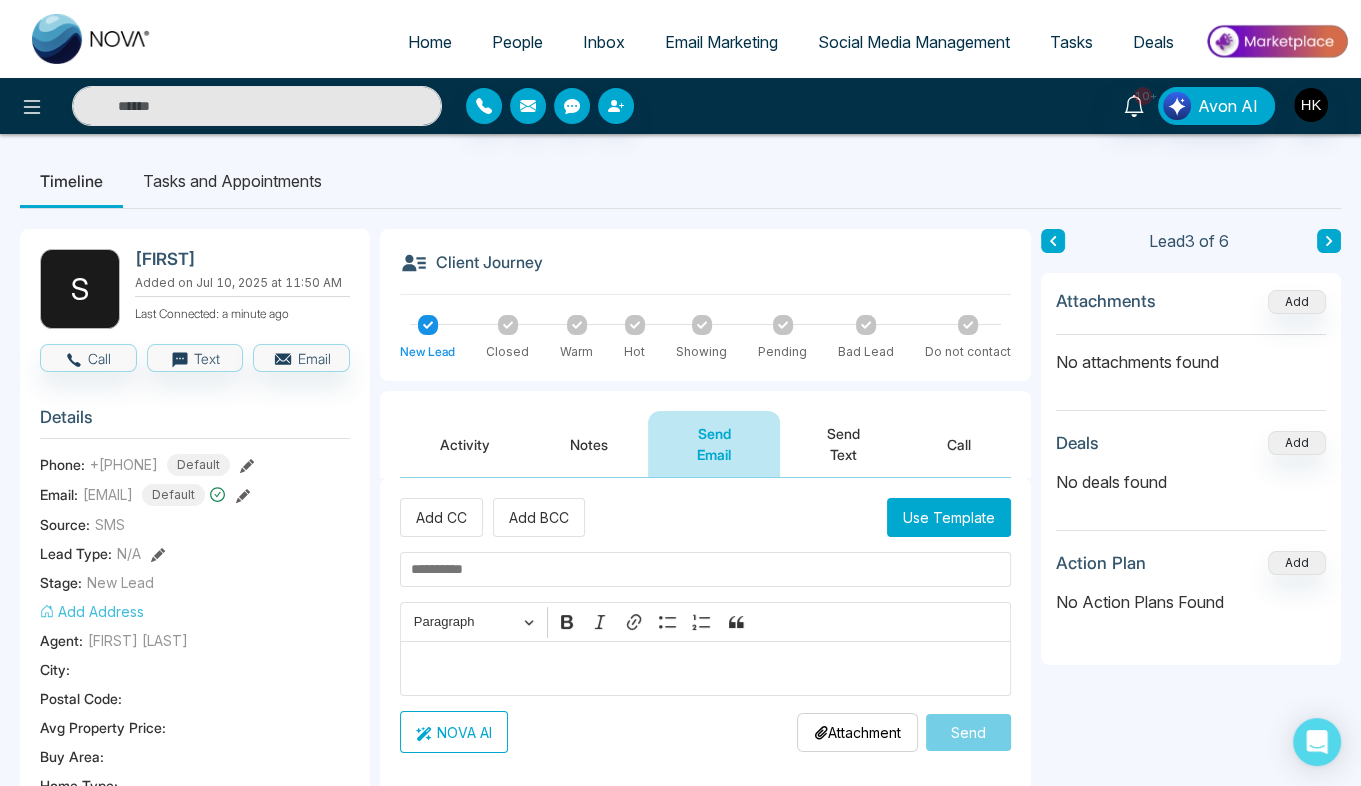 click on "Use Template" at bounding box center [949, 517] 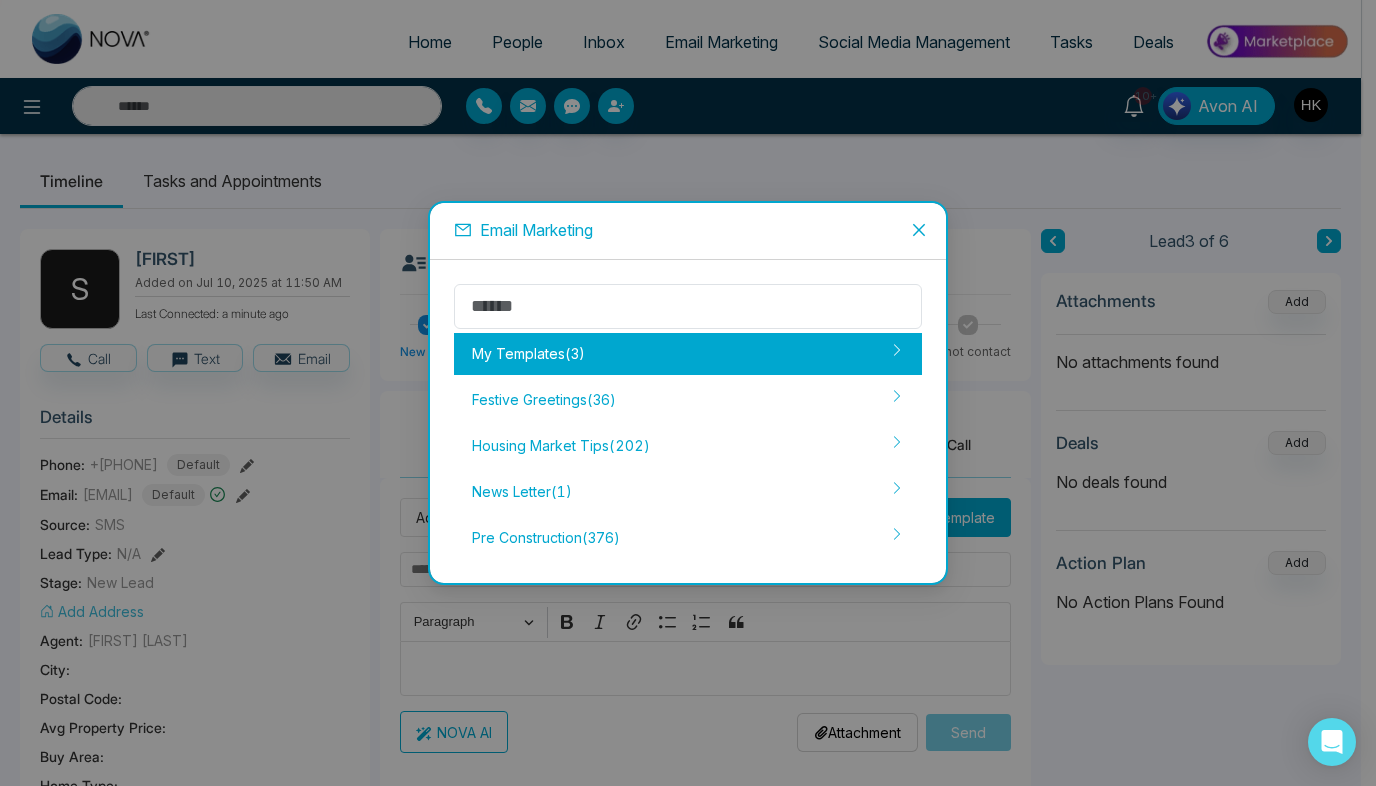 click on "My Templates  ( 3 )" at bounding box center (688, 354) 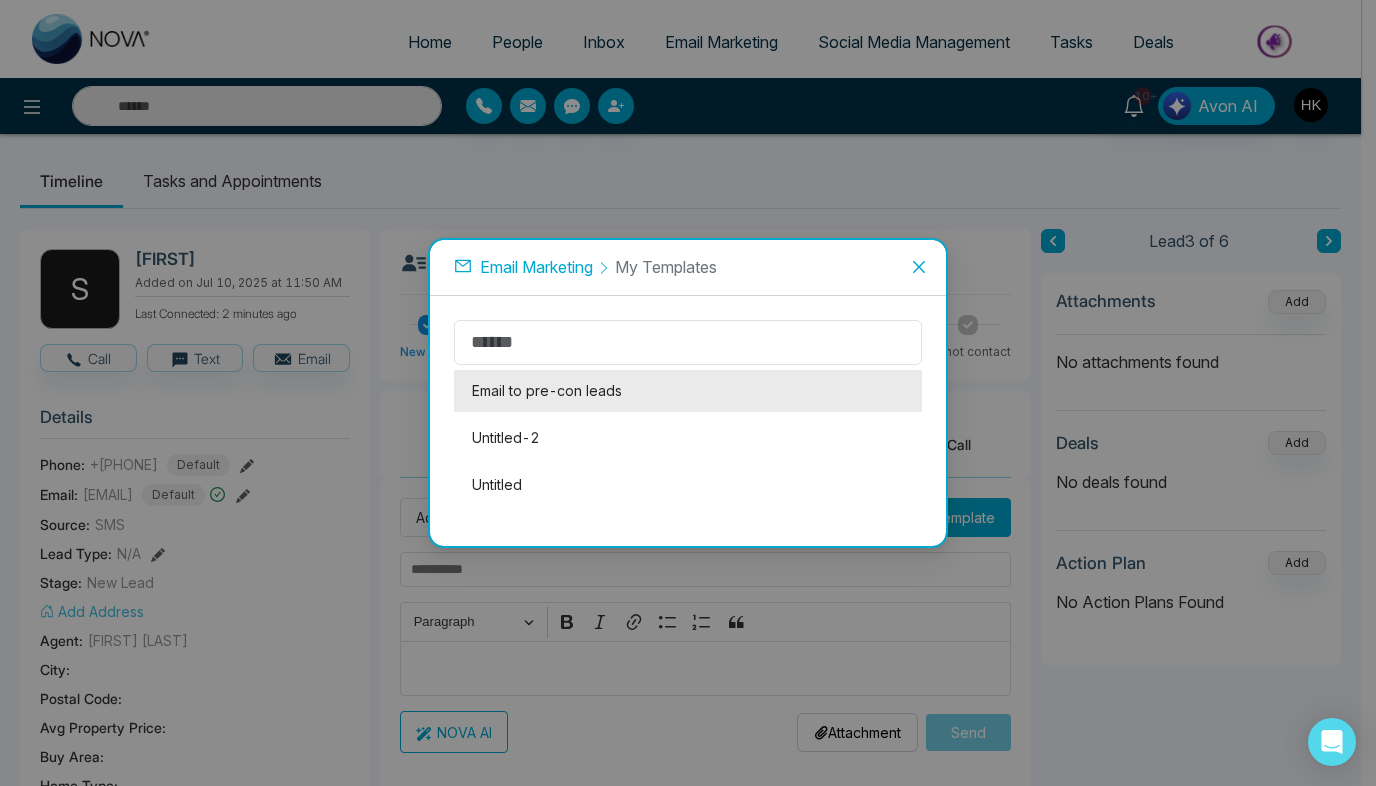 click on "Email to pre-con leads" at bounding box center [688, 391] 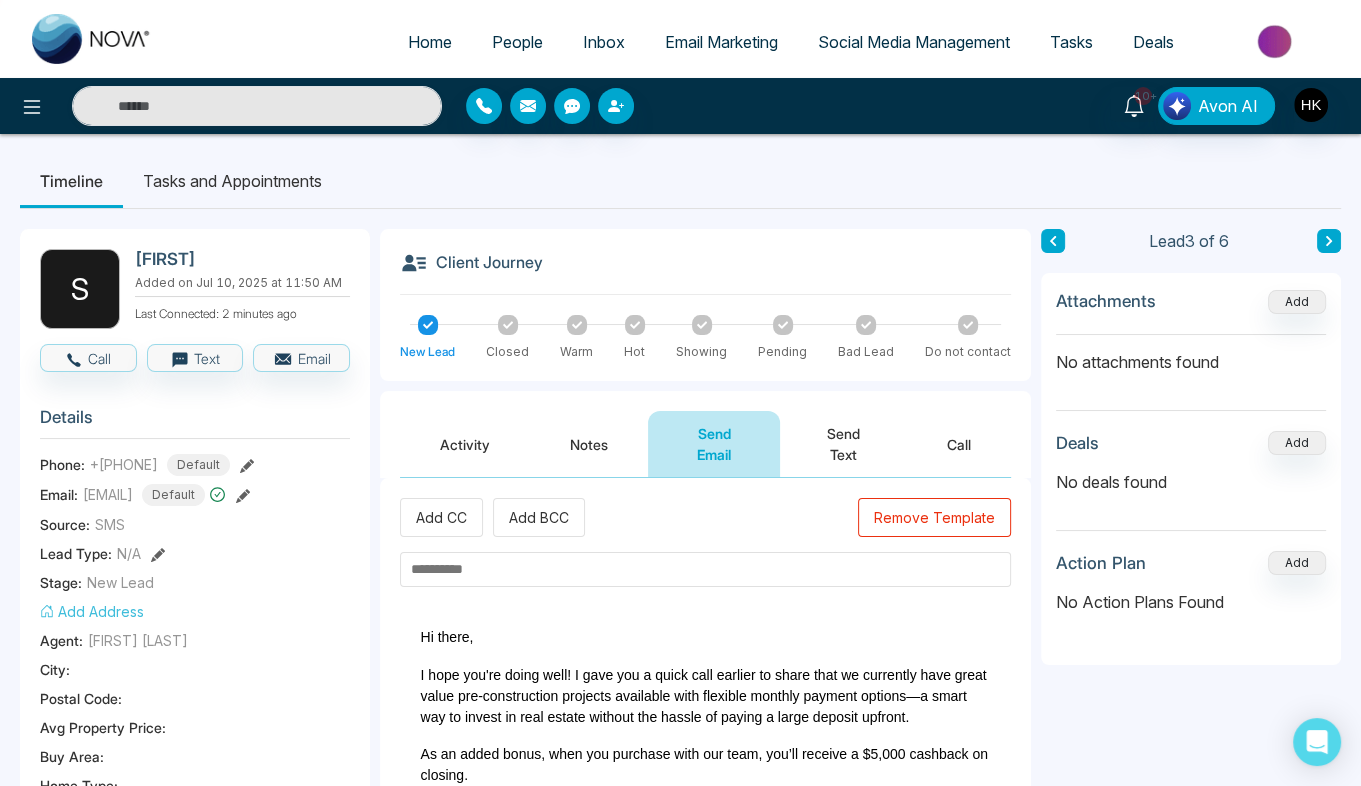 click at bounding box center (705, 569) 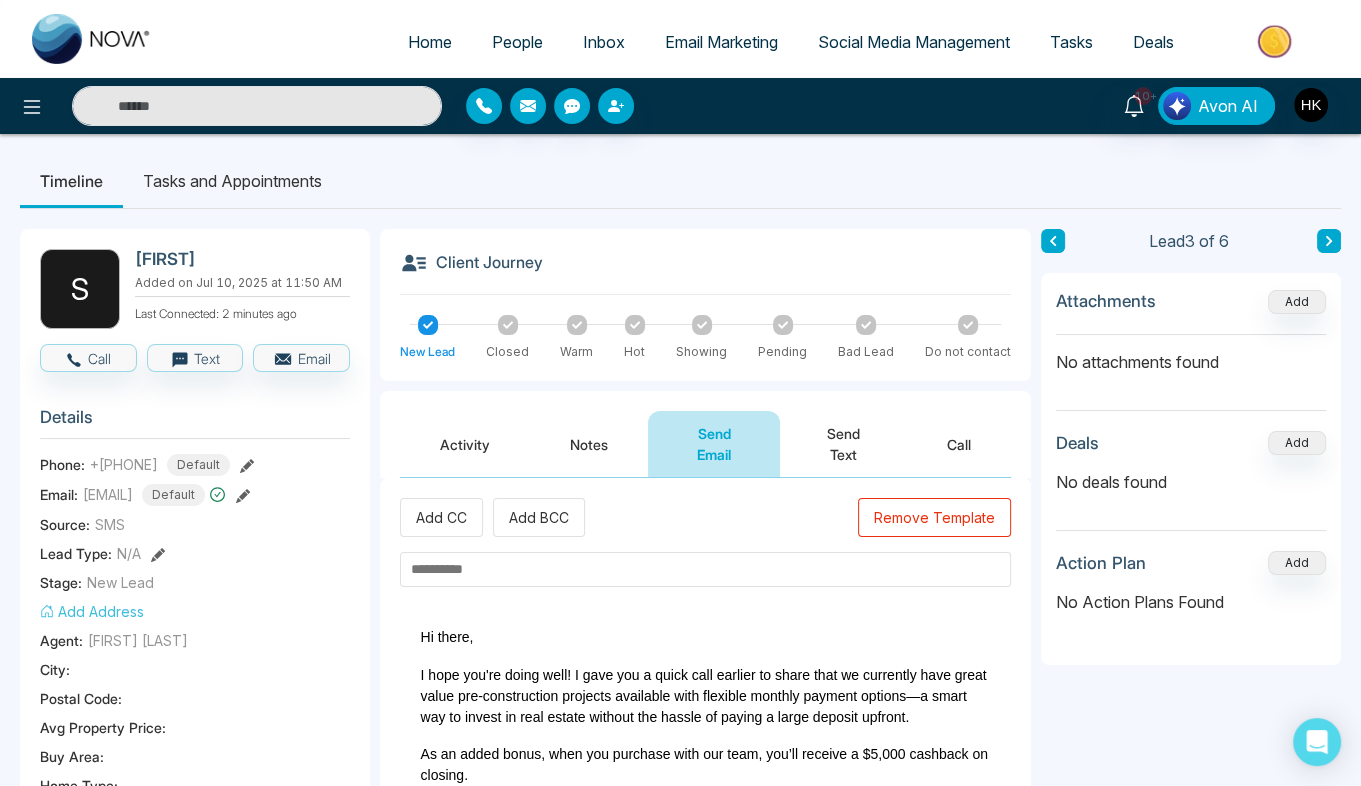 paste on "**********" 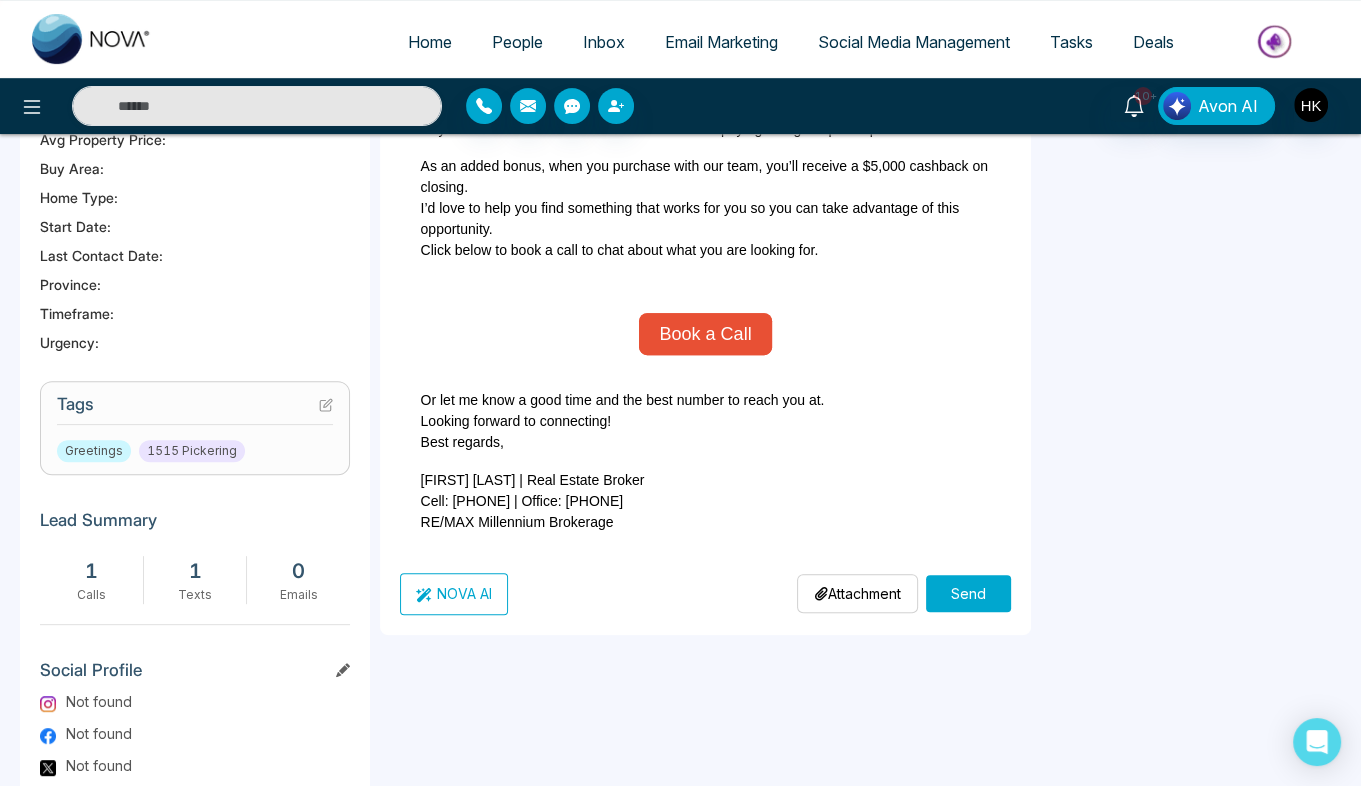 scroll, scrollTop: 589, scrollLeft: 0, axis: vertical 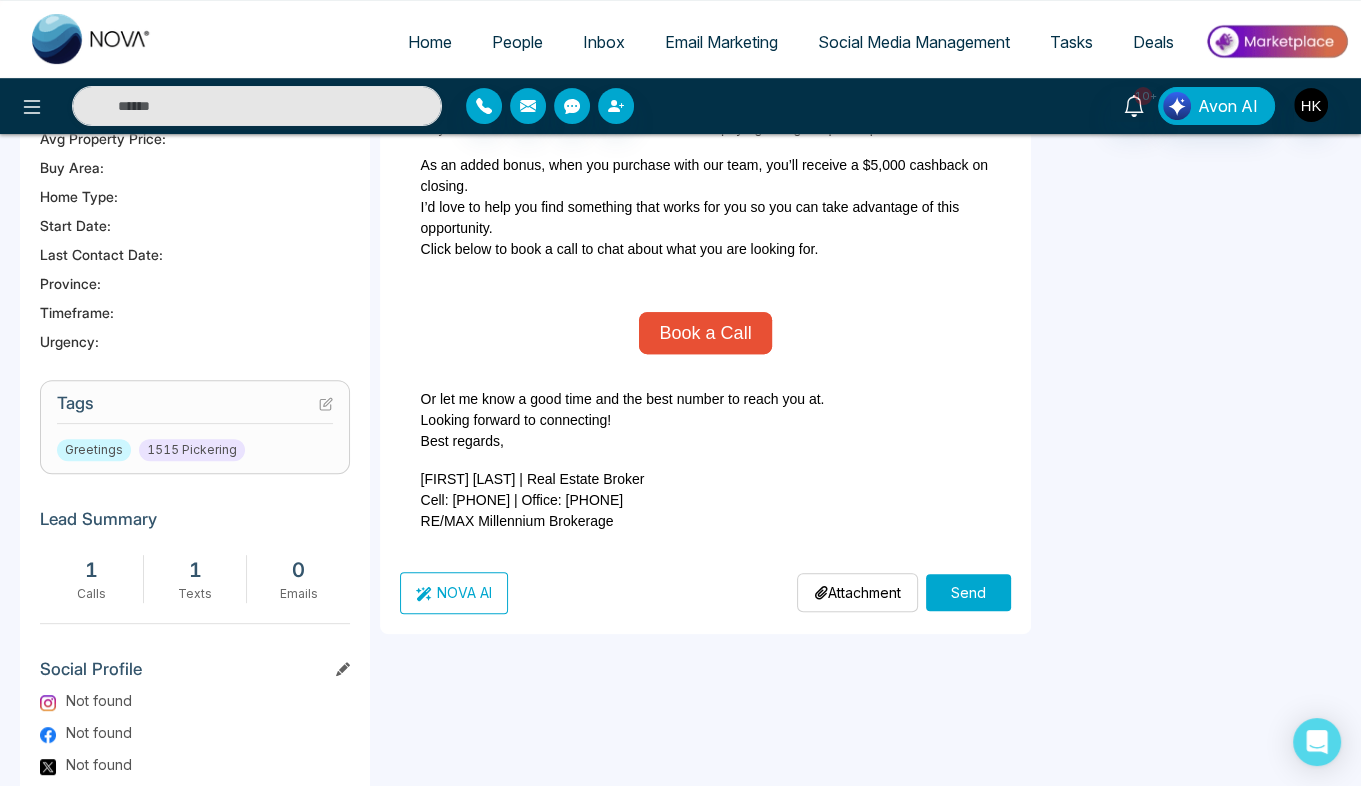 type on "**********" 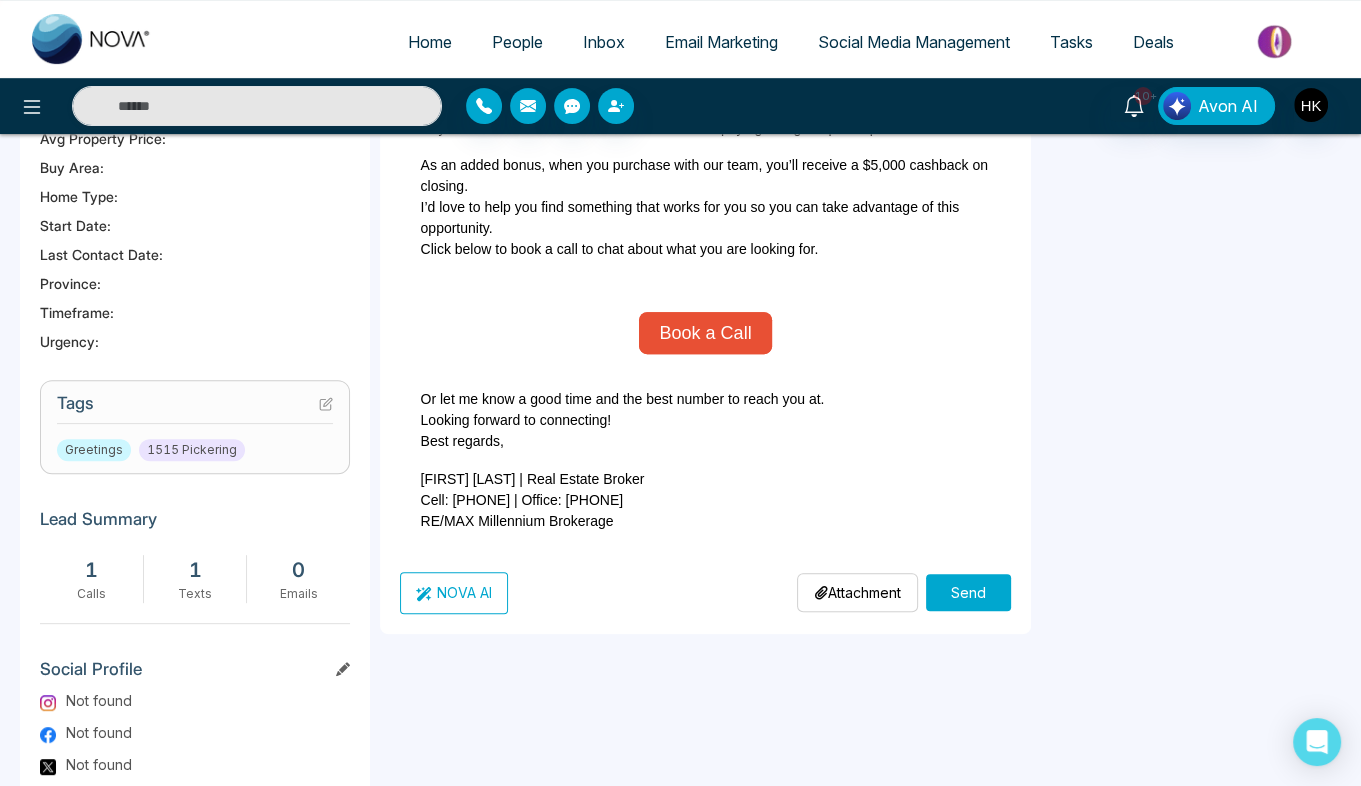 click on "Send" at bounding box center (968, 592) 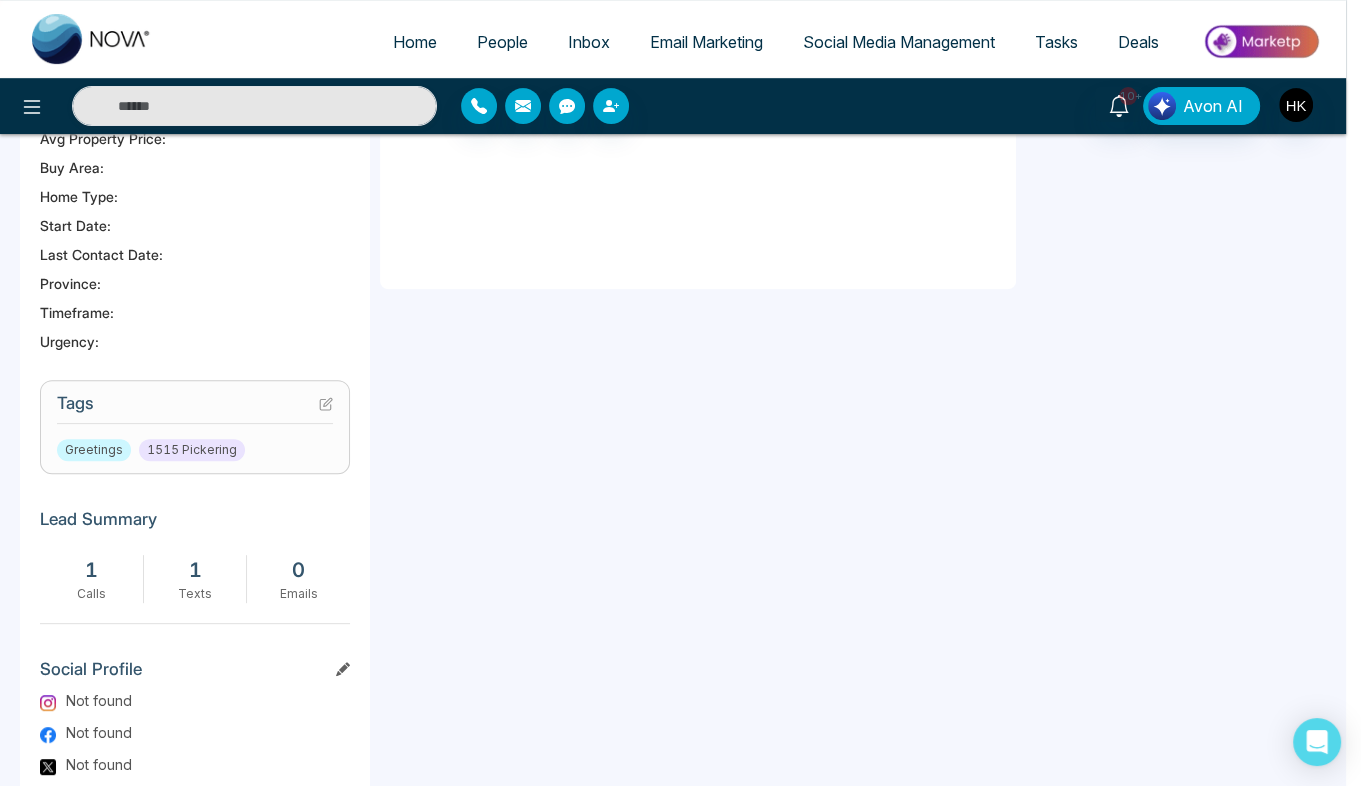 type 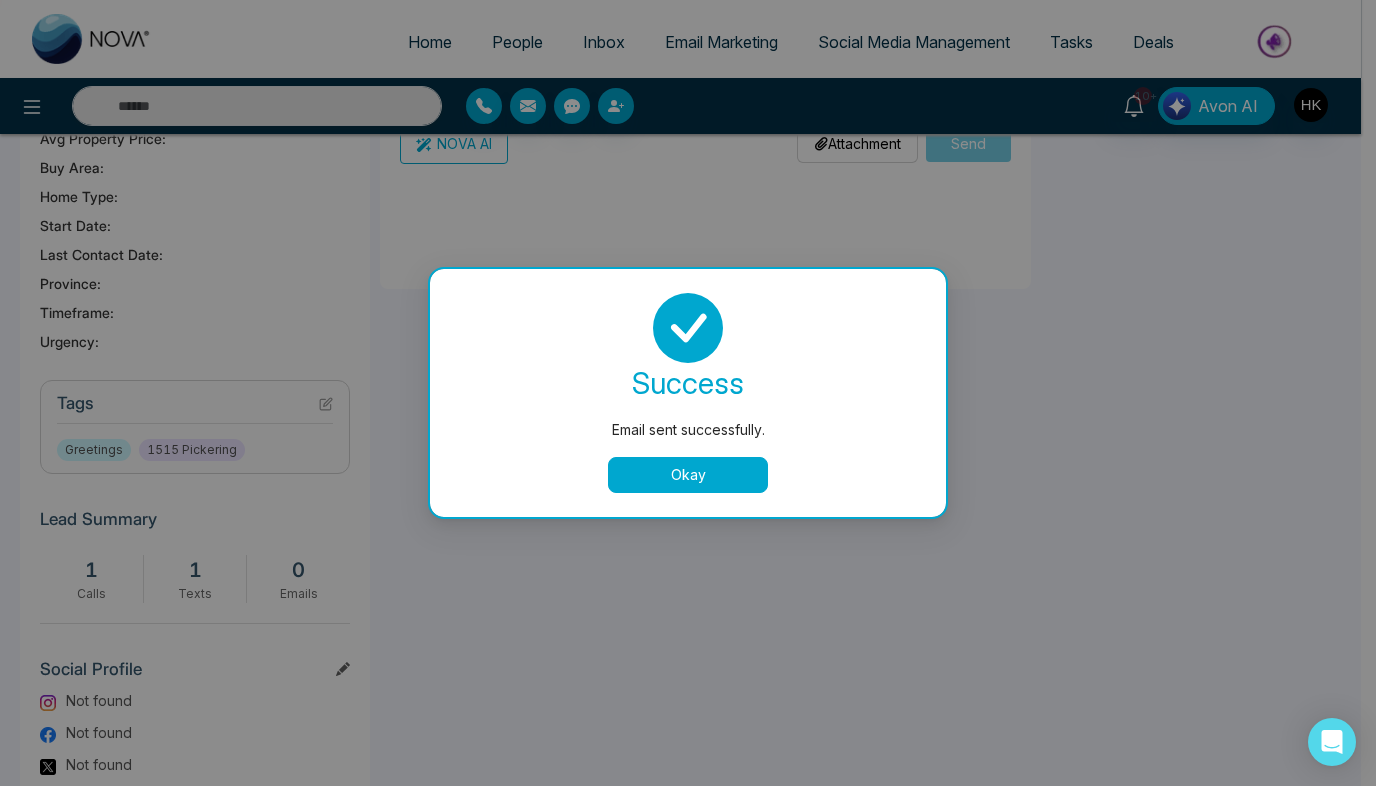 click on "Okay" at bounding box center [688, 475] 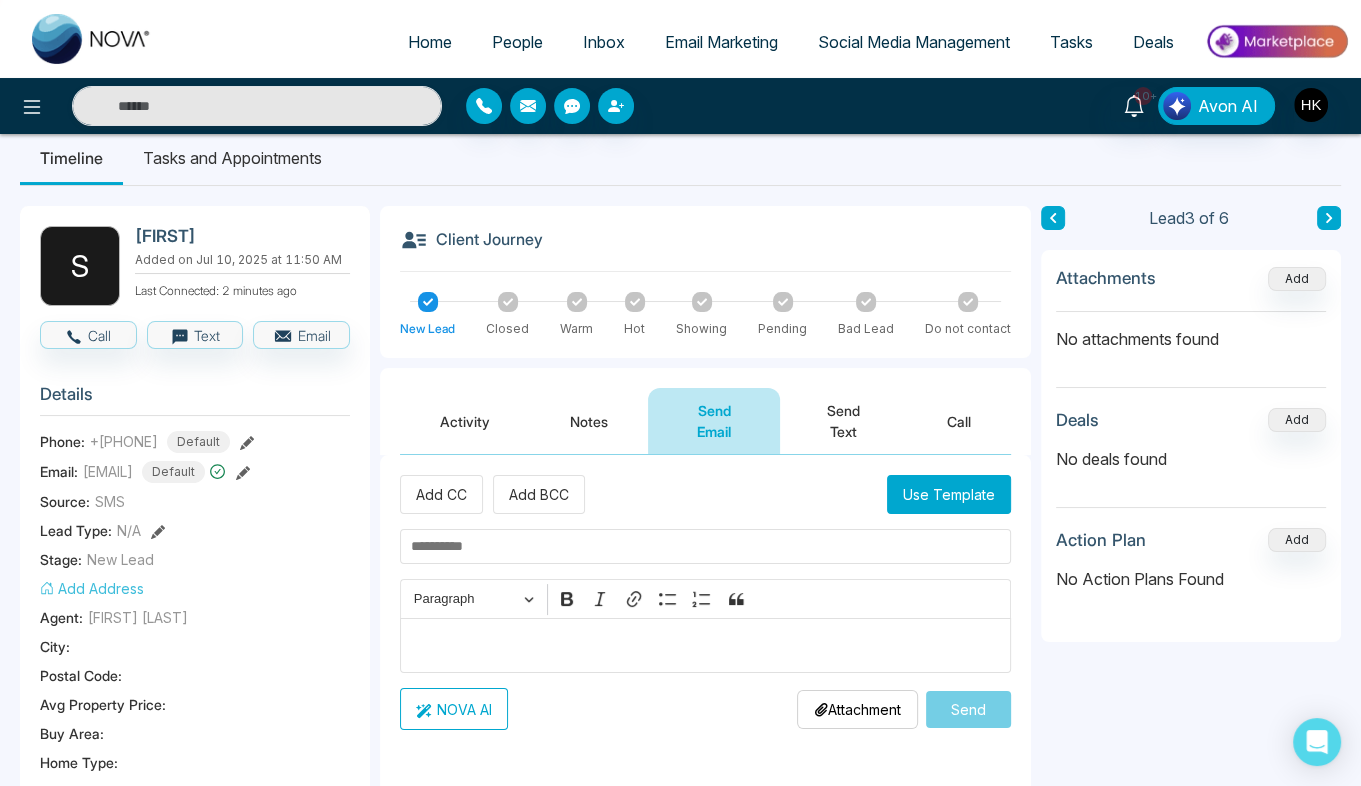 scroll, scrollTop: 0, scrollLeft: 0, axis: both 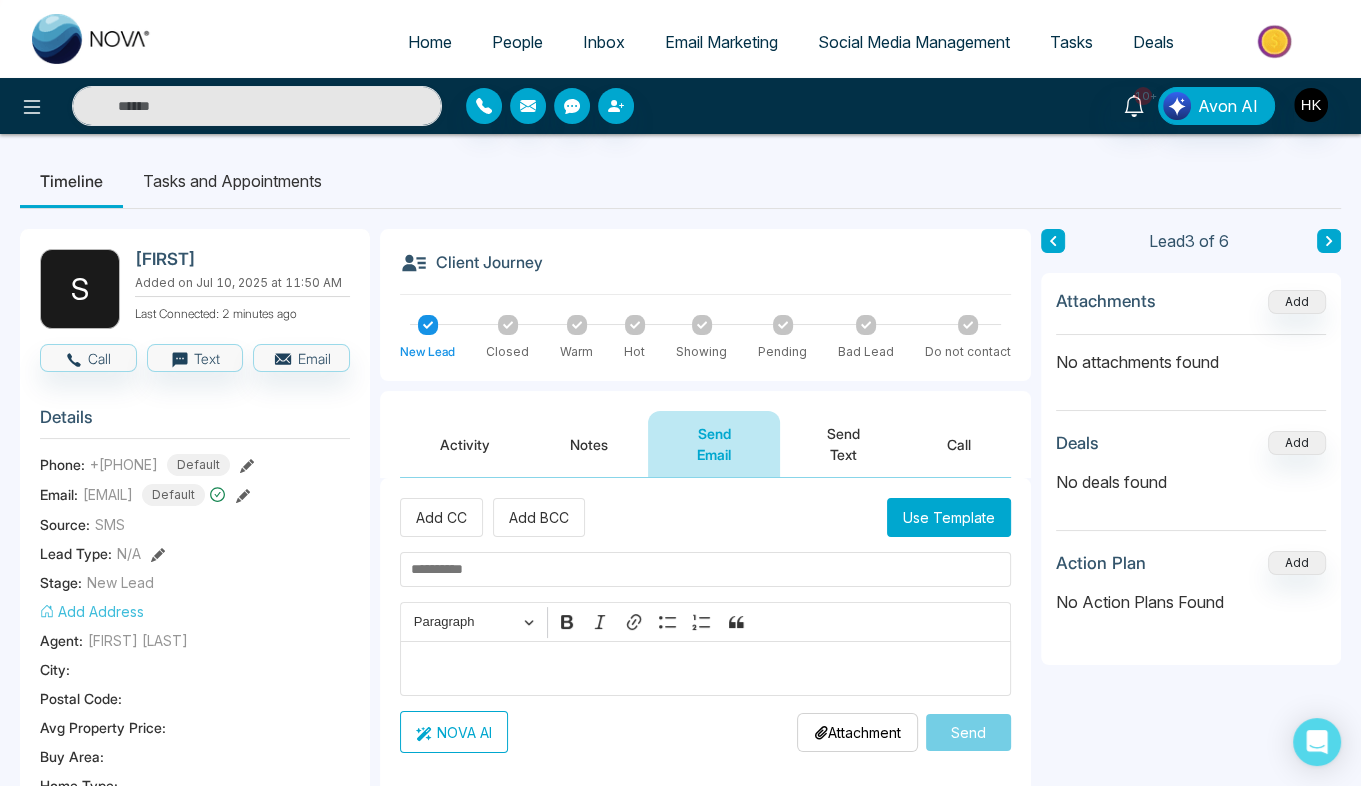 click on "Send Text" at bounding box center [843, 444] 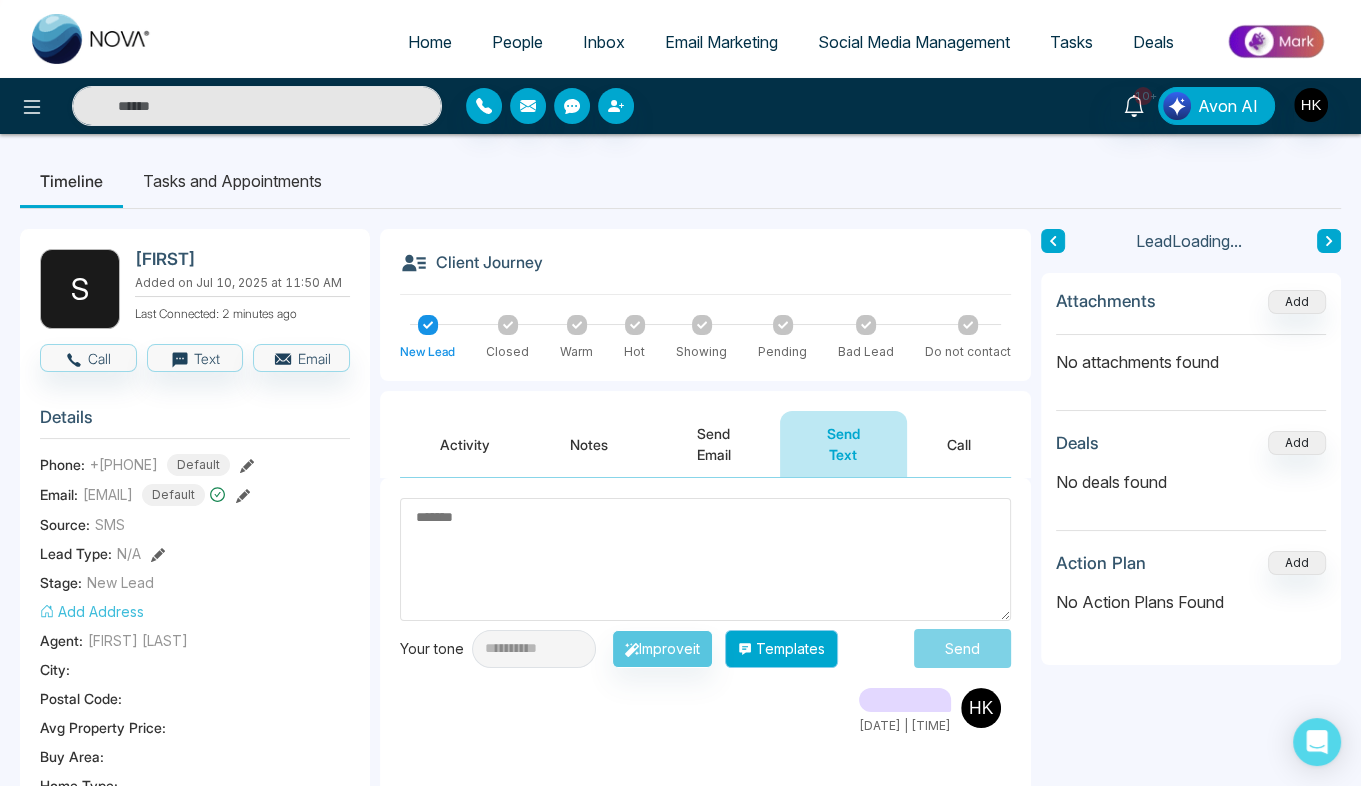 click on "Templates" at bounding box center [781, 649] 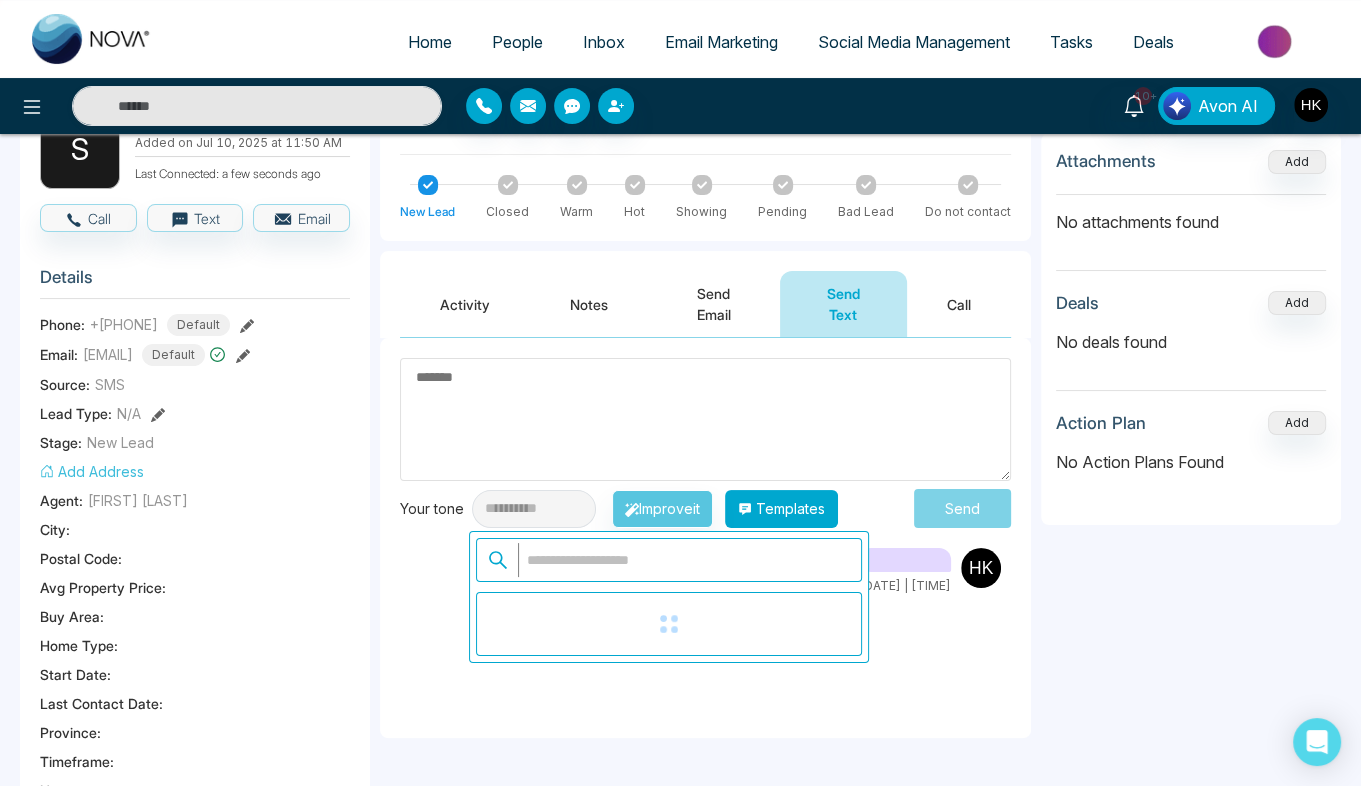 scroll, scrollTop: 142, scrollLeft: 0, axis: vertical 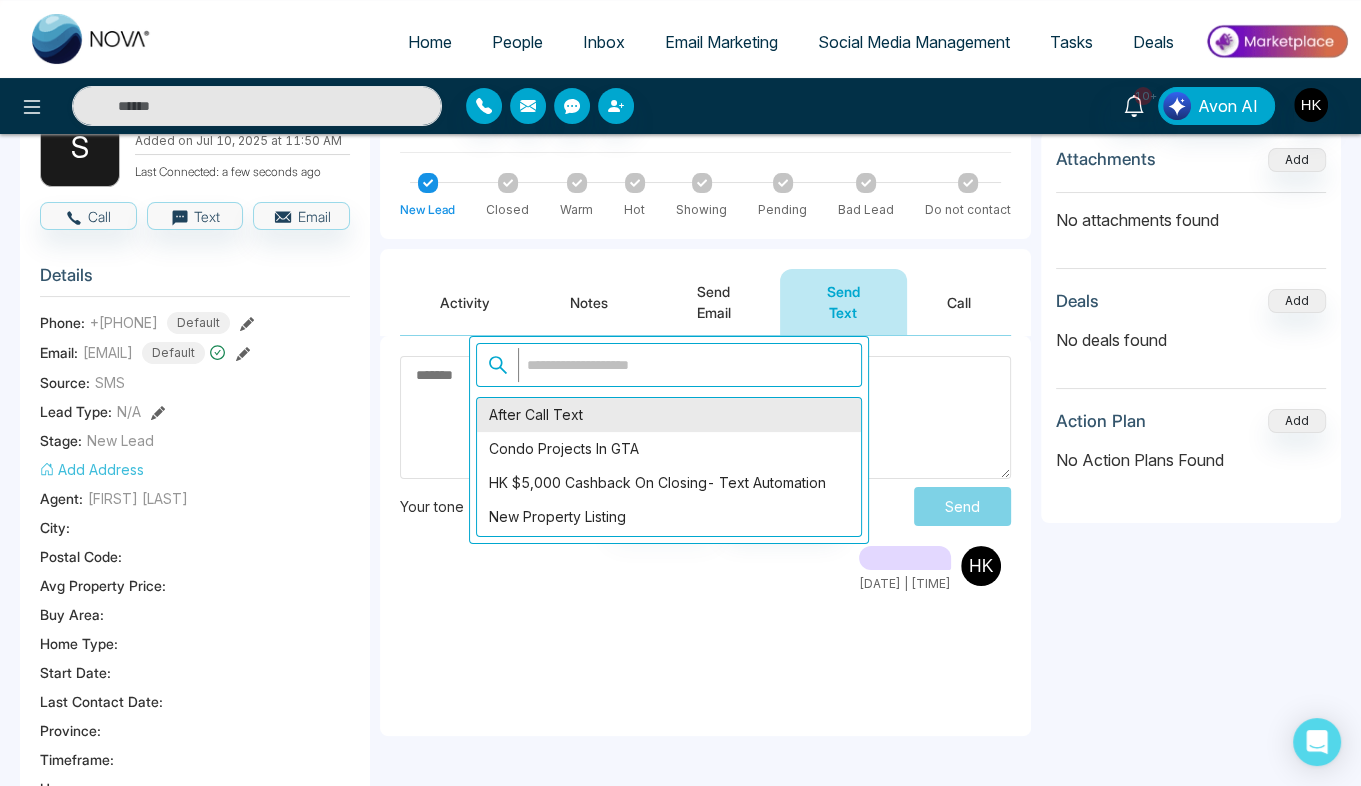 click on "After Call Text" at bounding box center (669, 415) 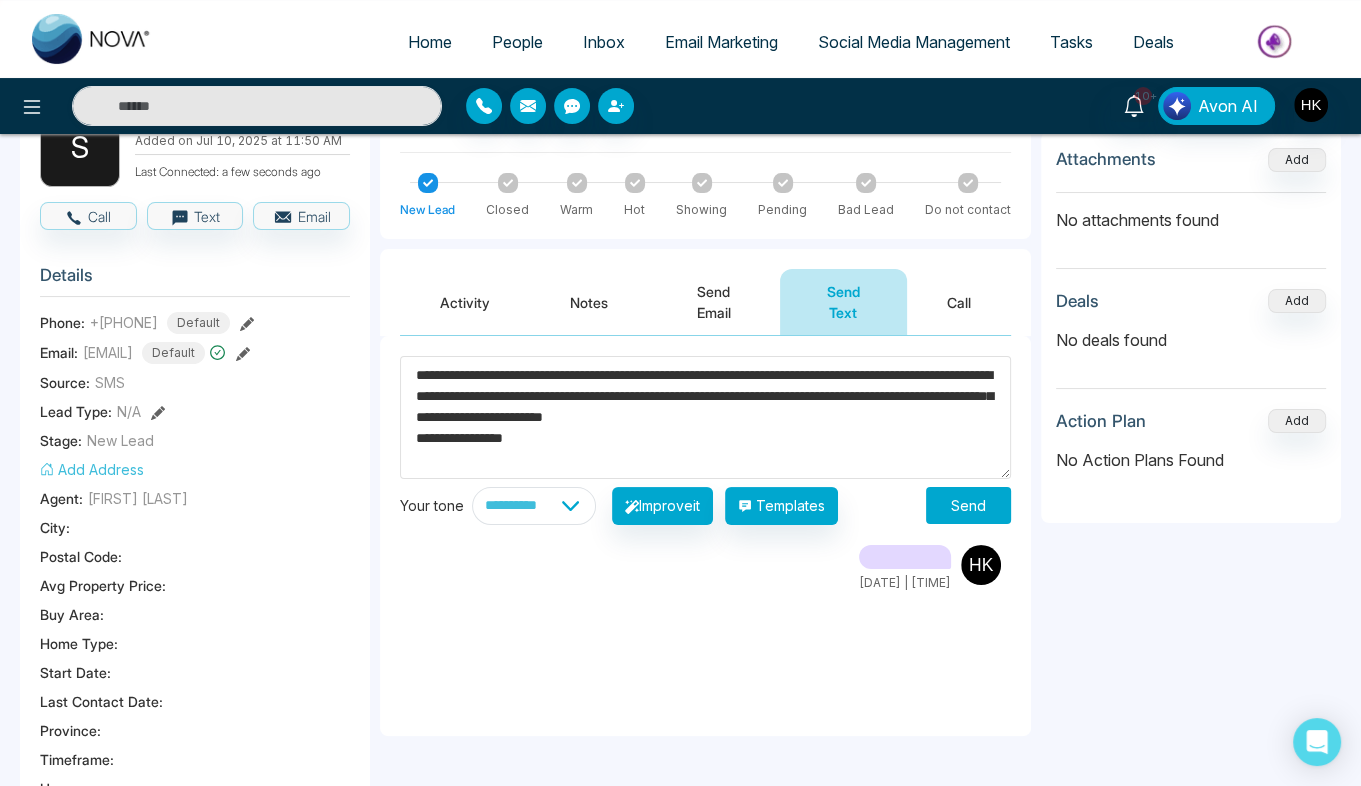 click on "**********" at bounding box center [705, 417] 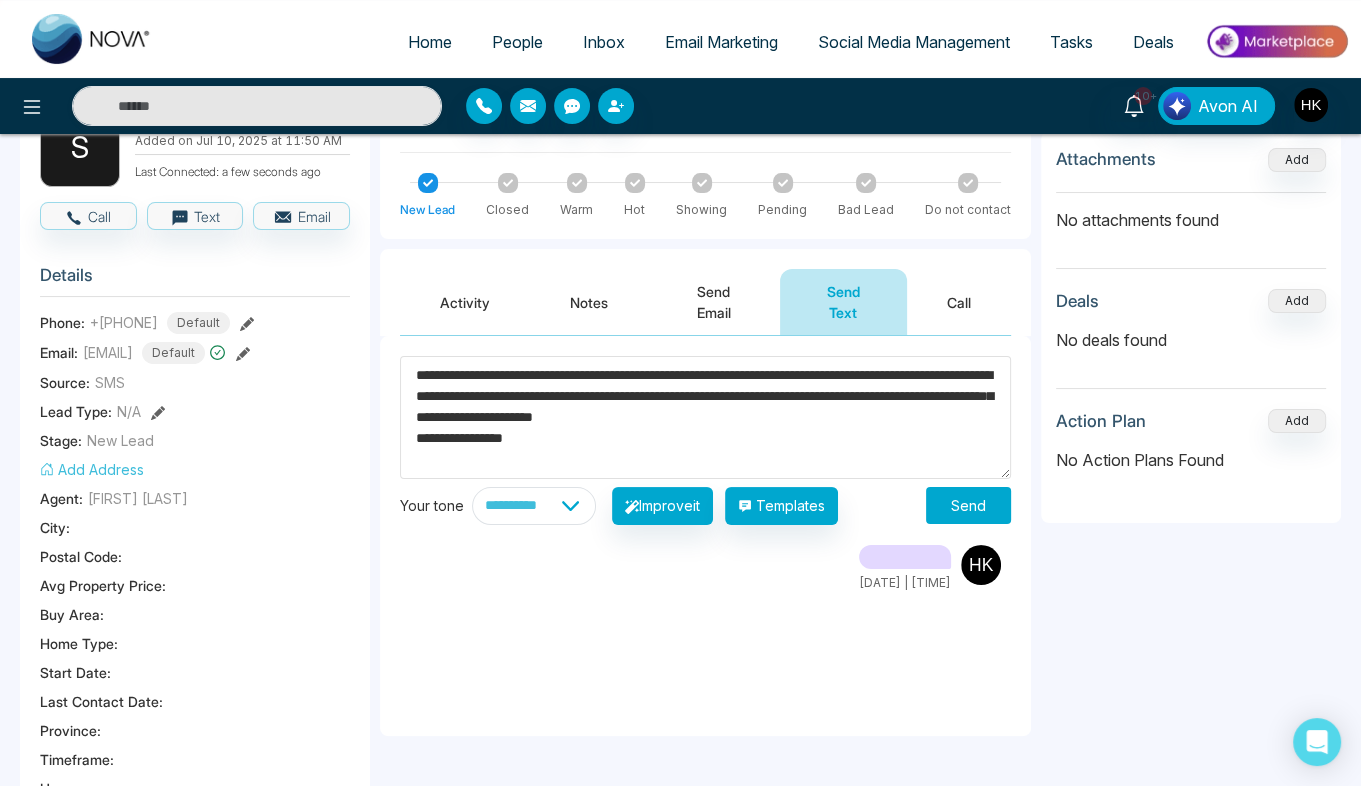 type on "**********" 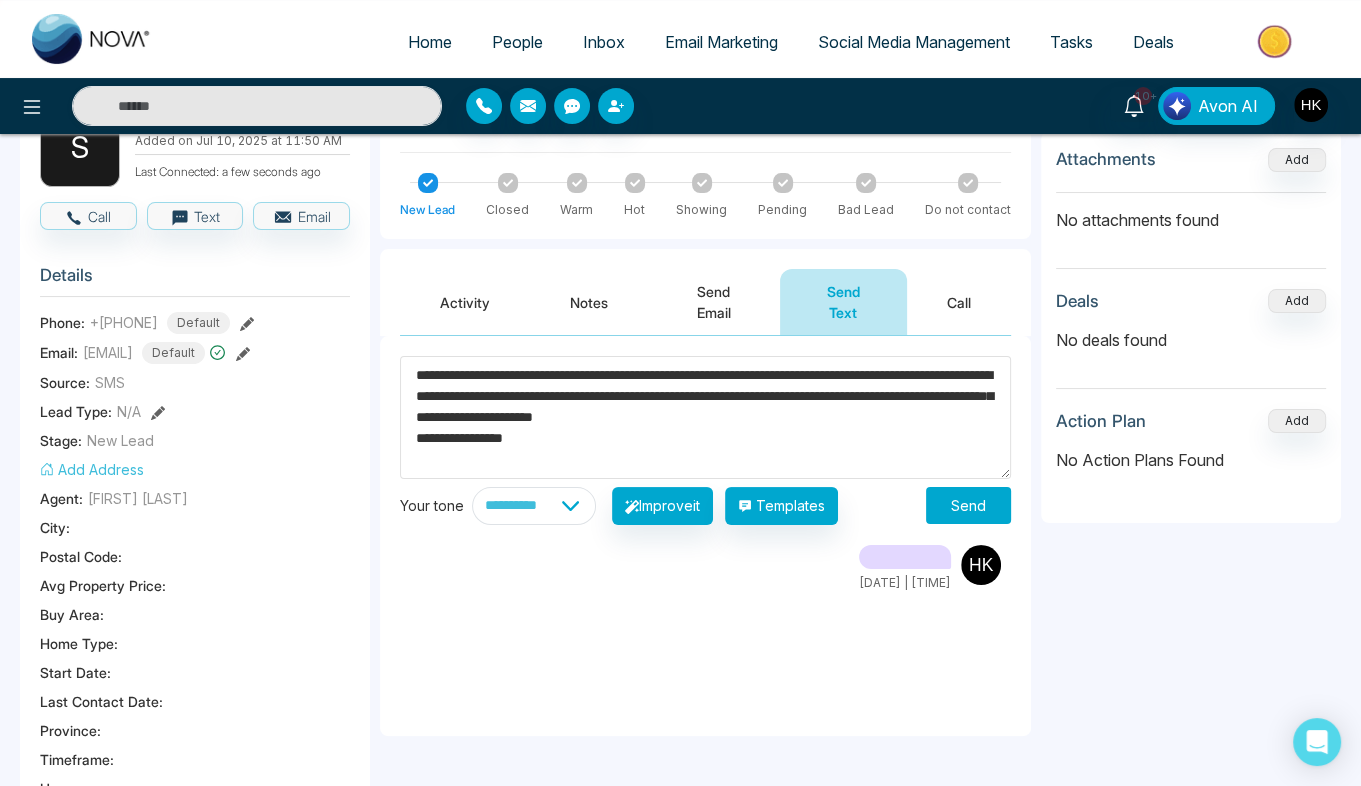 click on "Send" at bounding box center [968, 505] 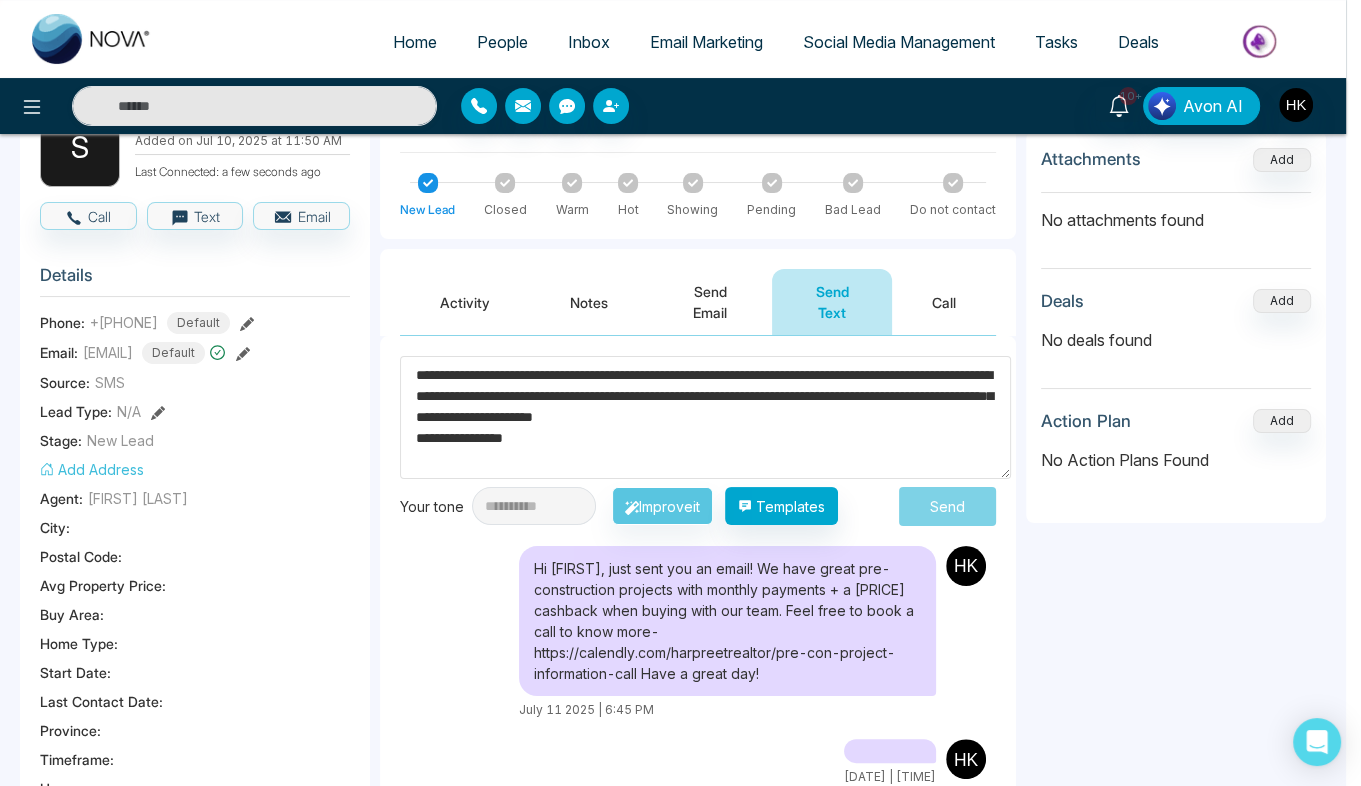 type 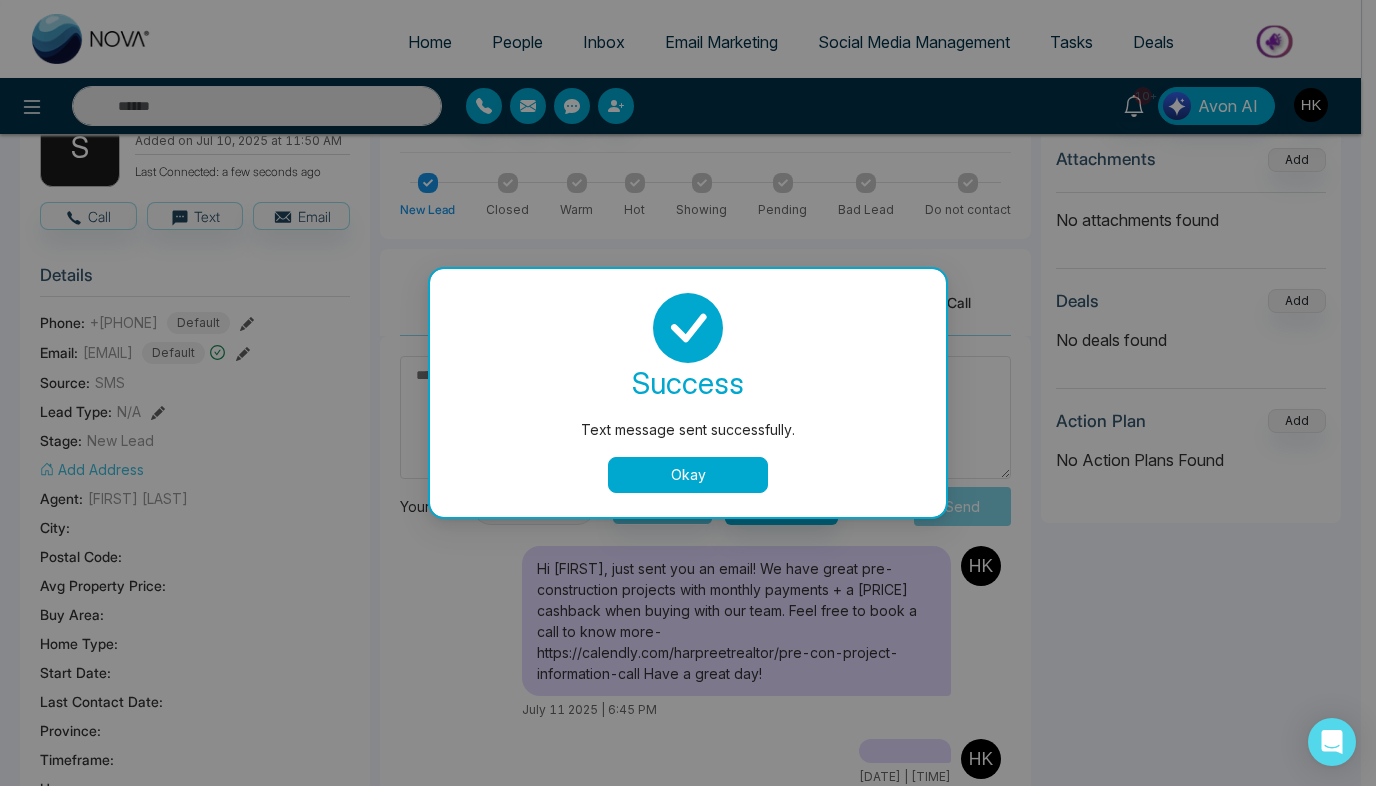 click on "Okay" at bounding box center [688, 475] 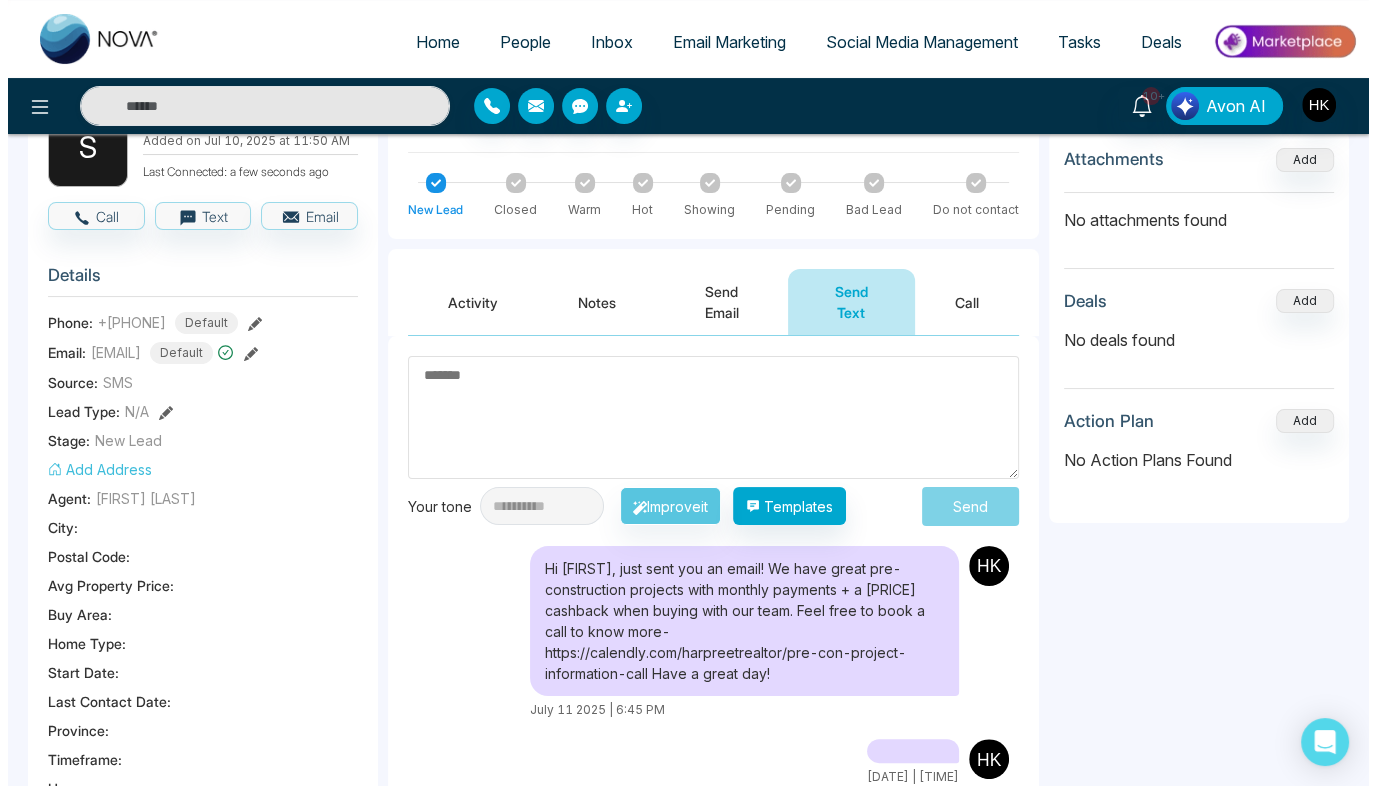 scroll, scrollTop: 0, scrollLeft: 0, axis: both 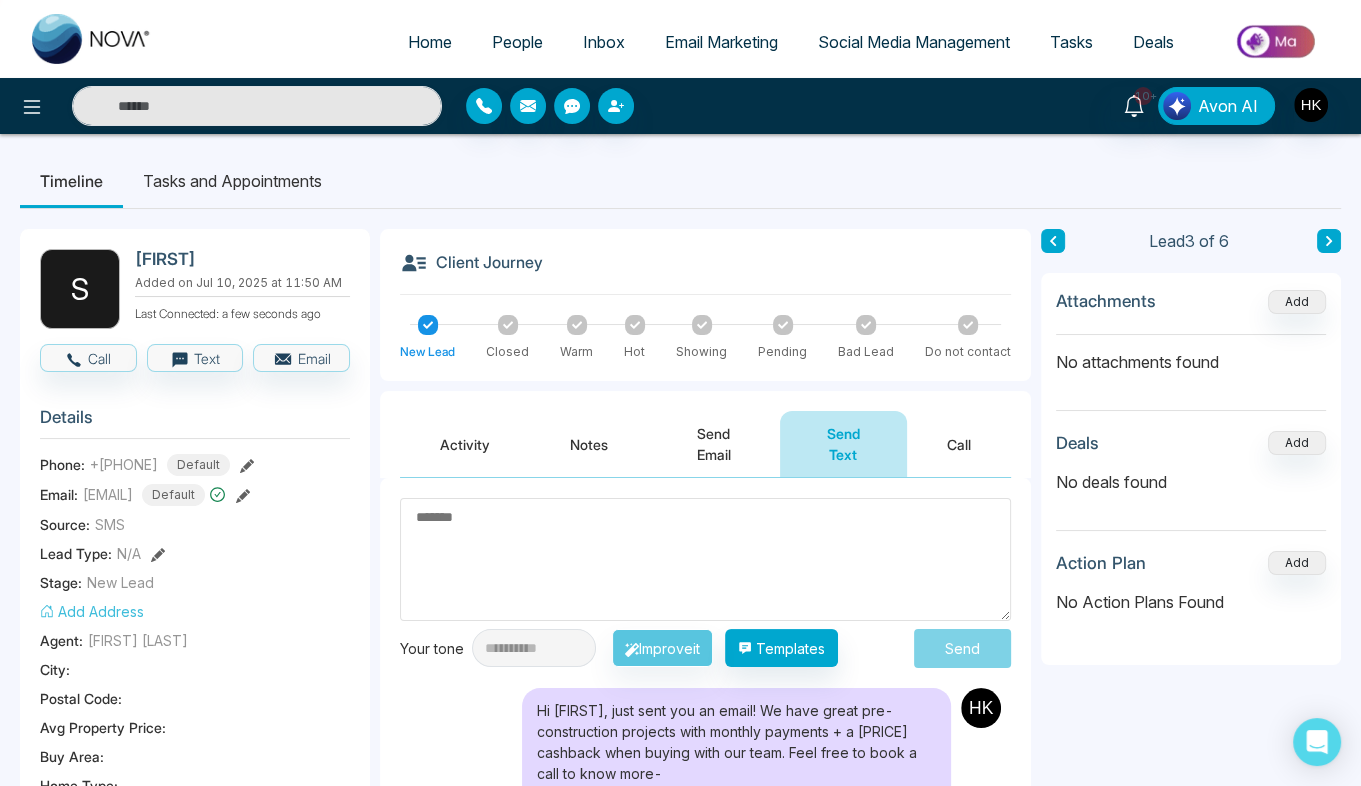 click on "Timeline Tasks and Appointments" at bounding box center (680, 181) 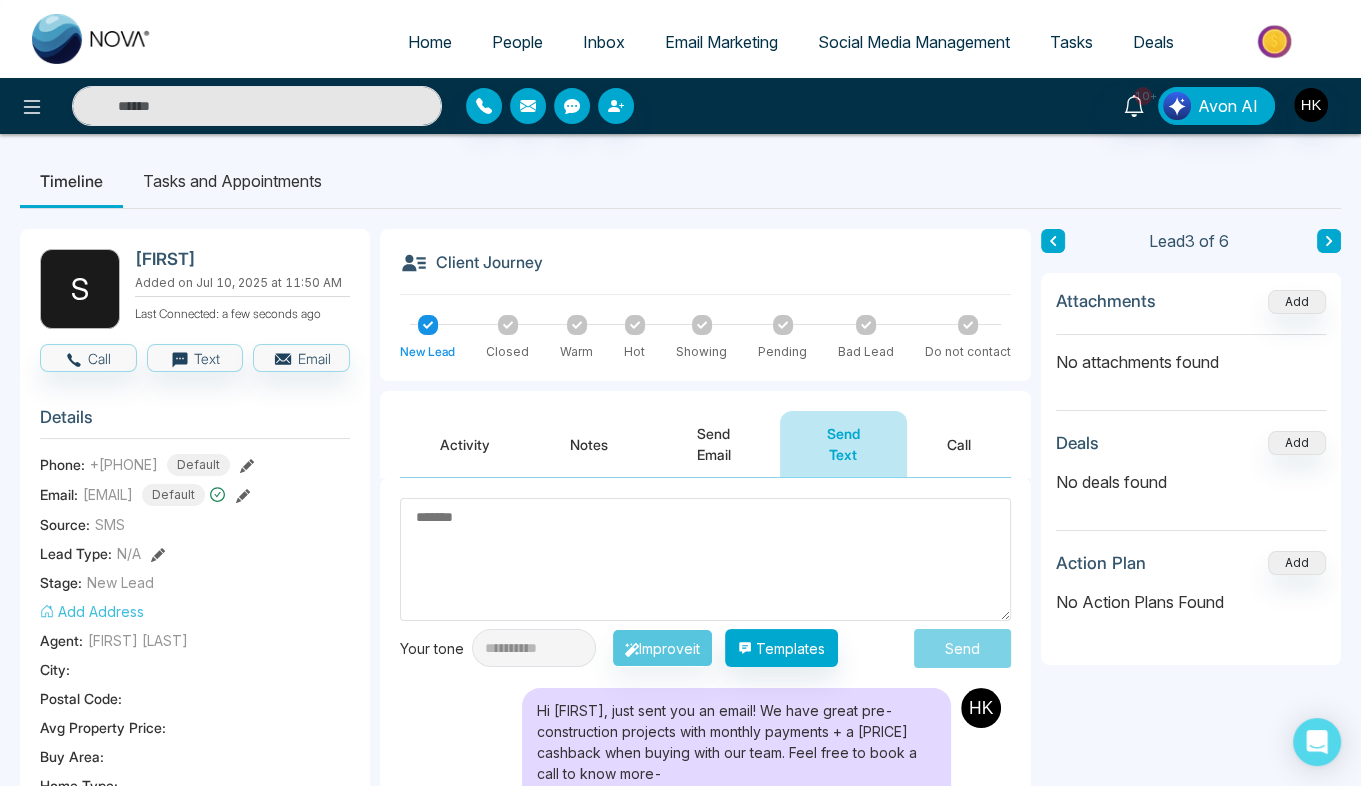 click at bounding box center [783, 325] 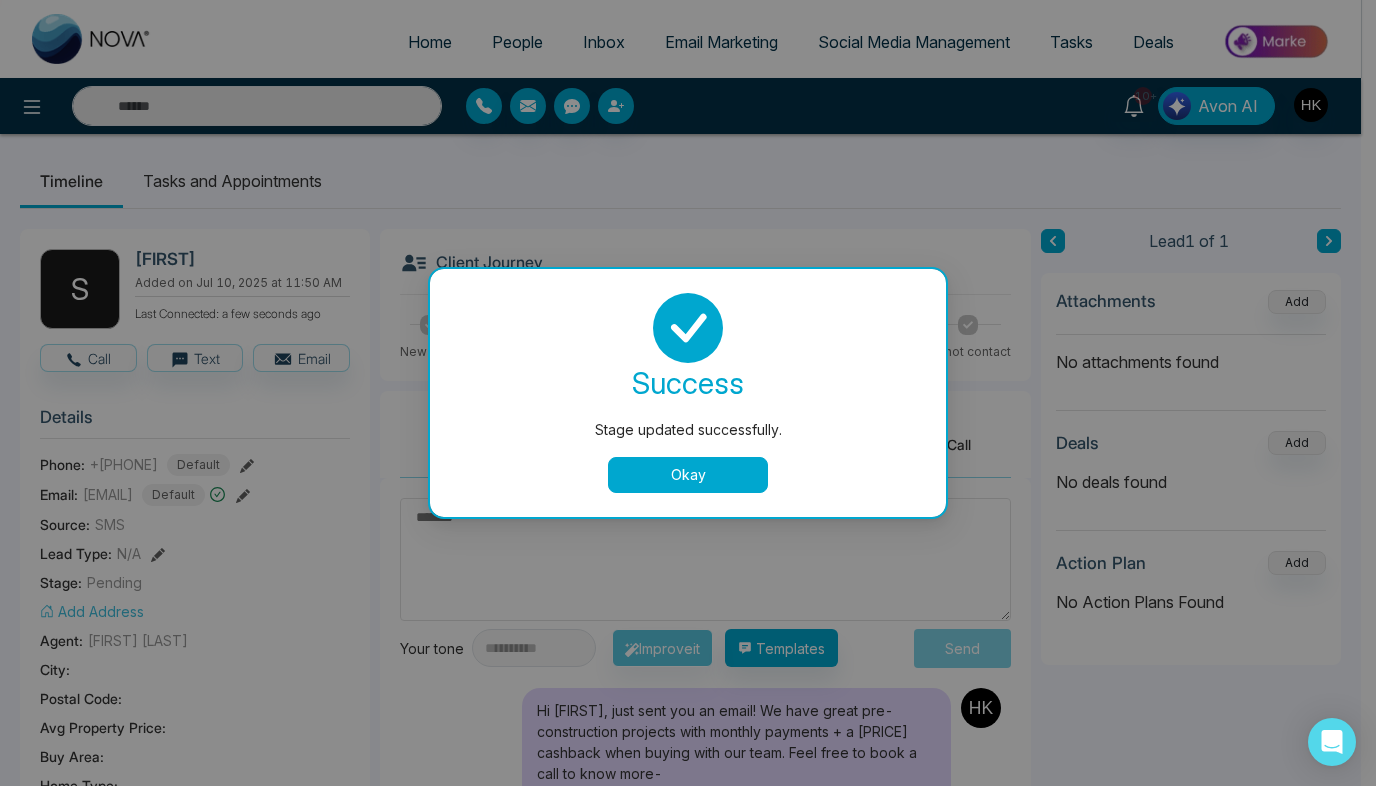click on "Okay" at bounding box center [688, 475] 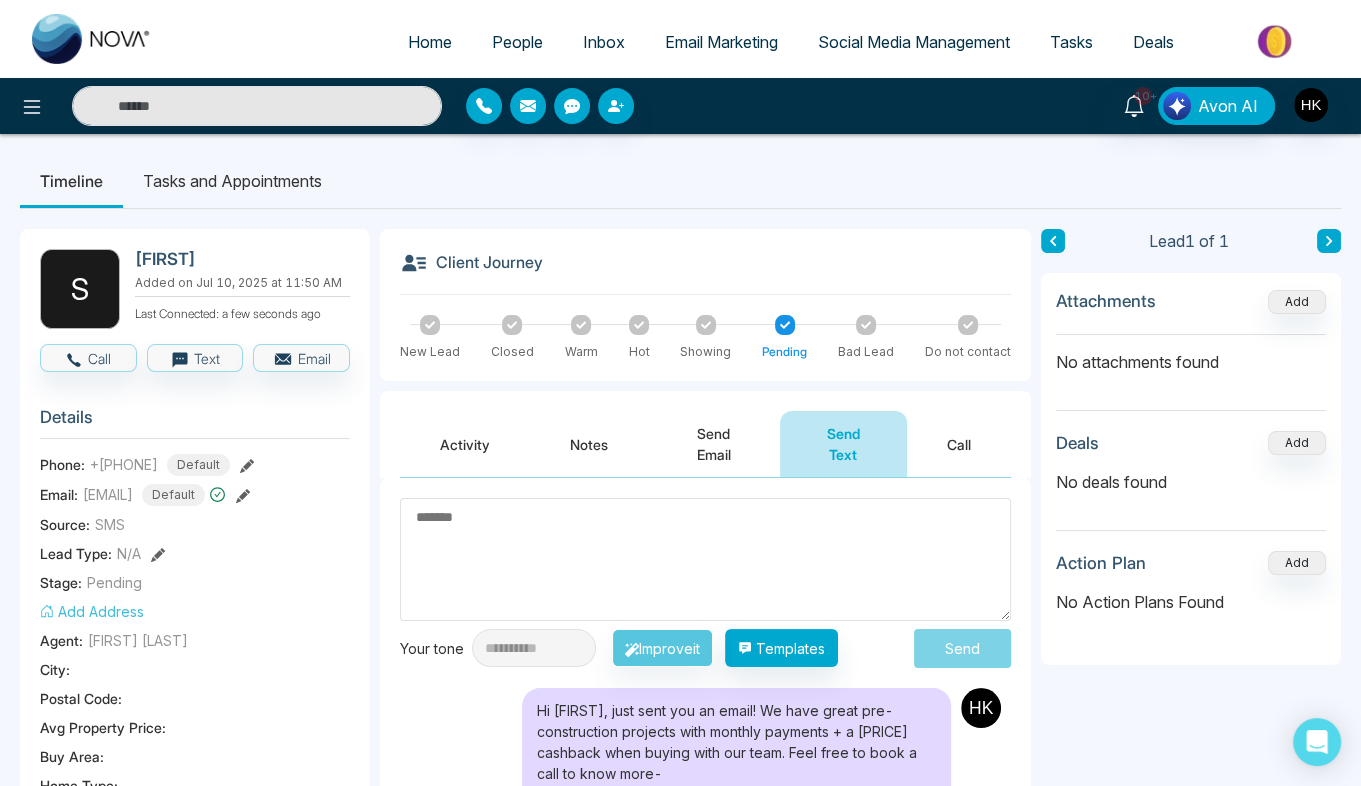 click on "People" at bounding box center (517, 42) 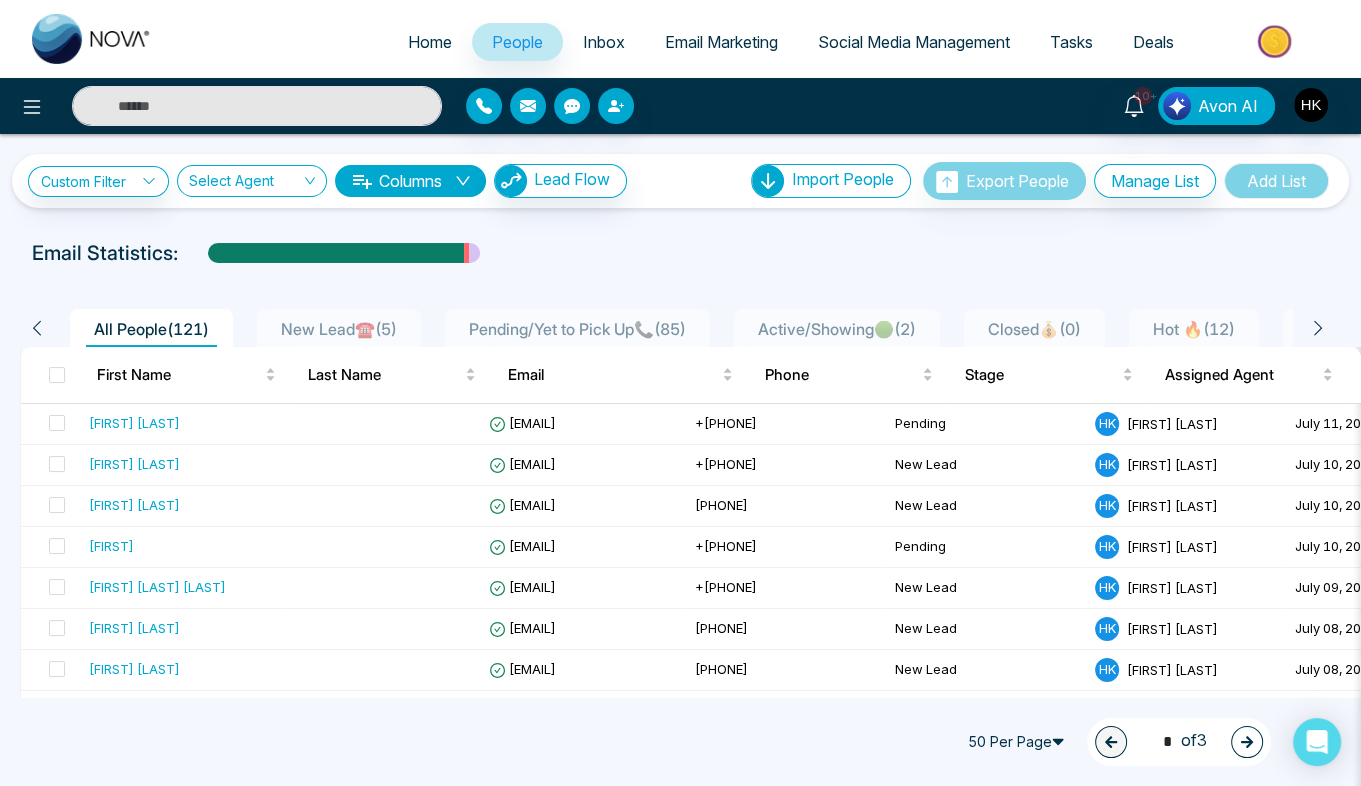 click on "New Lead☎️  ( 5 )" at bounding box center (339, 329) 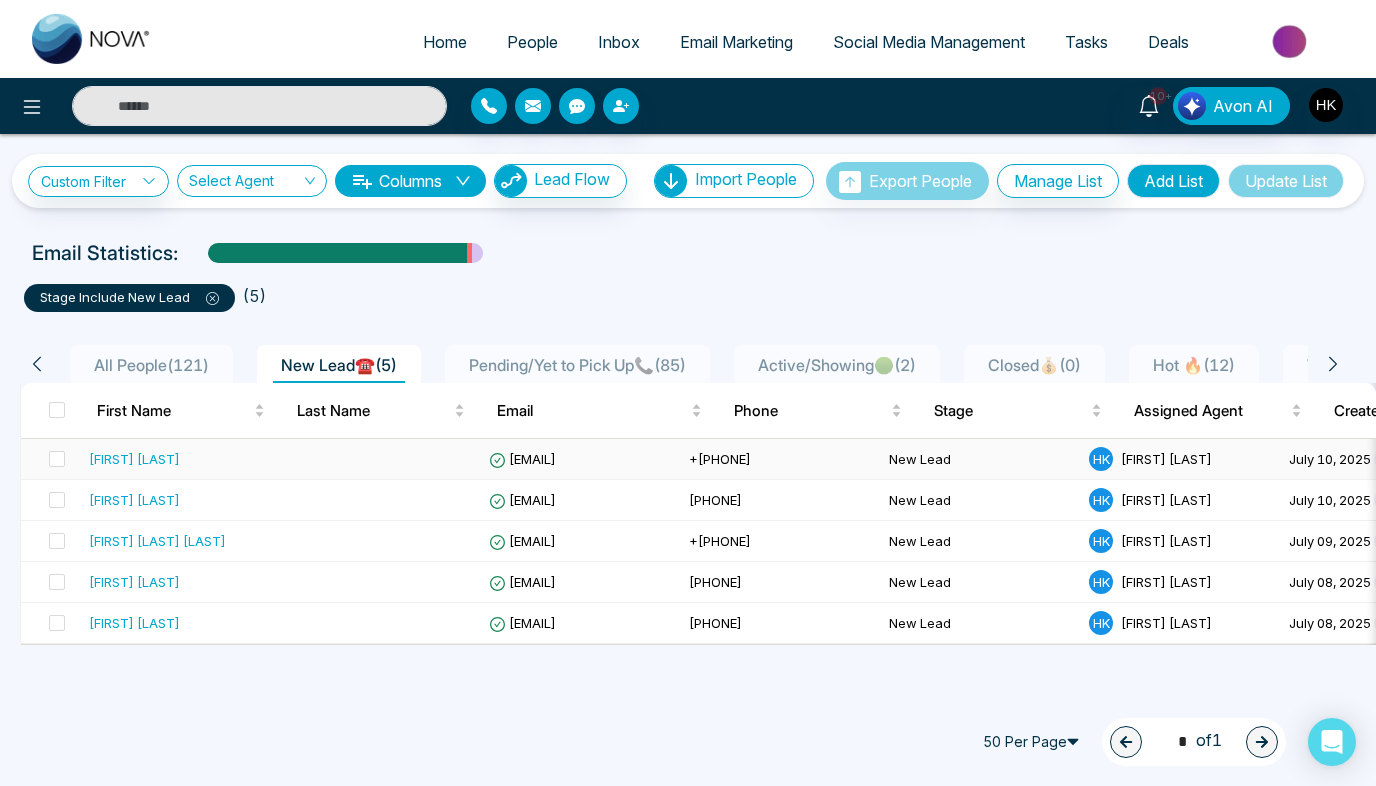 click on "[FIRST] [LAST]" at bounding box center [134, 459] 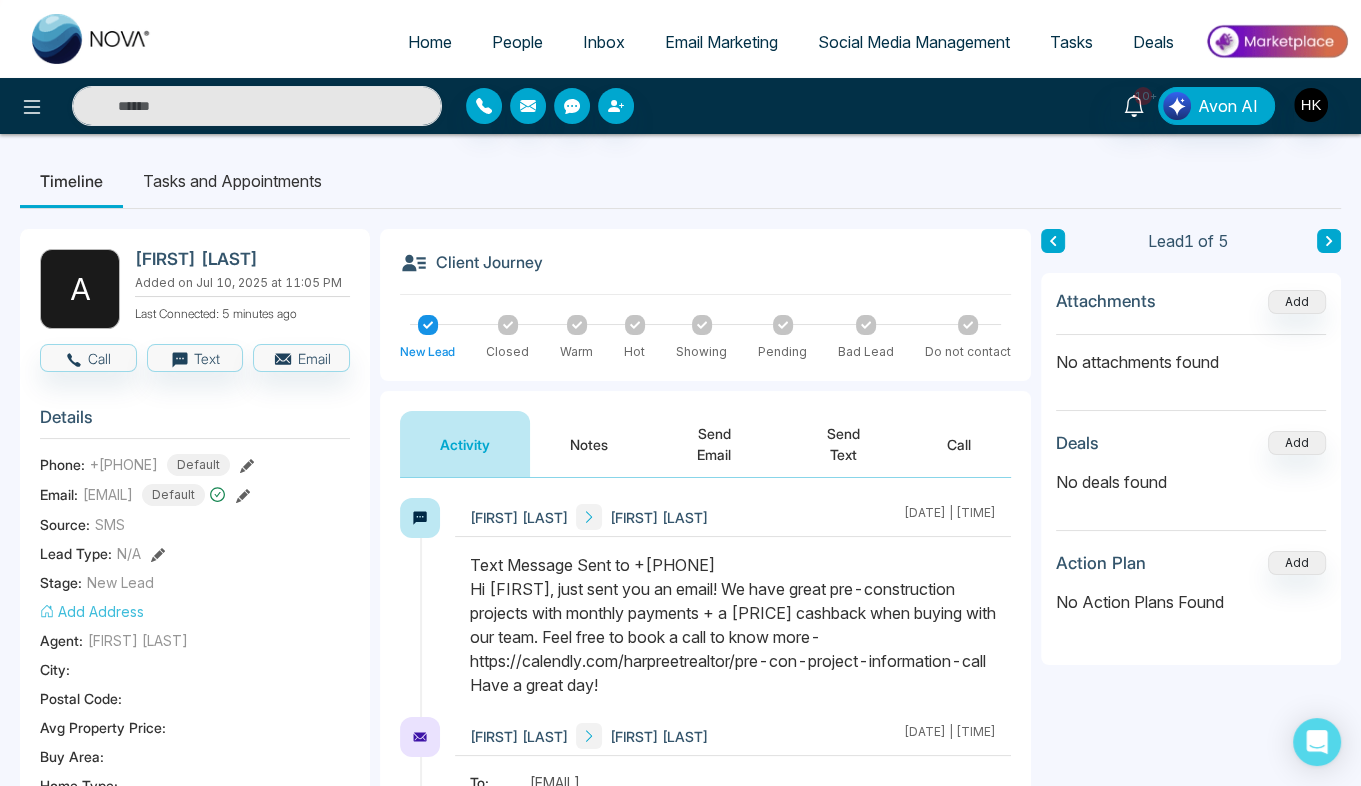 click 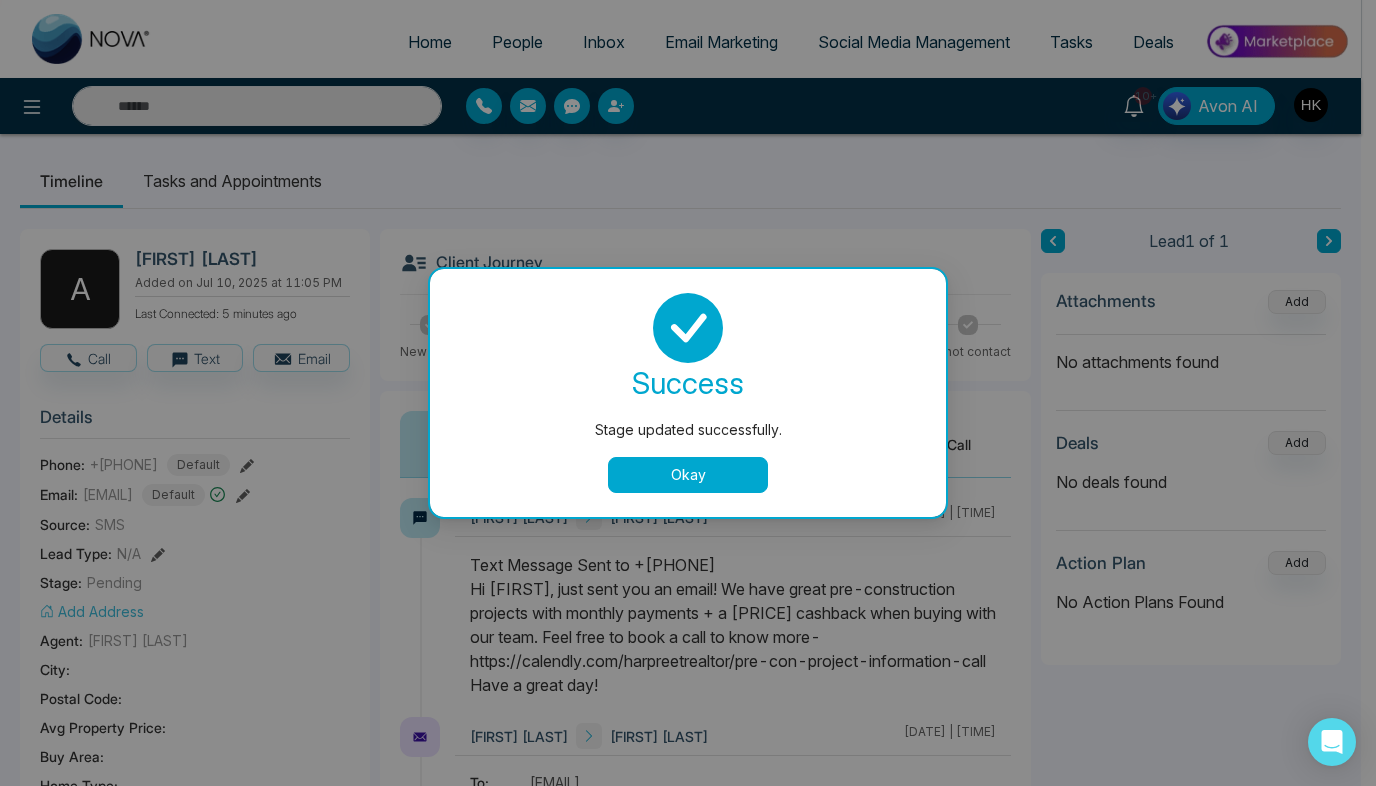 click on "Okay" at bounding box center [688, 475] 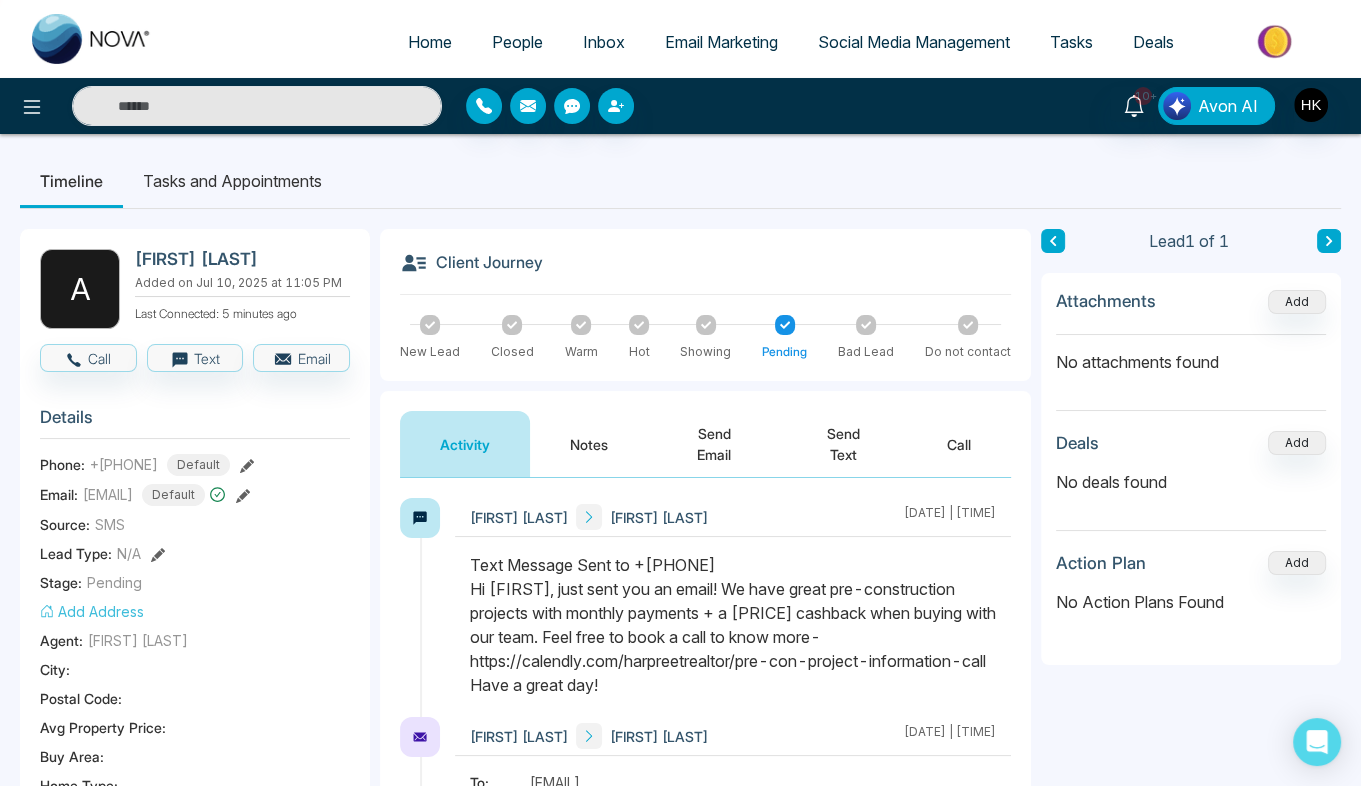 click on "People" at bounding box center (517, 42) 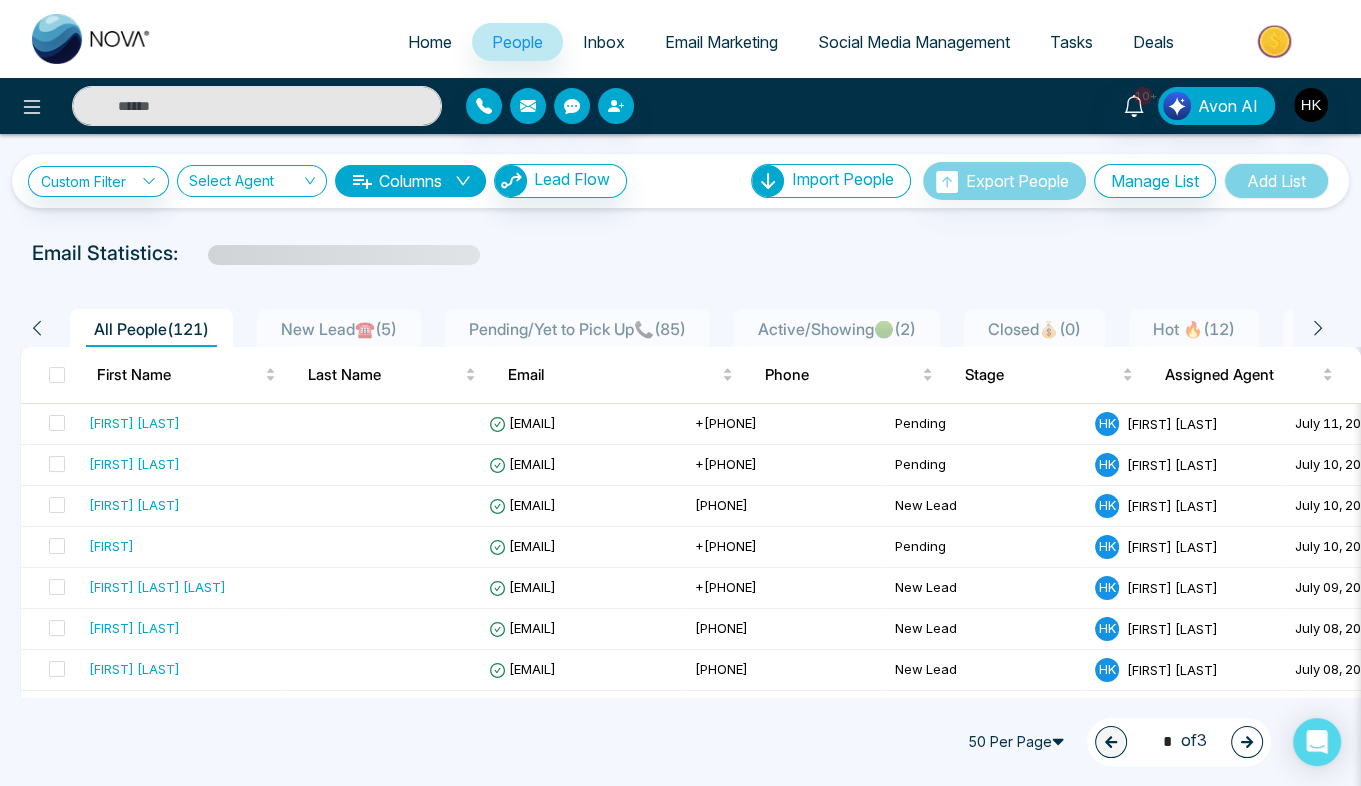 click on "New Lead☎️  ( 5 )" at bounding box center (339, 329) 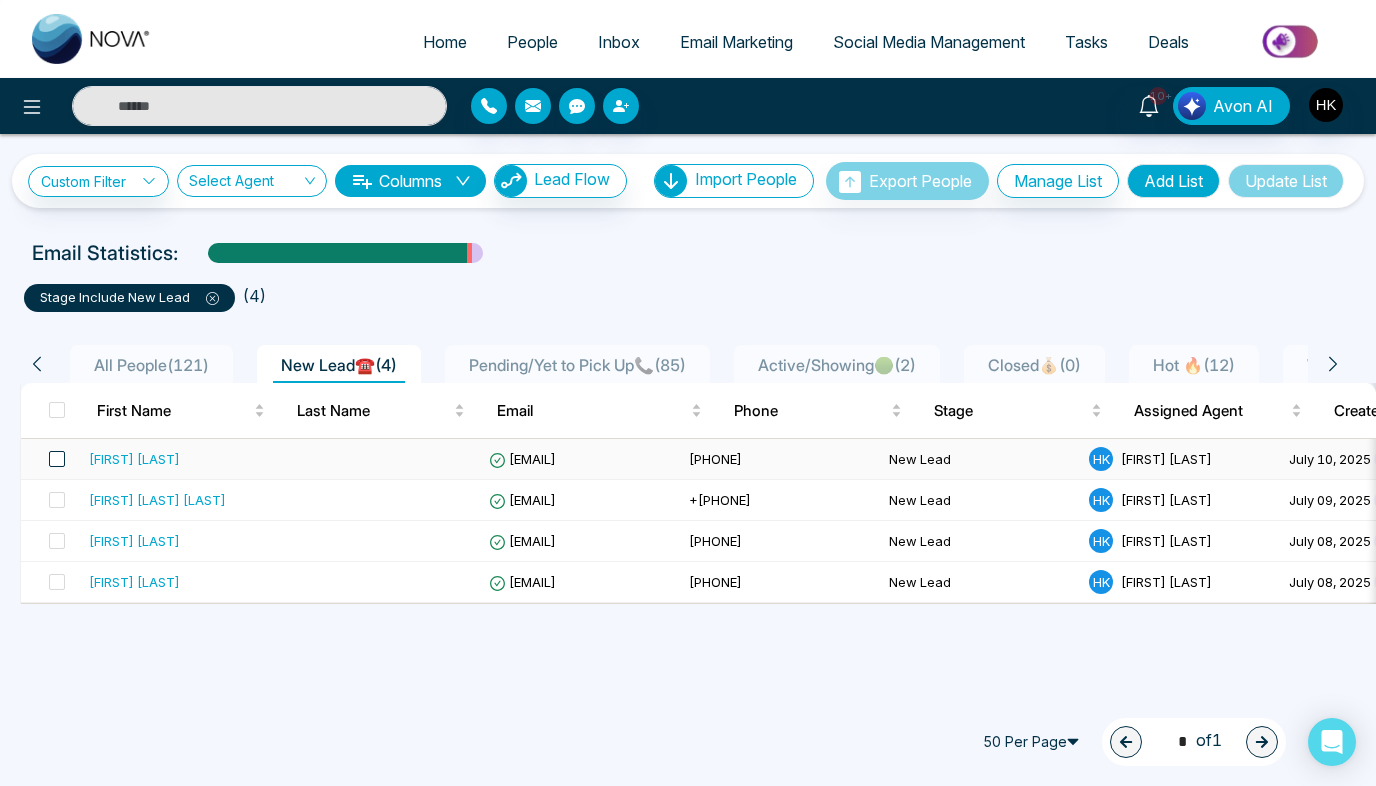 click at bounding box center [57, 459] 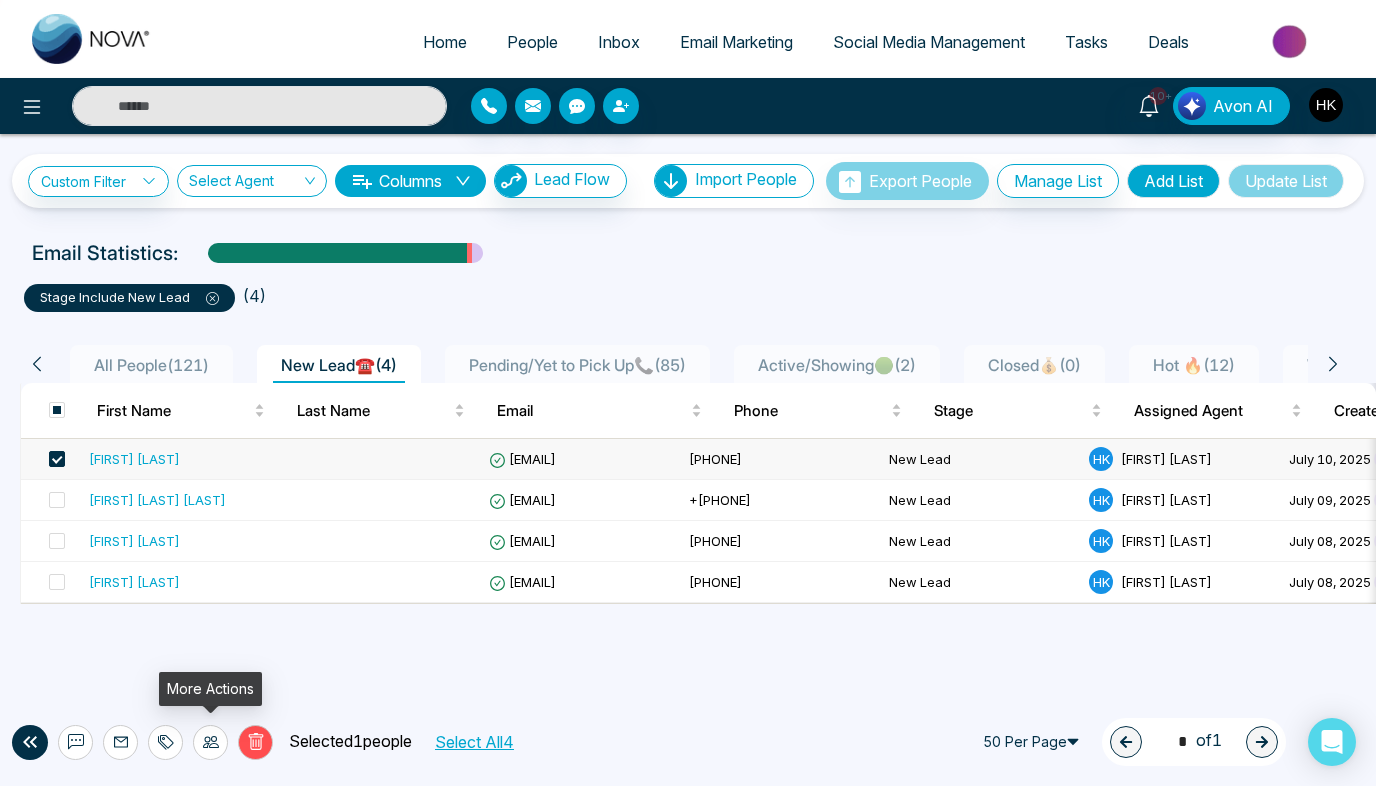click 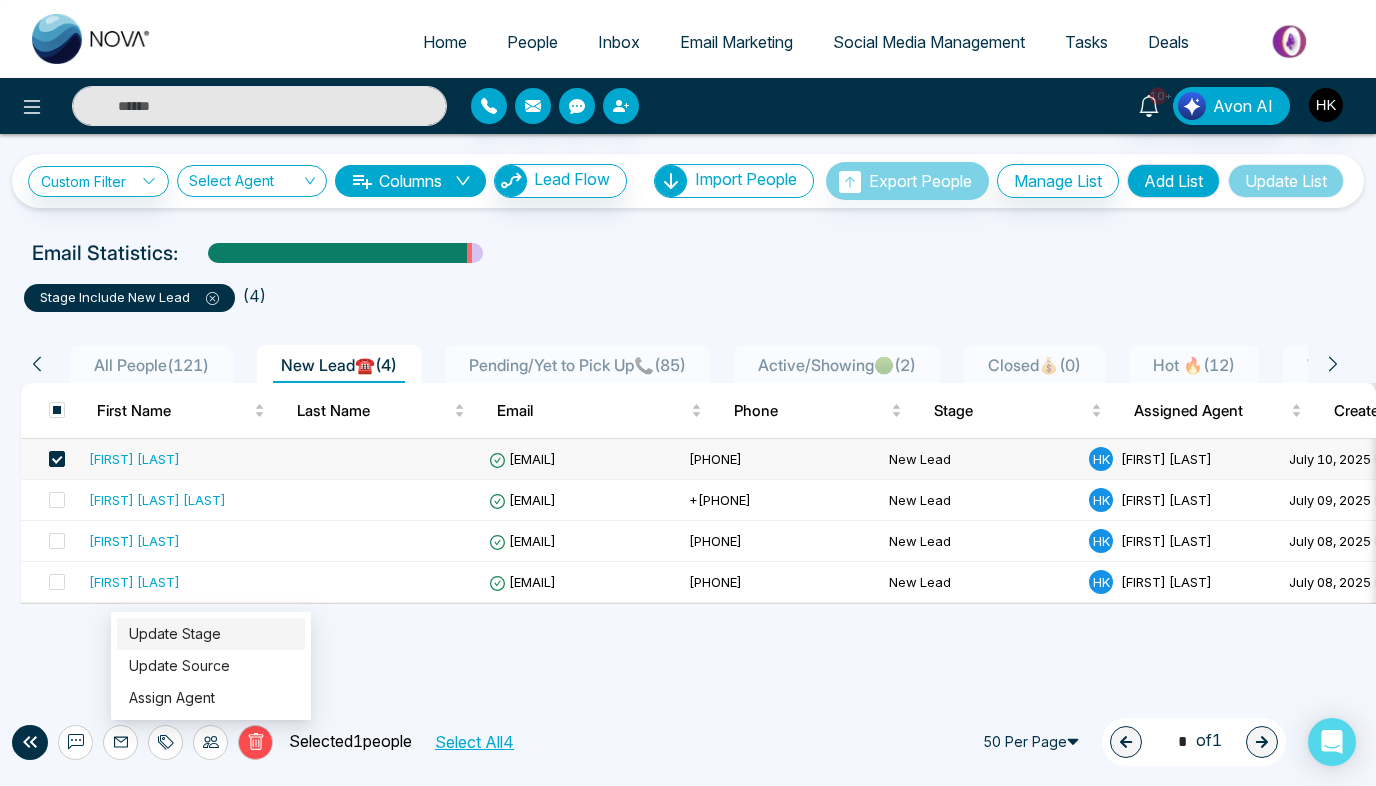 click on "Update Stage" at bounding box center [175, 633] 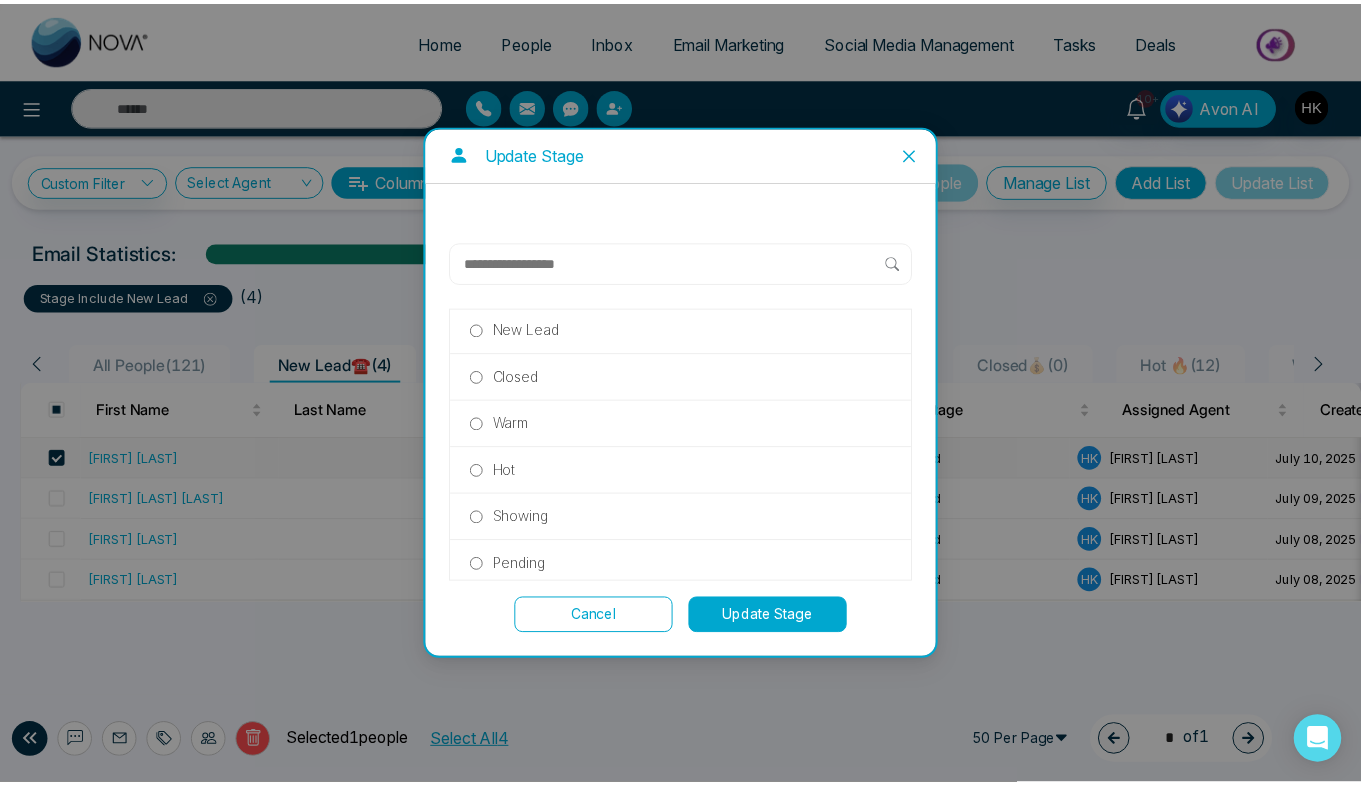 scroll, scrollTop: 98, scrollLeft: 0, axis: vertical 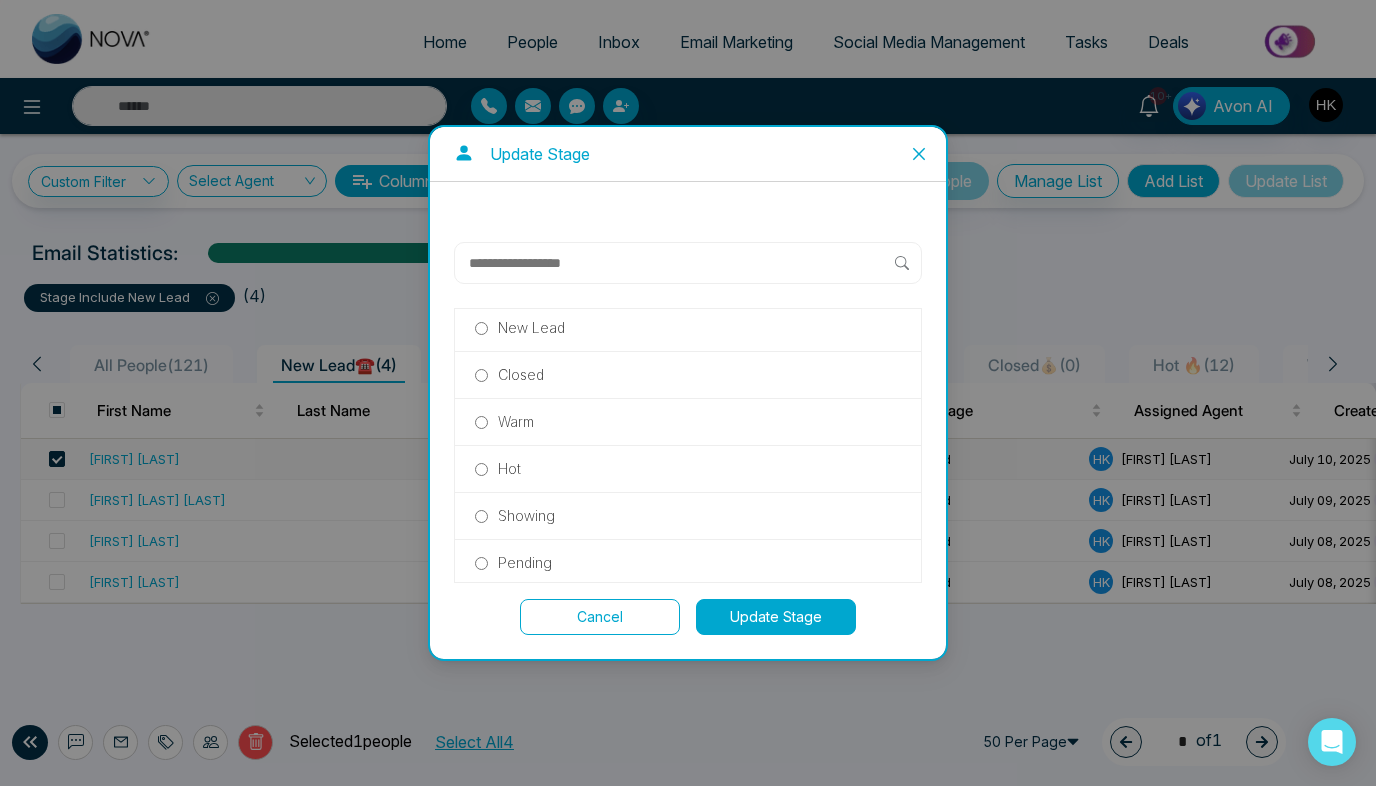 click on "Update Stage" at bounding box center [776, 617] 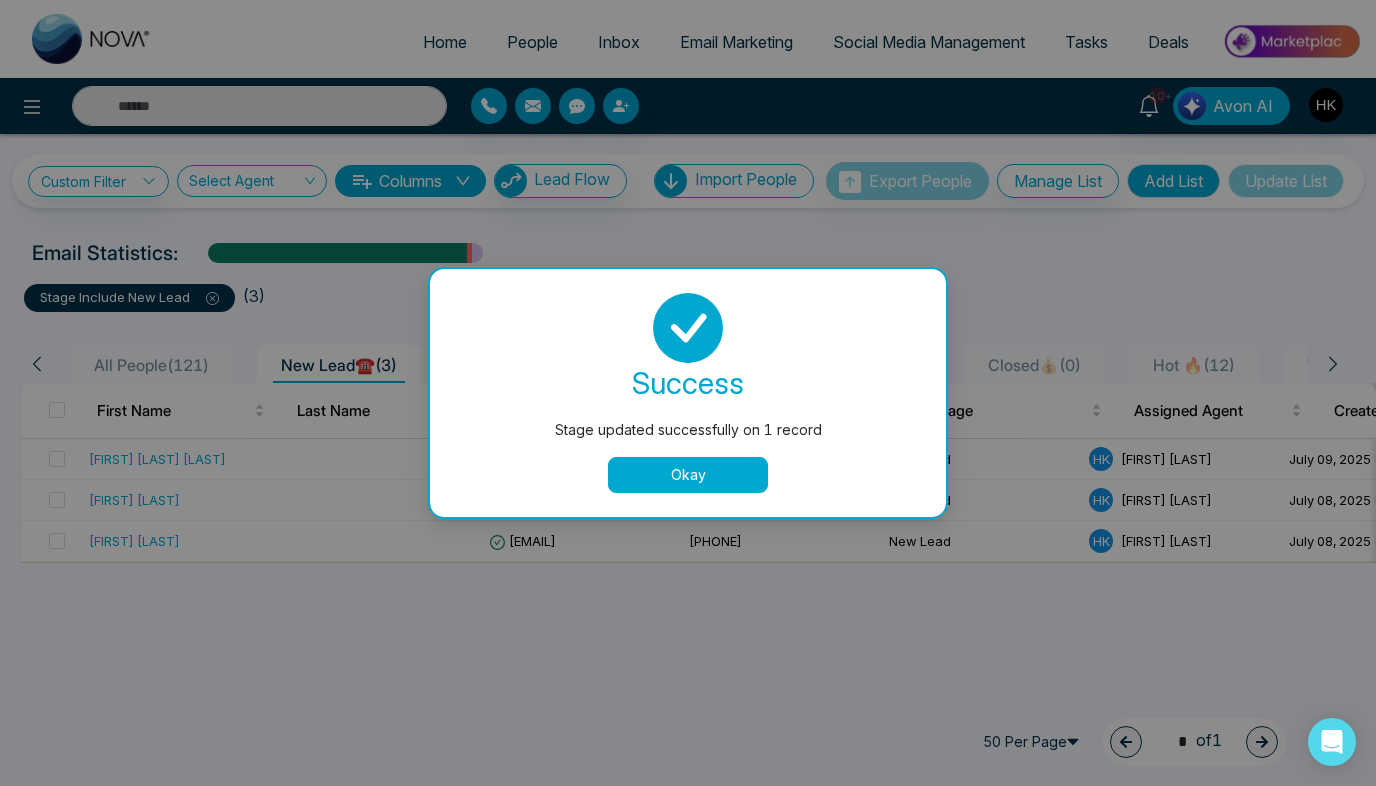 click on "Okay" at bounding box center [688, 475] 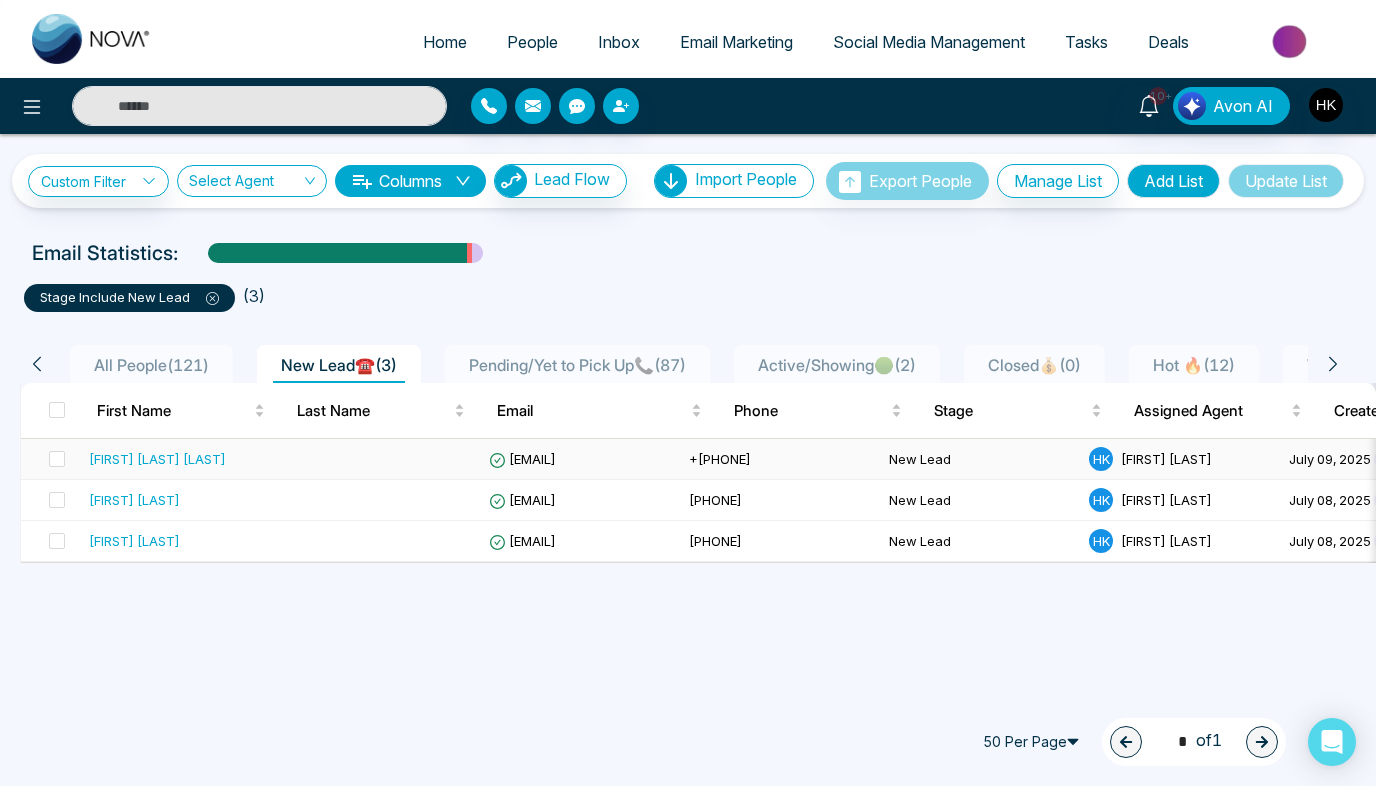 click on "[FIRST] [LAST] [LAST]" at bounding box center [157, 459] 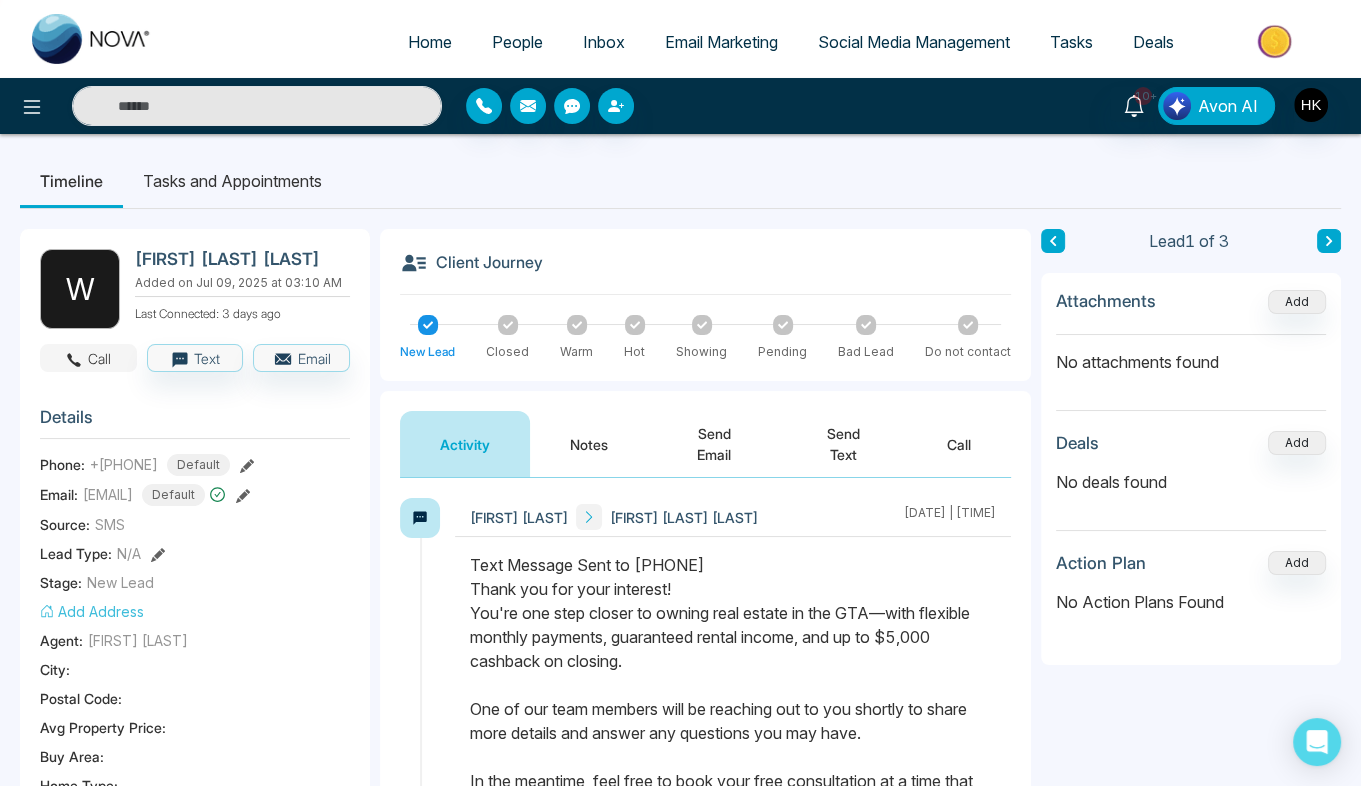 click on "Call" at bounding box center [88, 358] 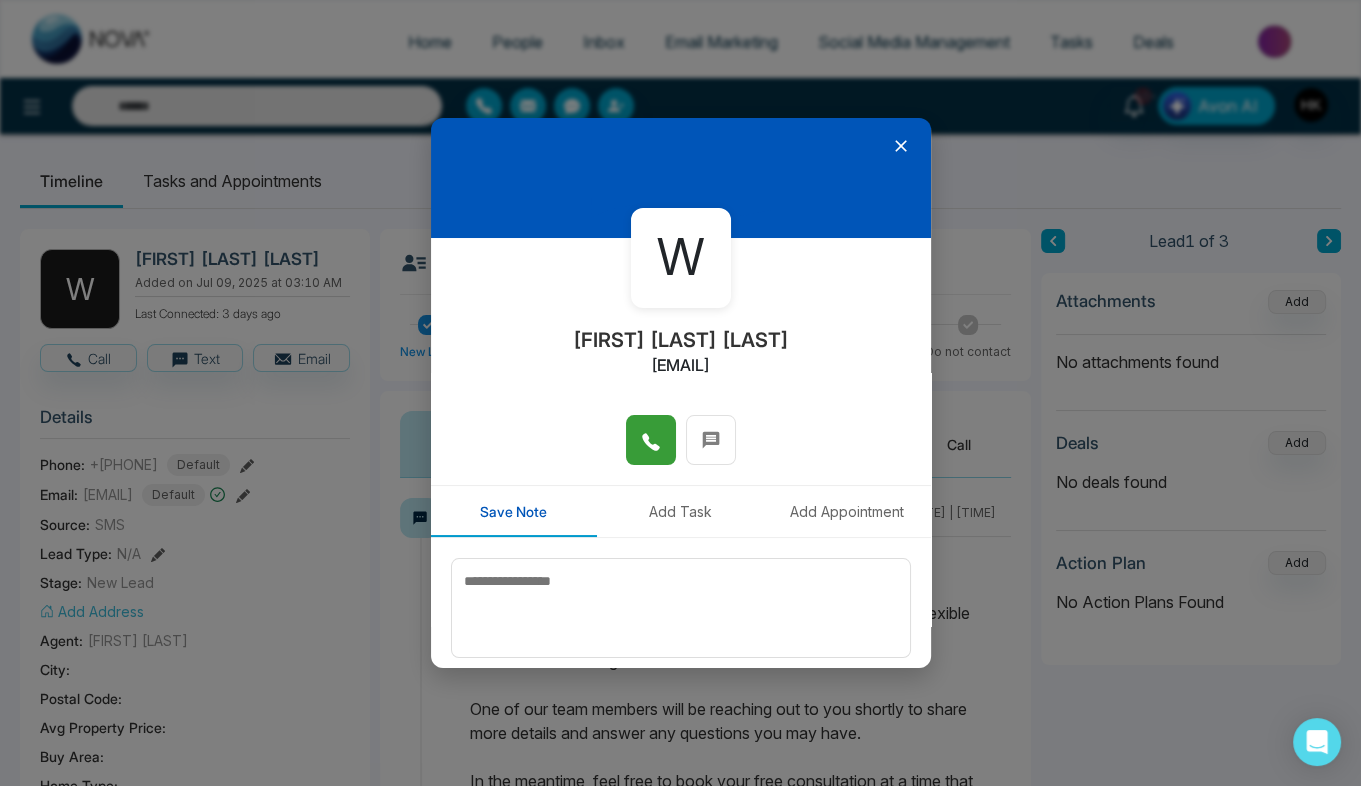 click 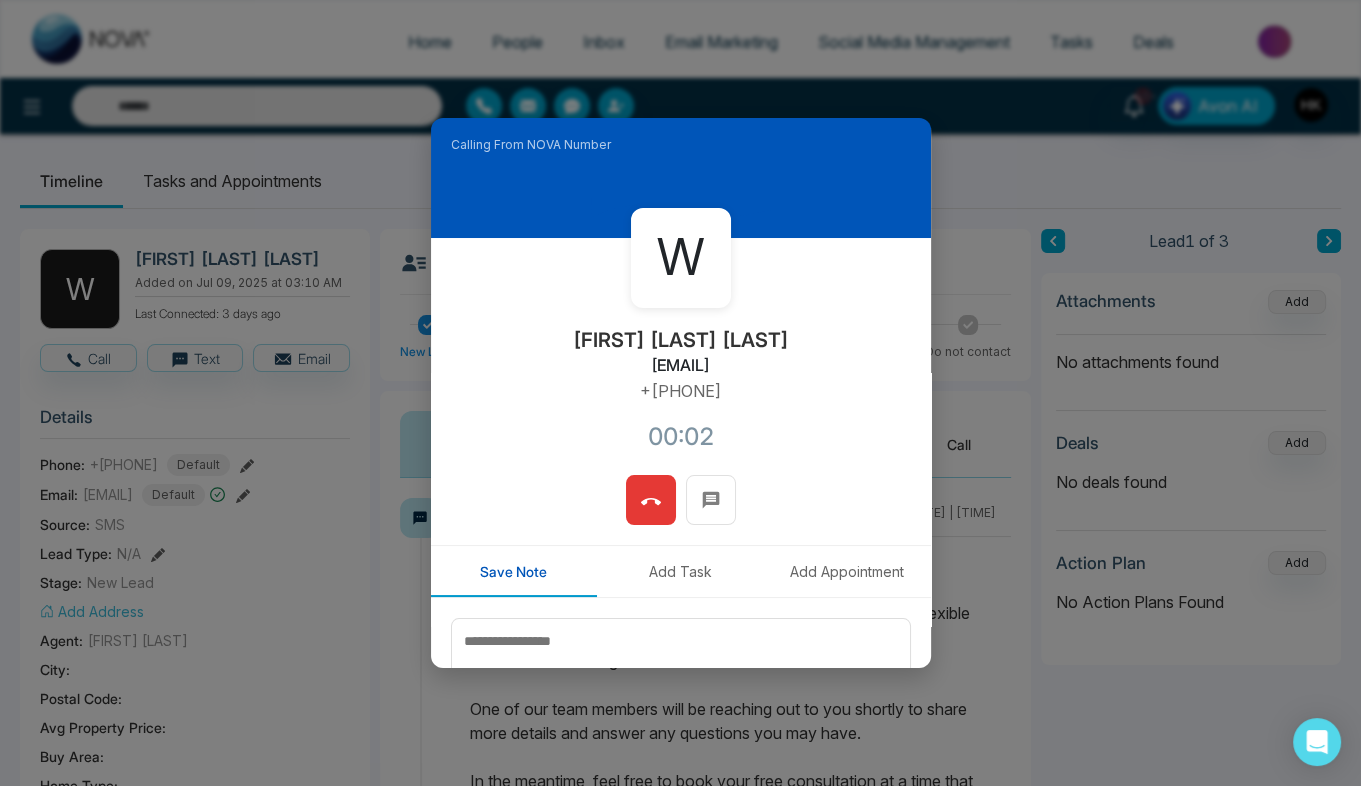 scroll, scrollTop: 0, scrollLeft: 0, axis: both 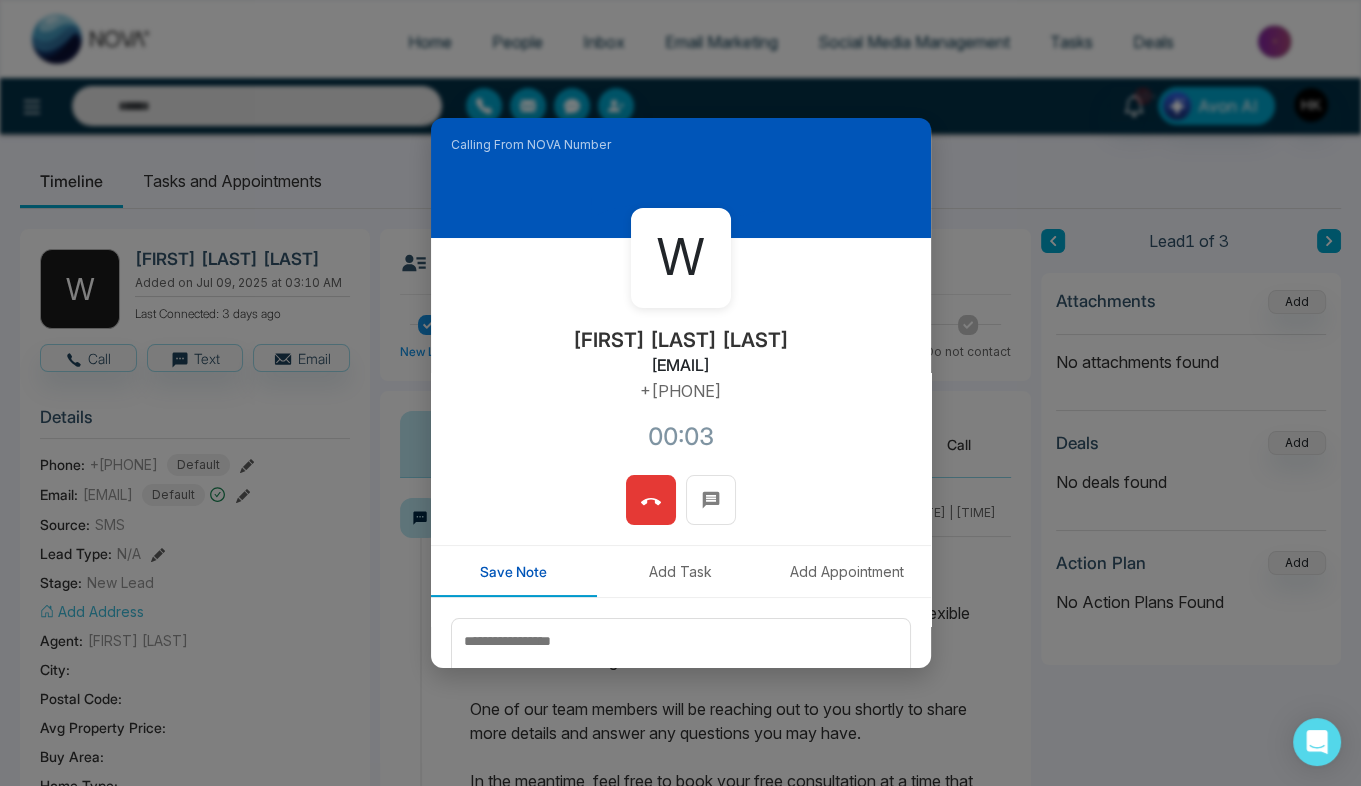click 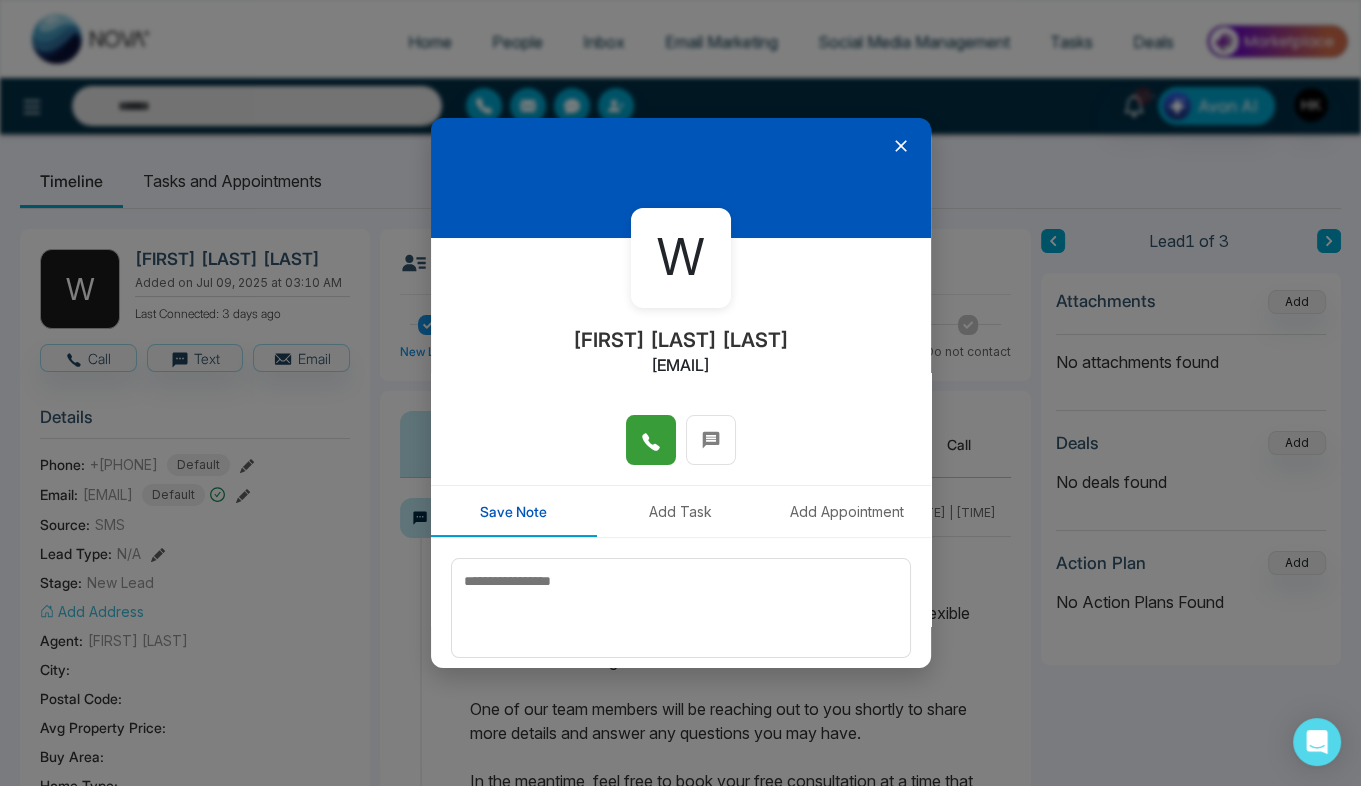 click 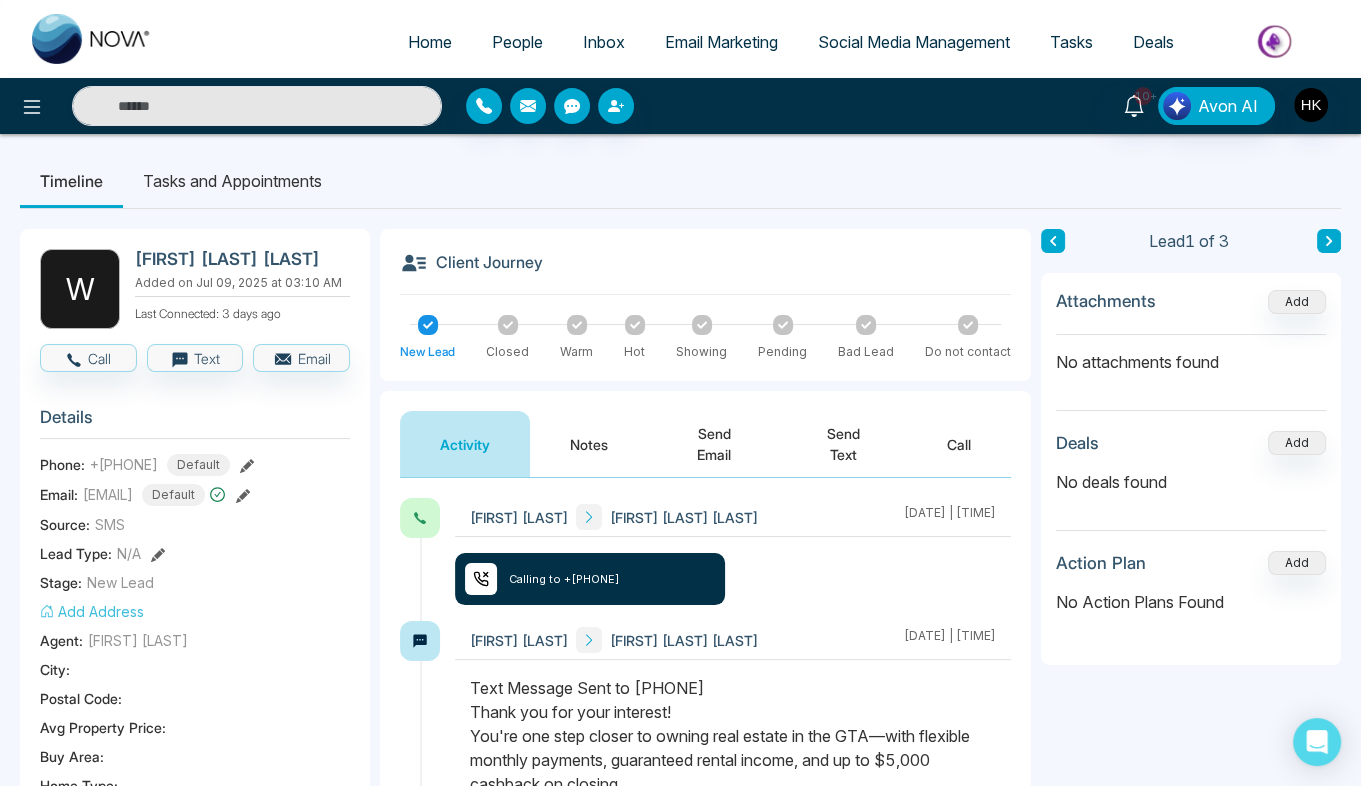 click on "Send Email" at bounding box center [714, 444] 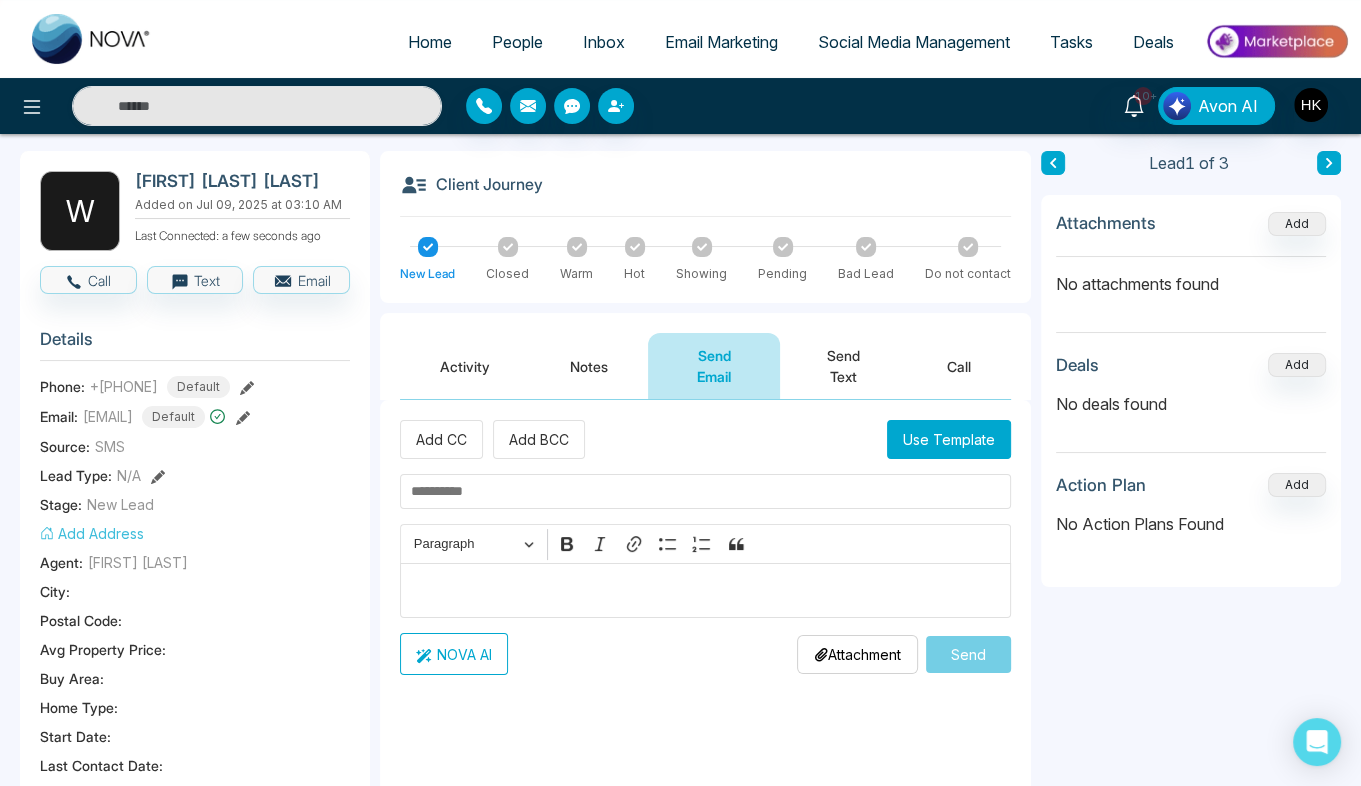 scroll, scrollTop: 79, scrollLeft: 0, axis: vertical 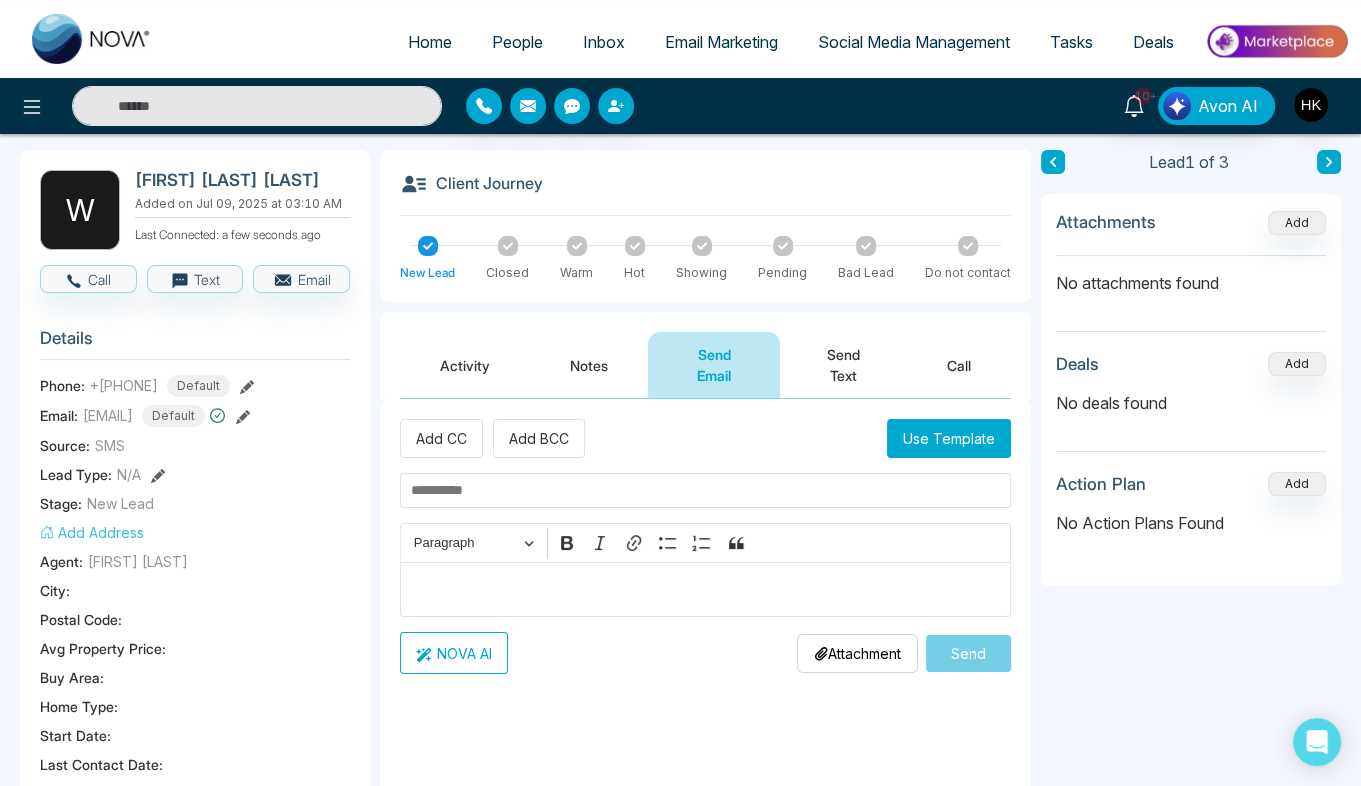 click on "Use Template" at bounding box center (949, 438) 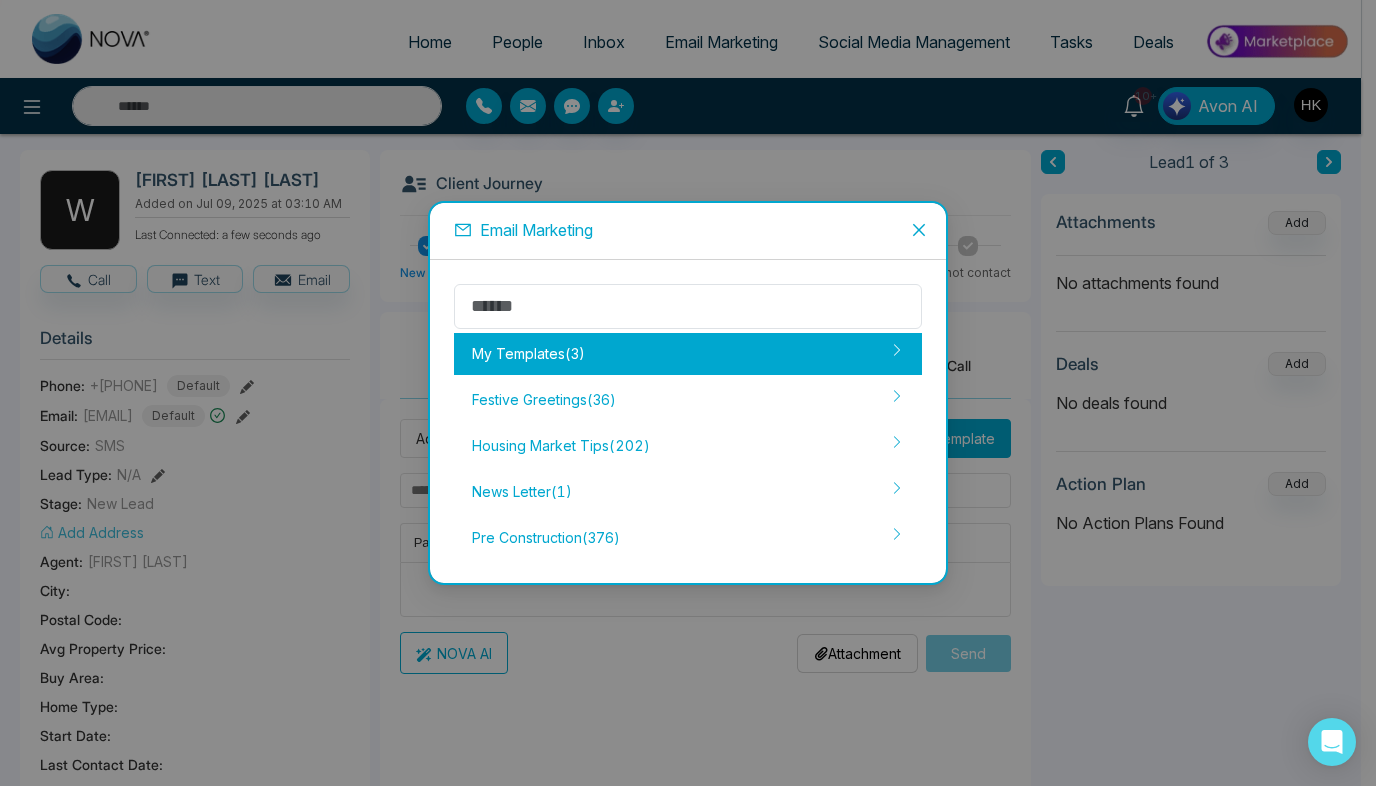 click on "My Templates  ( 3 )" at bounding box center [688, 354] 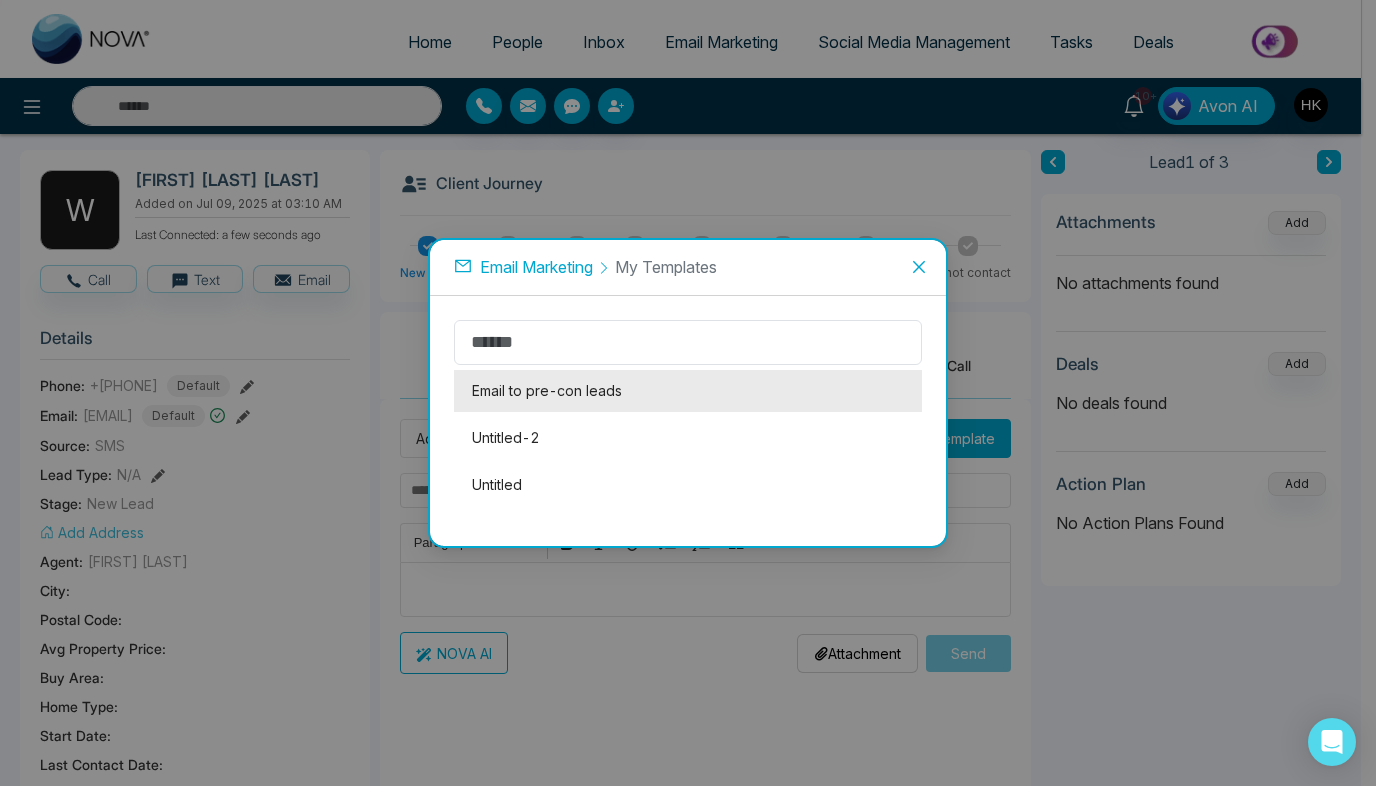 click on "Email to pre-con leads" at bounding box center [688, 391] 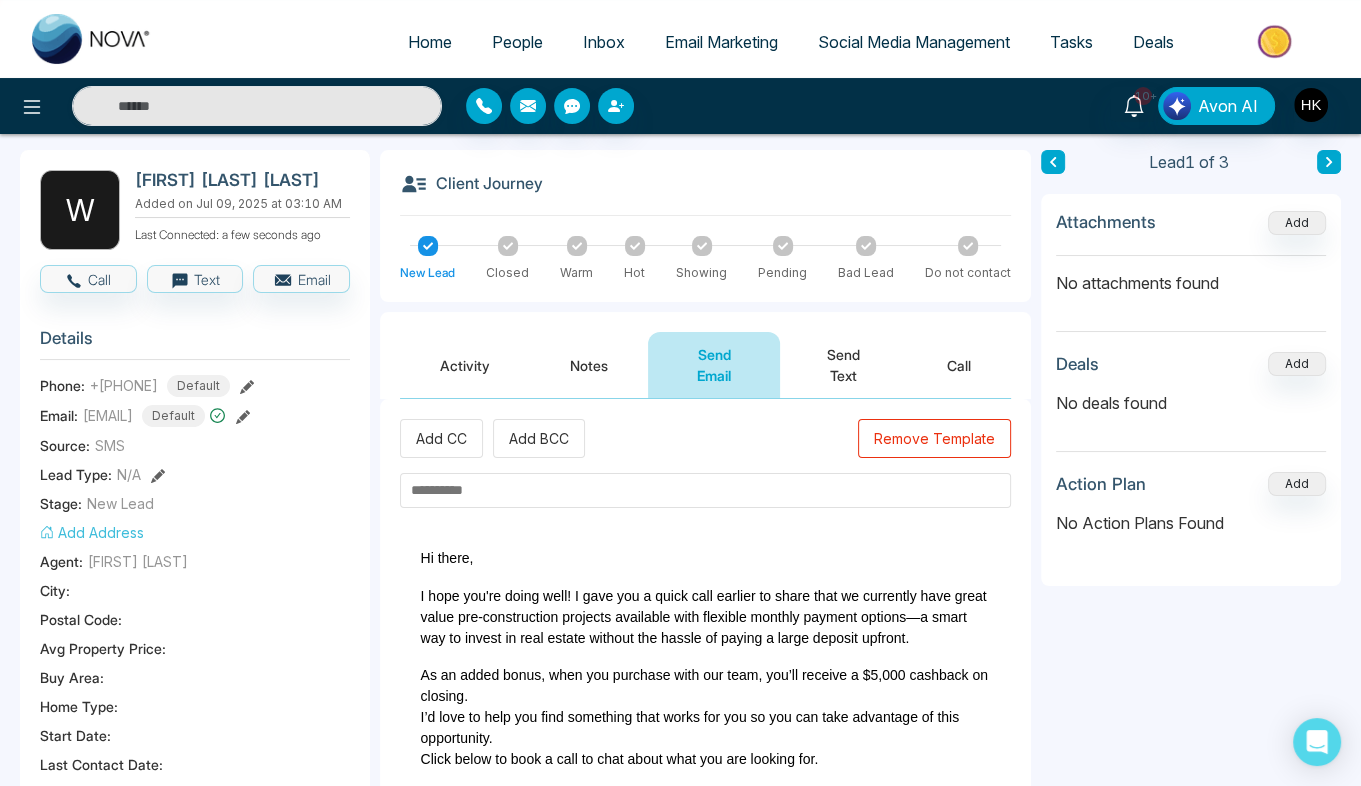 click at bounding box center (705, 490) 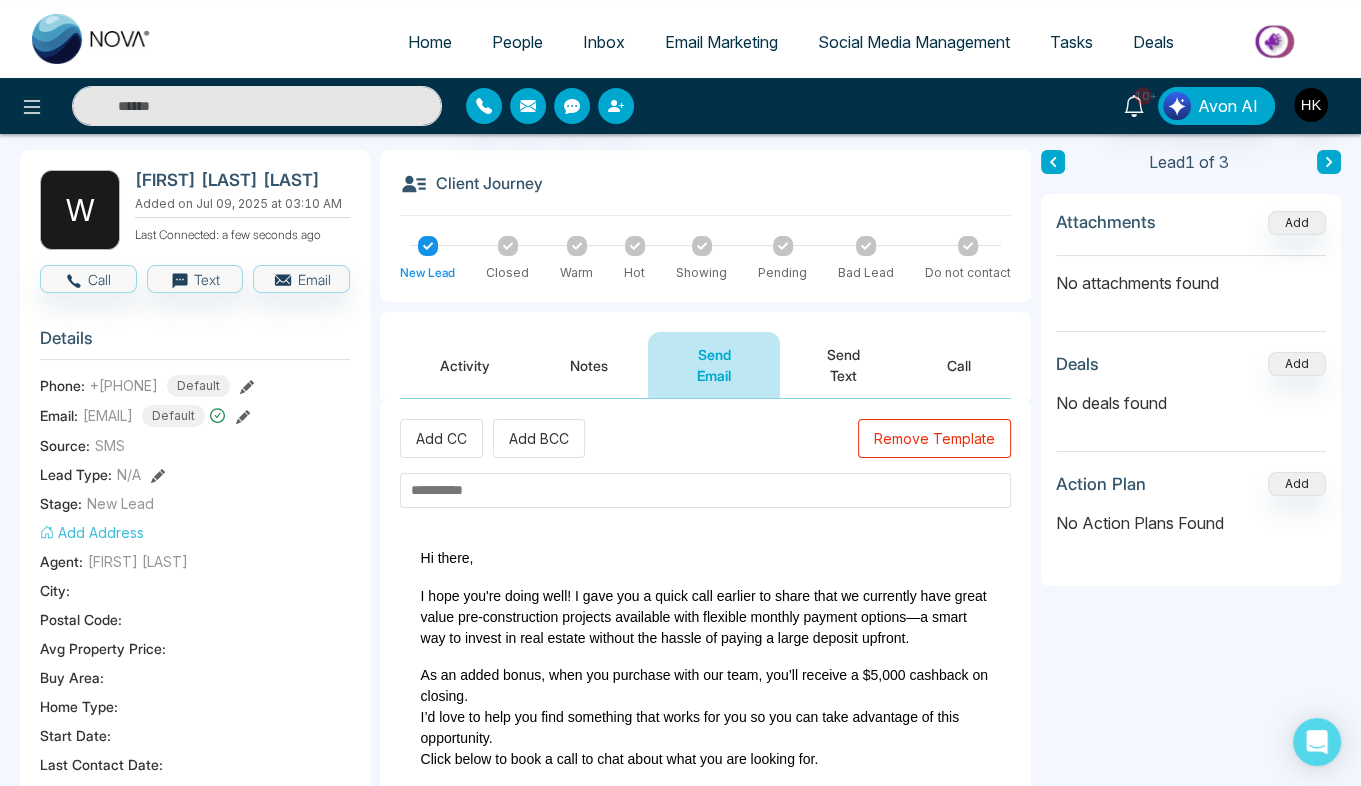 paste on "**********" 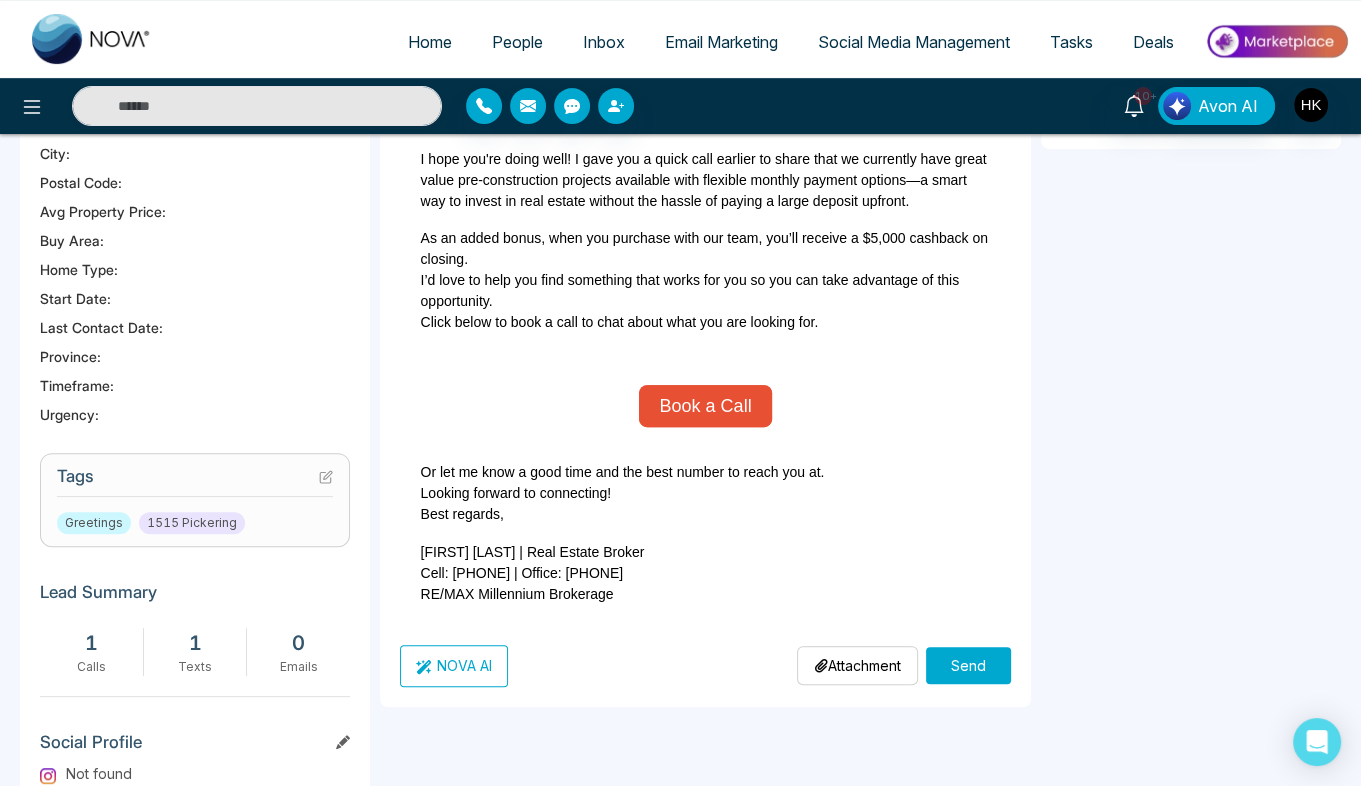scroll, scrollTop: 526, scrollLeft: 0, axis: vertical 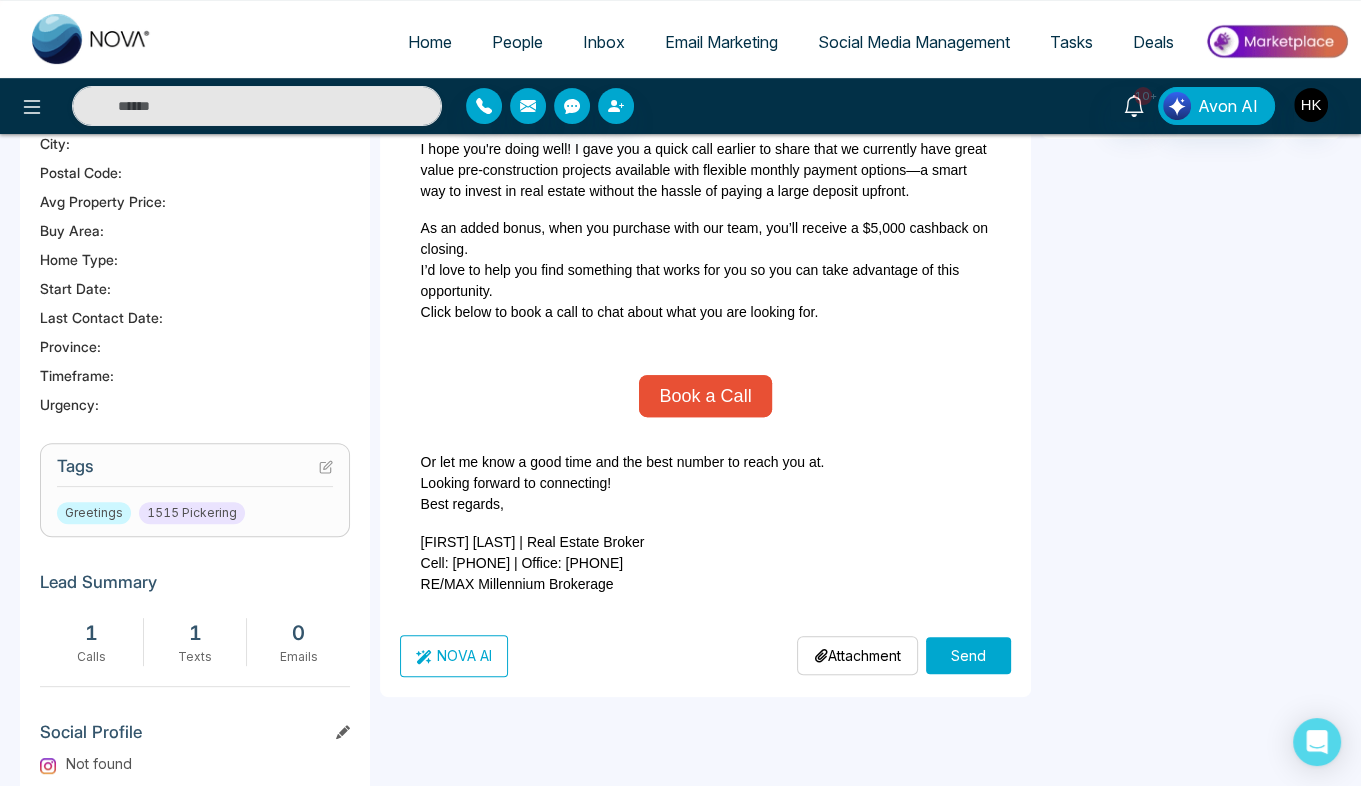 type on "**********" 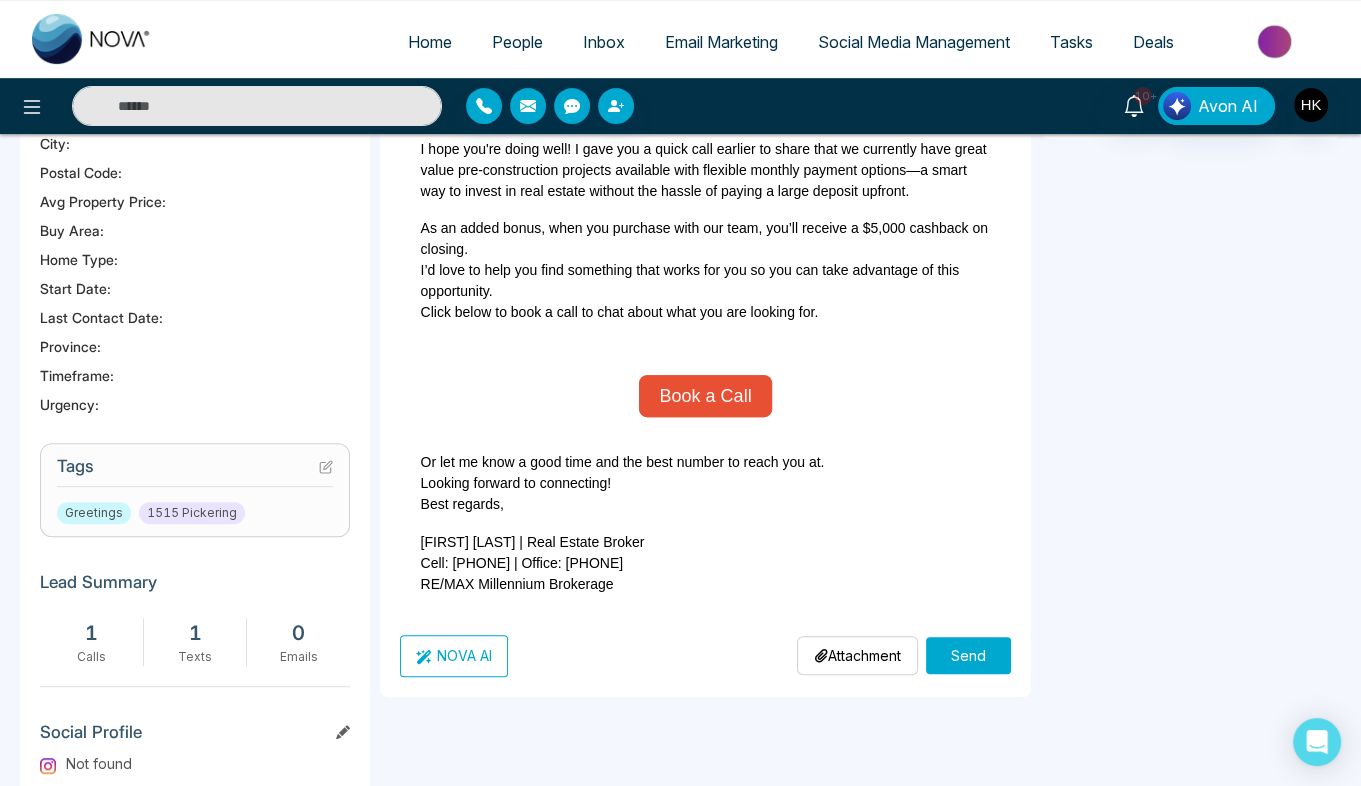 click on "Send" at bounding box center [968, 655] 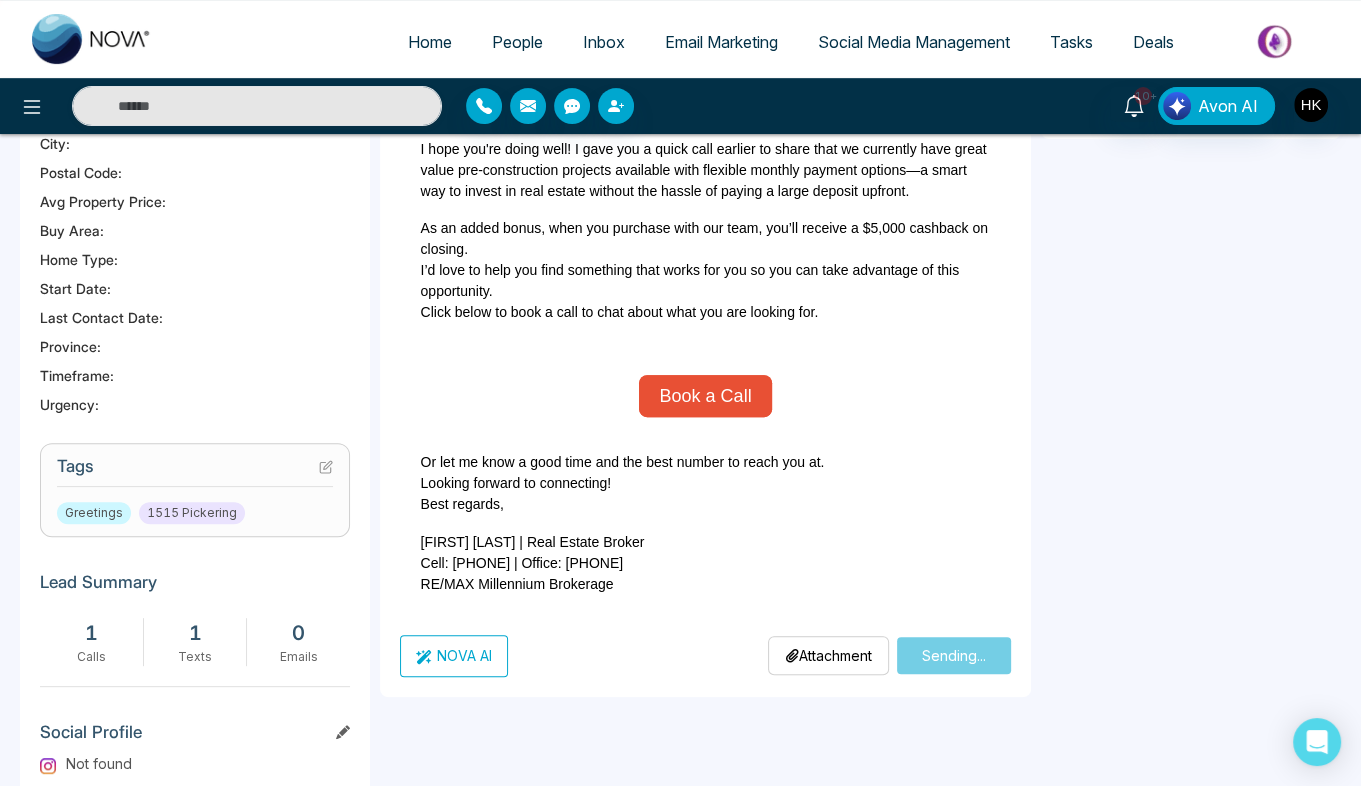 type 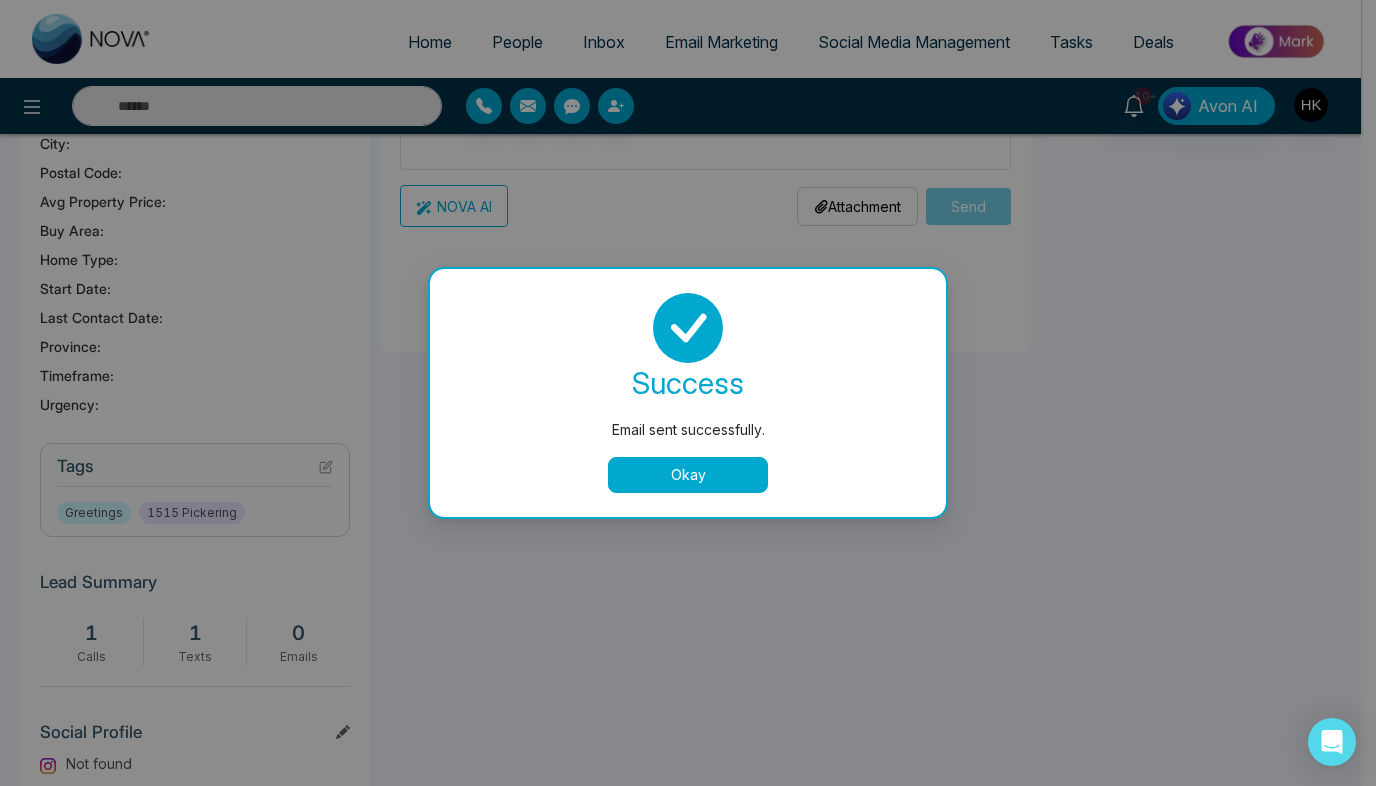 click on "Okay" at bounding box center [688, 475] 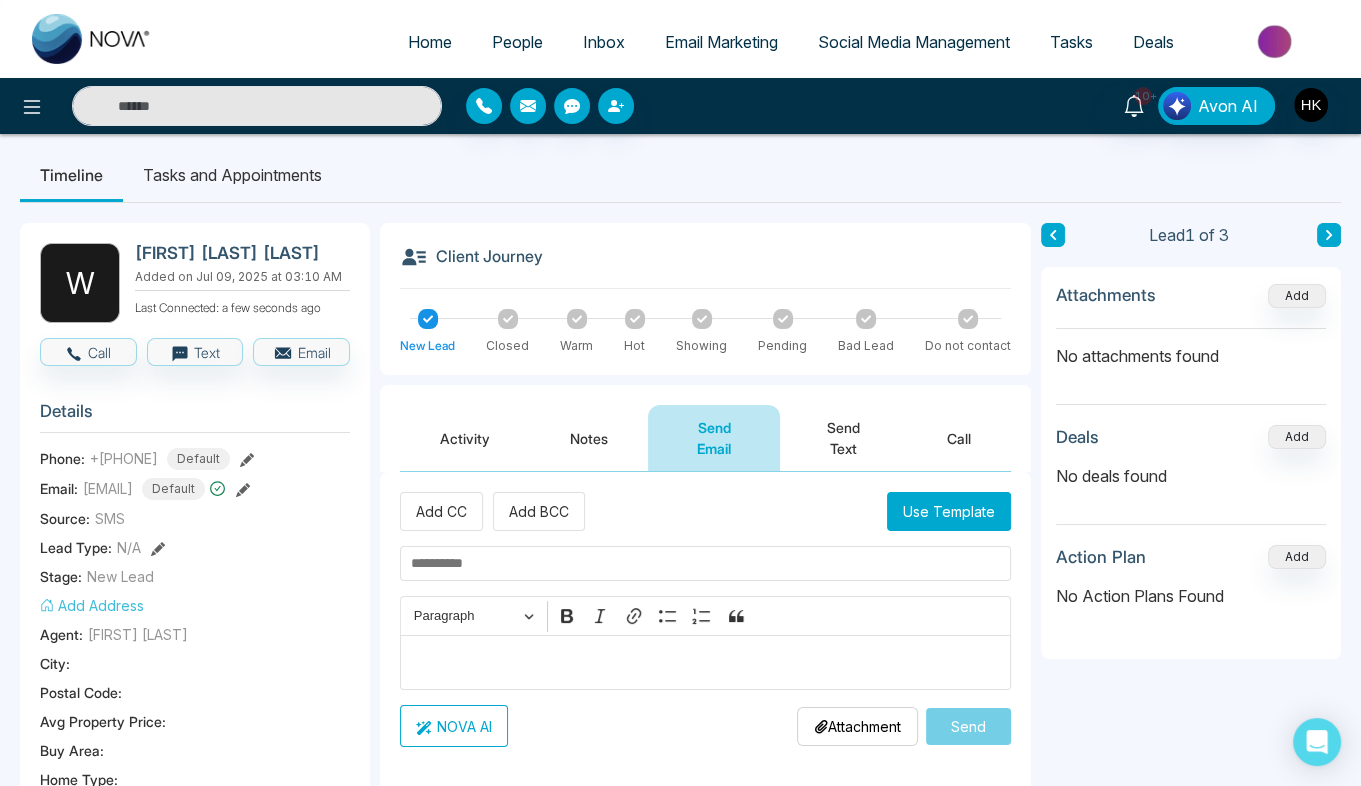 scroll, scrollTop: 0, scrollLeft: 0, axis: both 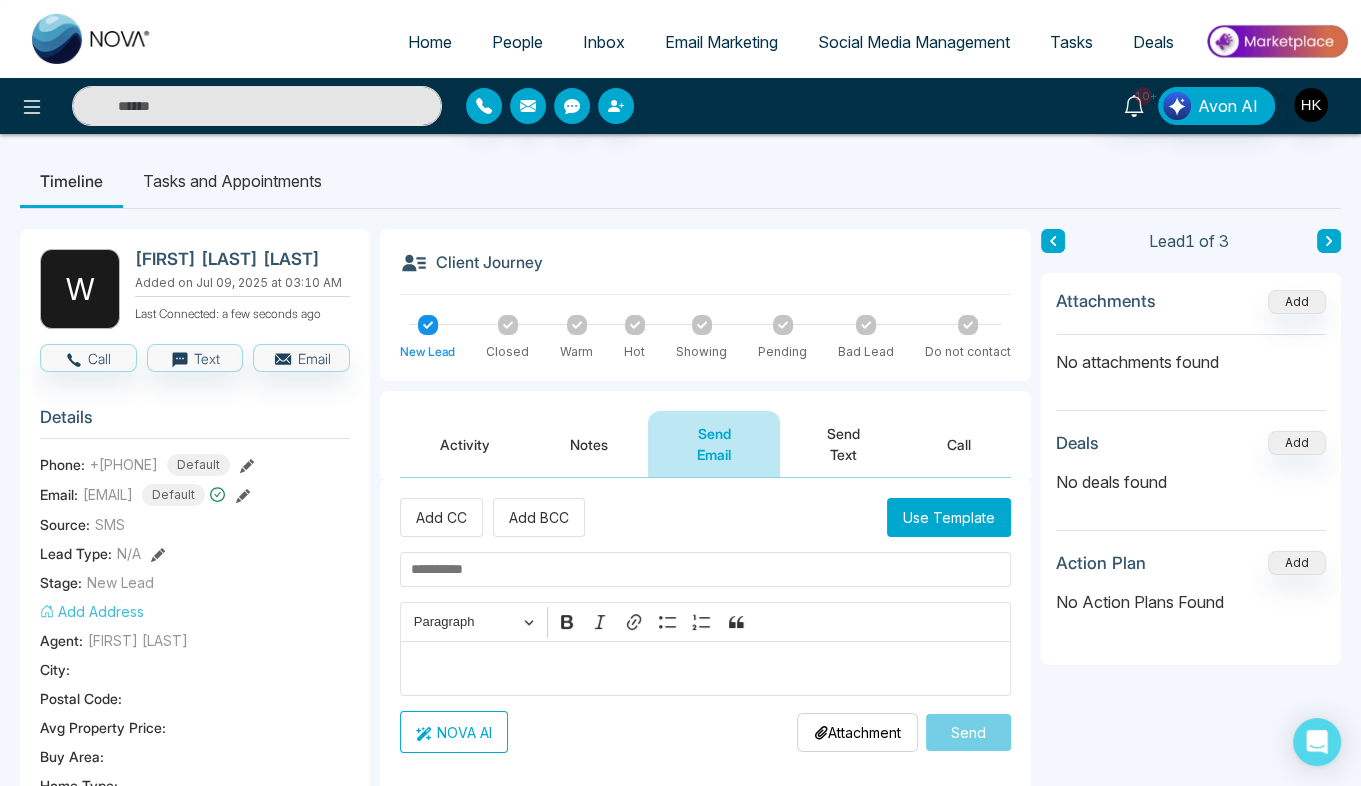 click 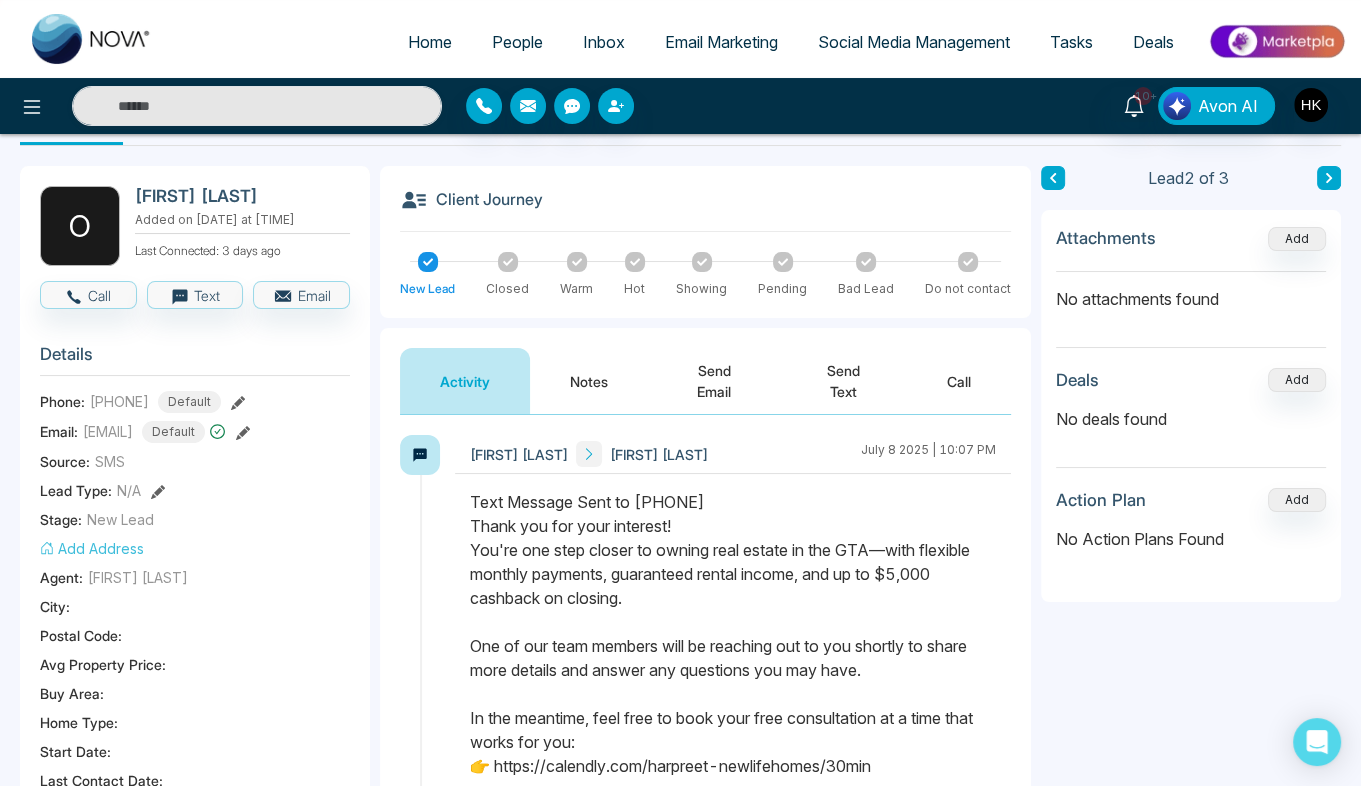 scroll, scrollTop: 64, scrollLeft: 0, axis: vertical 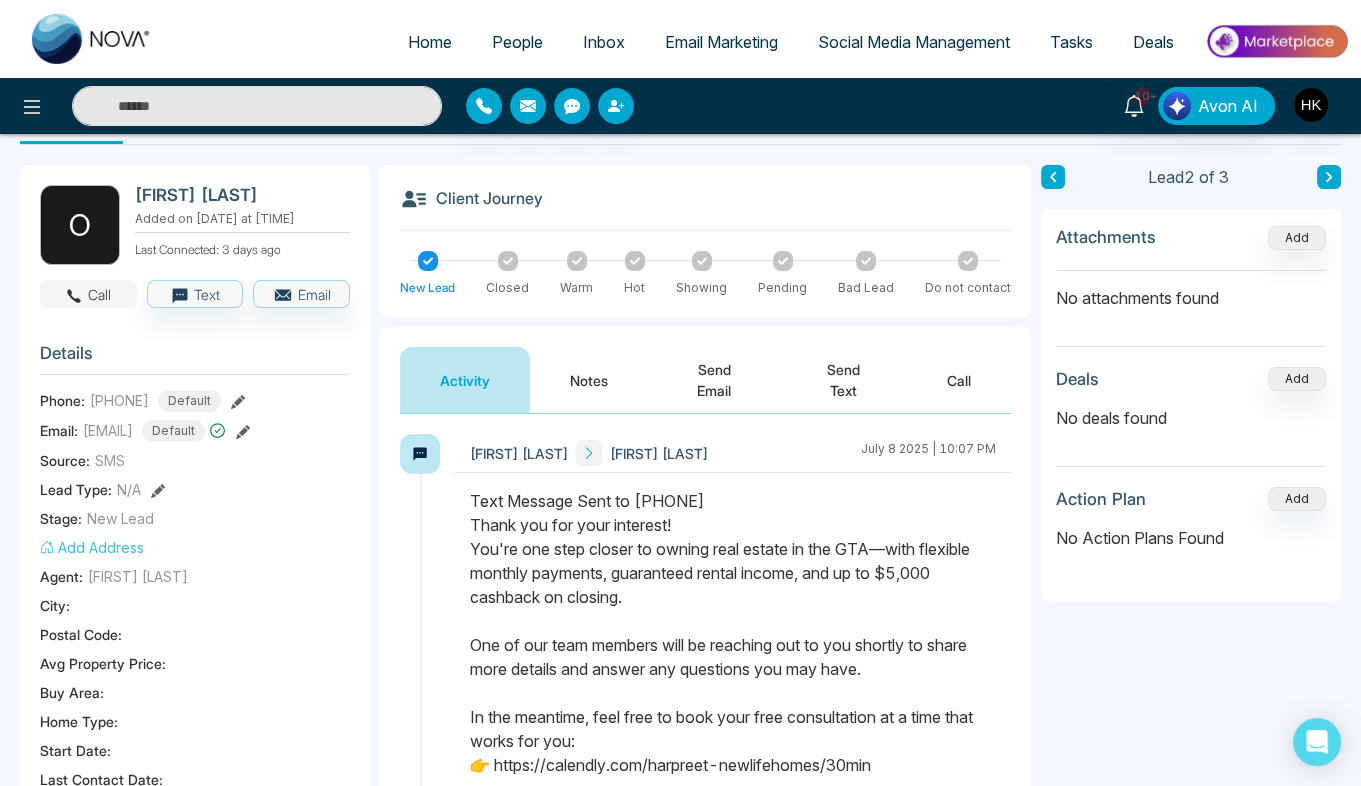 click on "Call" at bounding box center [88, 294] 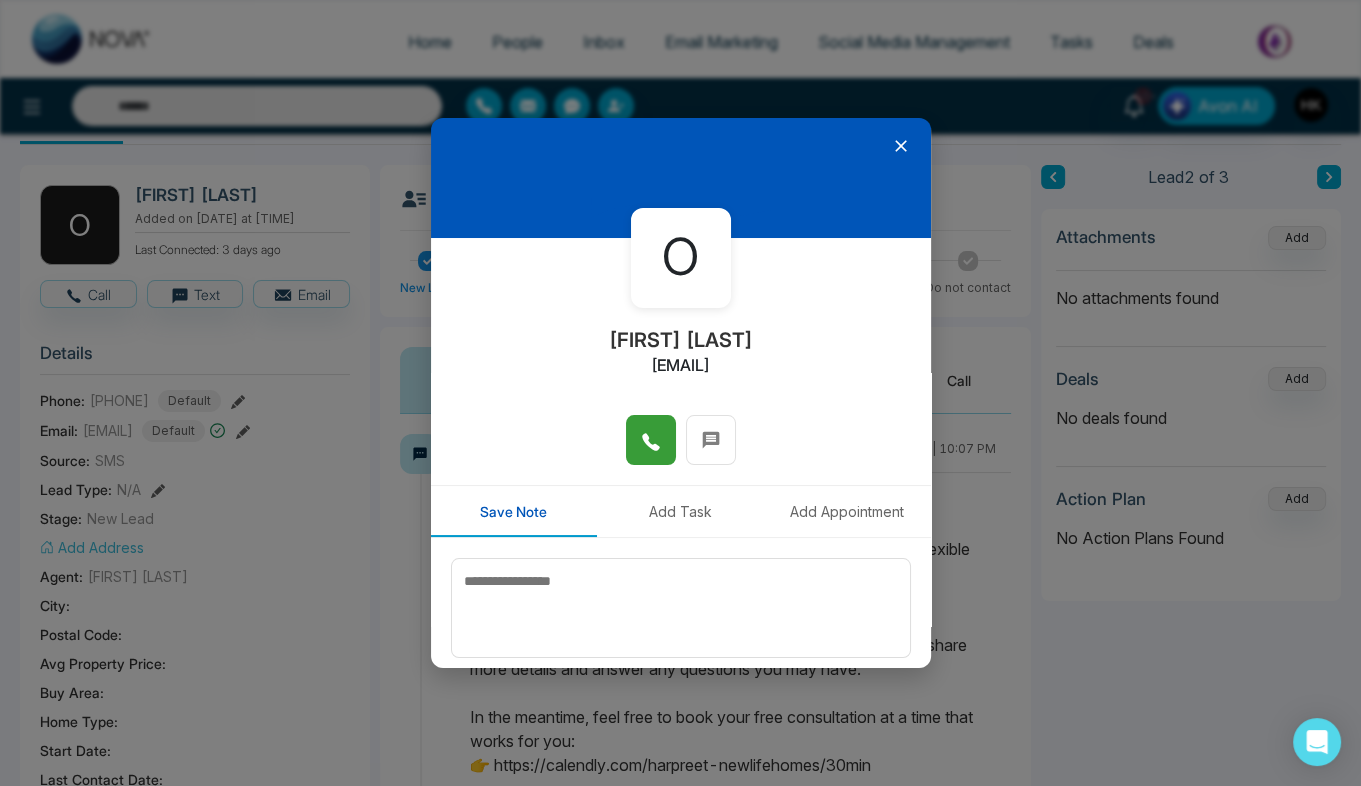 click 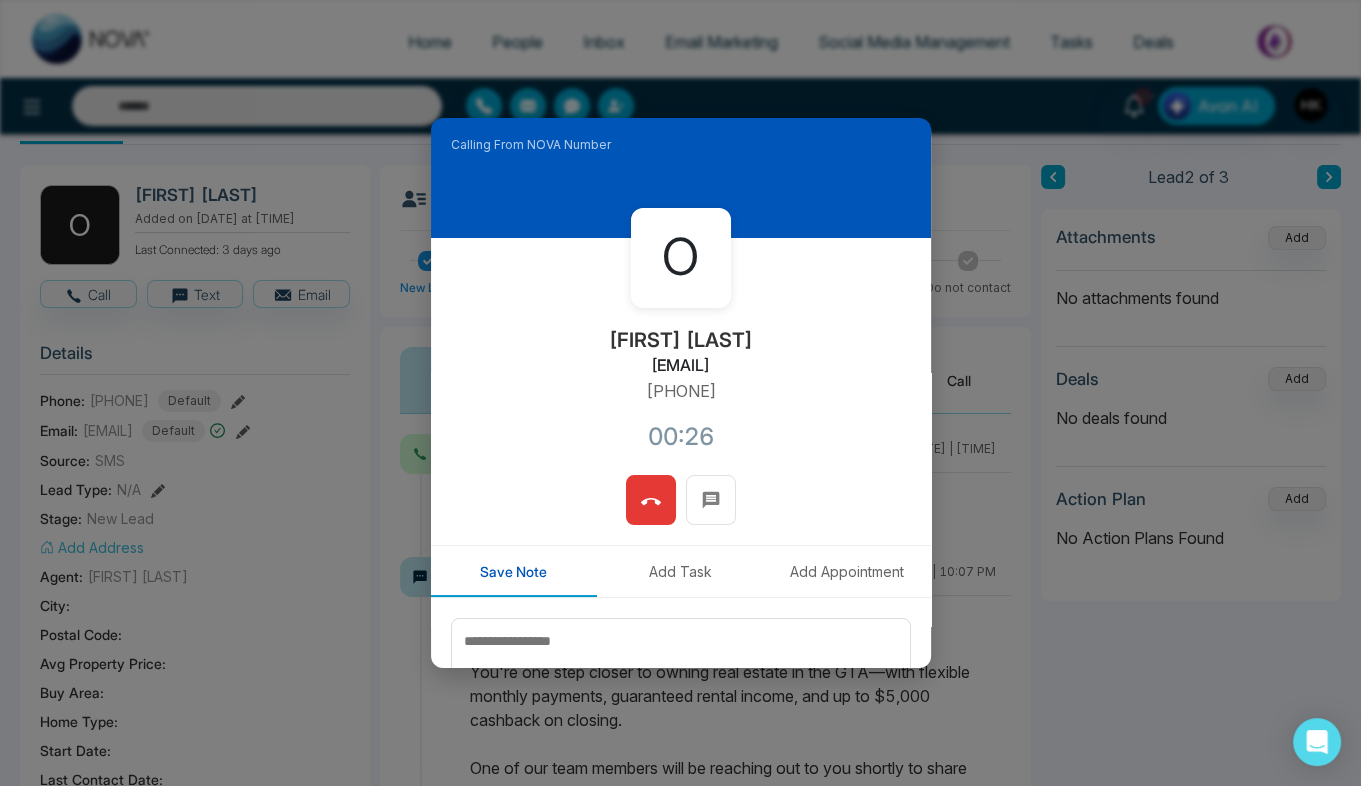 click at bounding box center (651, 500) 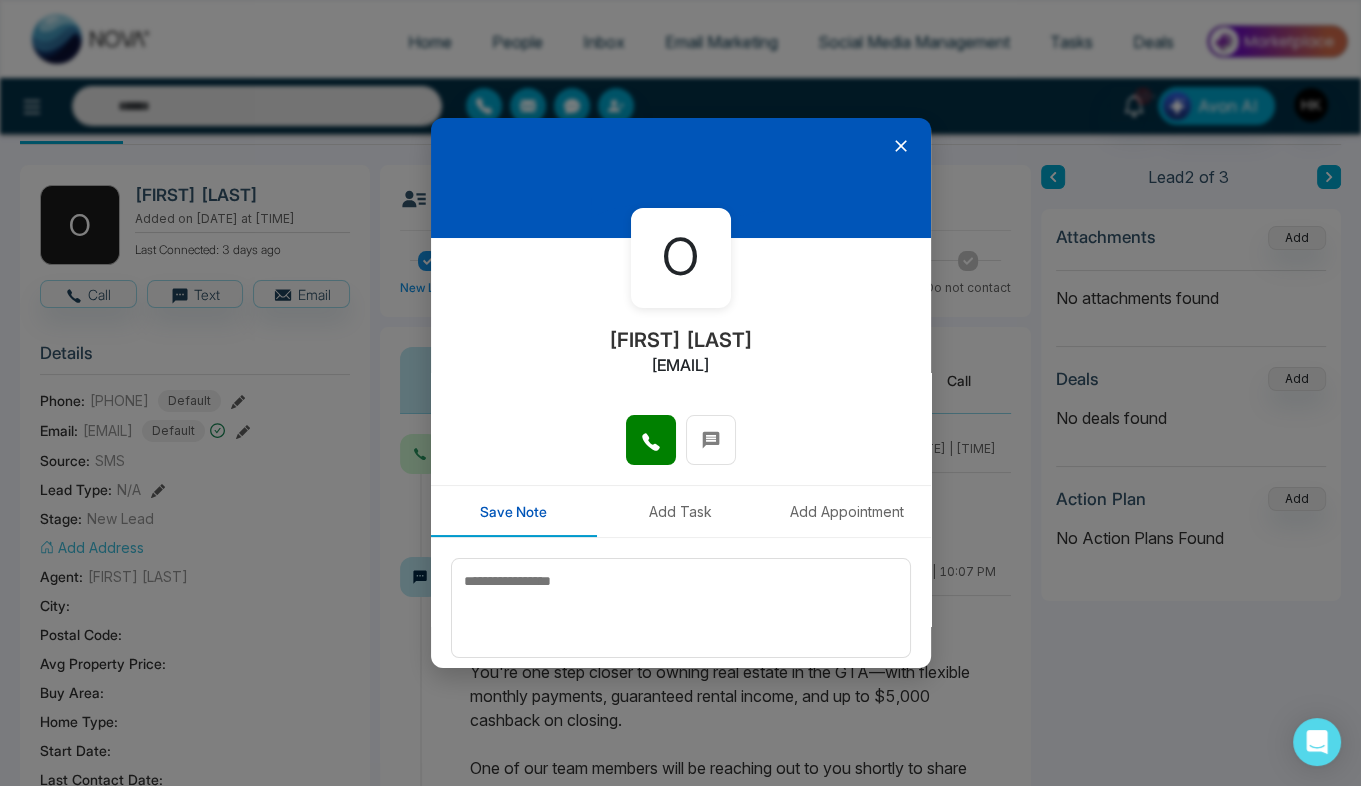 click 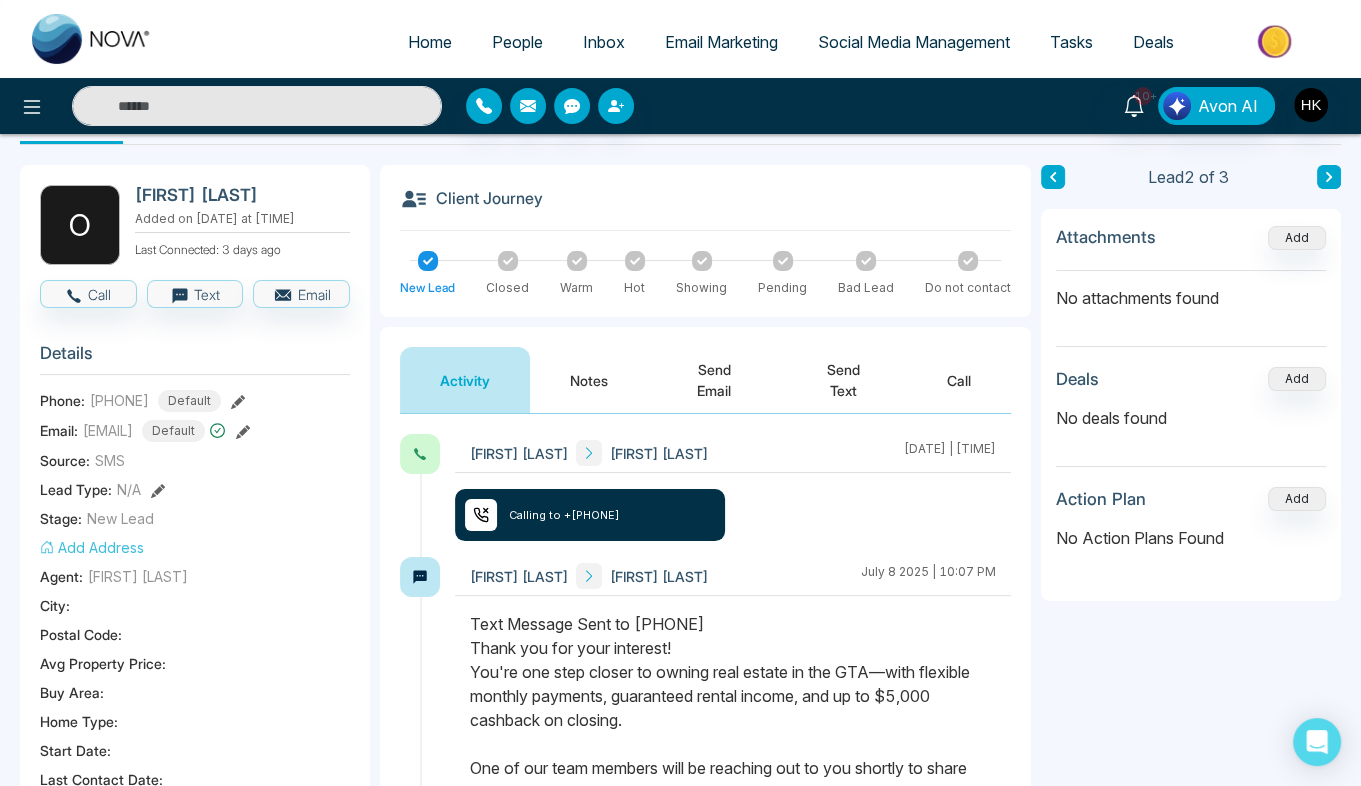 click on "Send Email" at bounding box center [714, 380] 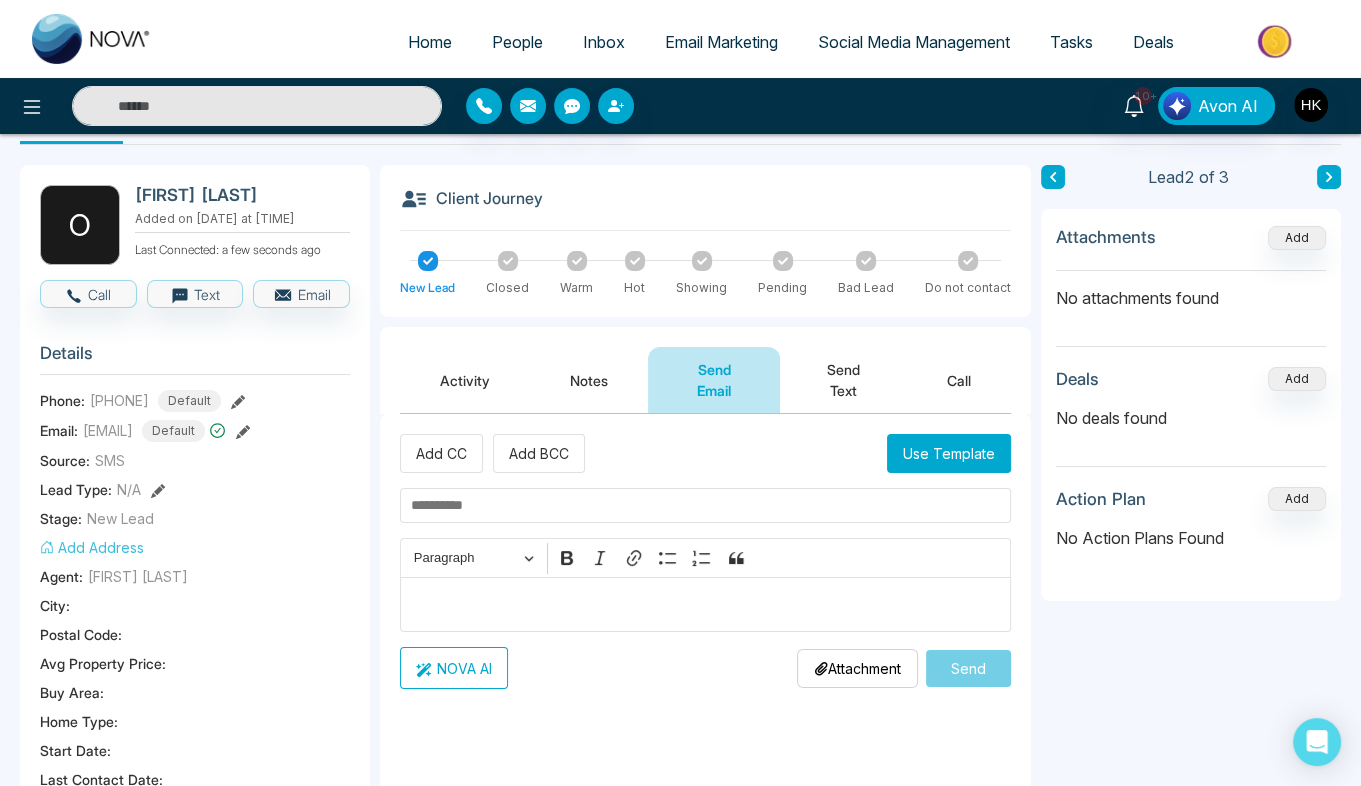 click on "Use Template" at bounding box center (949, 453) 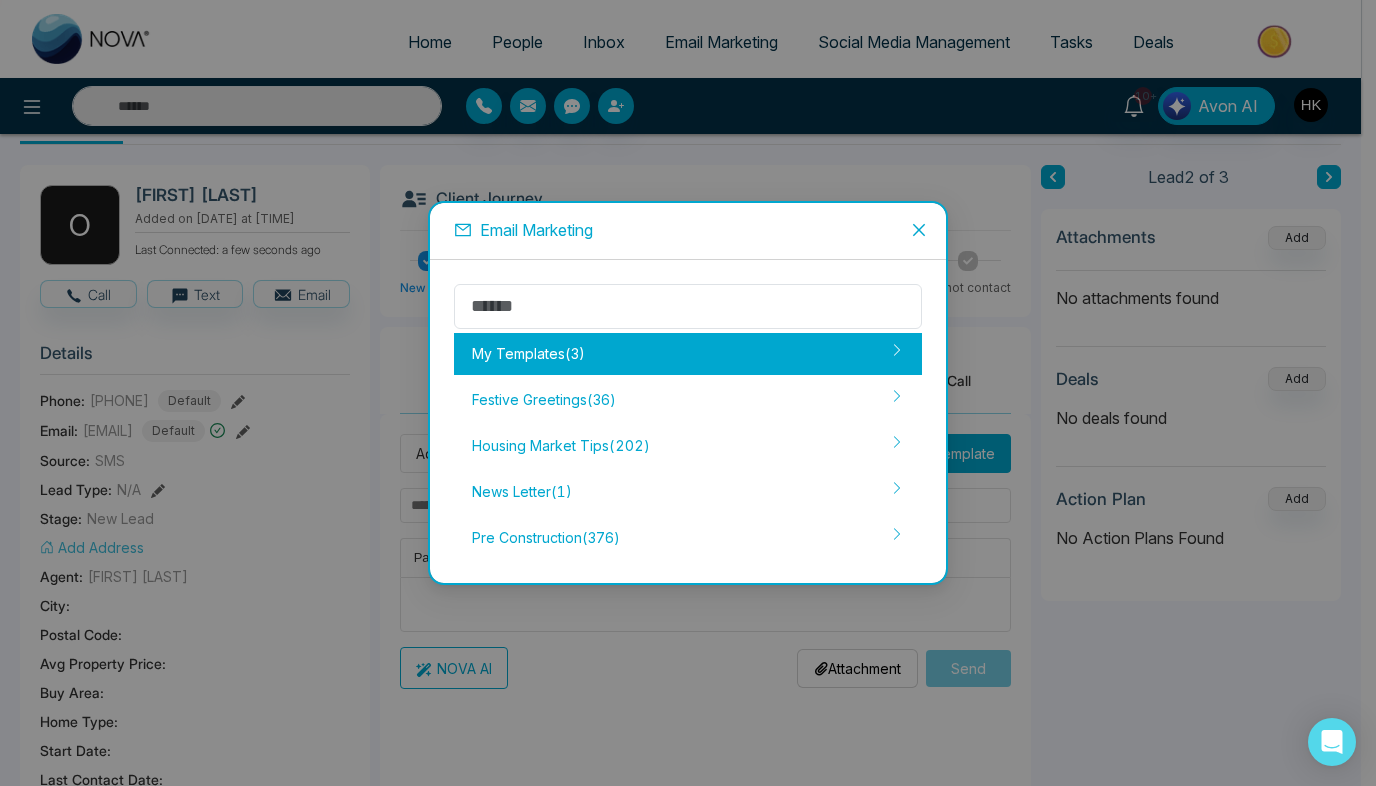 click on "My Templates  ( 3 )" at bounding box center (688, 354) 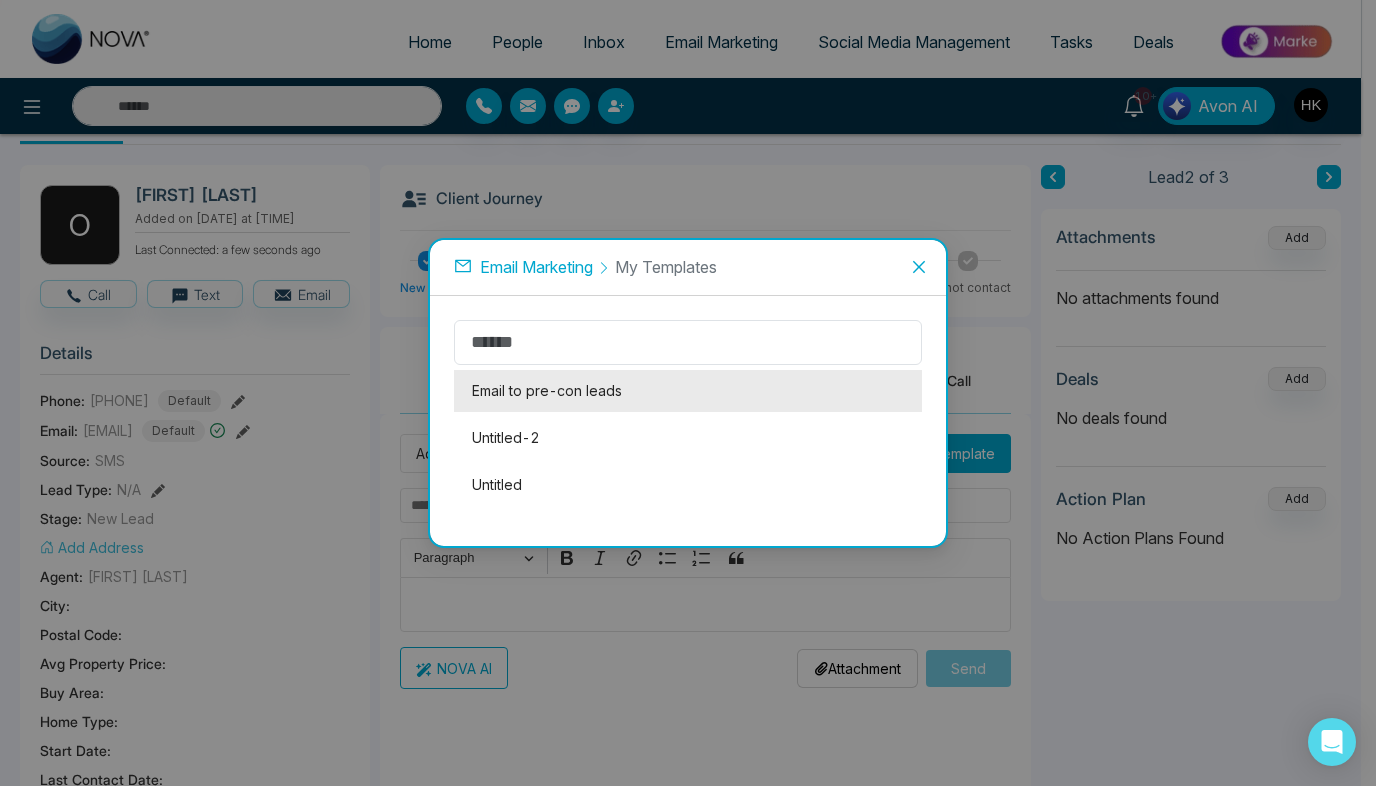 click on "Email to pre-con leads" at bounding box center [688, 391] 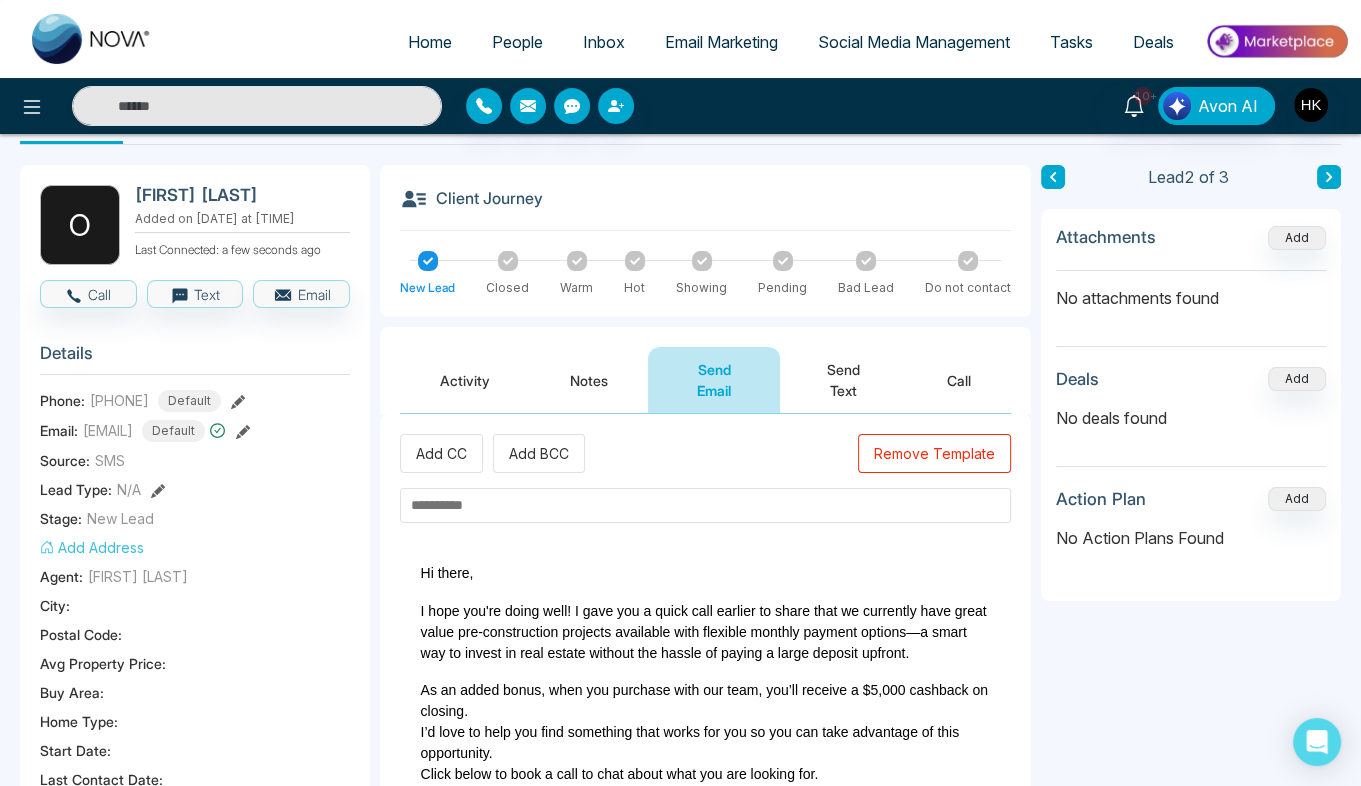 click at bounding box center [705, 505] 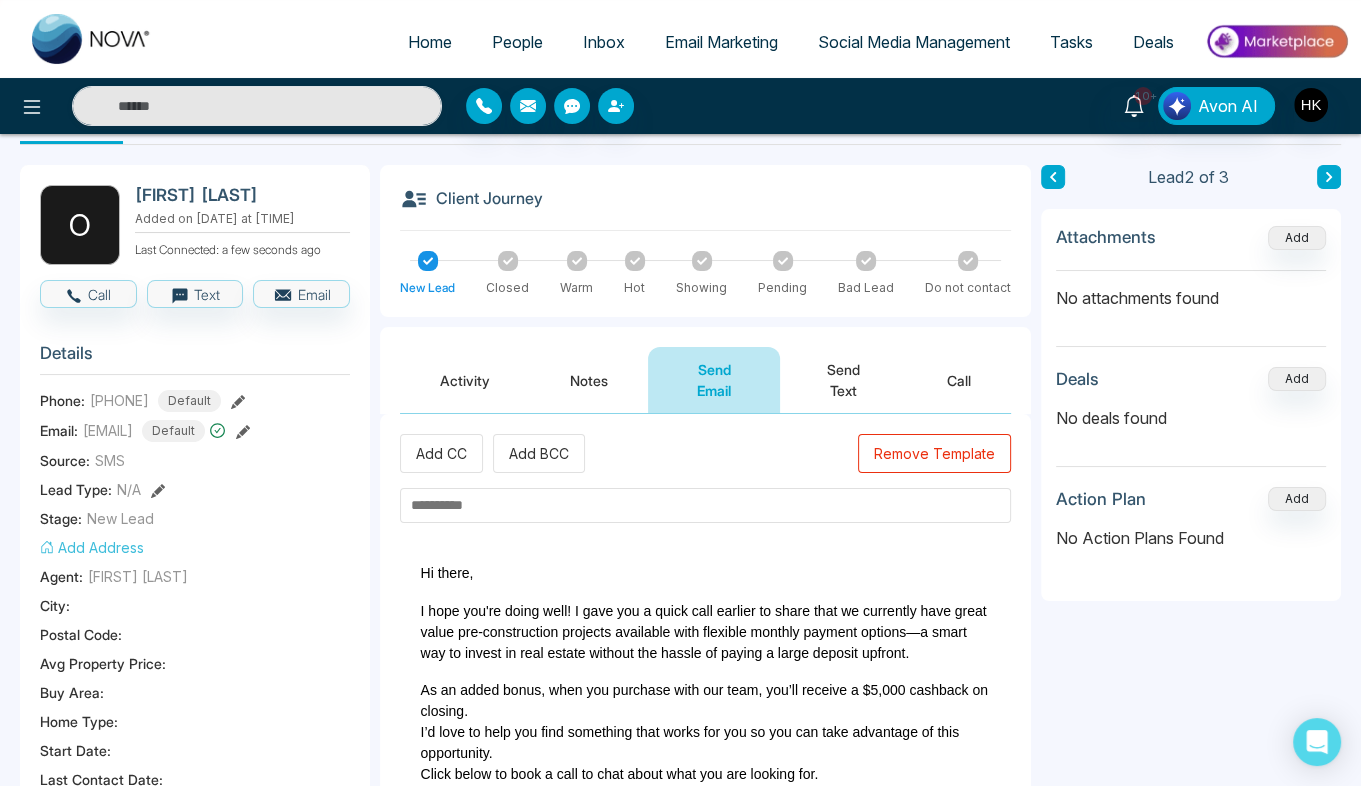 paste on "**********" 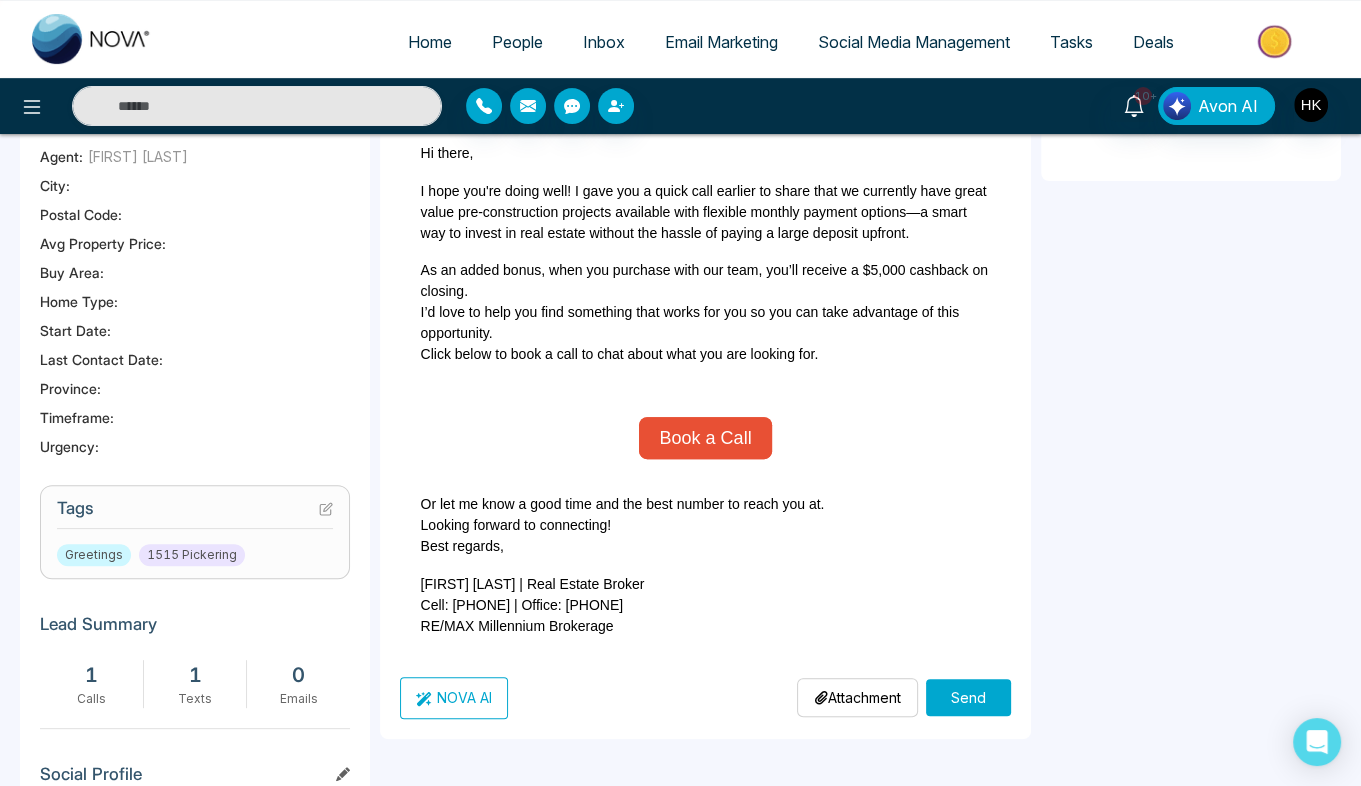 scroll, scrollTop: 520, scrollLeft: 0, axis: vertical 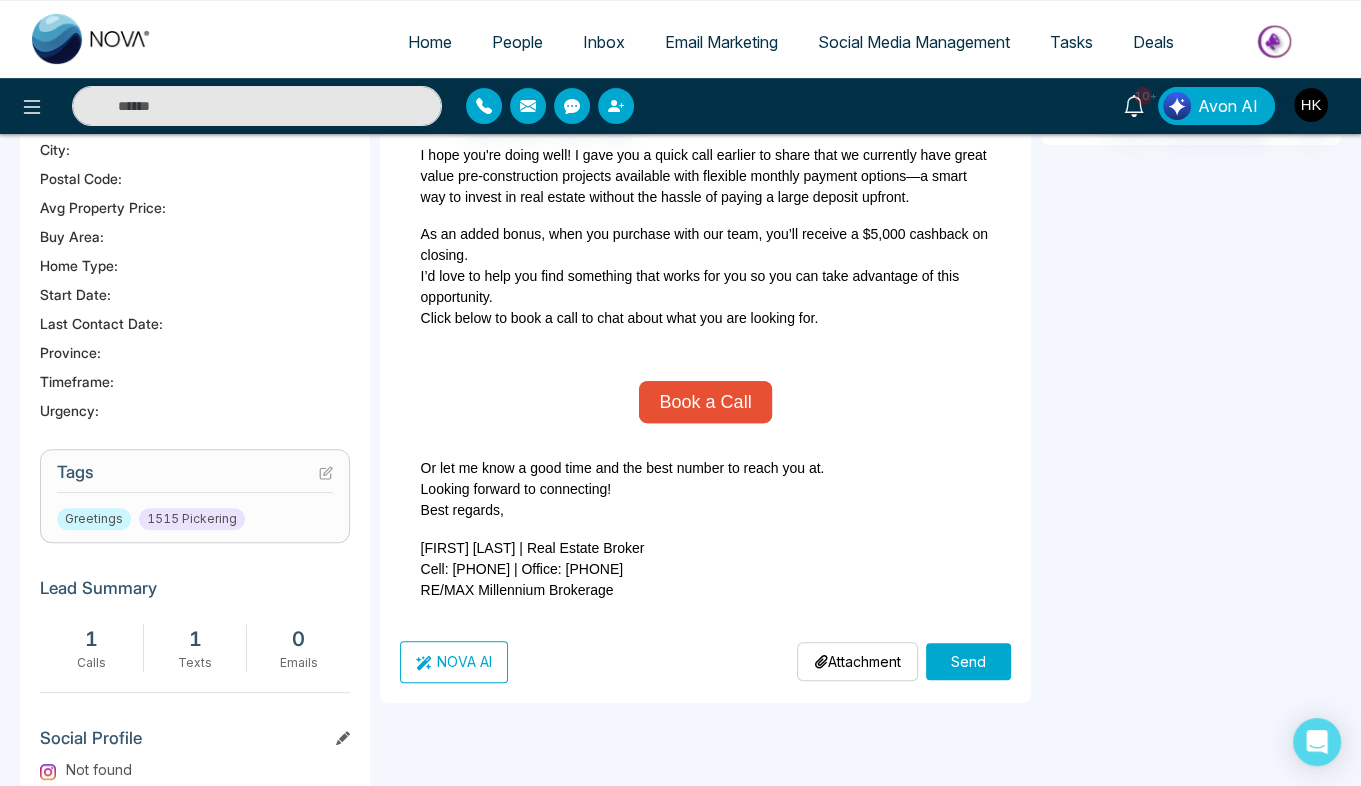type on "**********" 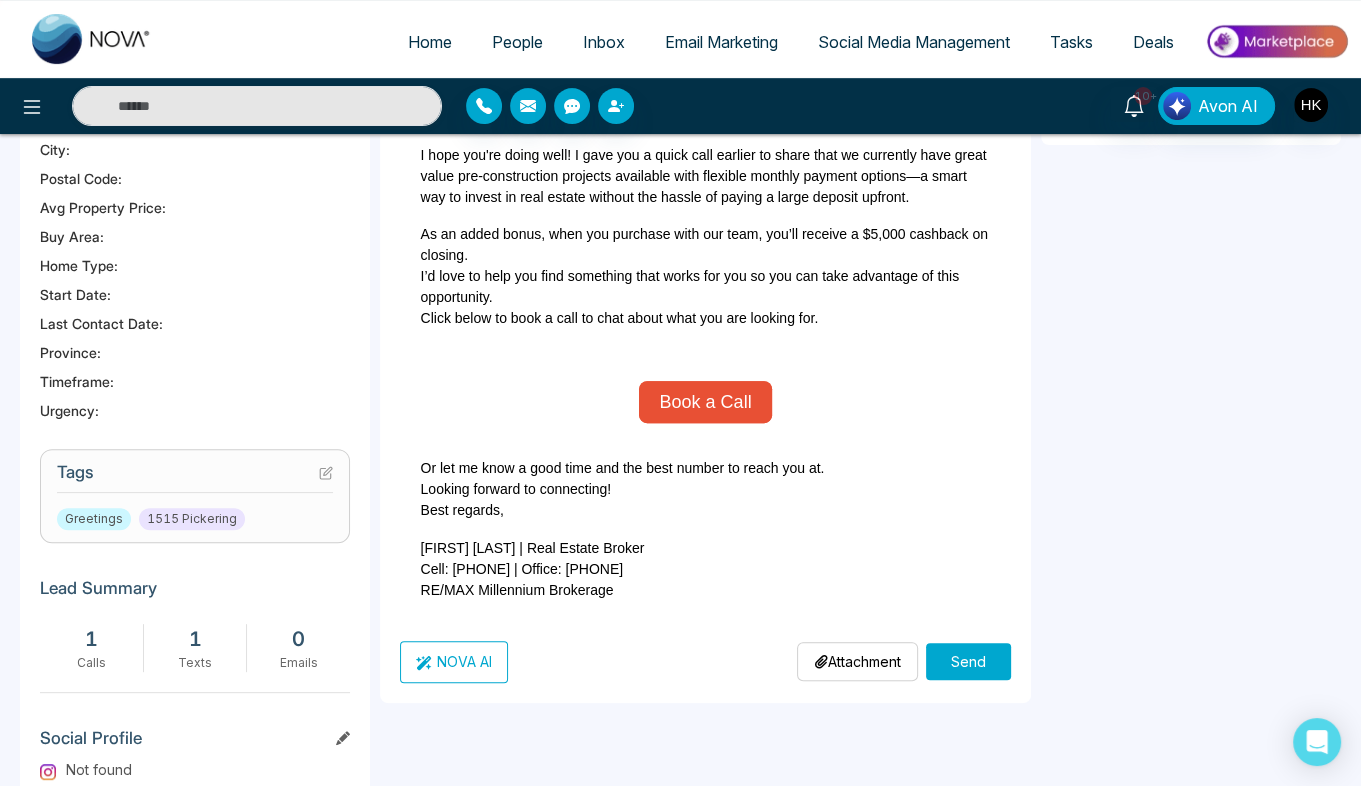 click on "Send" at bounding box center [968, 661] 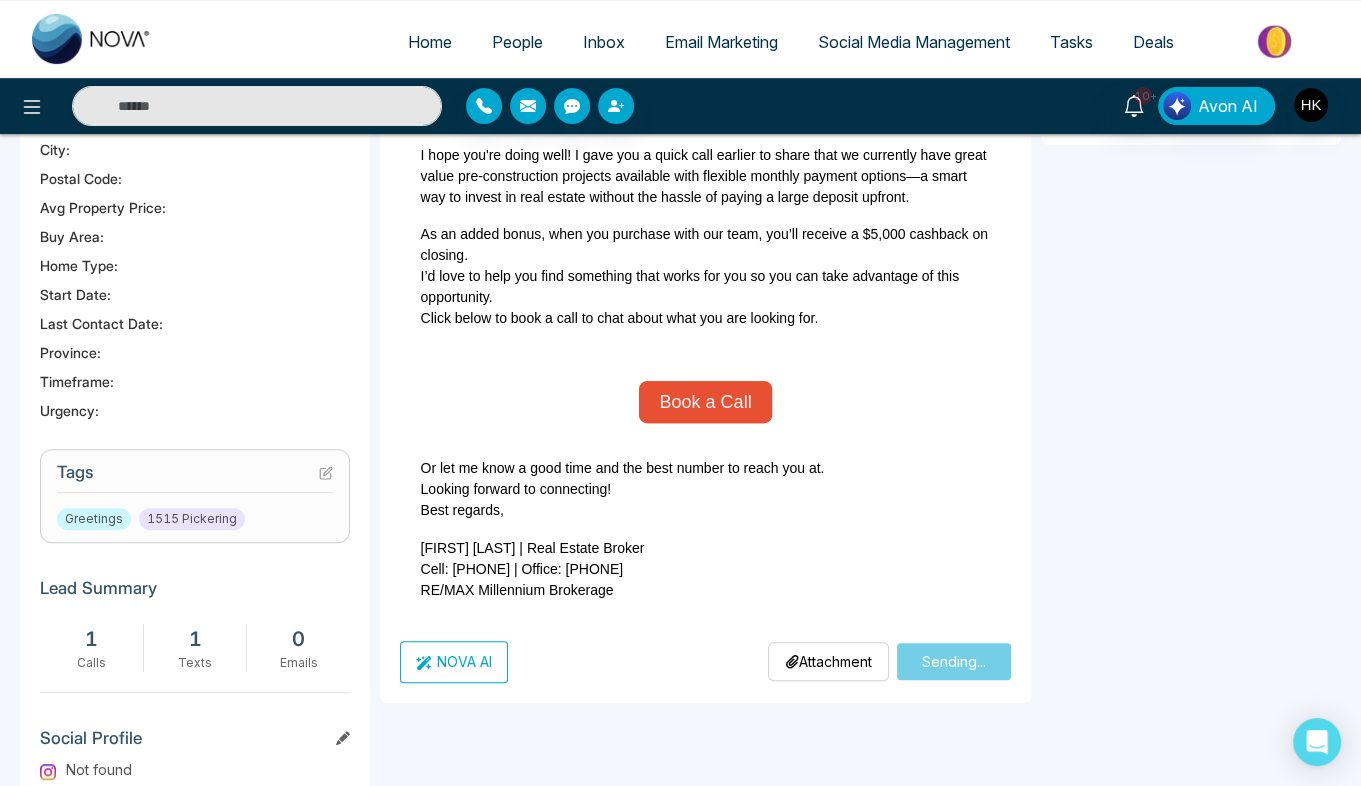 type 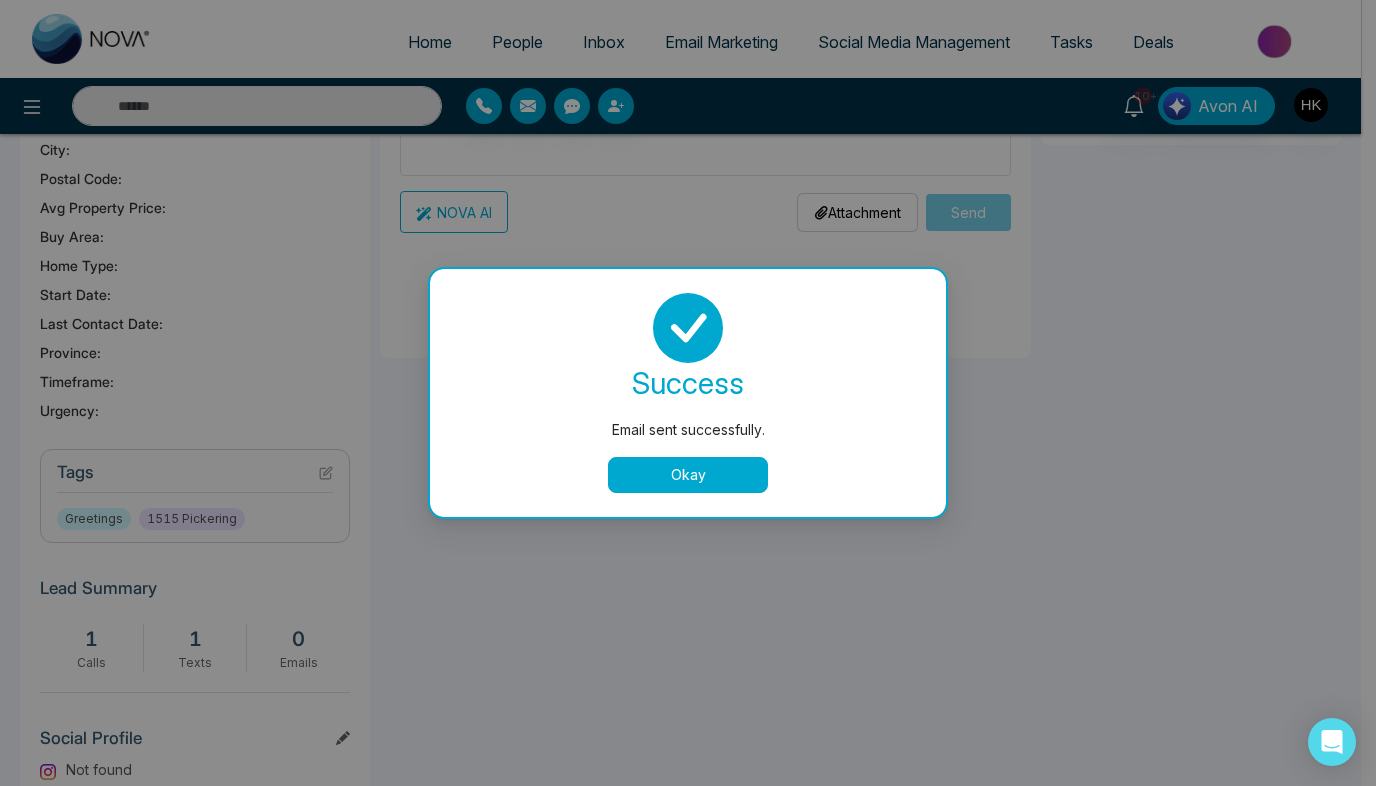 click on "Okay" at bounding box center [688, 475] 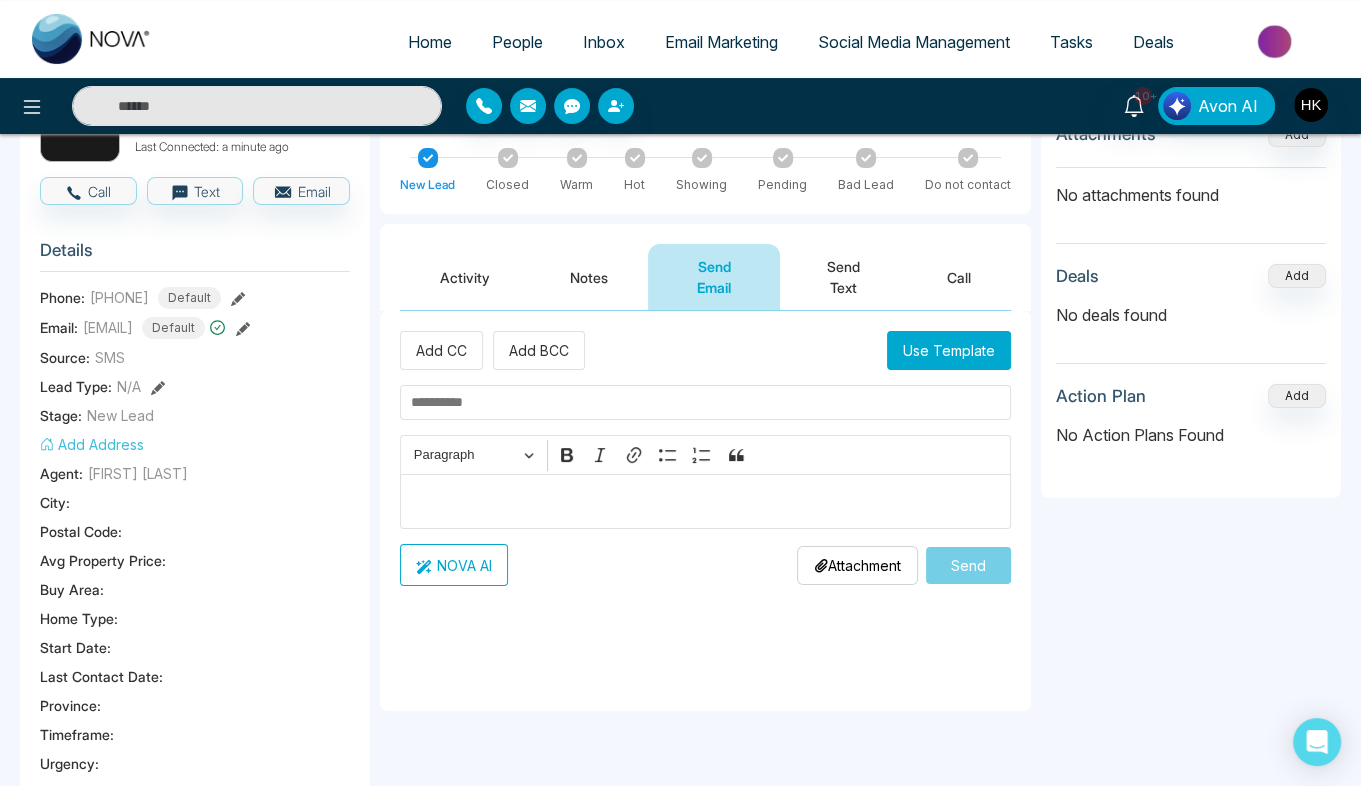 scroll, scrollTop: 164, scrollLeft: 0, axis: vertical 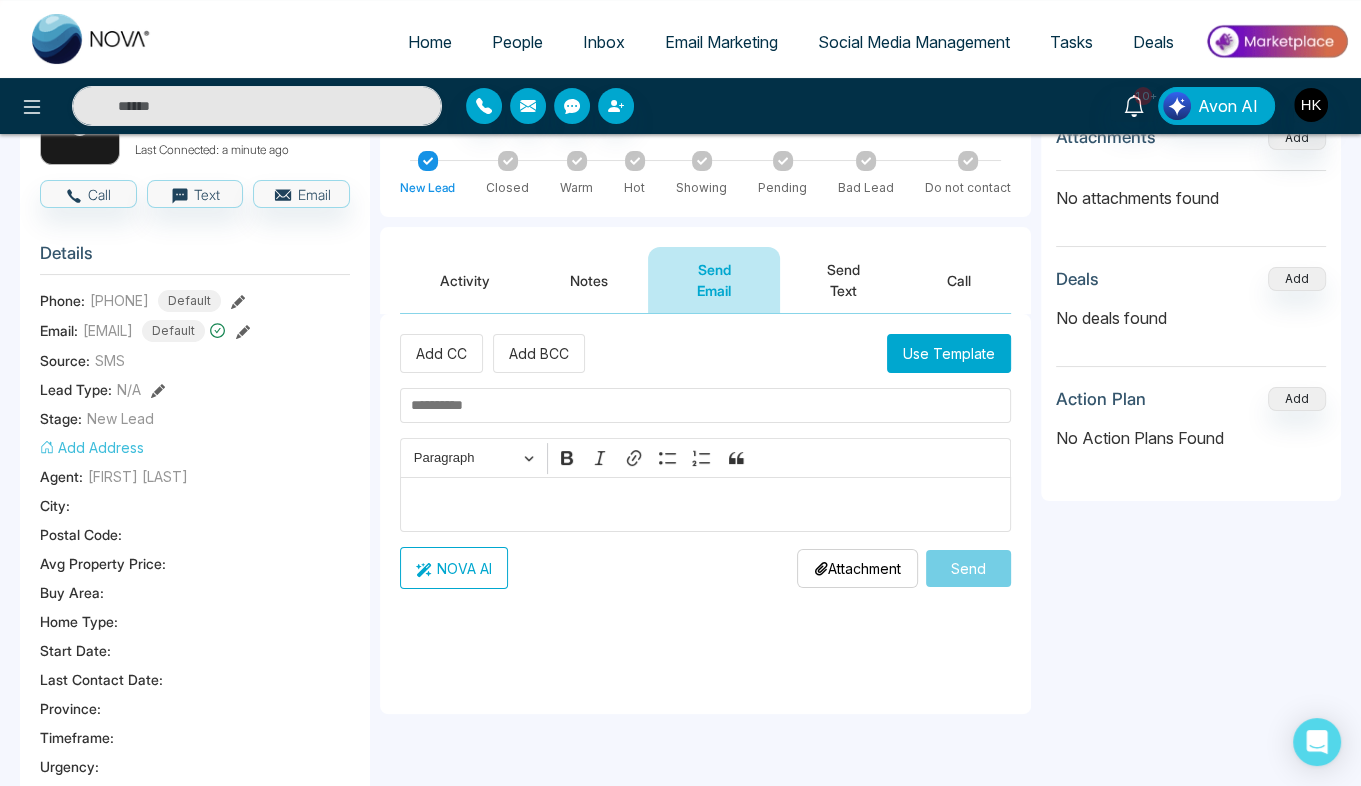 click on "Send Text" at bounding box center (843, 280) 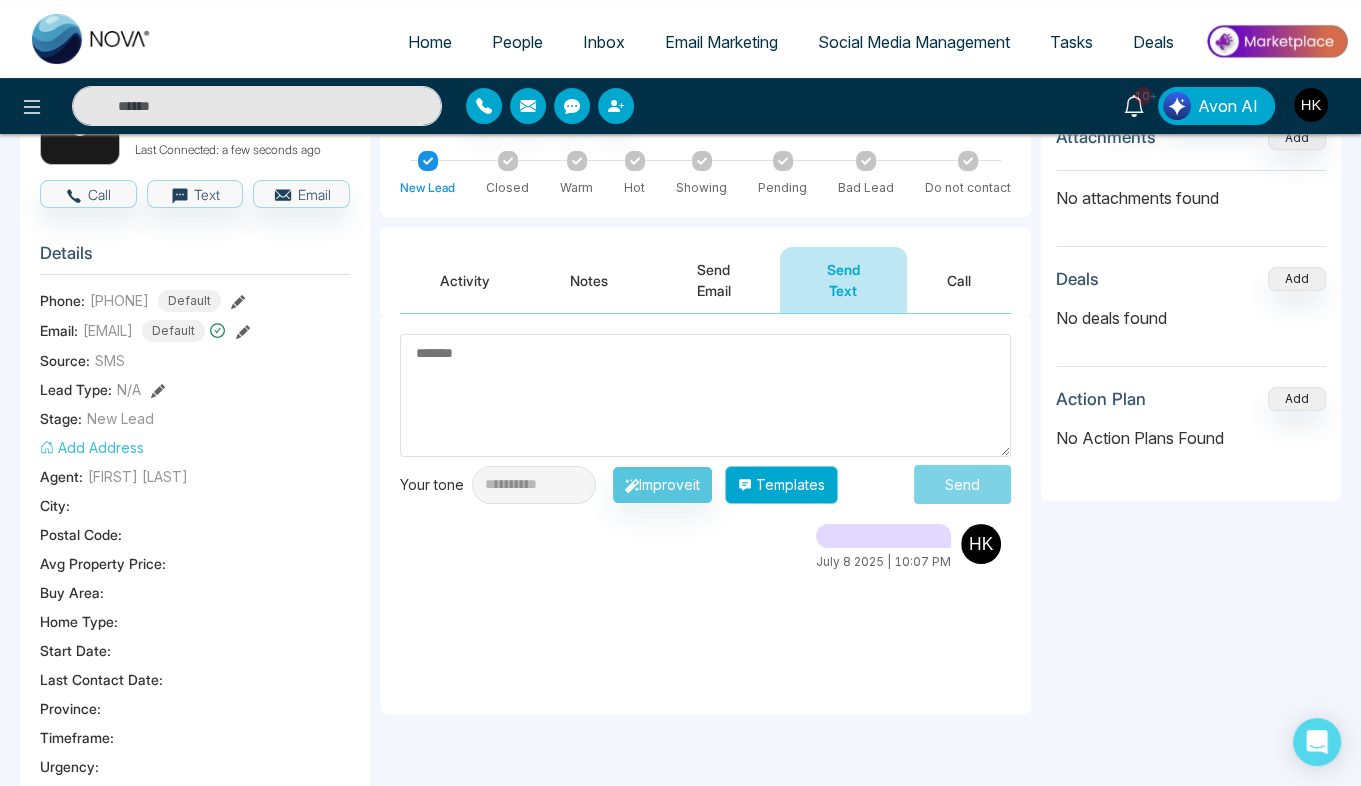 click on "Templates" at bounding box center [781, 485] 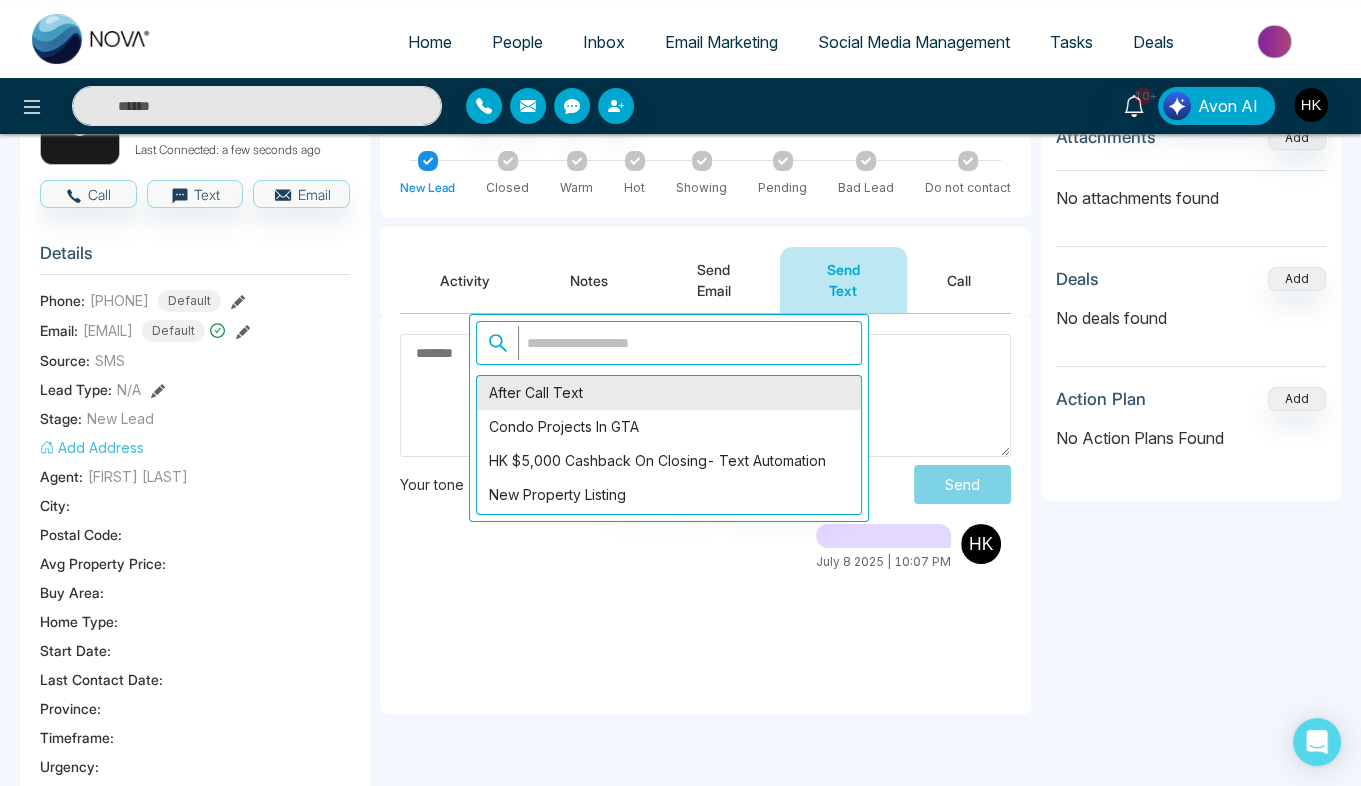 click on "After Call Text" at bounding box center [669, 393] 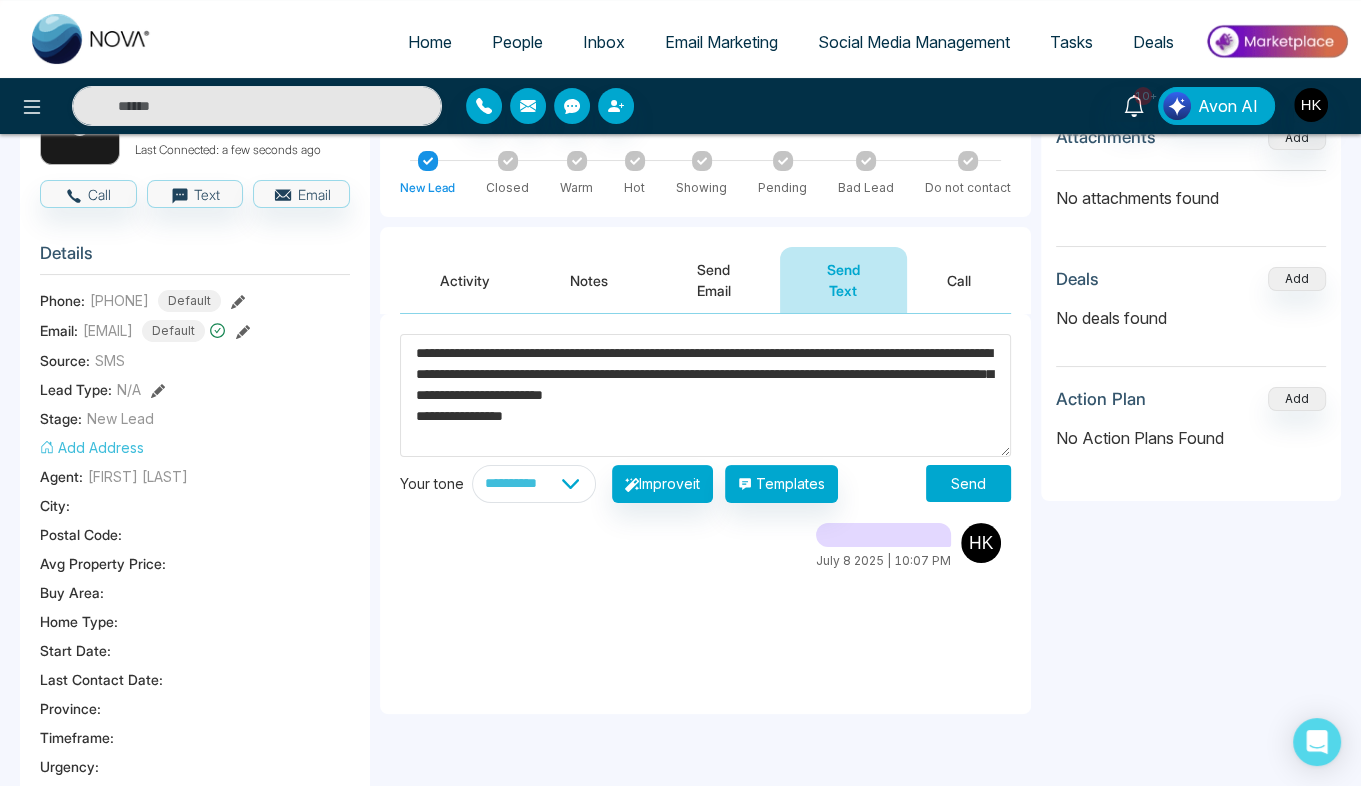 click on "**********" at bounding box center (705, 395) 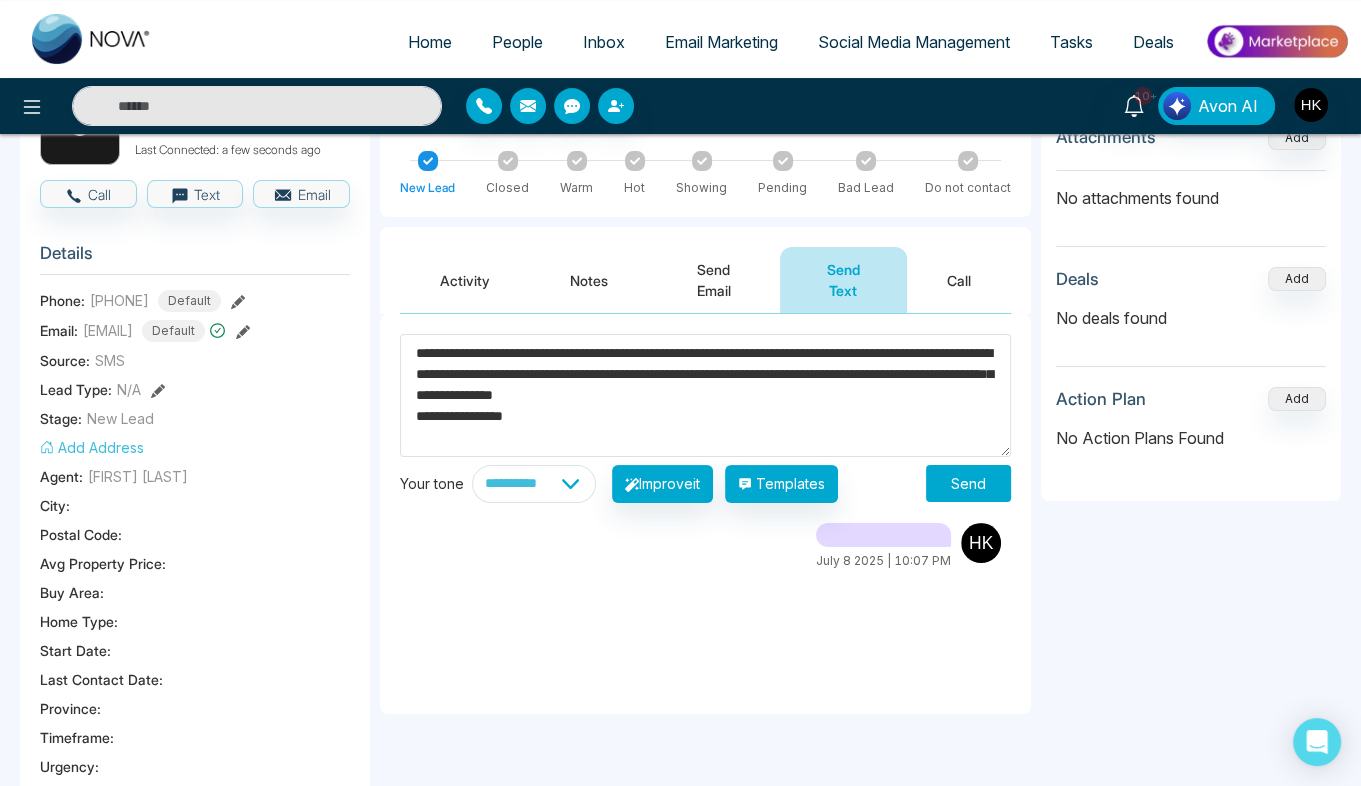 scroll, scrollTop: 0, scrollLeft: 0, axis: both 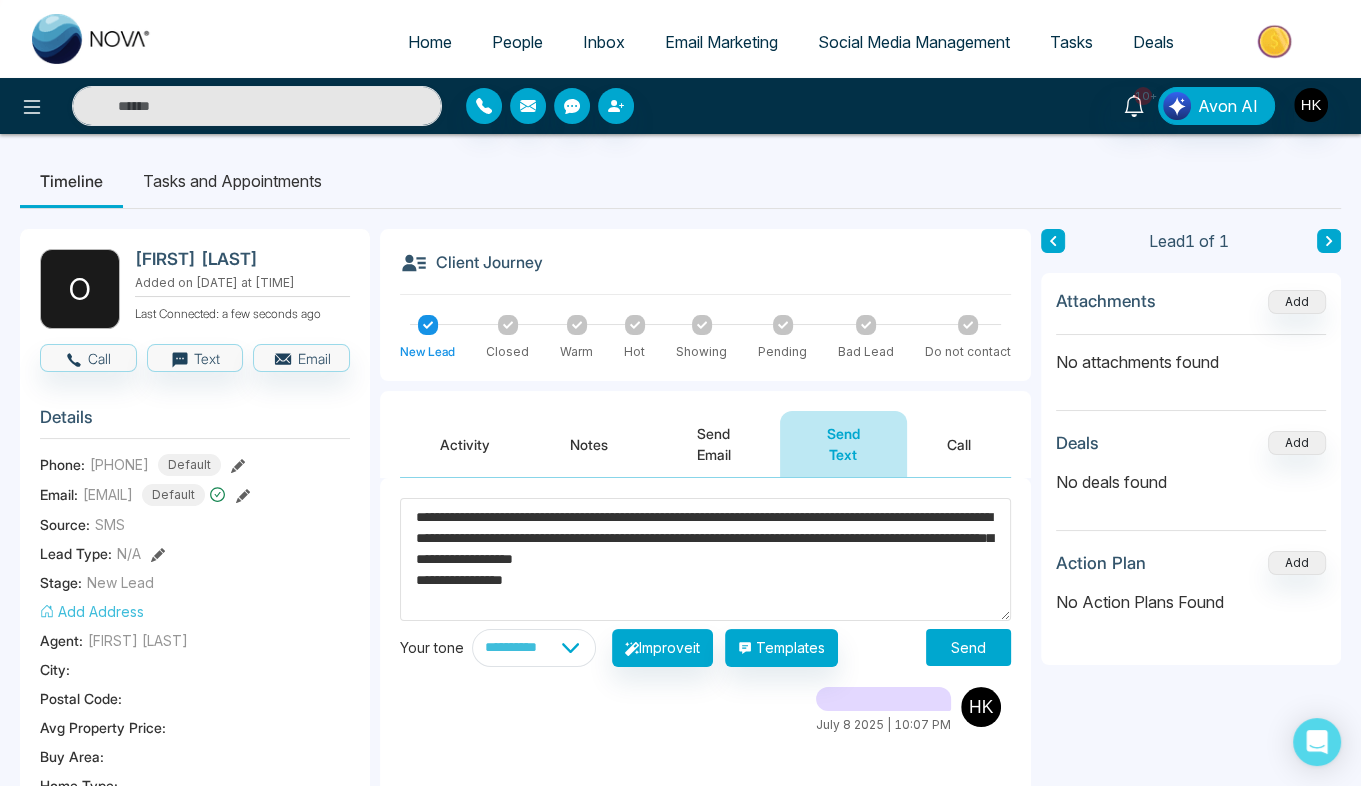 type on "**********" 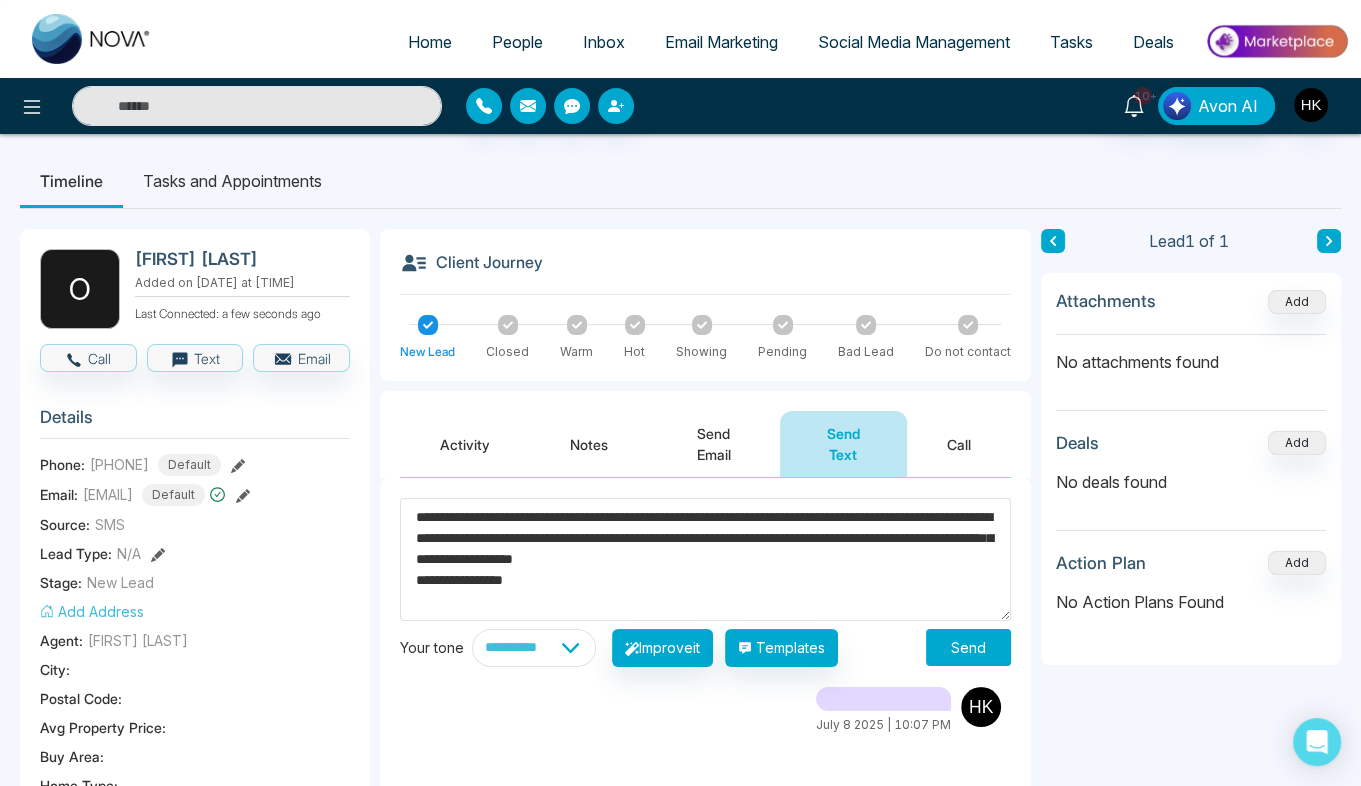 click on "Send" at bounding box center [968, 647] 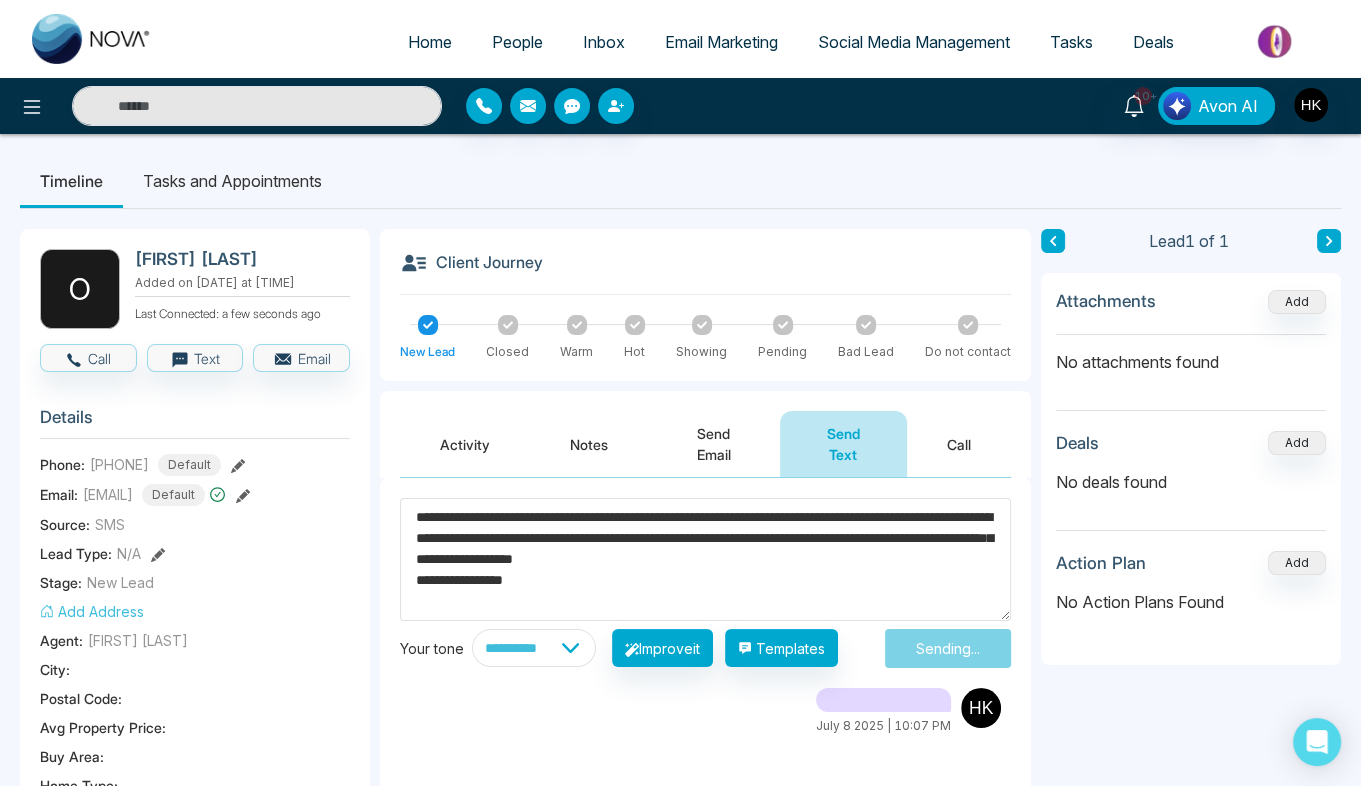 type 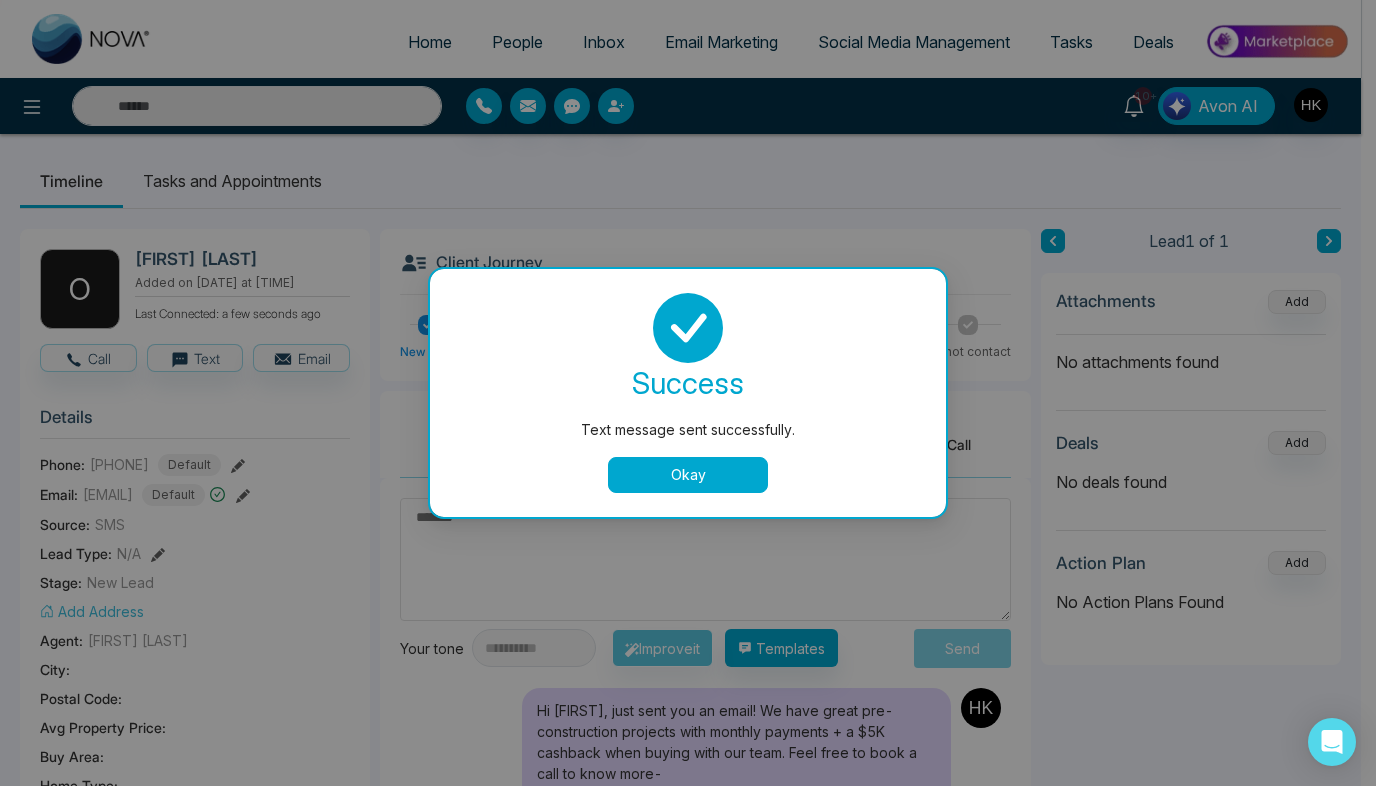 click on "Okay" at bounding box center (688, 475) 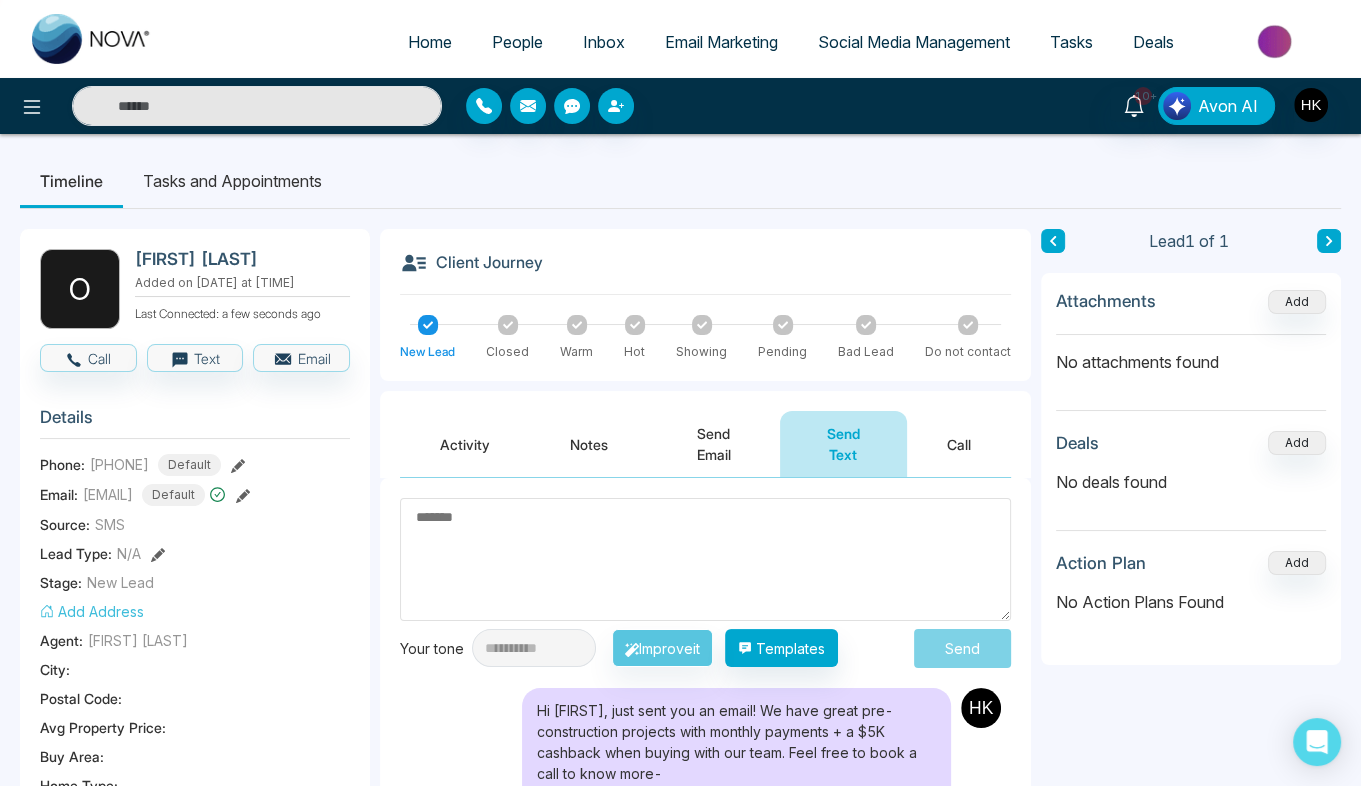 click 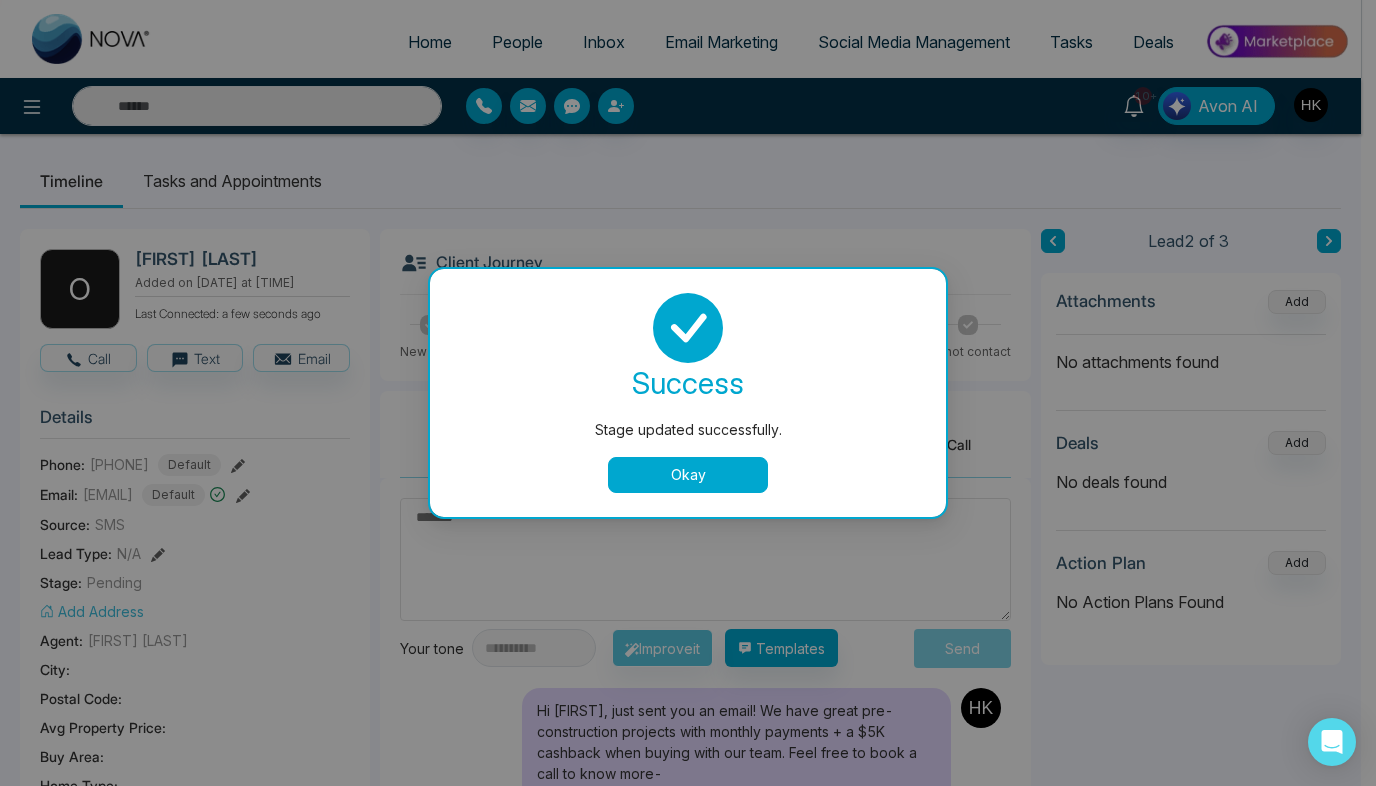 click on "Okay" at bounding box center (688, 475) 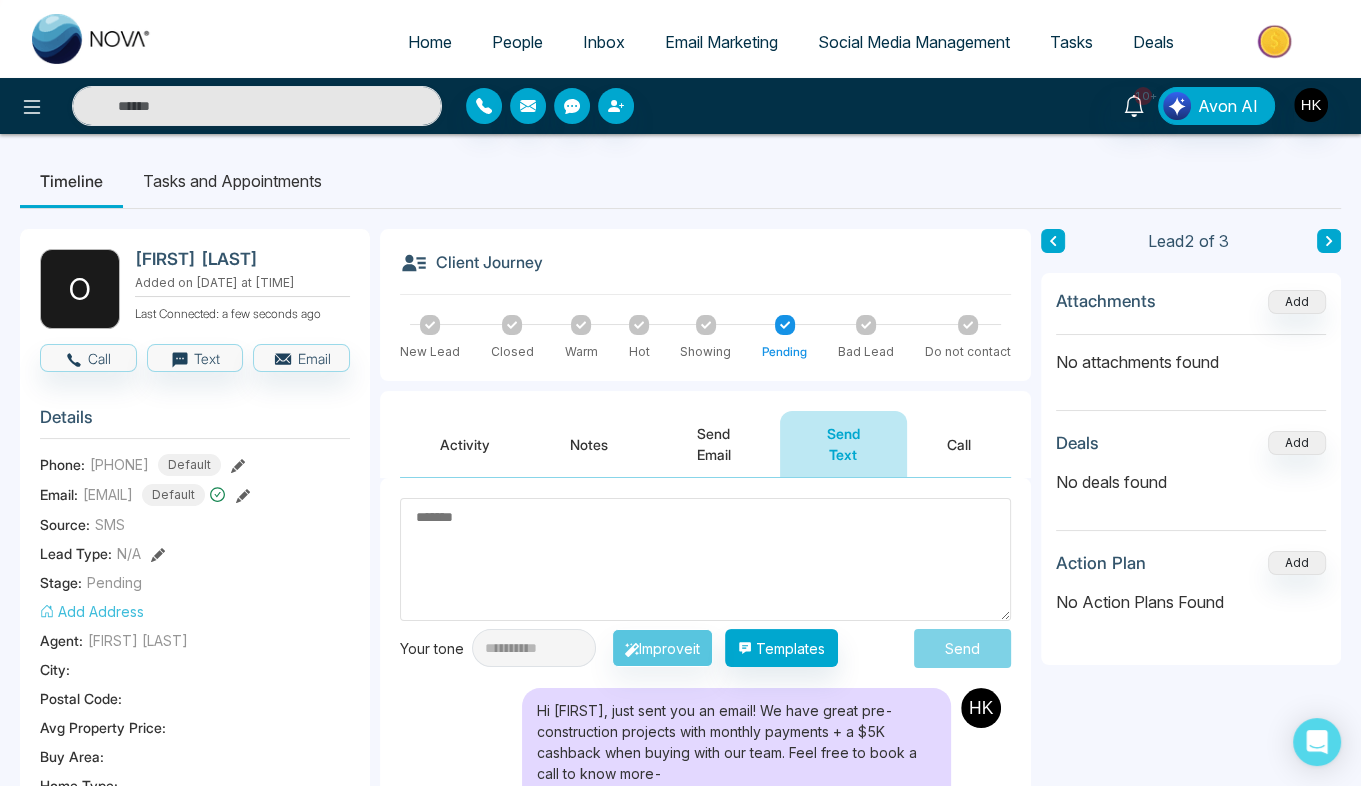 click 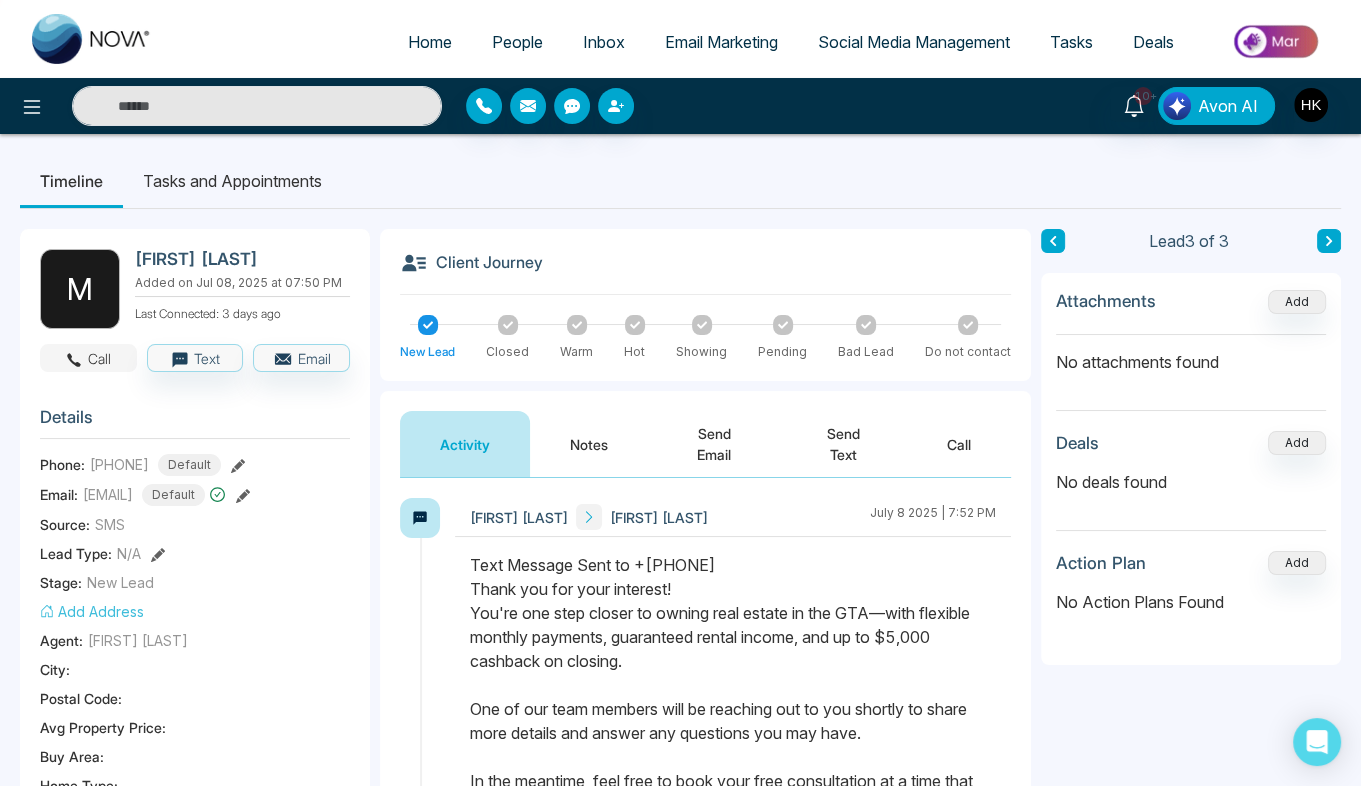 click 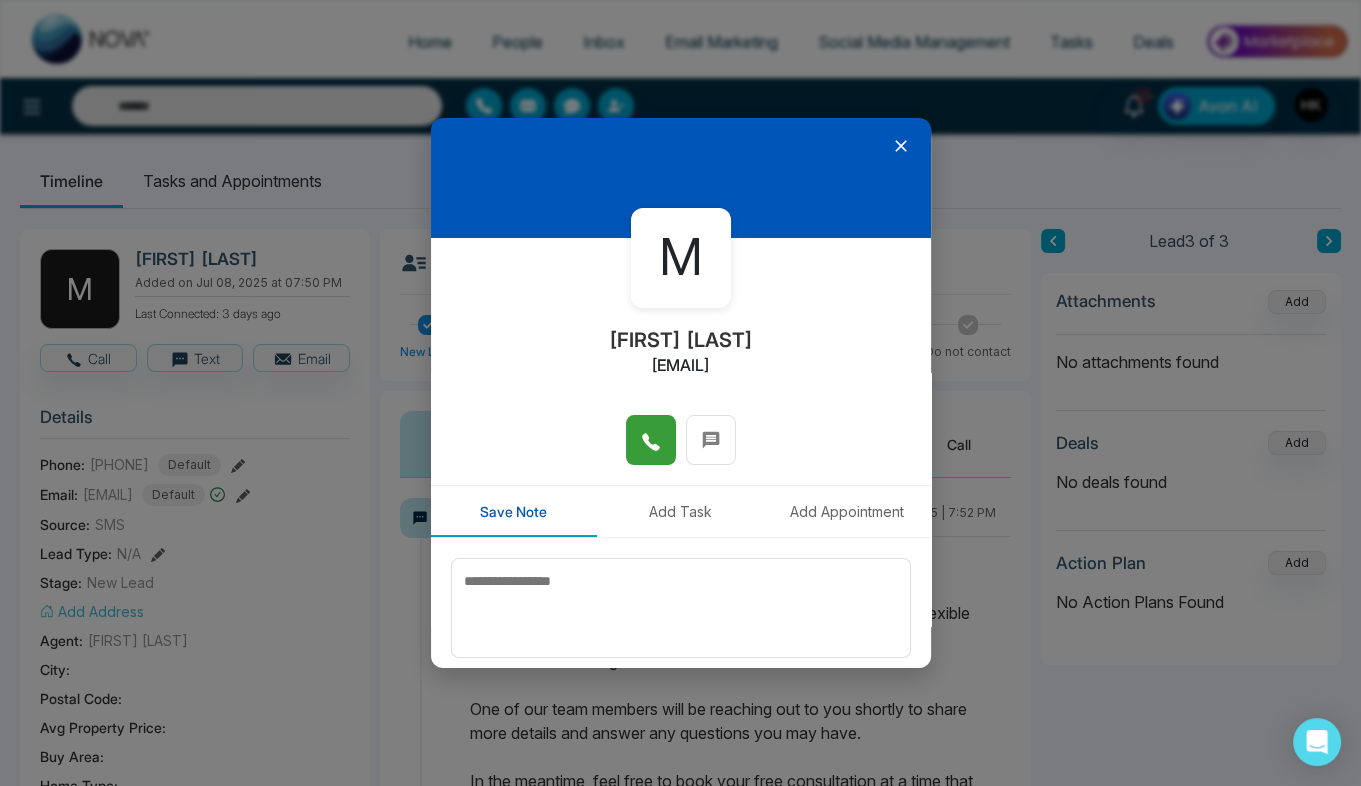 click at bounding box center (651, 440) 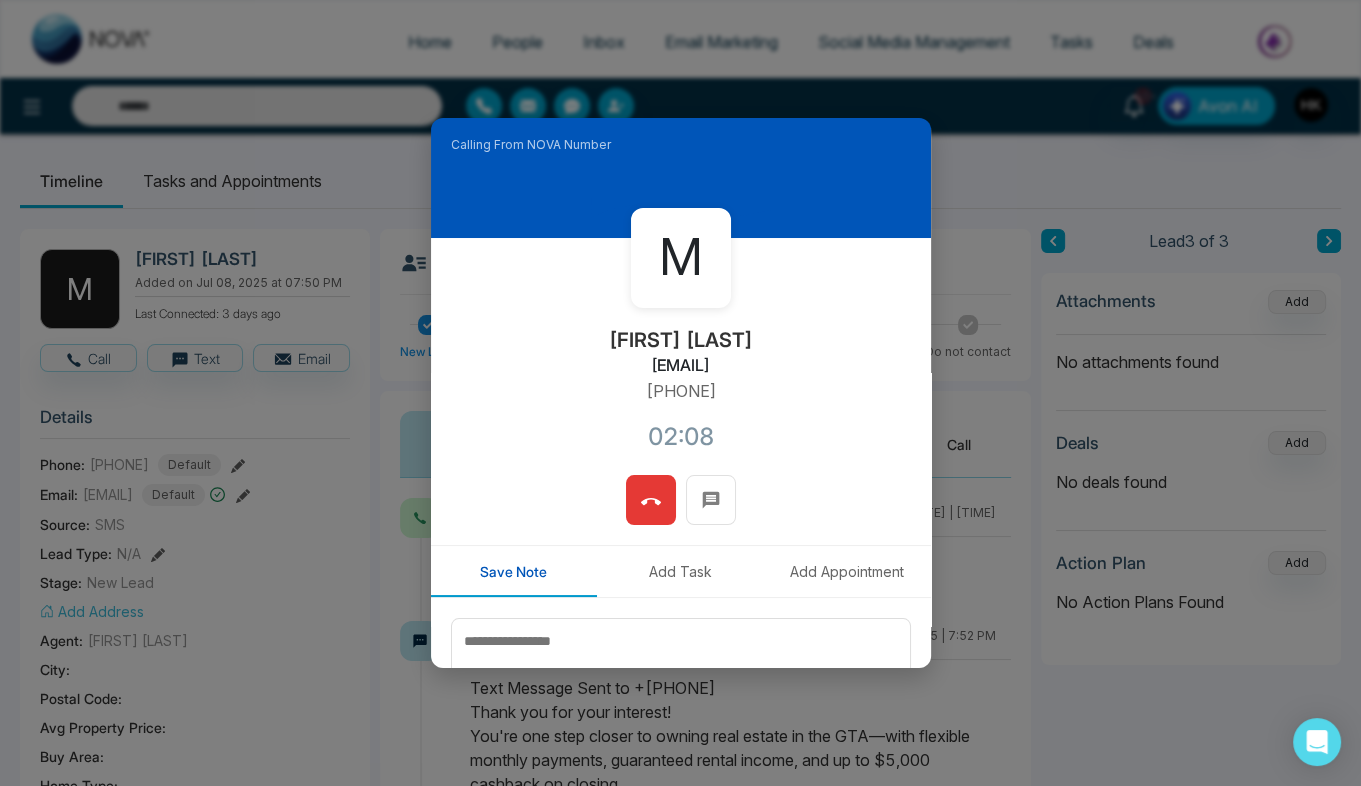 click 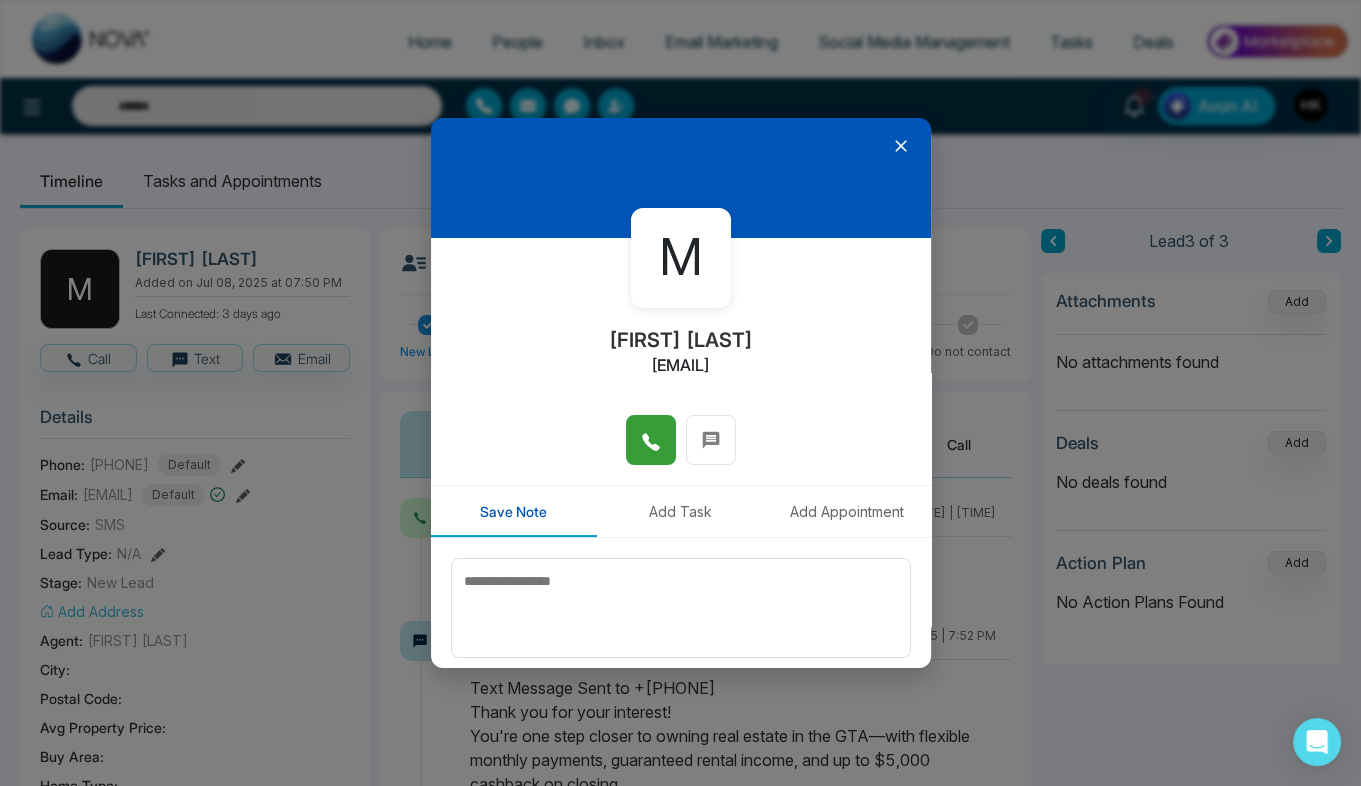 drag, startPoint x: 787, startPoint y: 370, endPoint x: 554, endPoint y: 364, distance: 233.07724 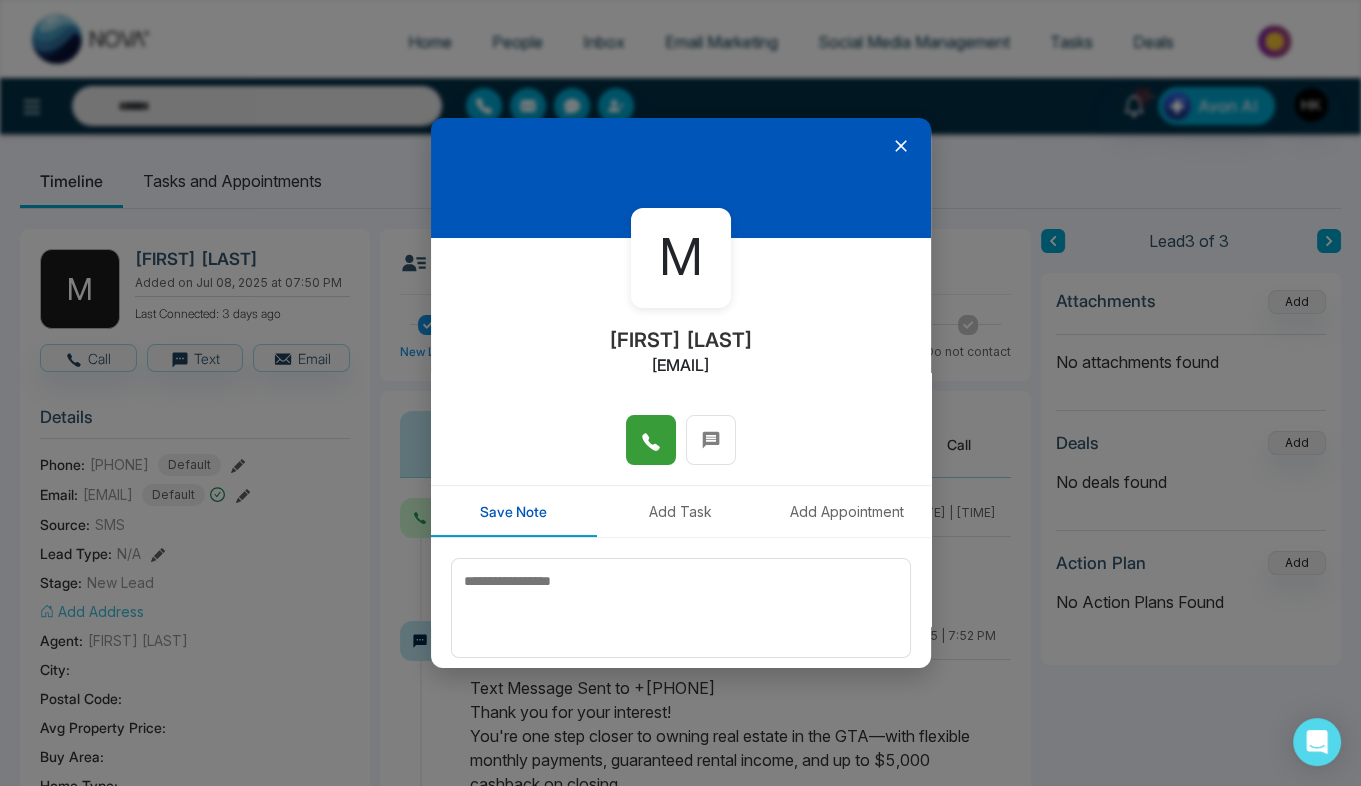 click on "[EMAIL]" at bounding box center [680, 365] 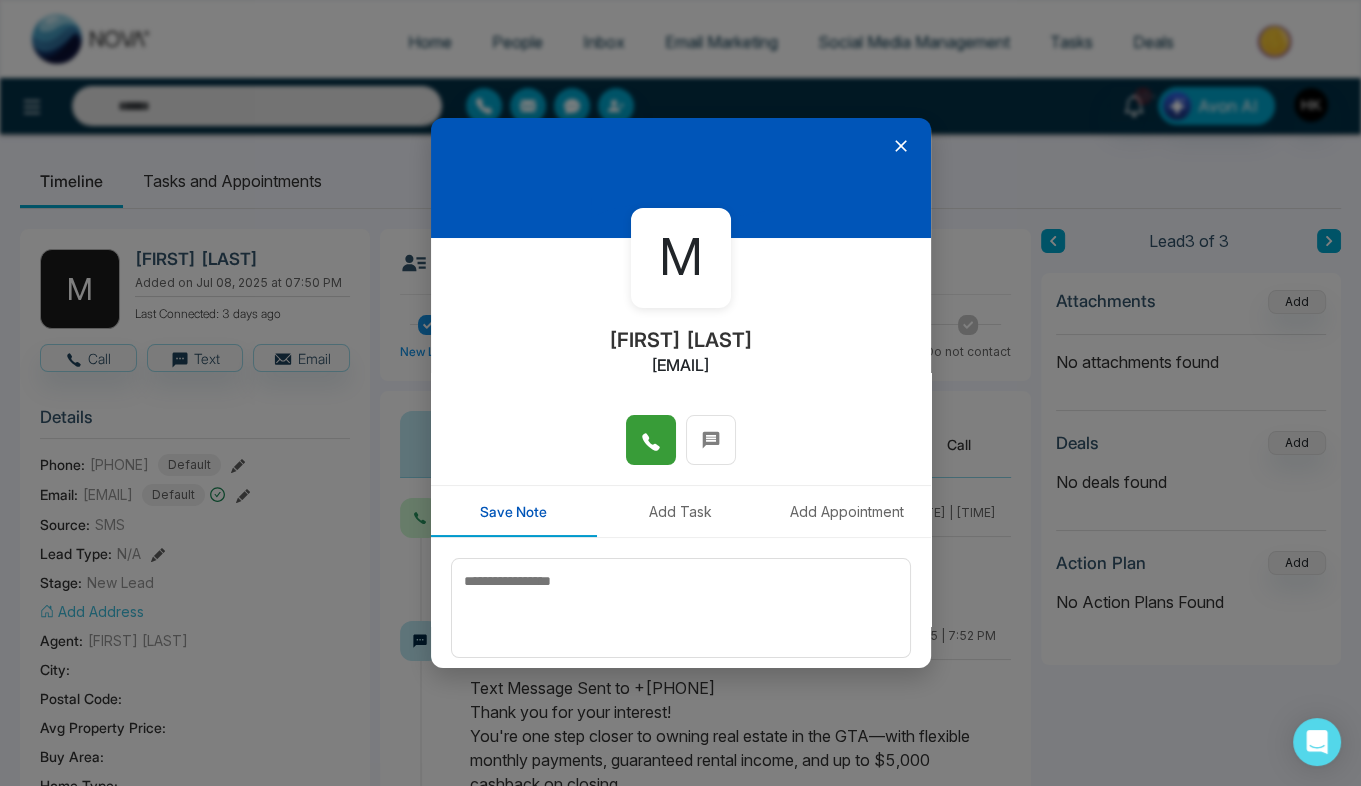 copy on "[EMAIL]" 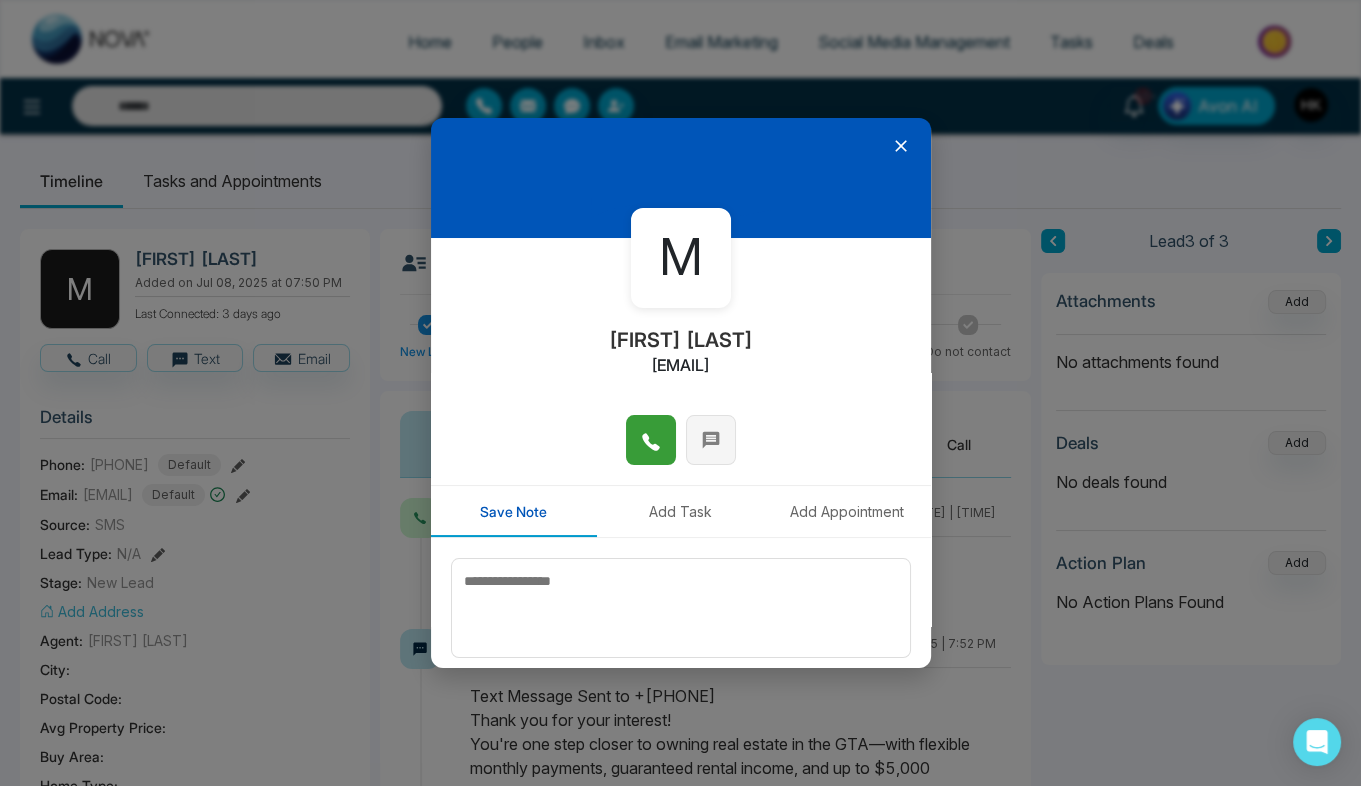 click at bounding box center [711, 440] 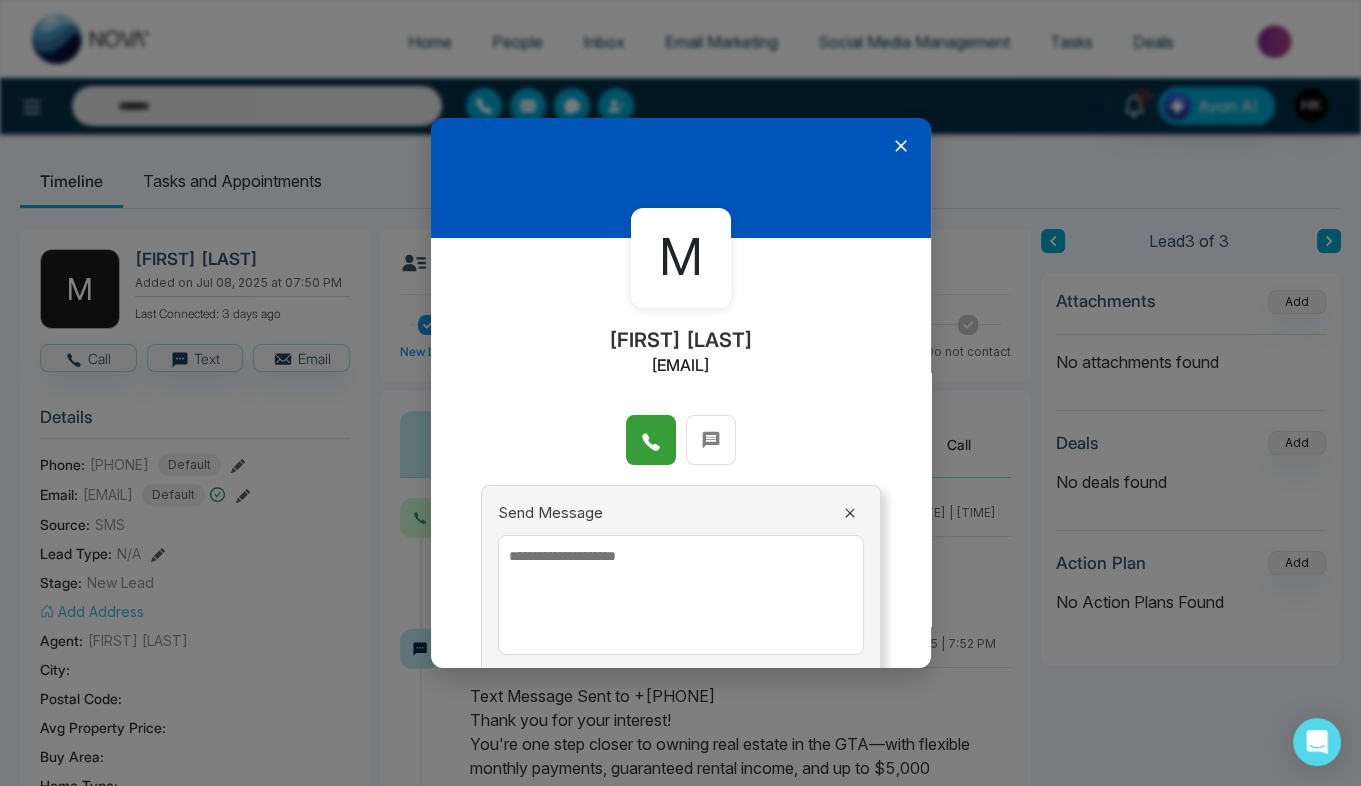 click at bounding box center (681, 595) 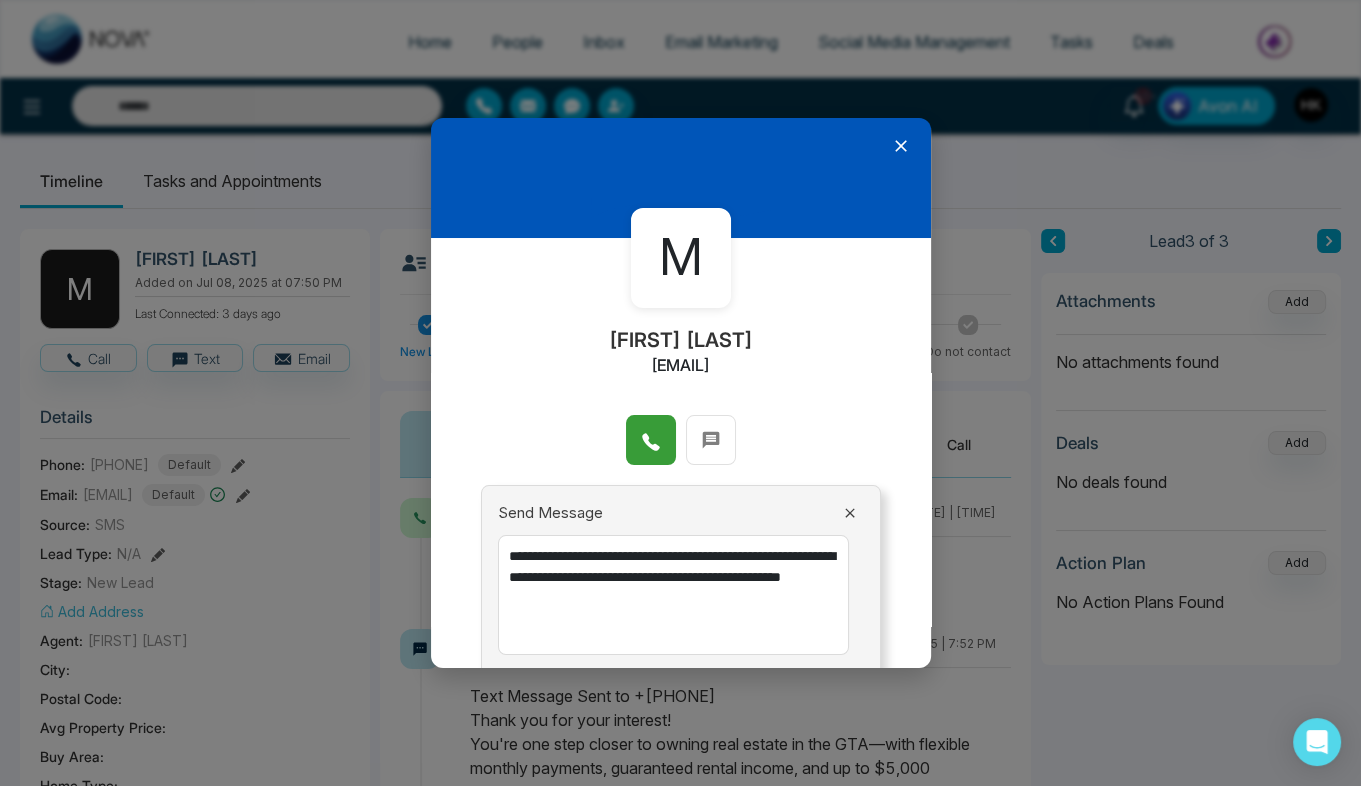 scroll, scrollTop: 86, scrollLeft: 0, axis: vertical 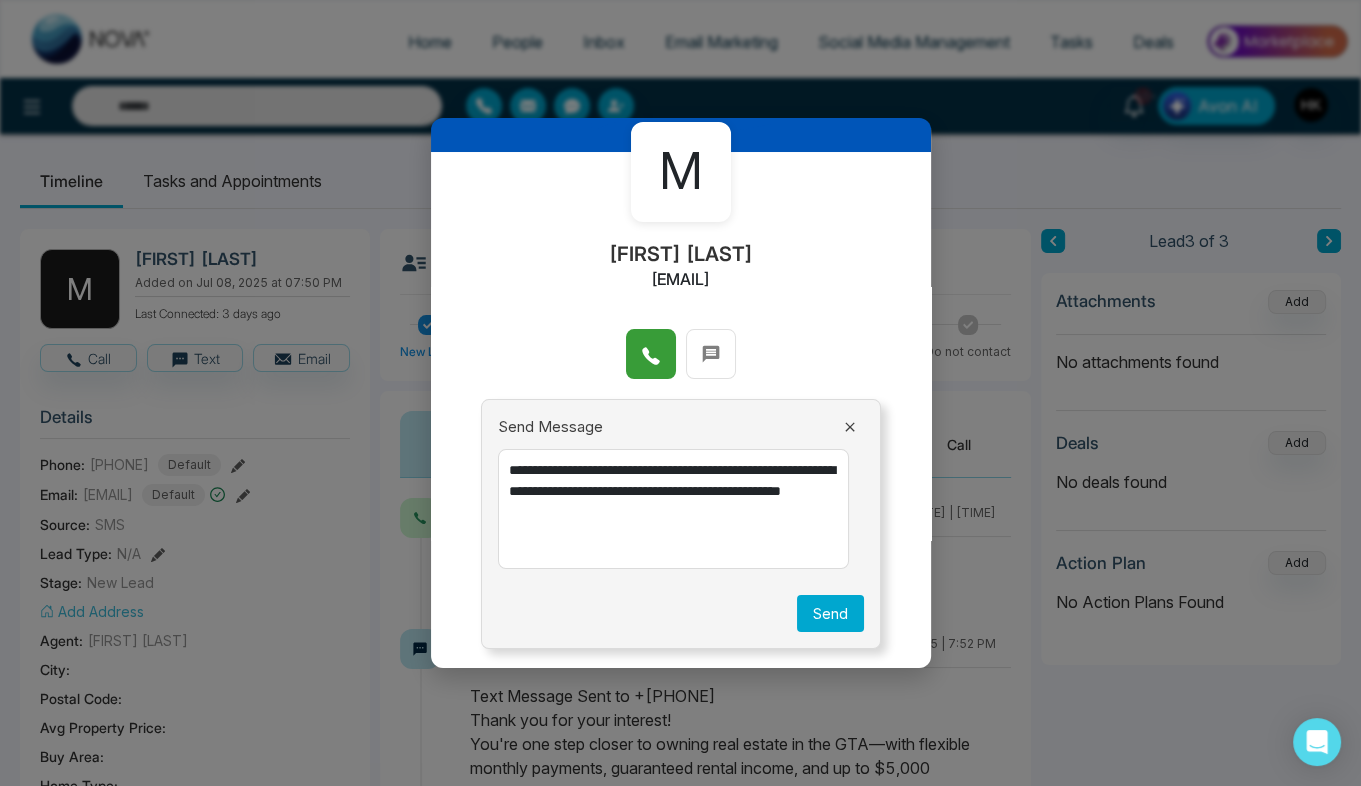 type on "**********" 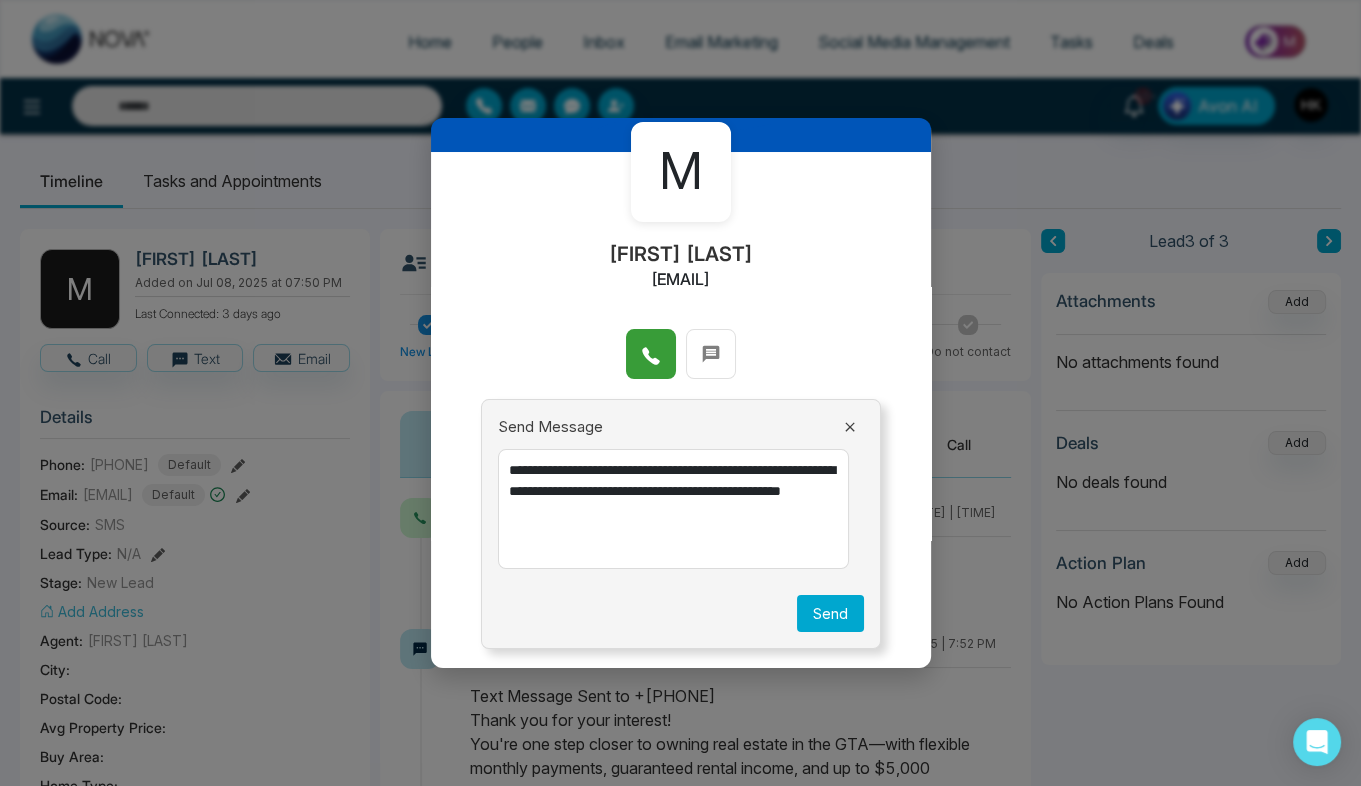 click on "Send" at bounding box center [830, 613] 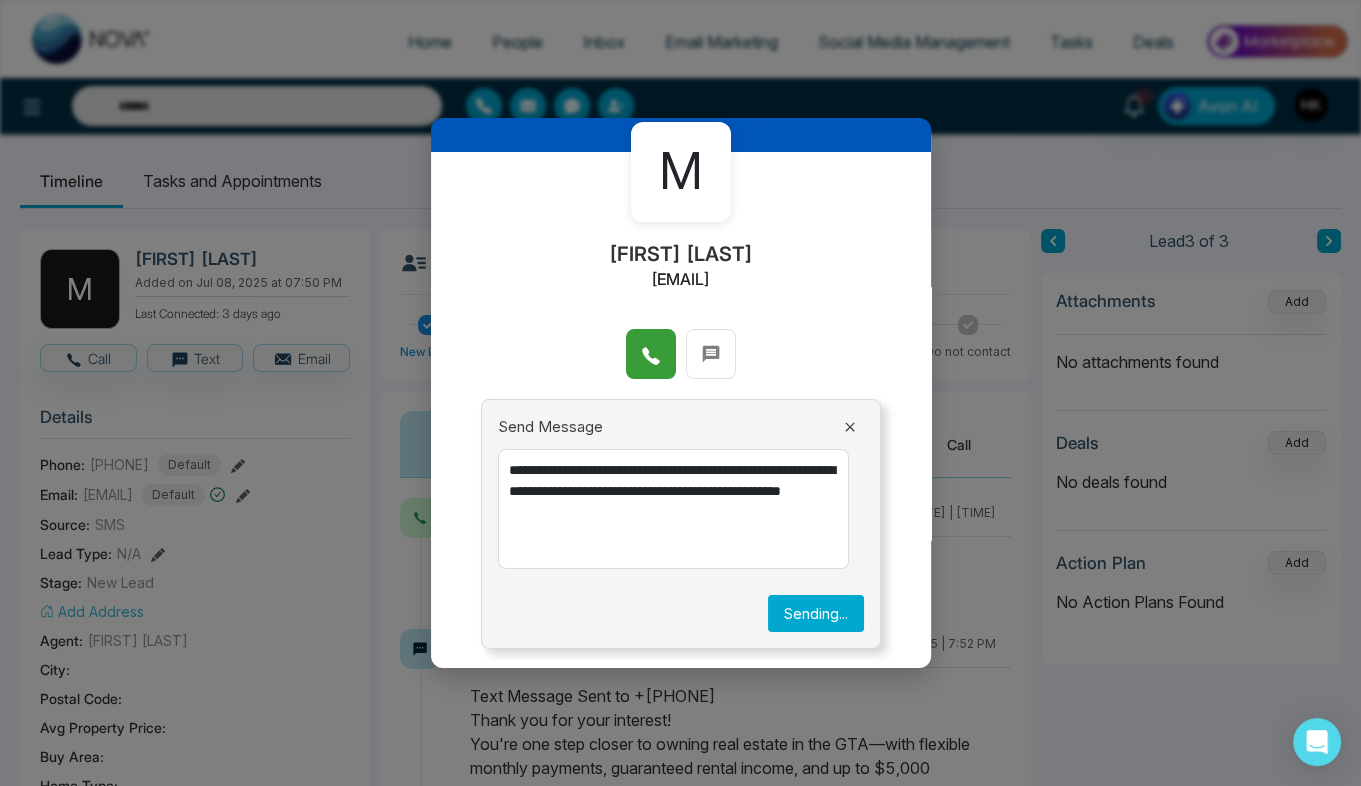 type 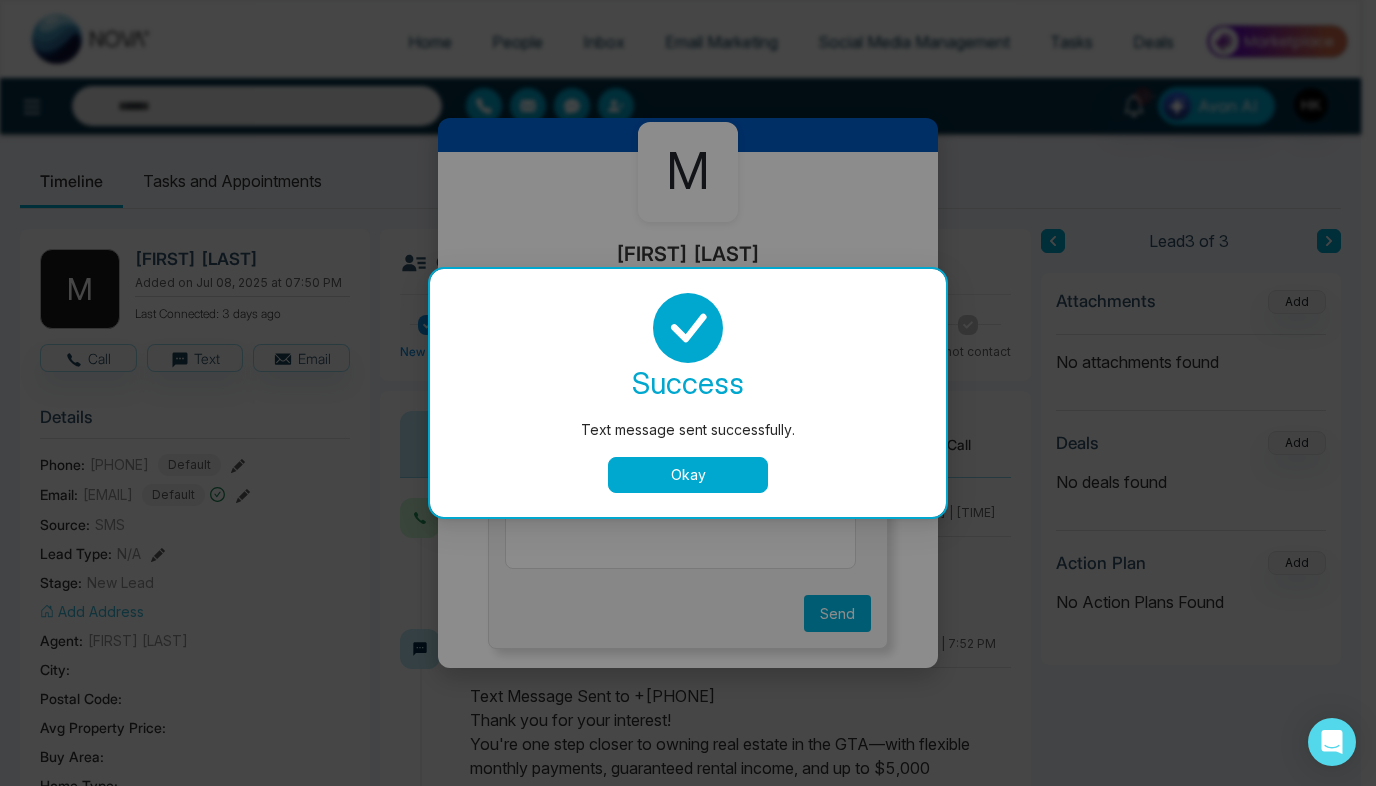 click on "Okay" at bounding box center [688, 475] 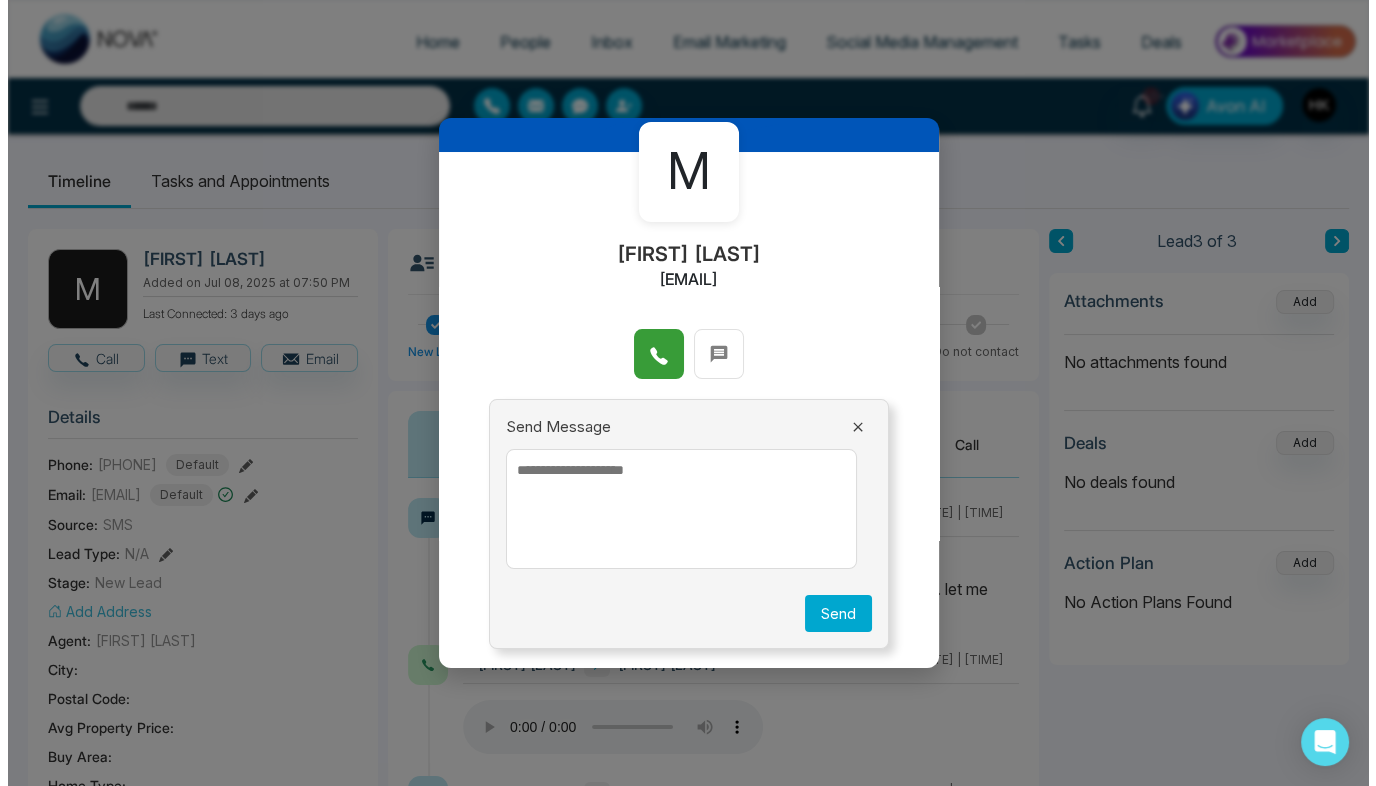 scroll, scrollTop: 0, scrollLeft: 0, axis: both 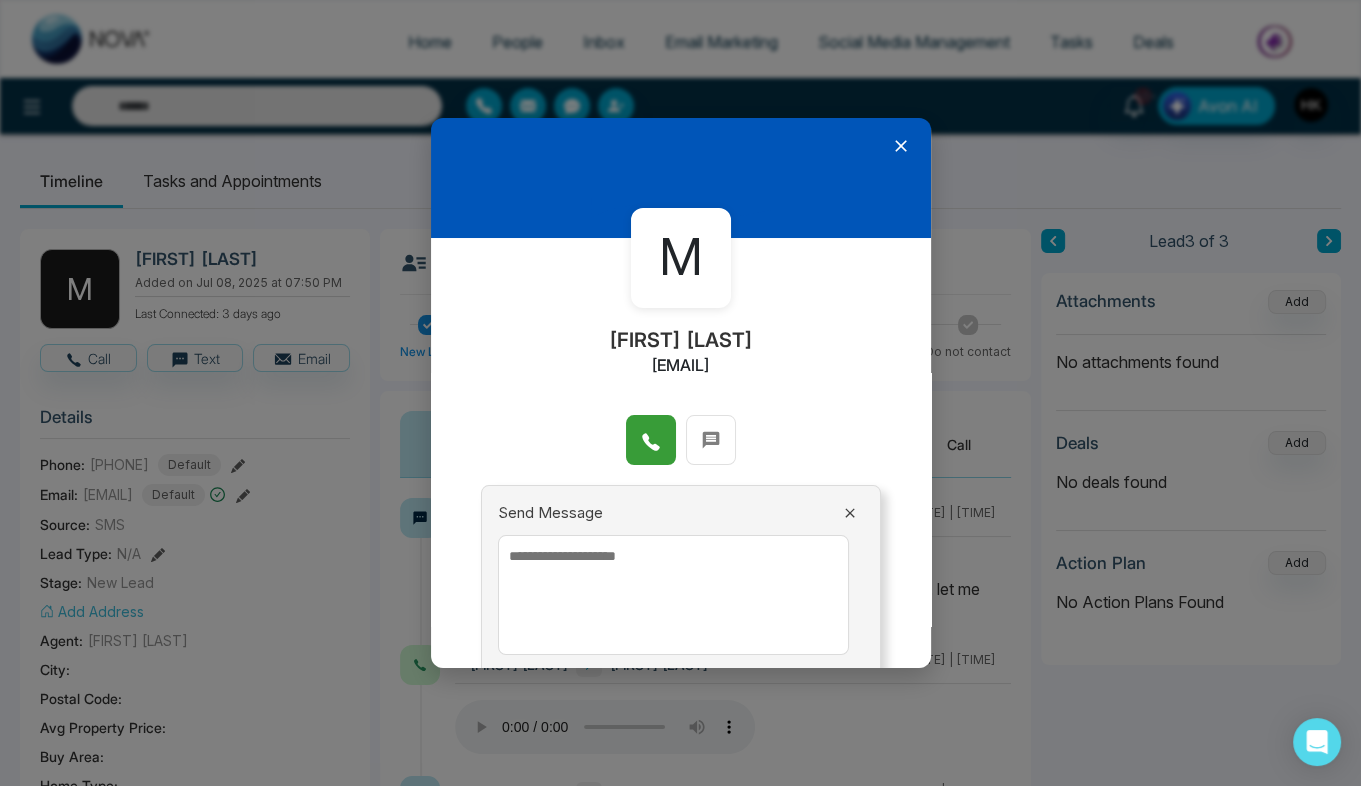 click 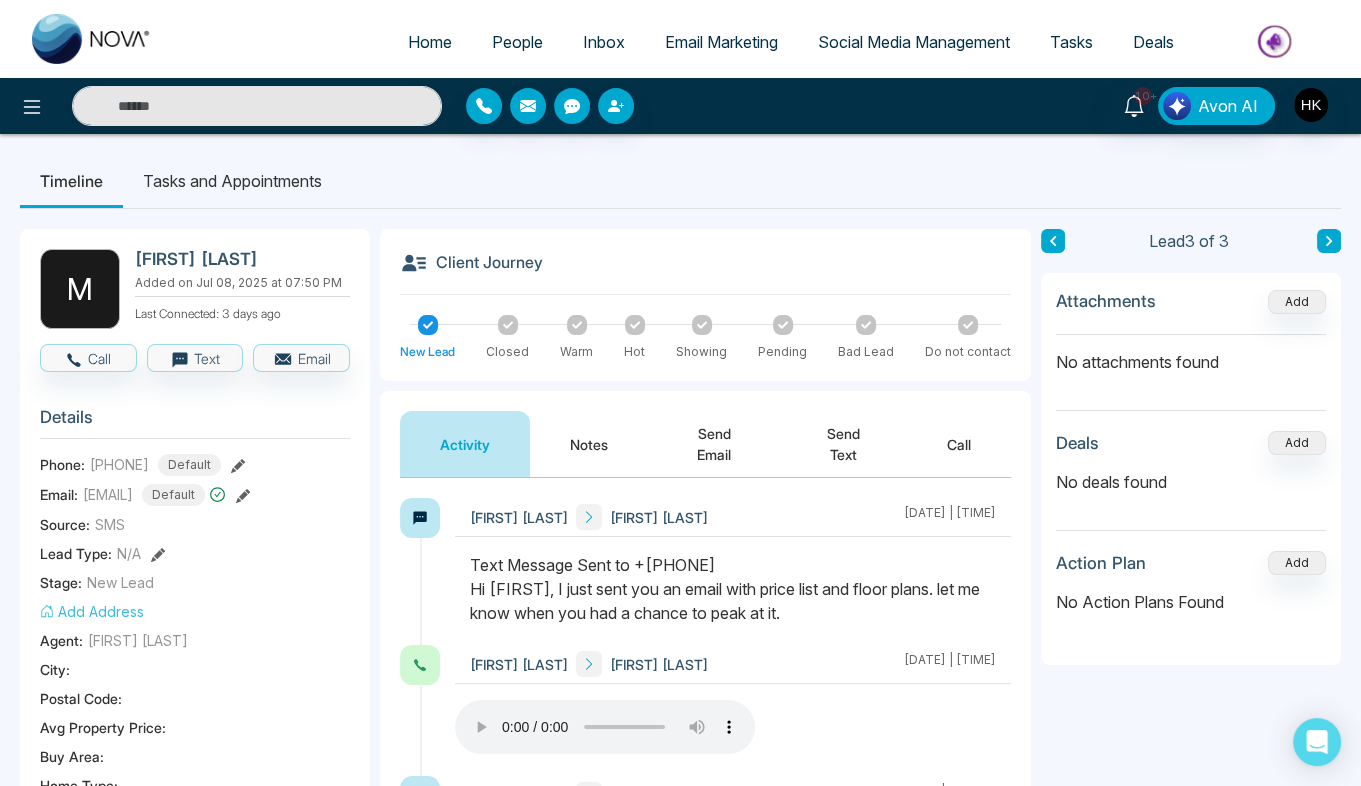 click 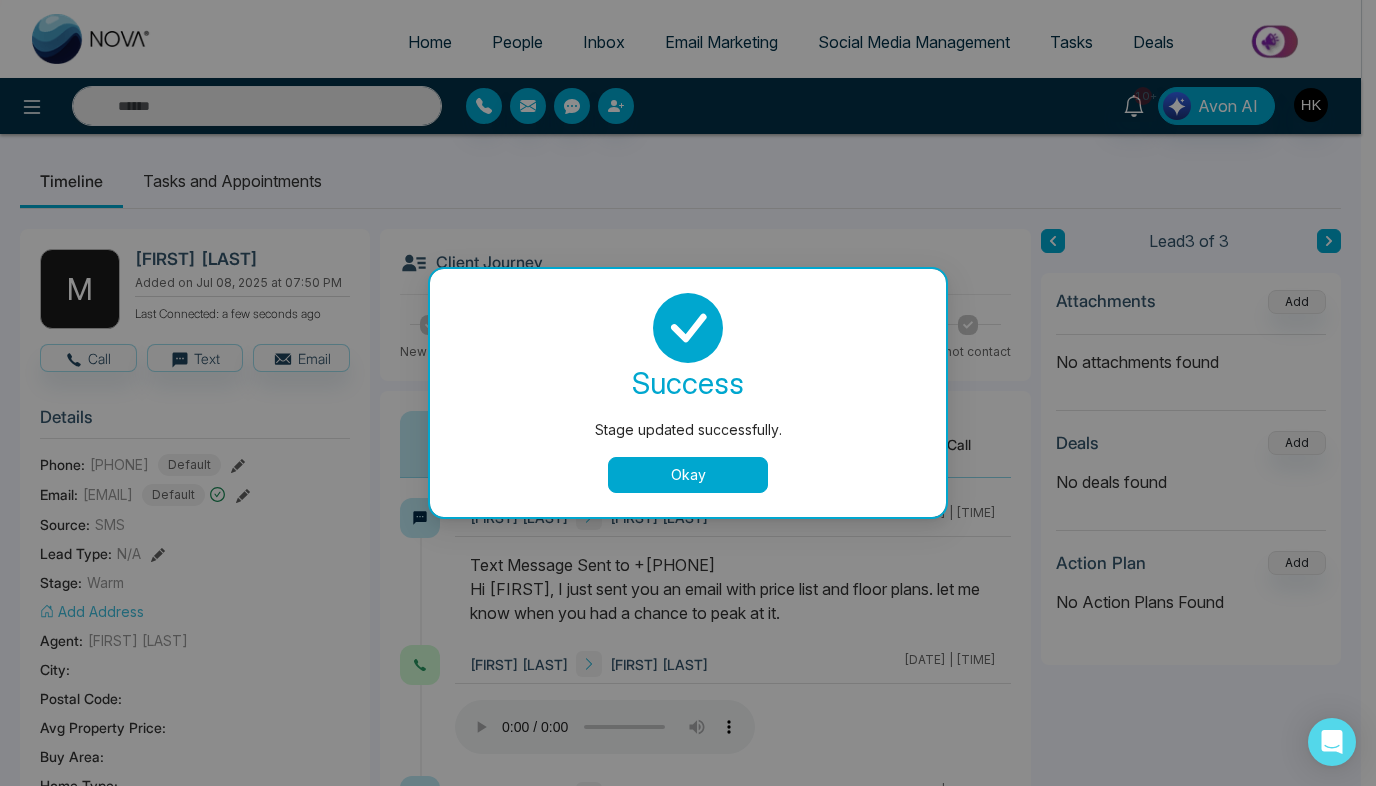 click on "Okay" at bounding box center [688, 475] 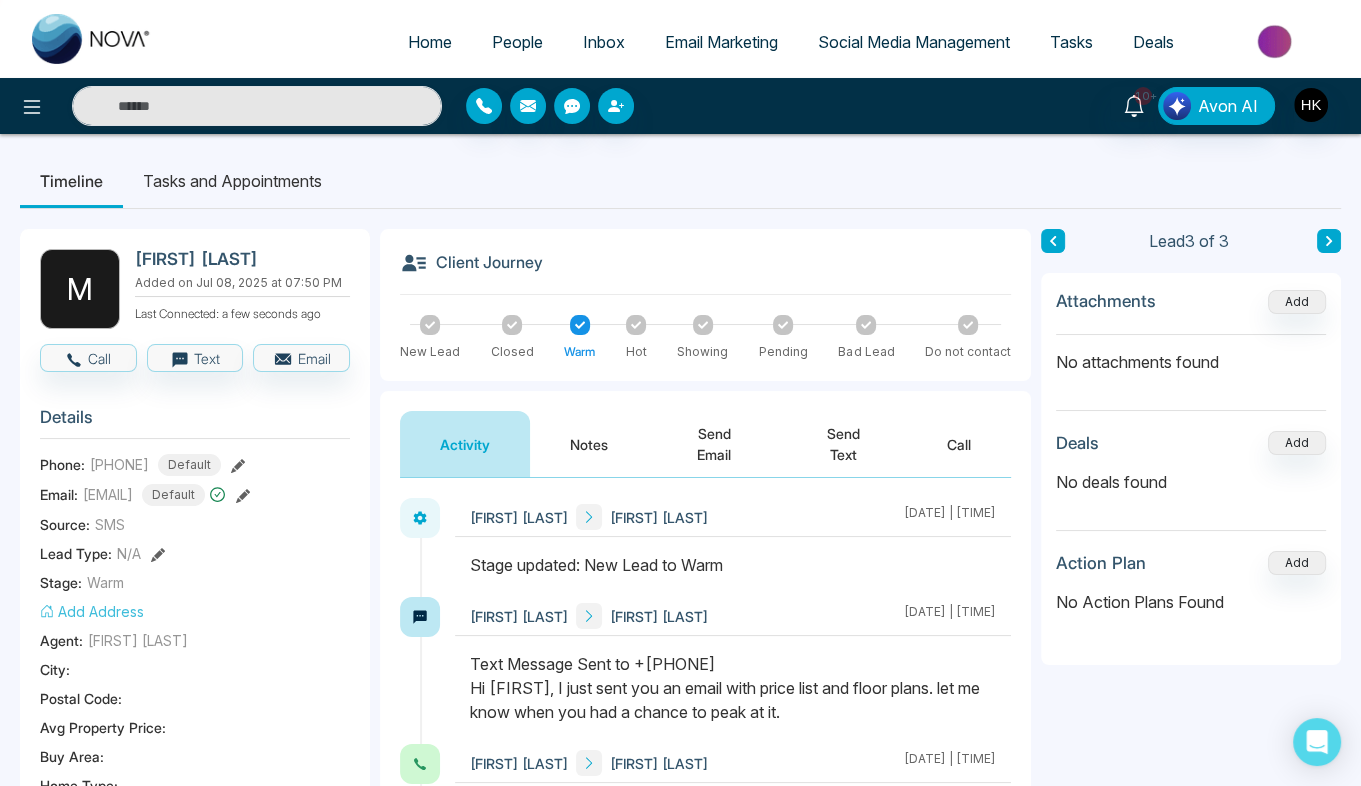 click on "Tasks and Appointments" at bounding box center (232, 181) 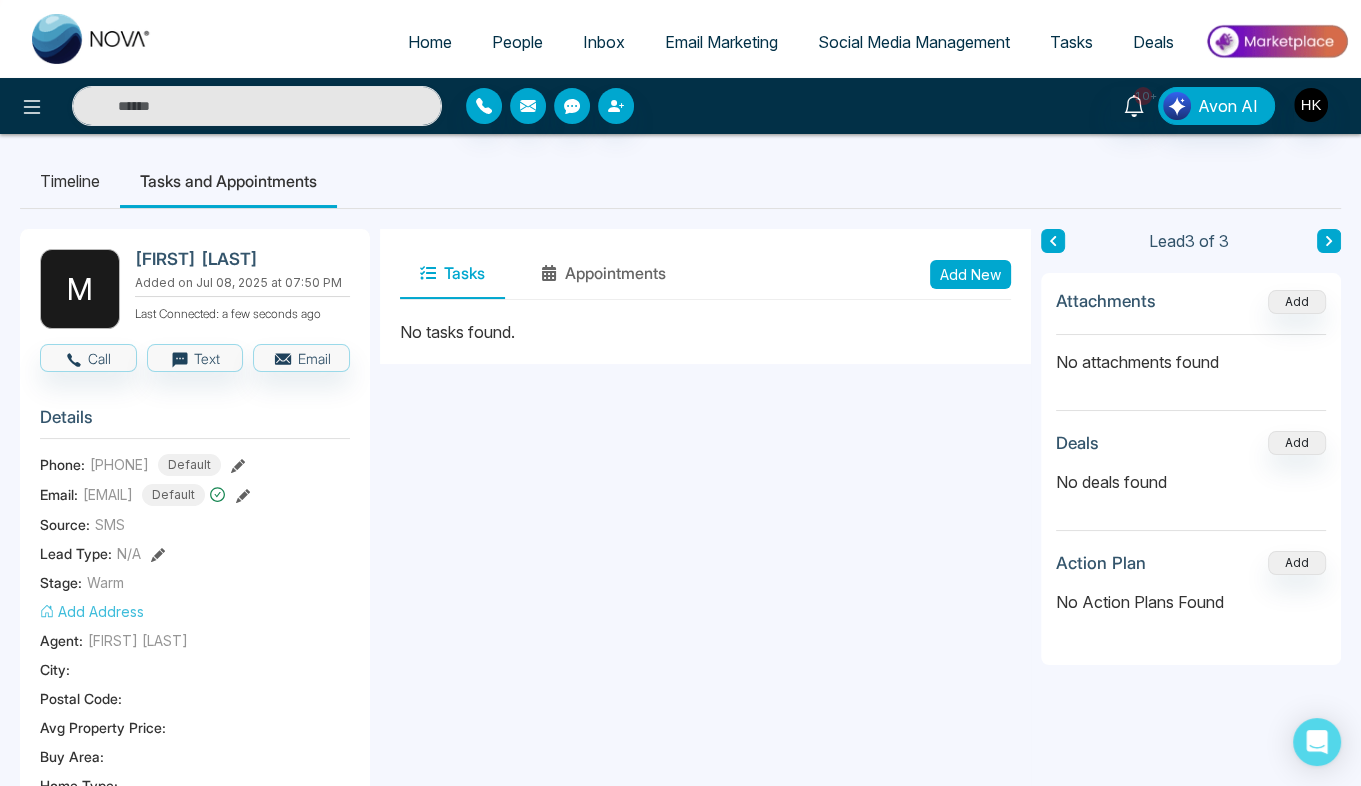 click on "Add New" at bounding box center (970, 274) 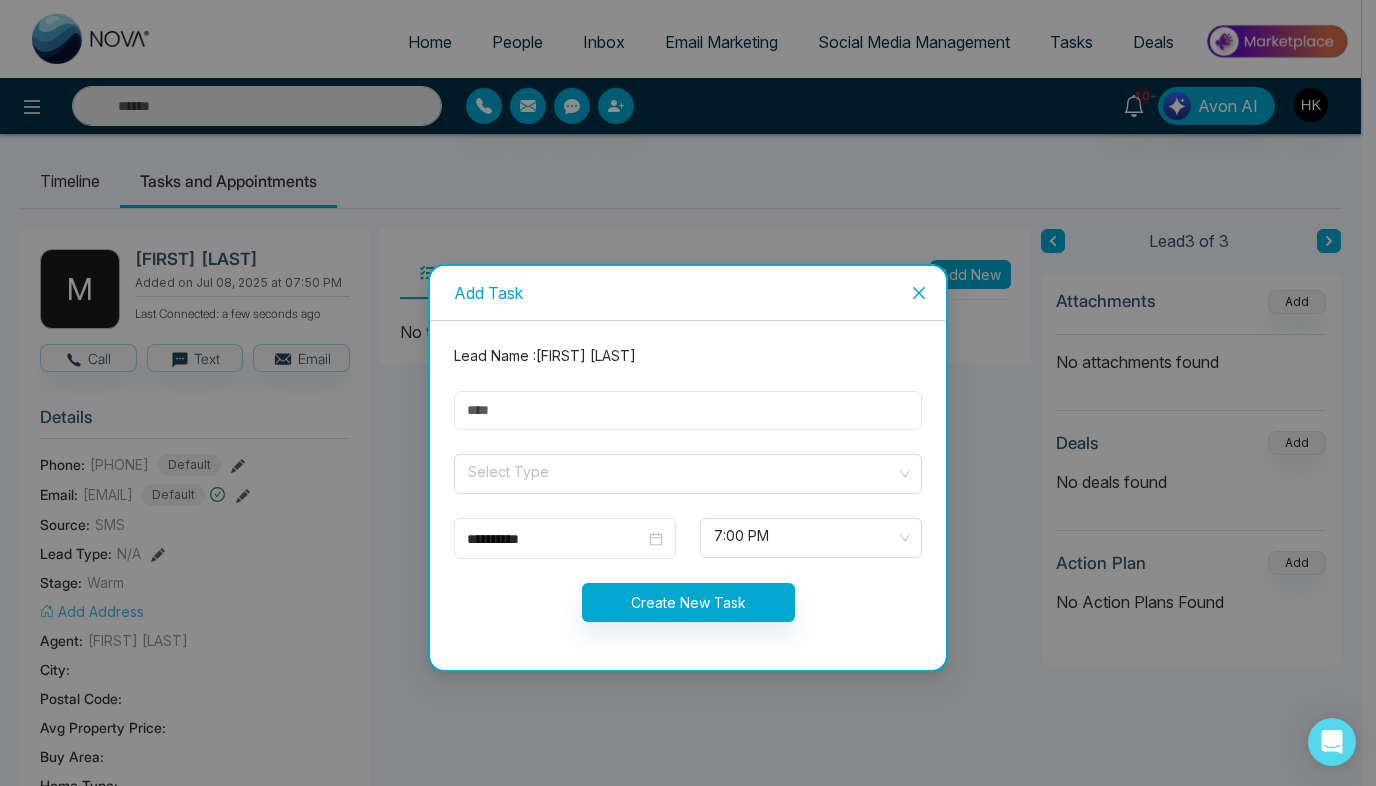 click at bounding box center [688, 410] 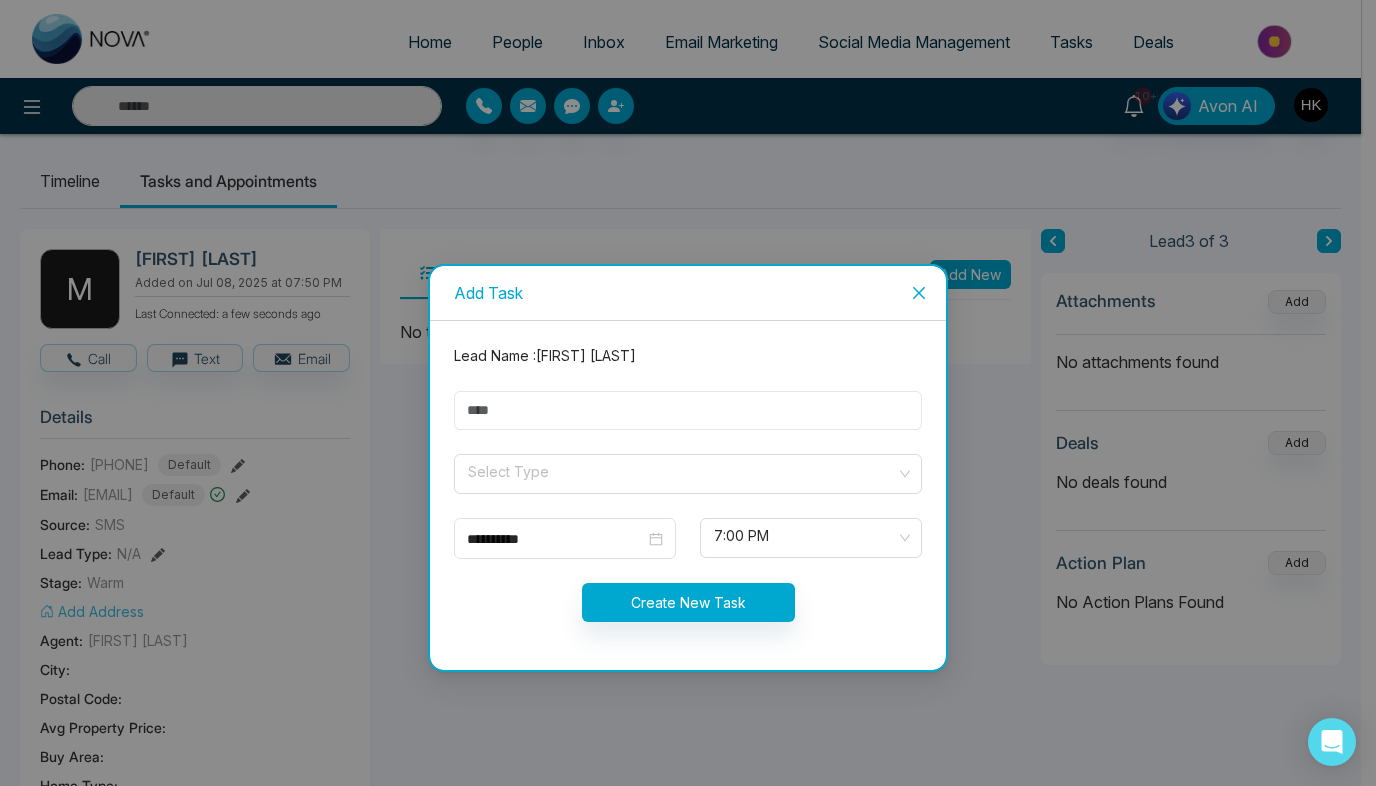 click at bounding box center (688, 410) 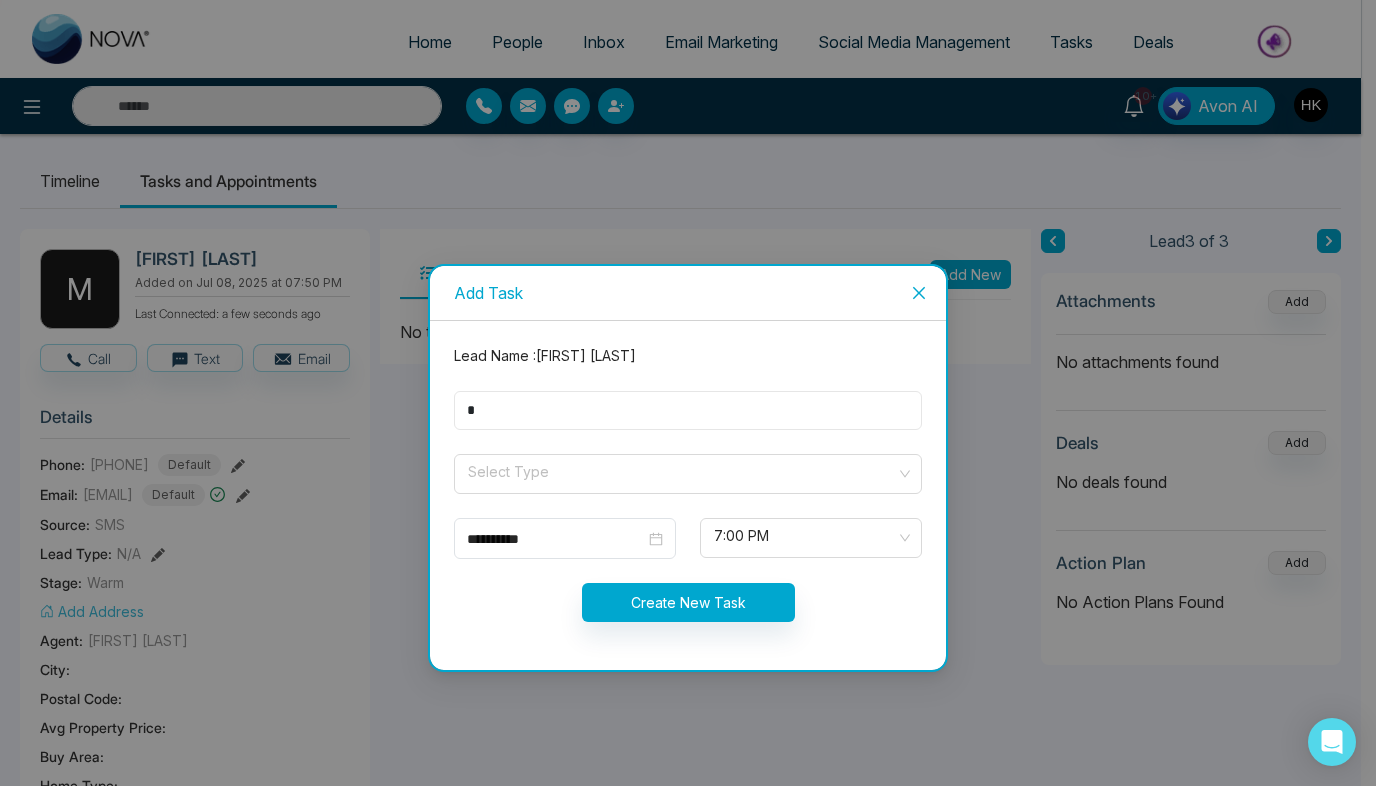 click on "*" at bounding box center [688, 410] 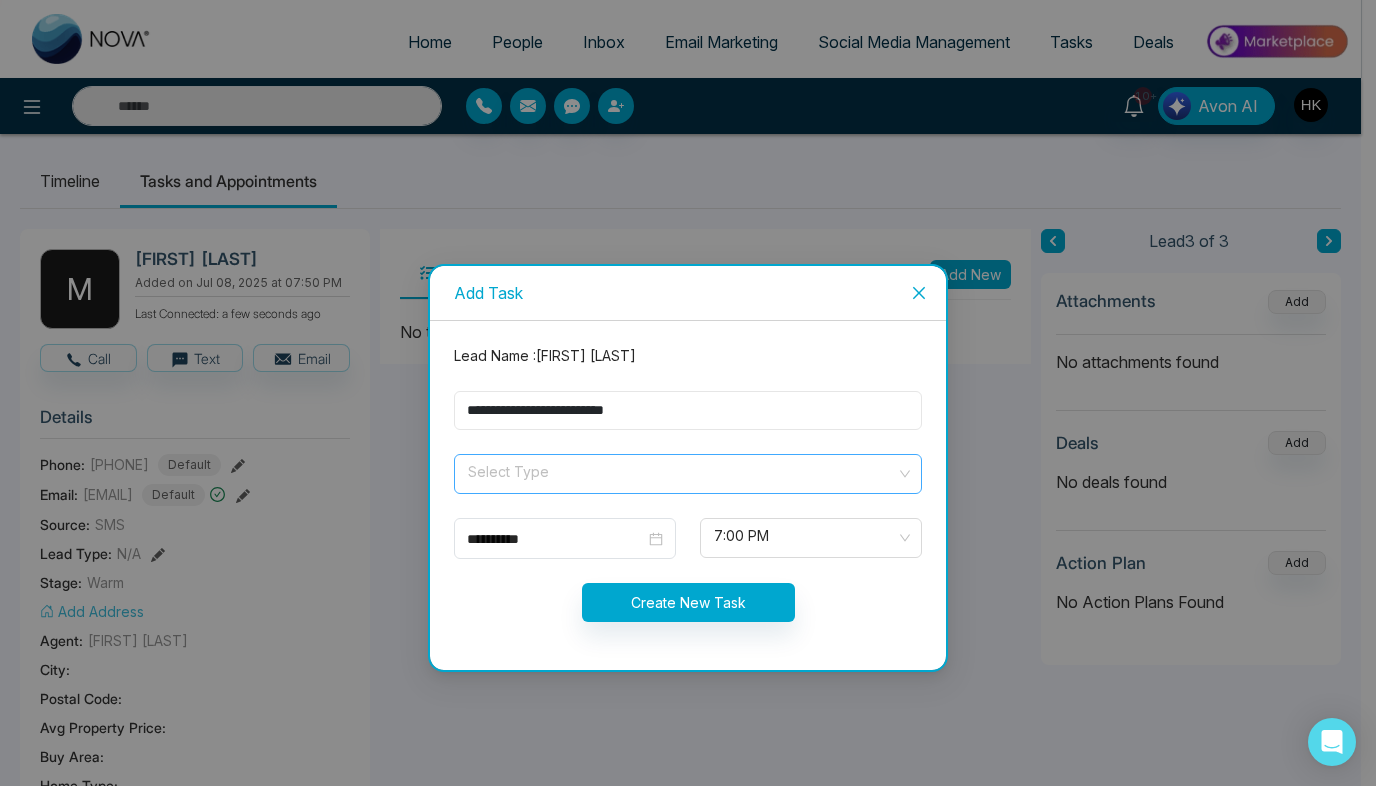 type on "**********" 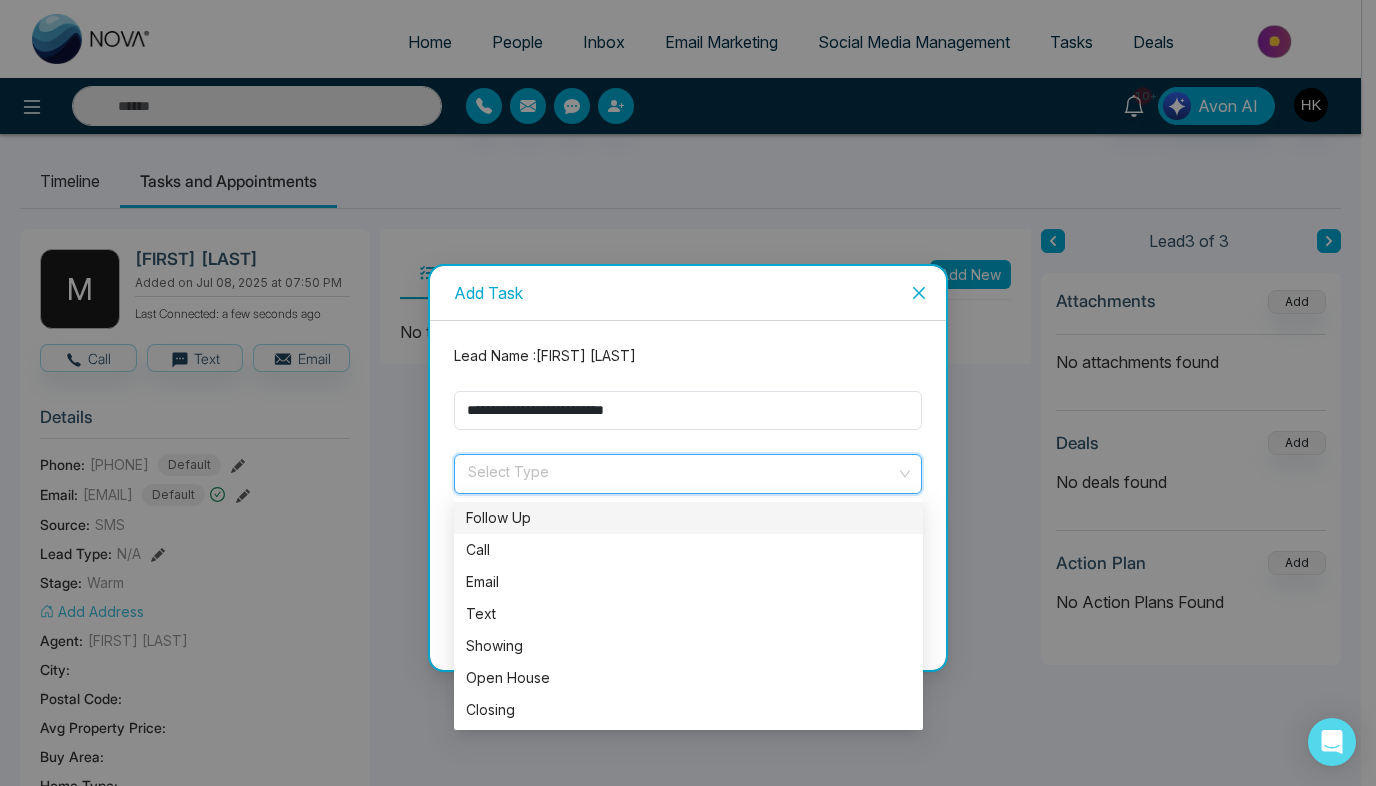 click at bounding box center [681, 470] 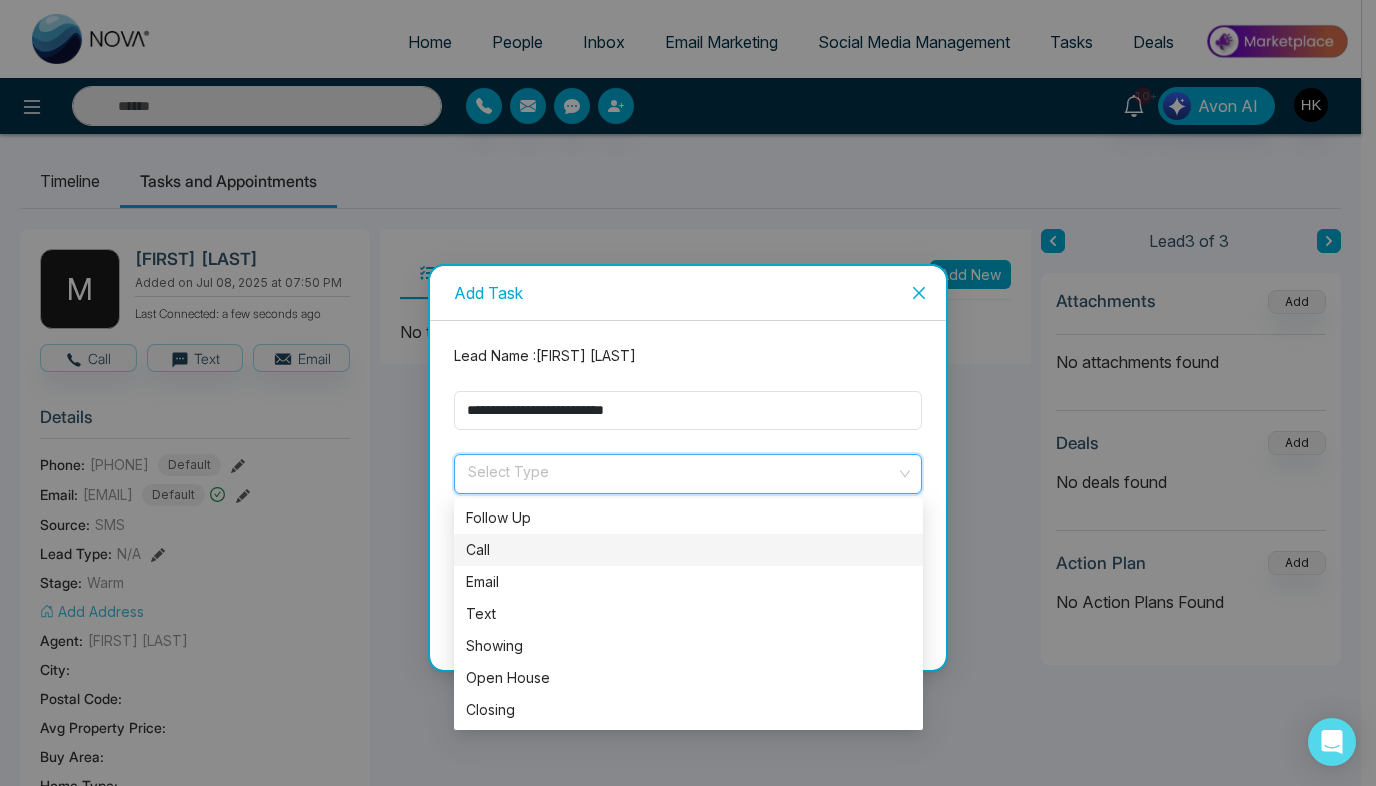 click on "Call" at bounding box center [688, 550] 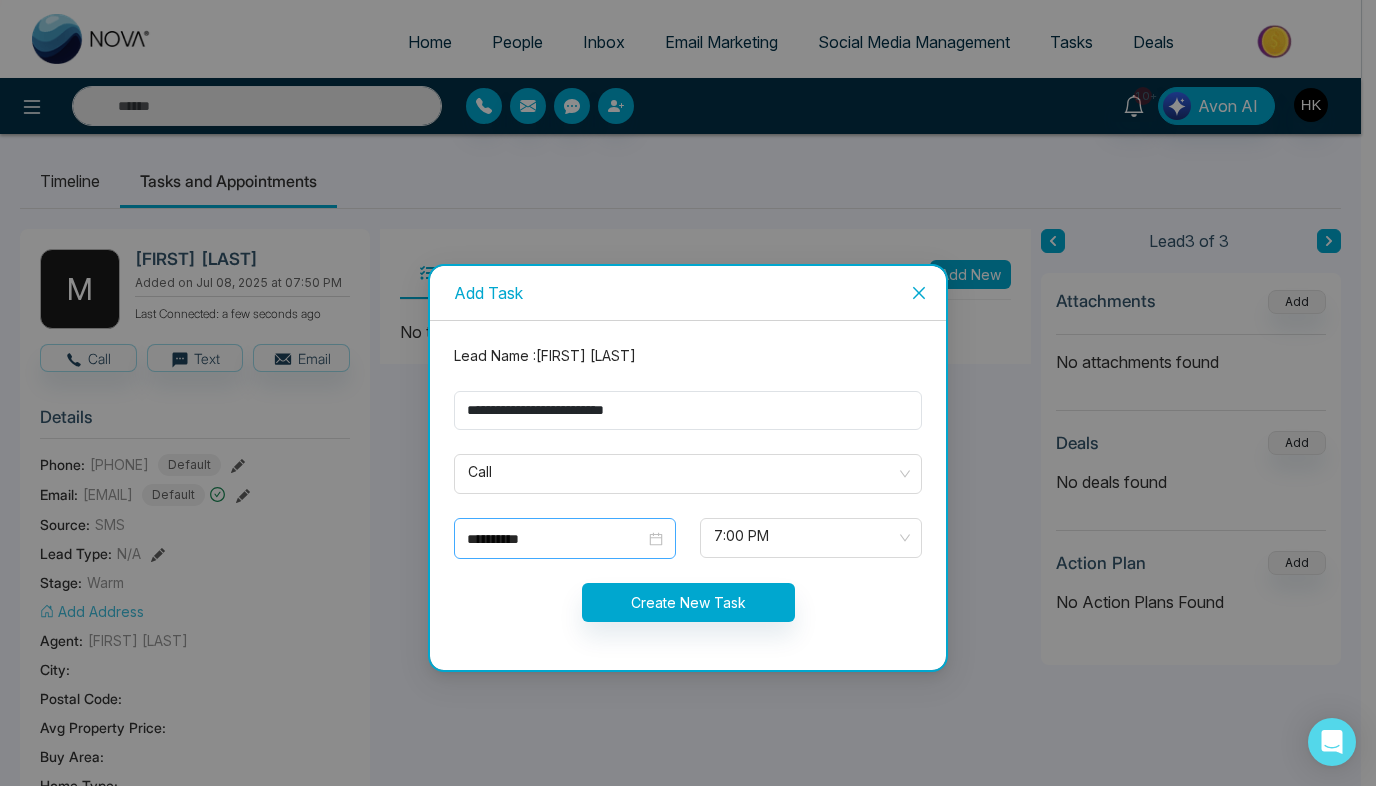 click on "**********" at bounding box center [565, 539] 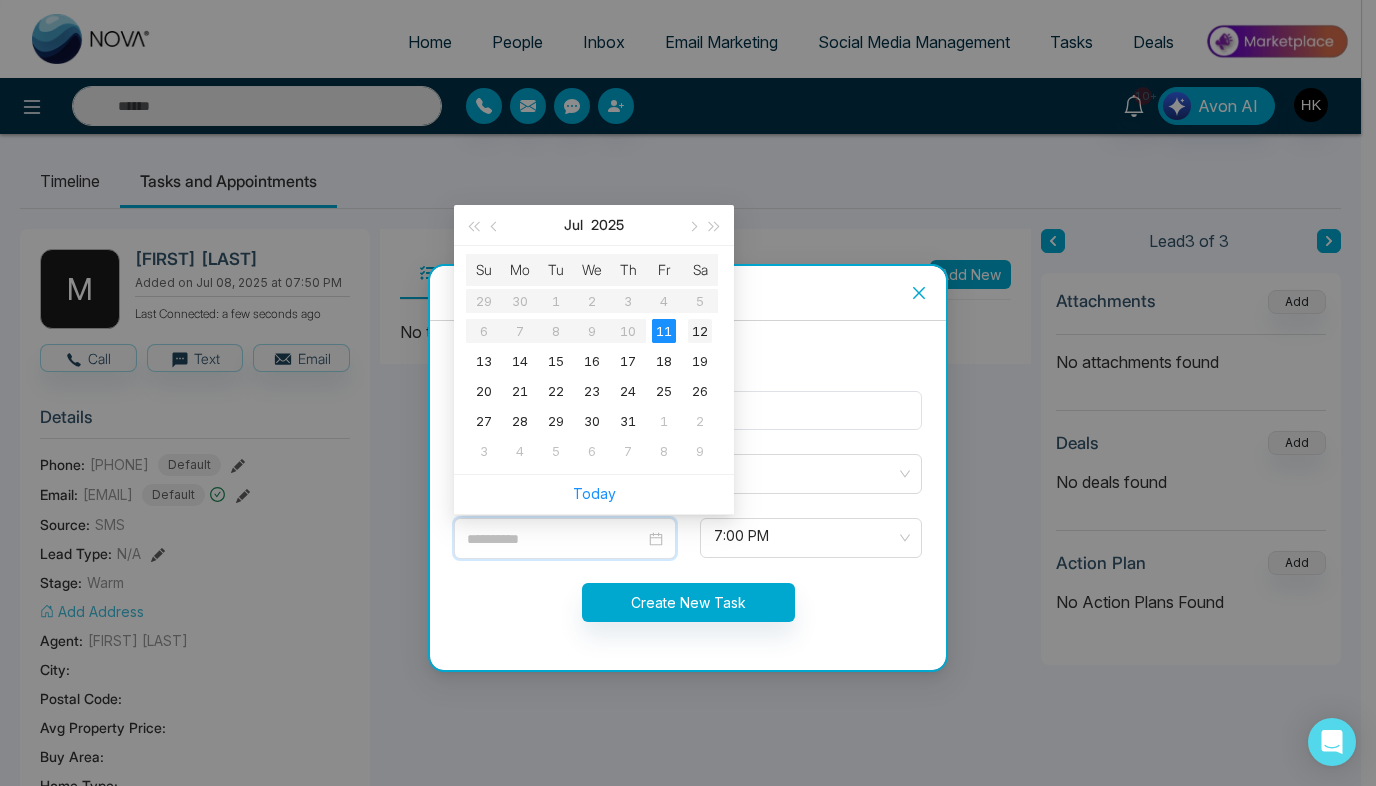 type on "**********" 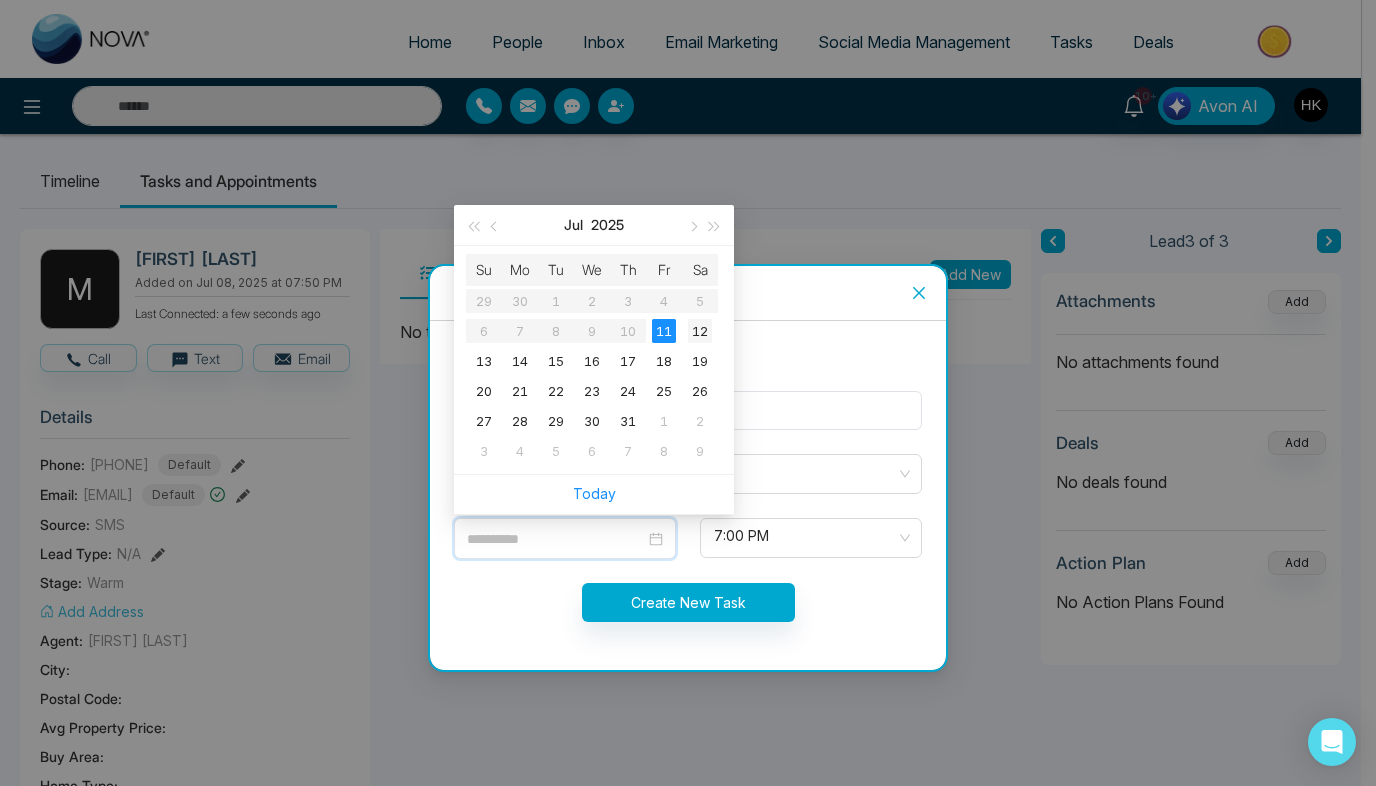 click on "12" at bounding box center [700, 331] 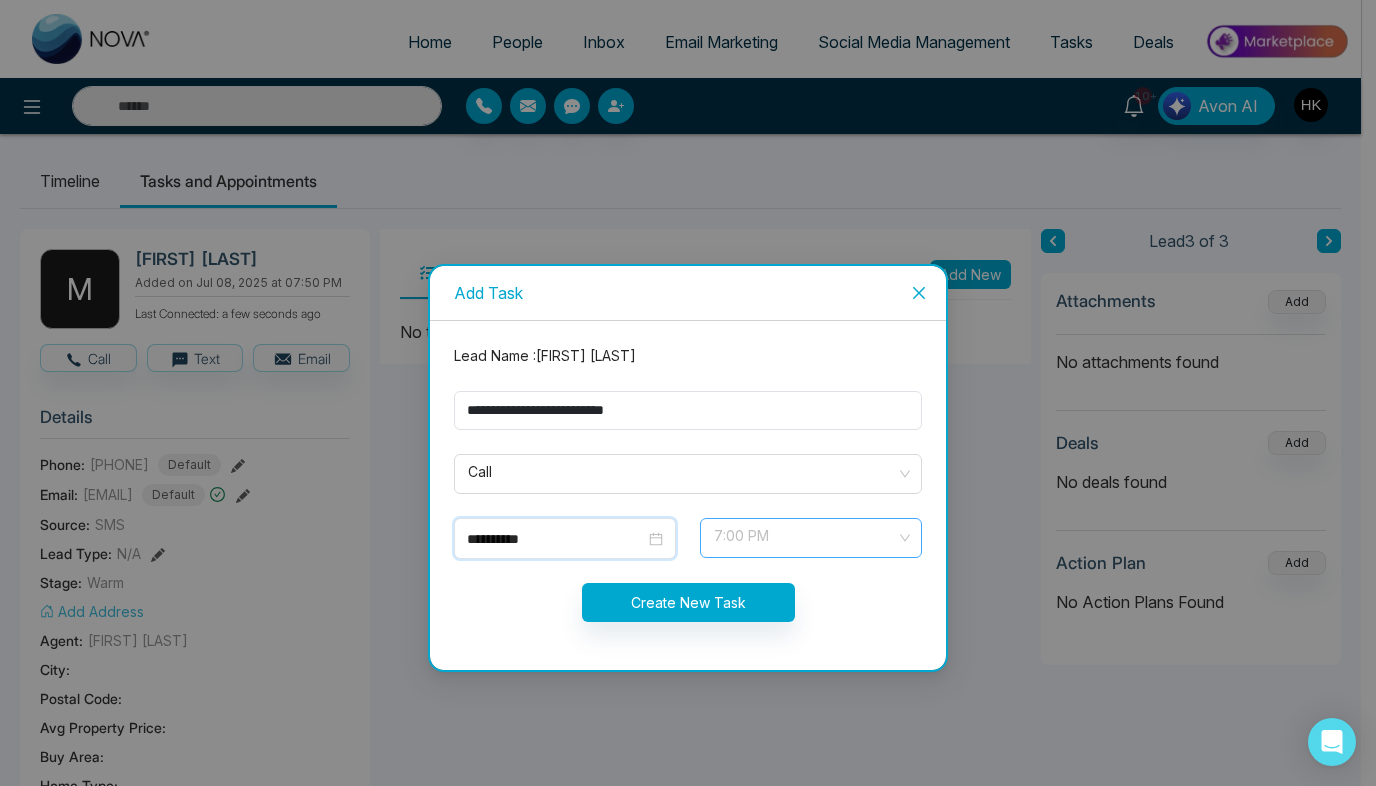 scroll, scrollTop: 992, scrollLeft: 0, axis: vertical 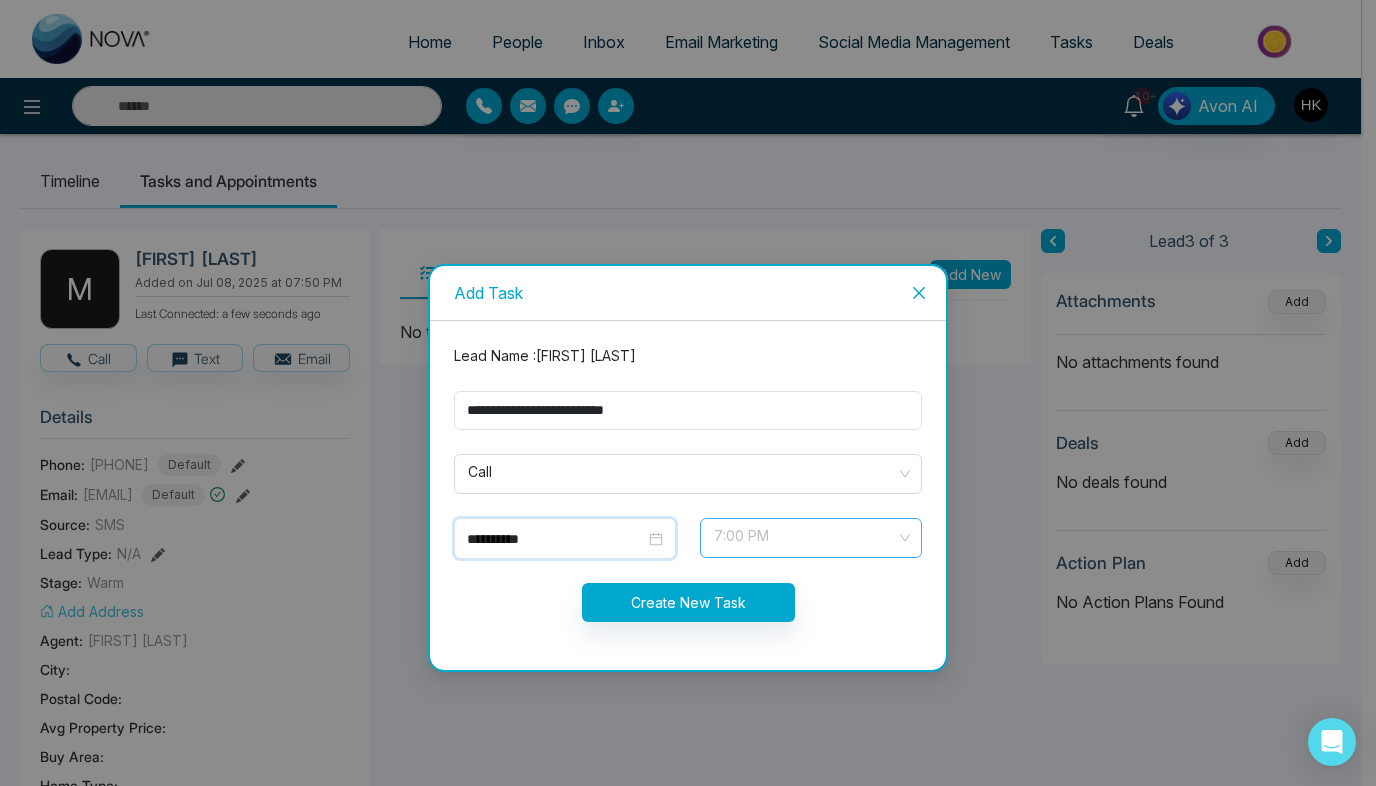 click on "7:00 PM" at bounding box center (811, 538) 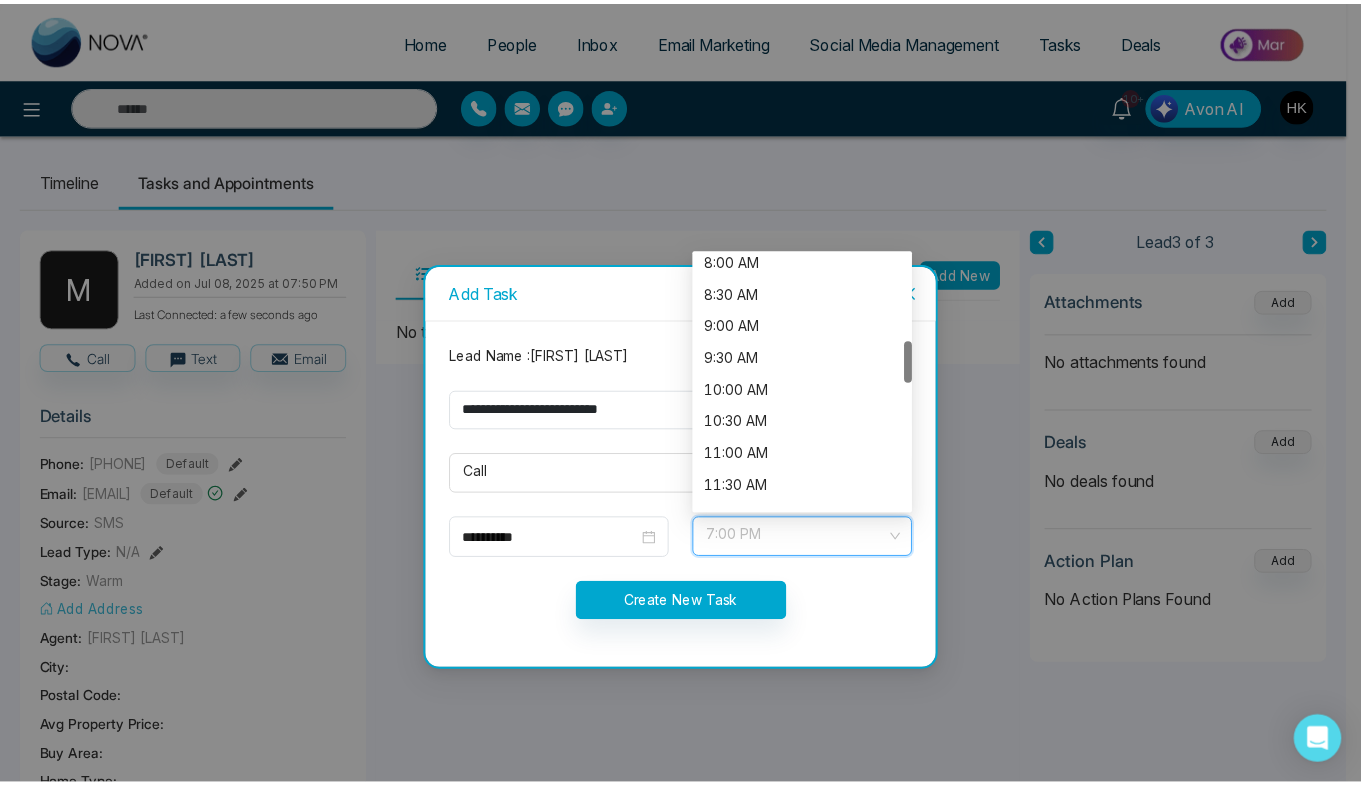 scroll, scrollTop: 520, scrollLeft: 0, axis: vertical 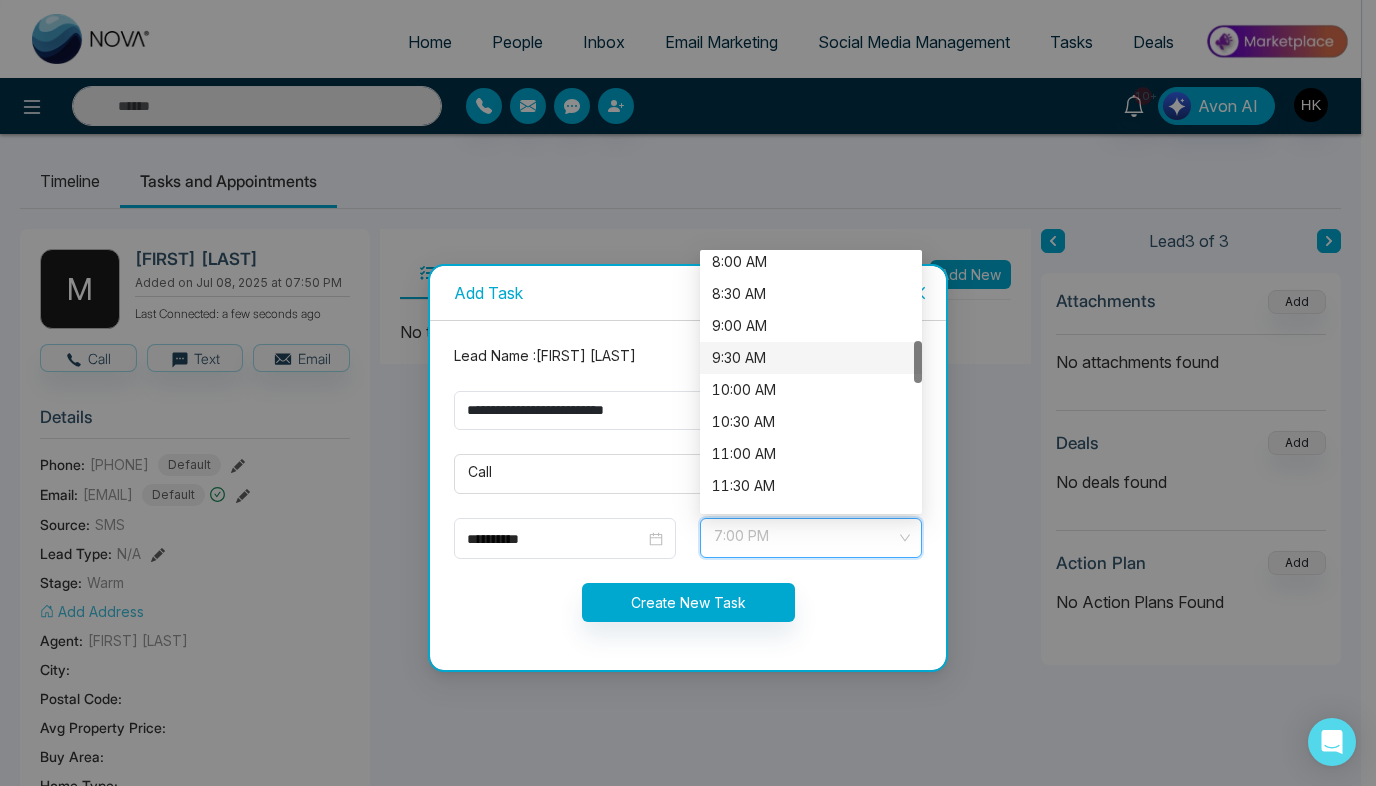 click on "9:30 AM" at bounding box center [811, 358] 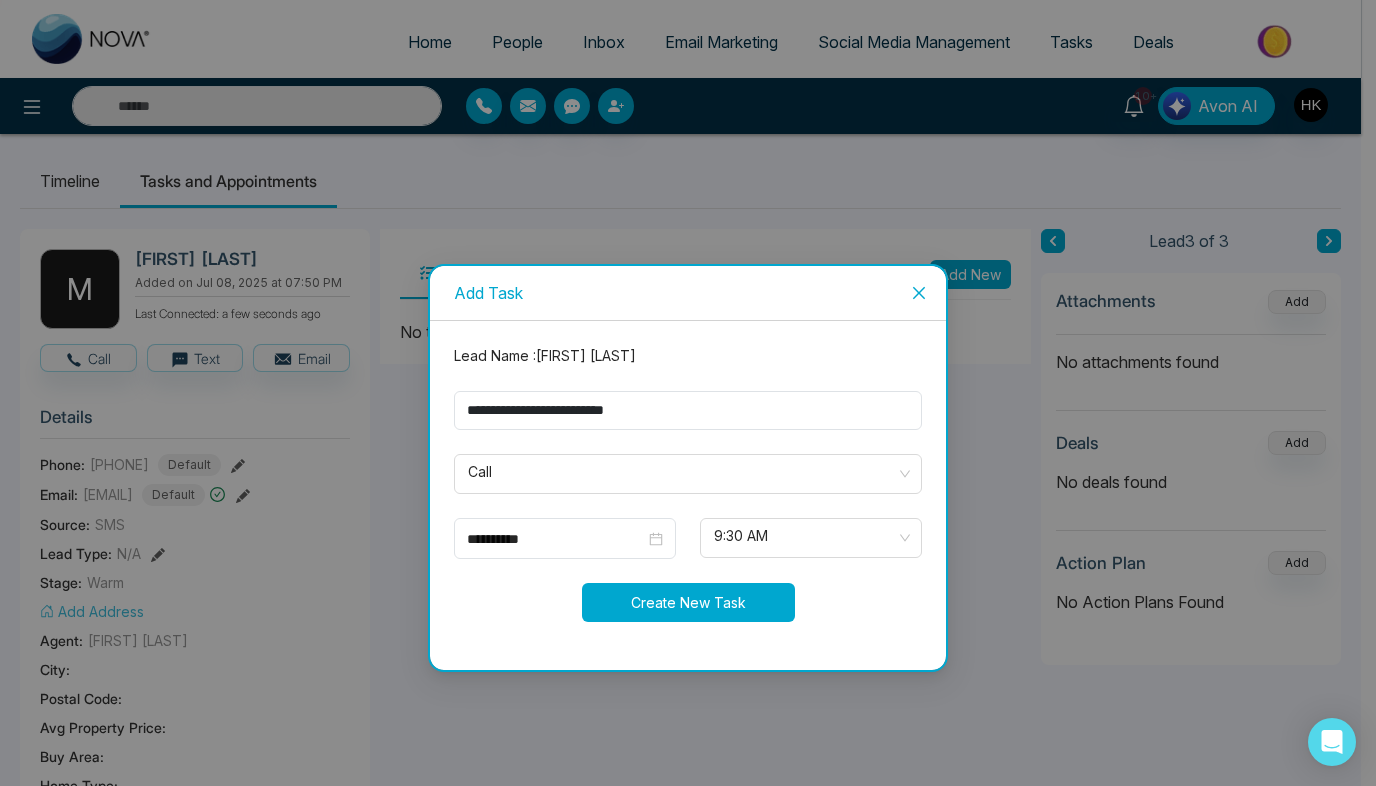 click on "Create New Task" at bounding box center [688, 602] 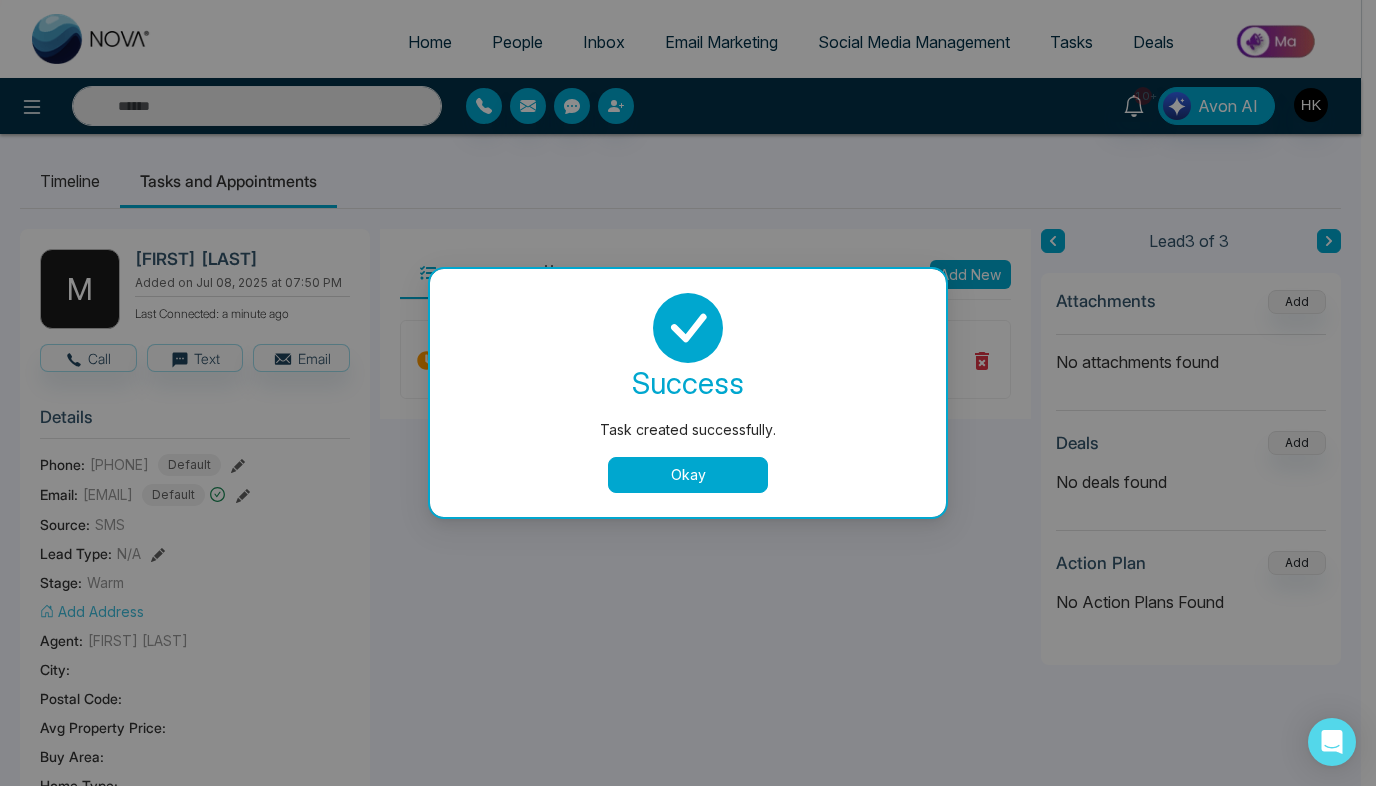 click on "Okay" at bounding box center [688, 475] 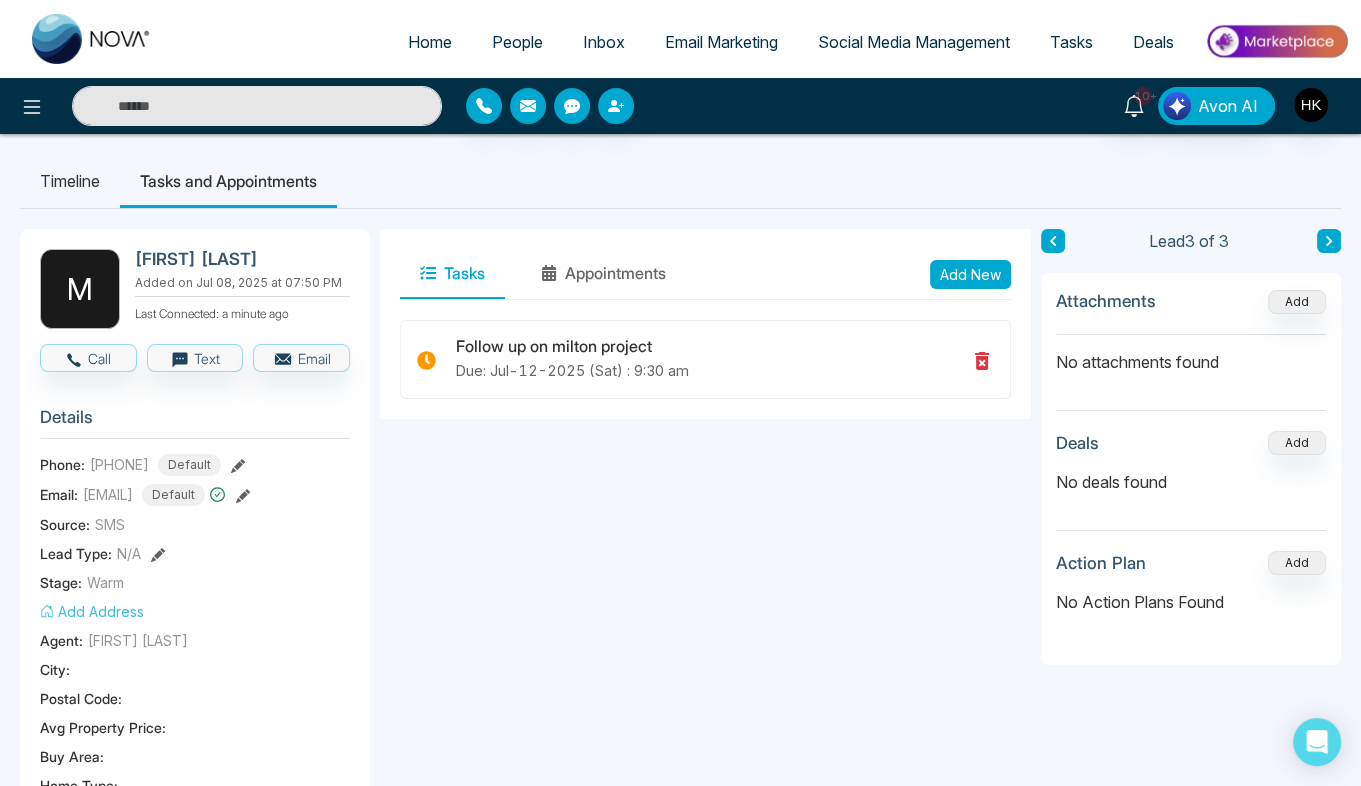 click on "People" at bounding box center [517, 42] 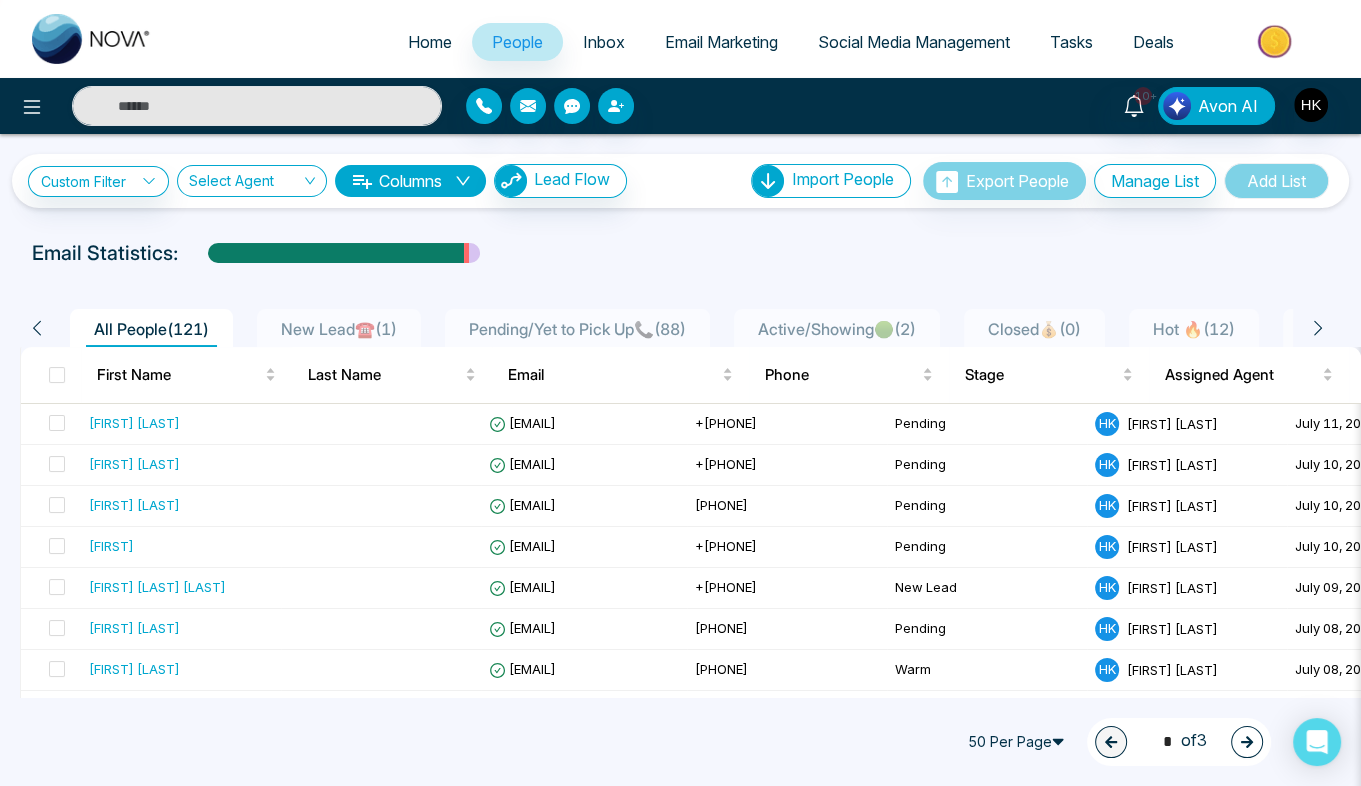 click on "New Lead☎️  ( 1 )" at bounding box center (339, 329) 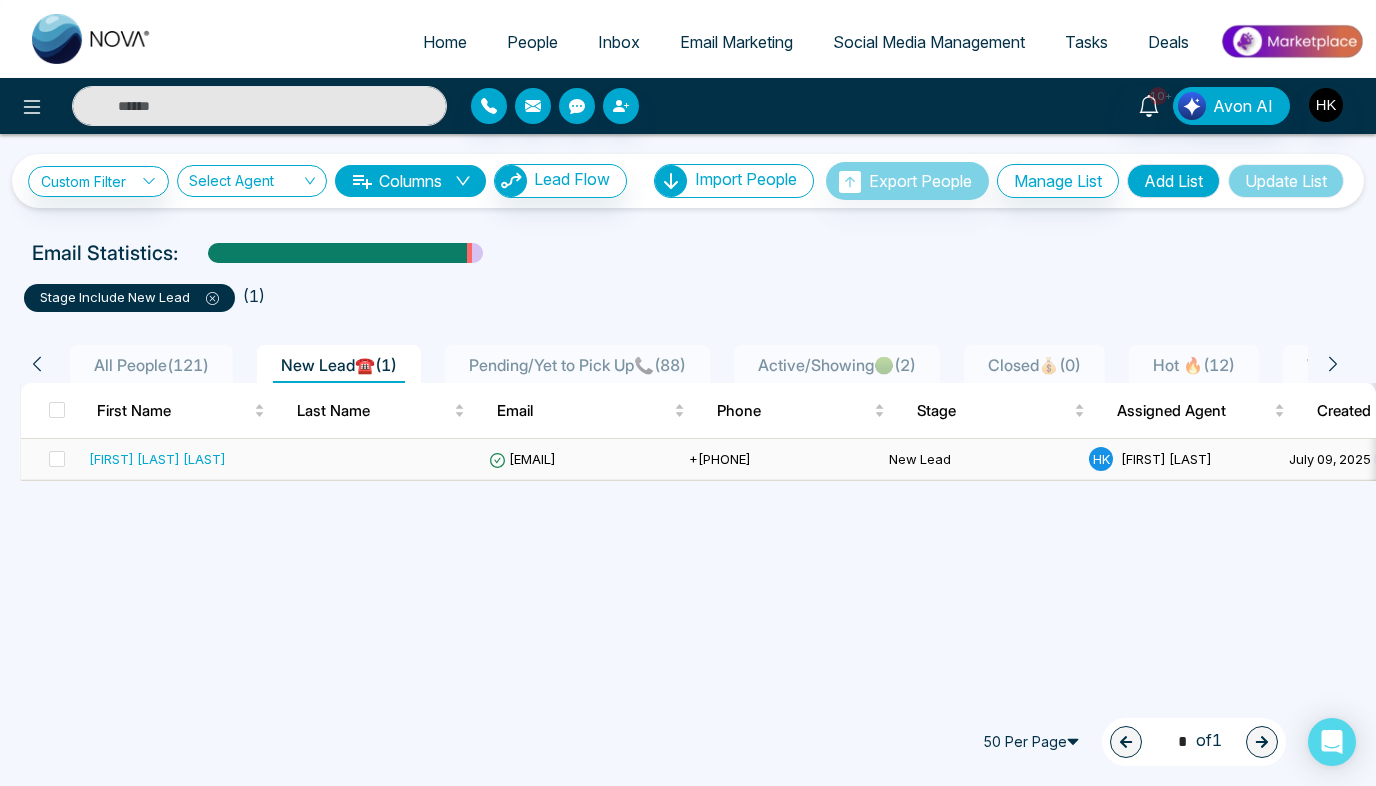 click on "[FIRST] [LAST] [LAST]" at bounding box center (157, 459) 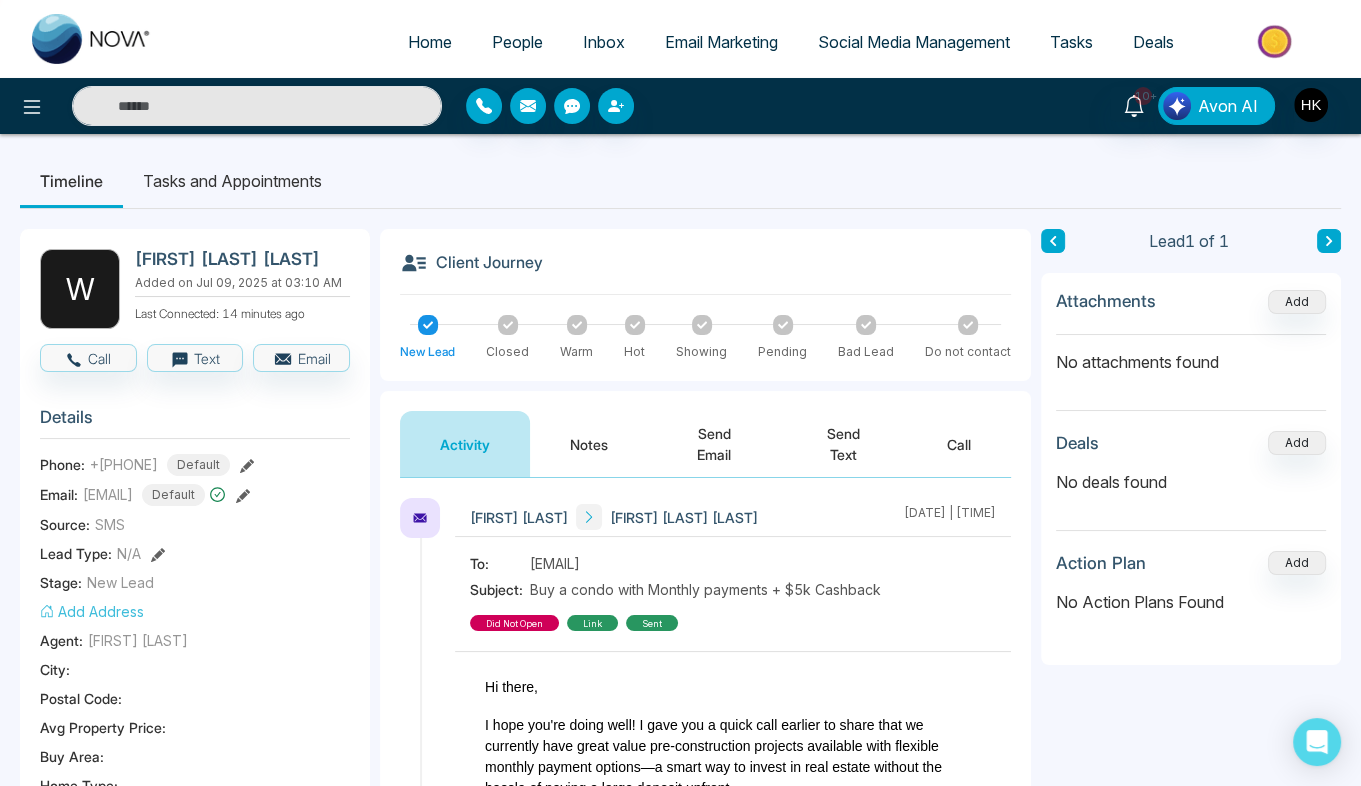 click 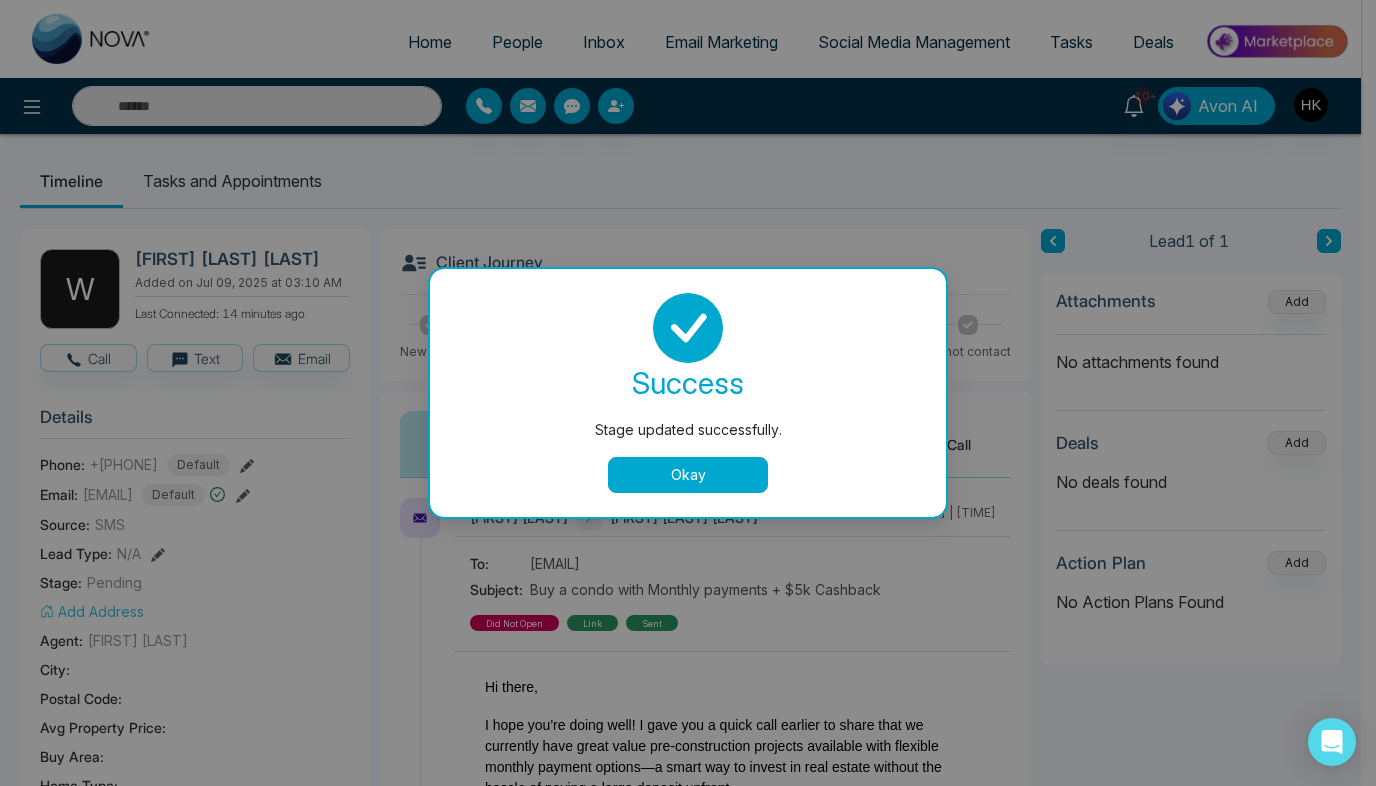 click on "Okay" at bounding box center (688, 475) 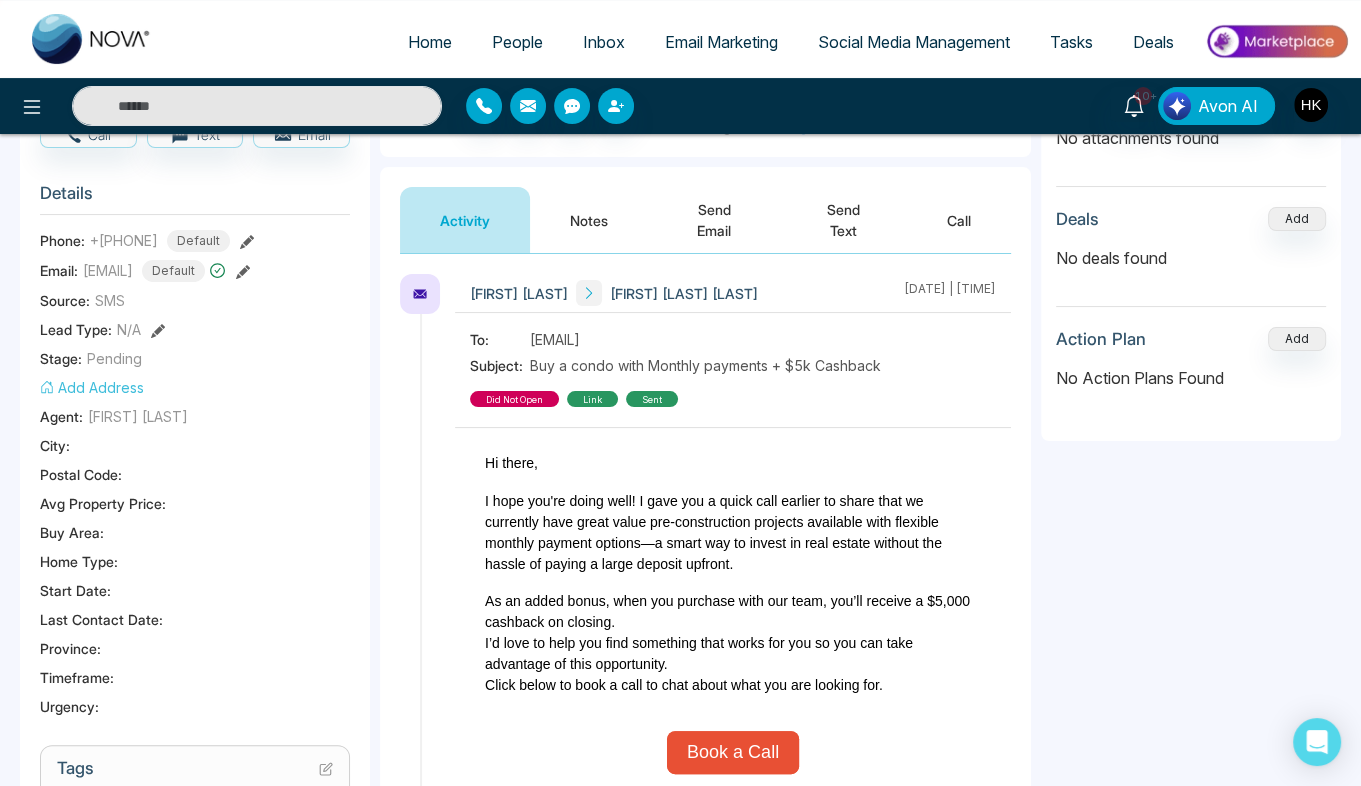 scroll, scrollTop: 0, scrollLeft: 0, axis: both 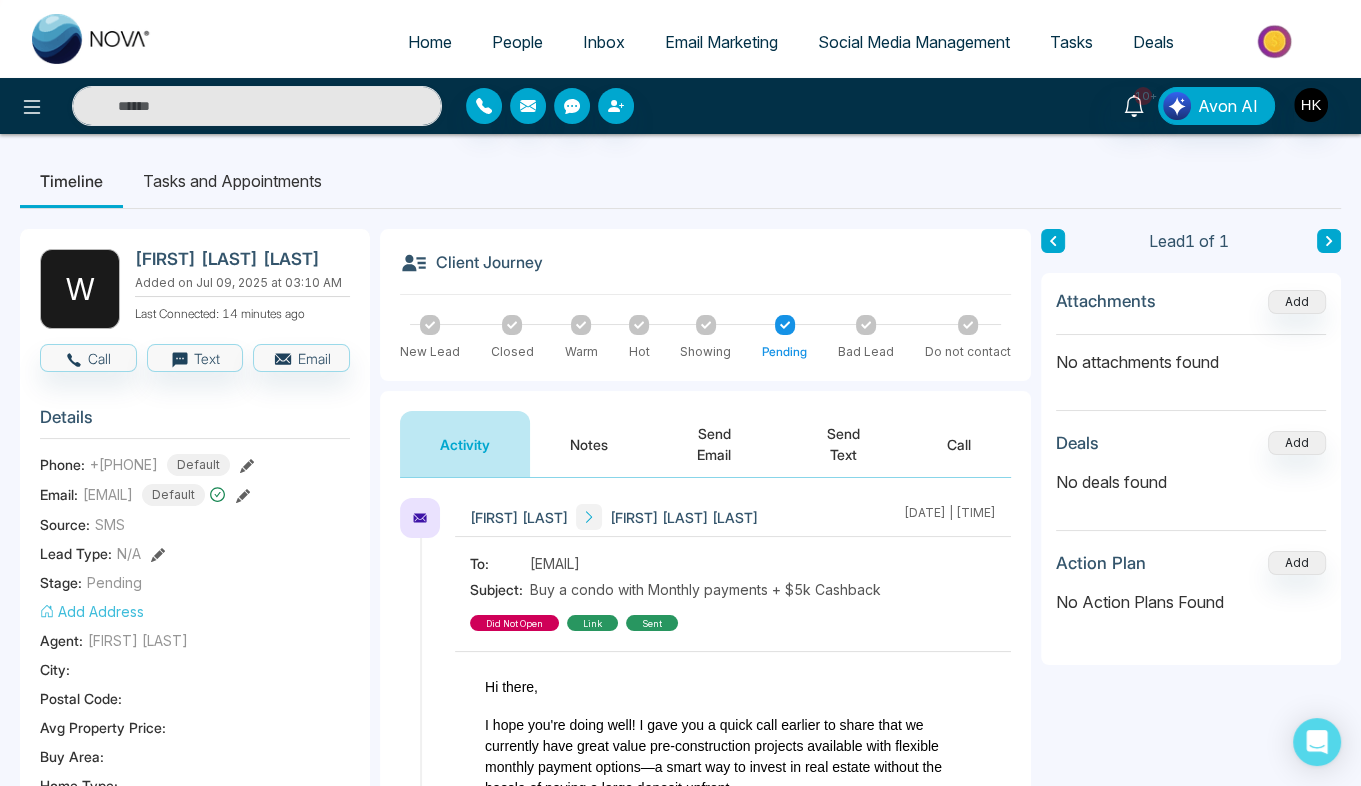 click on "People" at bounding box center [517, 42] 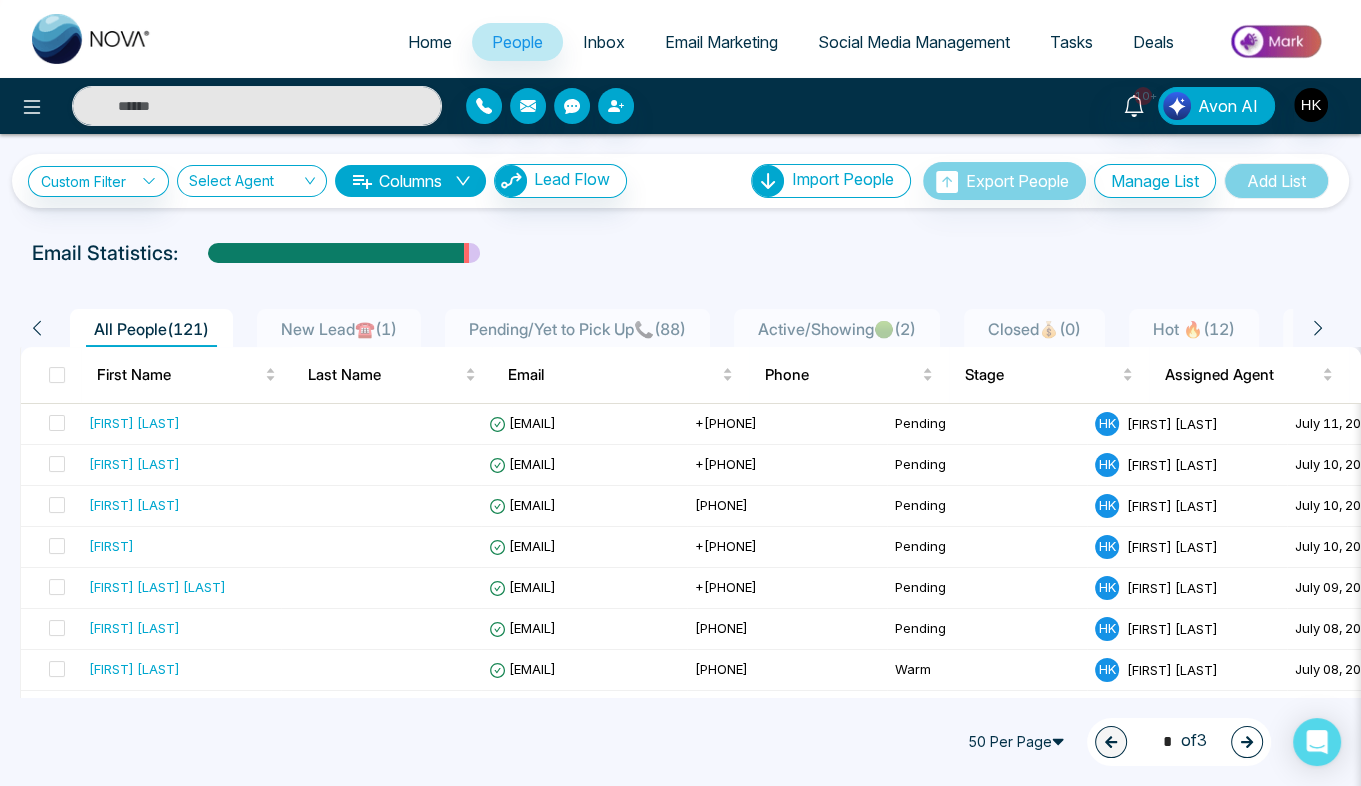 click on "Active/Showing🟢  ( 2 )" at bounding box center (837, 328) 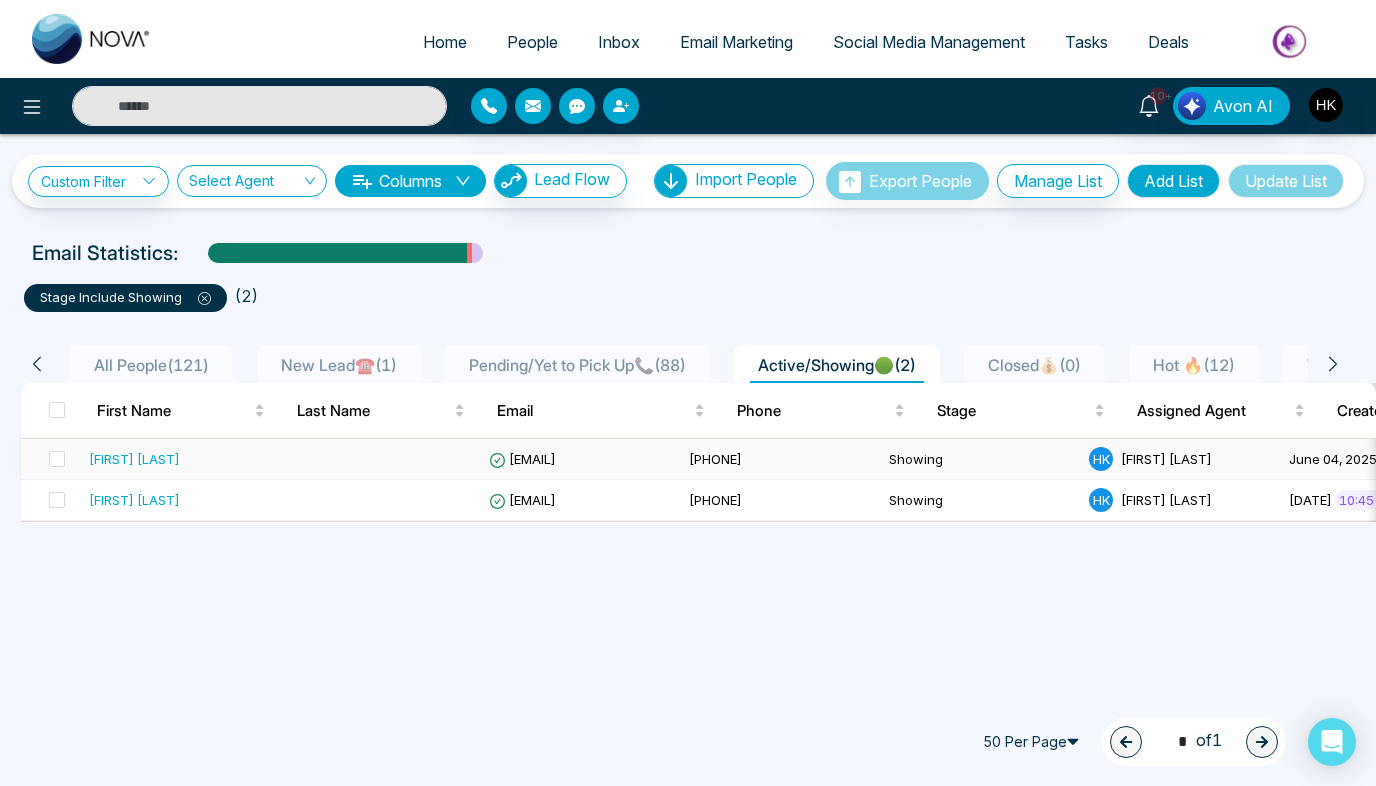 click on "[FIRST] [LAST]" at bounding box center (134, 459) 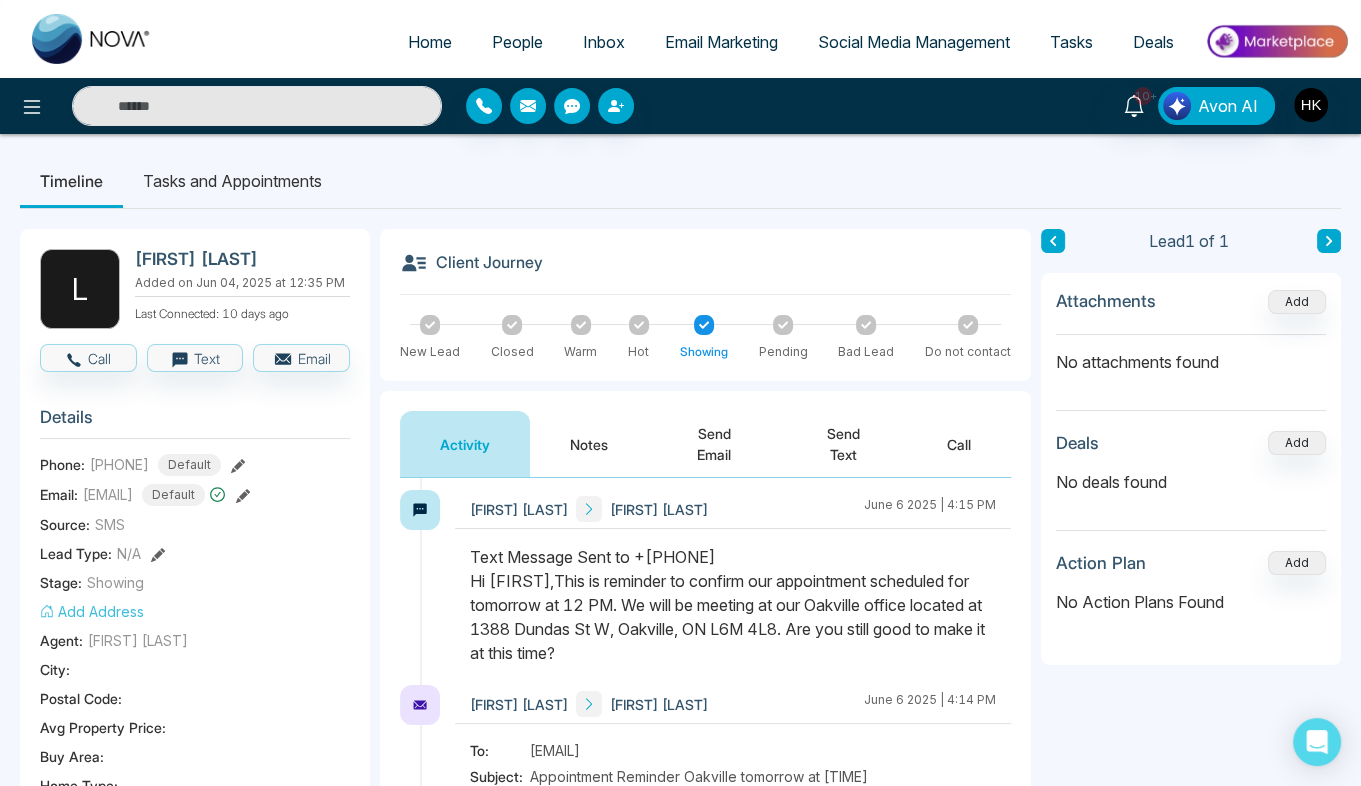 scroll, scrollTop: 1552, scrollLeft: 0, axis: vertical 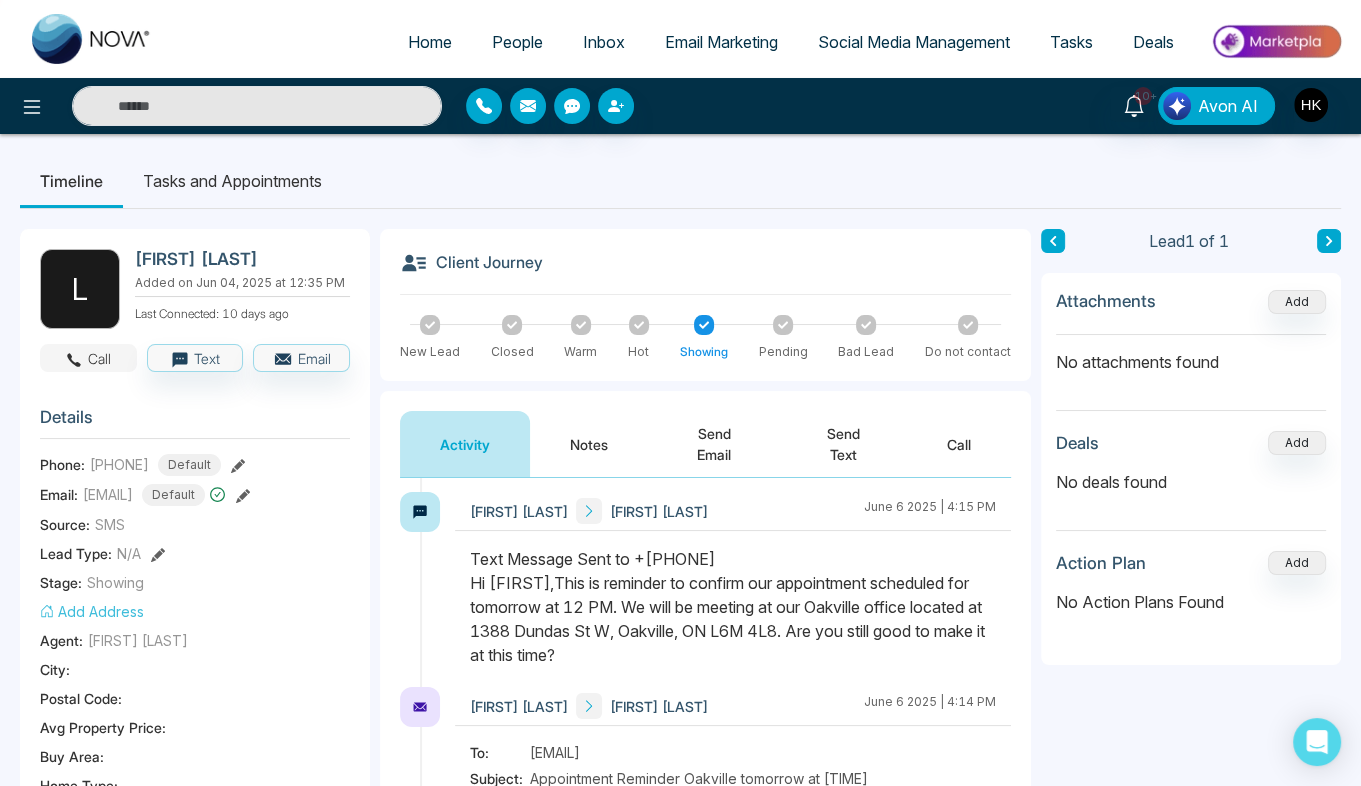 click on "Call" at bounding box center (88, 358) 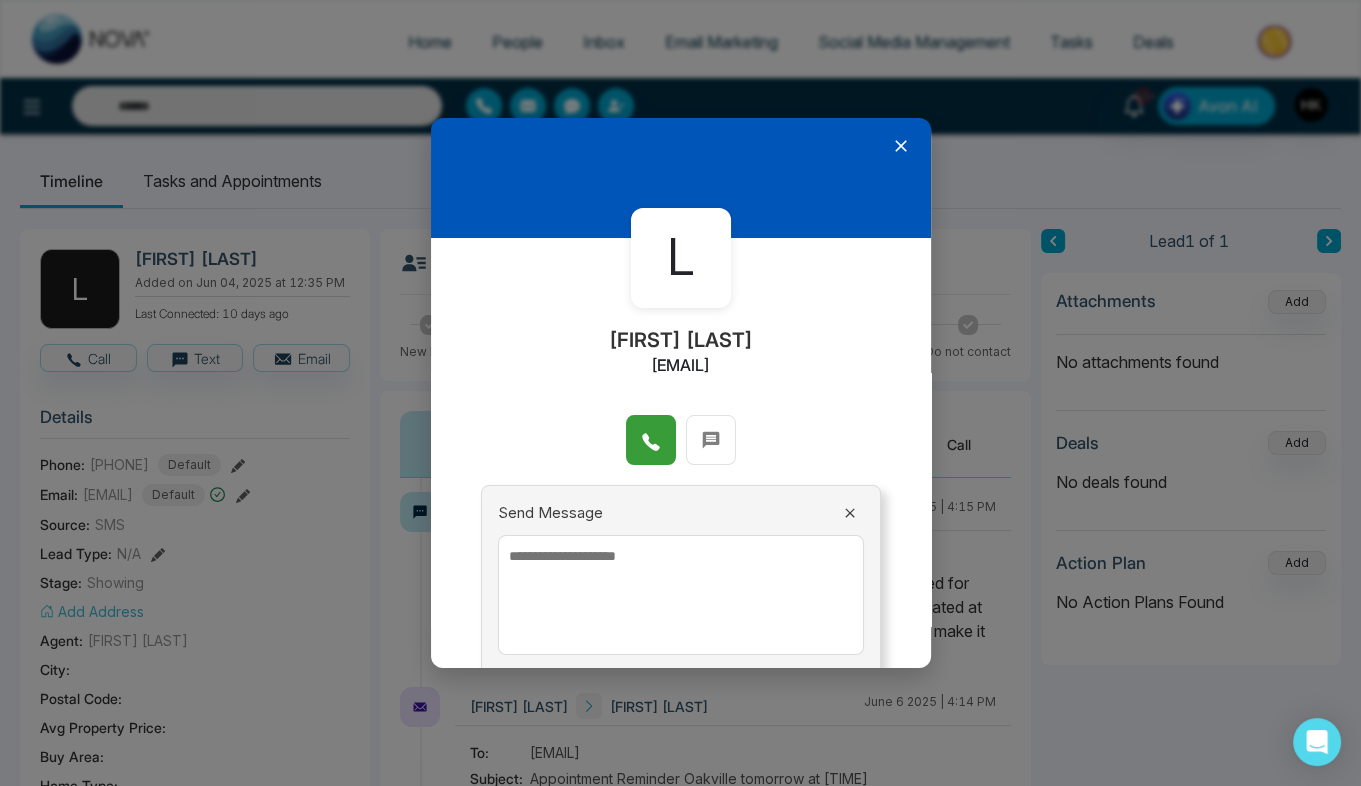 click 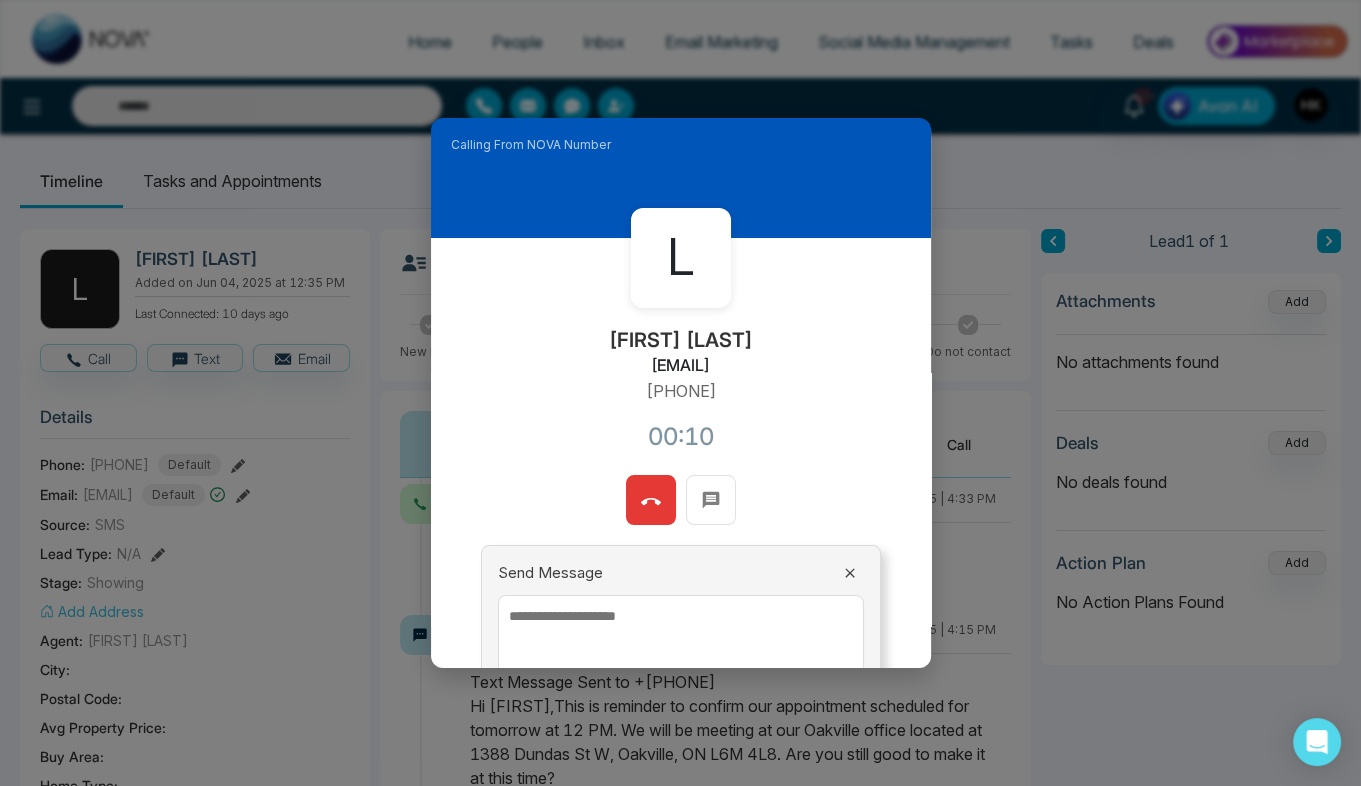 click 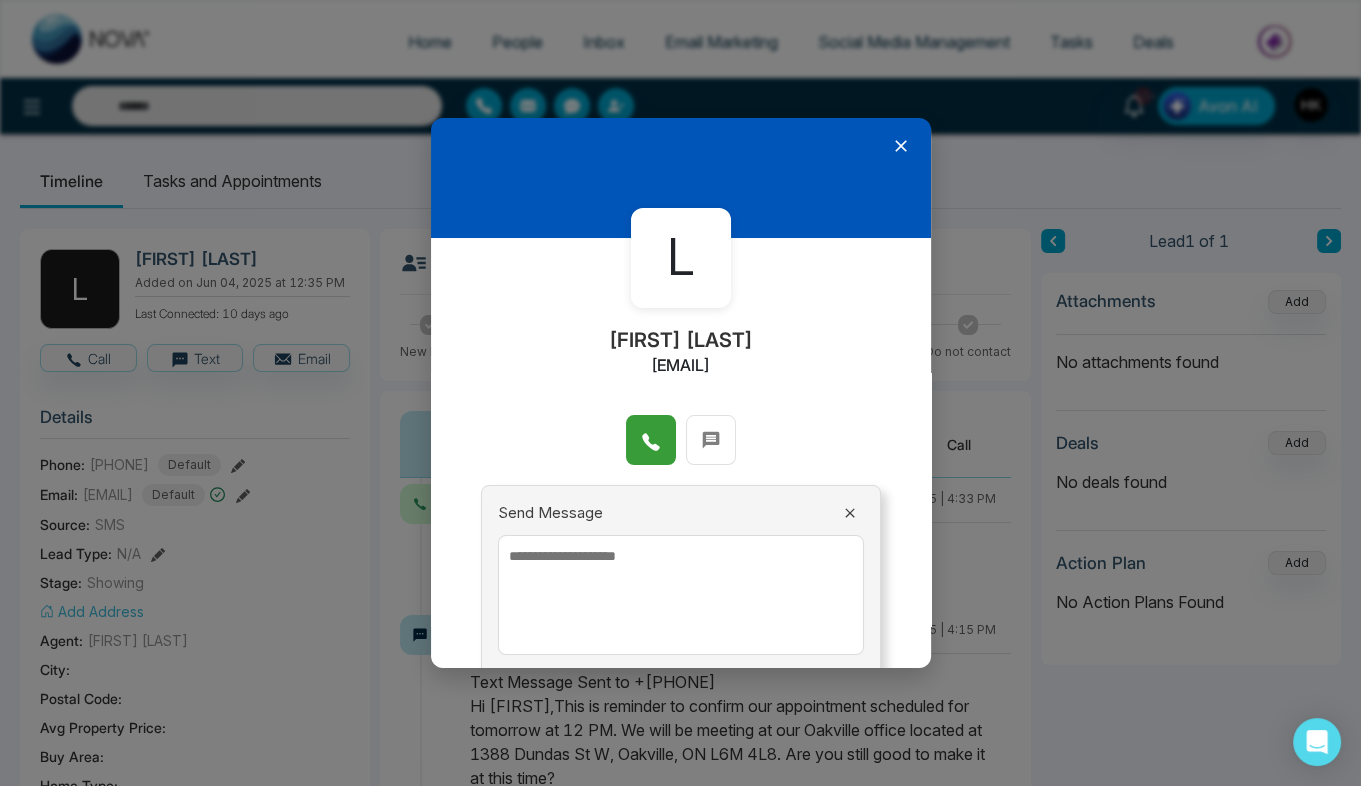 click 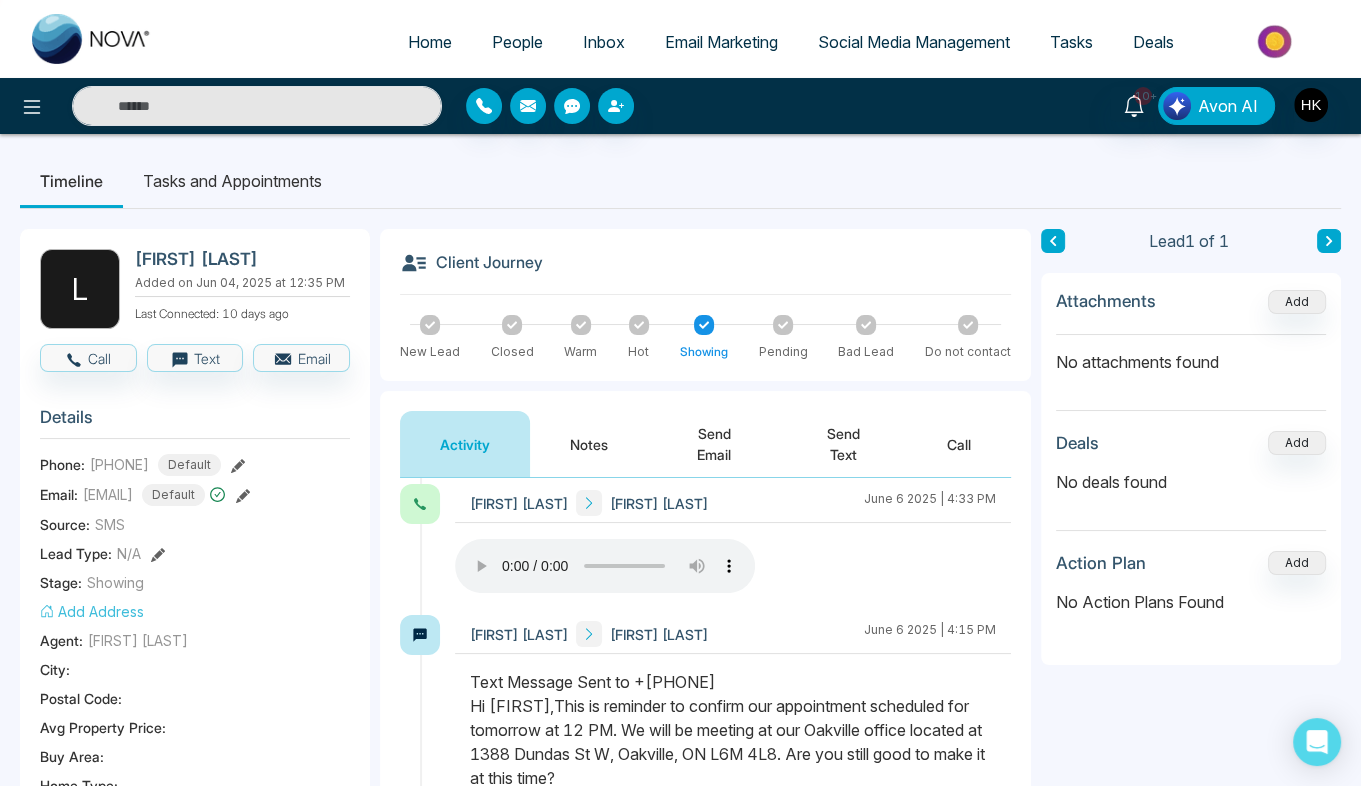 click on "Send Text" at bounding box center [843, 444] 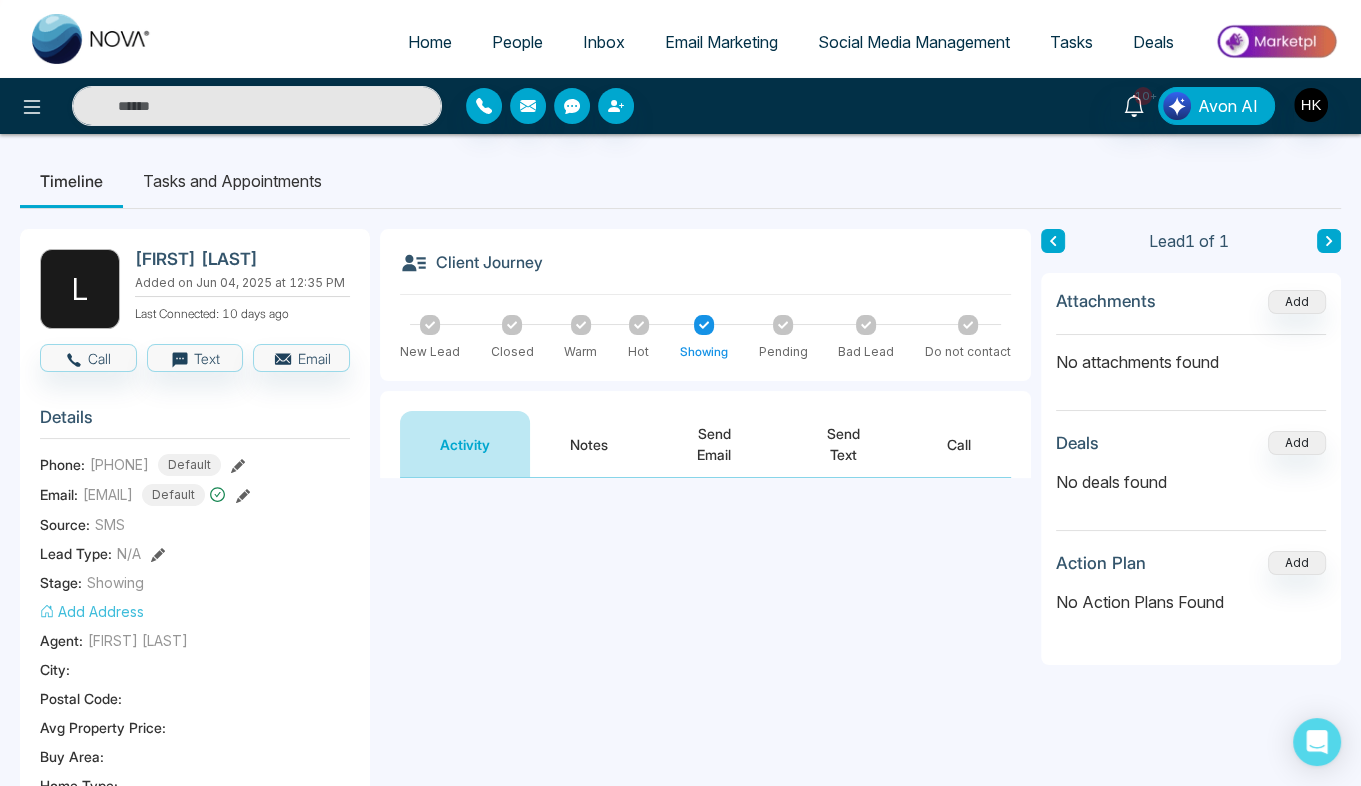 scroll, scrollTop: 0, scrollLeft: 0, axis: both 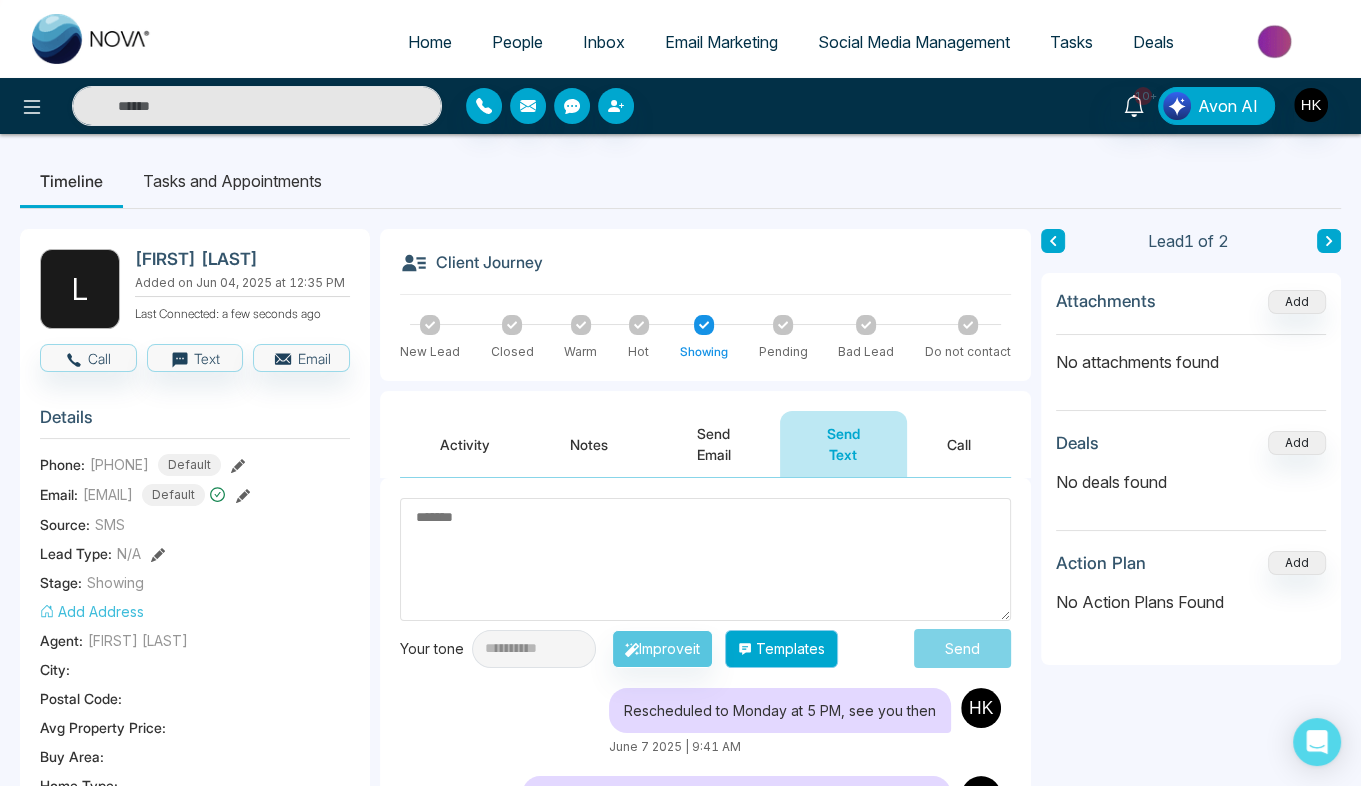 click on "Templates" at bounding box center (781, 649) 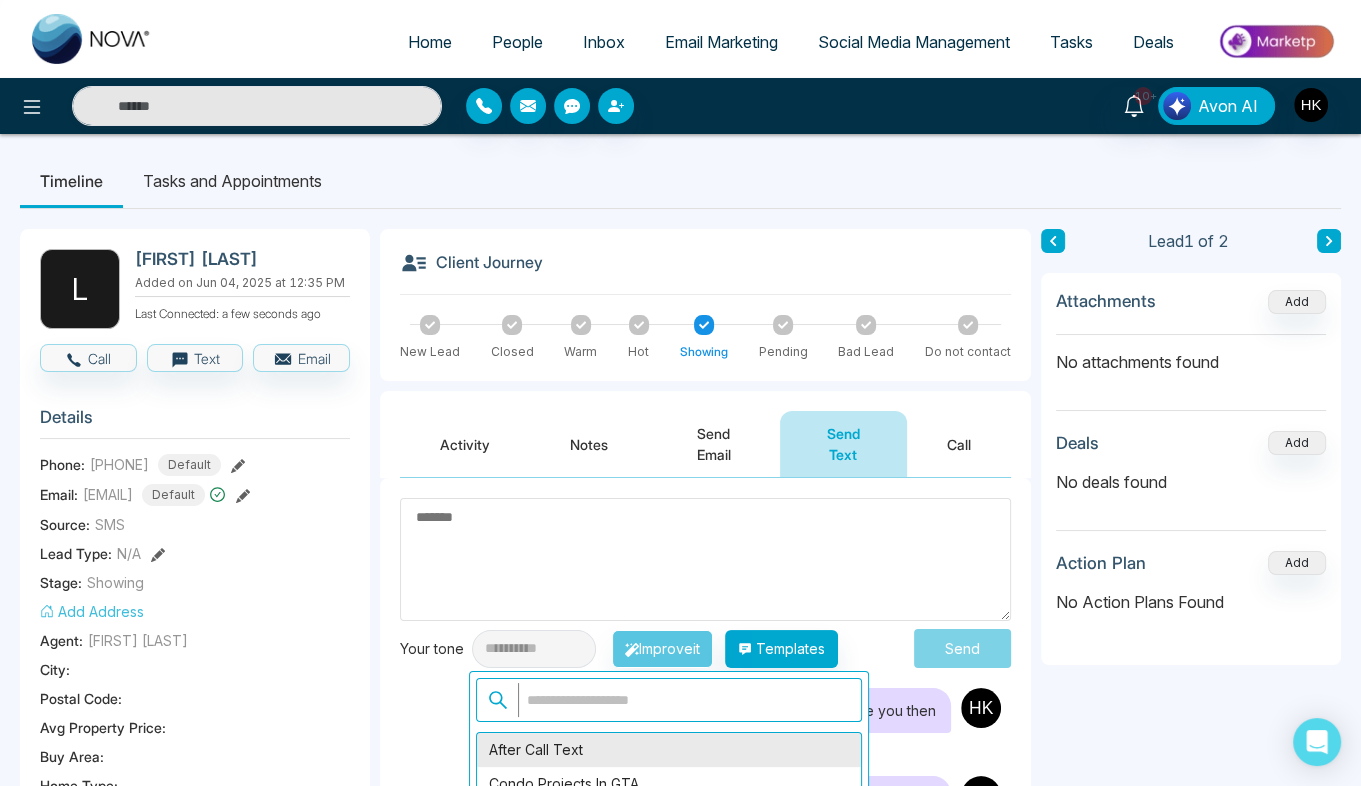 click on "After Call Text" at bounding box center (669, 750) 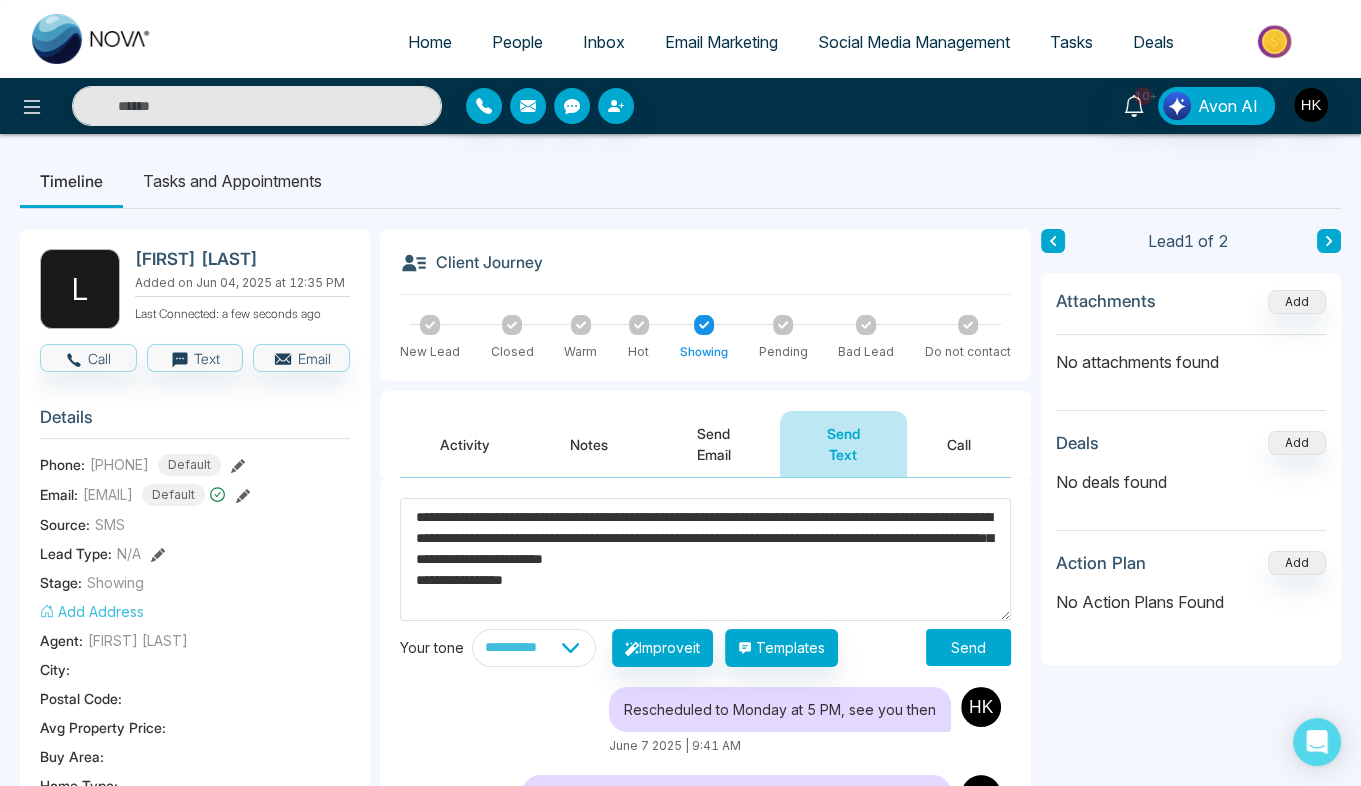 click on "**********" at bounding box center (705, 559) 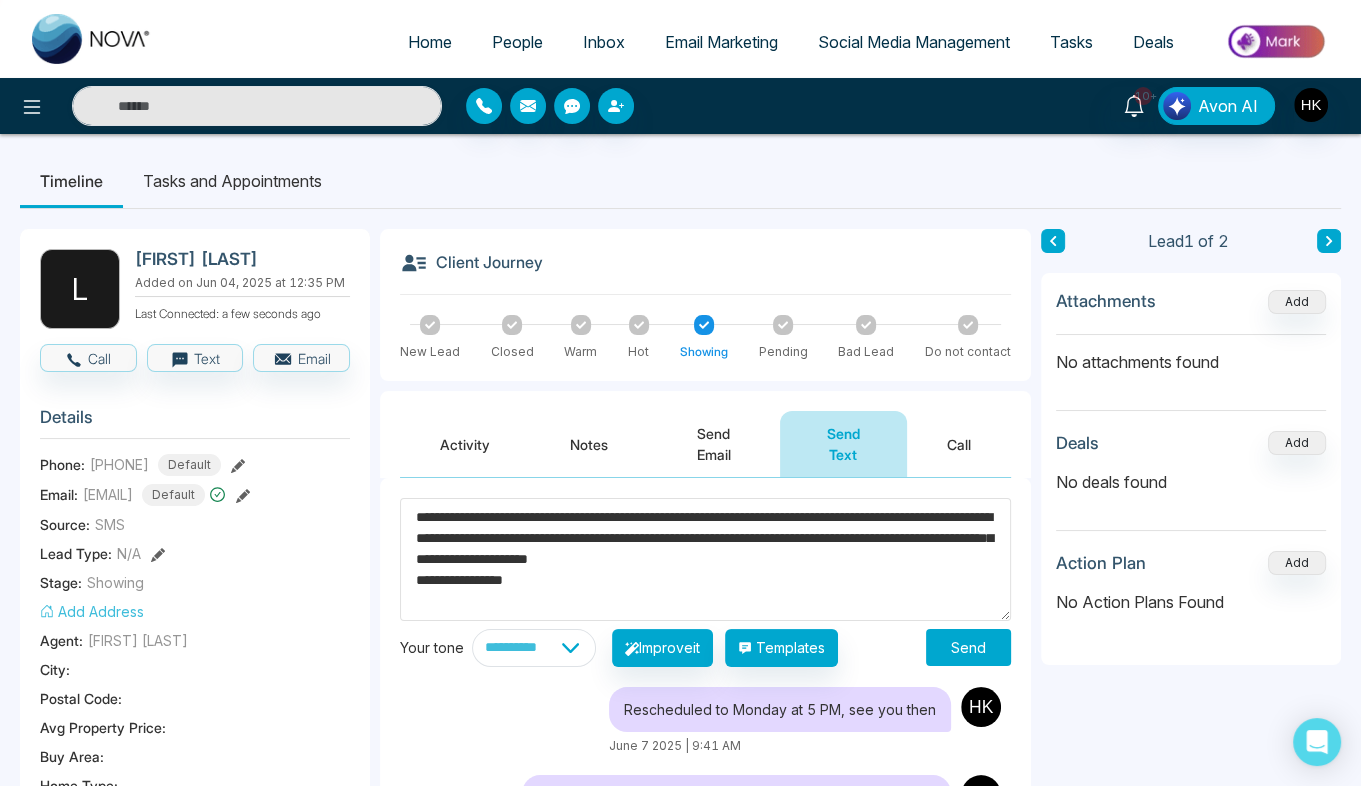 drag, startPoint x: 655, startPoint y: 519, endPoint x: 504, endPoint y: 512, distance: 151.16217 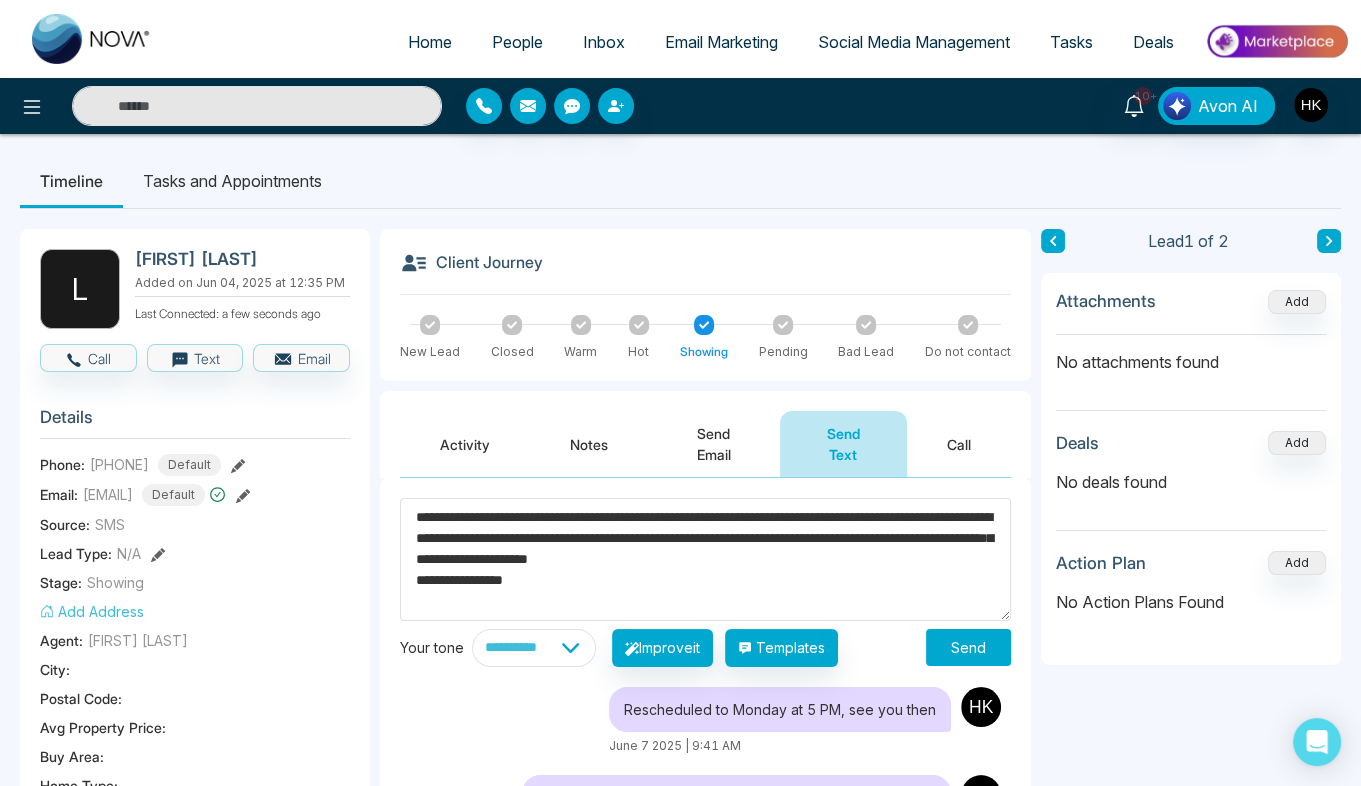 click on "**********" at bounding box center (705, 559) 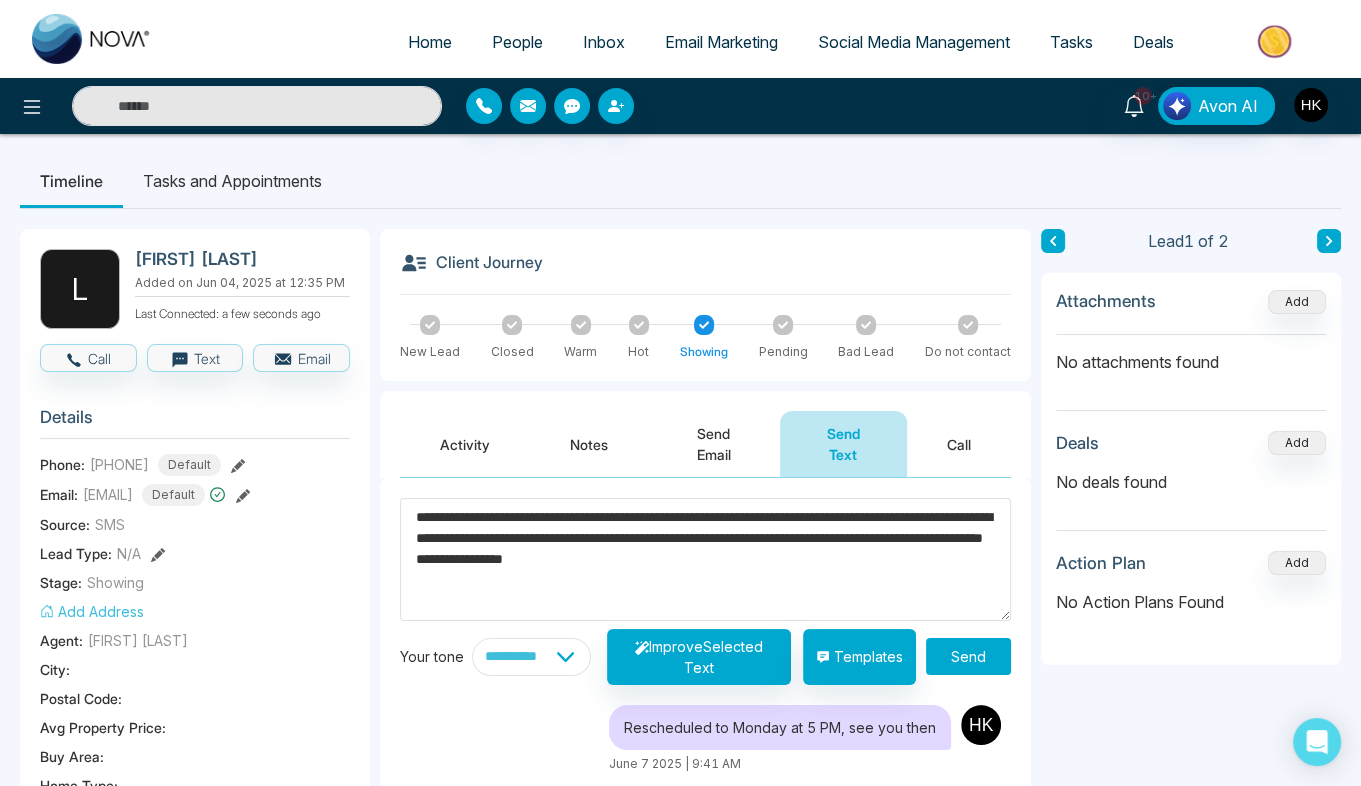click on "**********" at bounding box center (705, 559) 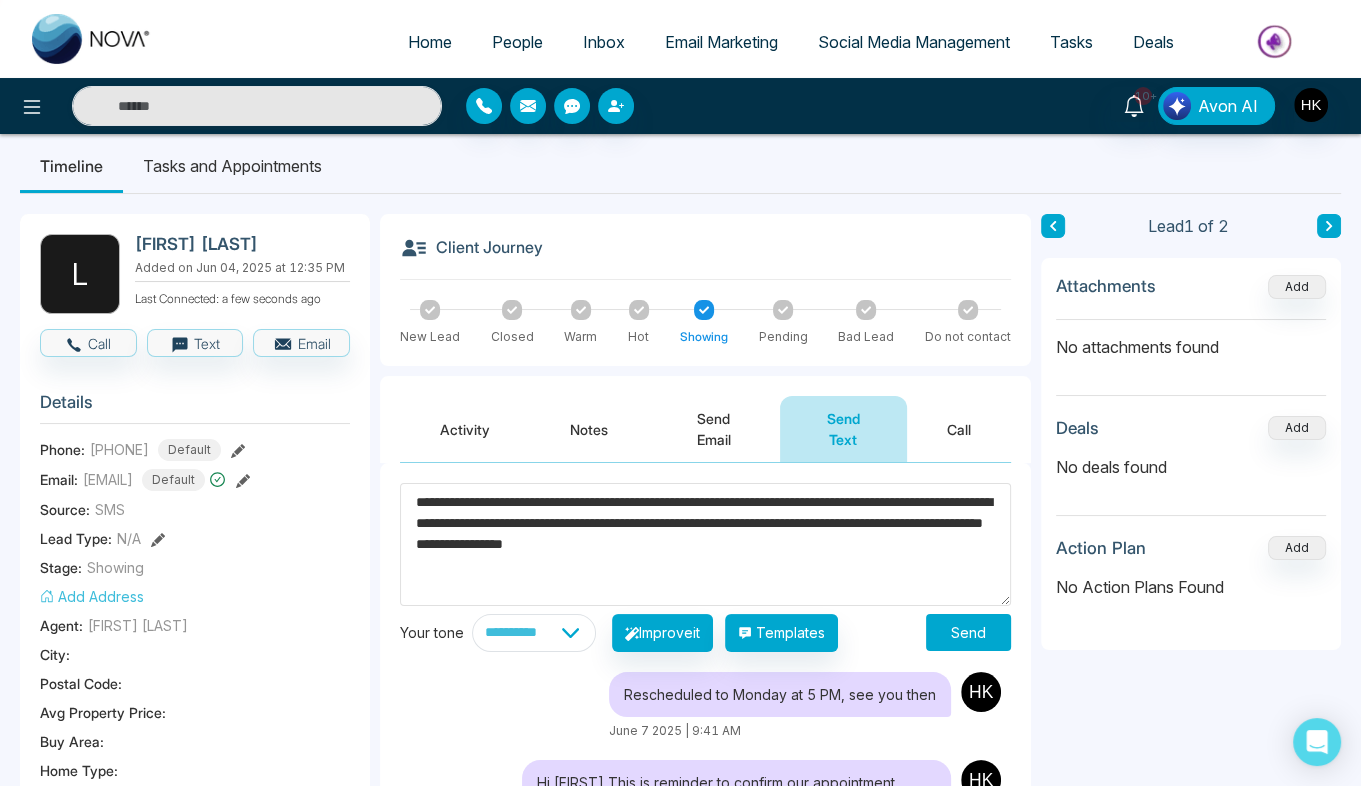 scroll, scrollTop: 16, scrollLeft: 0, axis: vertical 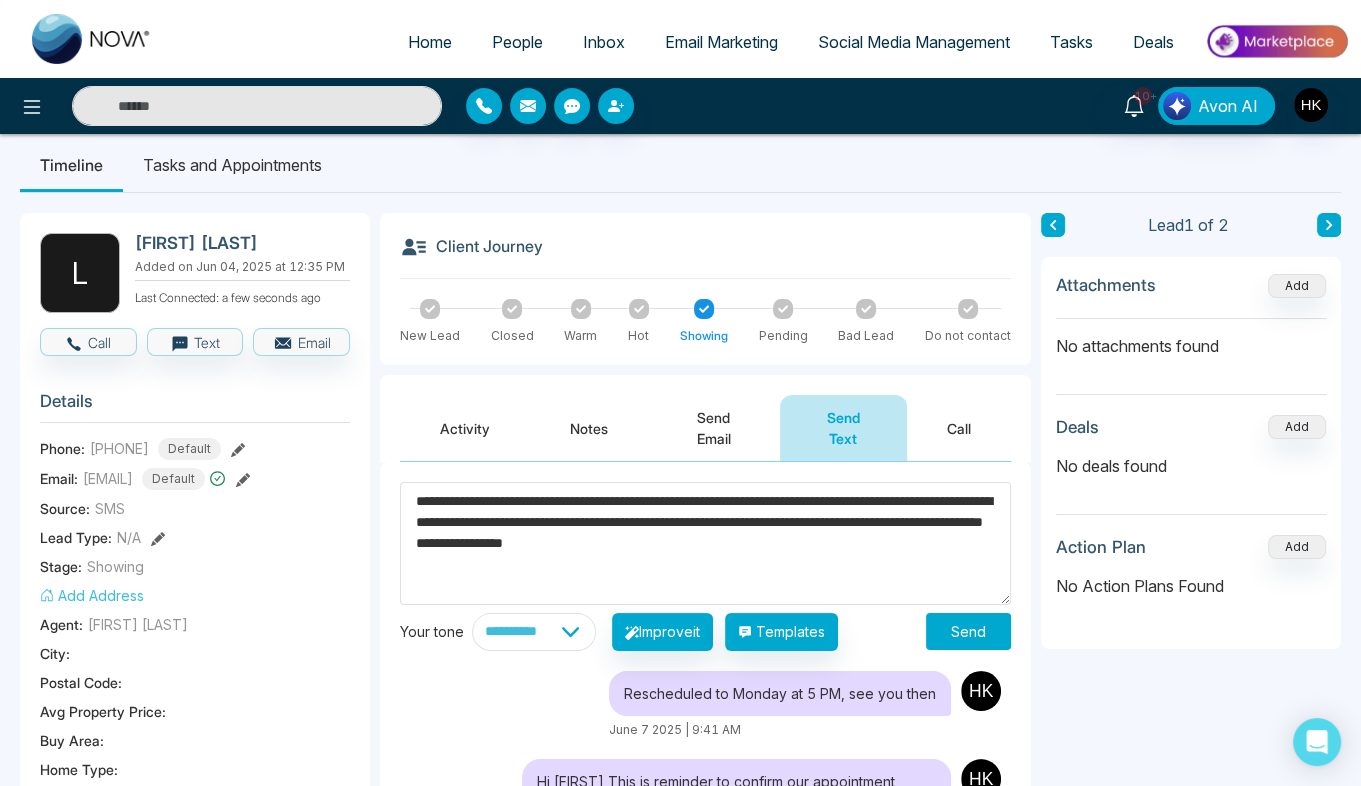 drag, startPoint x: 667, startPoint y: 518, endPoint x: 900, endPoint y: 551, distance: 235.3253 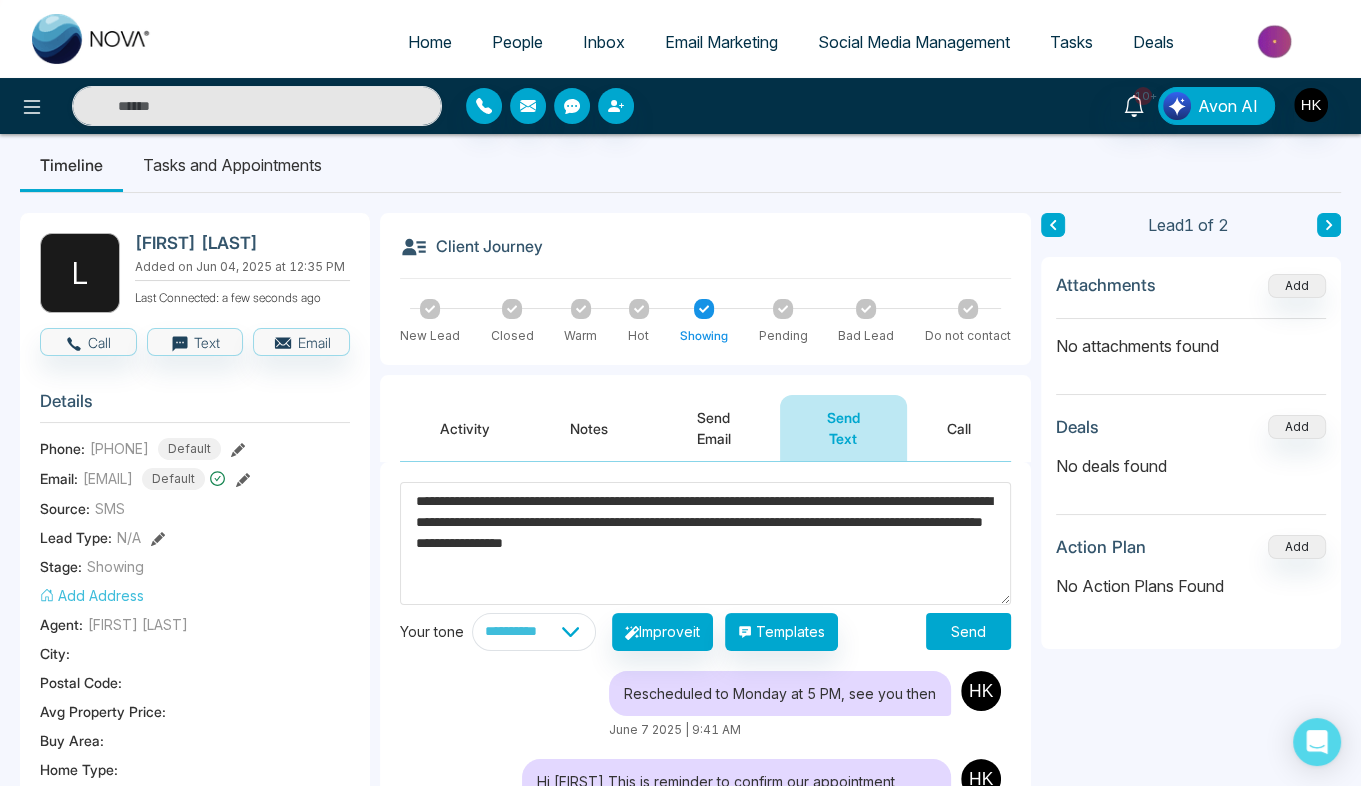 click on "**********" at bounding box center [705, 543] 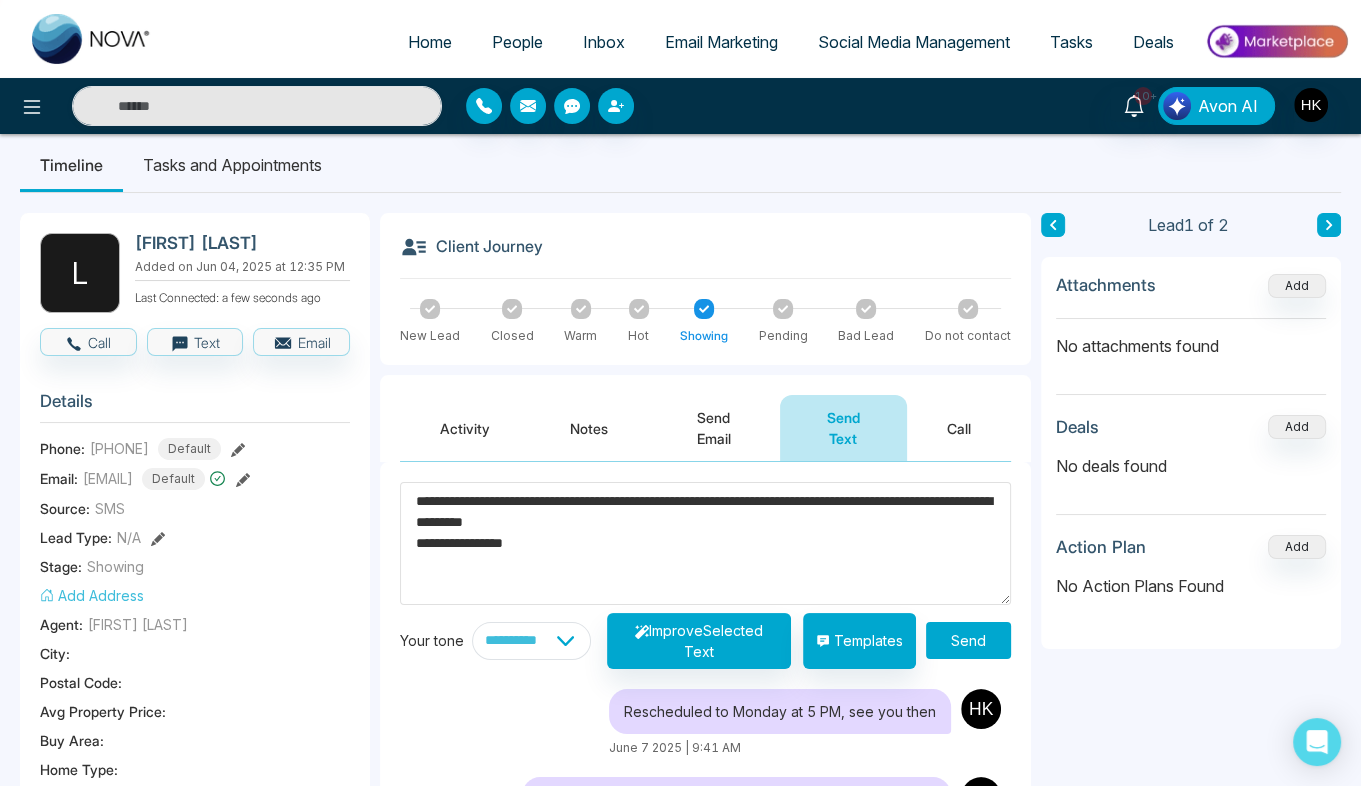 click on "**********" at bounding box center (705, 543) 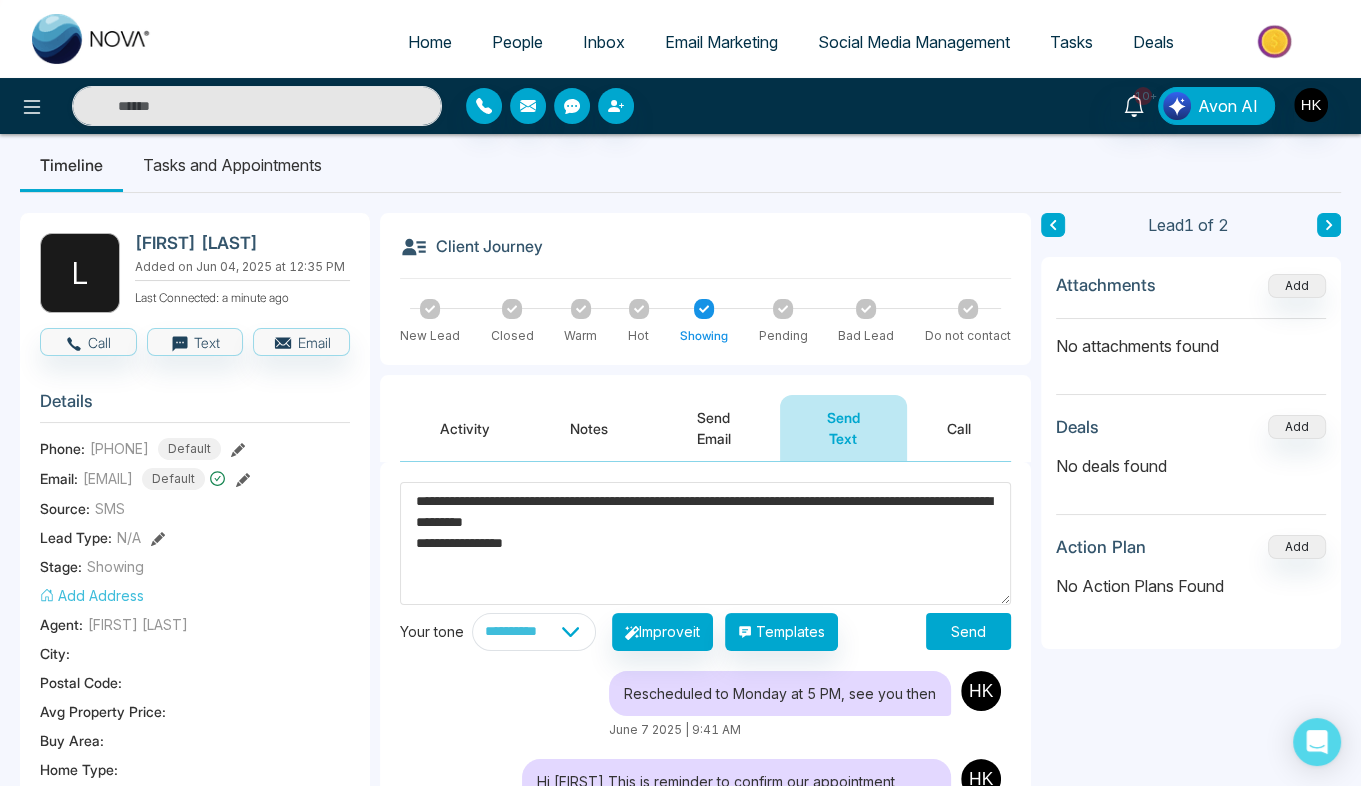 drag, startPoint x: 668, startPoint y: 516, endPoint x: 717, endPoint y: 519, distance: 49.09175 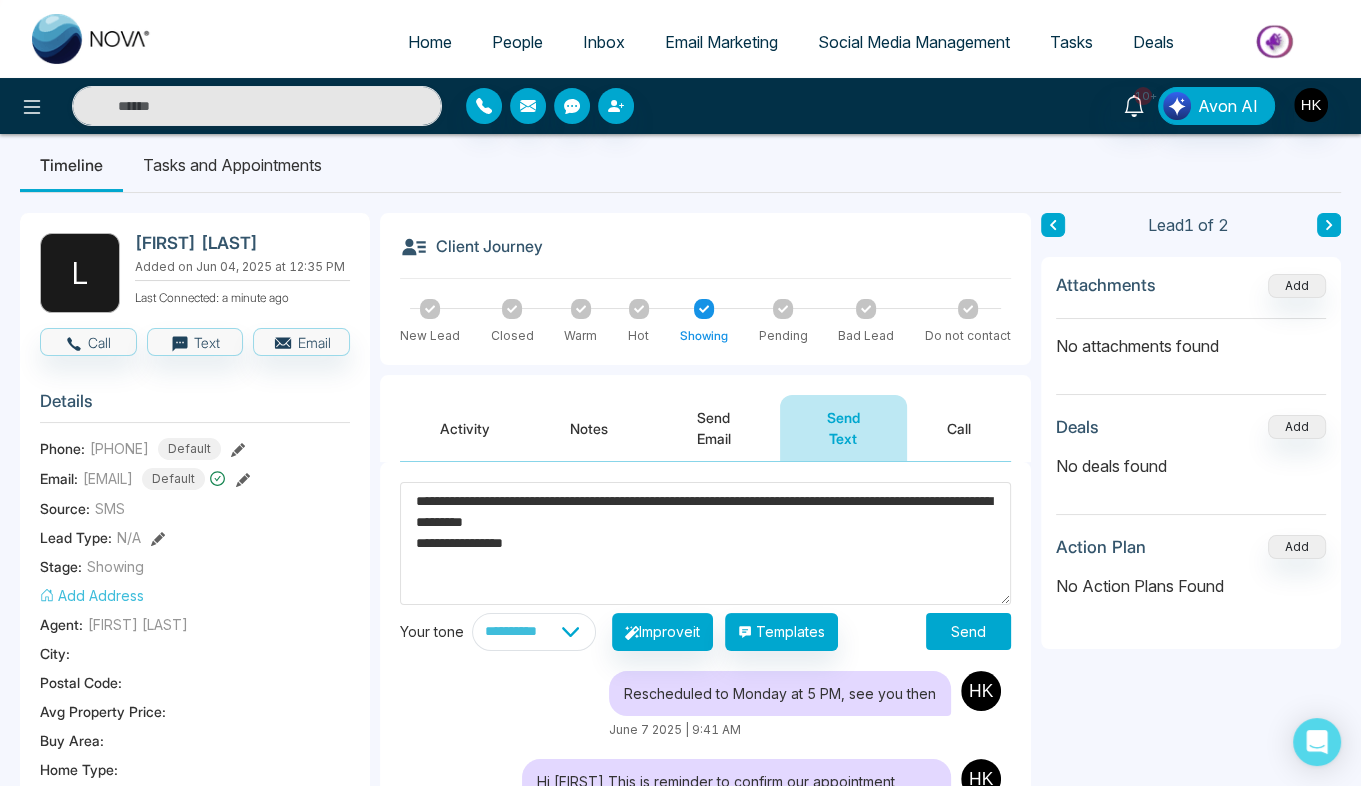 click on "**********" at bounding box center (705, 543) 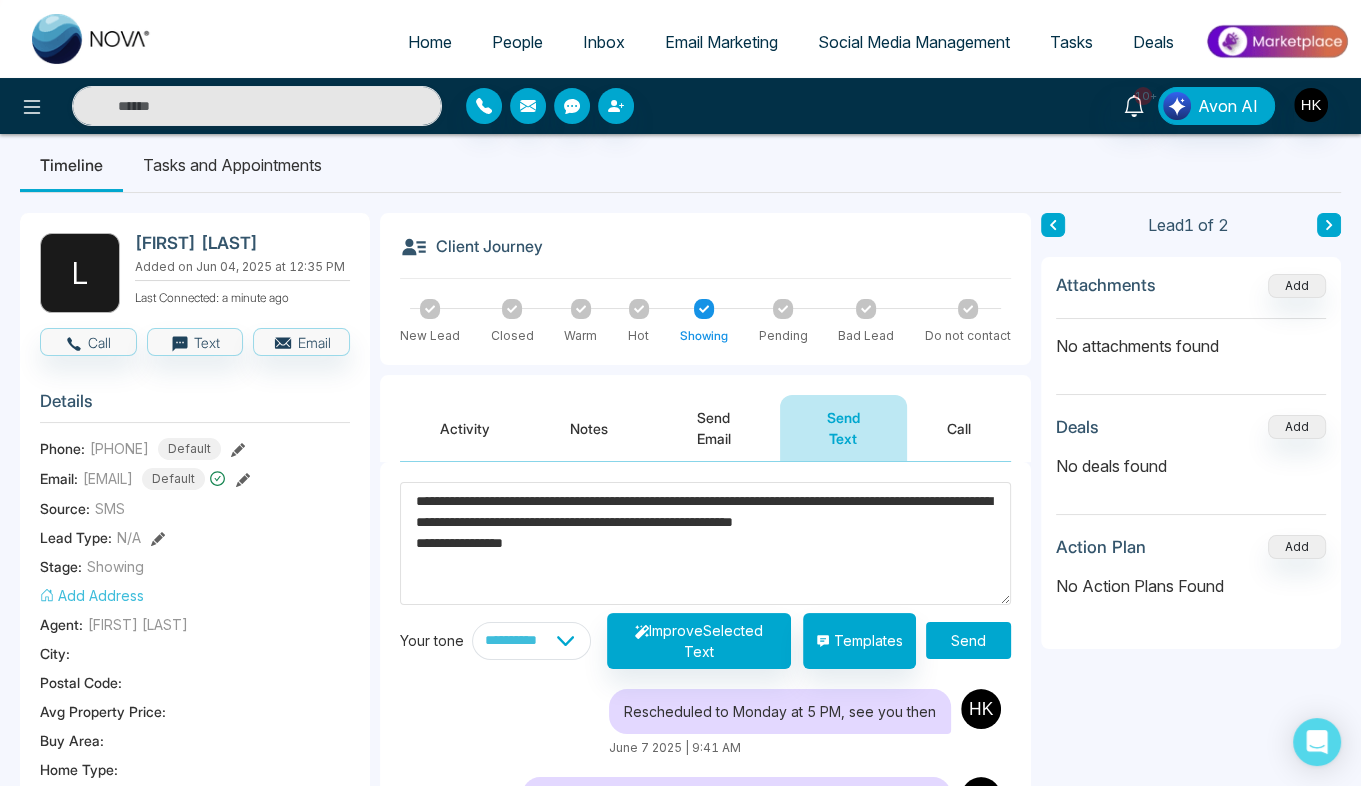 drag, startPoint x: 573, startPoint y: 596, endPoint x: 364, endPoint y: 598, distance: 209.00957 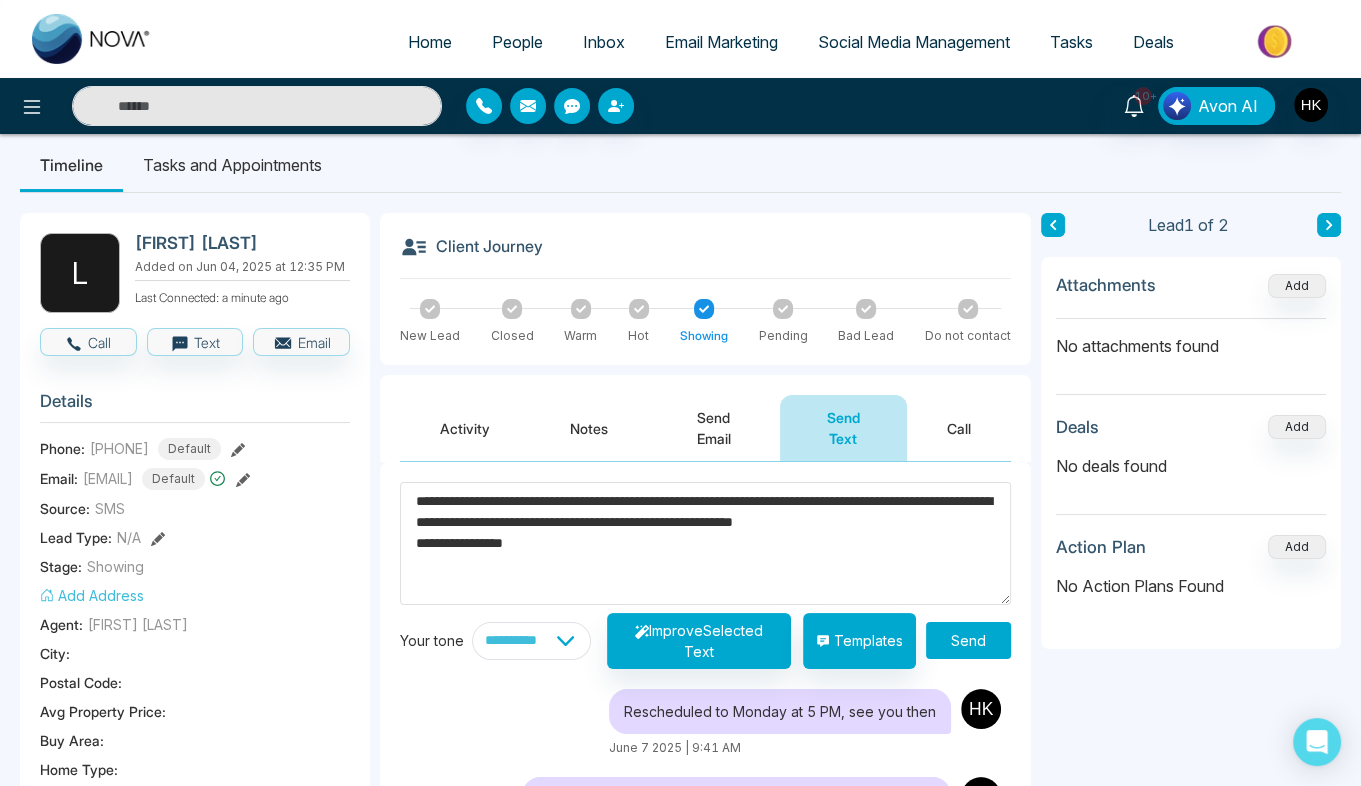 click on "**********" at bounding box center (680, 857) 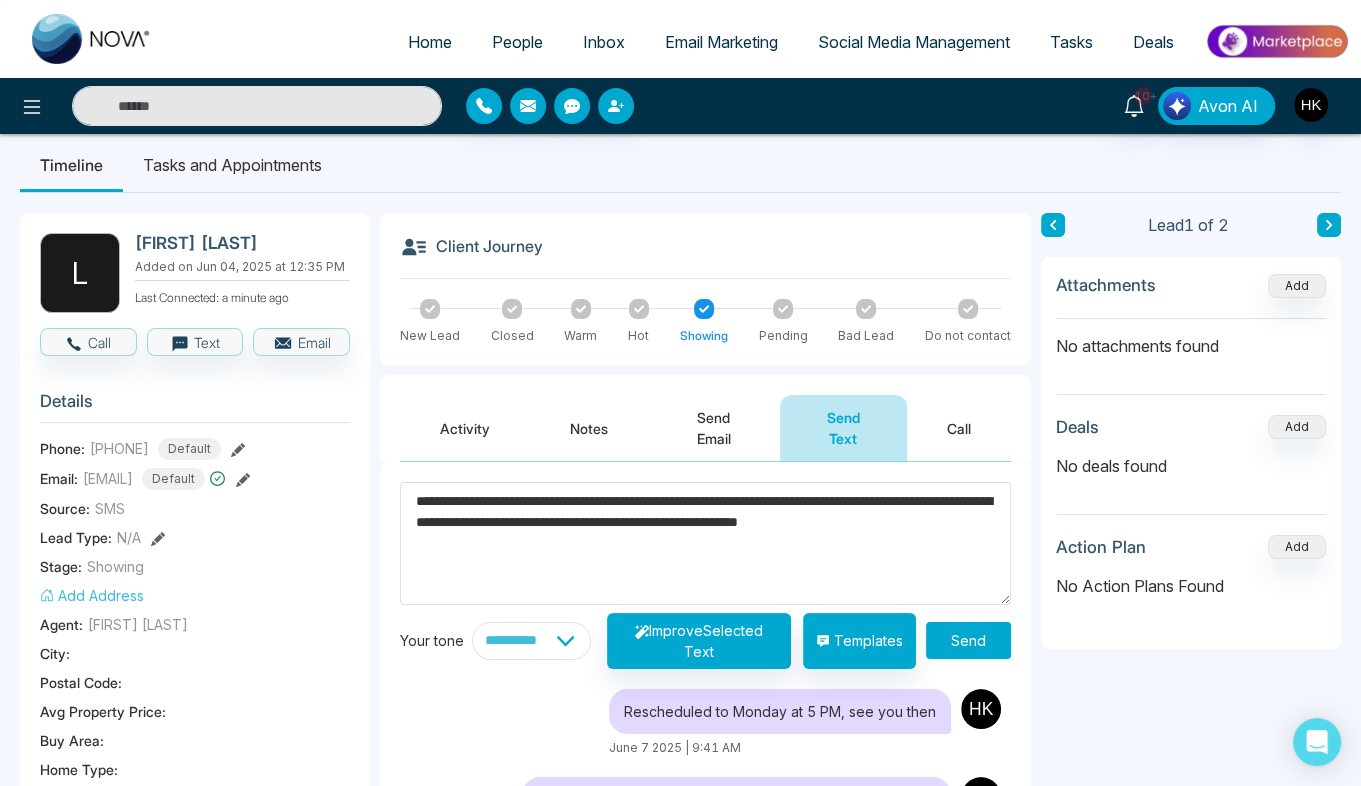 type on "**********" 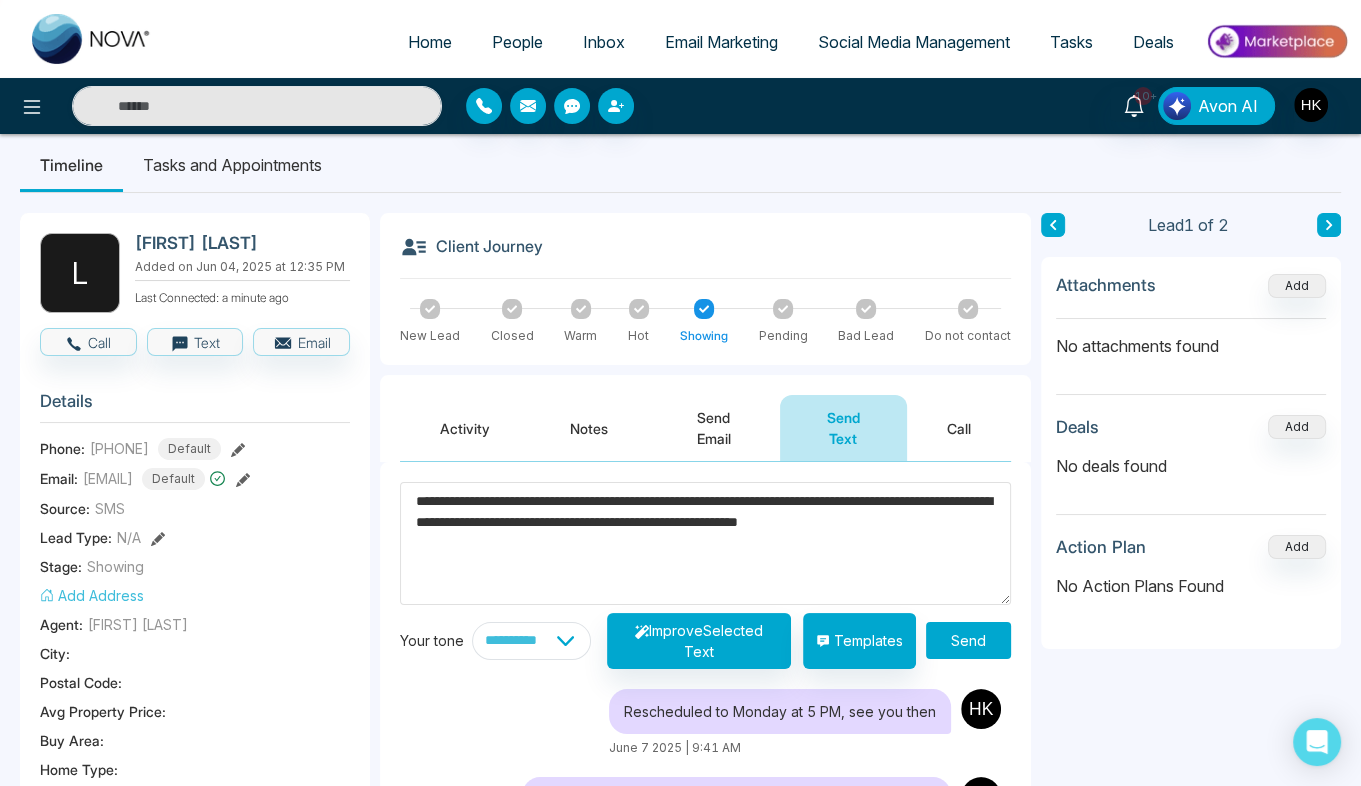 click on "Send" at bounding box center [968, 640] 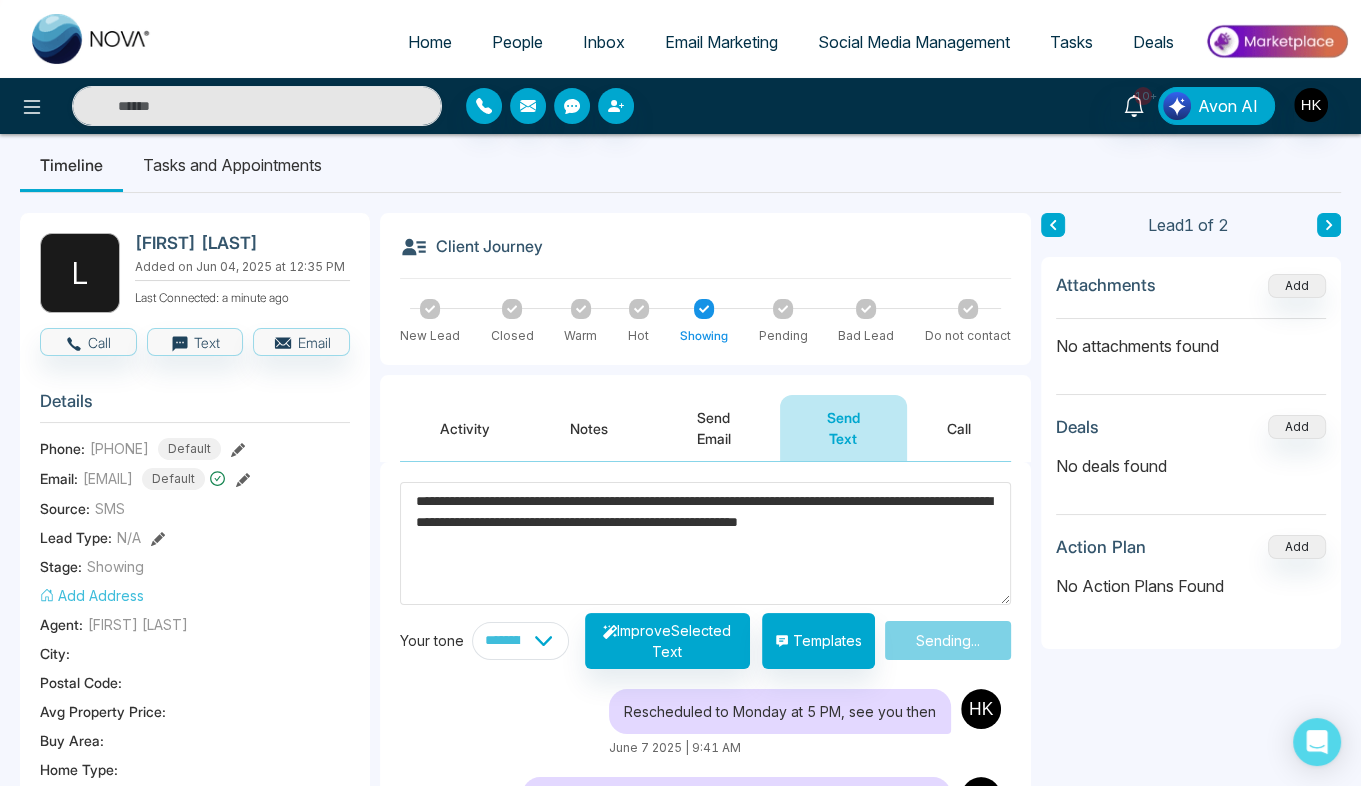 type 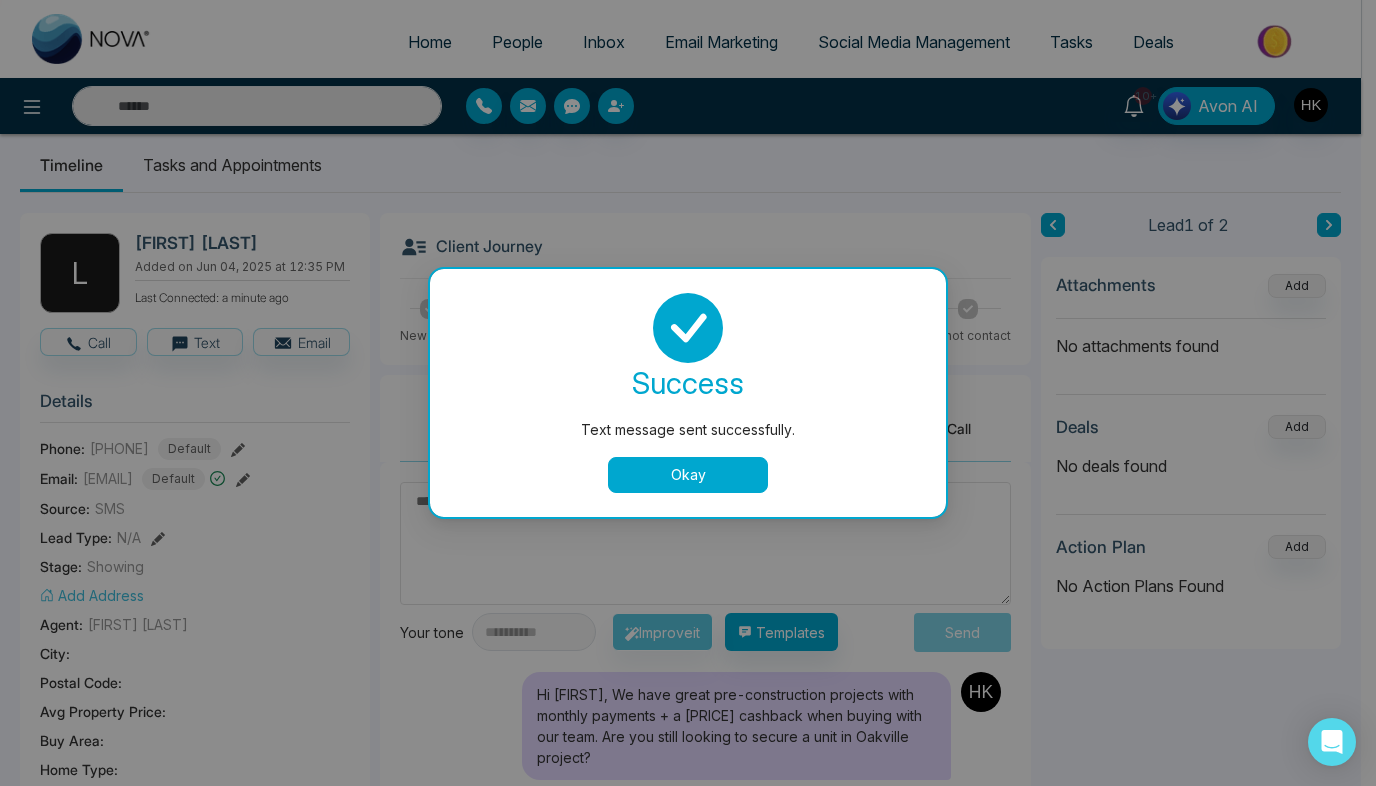 click on "Okay" at bounding box center [688, 475] 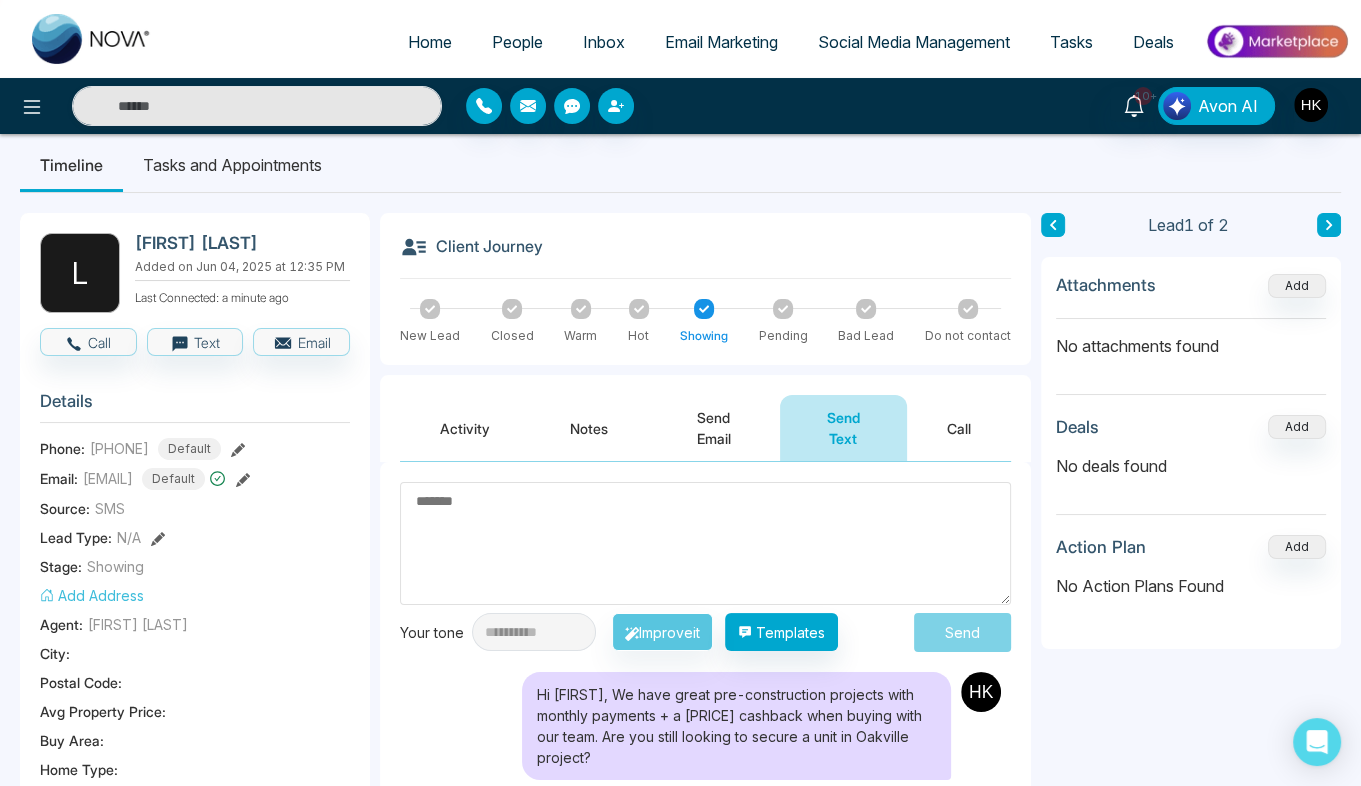 click 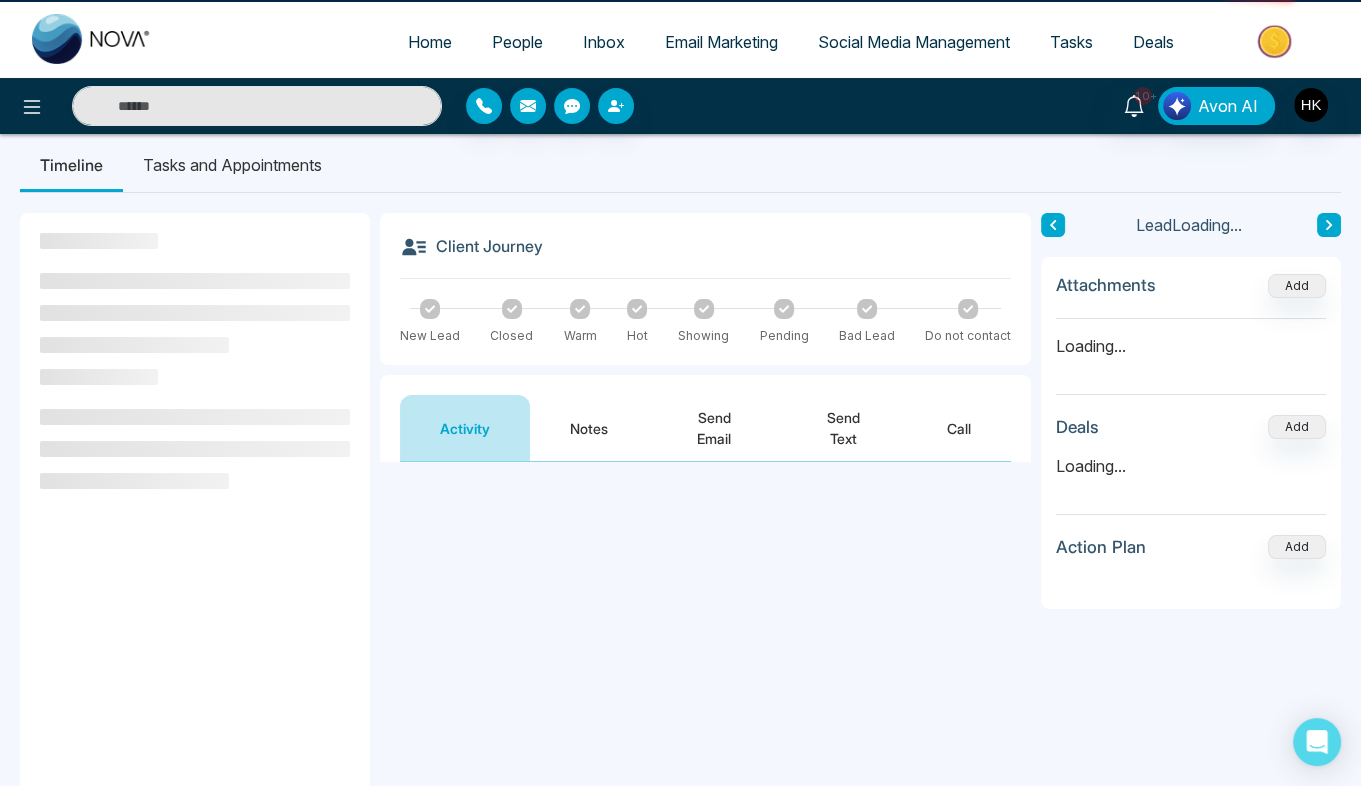 scroll, scrollTop: 0, scrollLeft: 0, axis: both 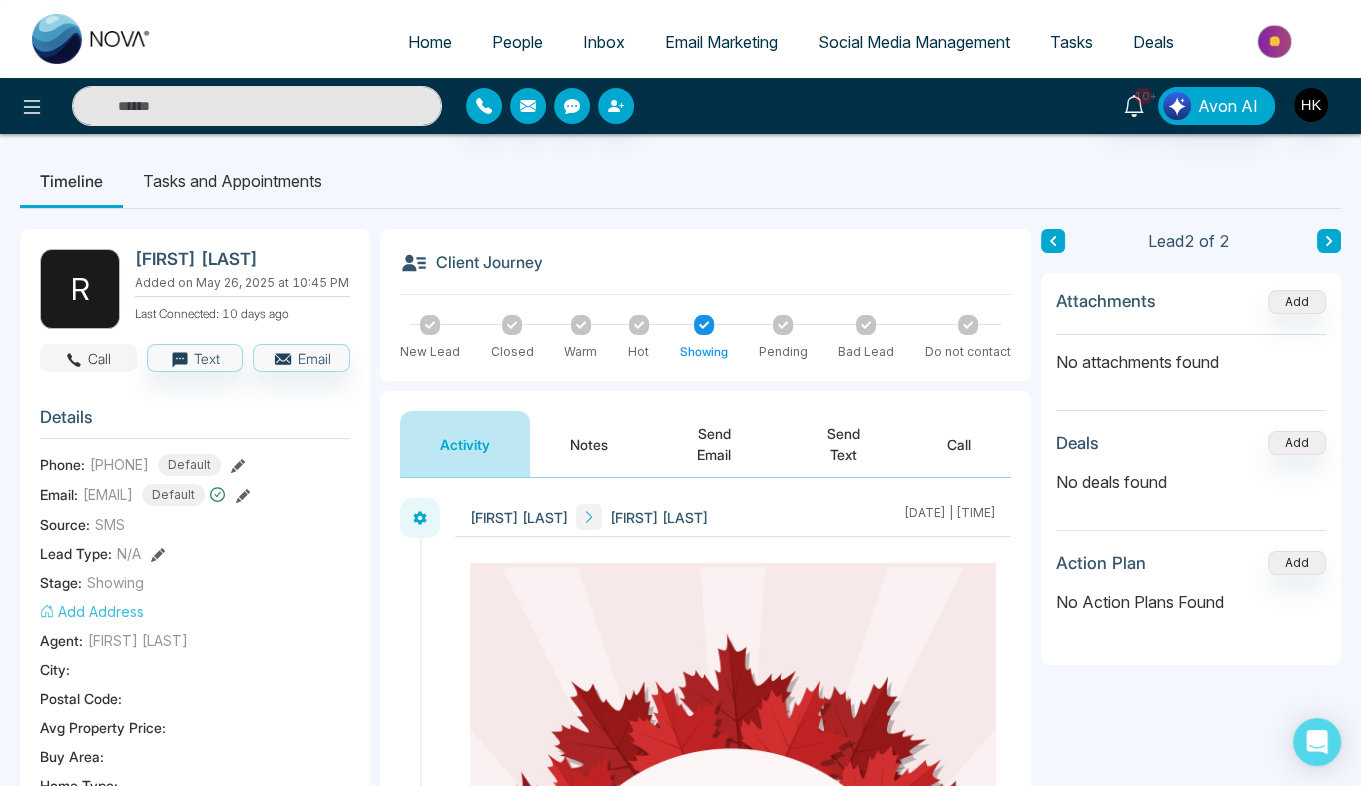 click 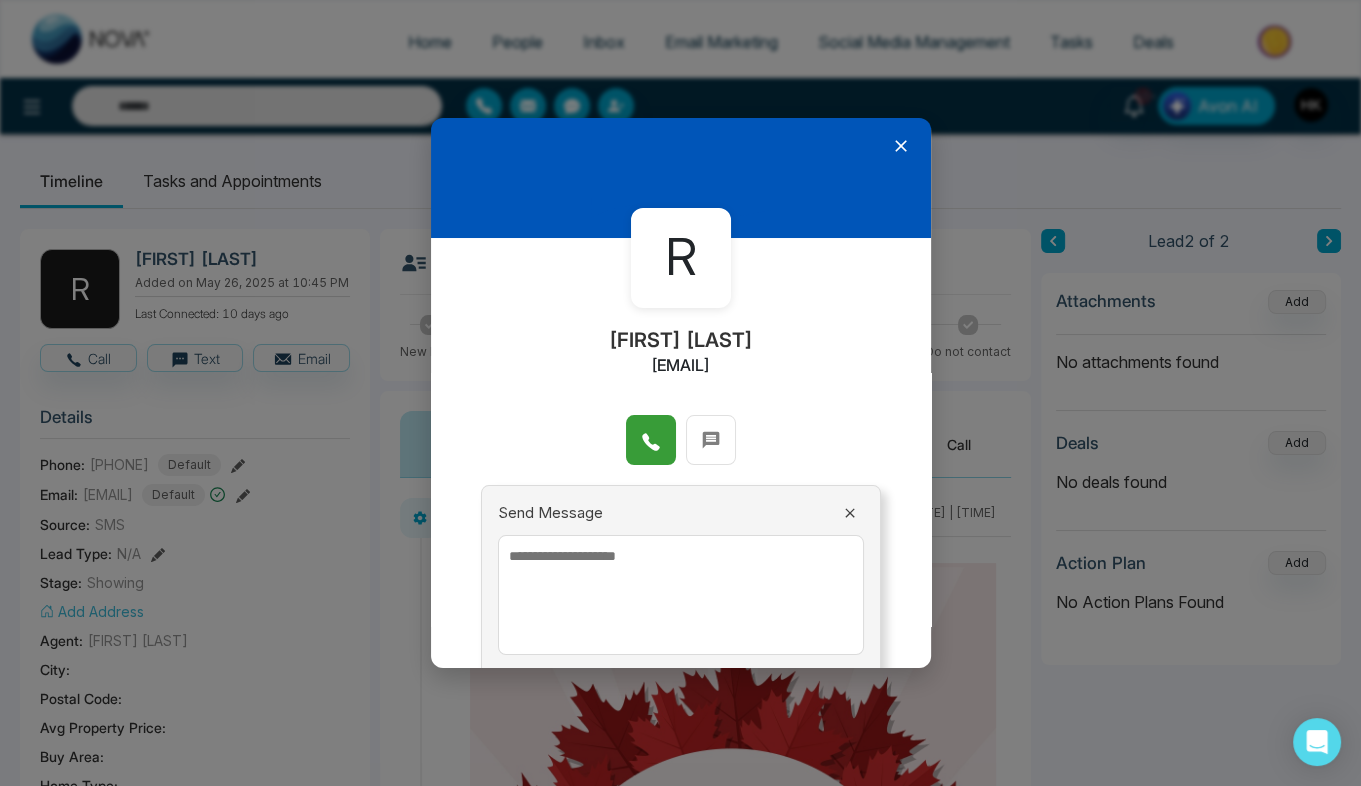 click 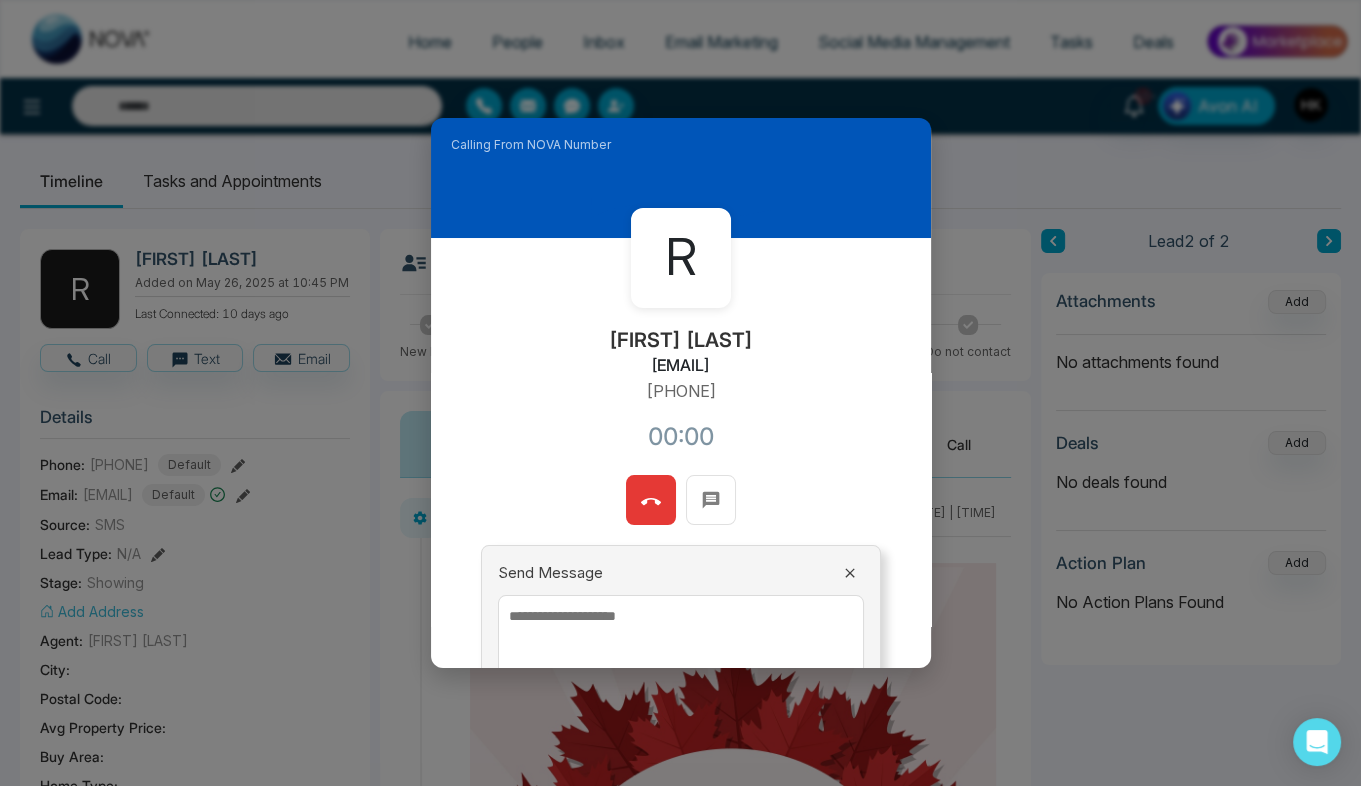 click on "Calling From NOVA Number R [LAST] [LAST] [EMAIL] +[PHONE] 00:00 Send Message Send" at bounding box center (680, 393) 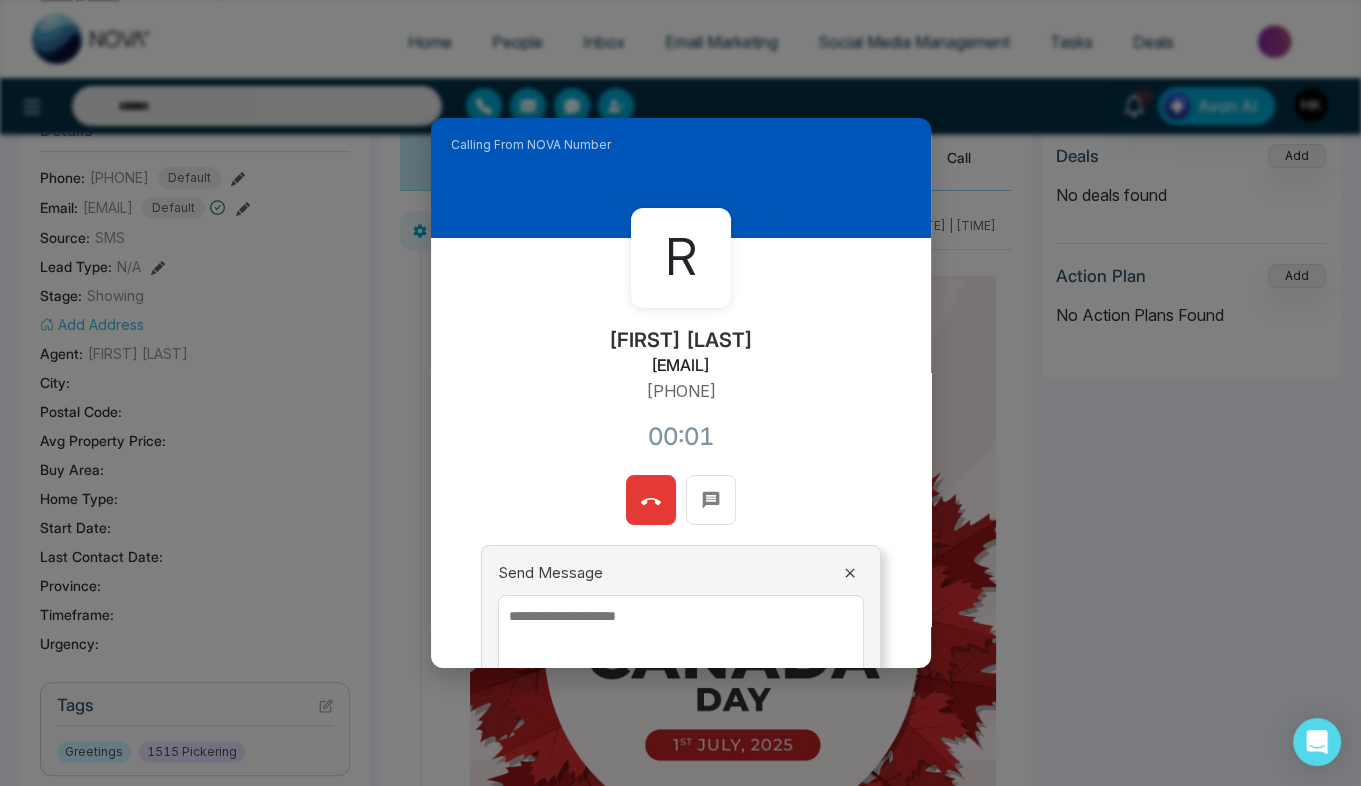 scroll, scrollTop: 0, scrollLeft: 0, axis: both 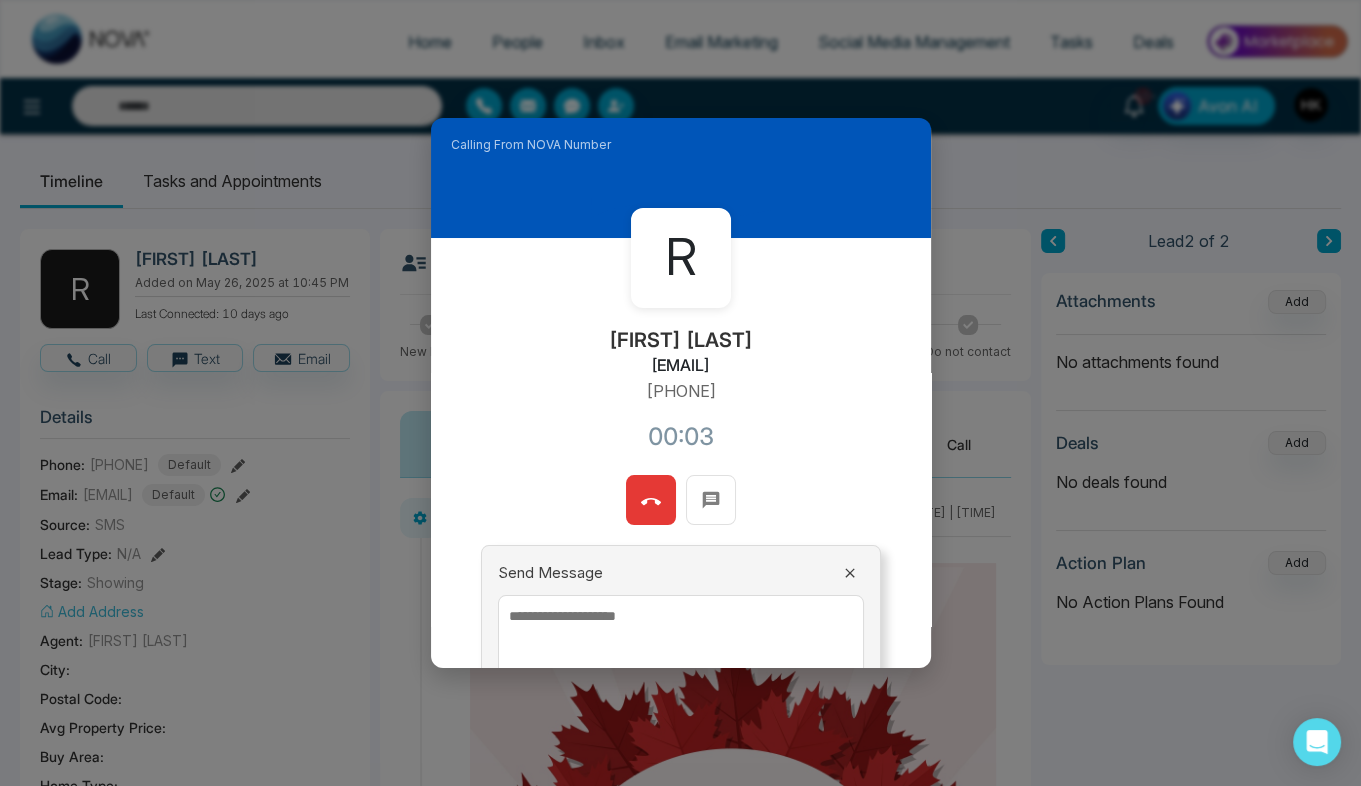 click on "Calling From NOVA Number [LAST] [FIRST] [EMAIL] [TIME] Send Message Send" at bounding box center (680, 393) 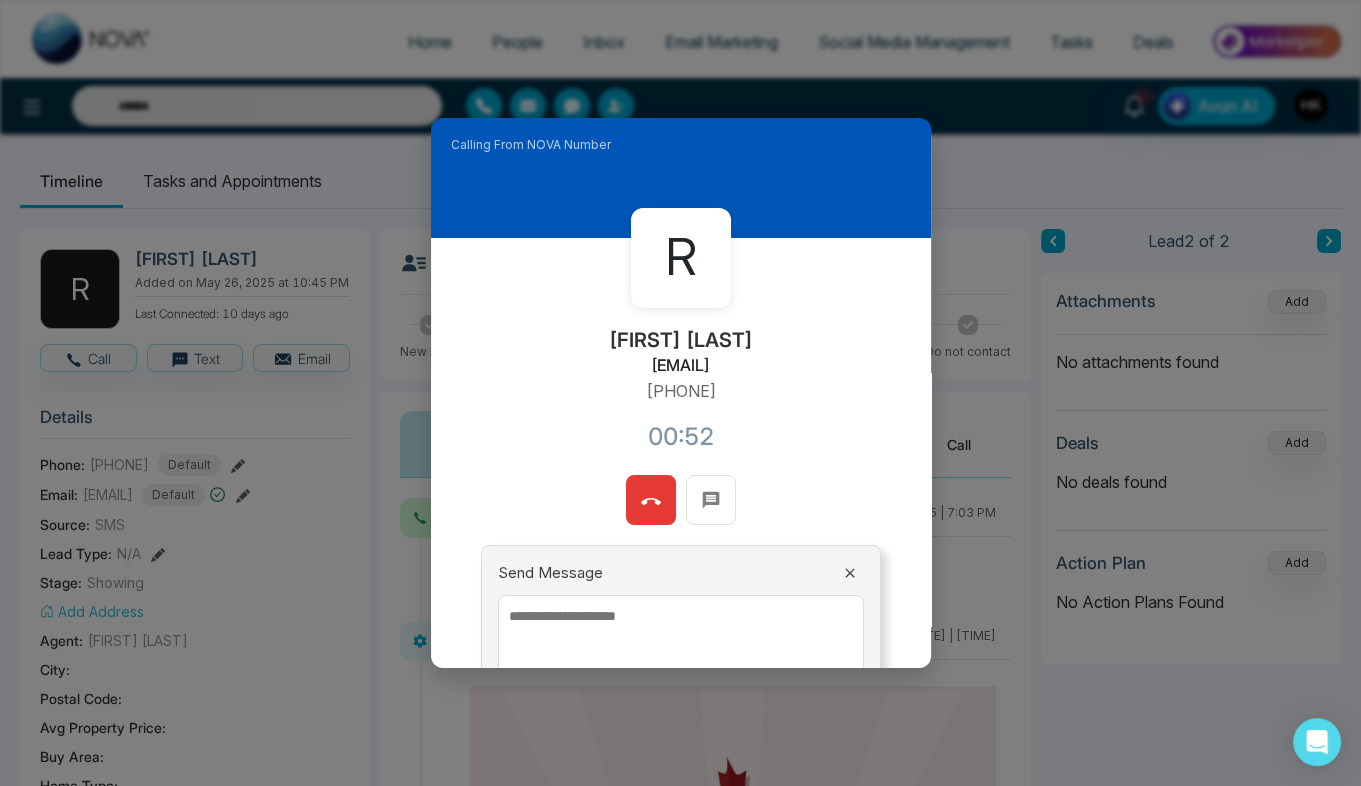 click 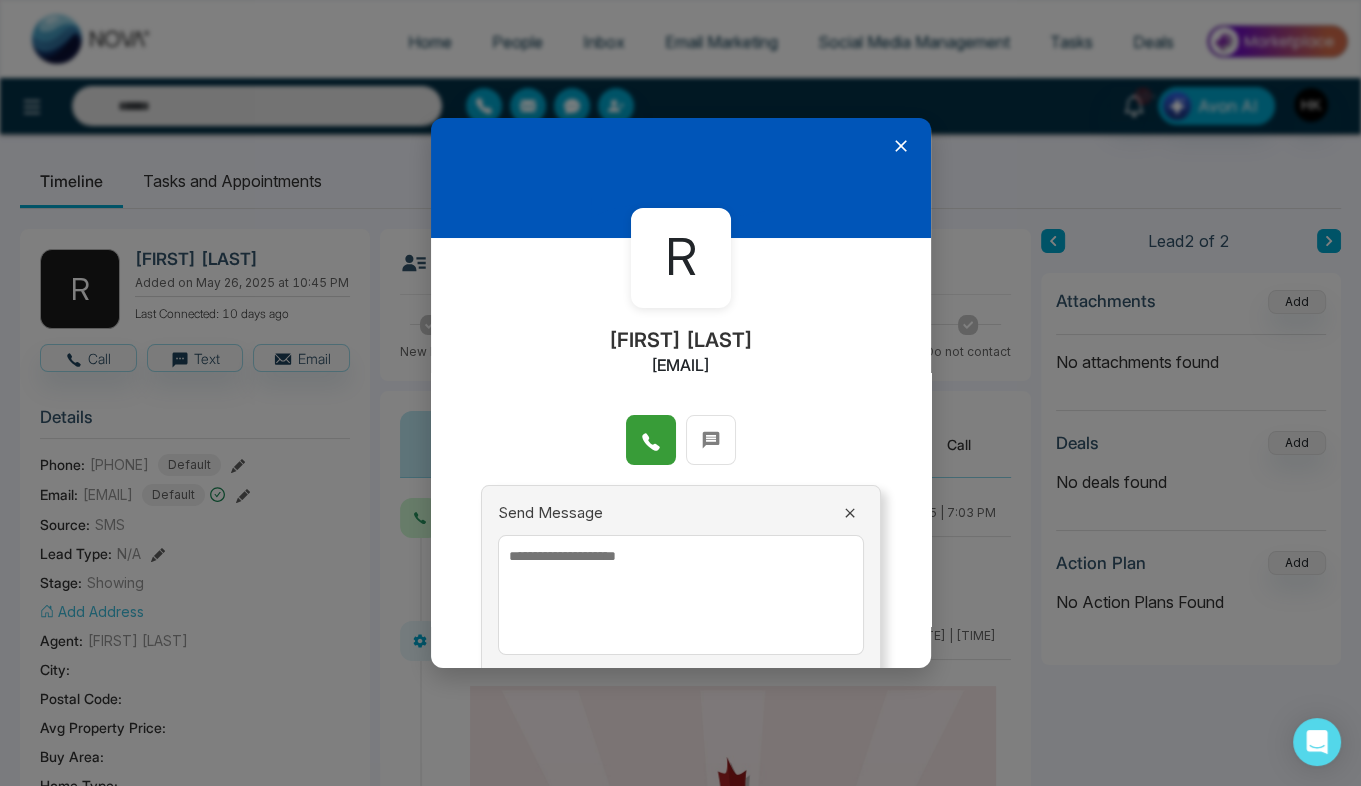 scroll, scrollTop: 86, scrollLeft: 0, axis: vertical 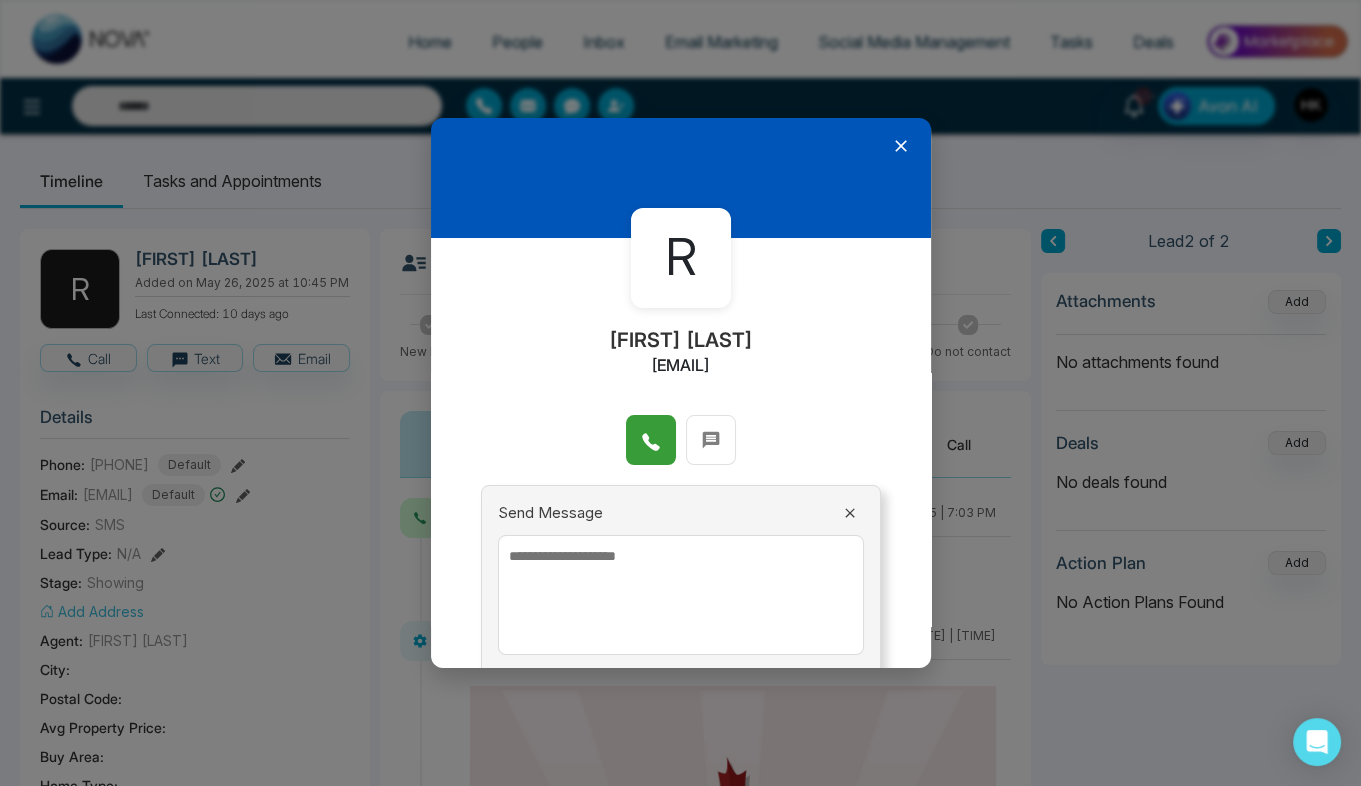 click 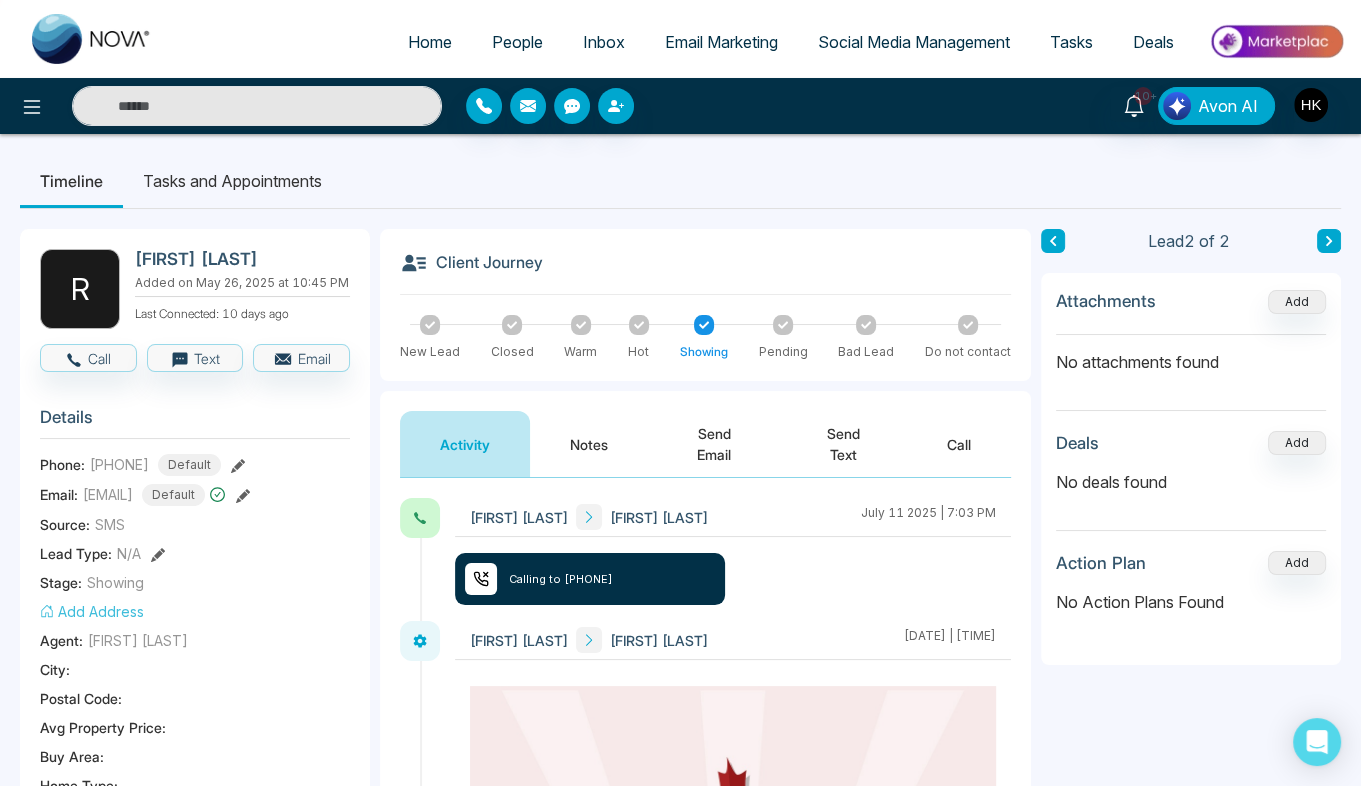 click on "Notes" at bounding box center (589, 444) 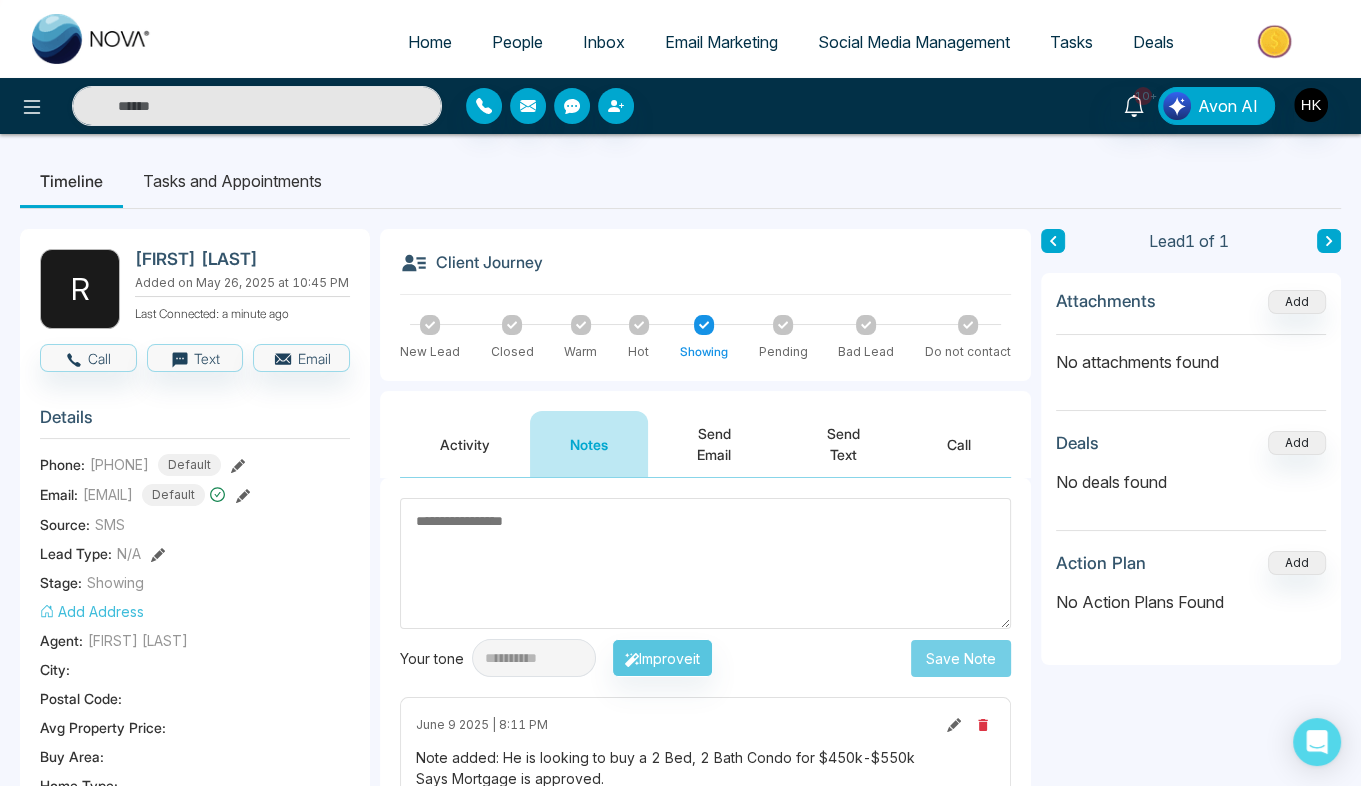 click at bounding box center [705, 563] 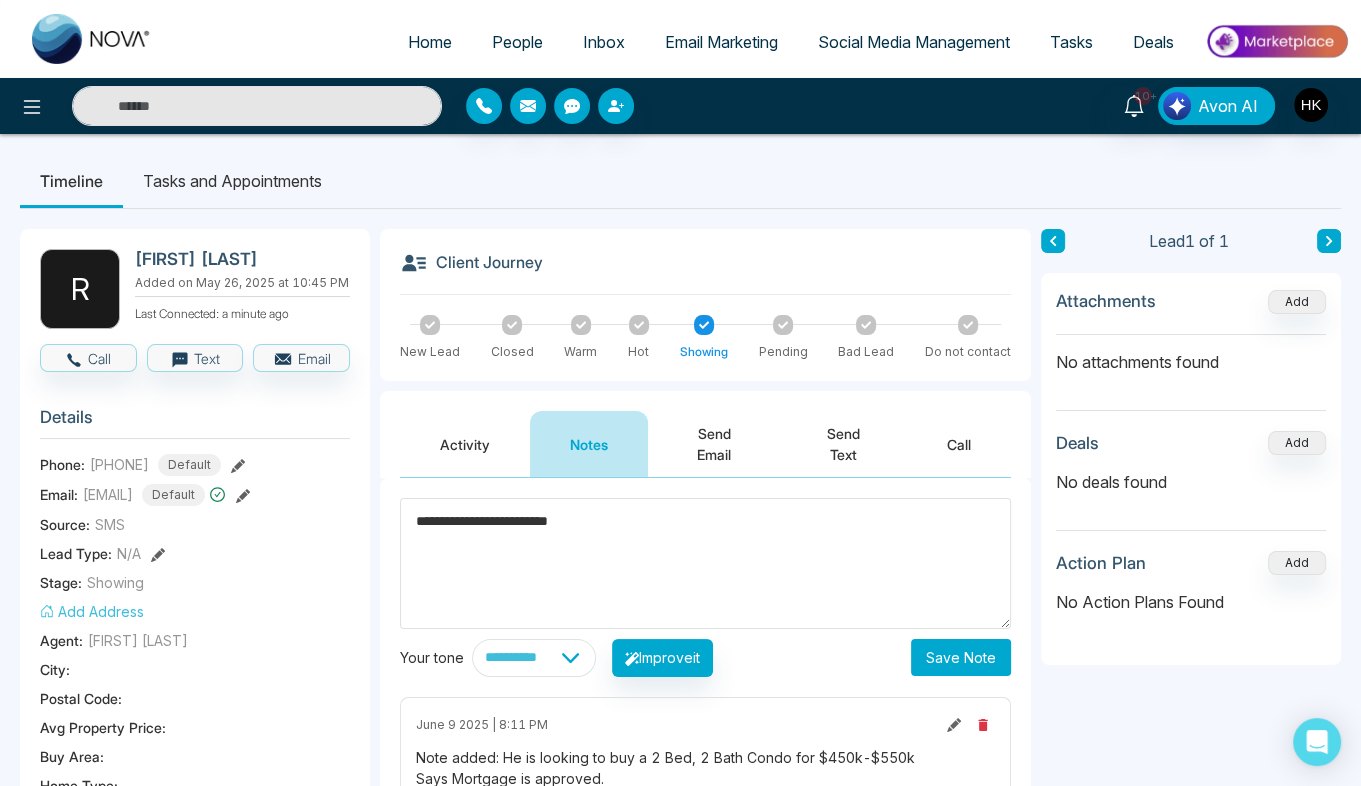 type on "**********" 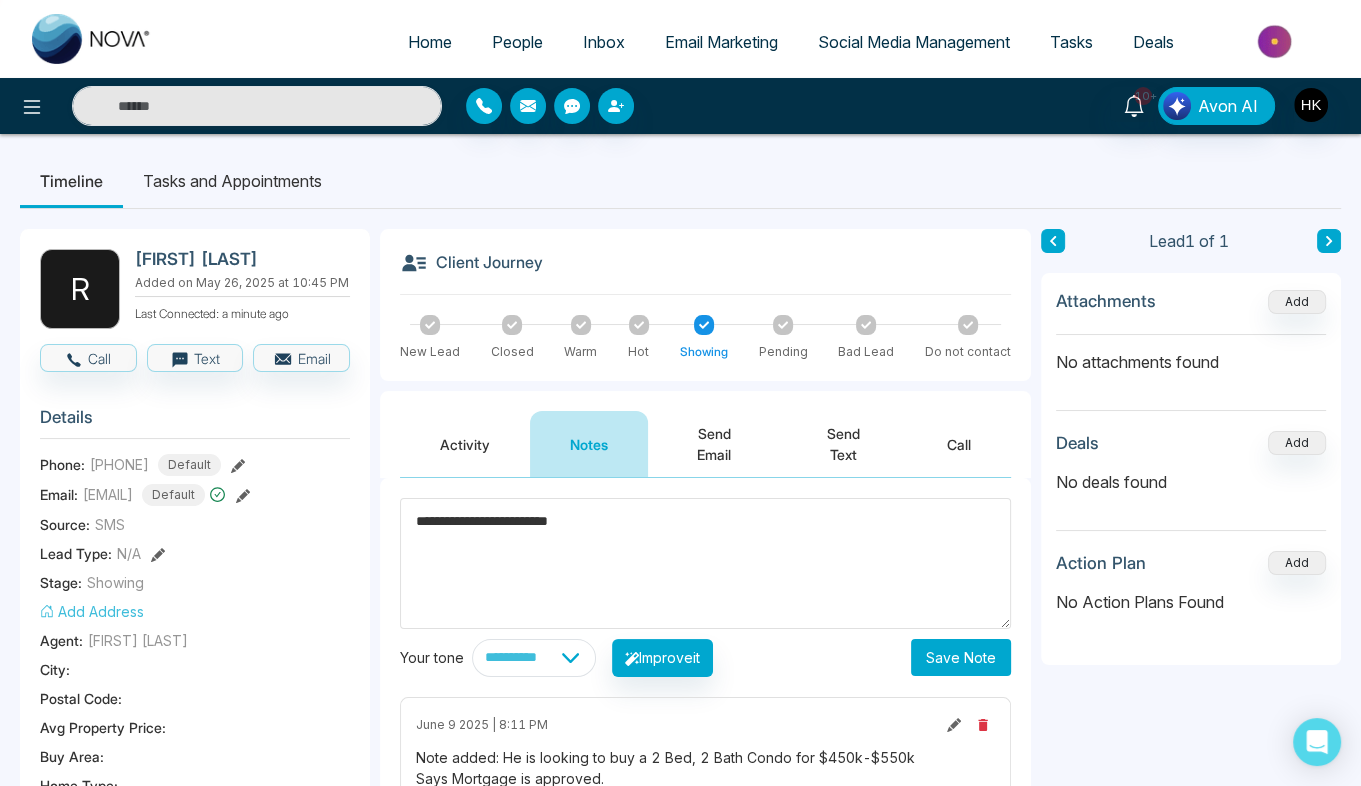 click on "Save Note" at bounding box center (961, 657) 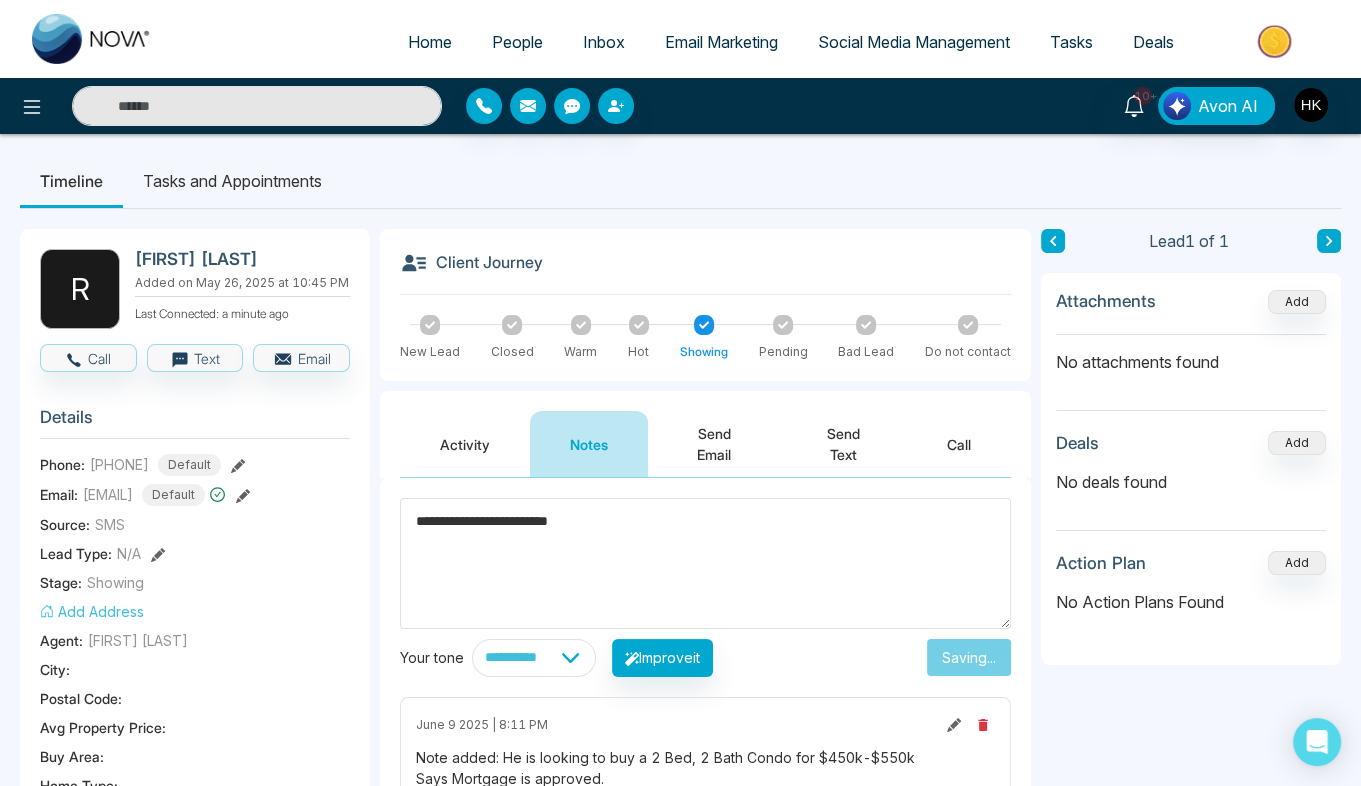 type 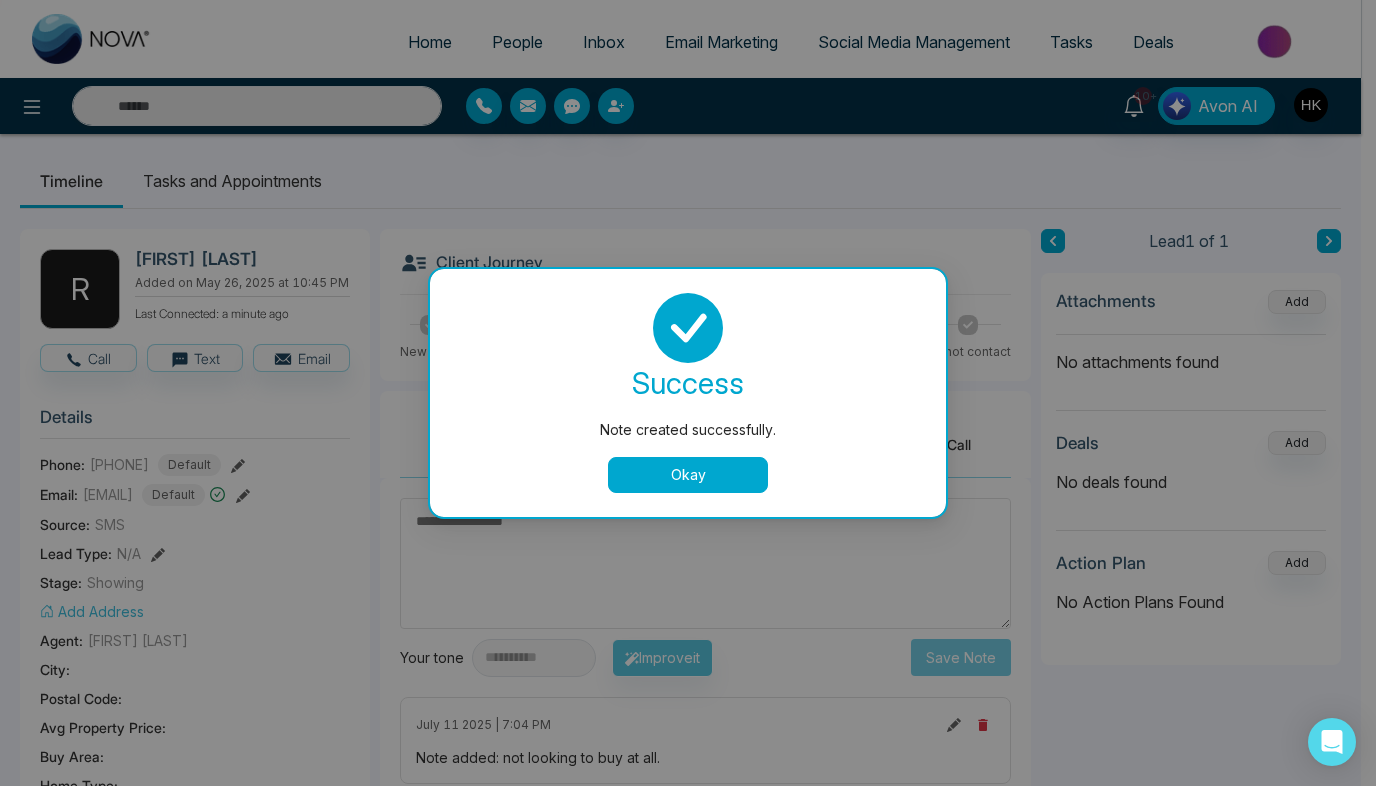 click on "Okay" at bounding box center [688, 475] 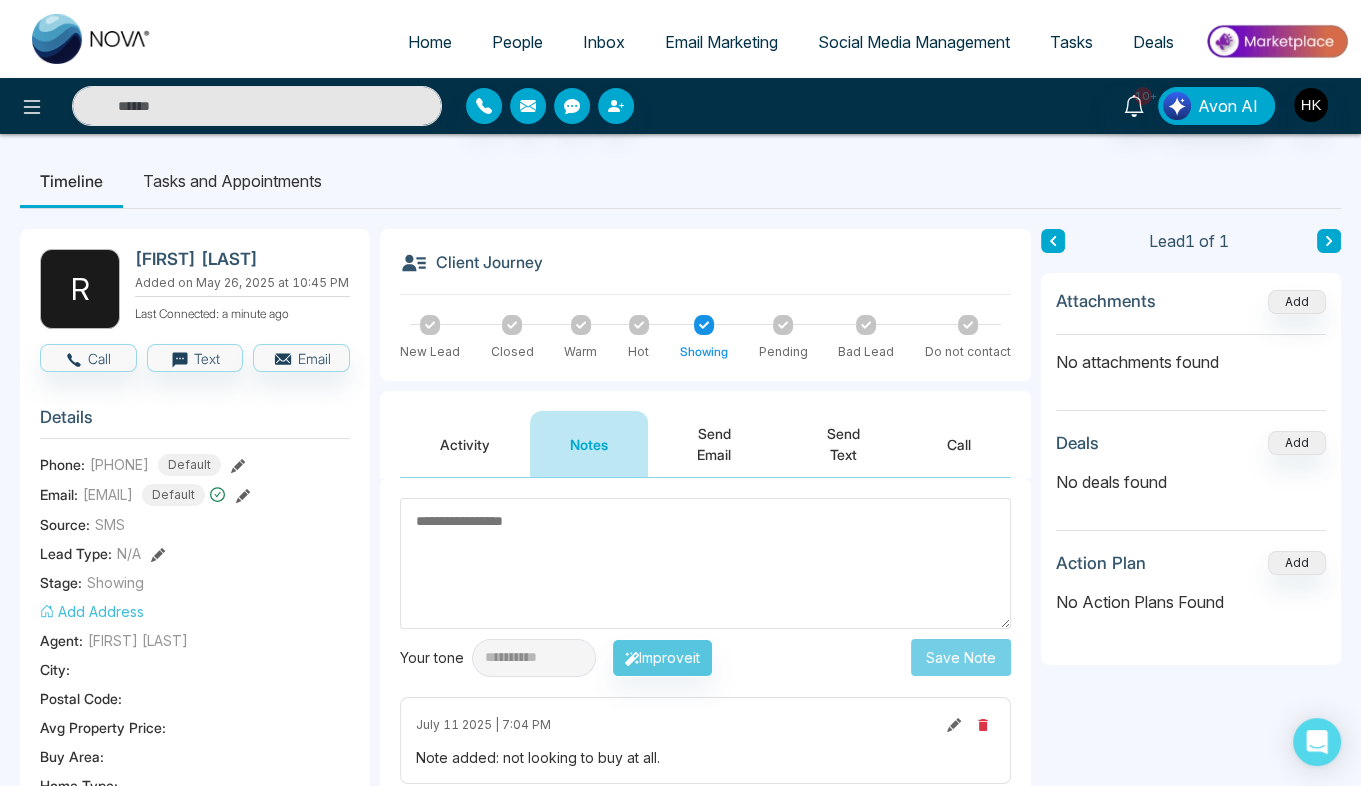 click 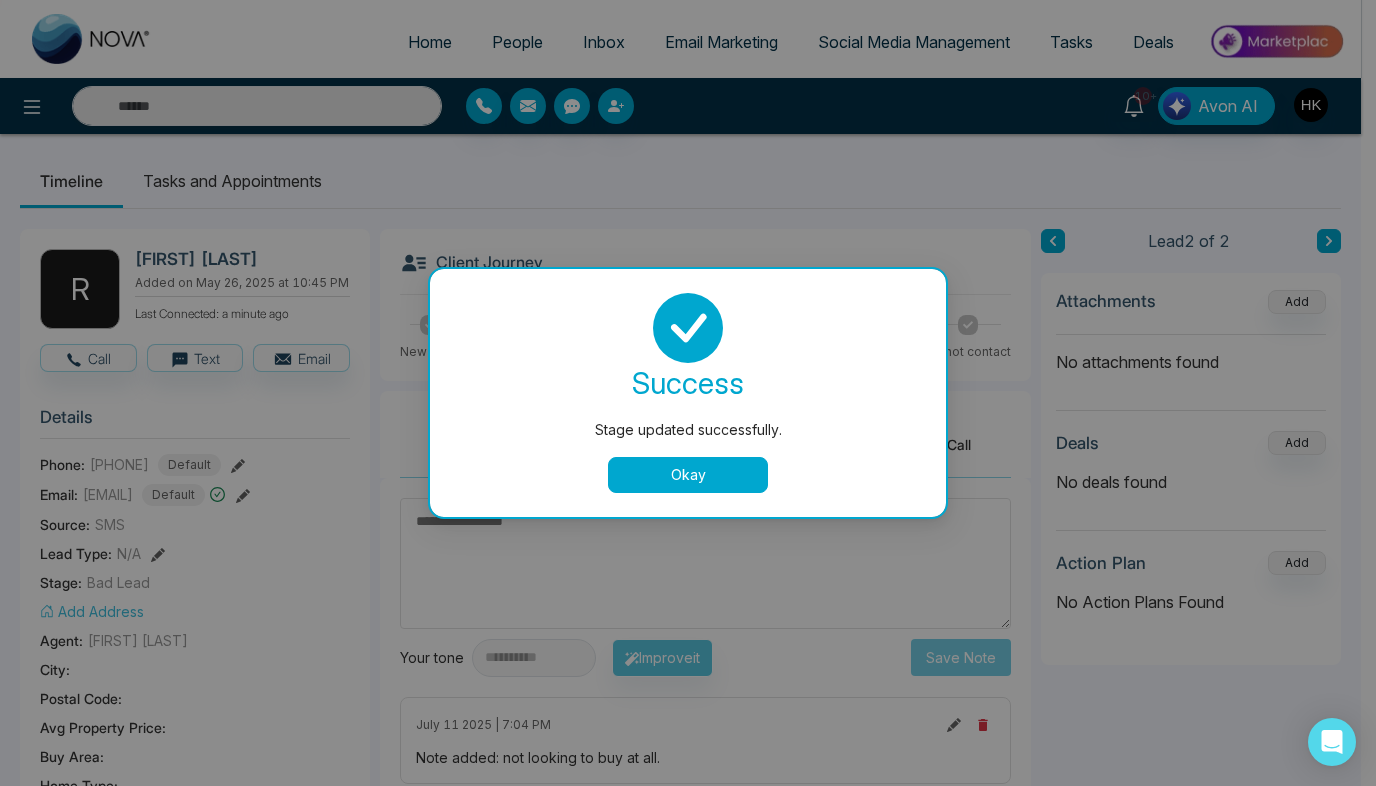 click on "Okay" at bounding box center [688, 475] 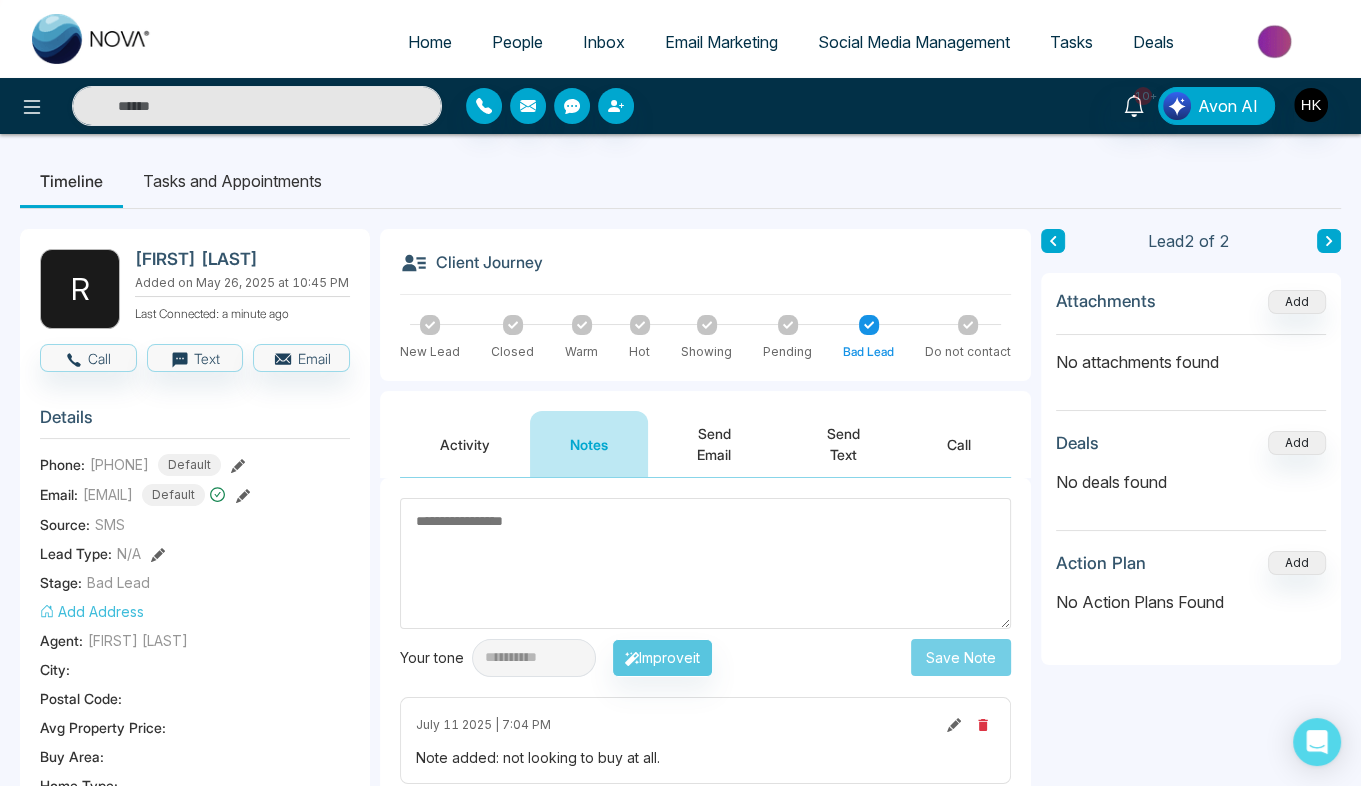 click on "People" at bounding box center (517, 42) 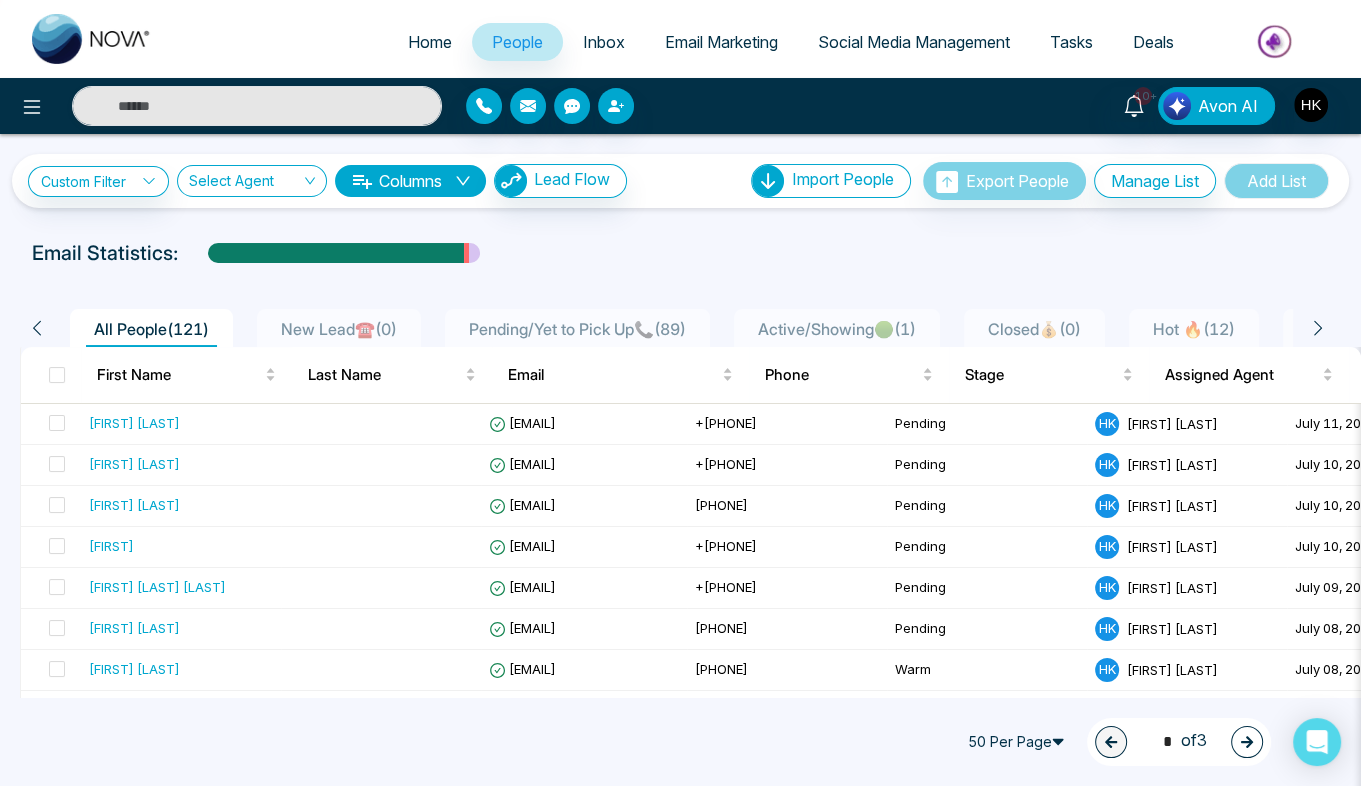click on "Active/Showing🟢  ( 1 )" at bounding box center [837, 329] 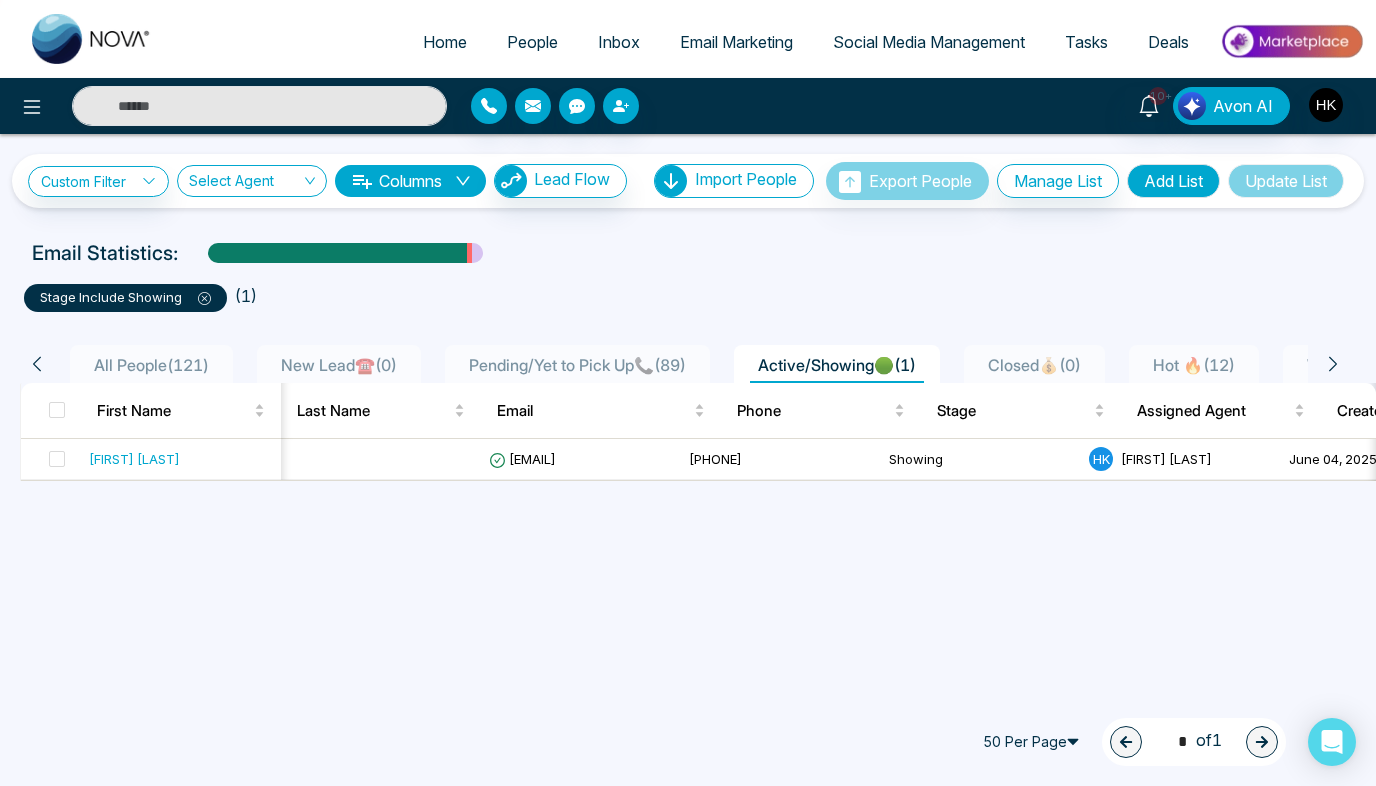 scroll, scrollTop: 0, scrollLeft: 761, axis: horizontal 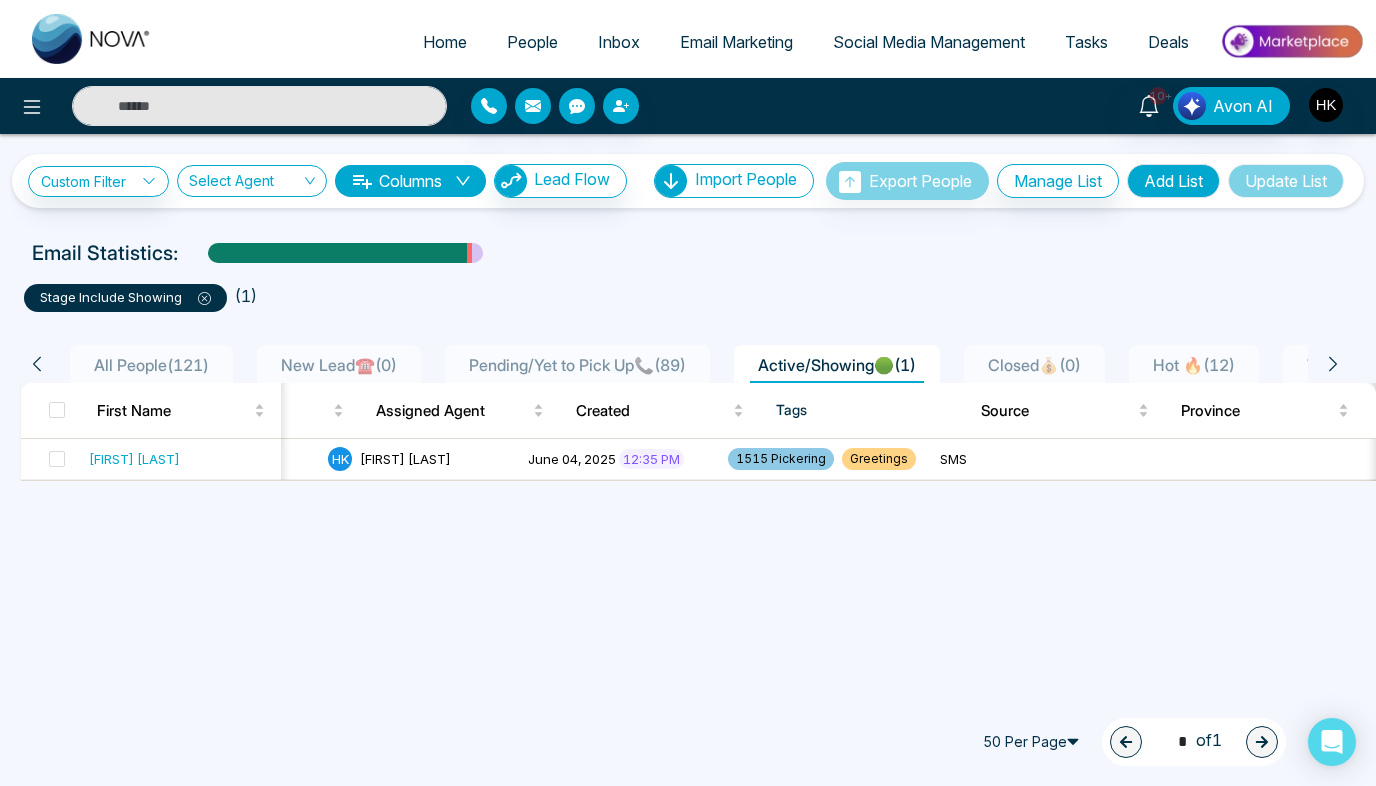 click on "Hot 🔥  ( 12 )" at bounding box center [1194, 365] 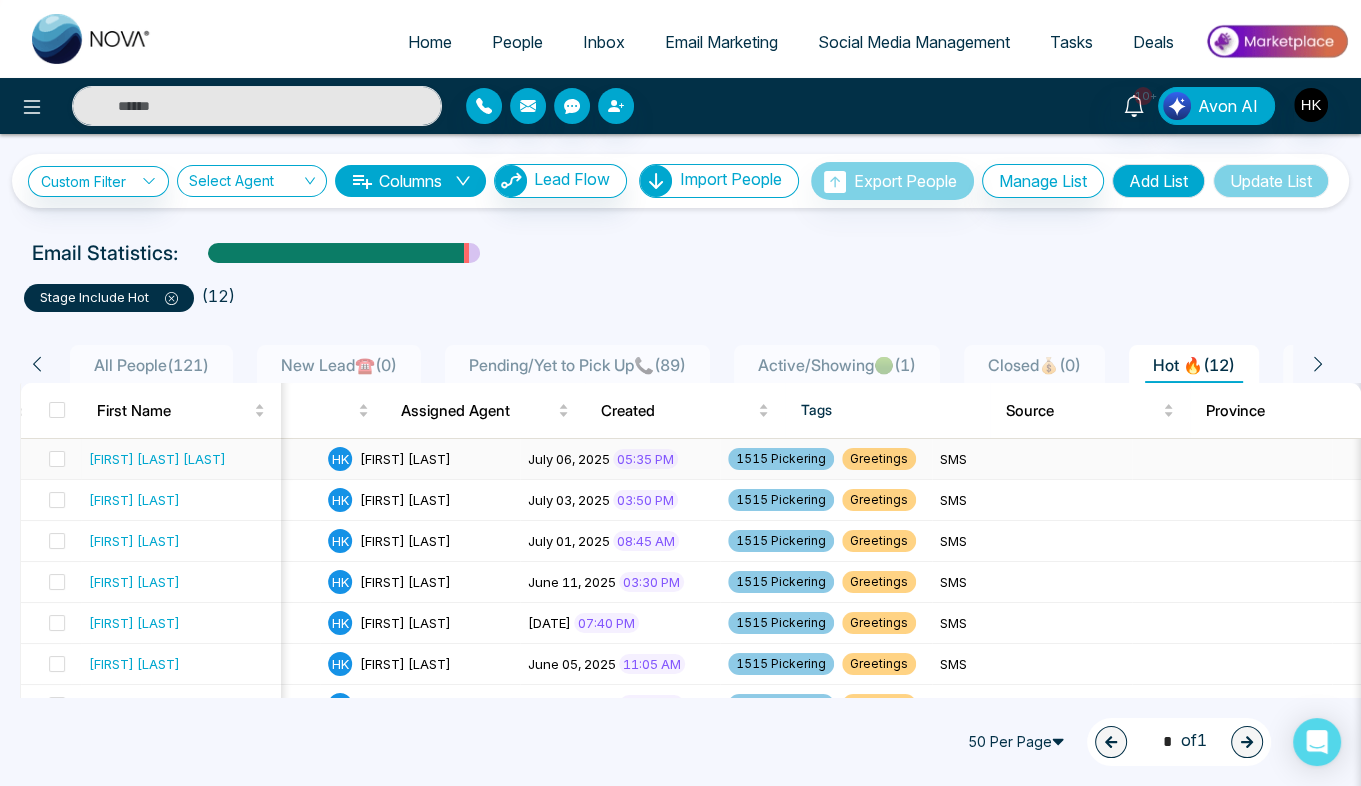 click on "[FIRST] [LAST] [LAST]" at bounding box center [157, 459] 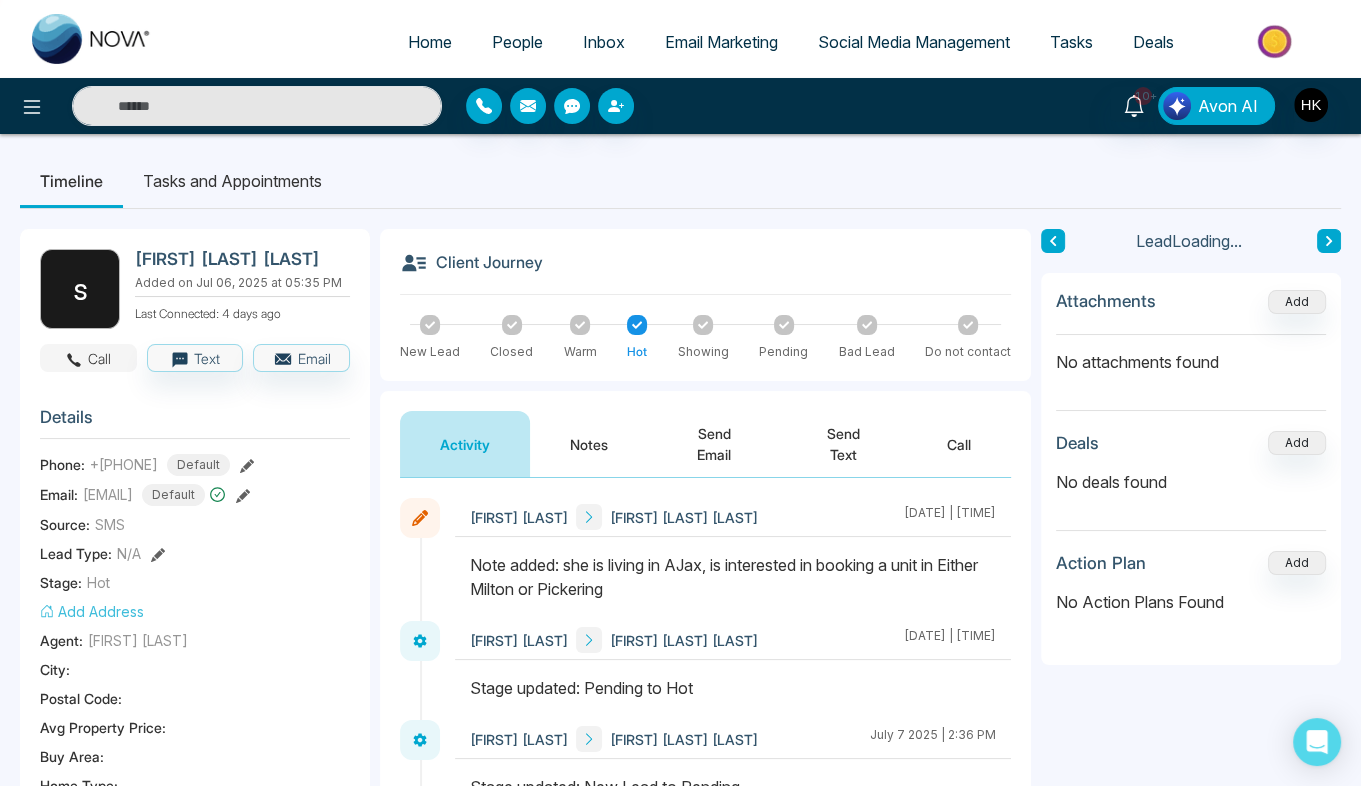click 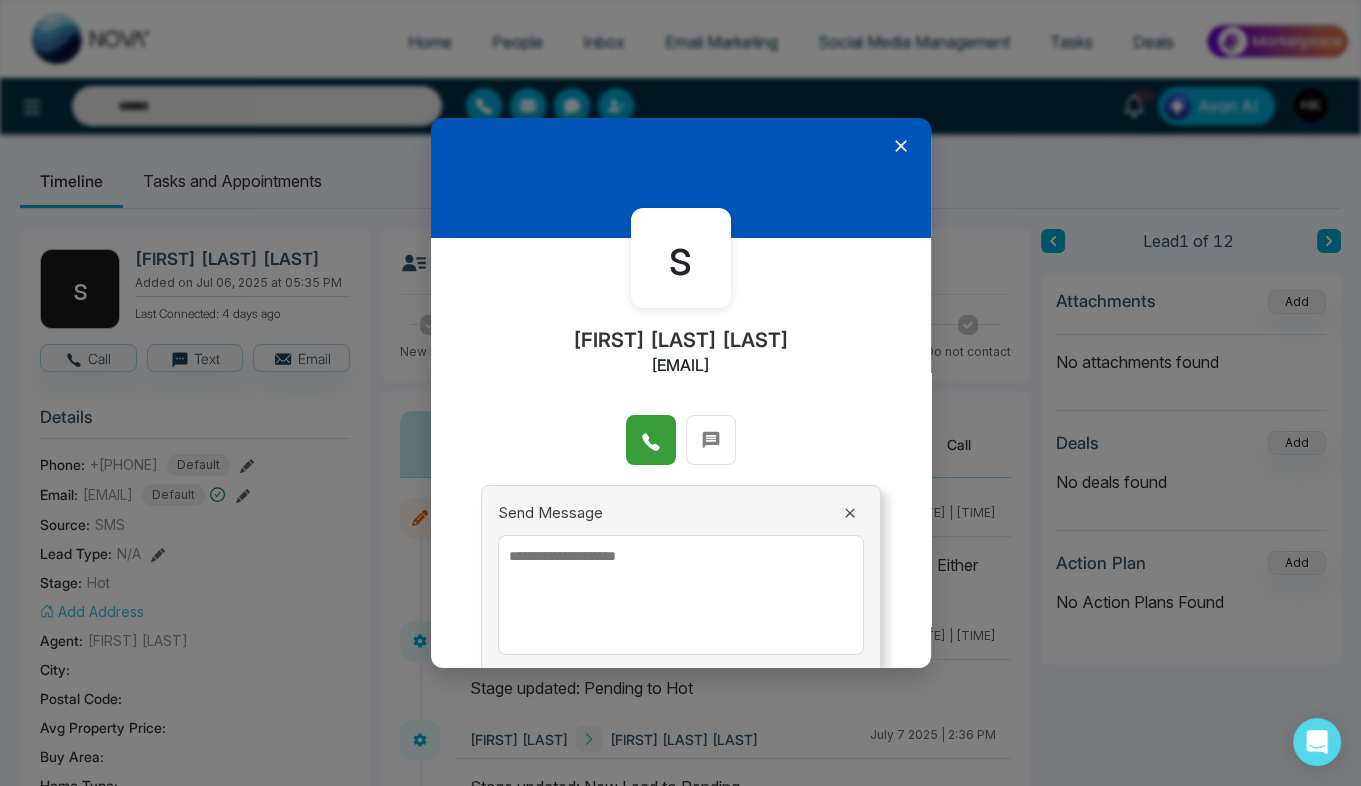 click 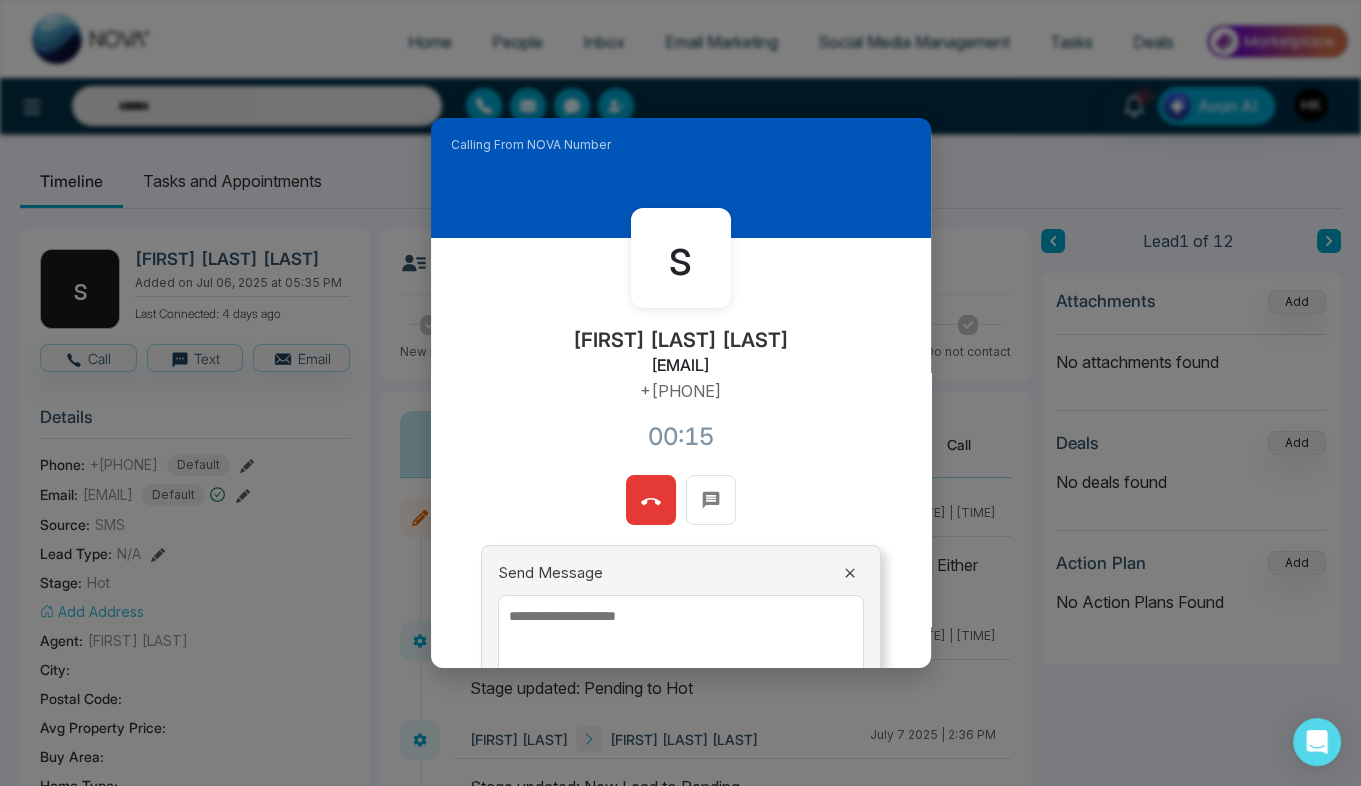 click 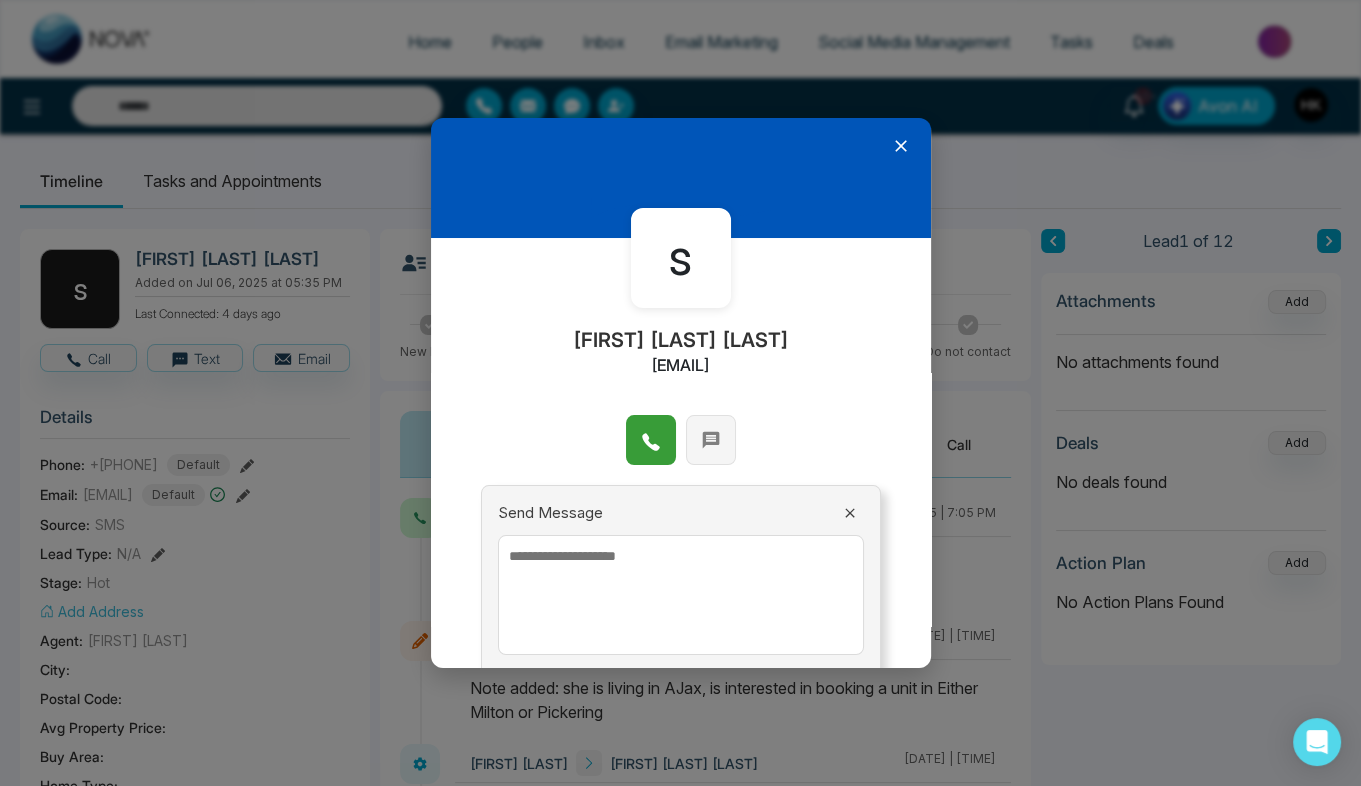 click at bounding box center [711, 438] 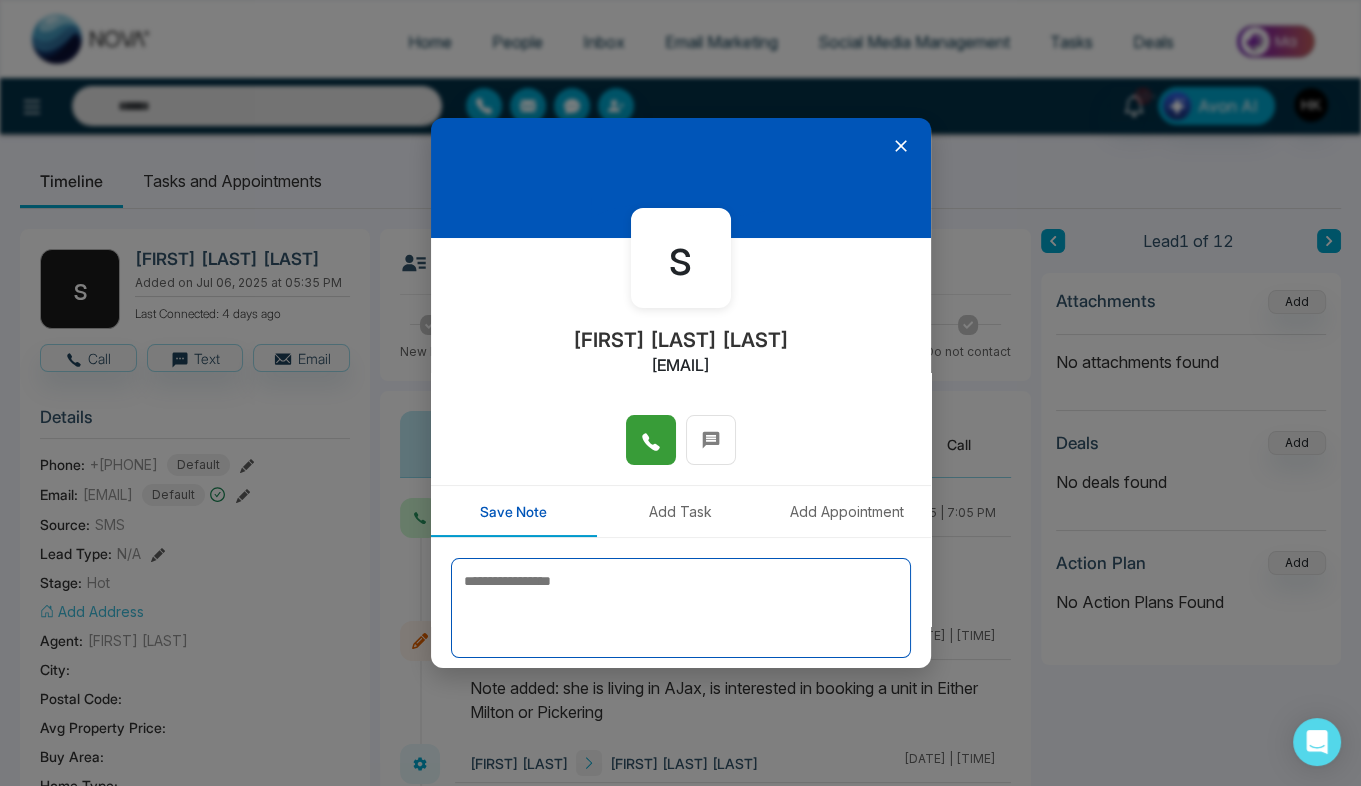 click at bounding box center (681, 608) 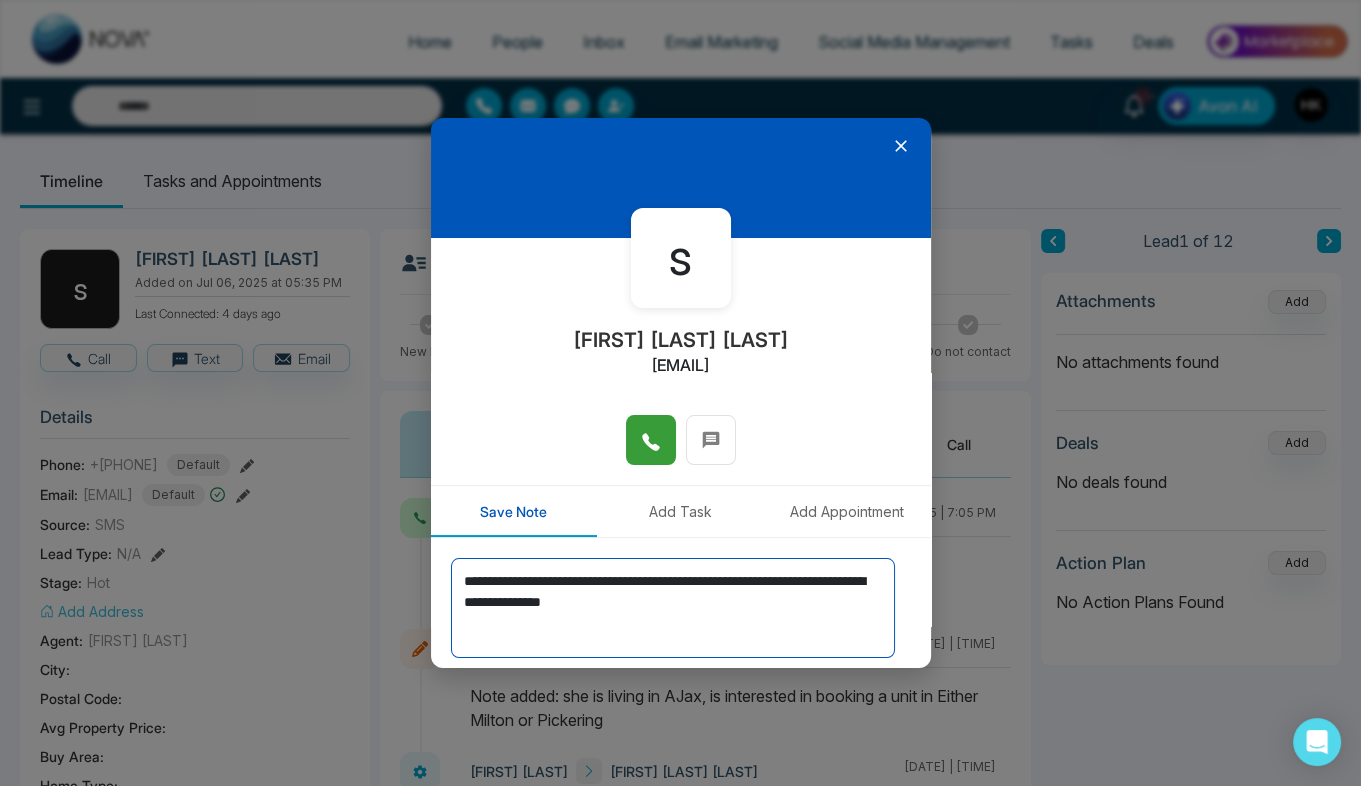 type on "**********" 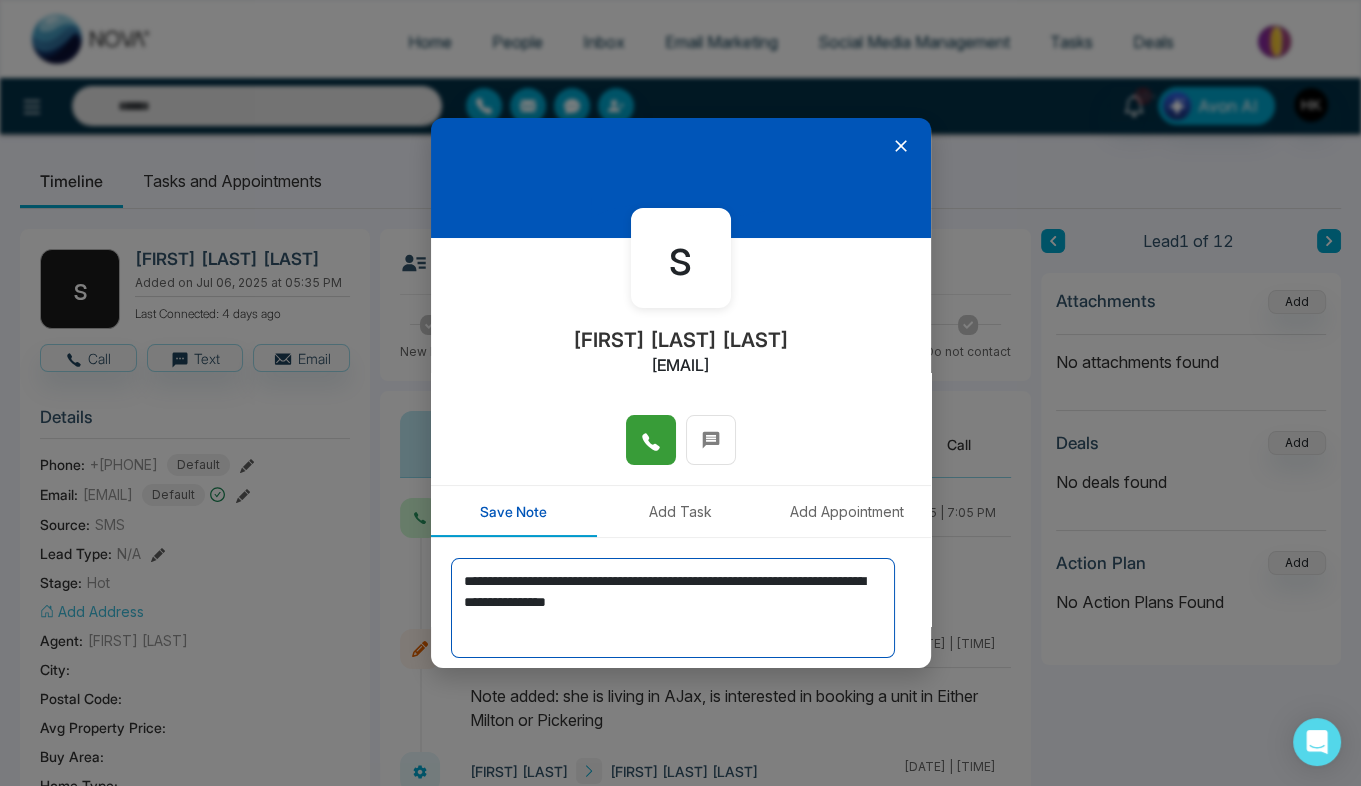 scroll, scrollTop: 70, scrollLeft: 0, axis: vertical 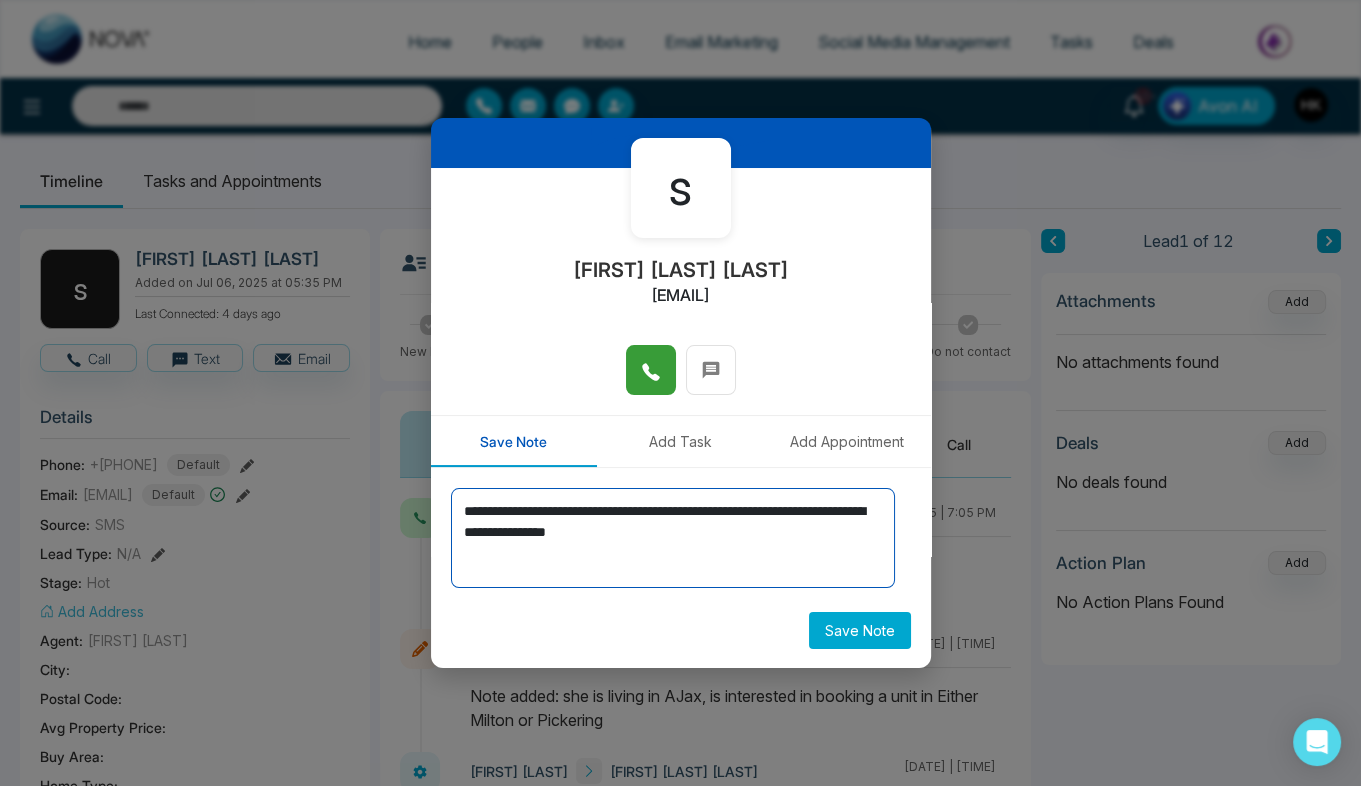 drag, startPoint x: 710, startPoint y: 518, endPoint x: 434, endPoint y: 479, distance: 278.74182 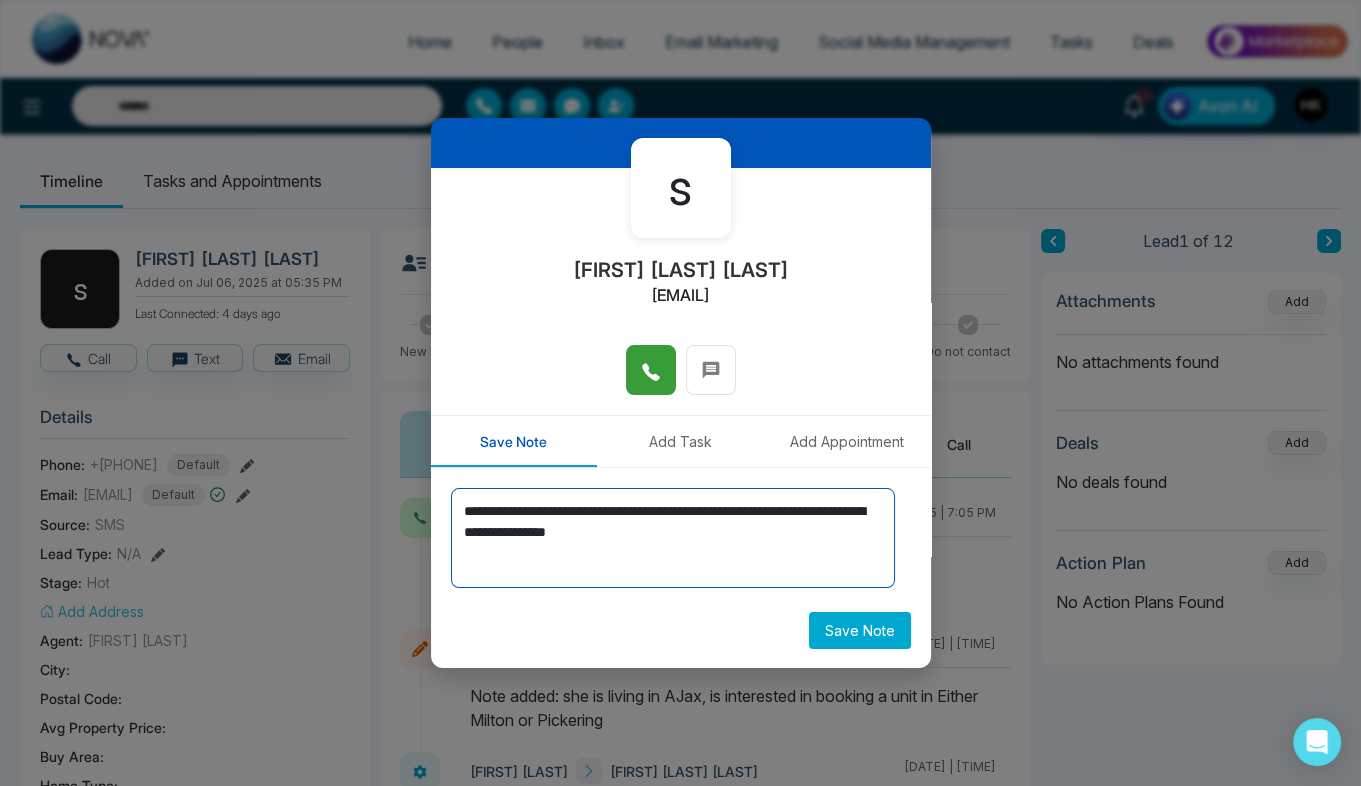 click on "**********" at bounding box center (681, 568) 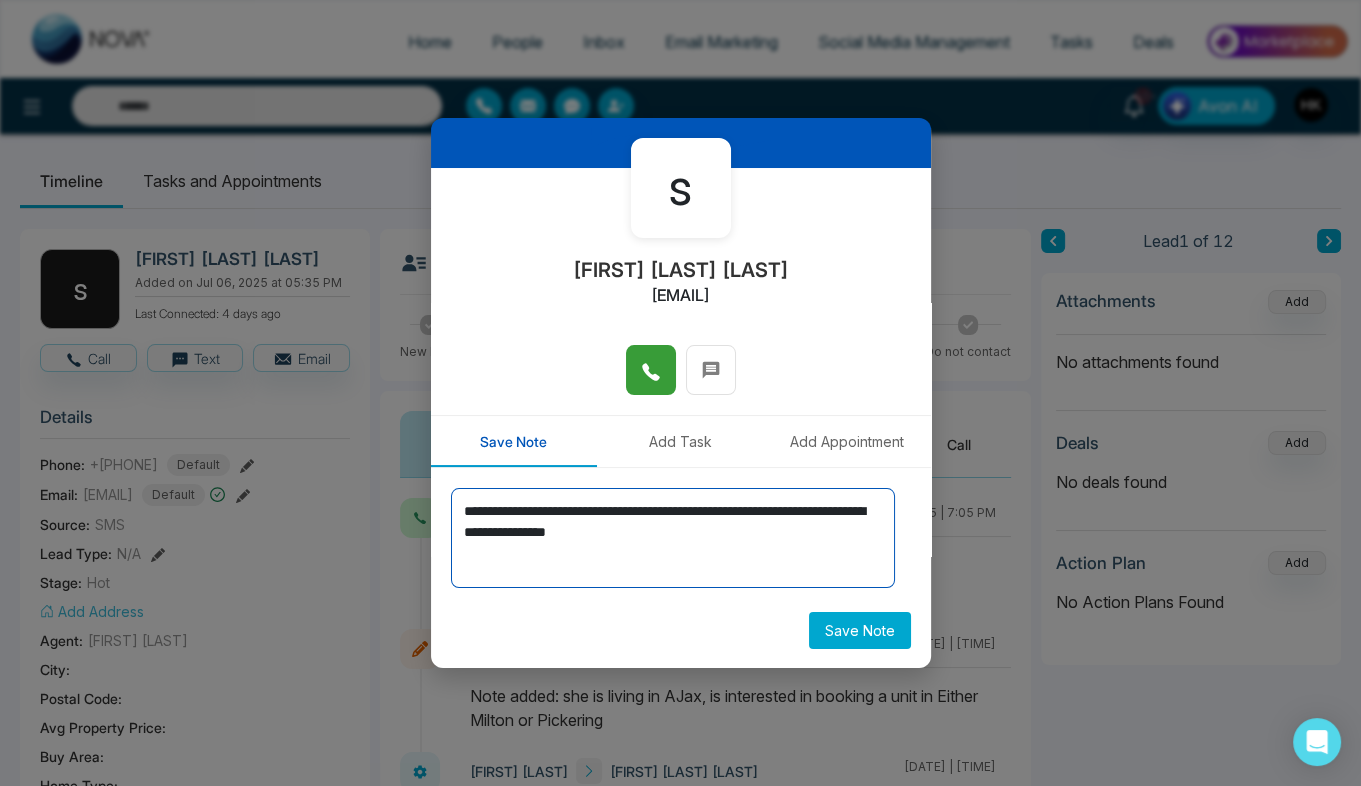 click on "**********" at bounding box center (673, 538) 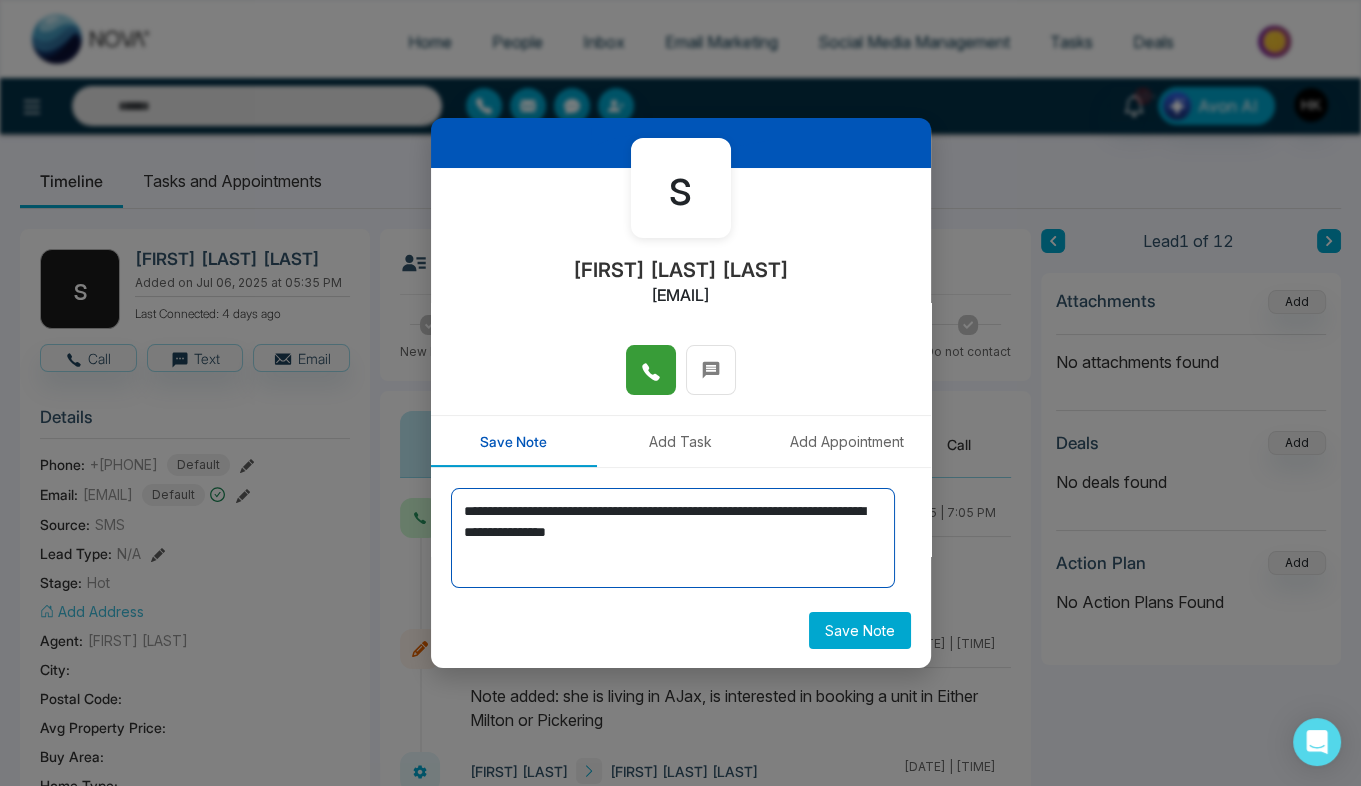 drag, startPoint x: 722, startPoint y: 547, endPoint x: 440, endPoint y: 493, distance: 287.12366 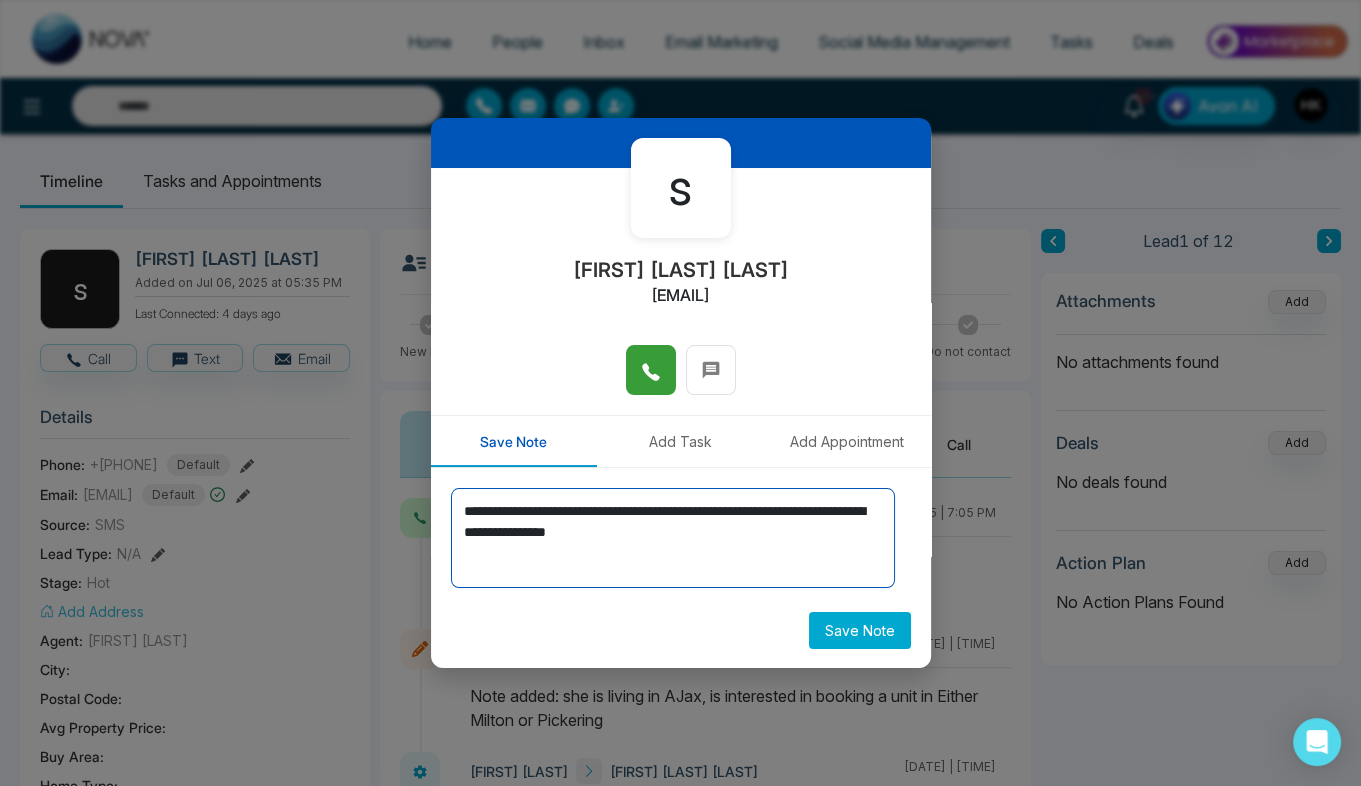 click on "**********" at bounding box center [681, 568] 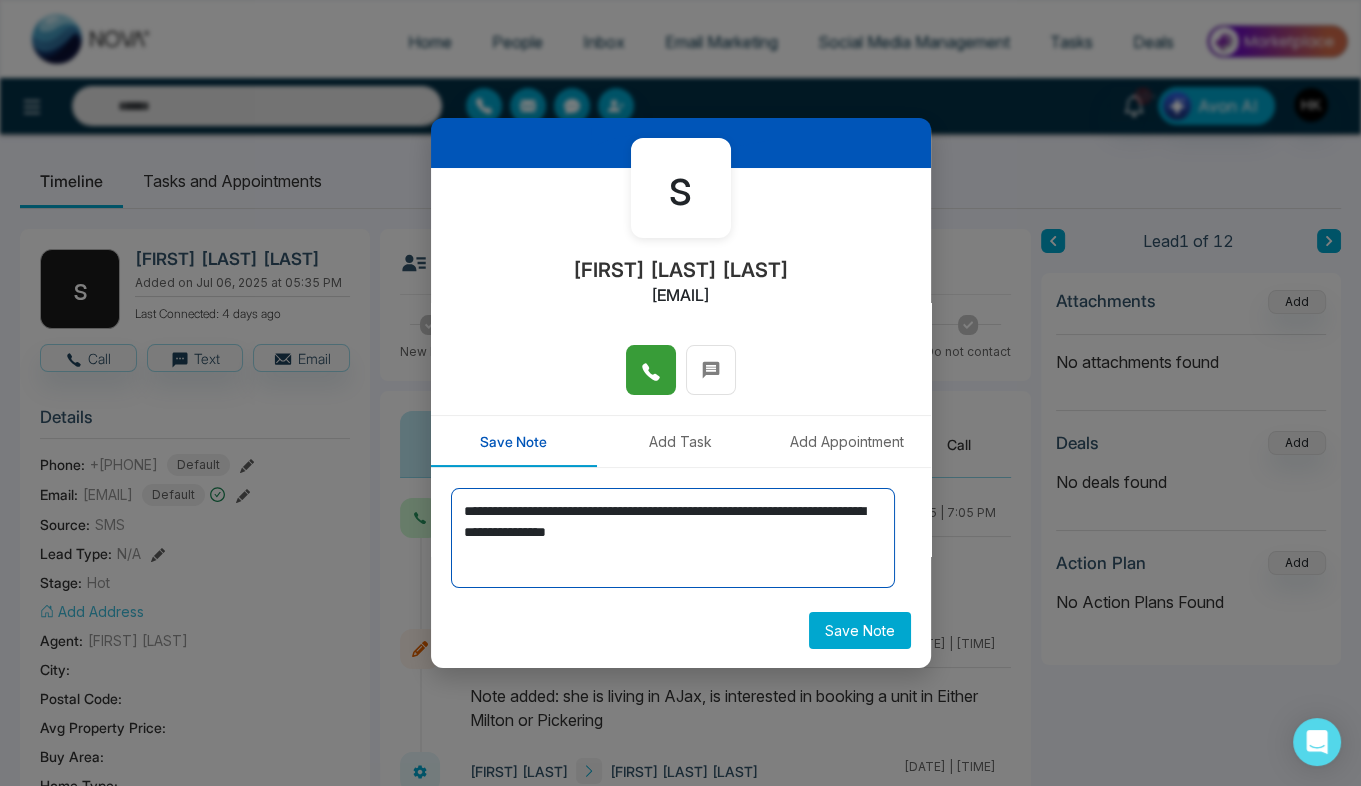 type 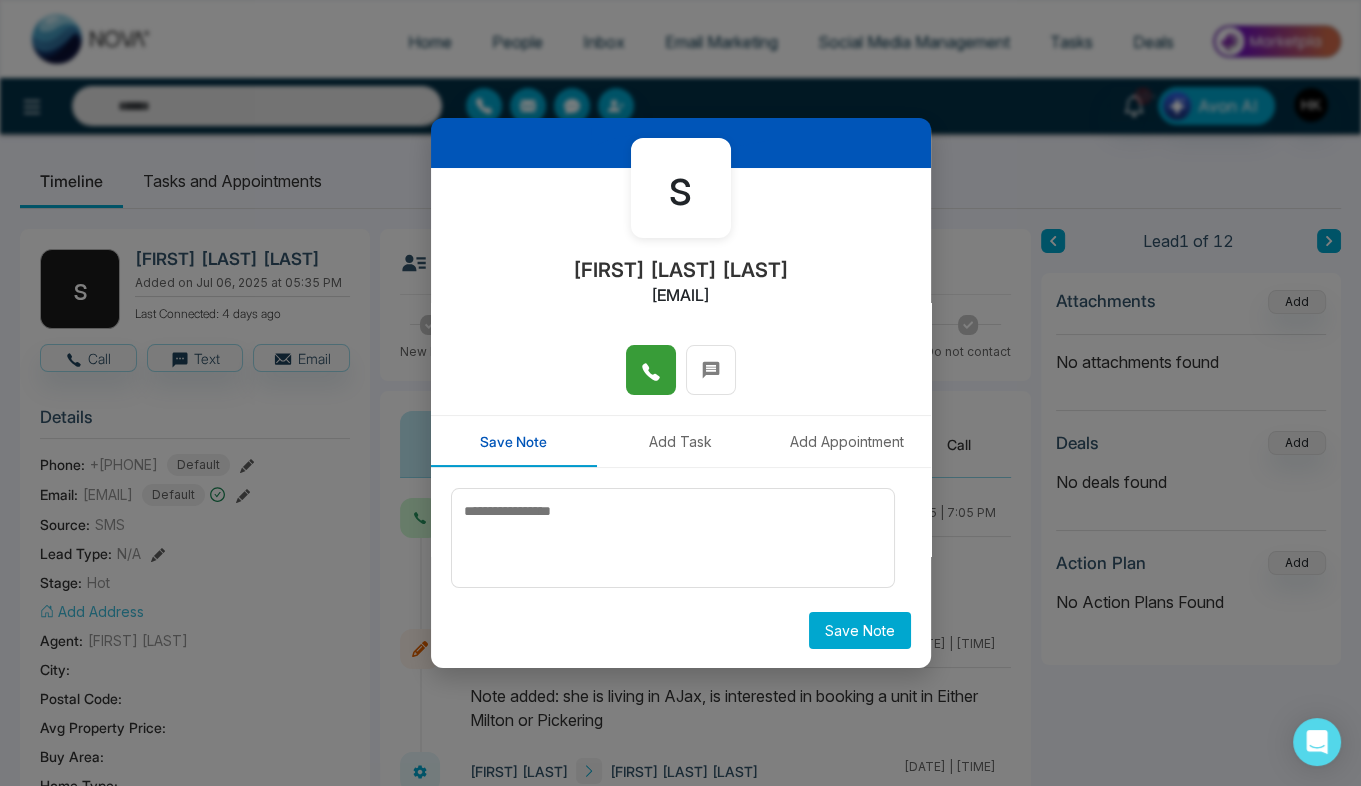 click on "Add Task" at bounding box center (680, 441) 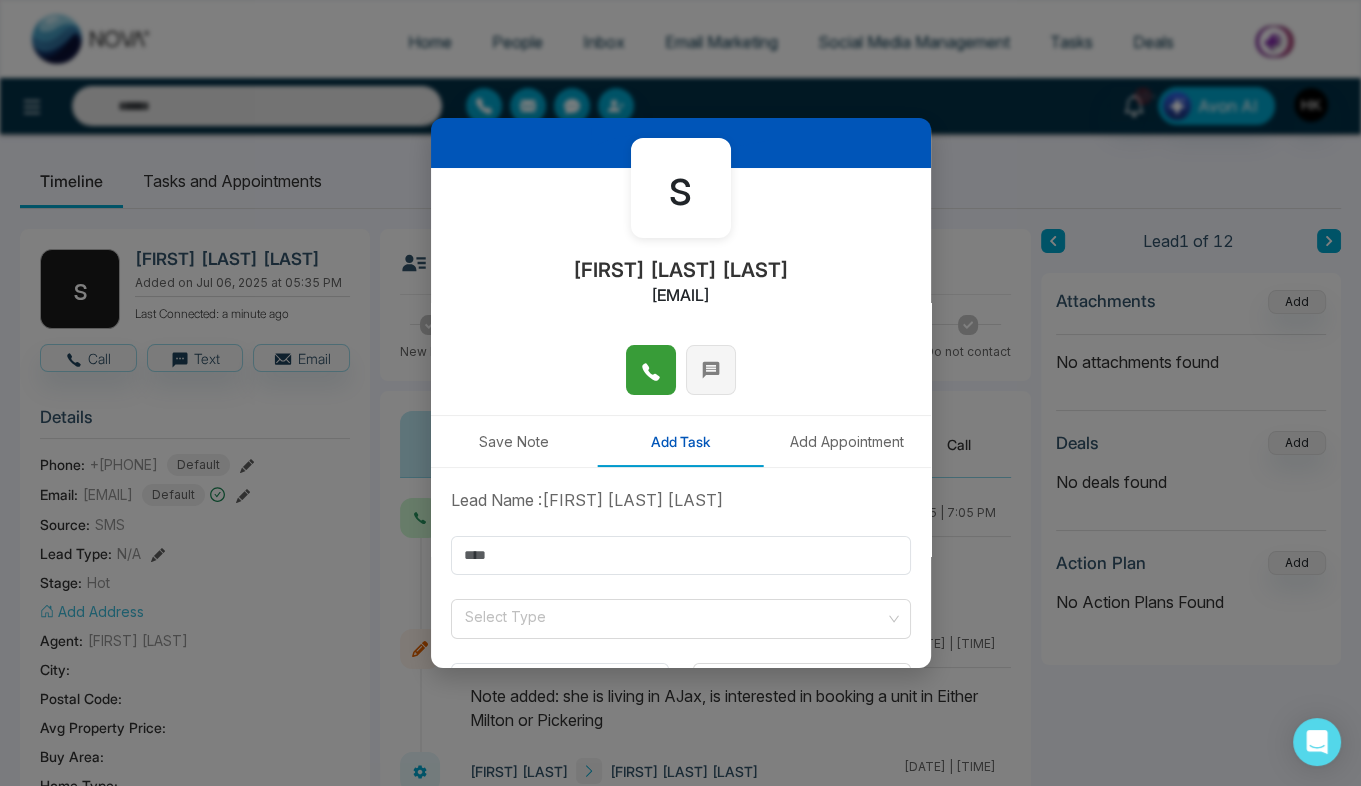 click at bounding box center [711, 370] 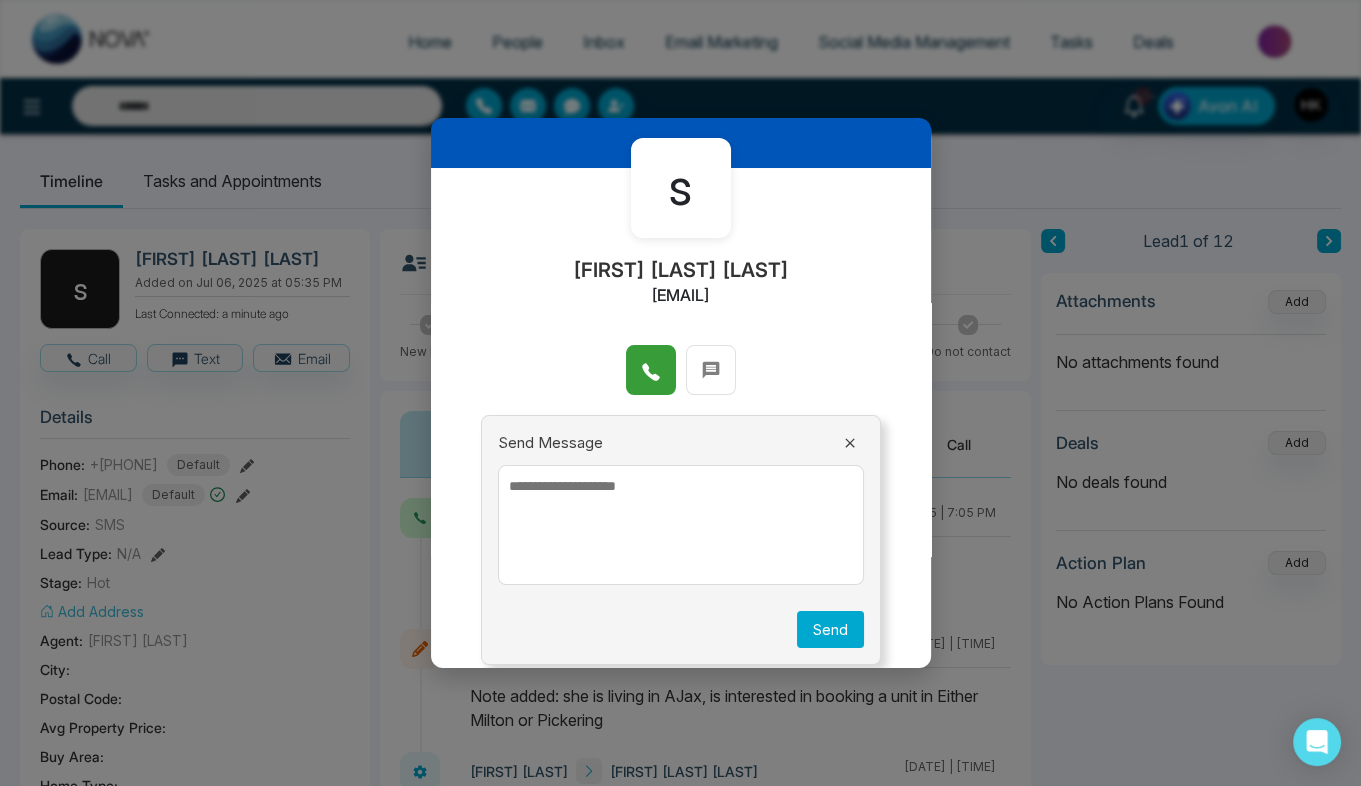 click at bounding box center [681, 525] 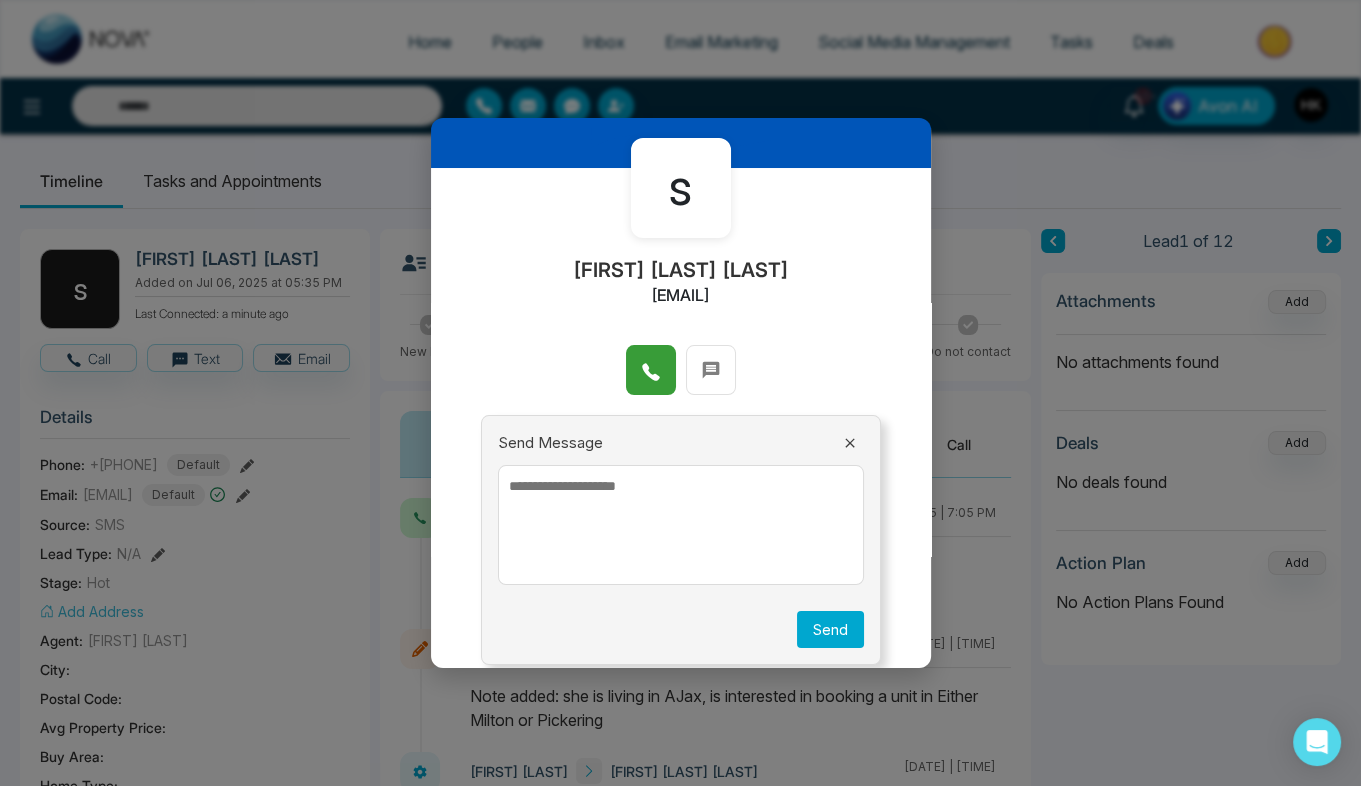 paste on "**********" 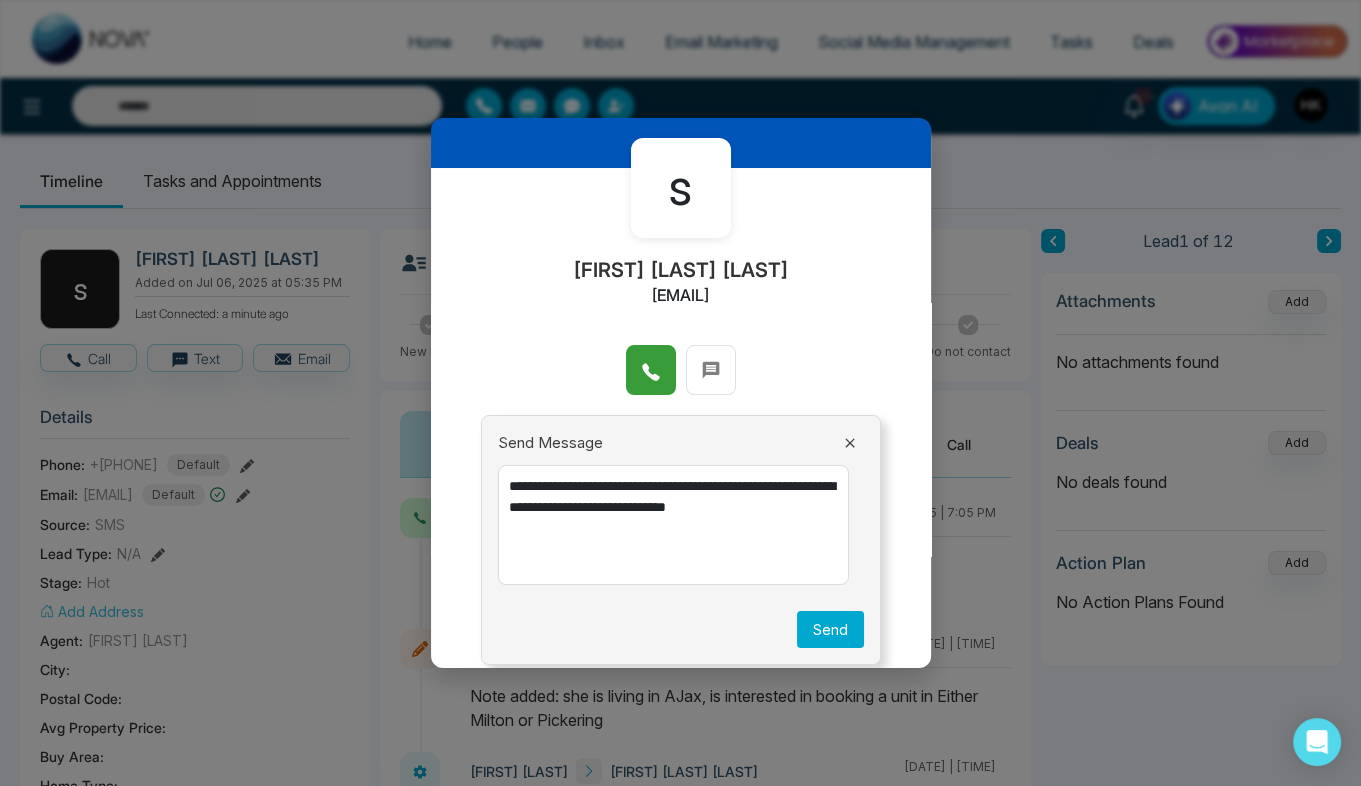 type on "**********" 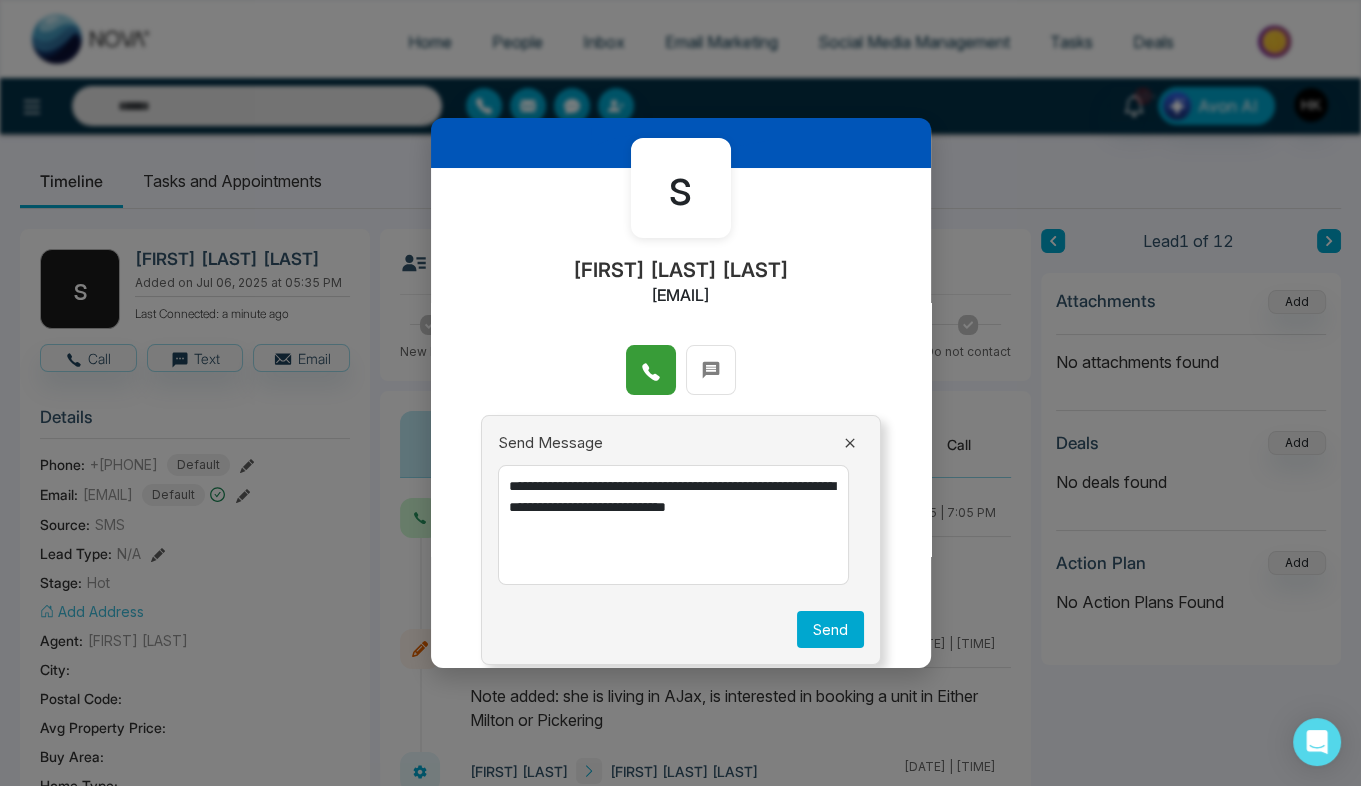 click on "Send" at bounding box center (830, 629) 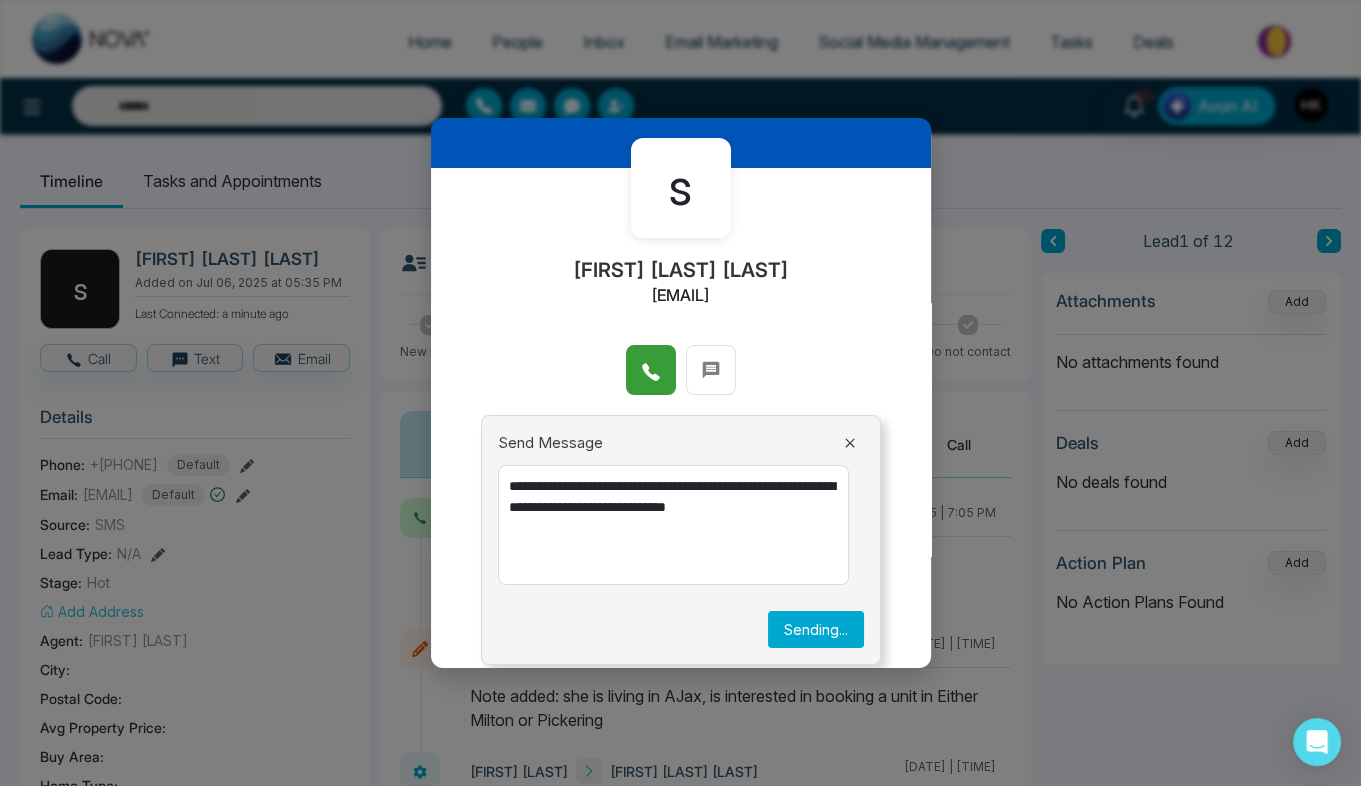 type 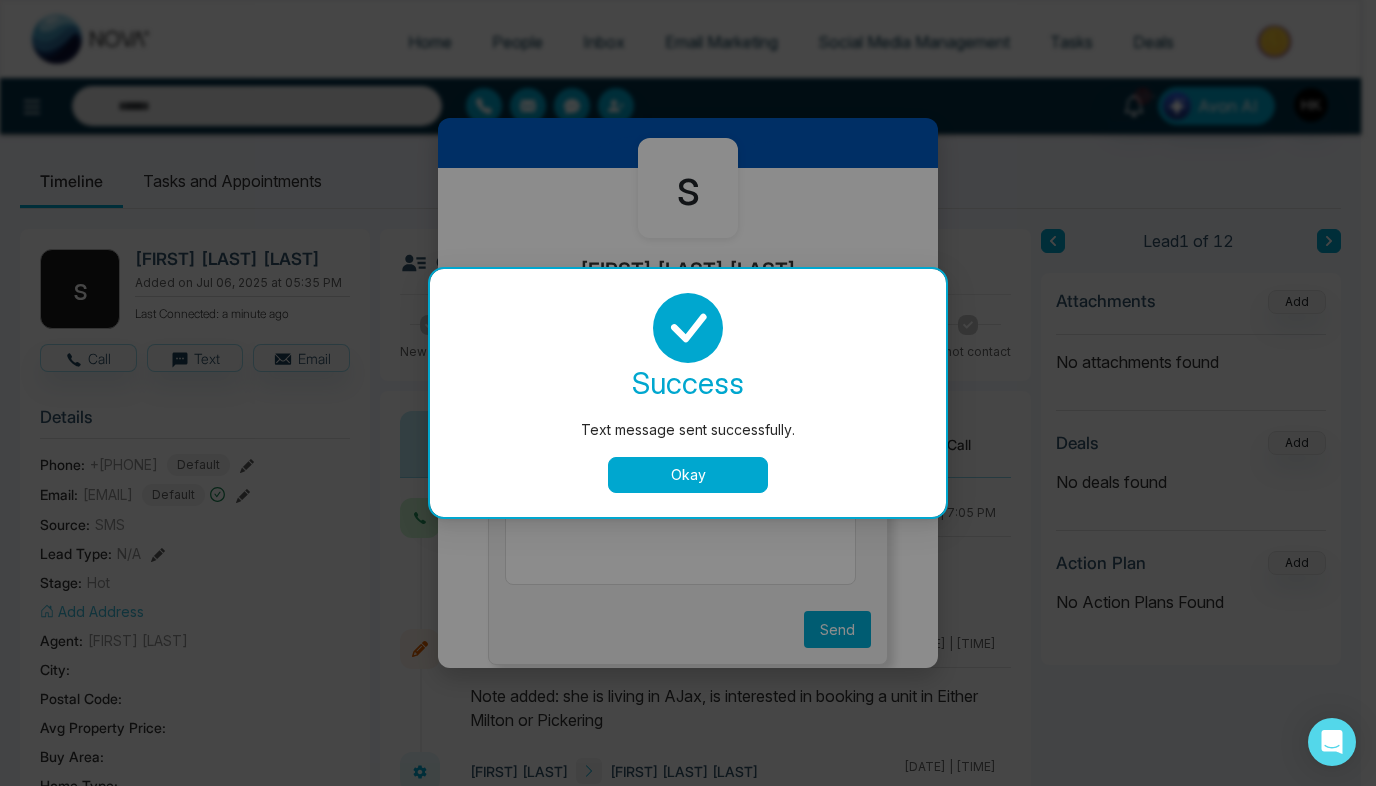 click on "Okay" at bounding box center [688, 475] 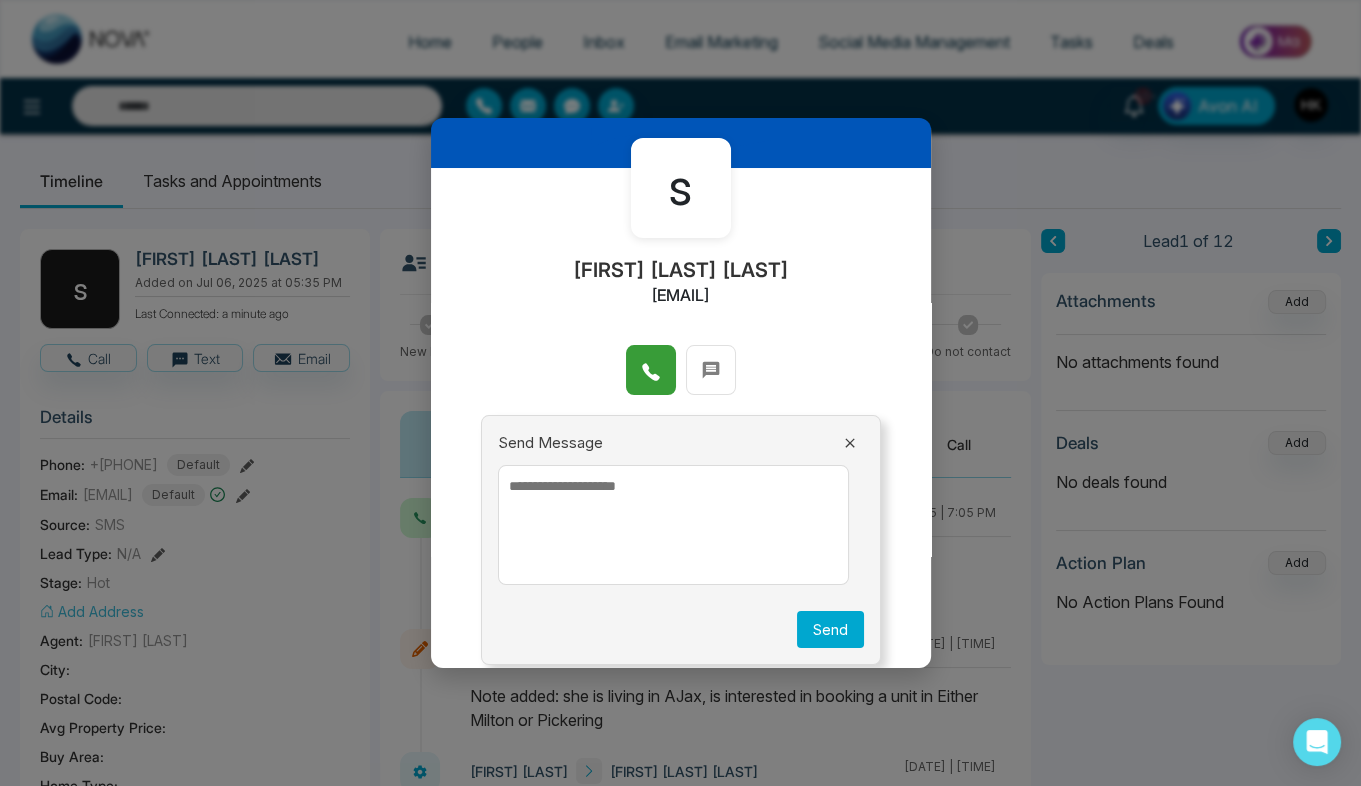 scroll, scrollTop: 0, scrollLeft: 0, axis: both 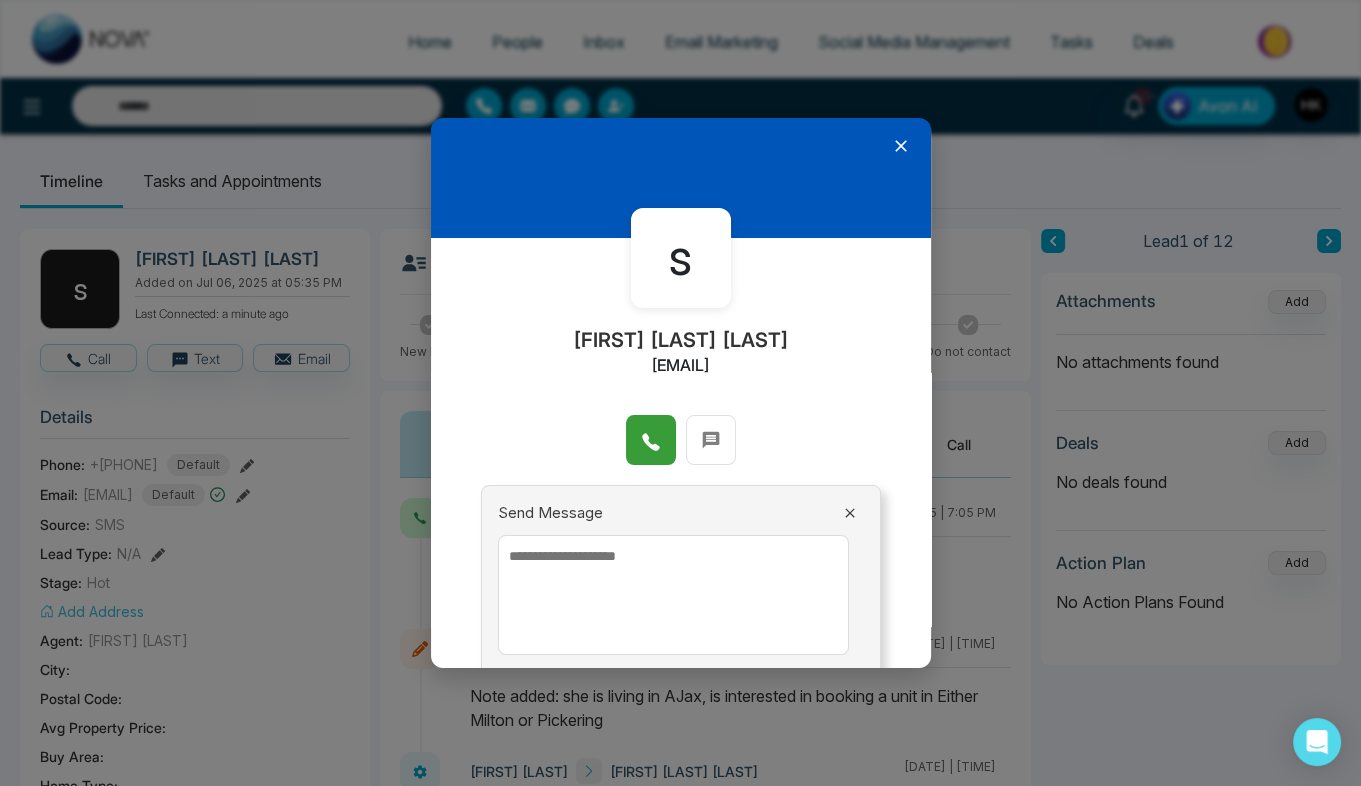 click 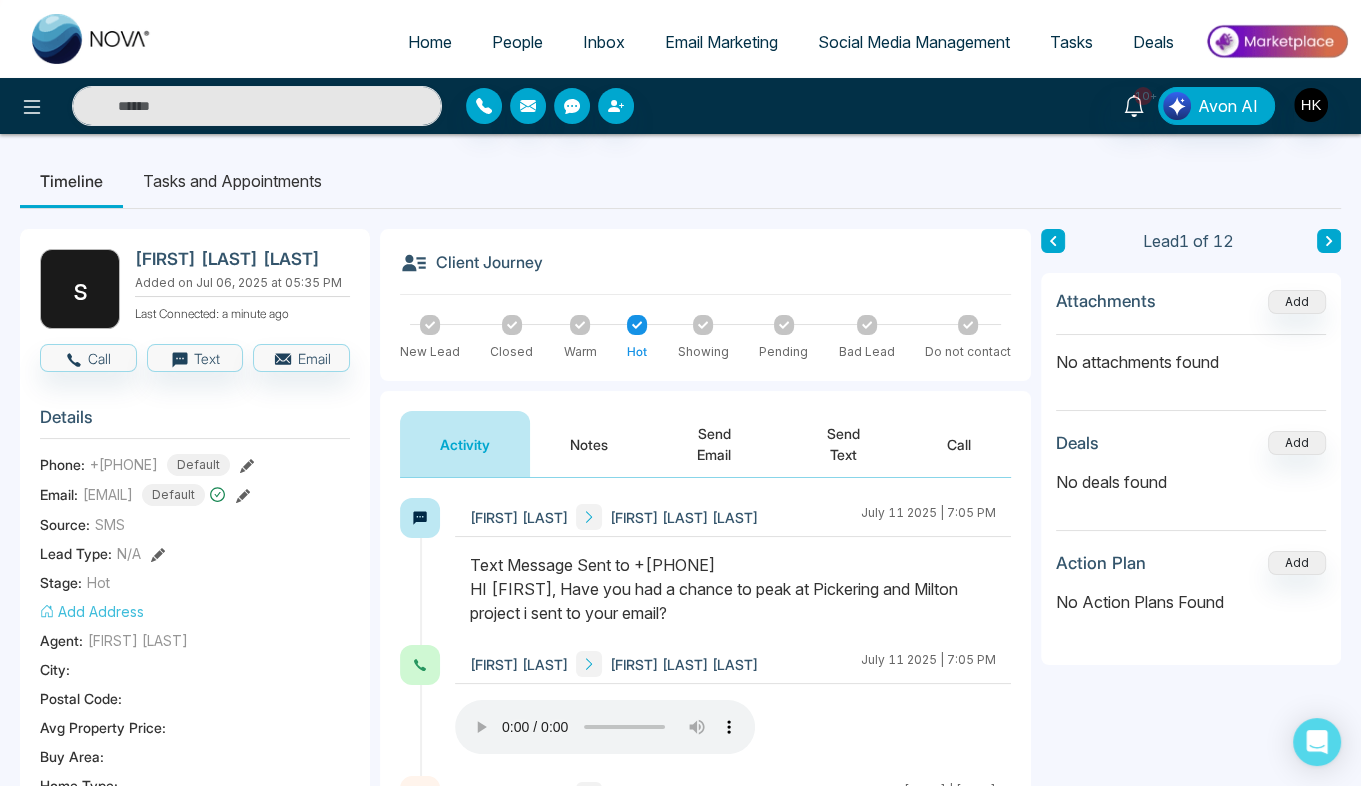 click 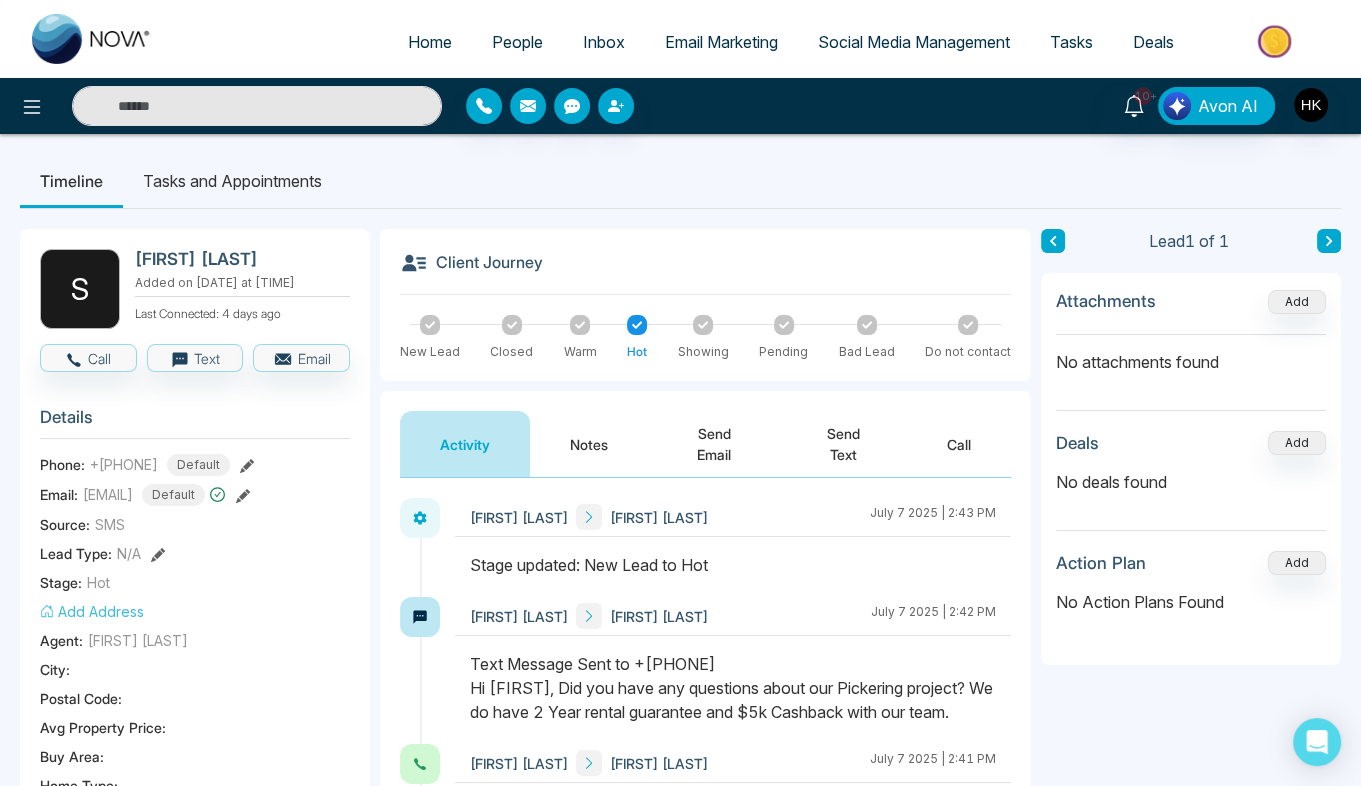 click on "Text Message Sent to +[PHONE]  Hi [FIRST], Did you have any questions about our Pickering project? We do have 2 Year rental guarantee and $5k Cashback with our team." at bounding box center [733, 688] 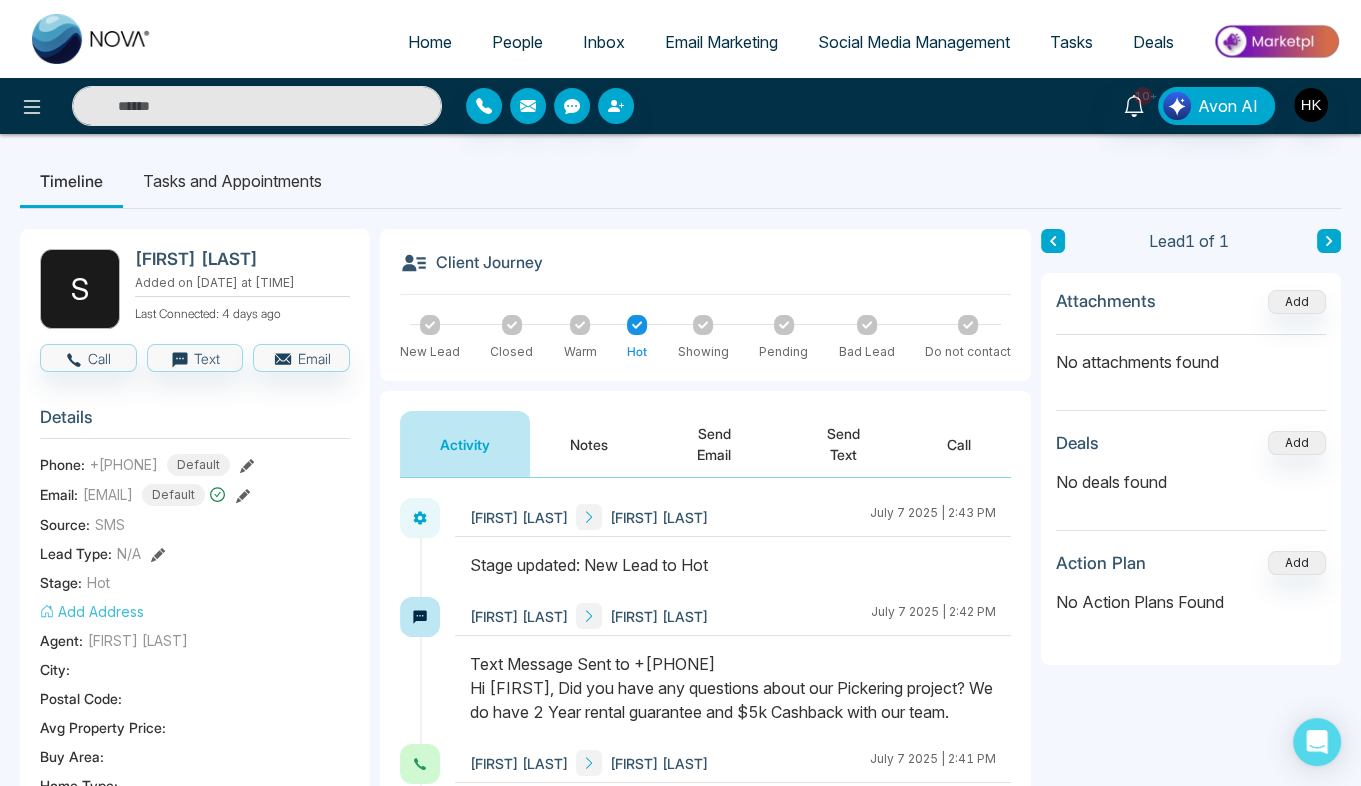 drag, startPoint x: 757, startPoint y: 685, endPoint x: 779, endPoint y: 735, distance: 54.626 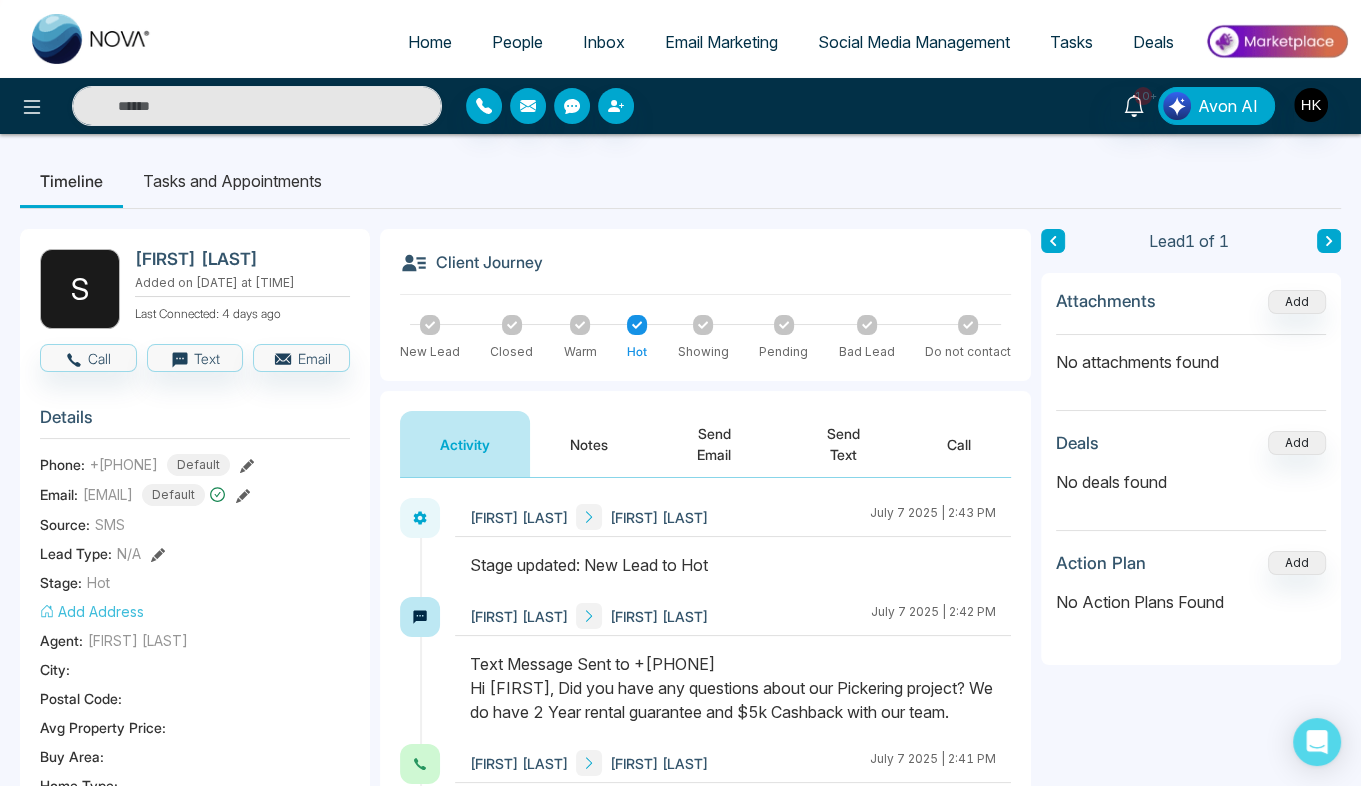 click on "Text Message Sent to +[PHONE]  Hi [FIRST], Did you have any questions about our Pickering project? We do have 2 Year rental guarantee and $5k Cashback with our team." at bounding box center [733, 688] 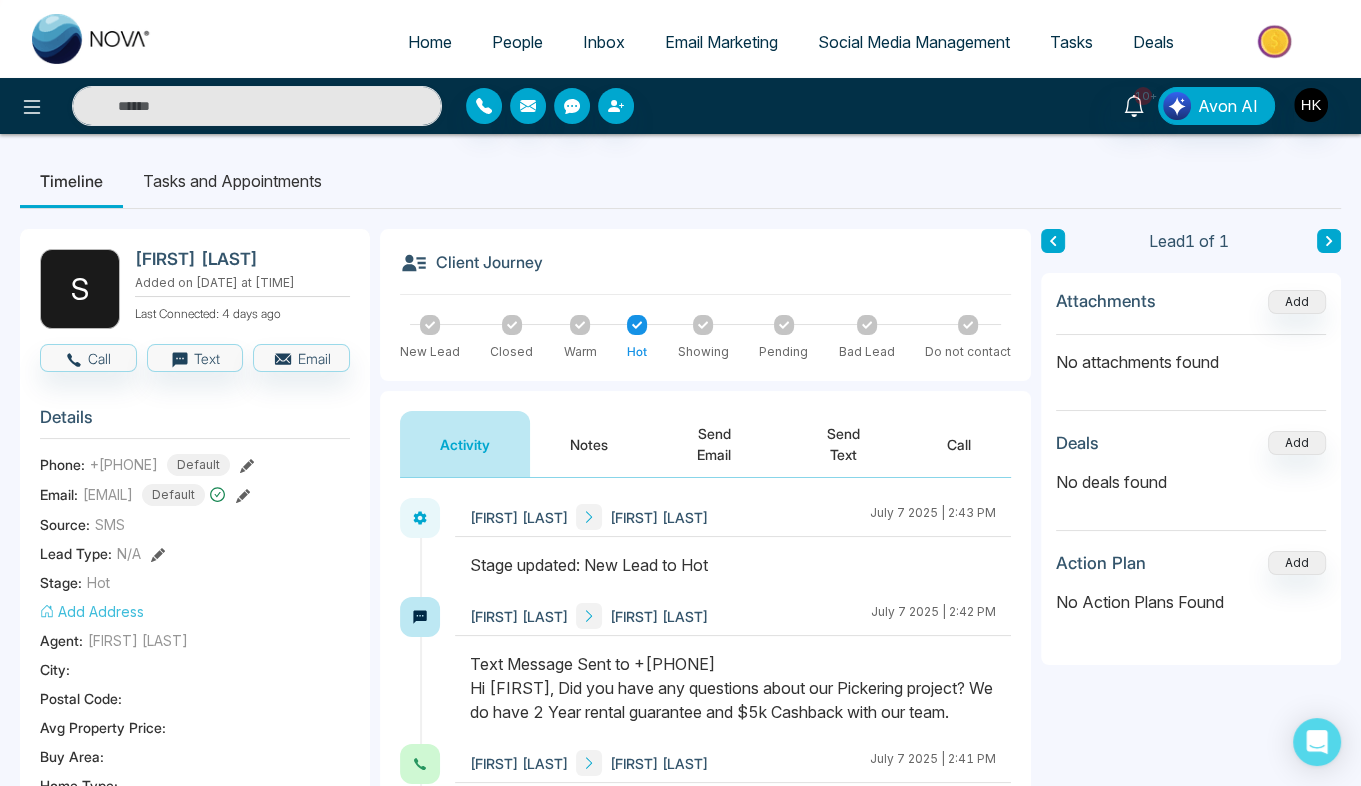 click on "Text Message Sent to +[PHONE]  Hi [FIRST], Did you have any questions about our Pickering project? We do have 2 Year rental guarantee and $5k Cashback with our team." at bounding box center (733, 688) 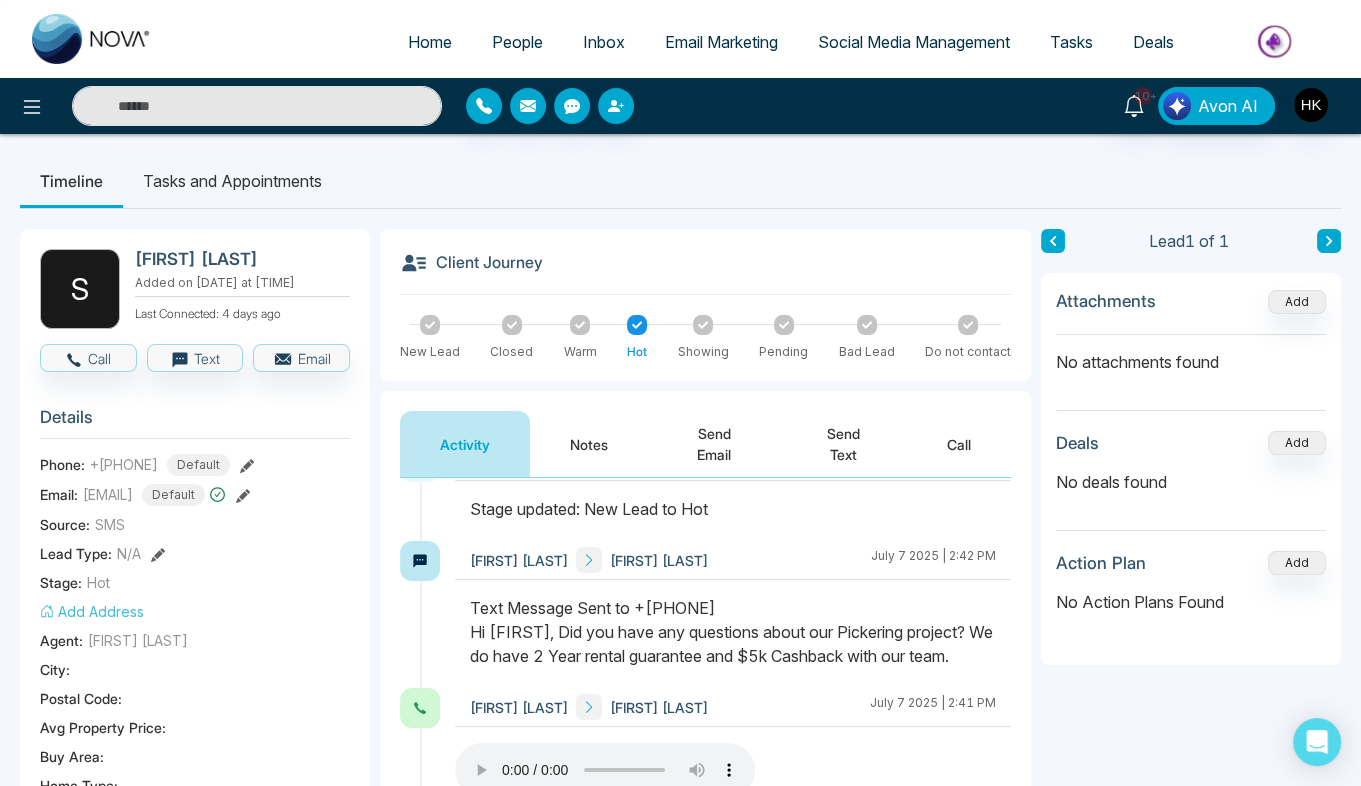 scroll, scrollTop: 56, scrollLeft: 0, axis: vertical 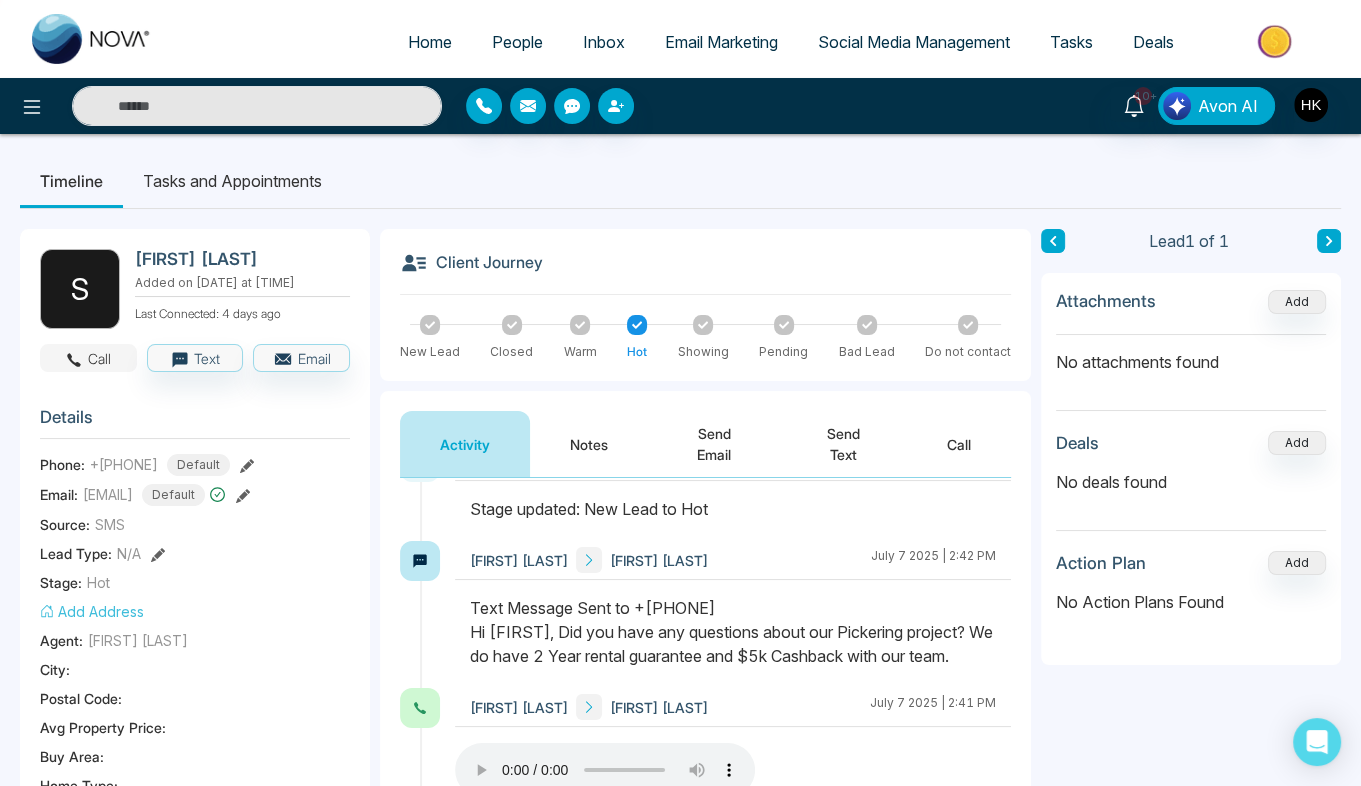 click on "Call" at bounding box center (88, 358) 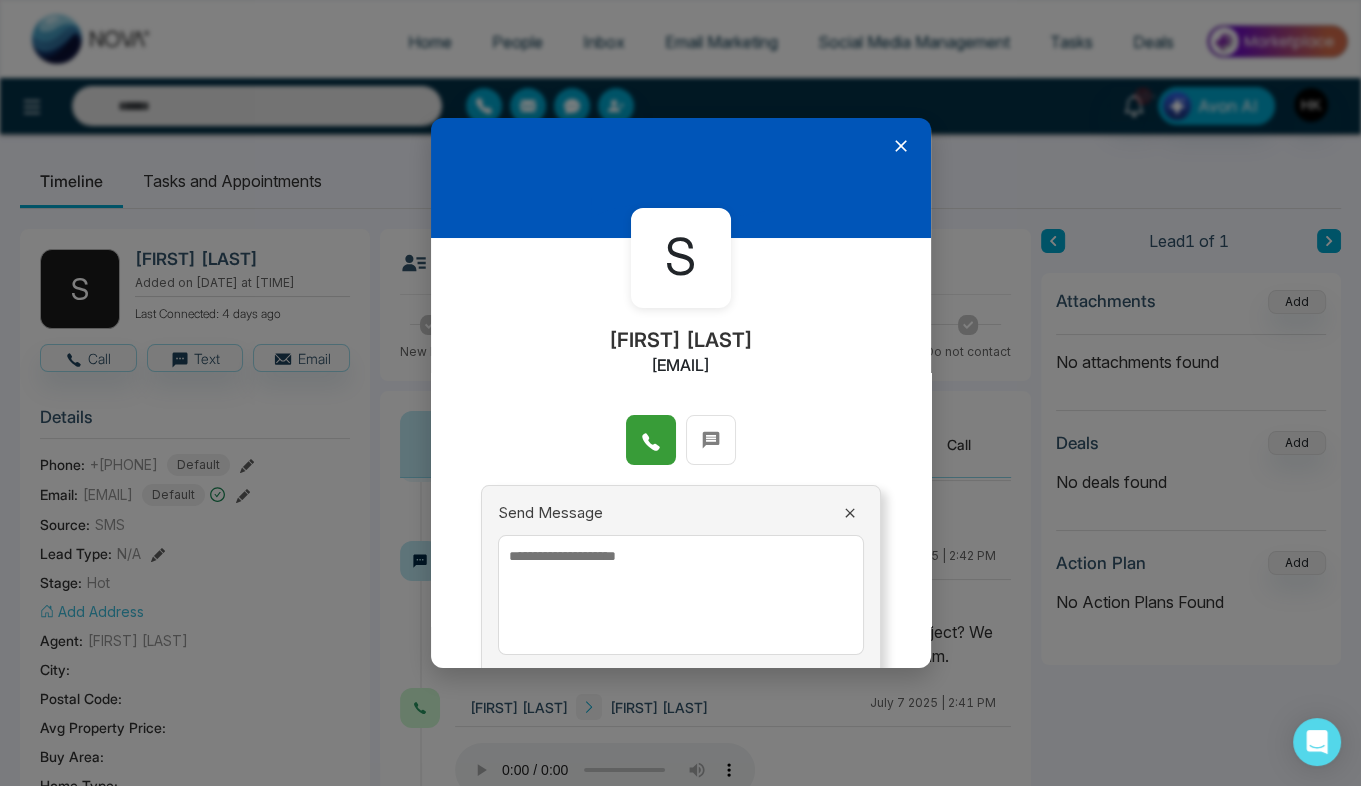 click 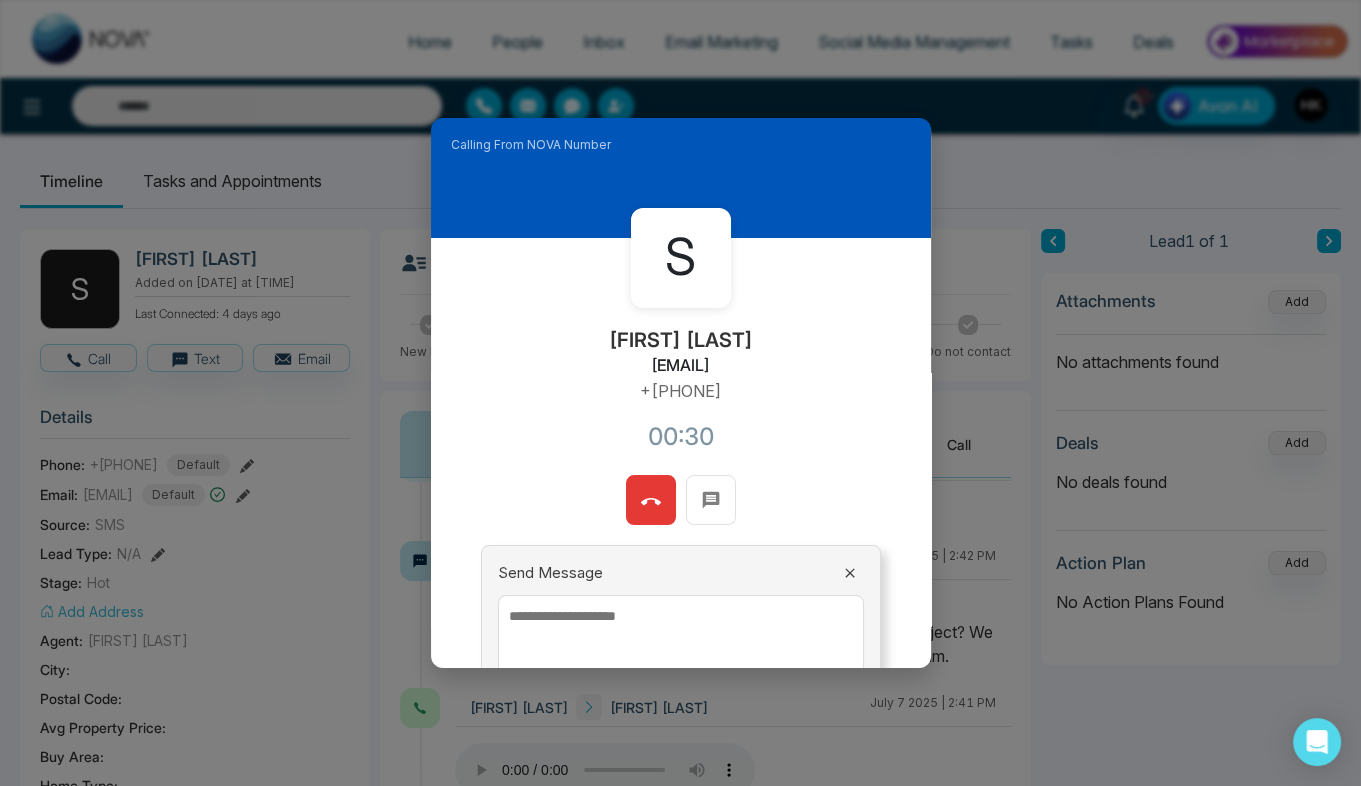 click at bounding box center [651, 500] 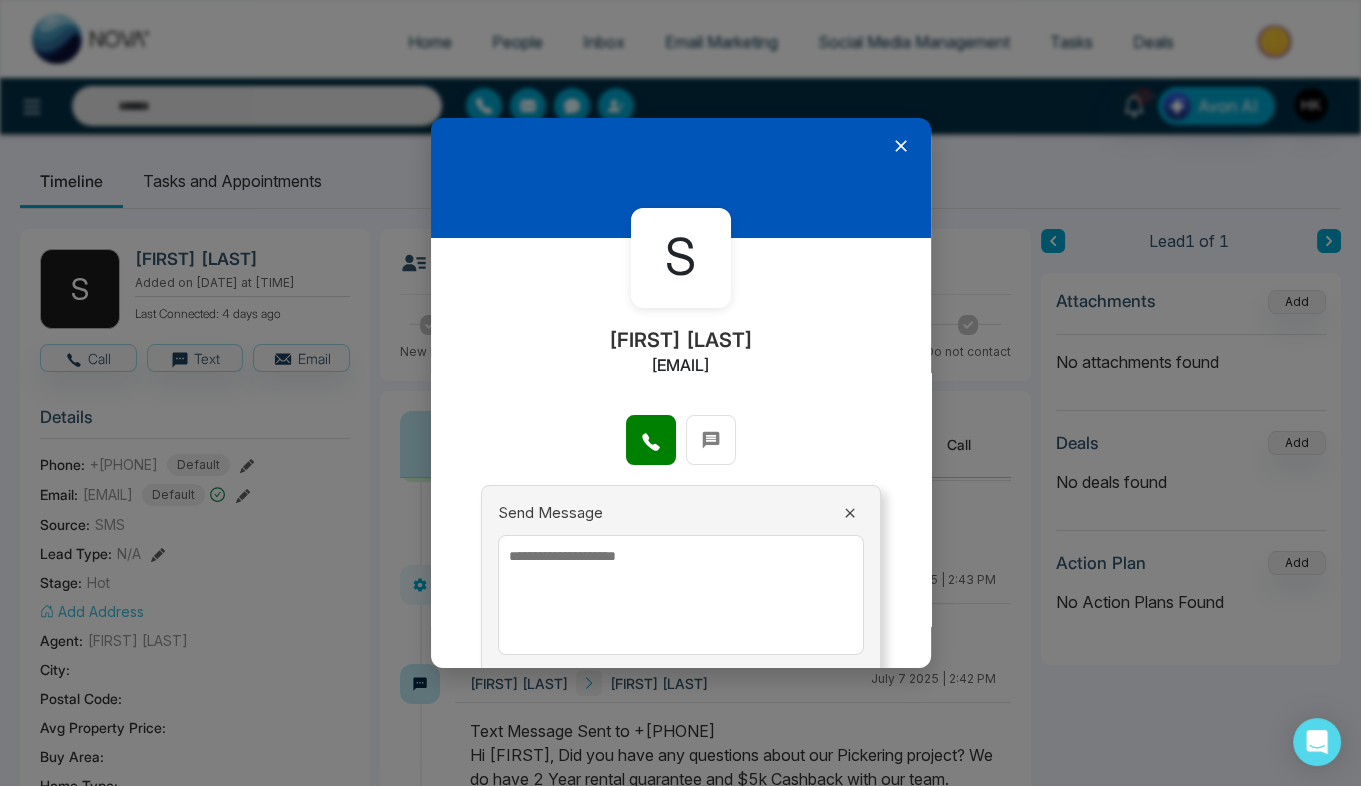 click 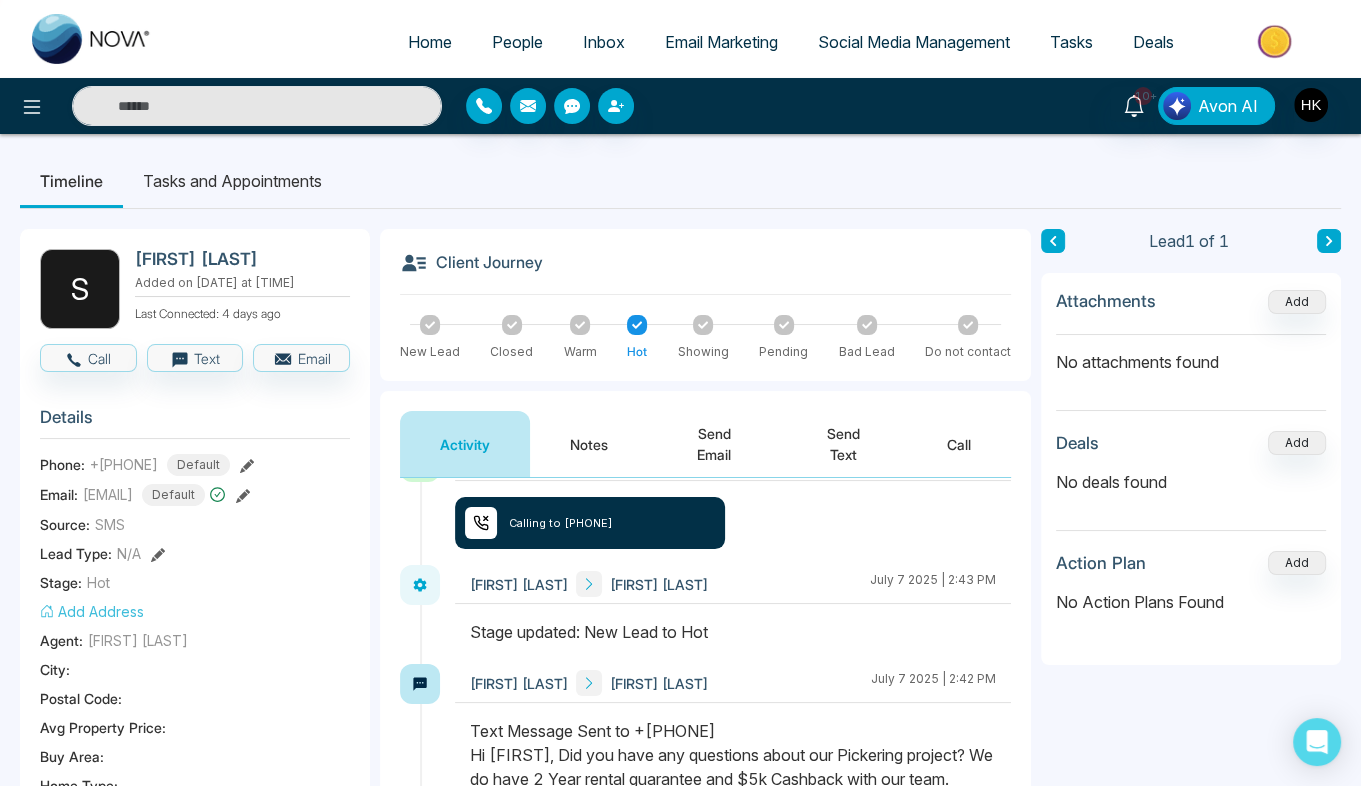 click on "Send Text" at bounding box center (843, 444) 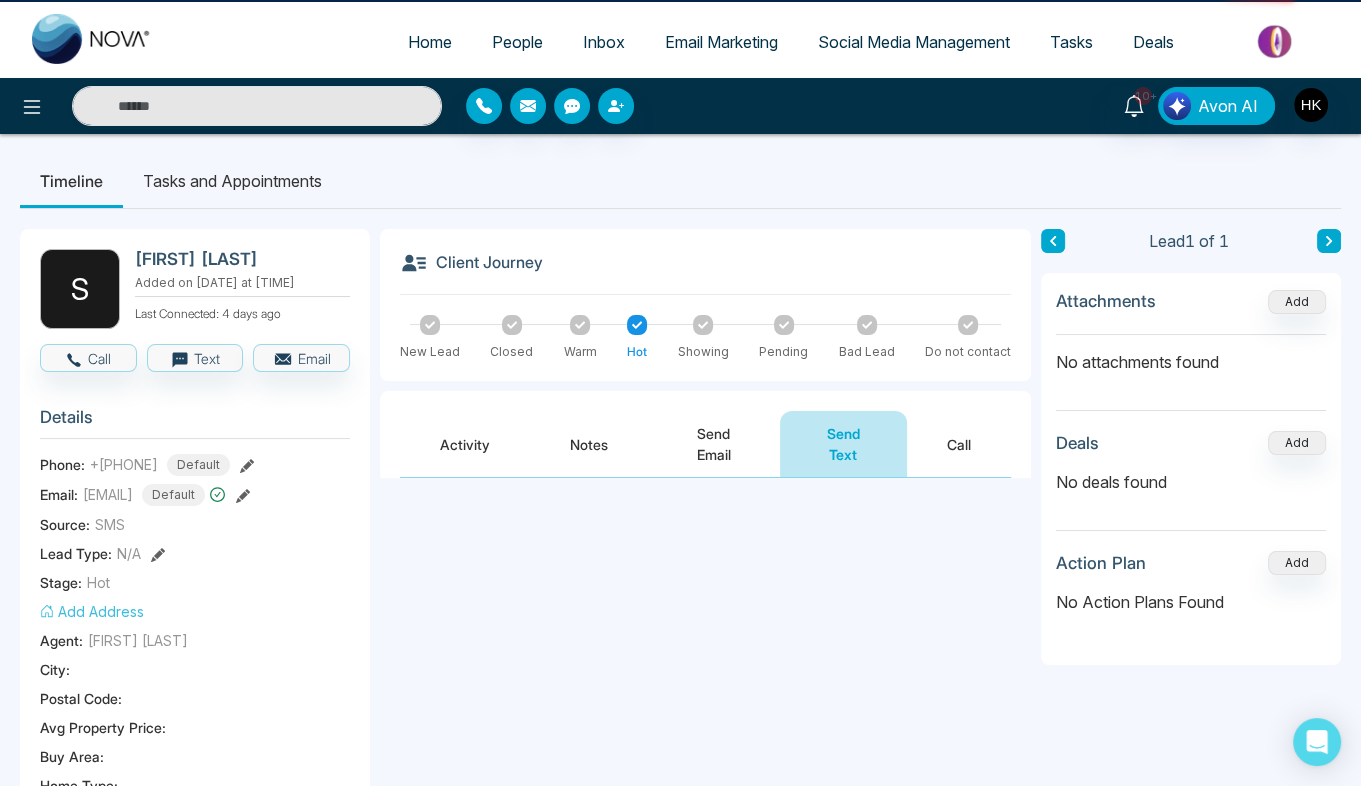 scroll, scrollTop: 0, scrollLeft: 0, axis: both 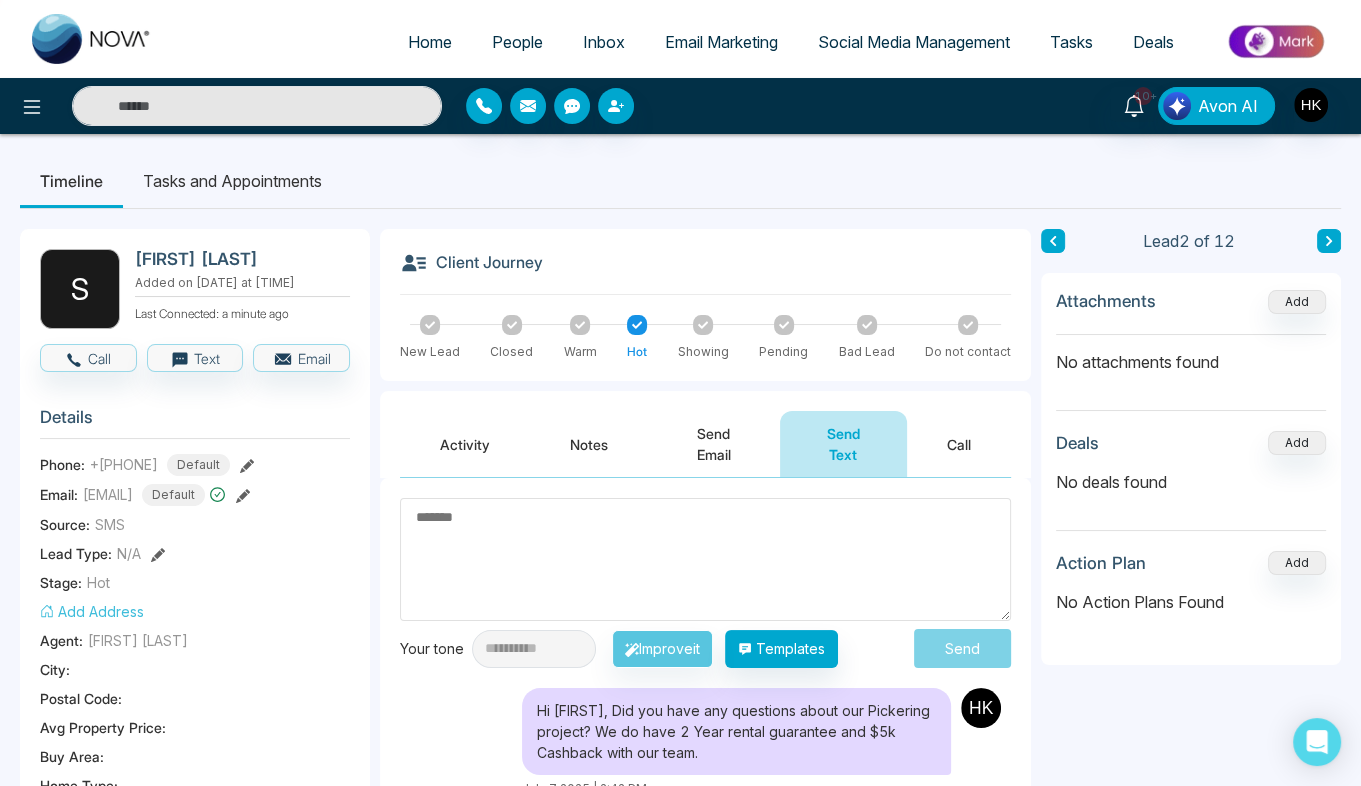 click at bounding box center [705, 559] 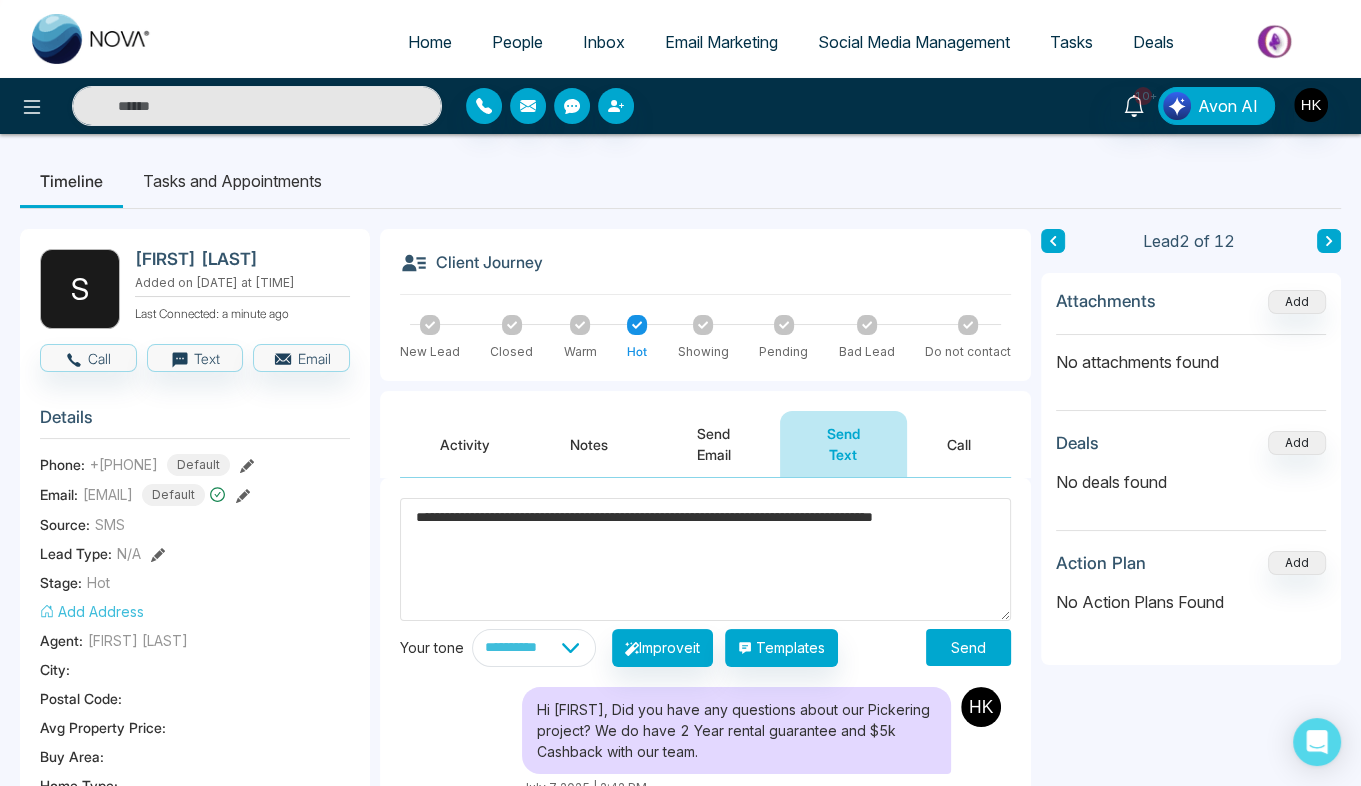 click on "**********" at bounding box center [705, 559] 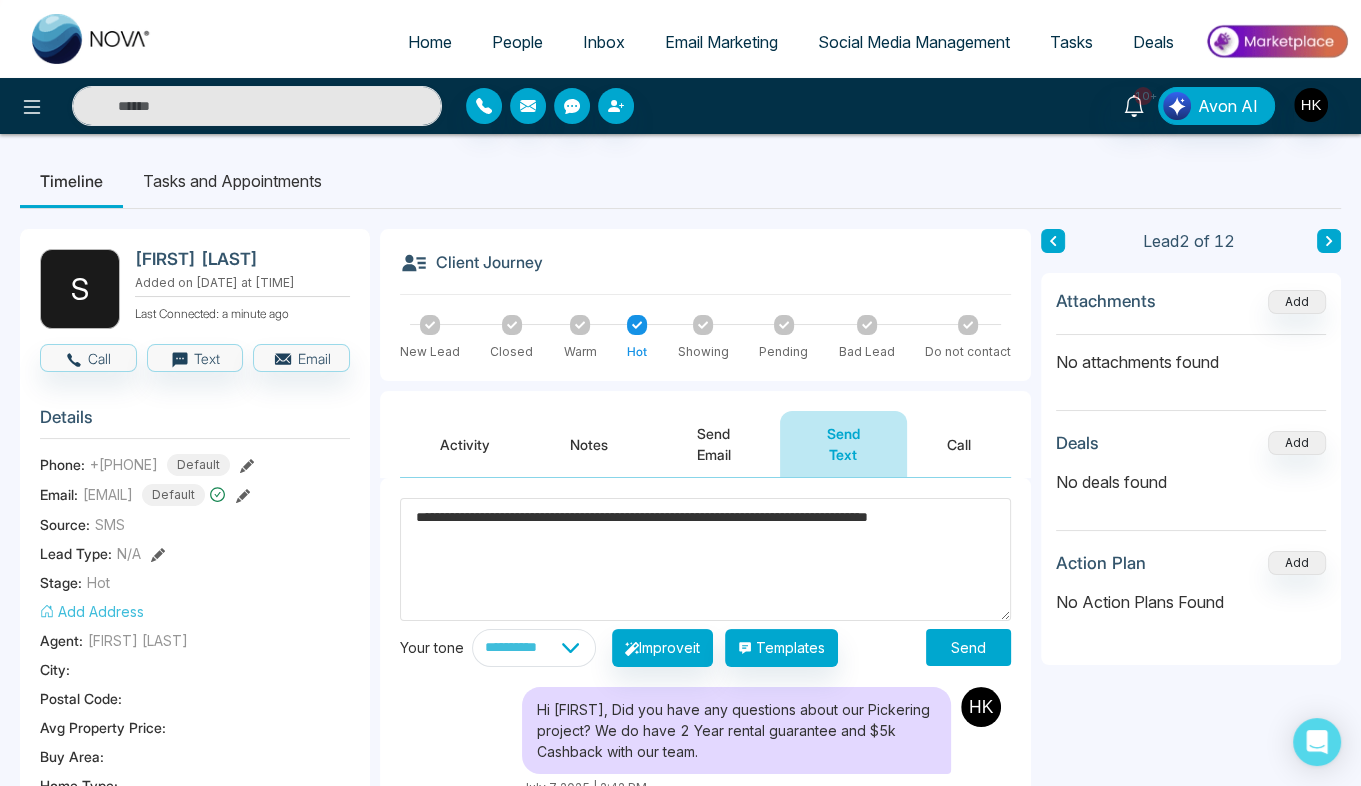click on "**********" at bounding box center [705, 559] 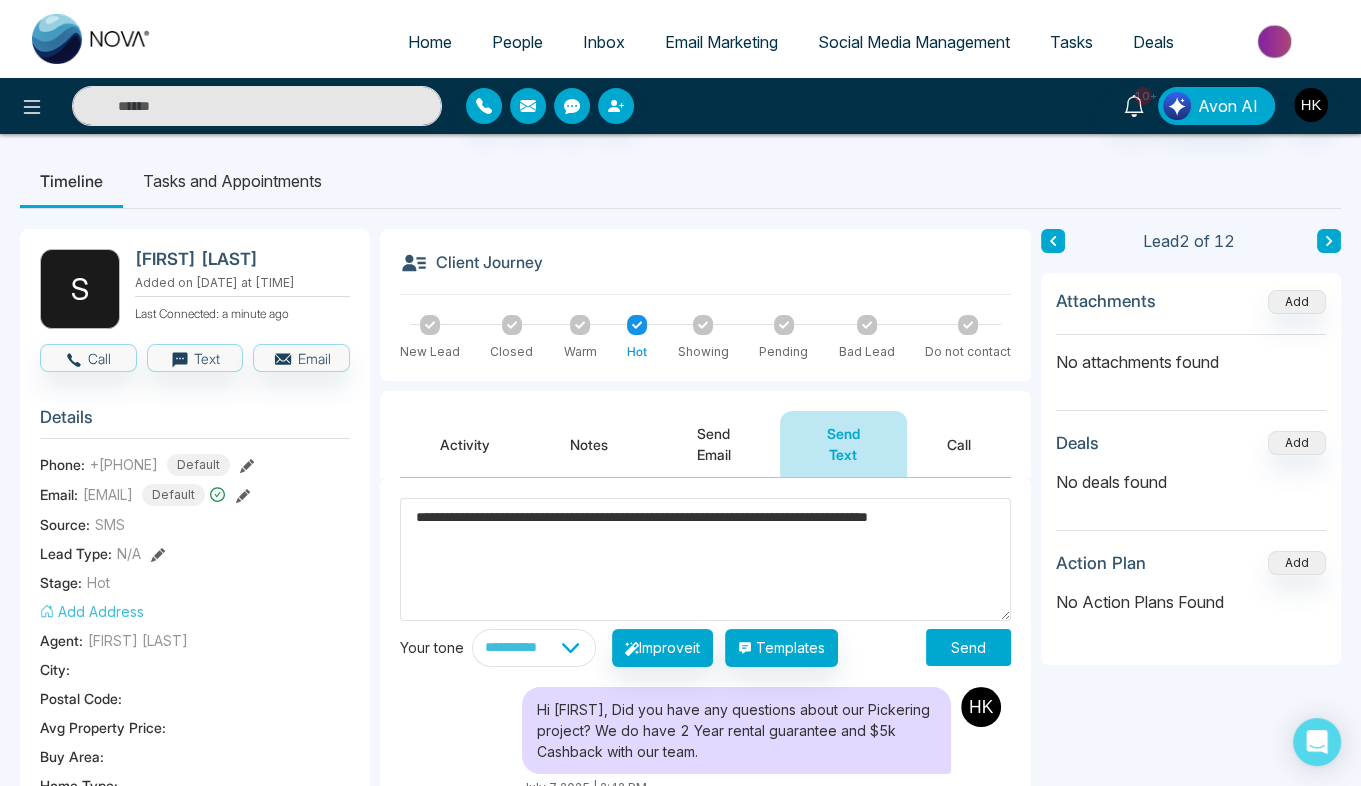 type on "**********" 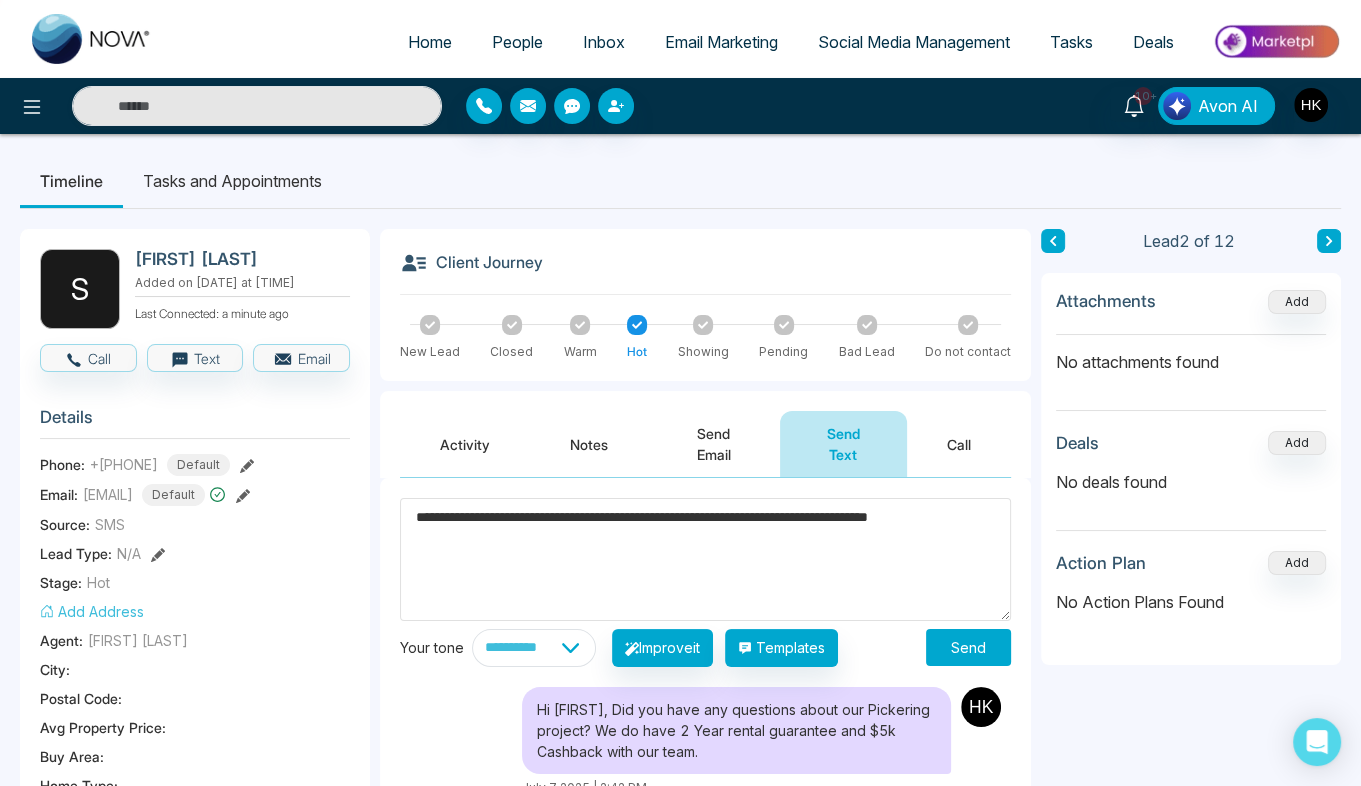 click on "Send" at bounding box center [968, 647] 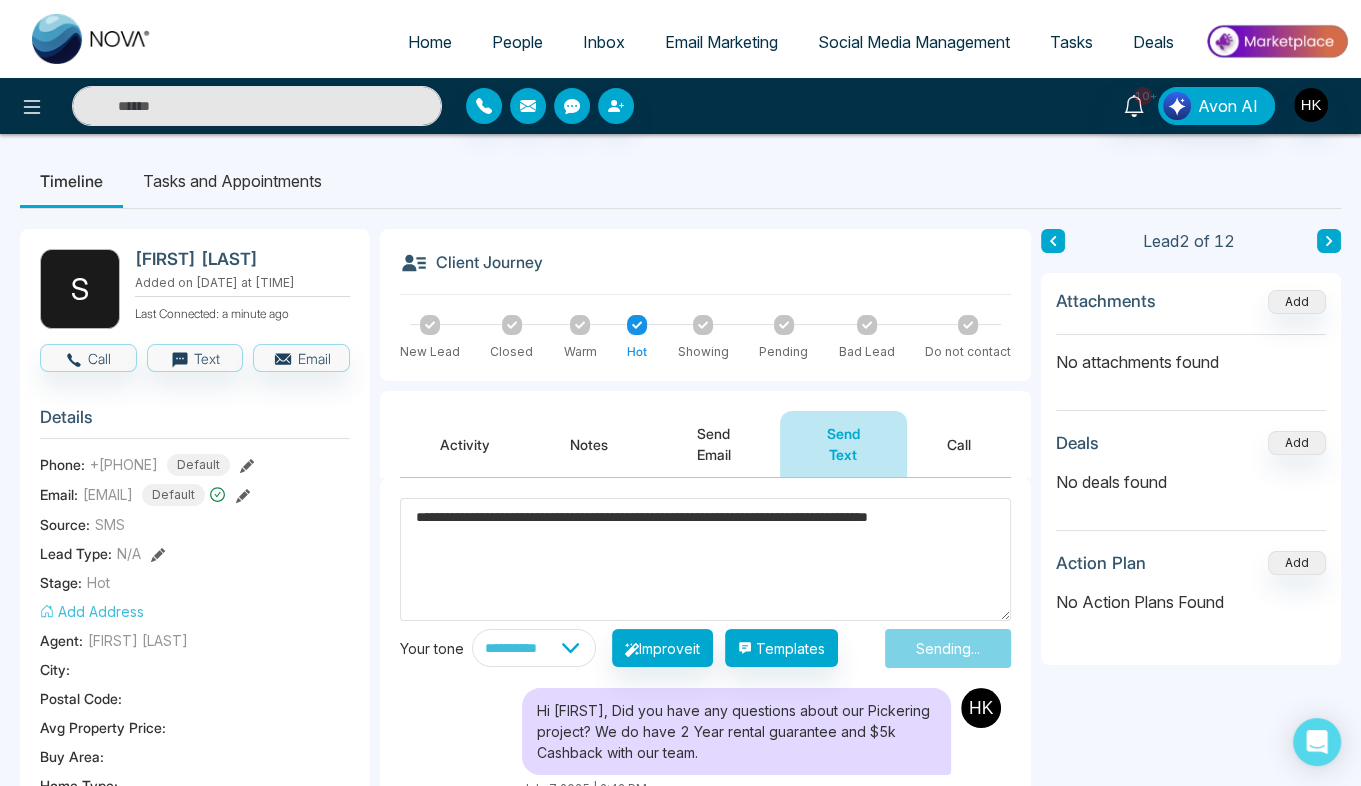 type 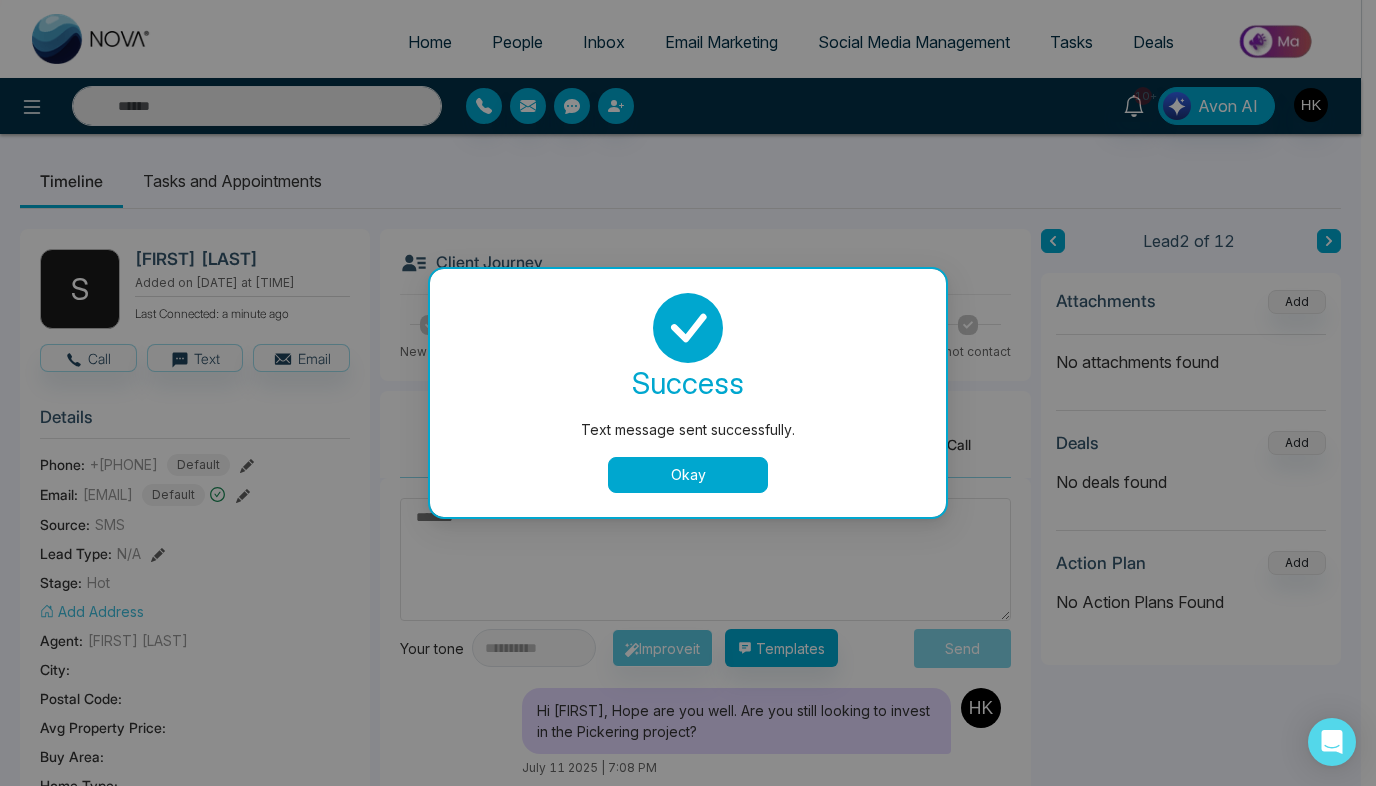 click on "Okay" at bounding box center (688, 475) 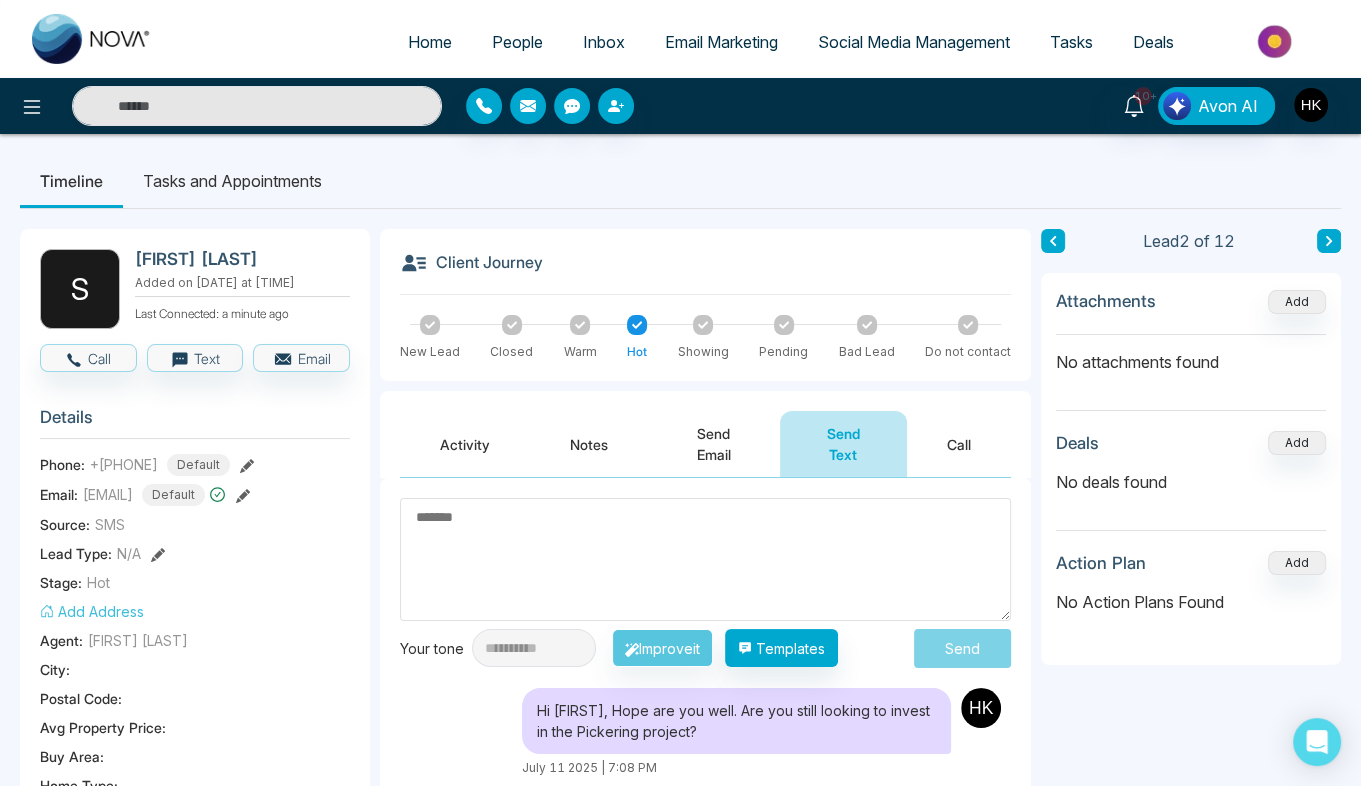 click 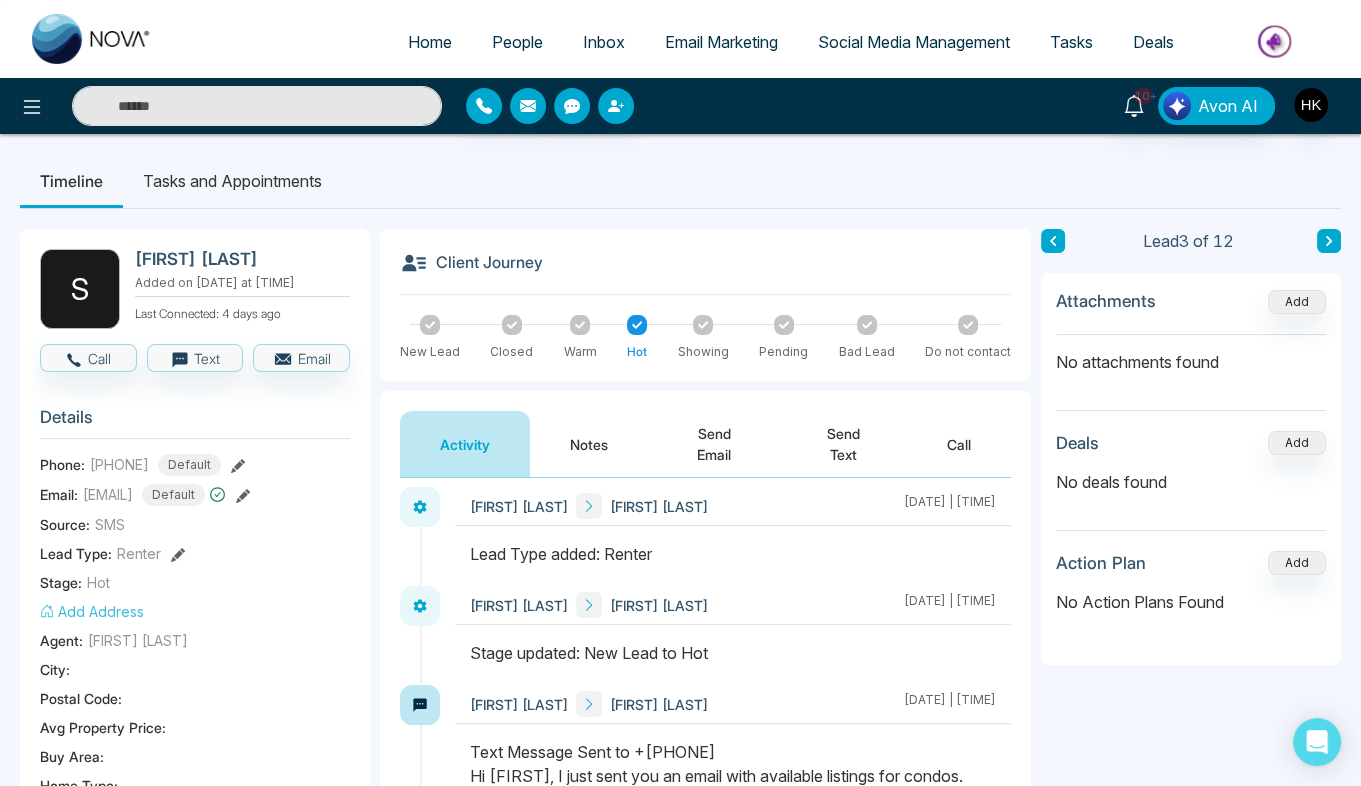 scroll, scrollTop: 0, scrollLeft: 0, axis: both 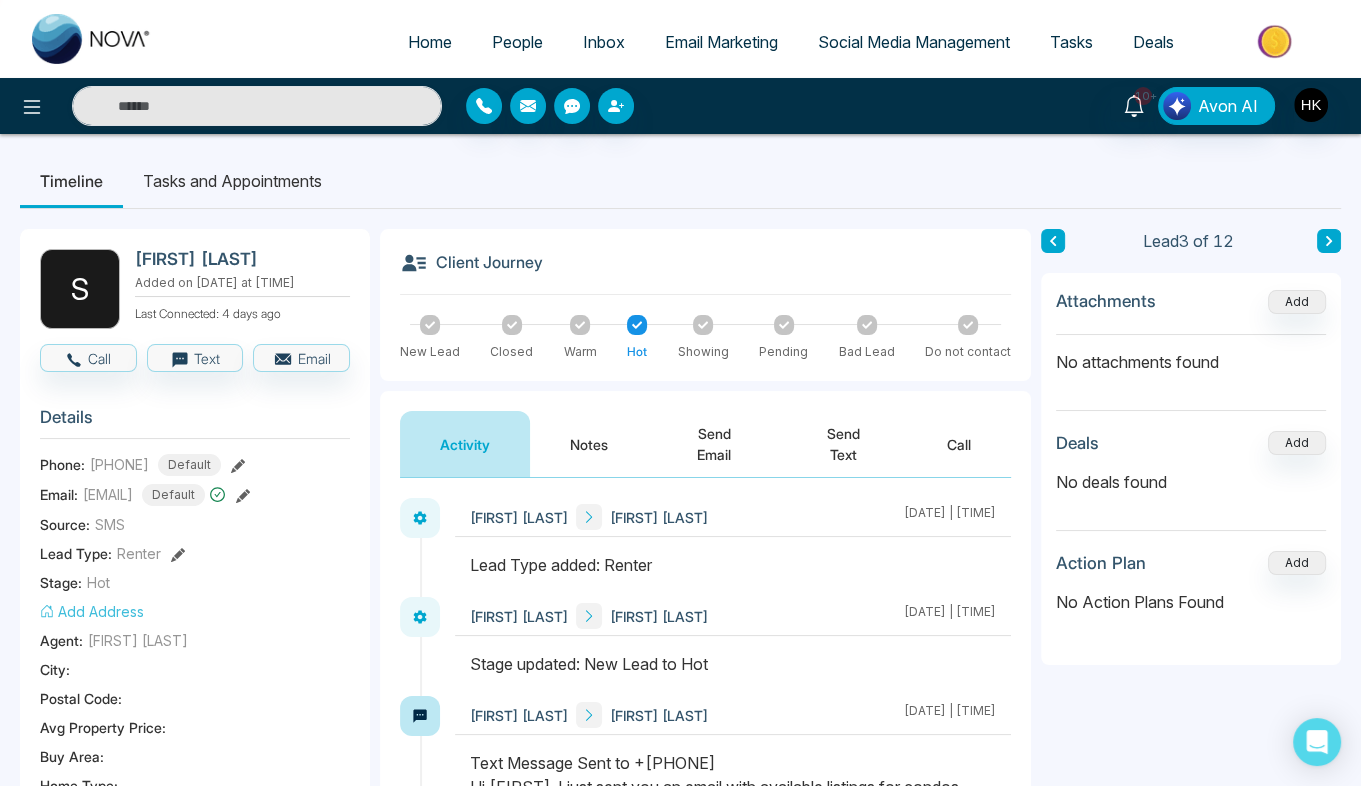 click 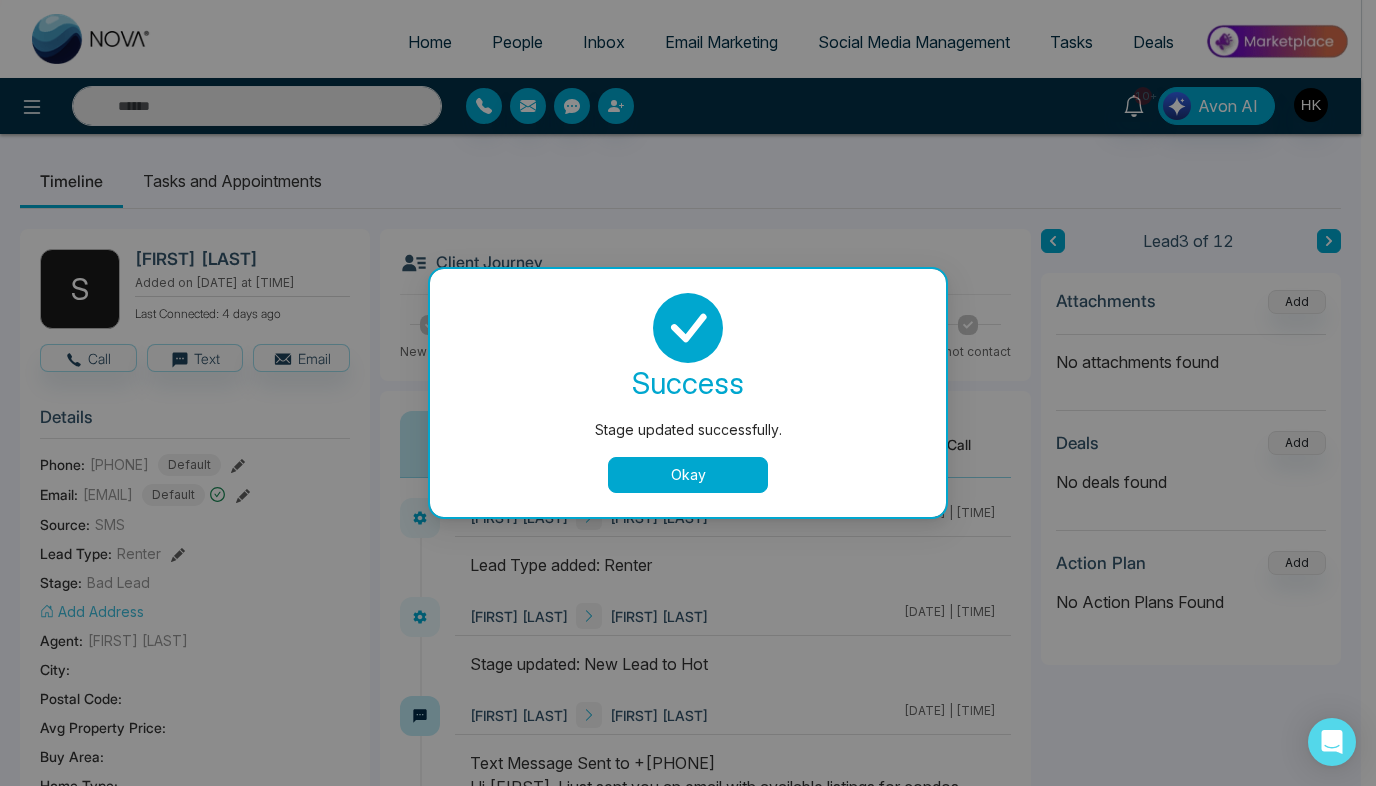 click on "Okay" at bounding box center [688, 475] 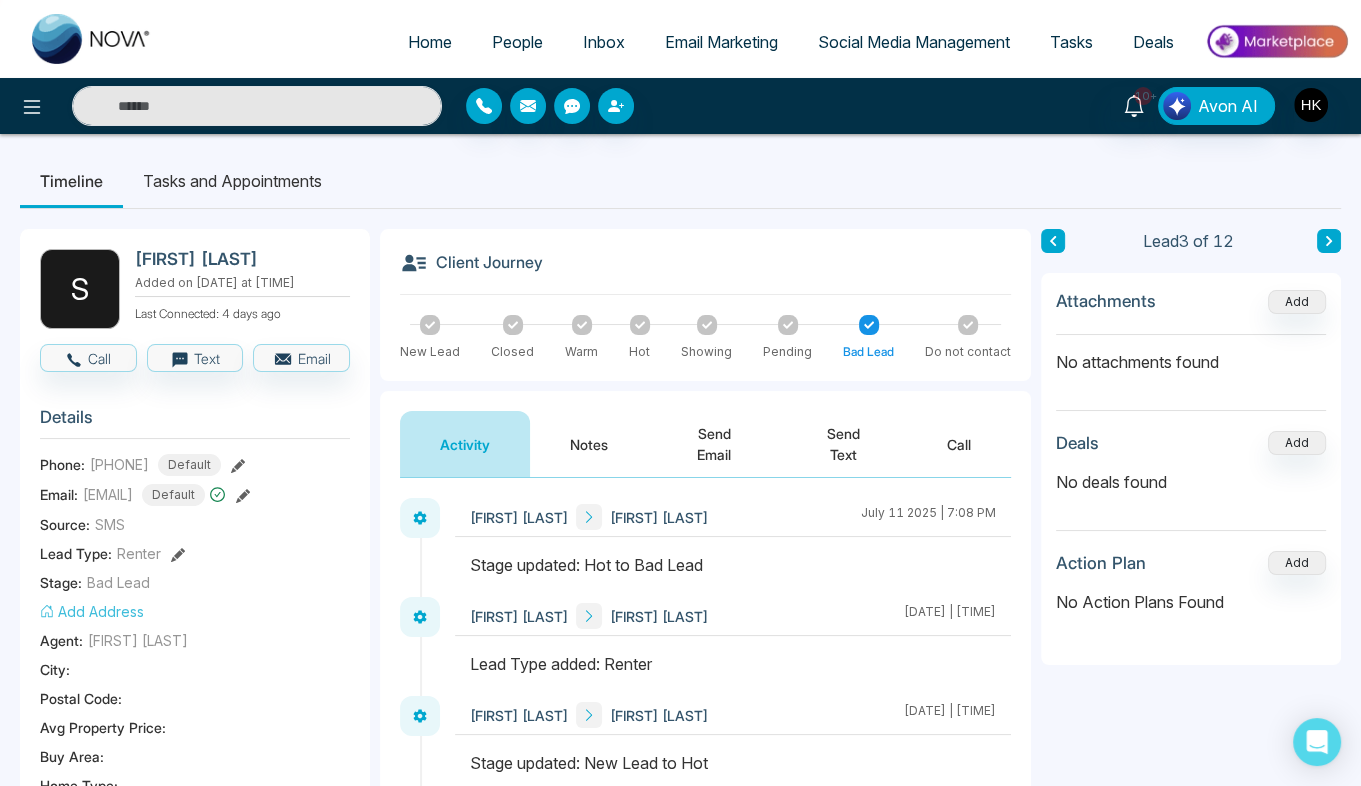 click at bounding box center [1329, 241] 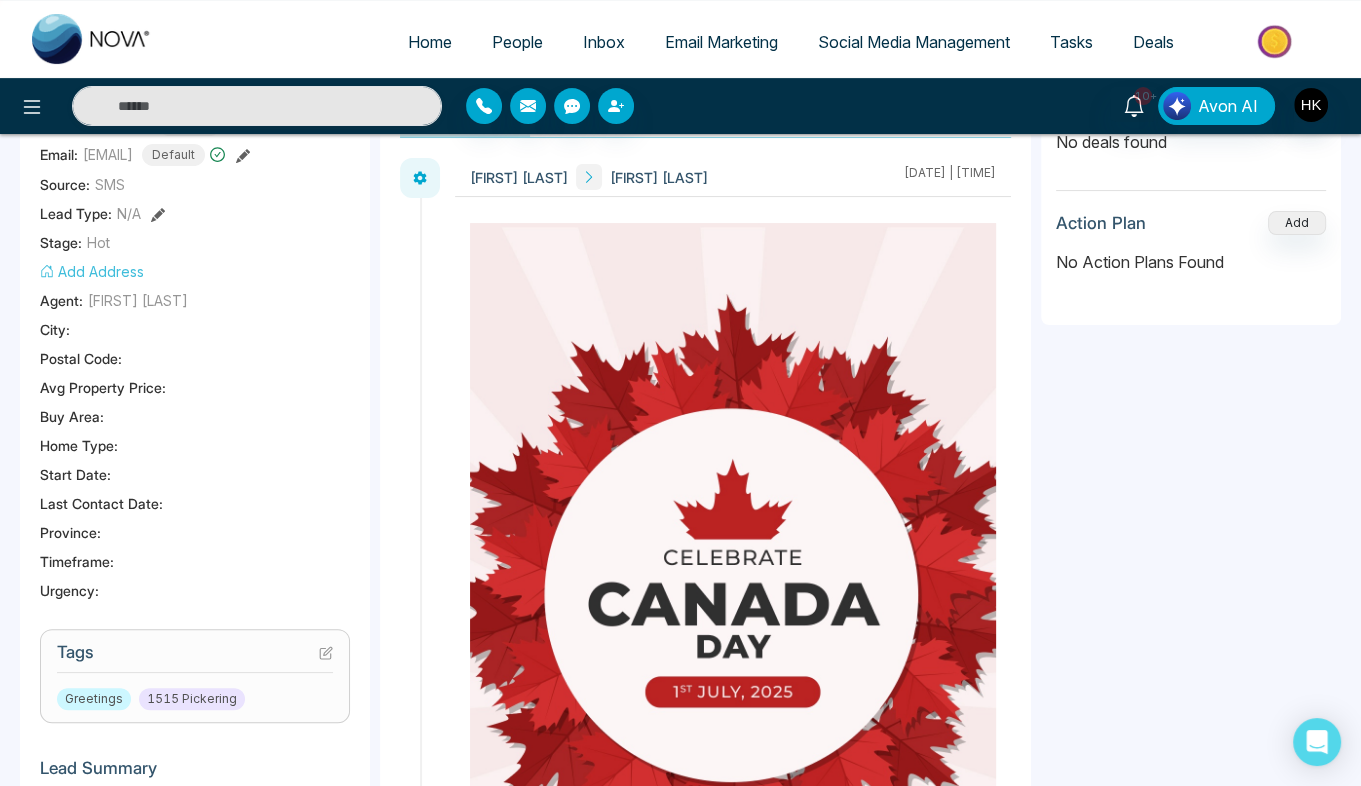 scroll, scrollTop: 343, scrollLeft: 0, axis: vertical 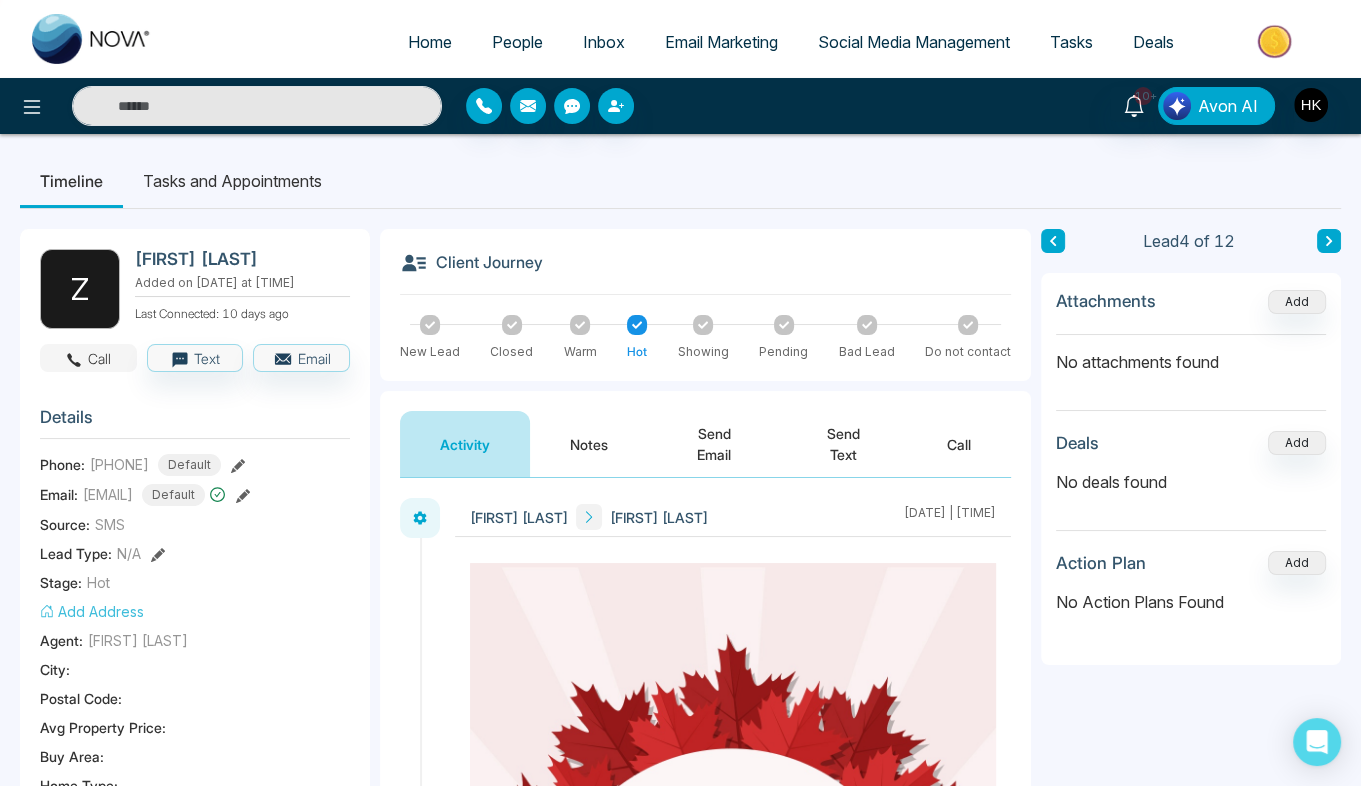 click 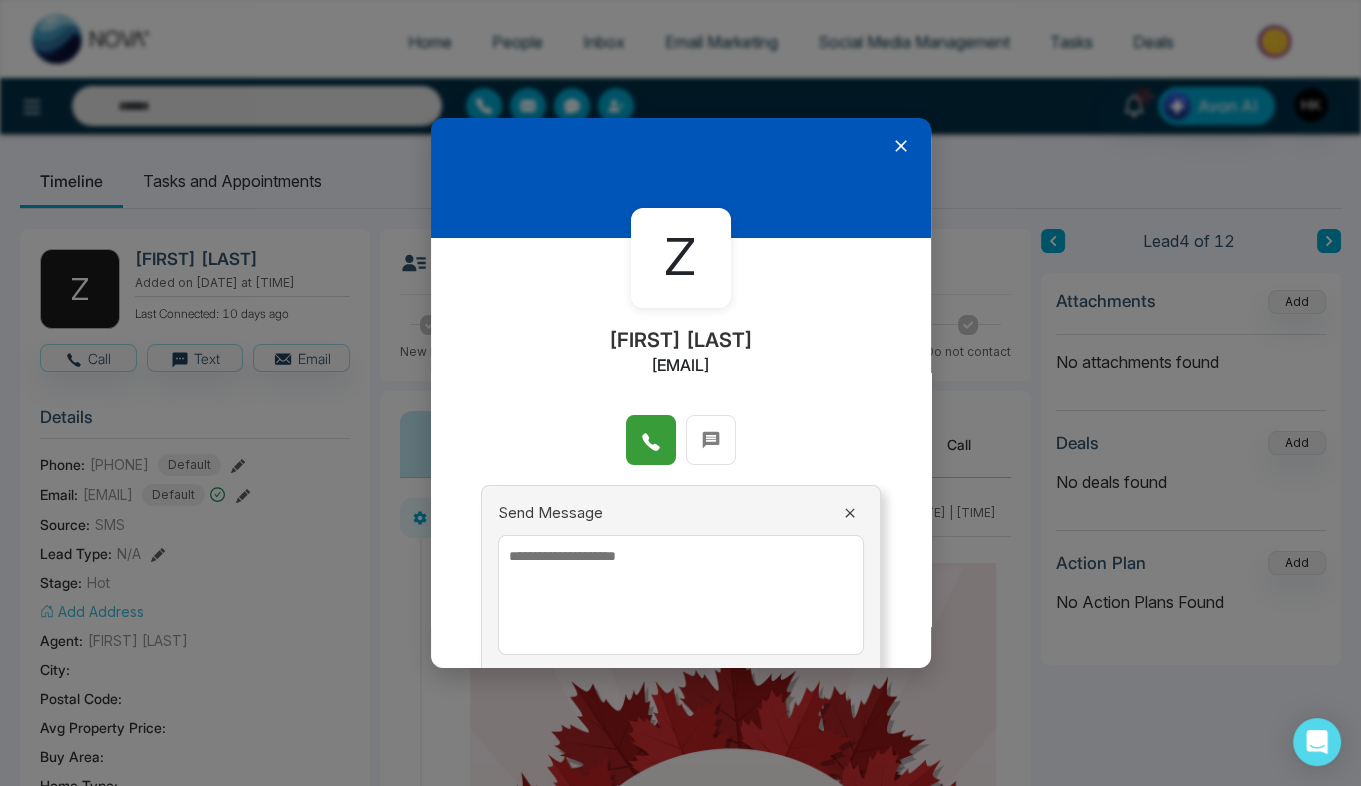 click 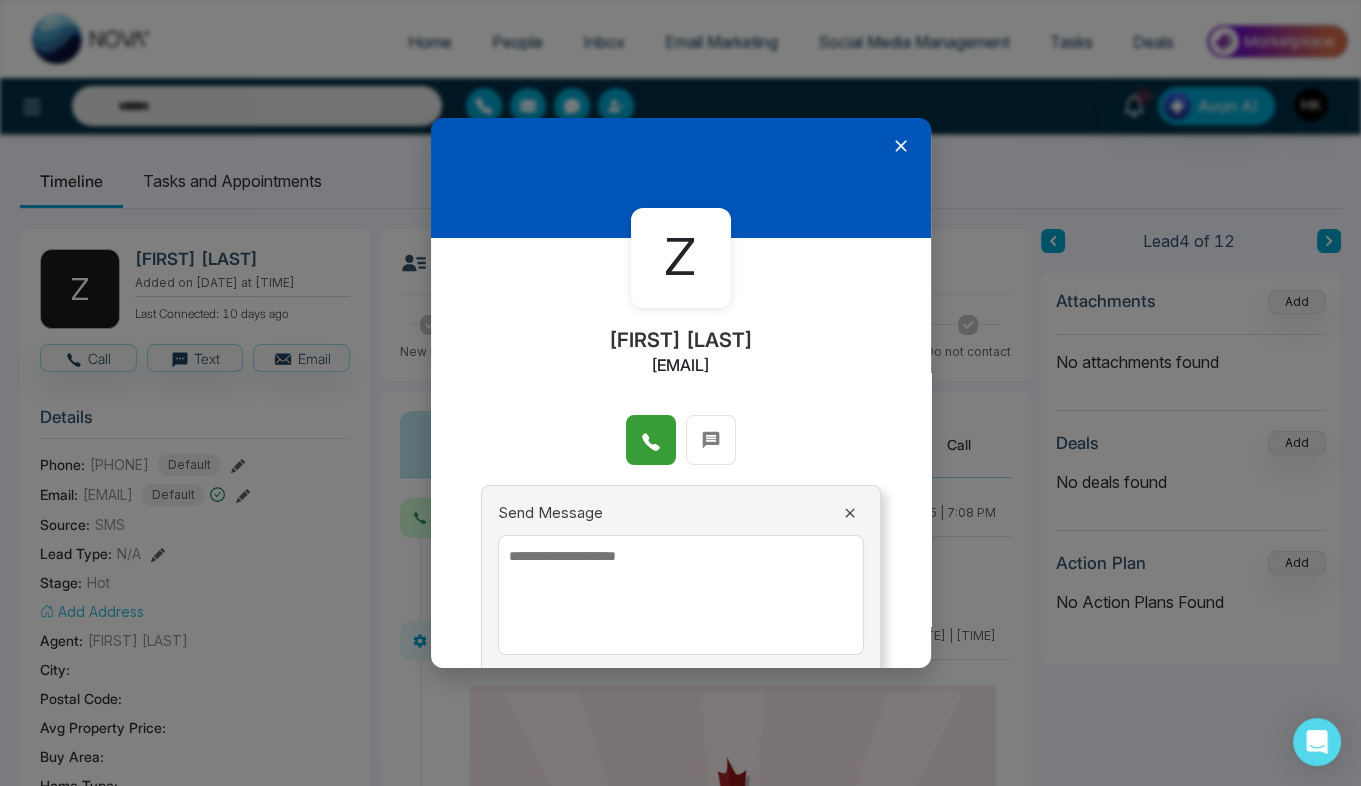 click 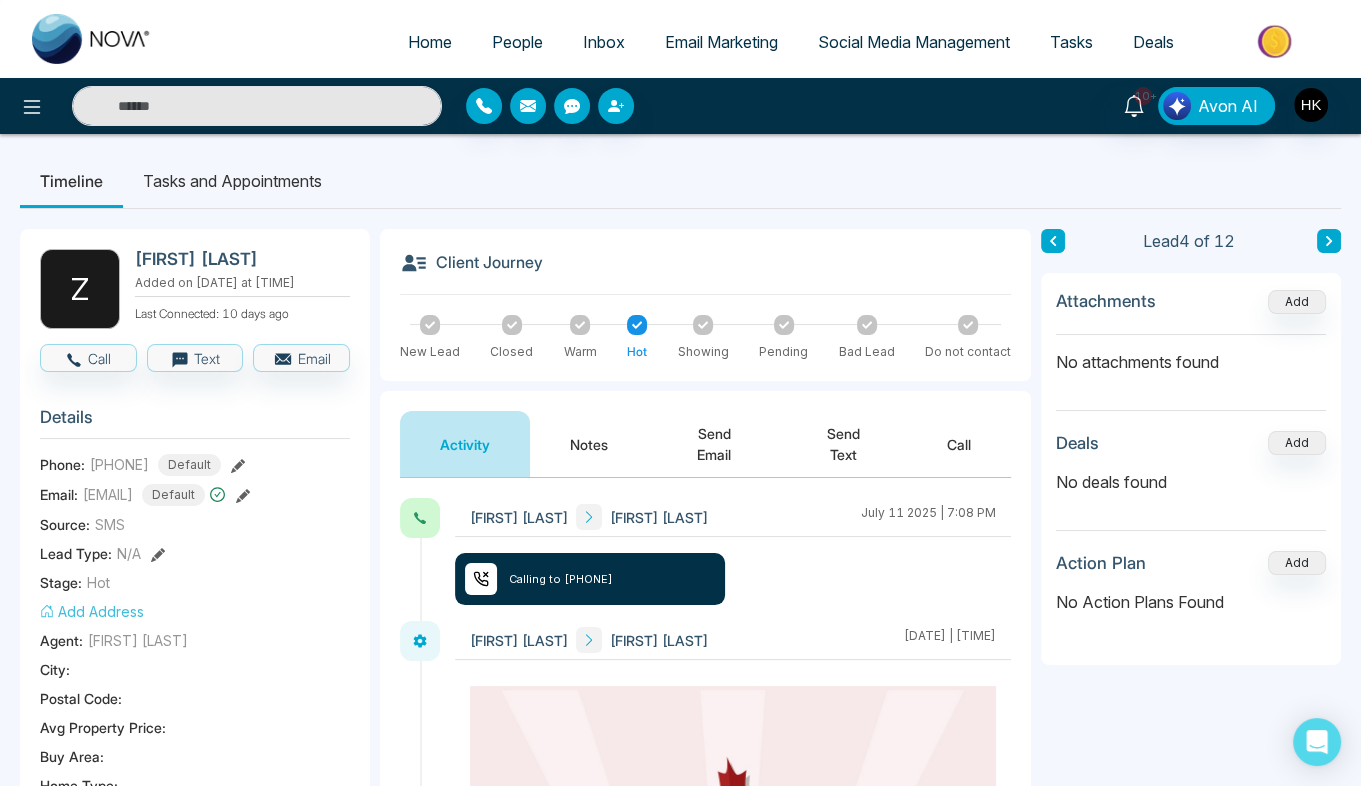 click on "Notes" at bounding box center (589, 444) 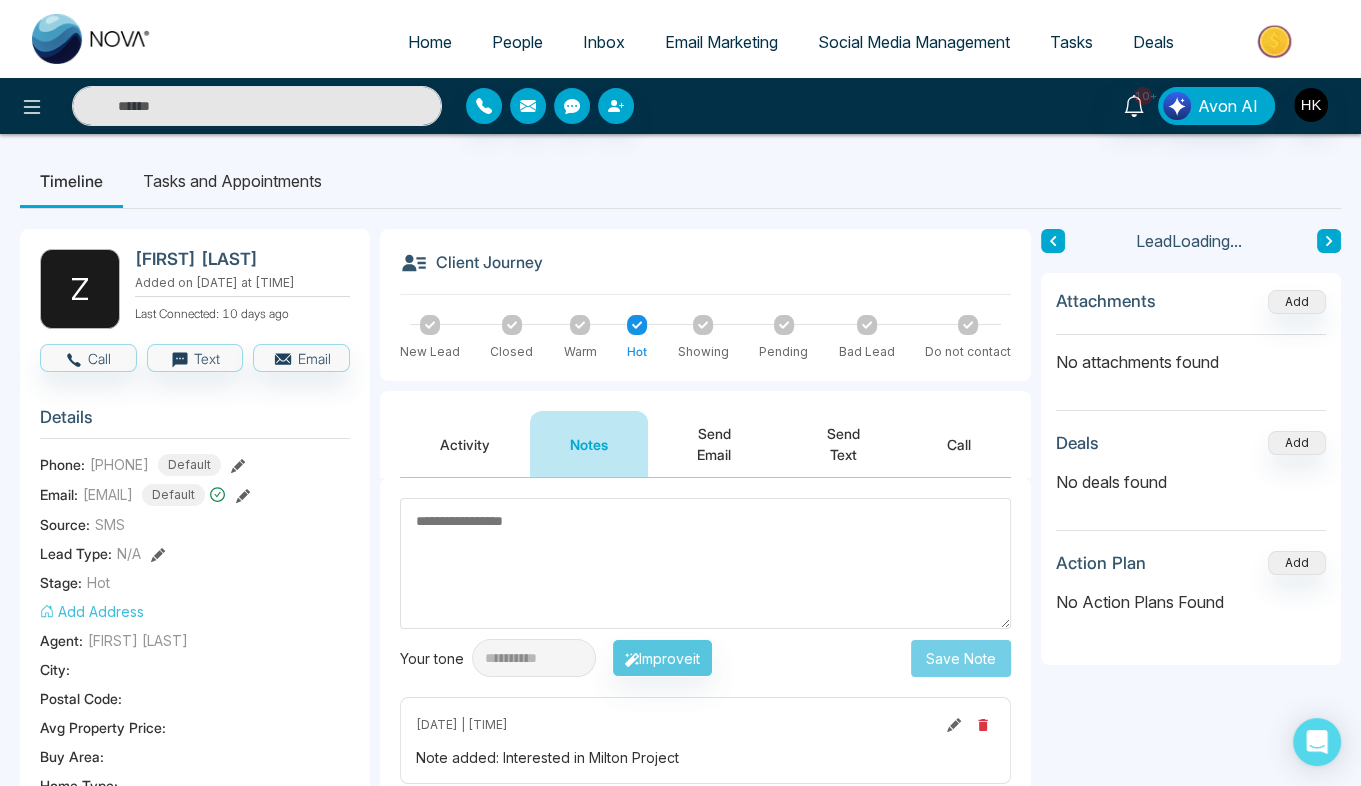 click at bounding box center [705, 563] 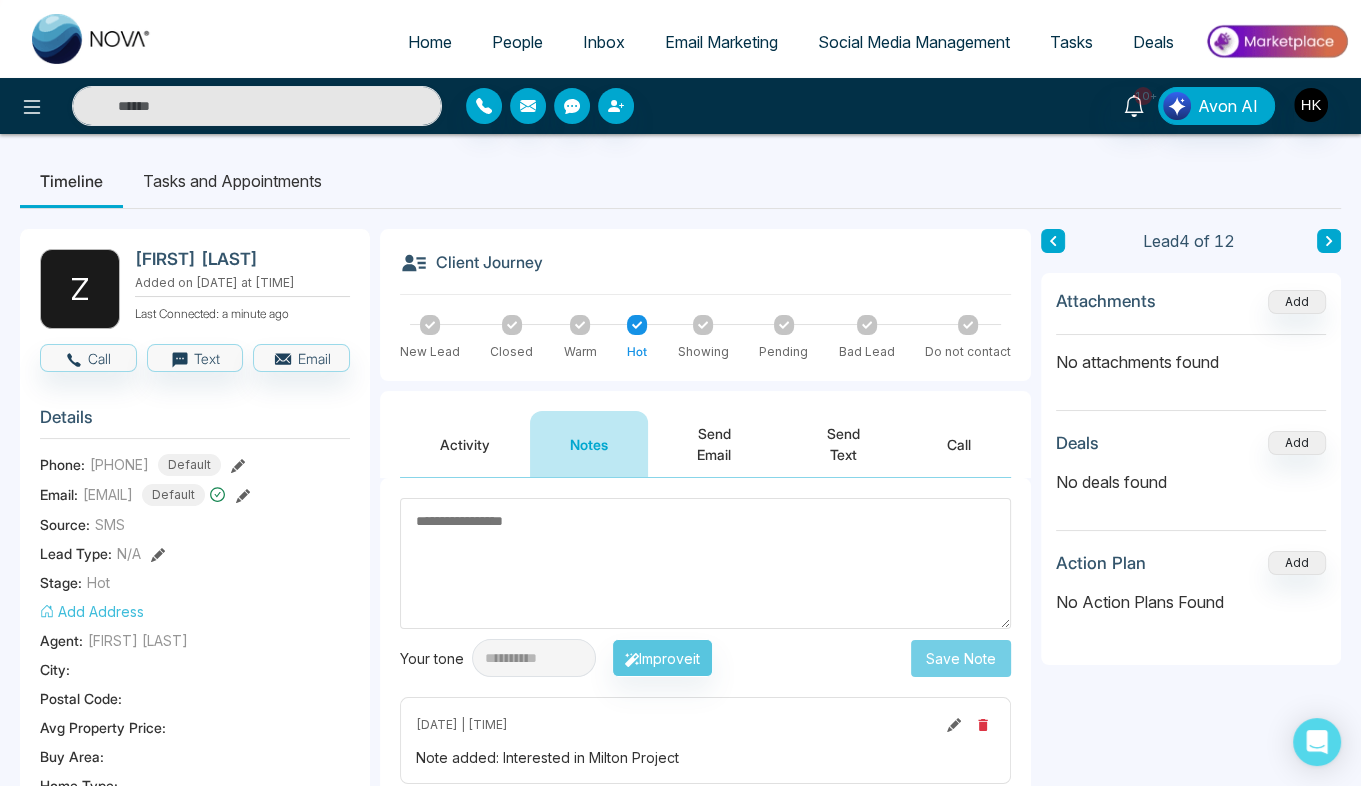 click at bounding box center [705, 563] 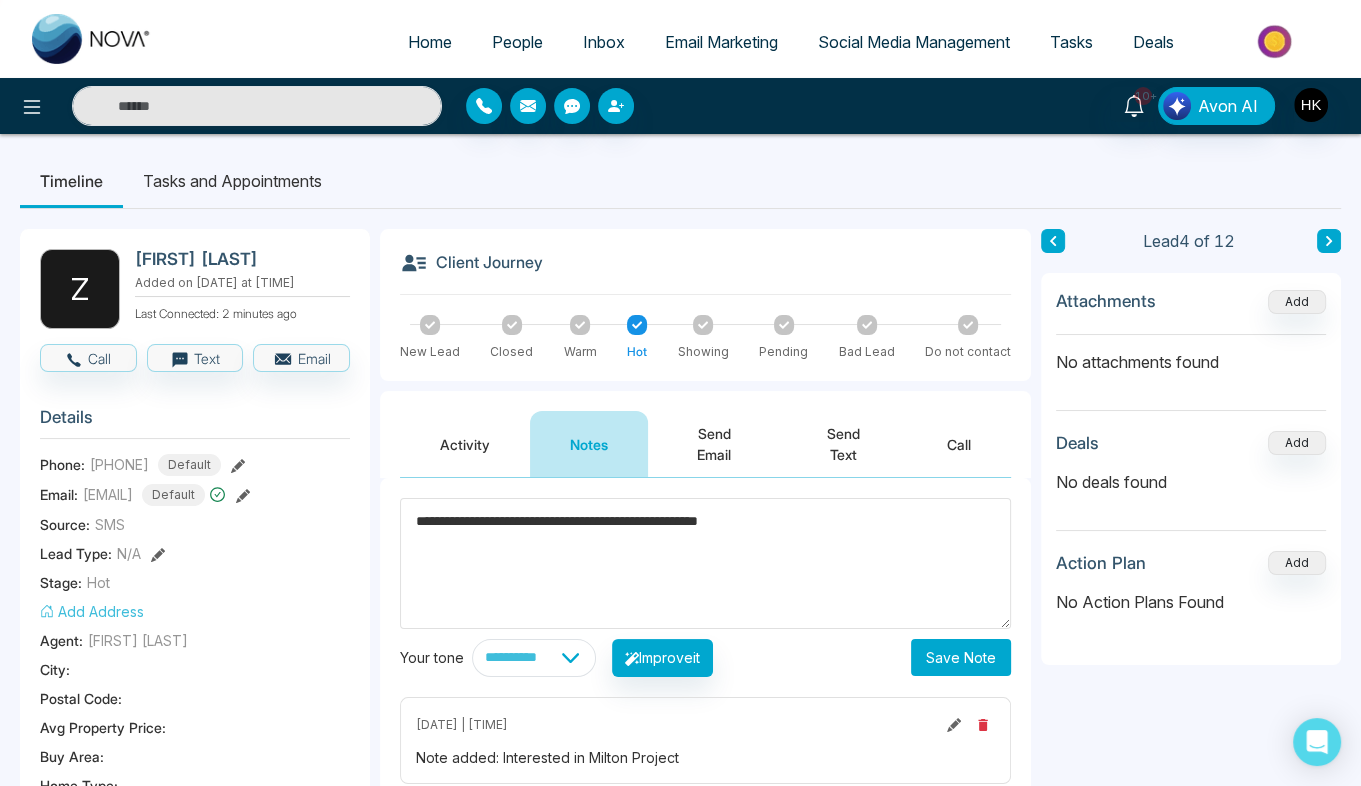 type on "**********" 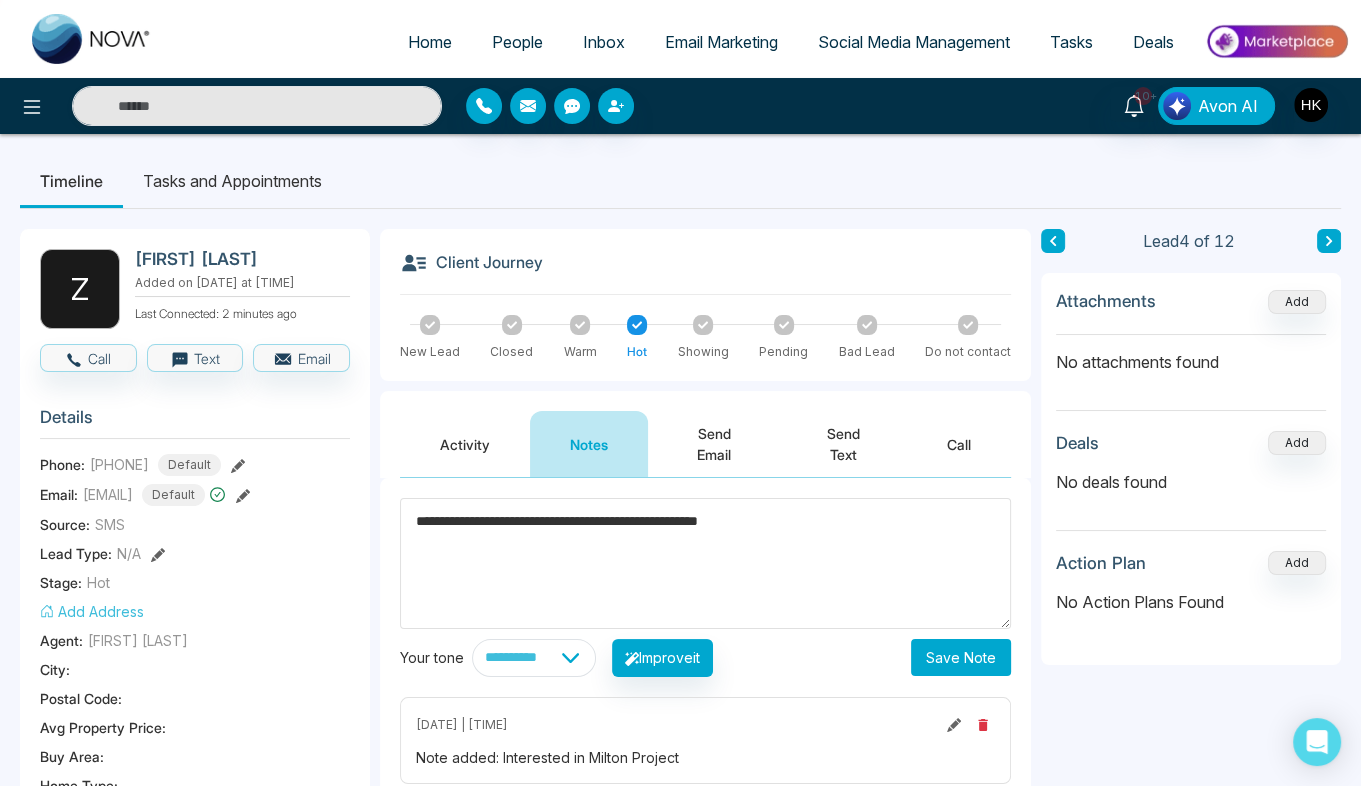 click on "Save Note" at bounding box center [961, 657] 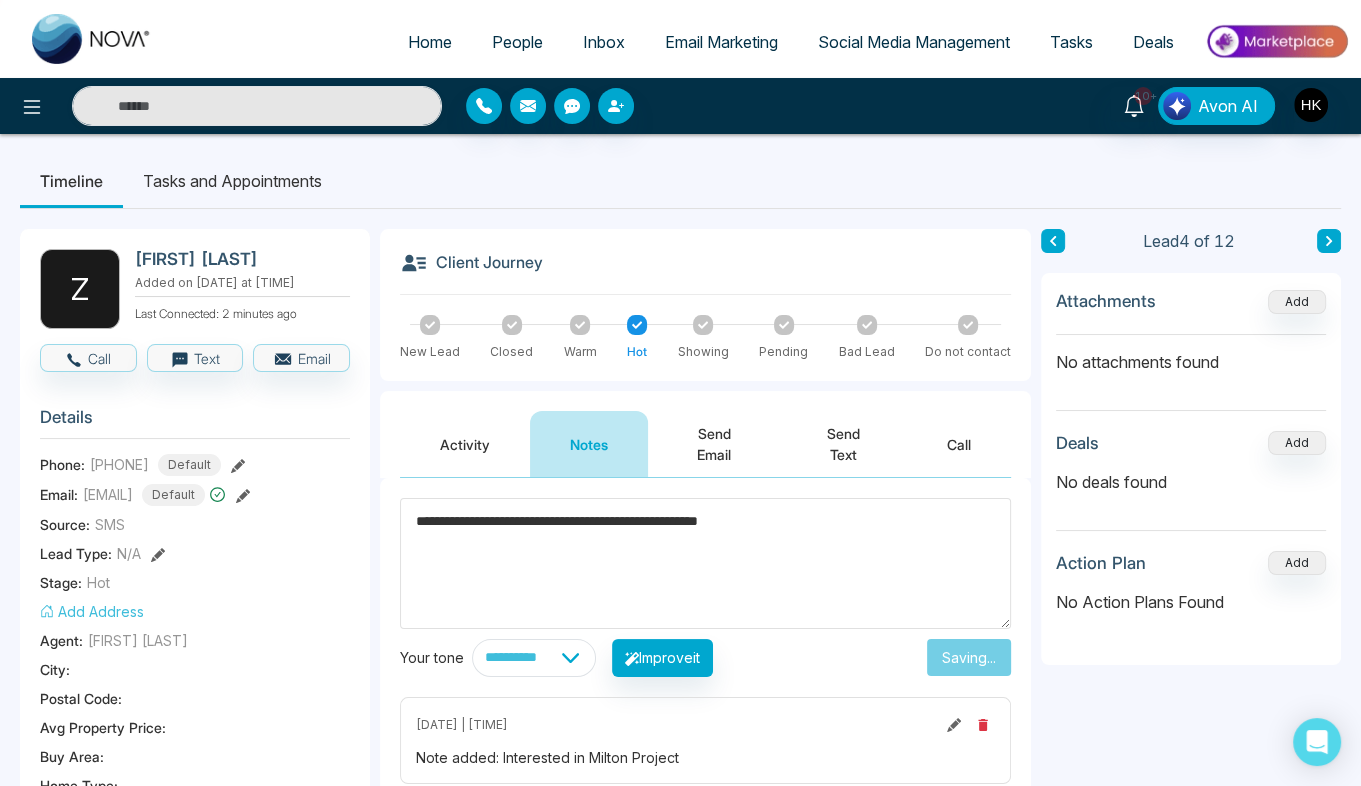 type 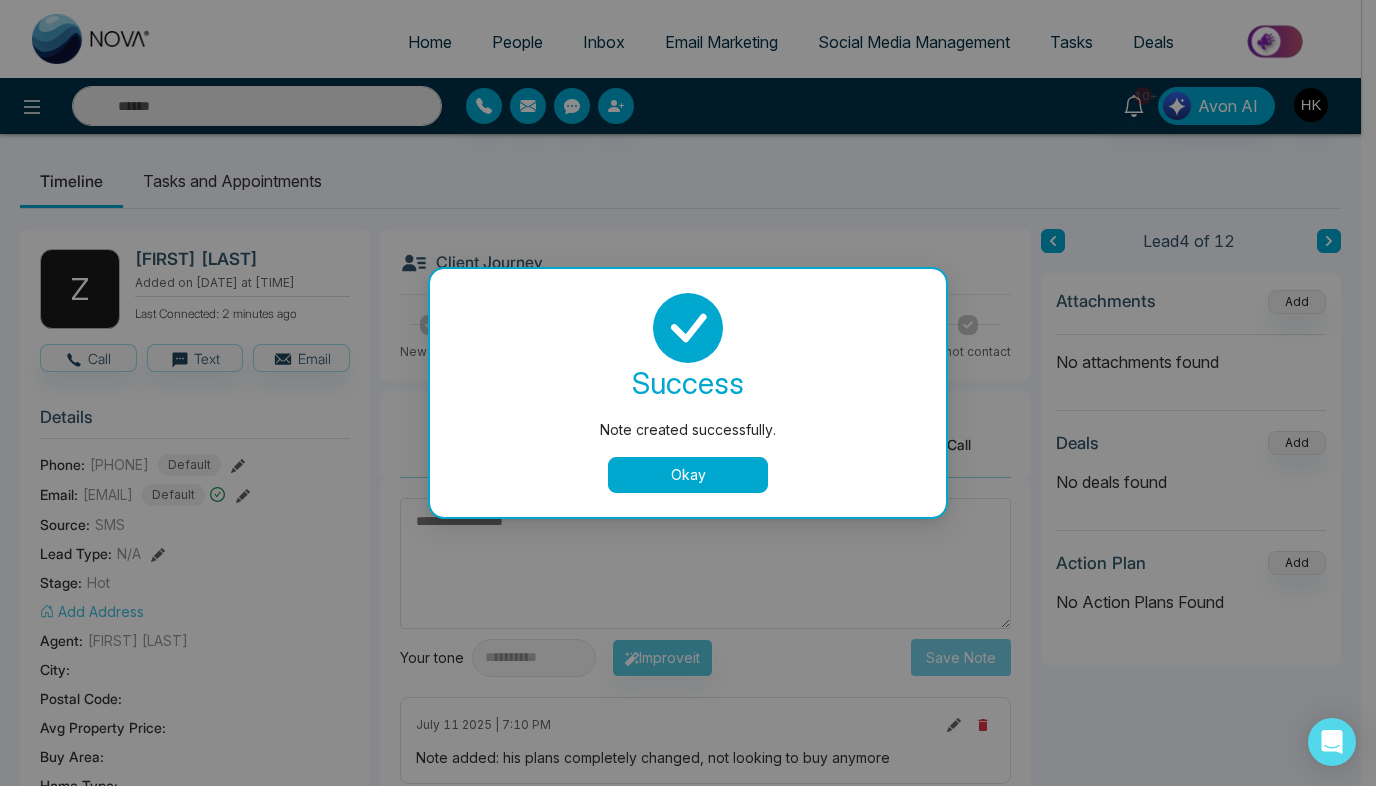 click on "Okay" at bounding box center [688, 475] 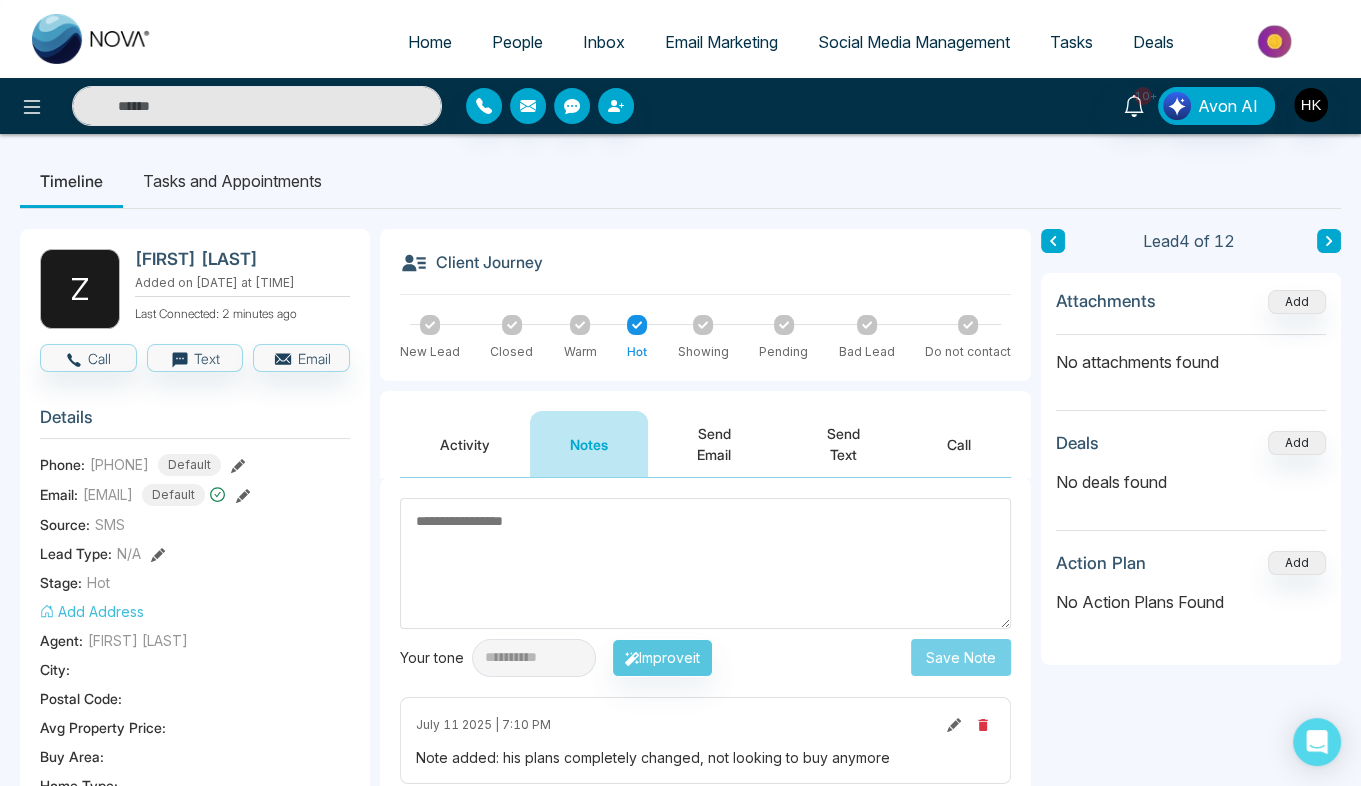 click at bounding box center [867, 325] 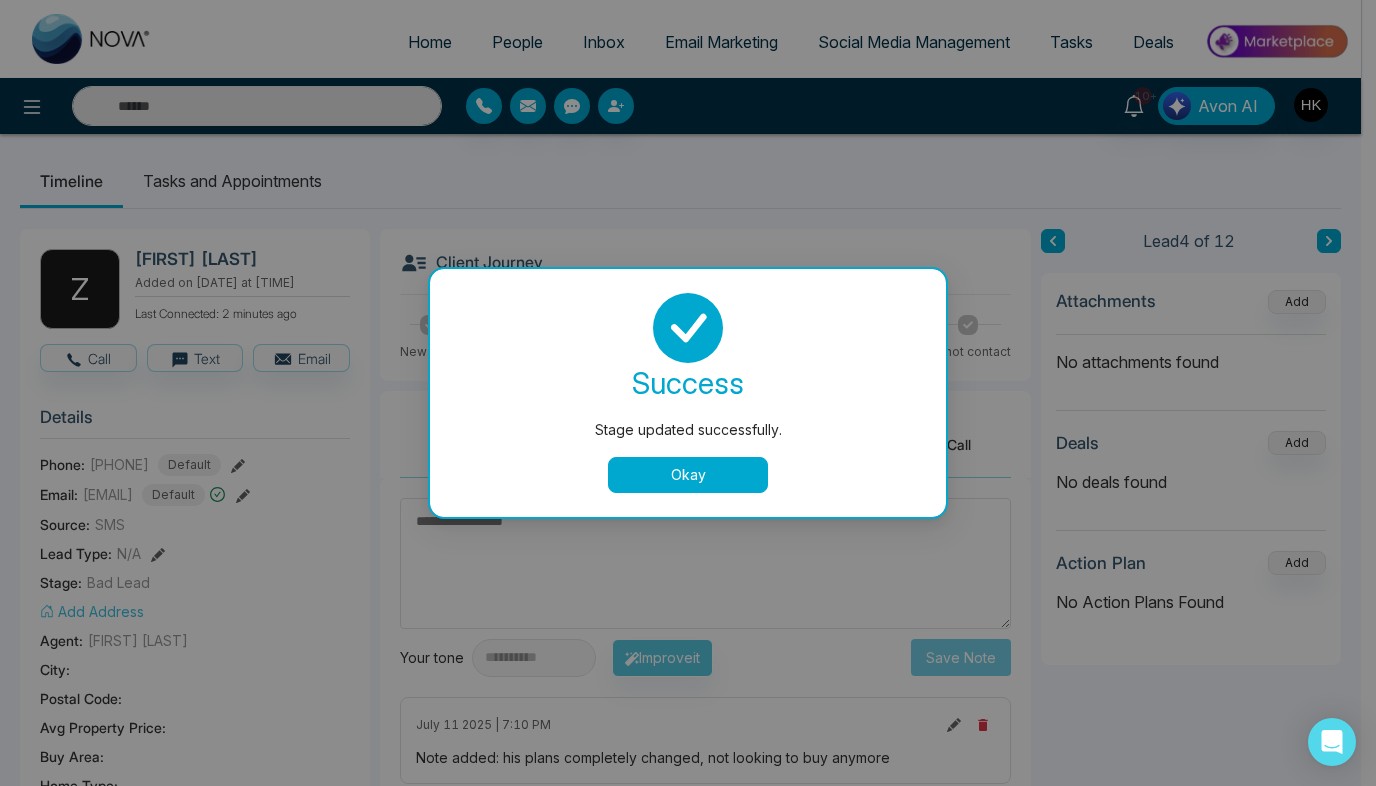 click on "Stage updated successfully. success Stage updated successfully.   Okay" at bounding box center (688, 393) 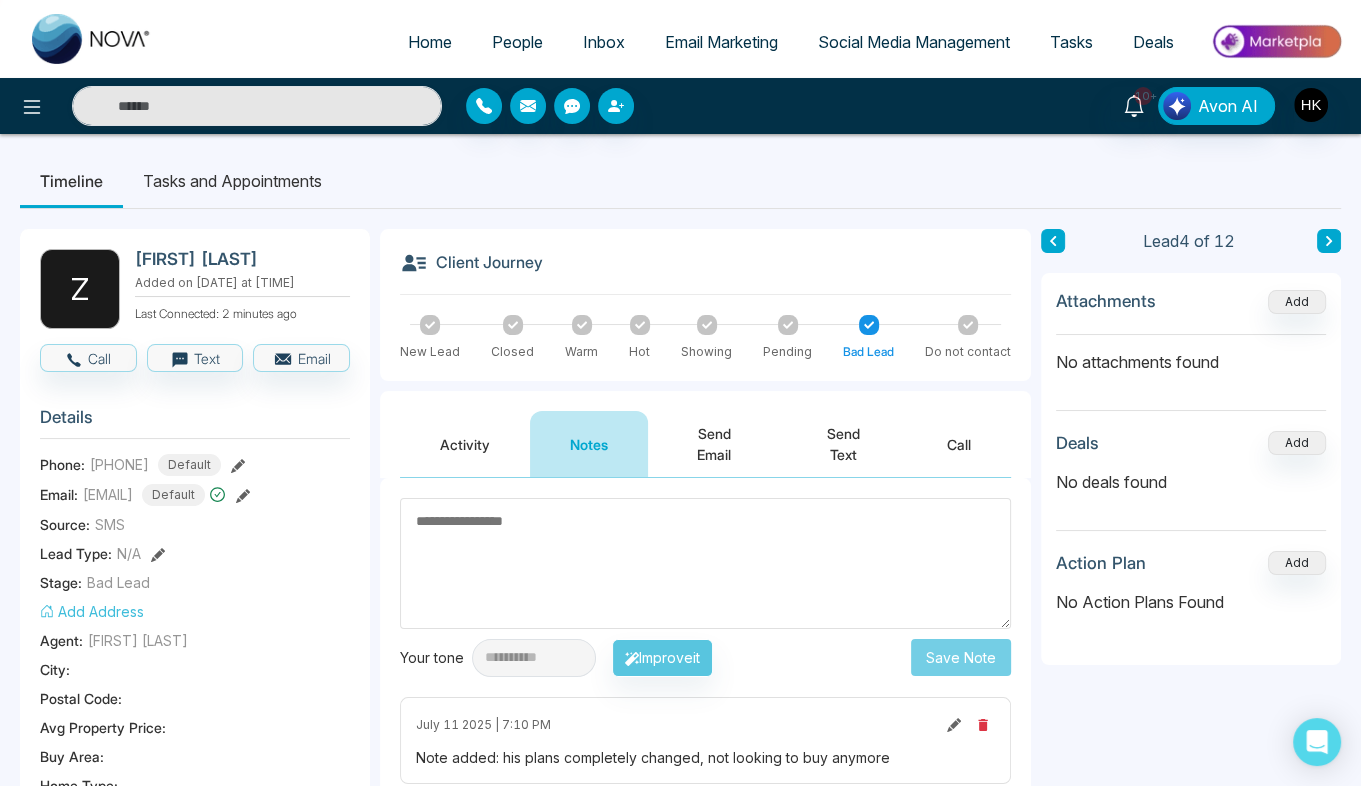 click 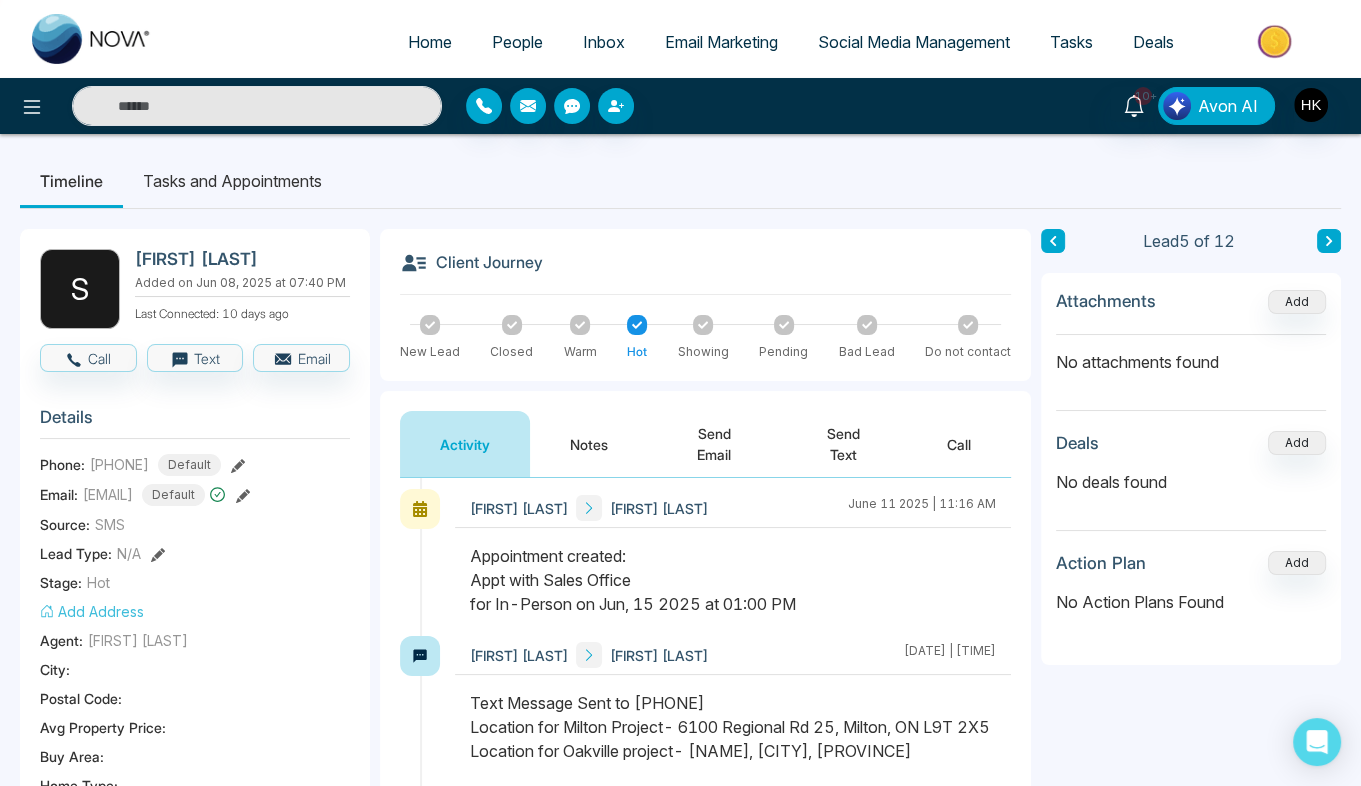 scroll, scrollTop: 1039, scrollLeft: 0, axis: vertical 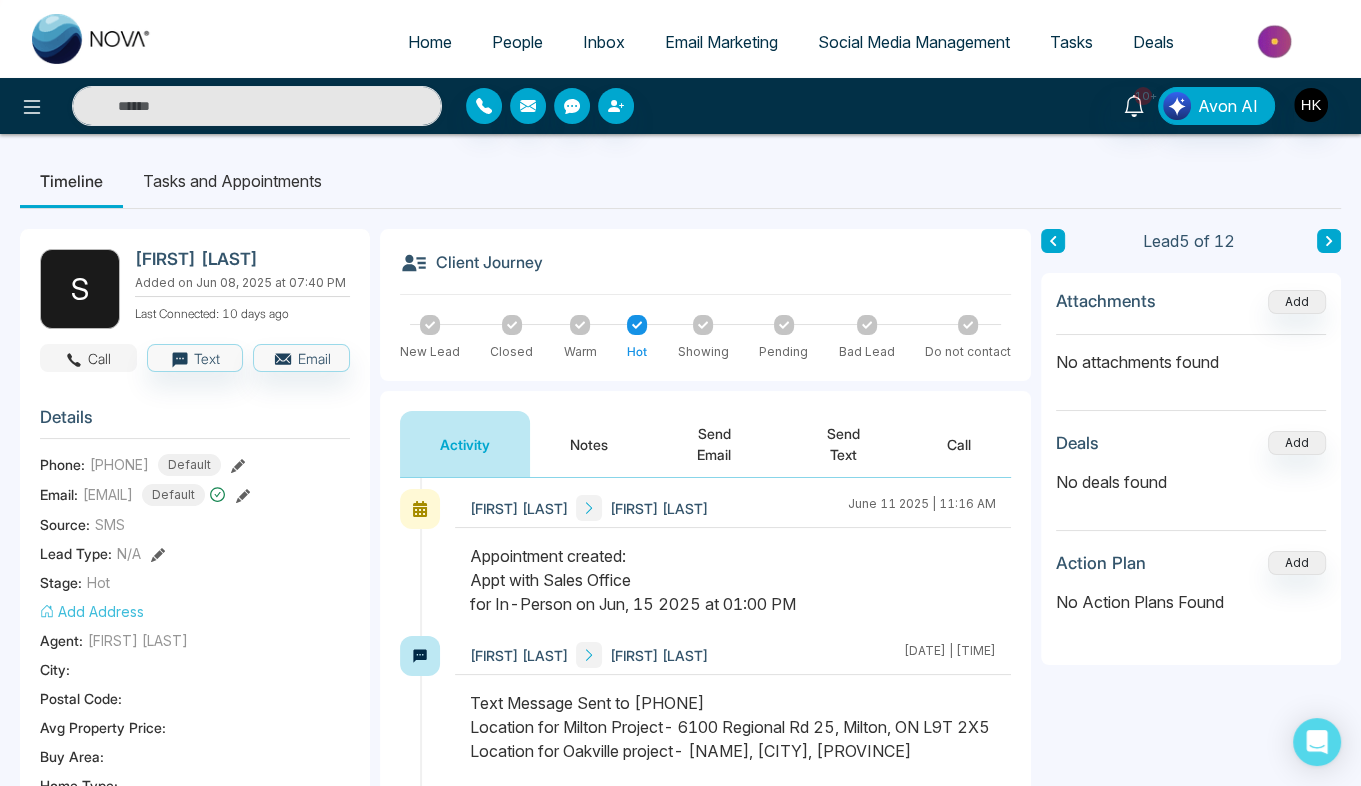 click 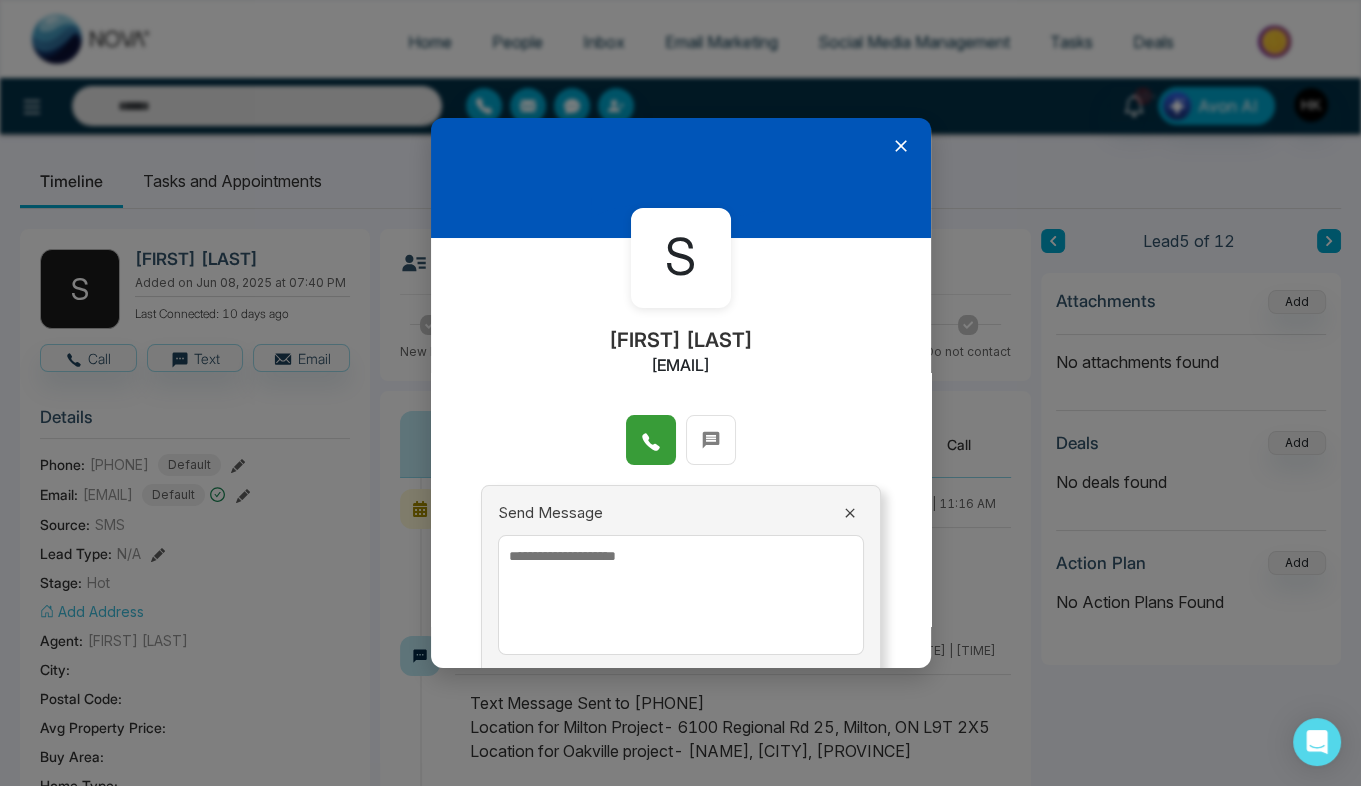 click 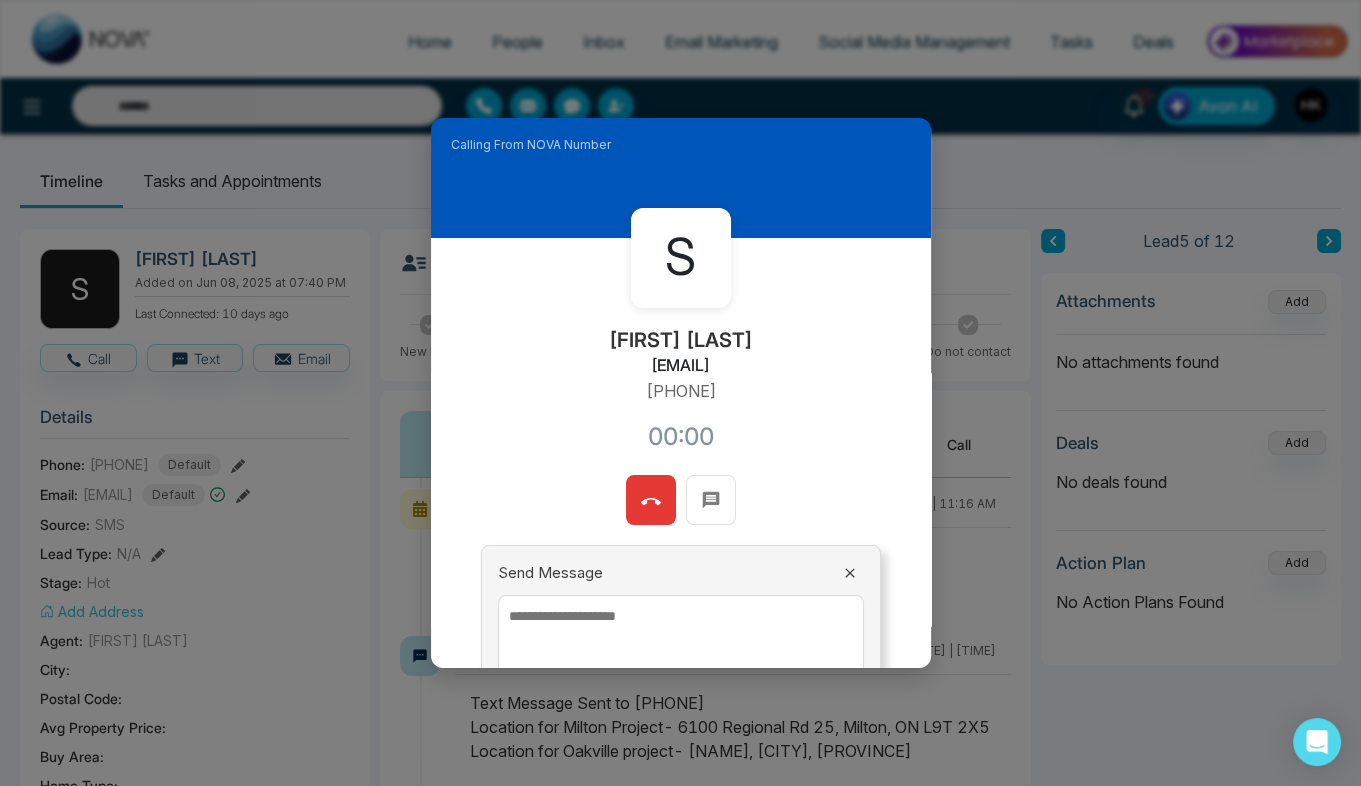 click on "Calling From NOVA Number S [LAST] [LAST] [EMAIL] +[PHONE] 00:00 Send Message Send" at bounding box center (680, 393) 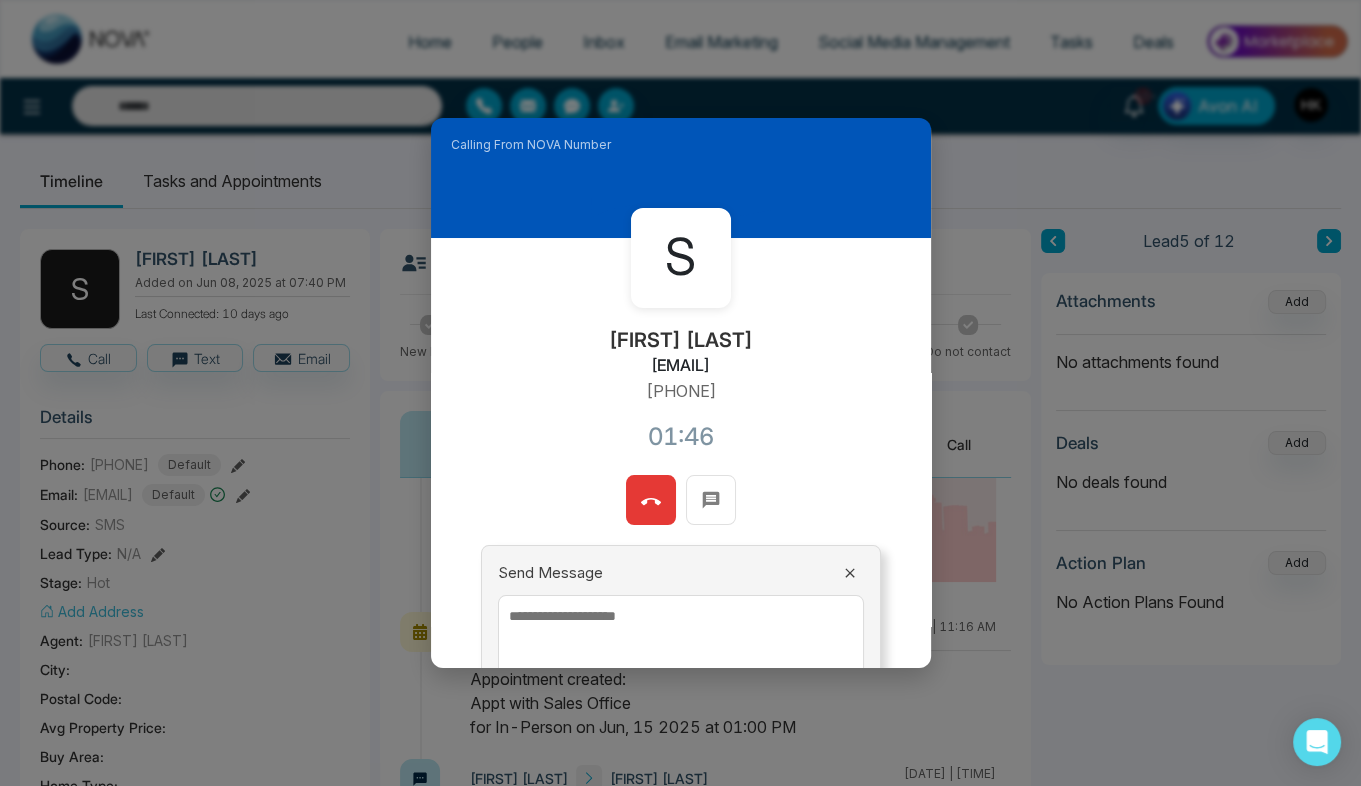 click at bounding box center [651, 500] 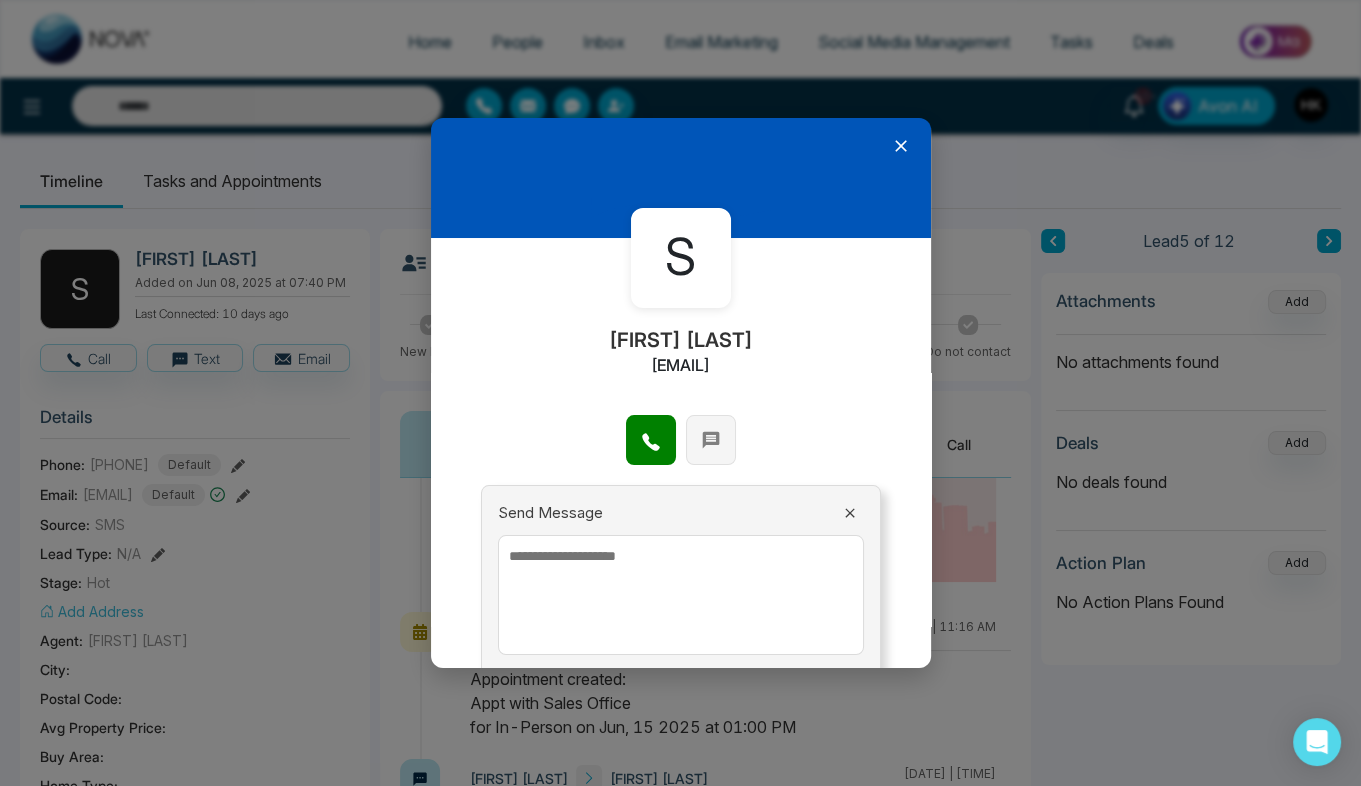 click at bounding box center [711, 438] 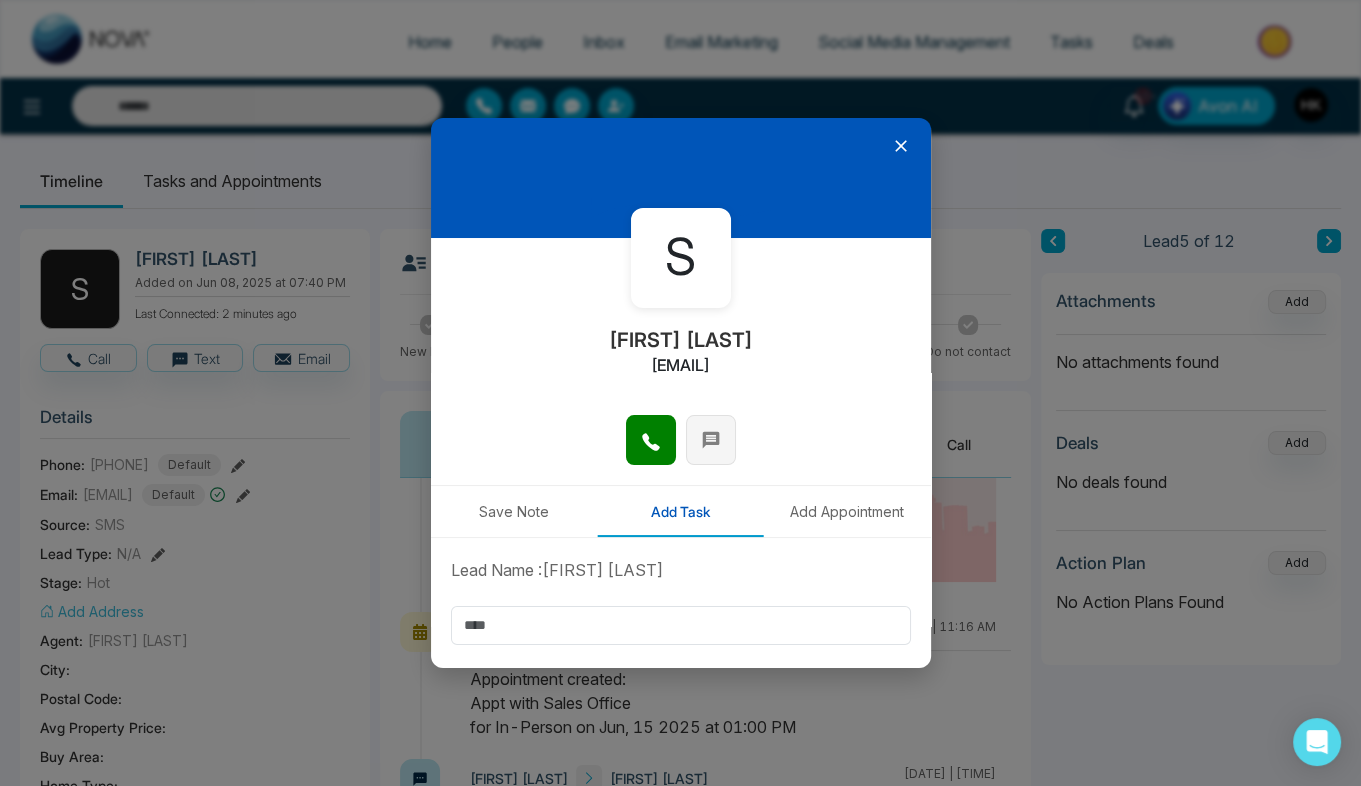 click 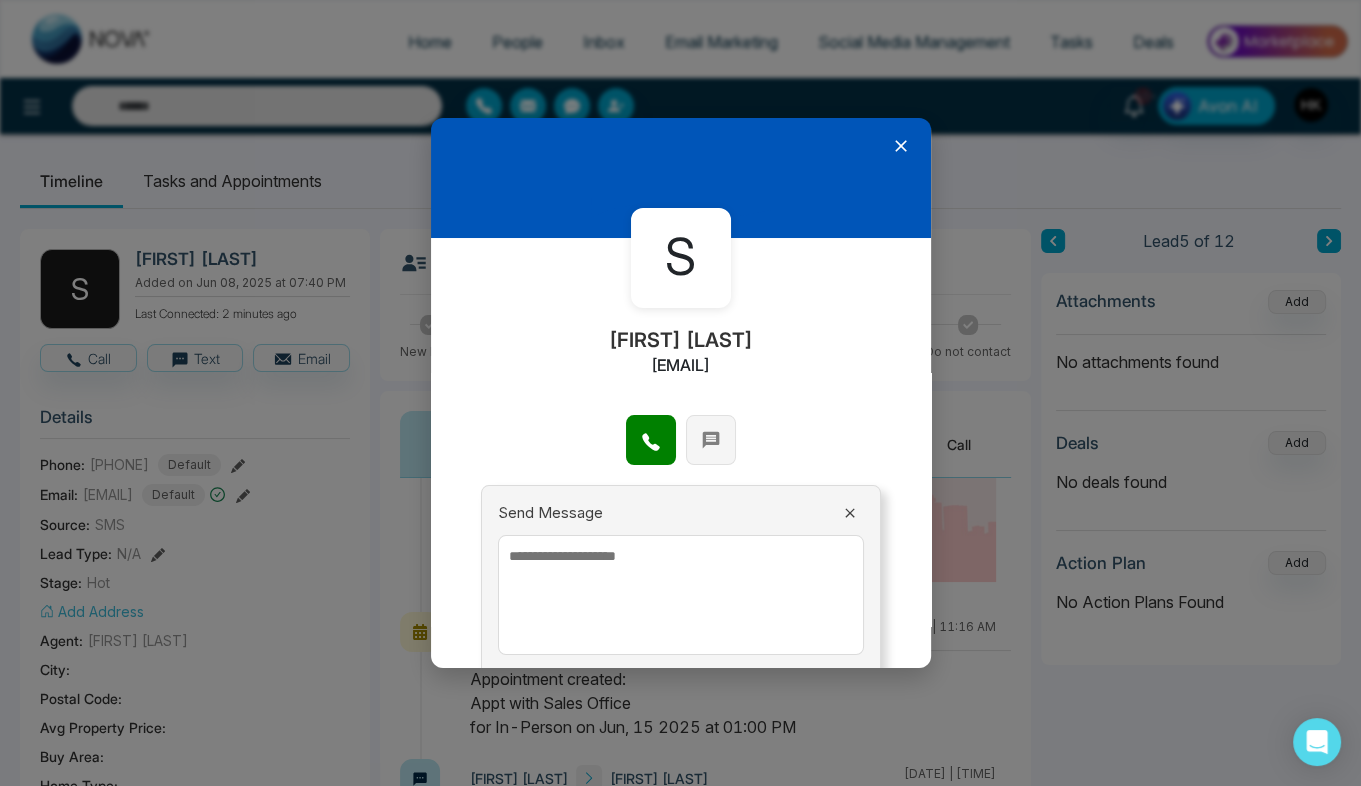 click 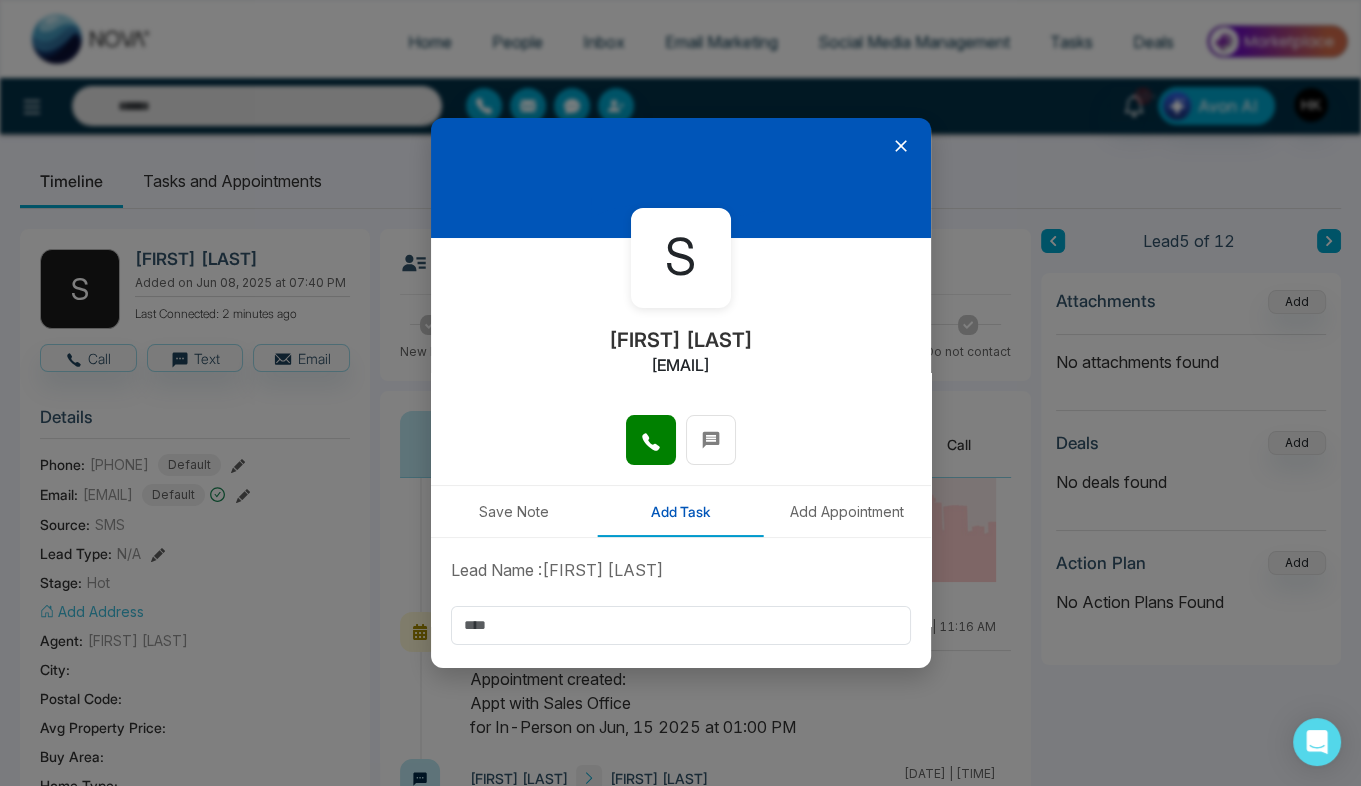 click on "Save Note" at bounding box center (514, 511) 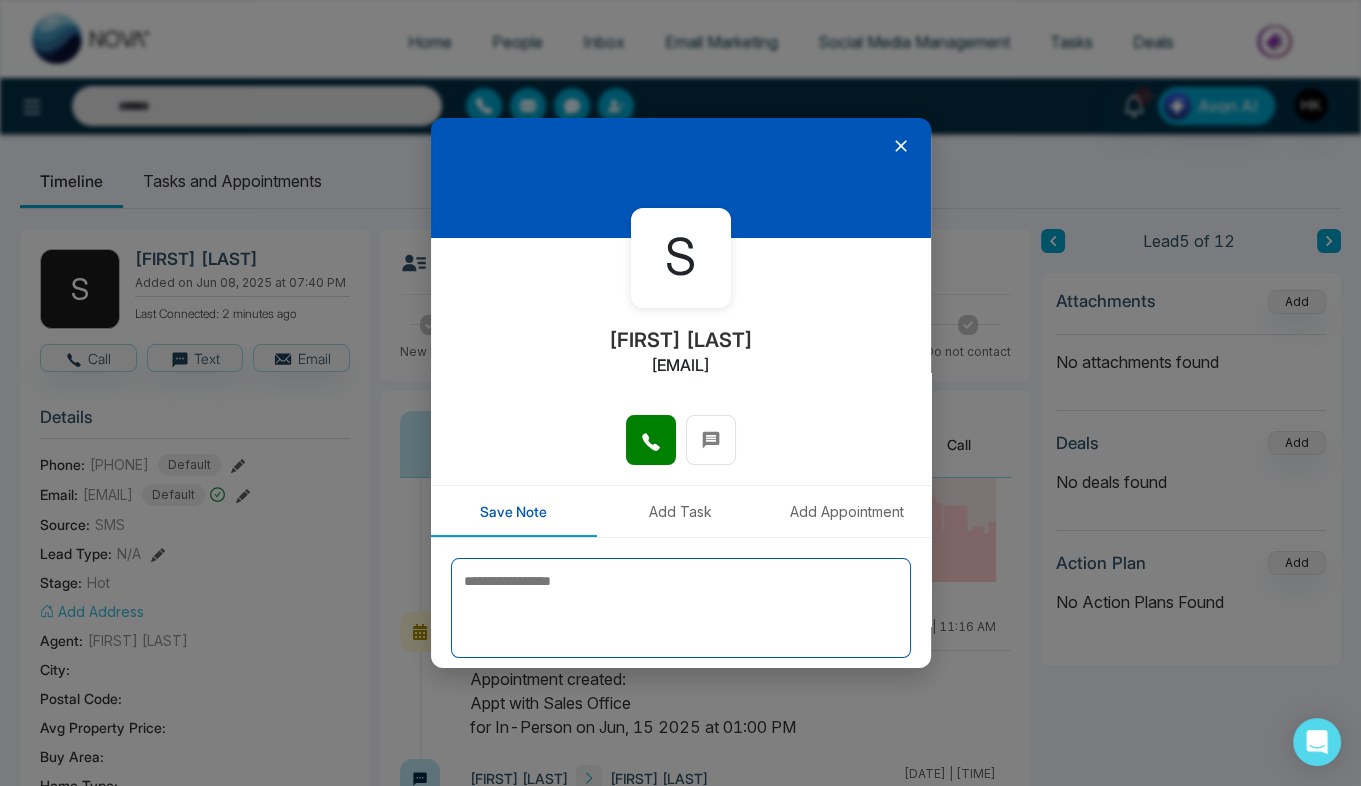 click at bounding box center [681, 608] 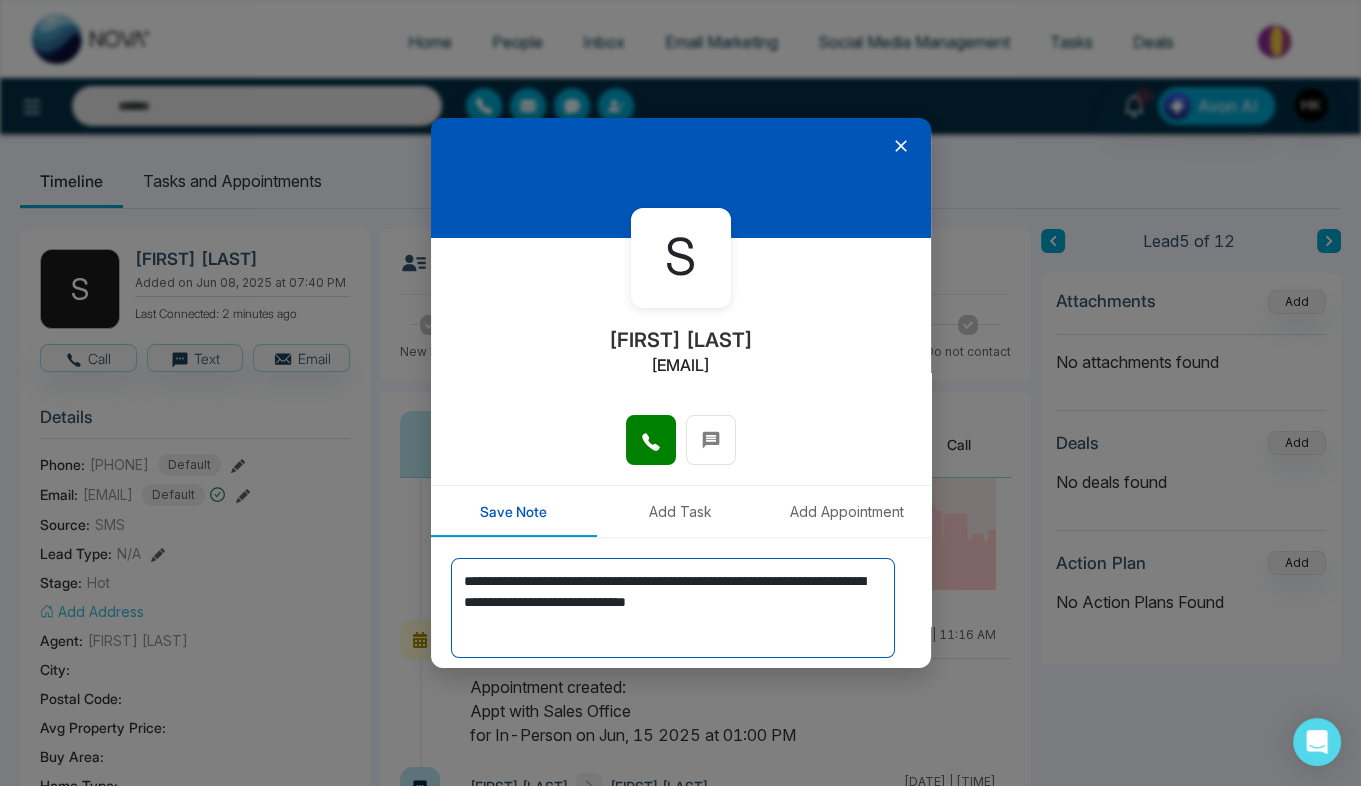 click on "**********" at bounding box center (673, 608) 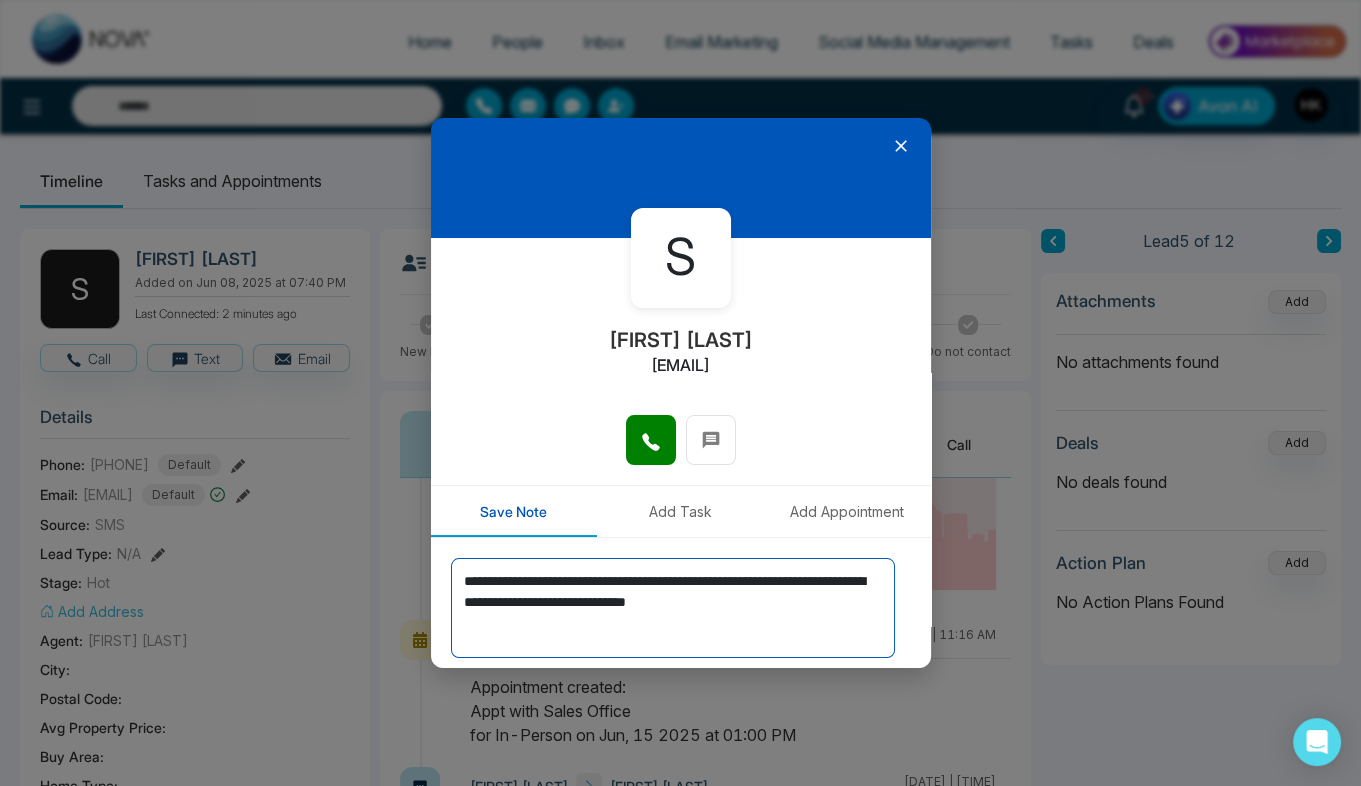 click on "**********" at bounding box center [673, 608] 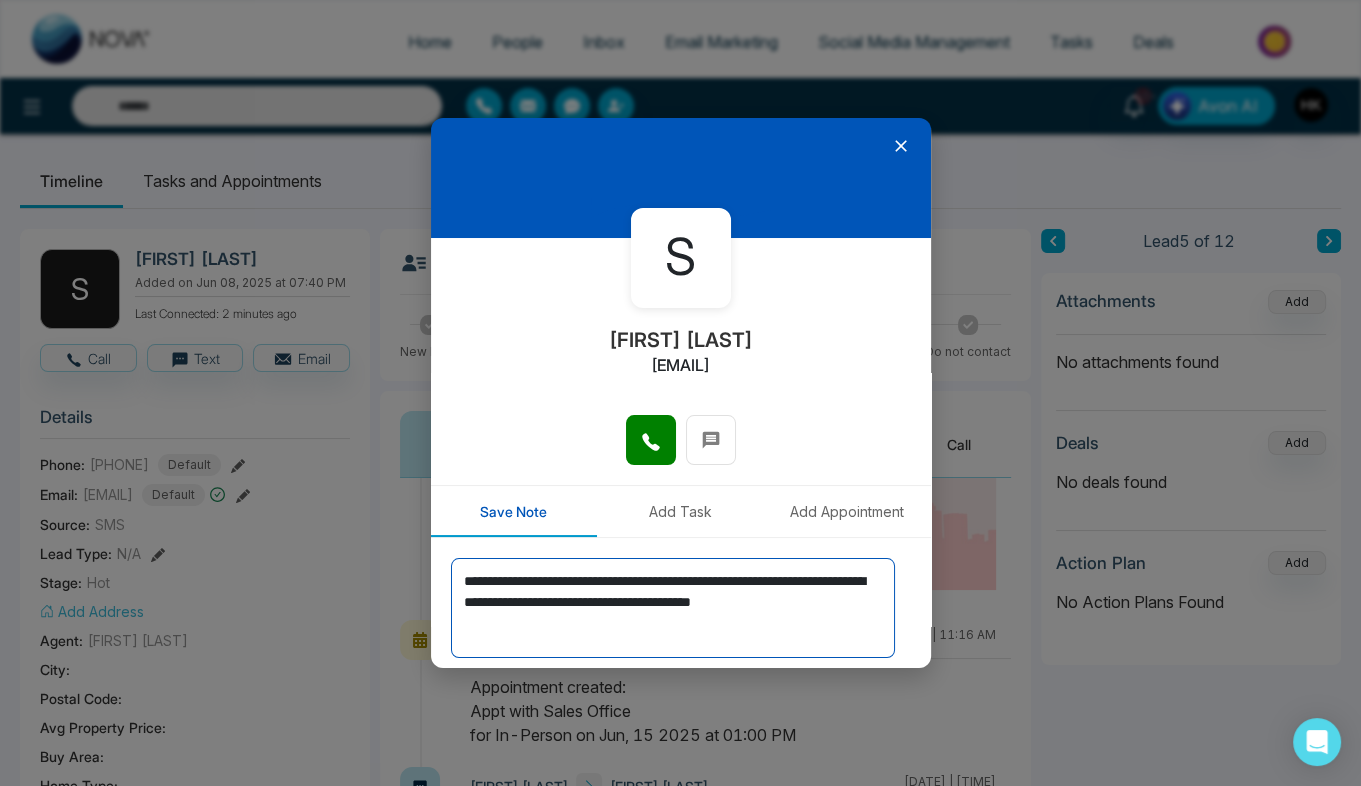 click on "**********" at bounding box center [673, 608] 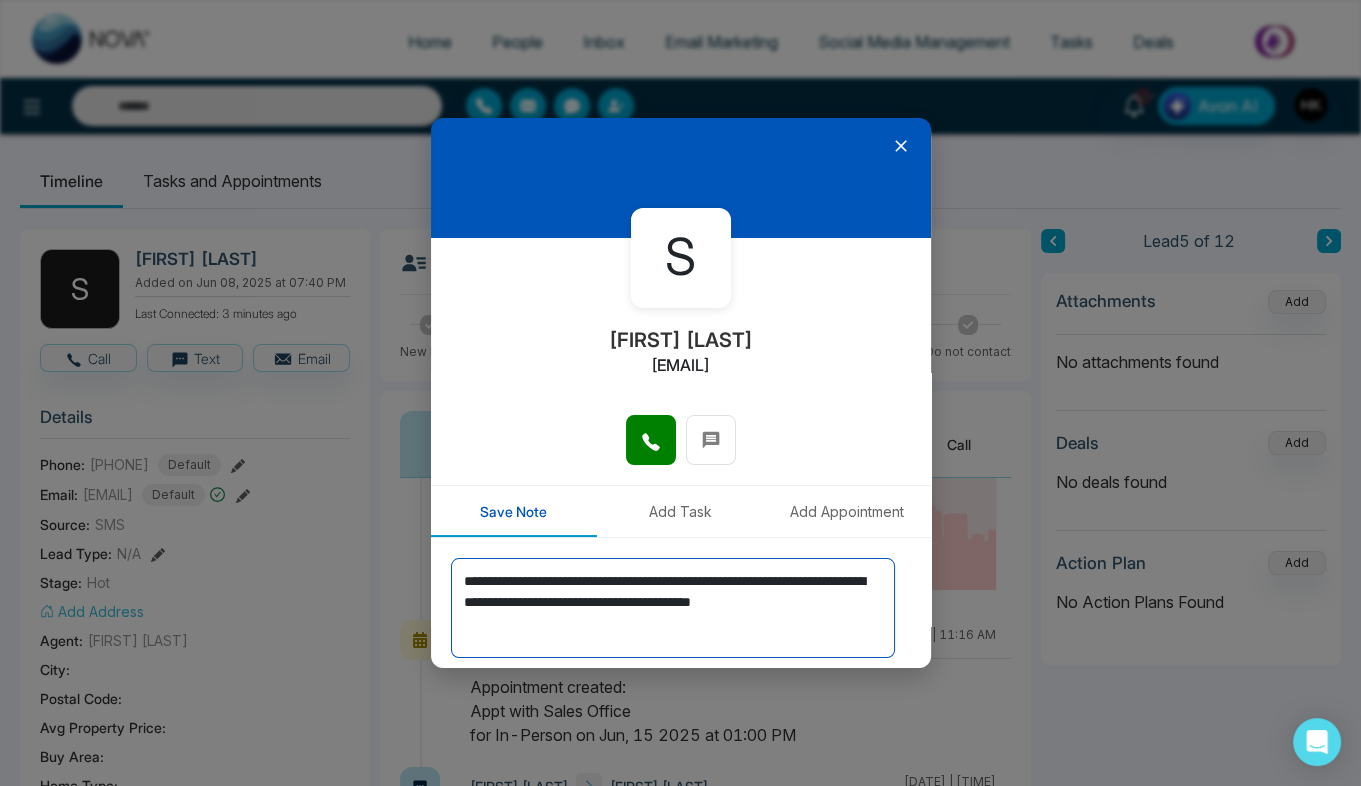 click on "**********" at bounding box center (673, 608) 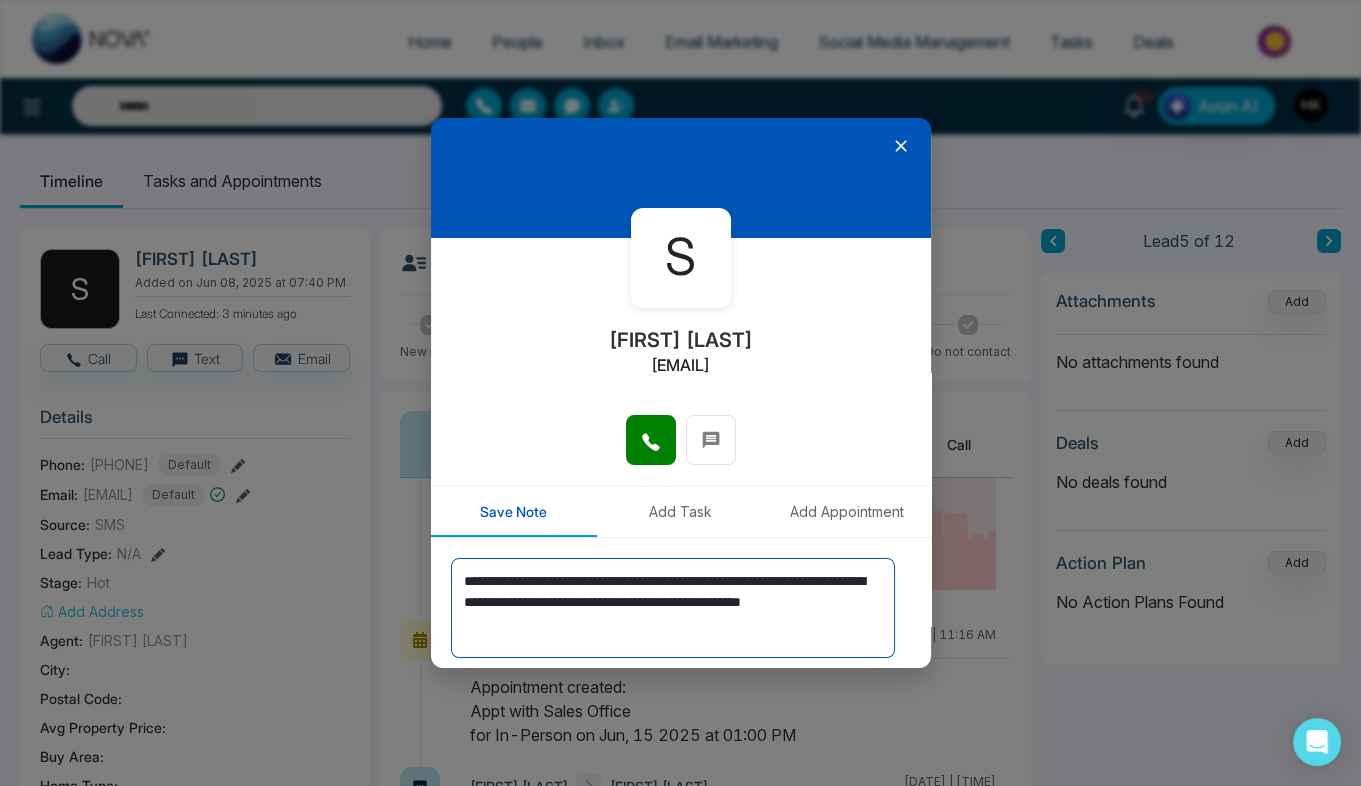 type on "**********" 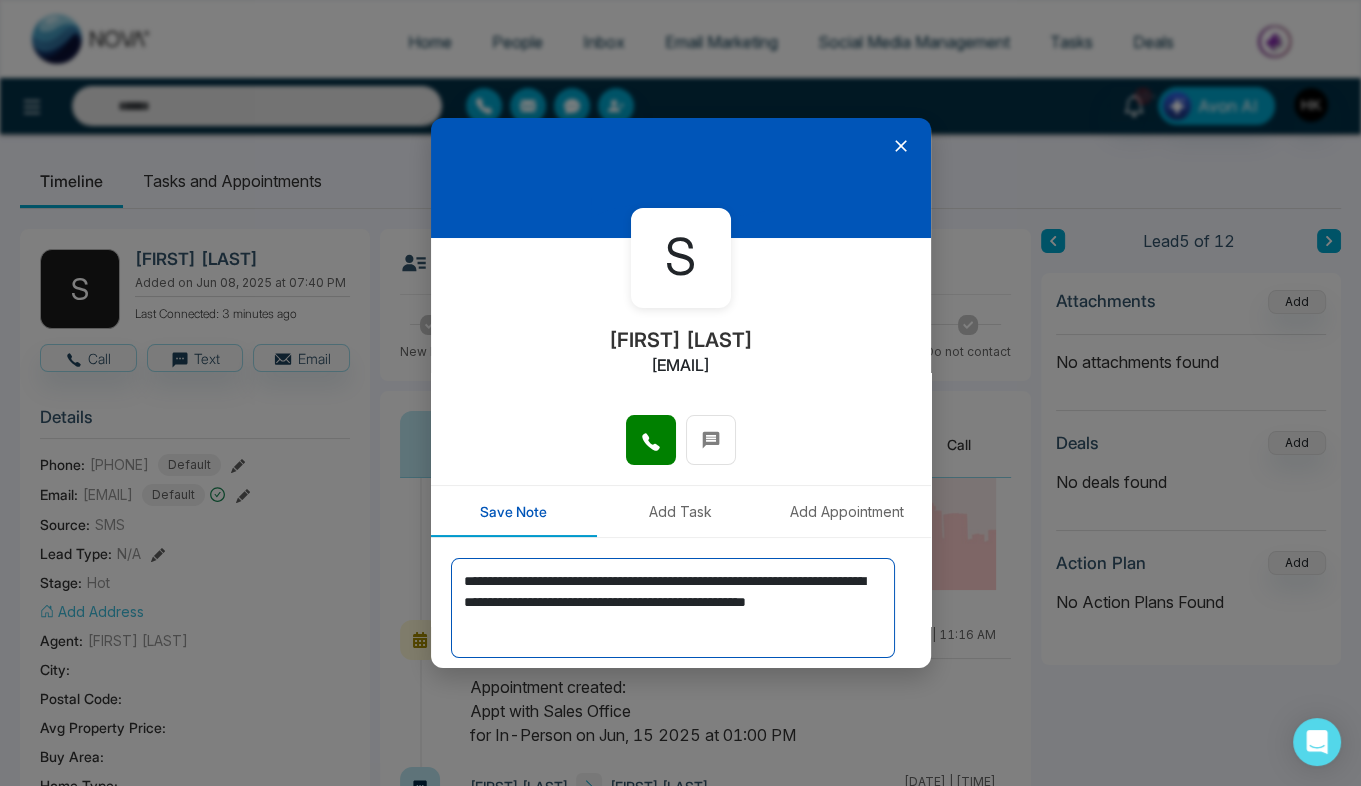 scroll, scrollTop: 70, scrollLeft: 0, axis: vertical 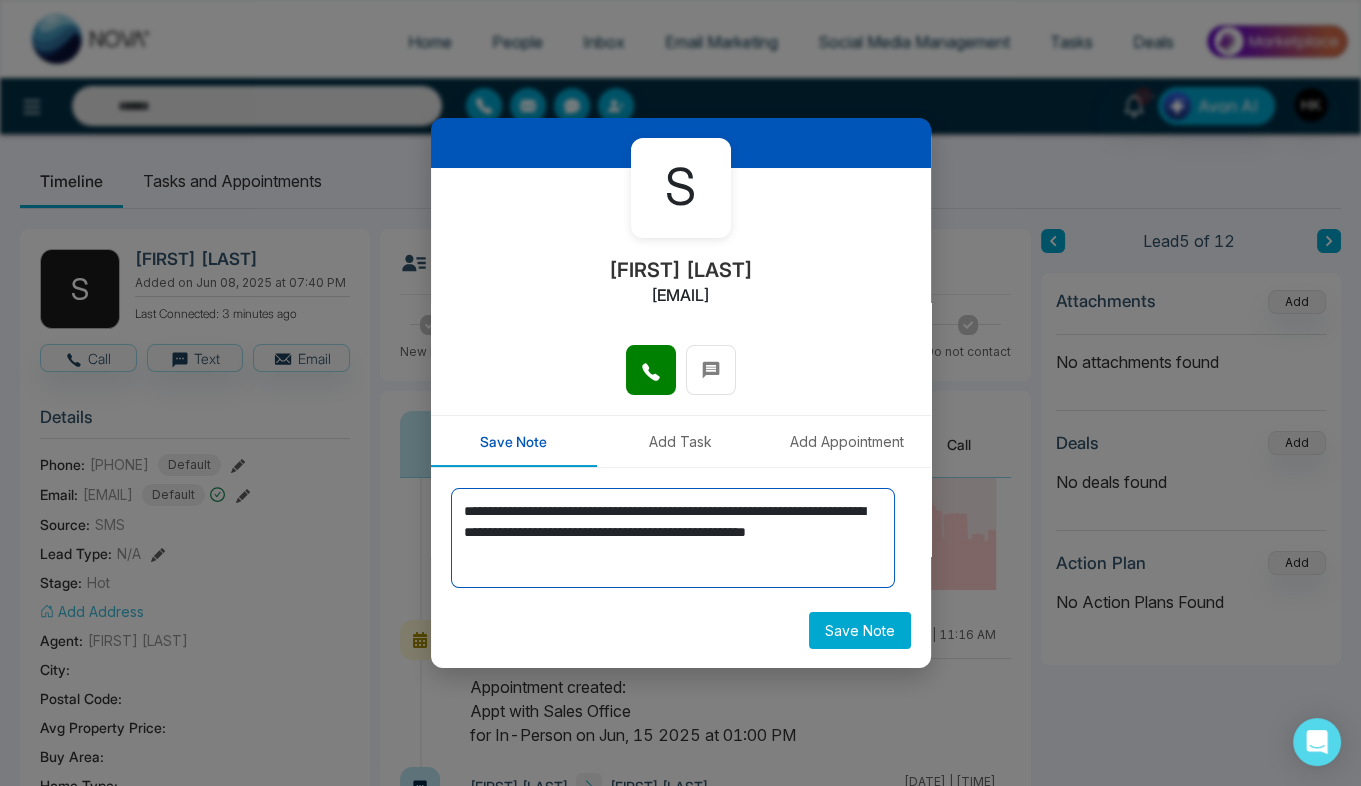 drag, startPoint x: 592, startPoint y: 546, endPoint x: 432, endPoint y: 490, distance: 169.51697 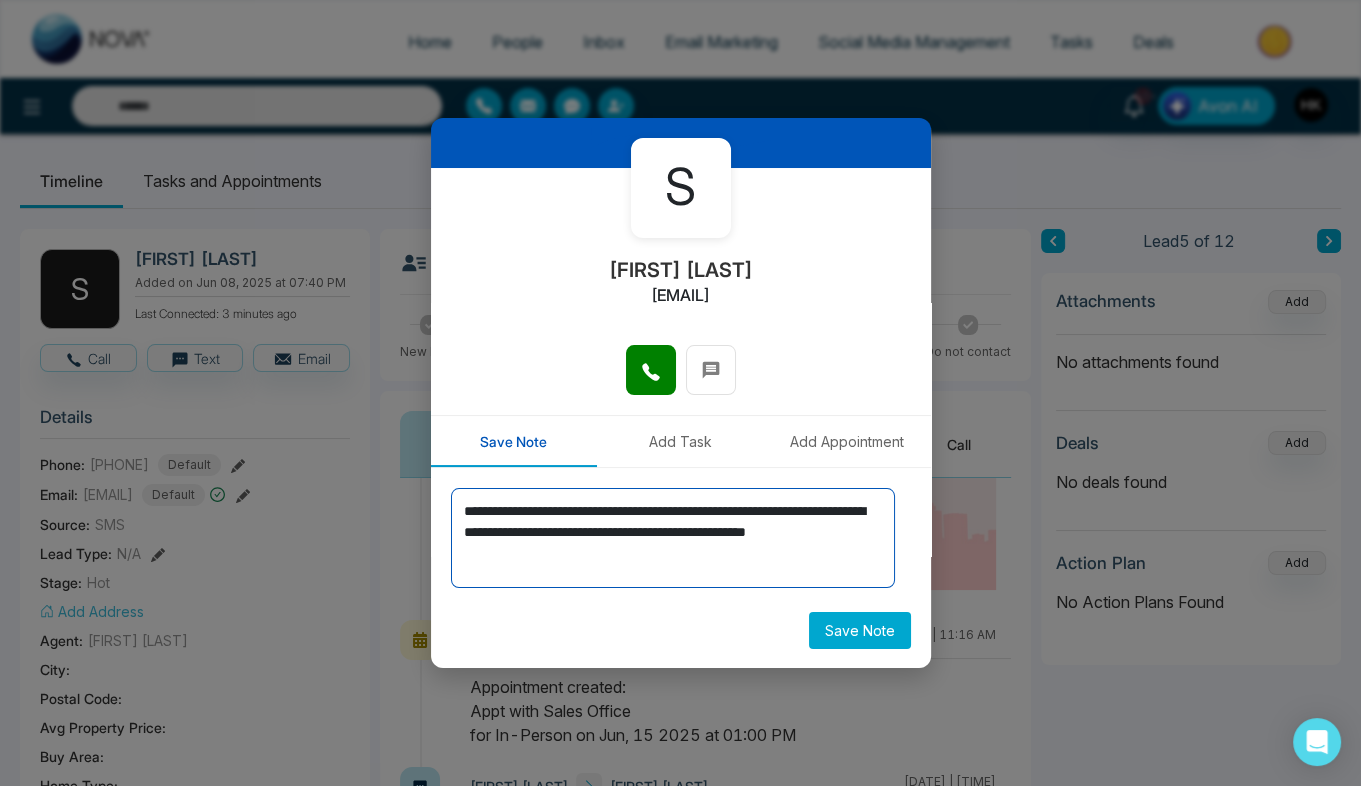 click on "**********" at bounding box center [681, 568] 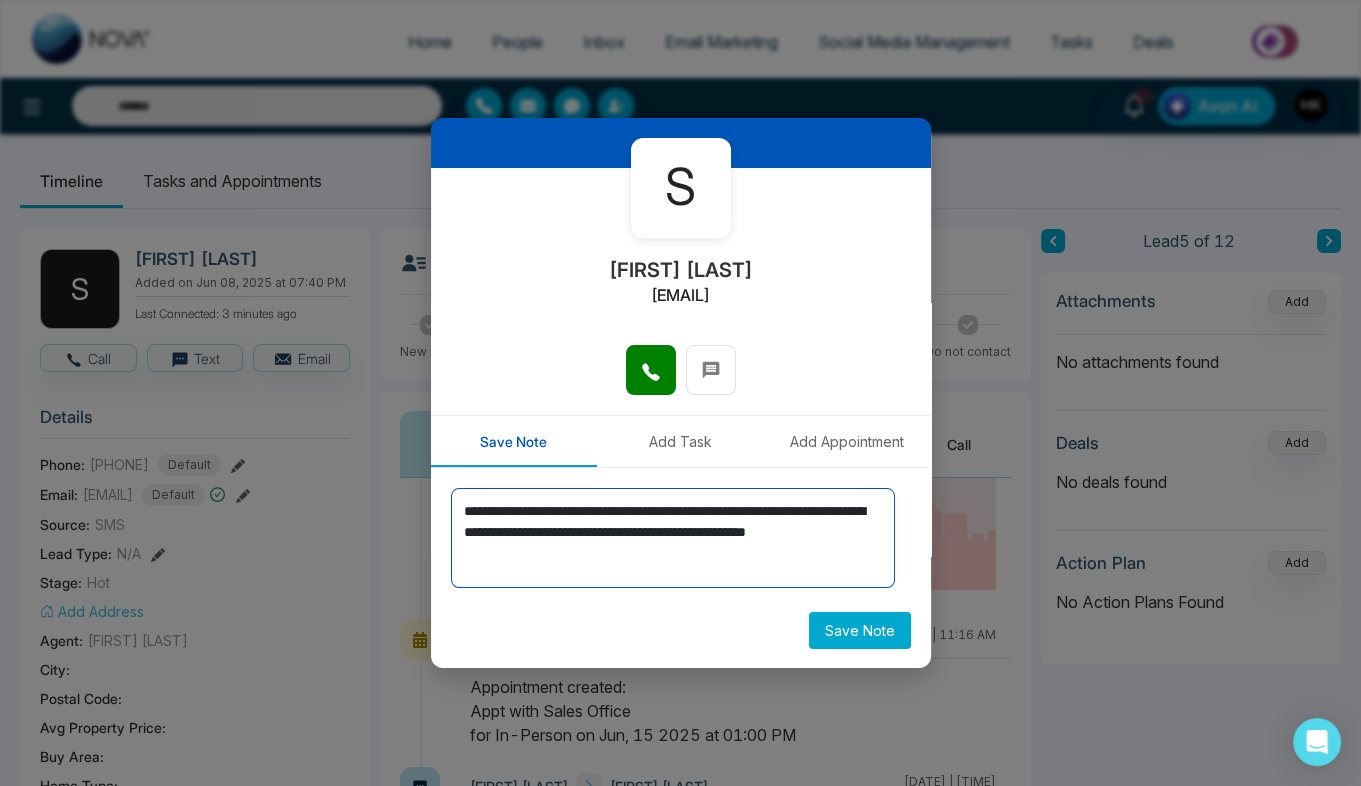 type 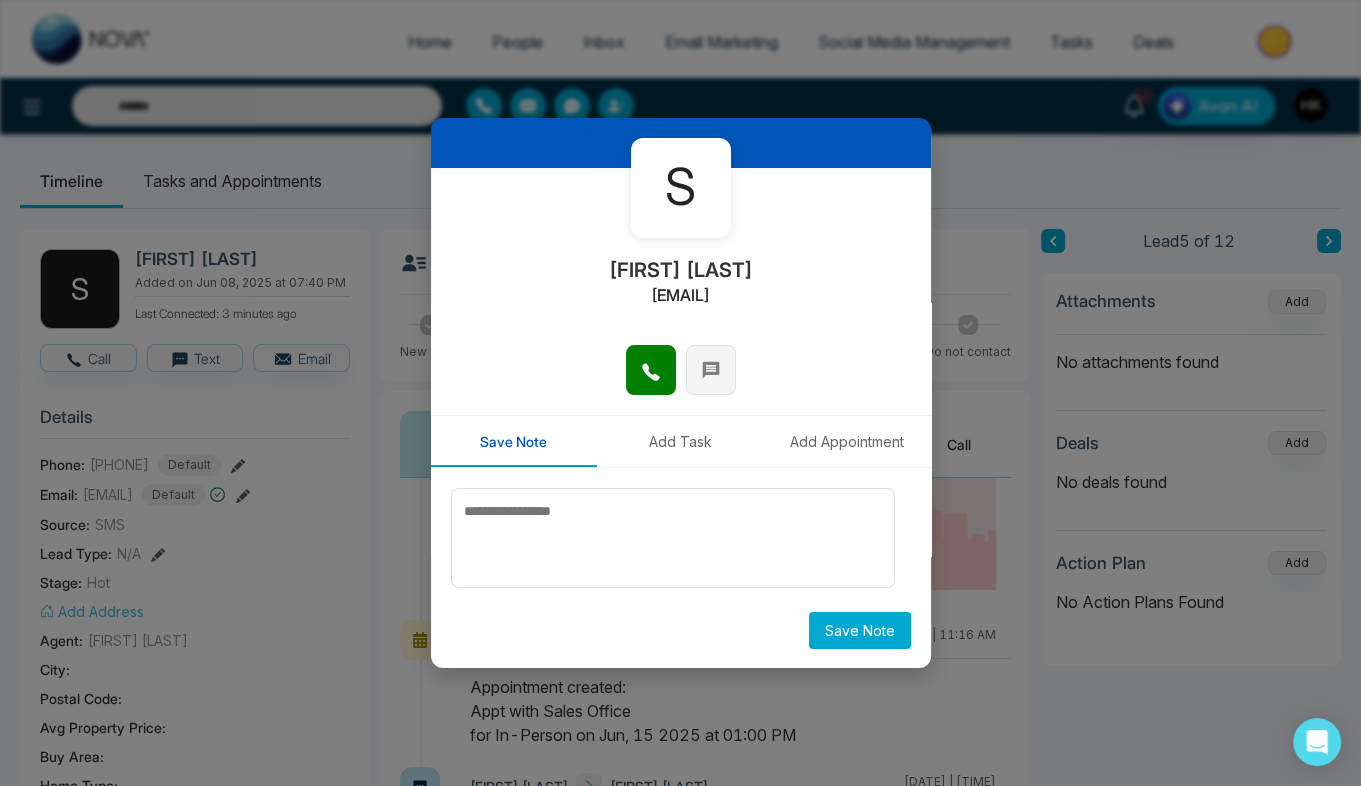 click 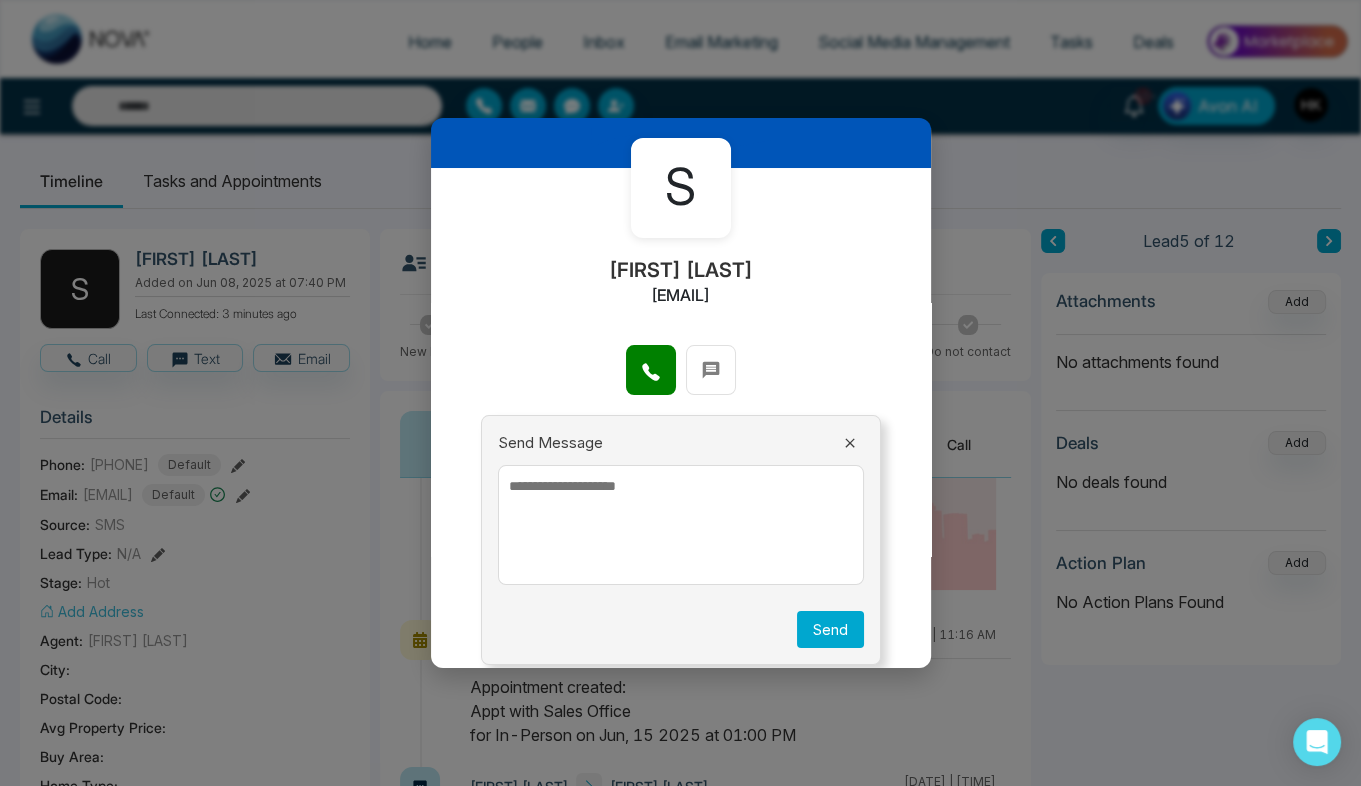 click at bounding box center (681, 525) 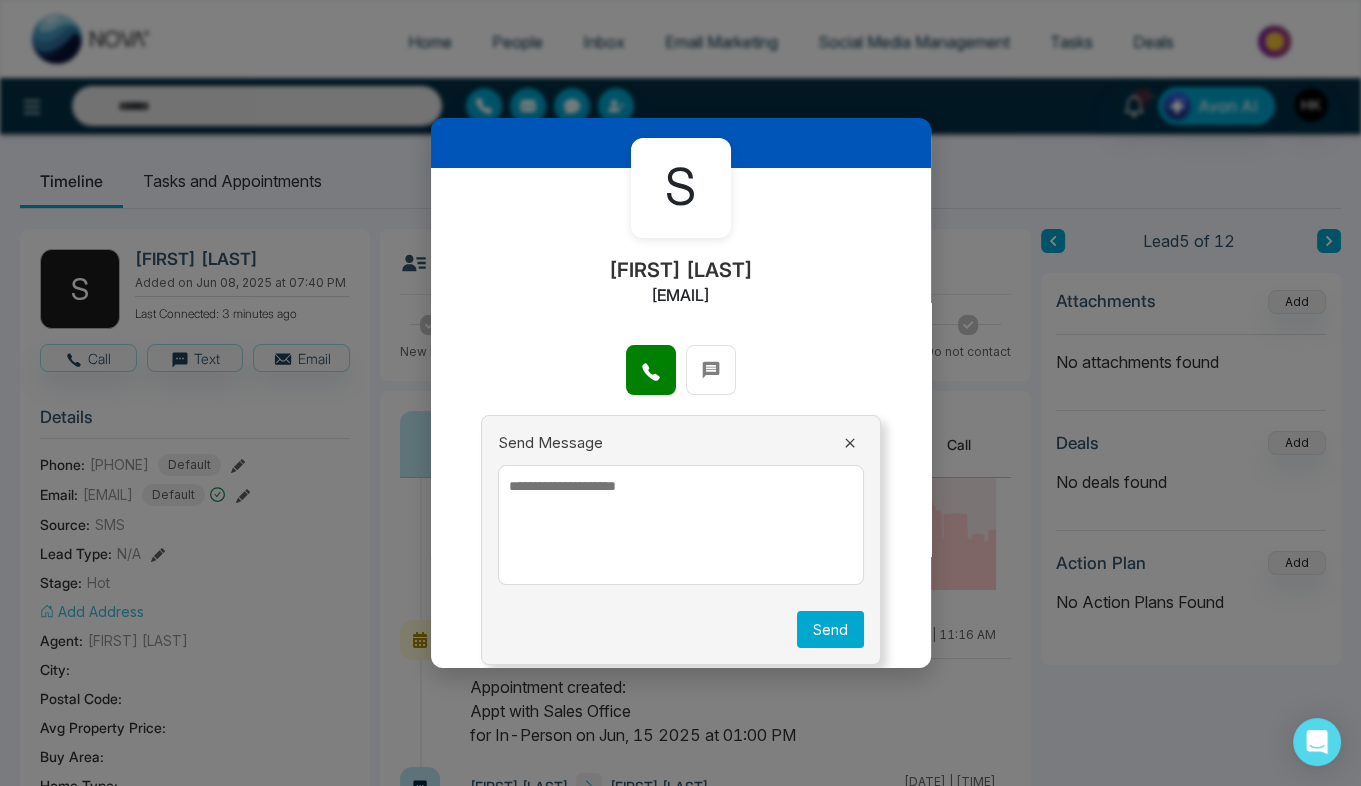 paste on "**********" 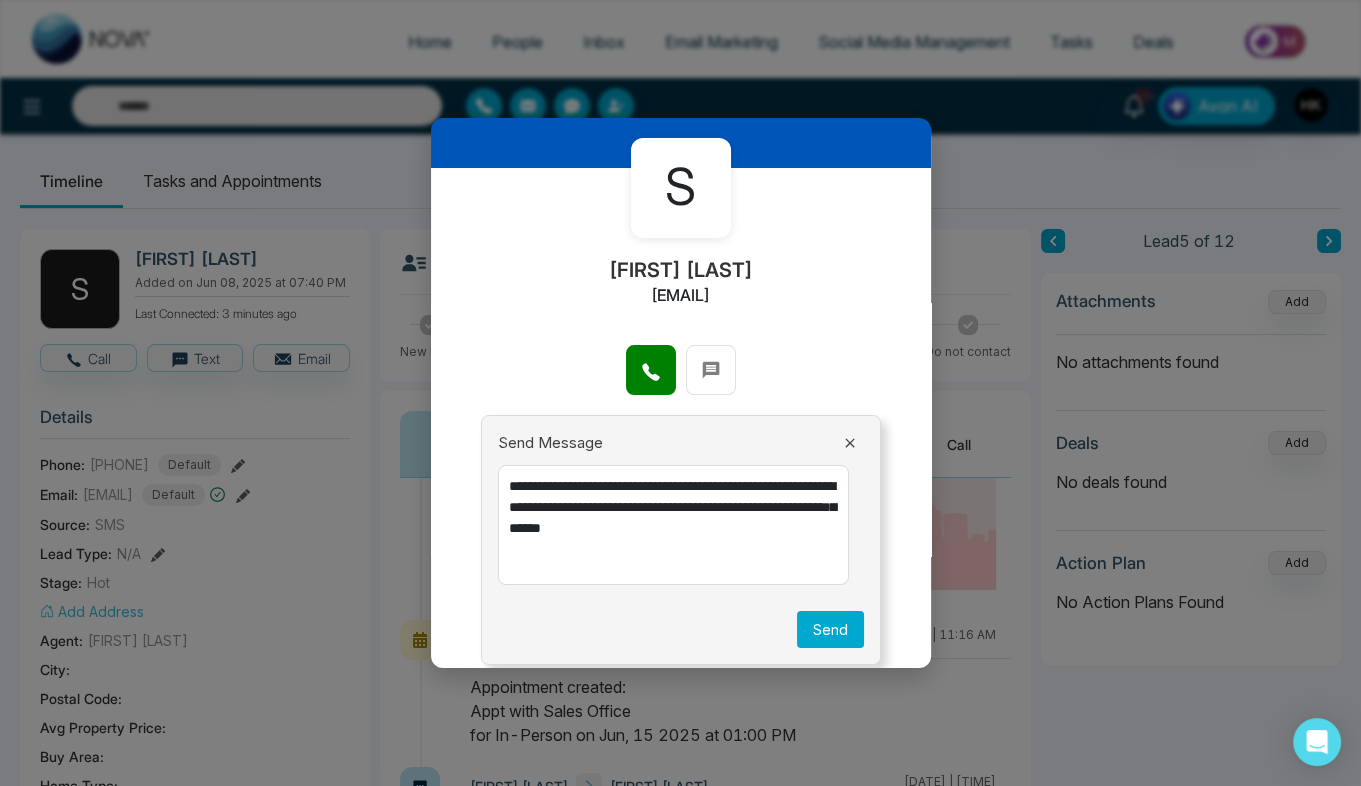 type on "**********" 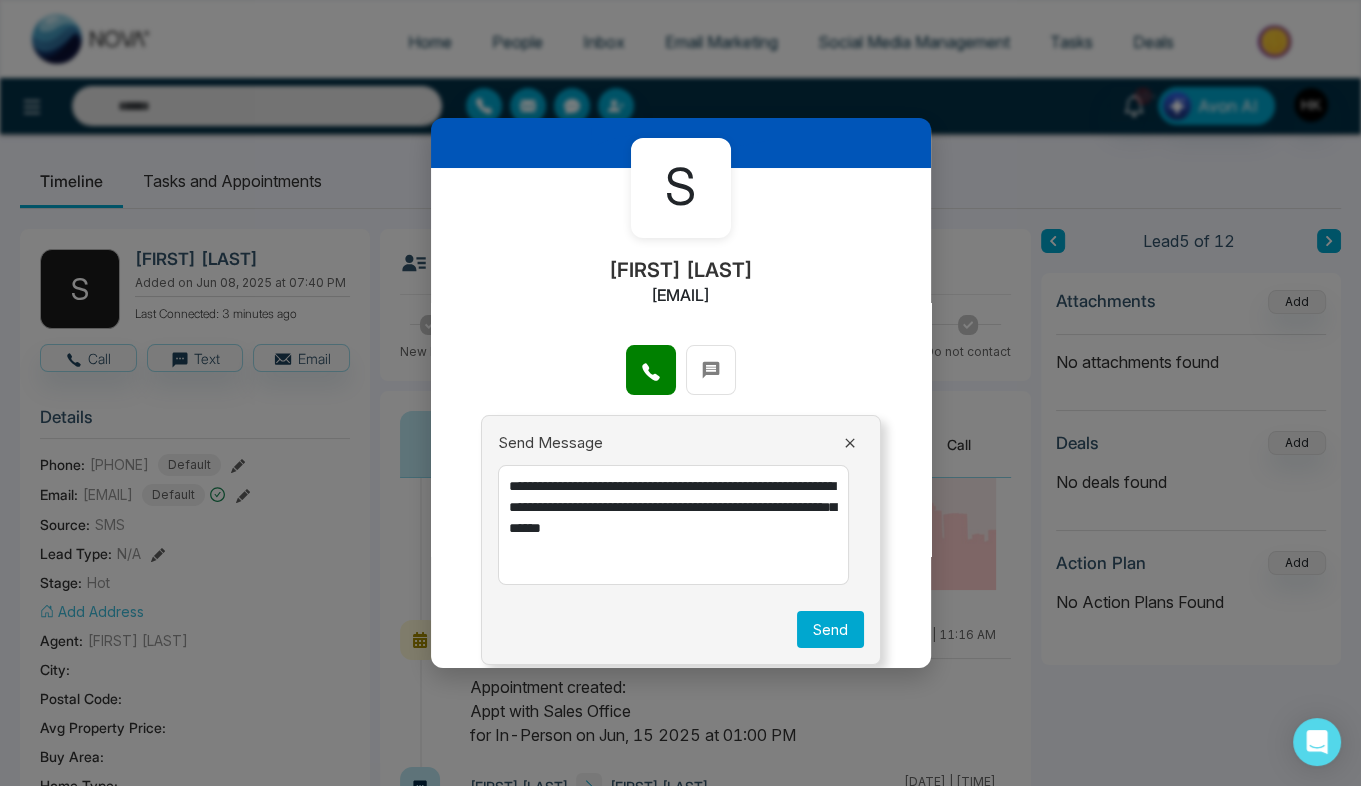 click on "Send" at bounding box center [830, 629] 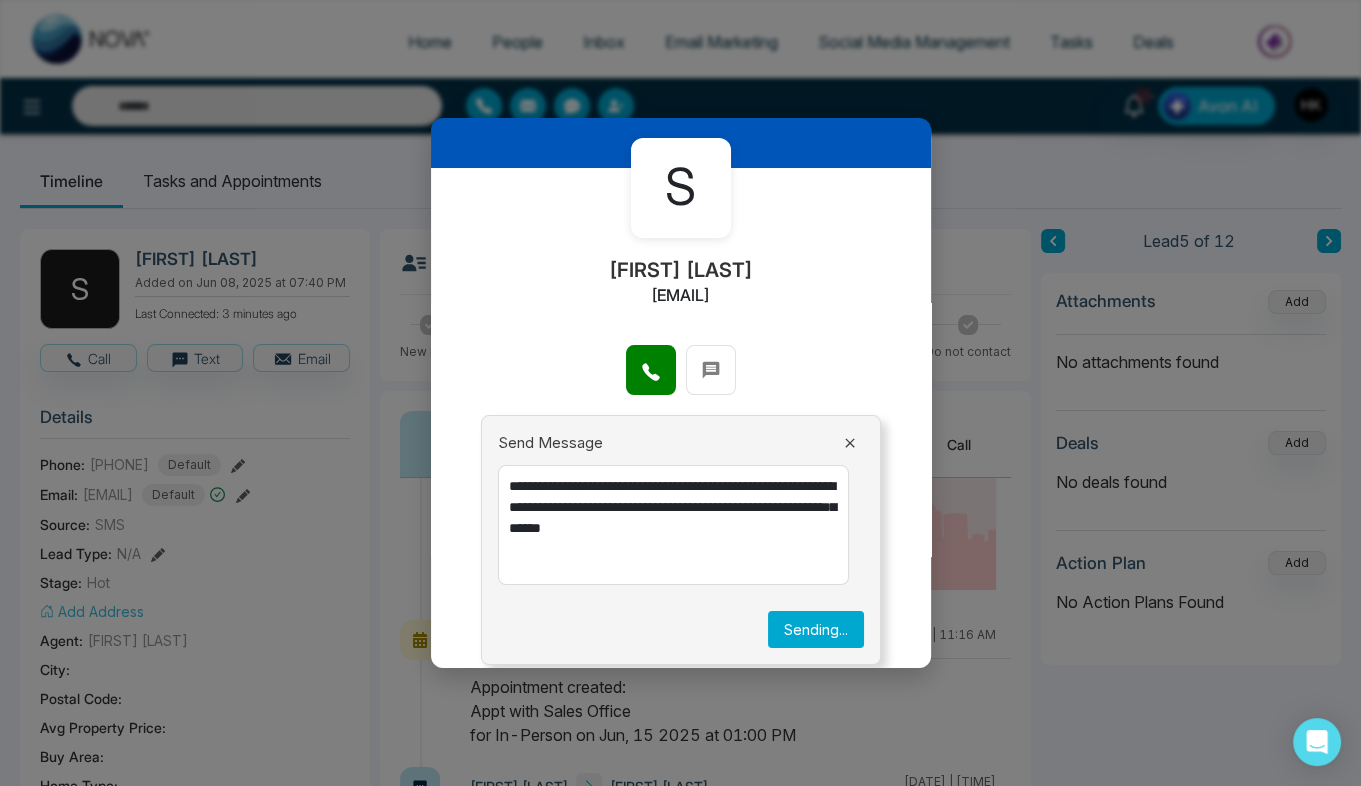 type 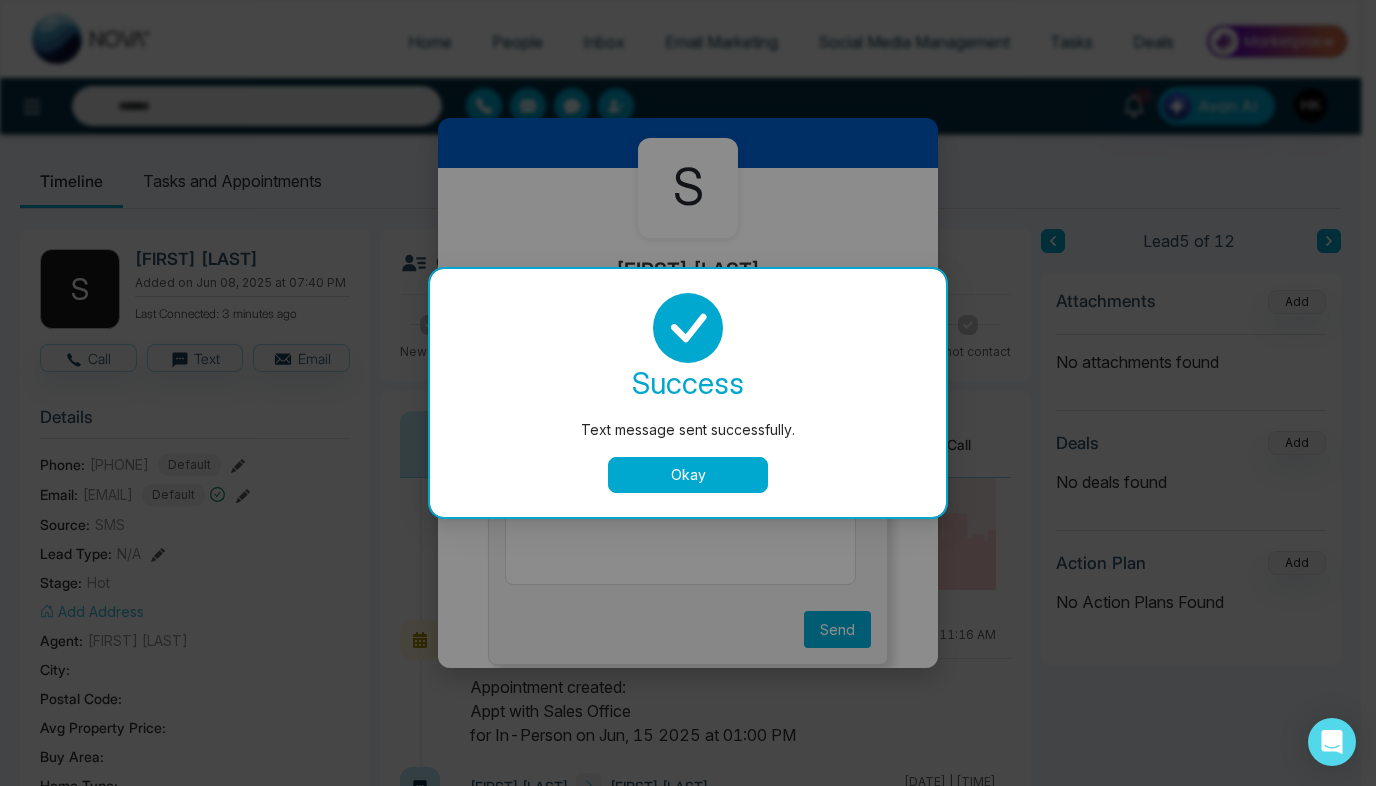 click on "Okay" at bounding box center [688, 475] 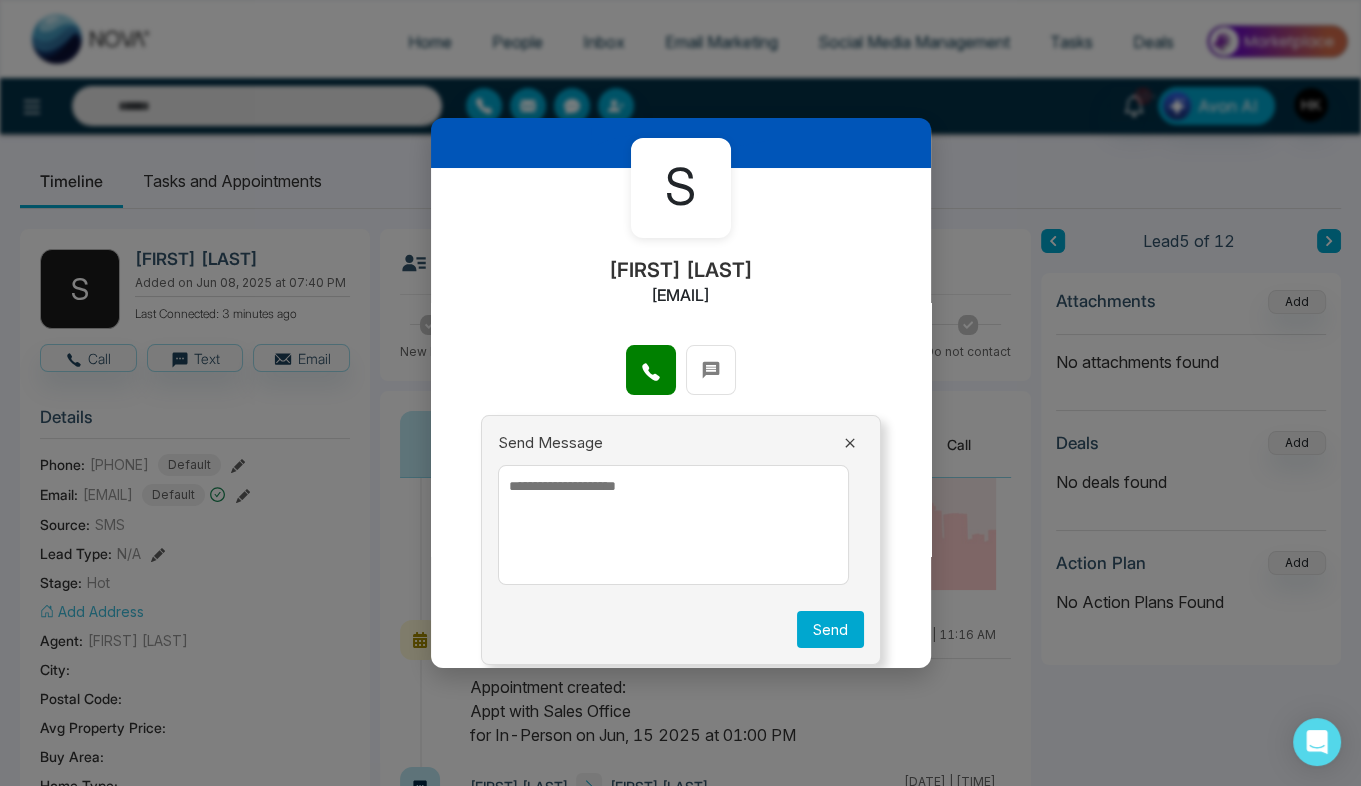 scroll, scrollTop: 0, scrollLeft: 0, axis: both 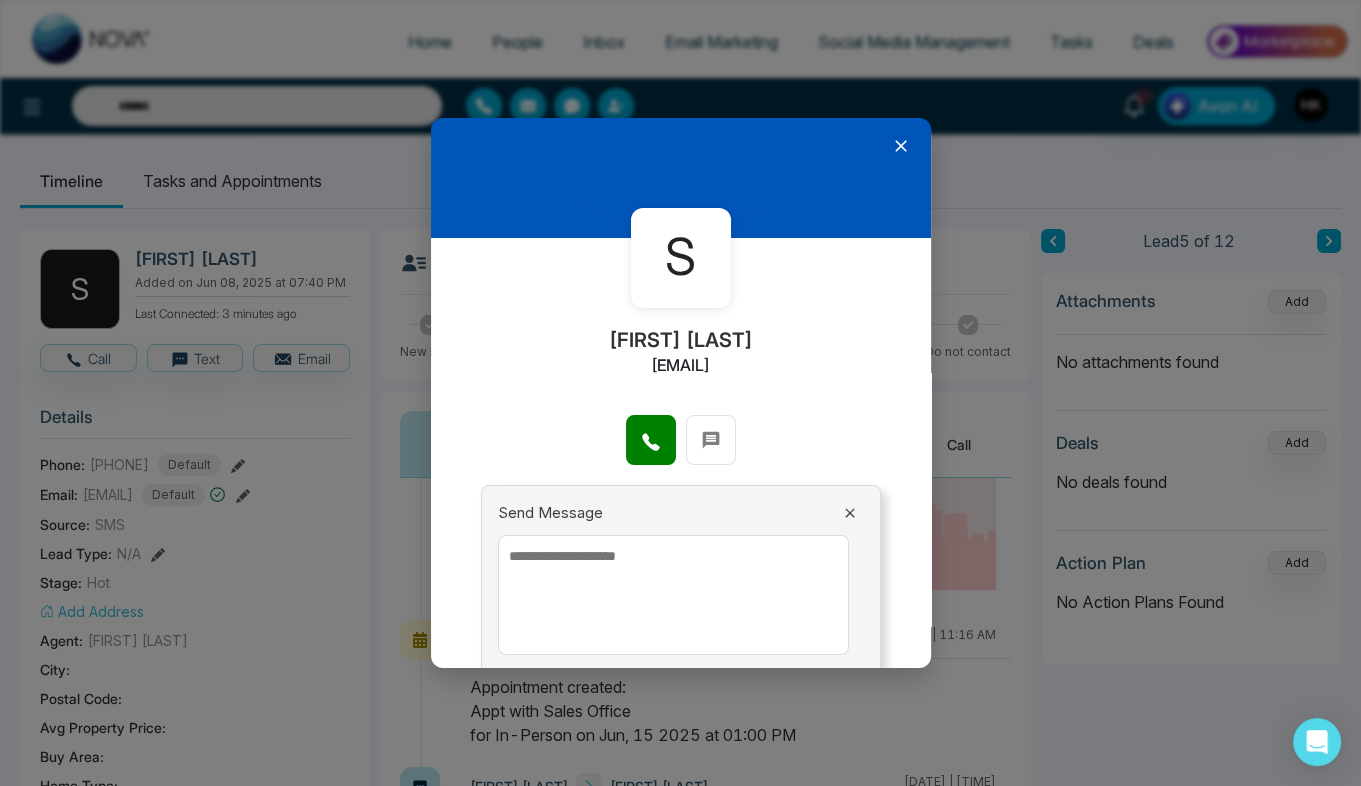 click 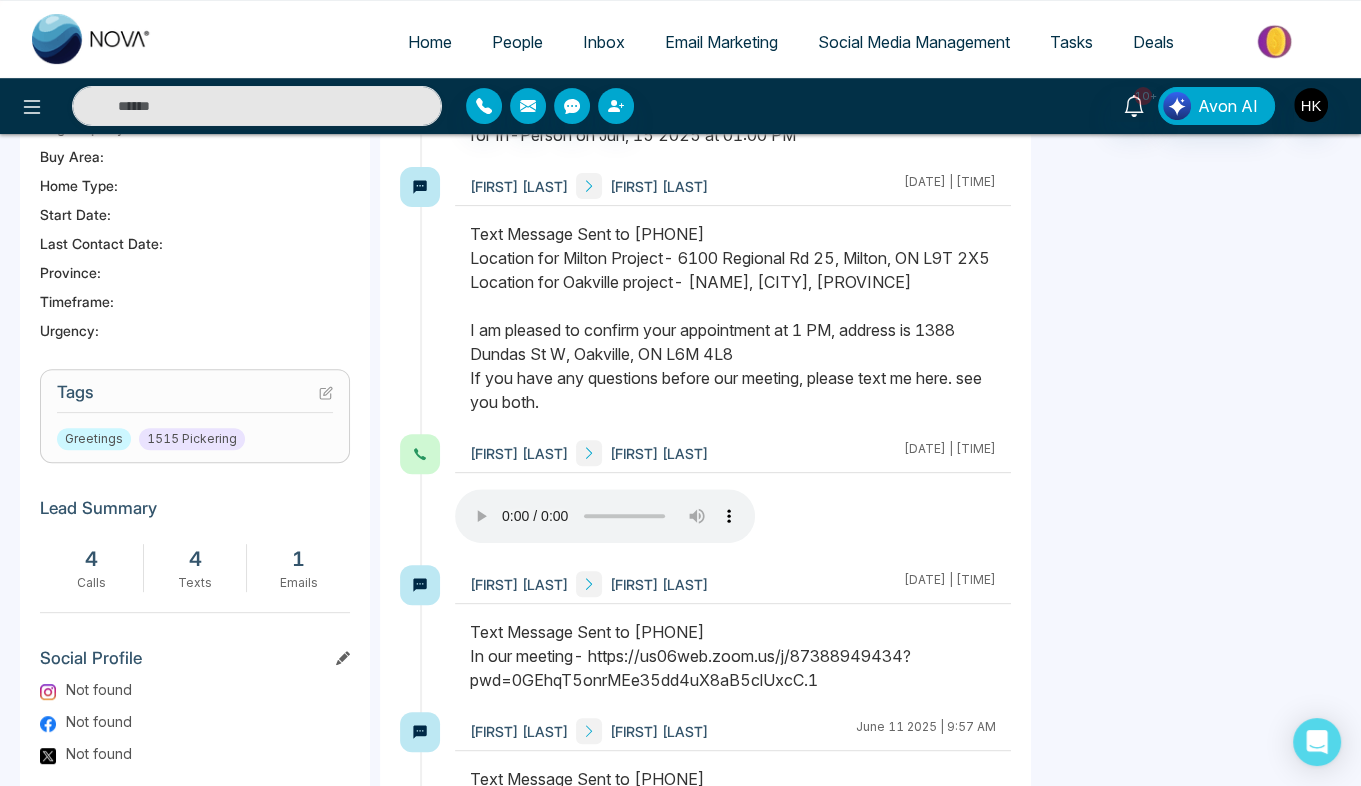 scroll, scrollTop: 604, scrollLeft: 0, axis: vertical 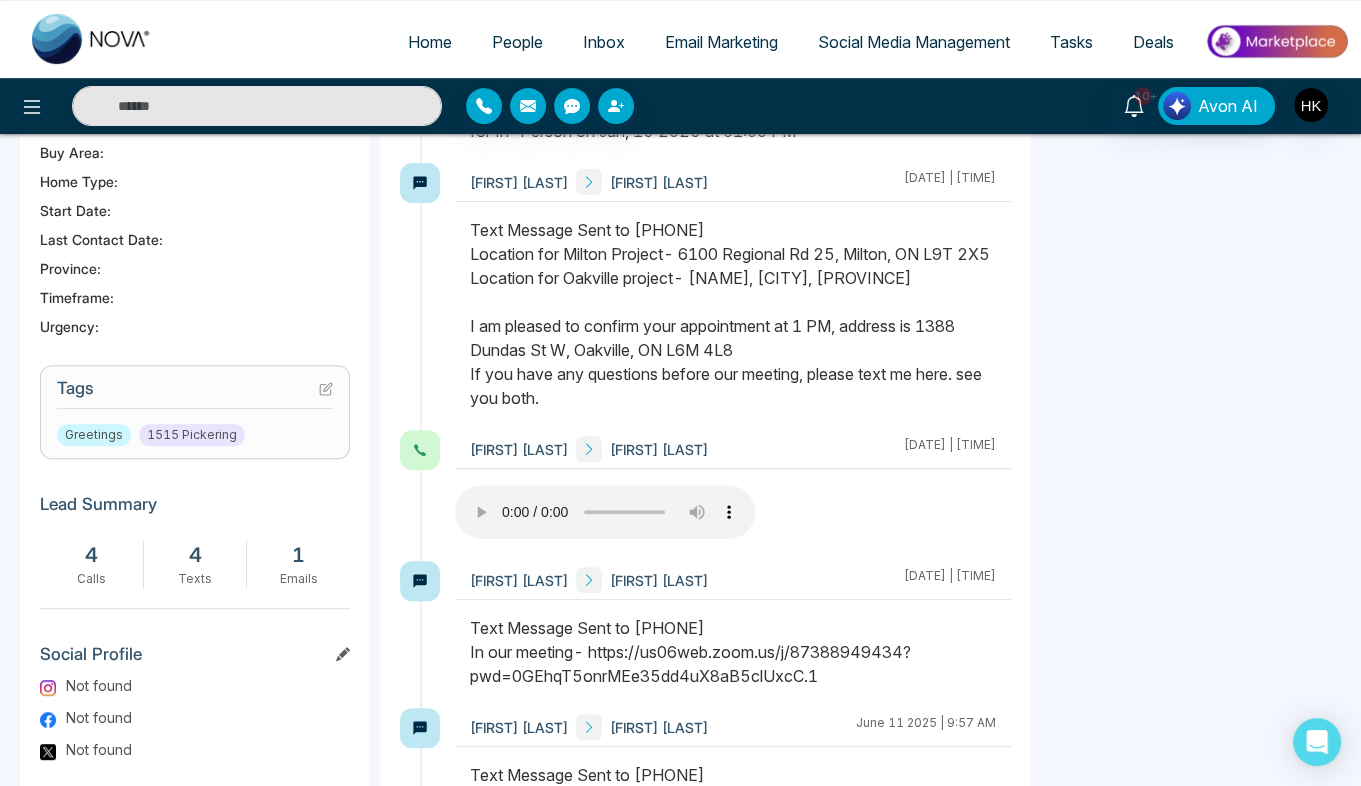 click 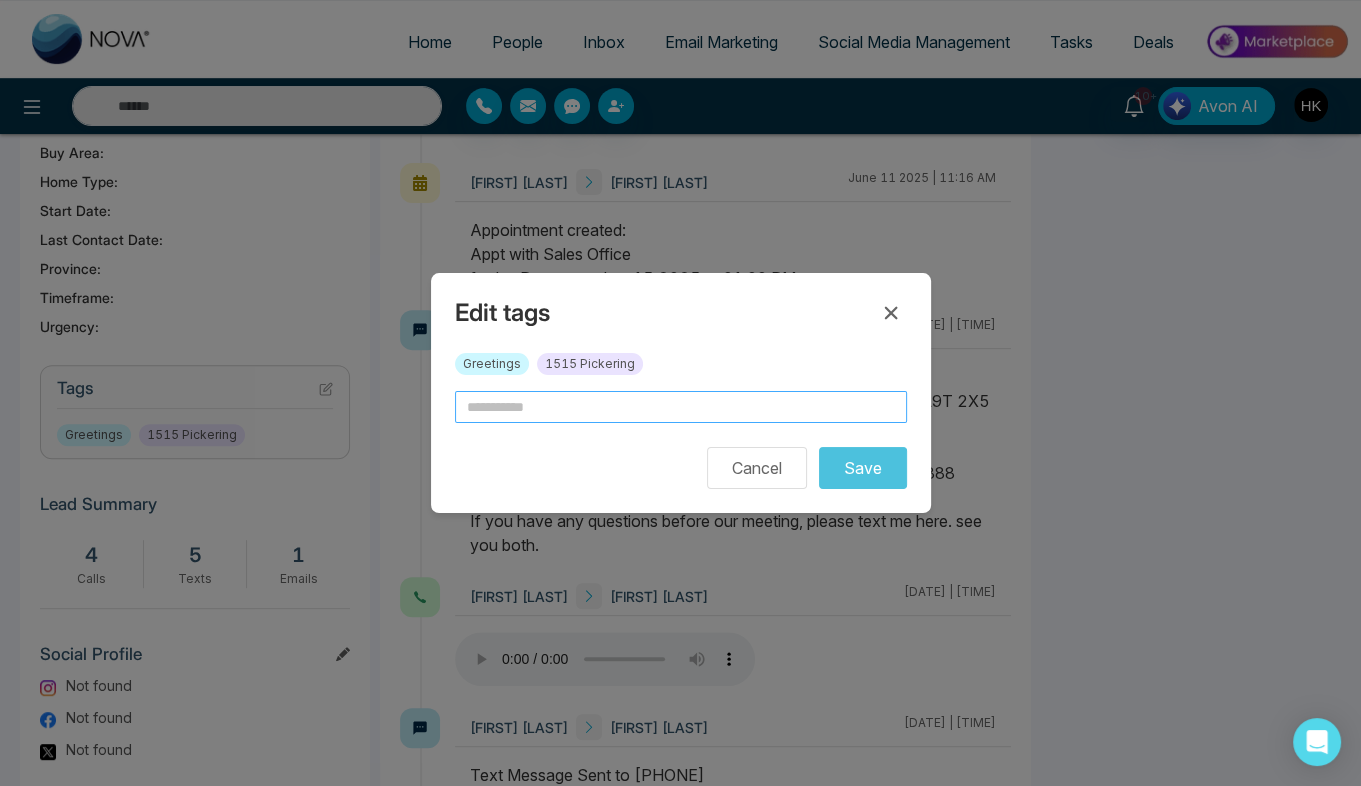 click at bounding box center [681, 407] 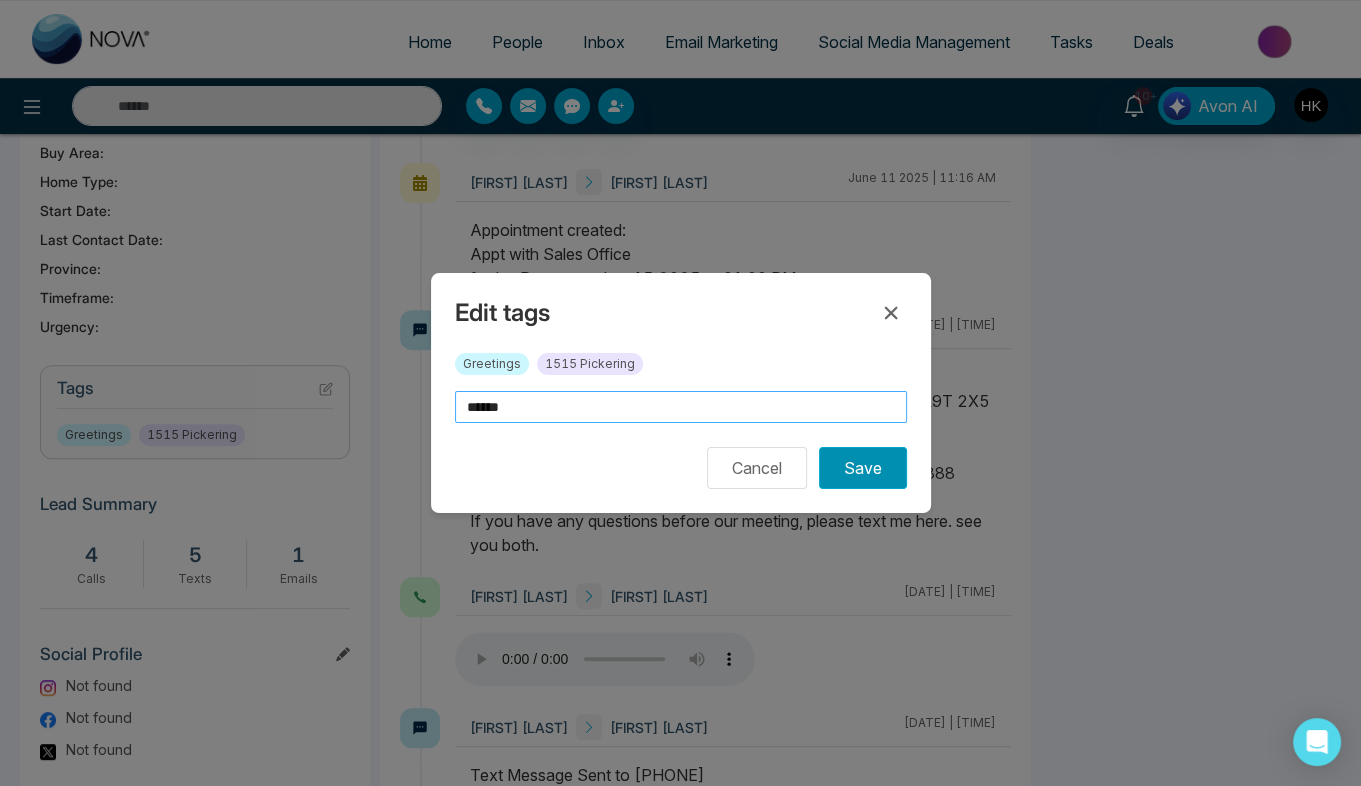 type on "******" 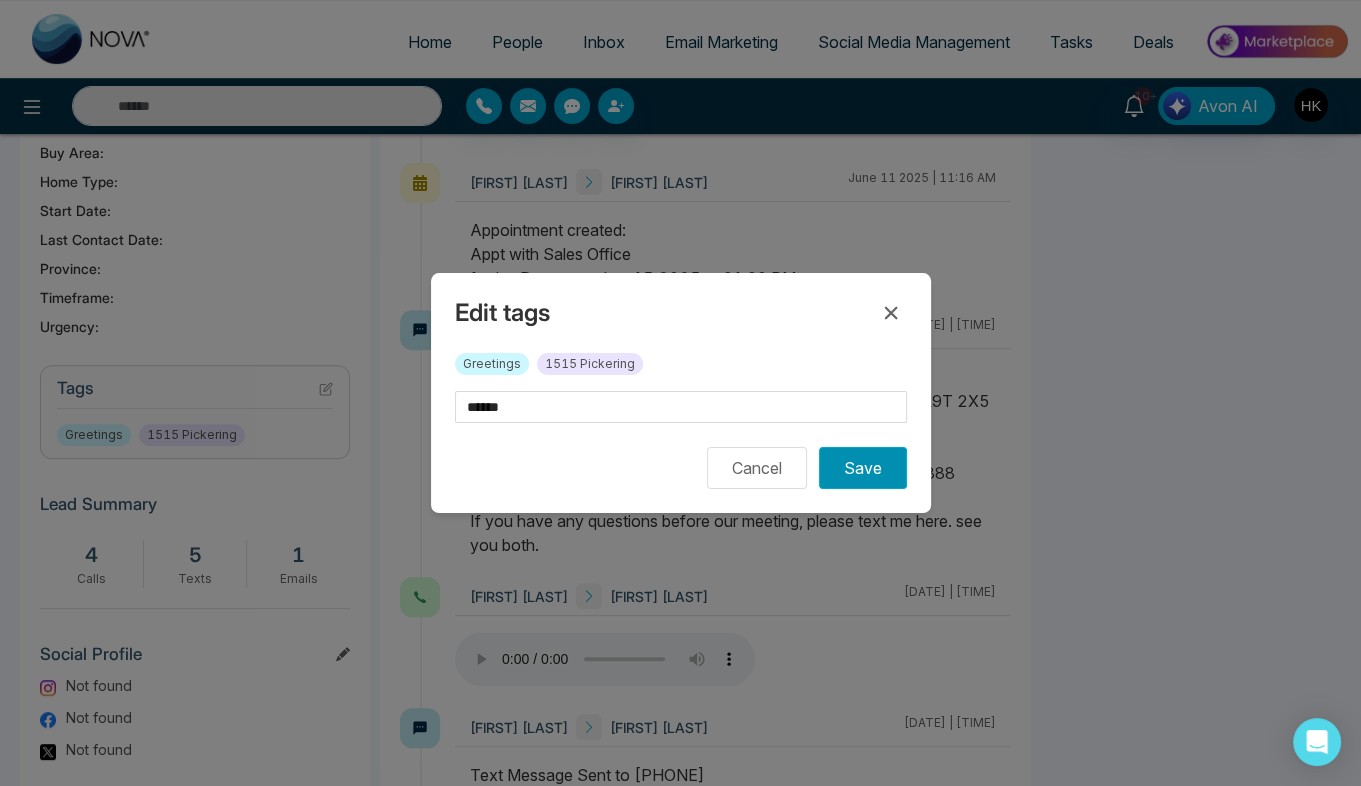 click on "Save" at bounding box center (863, 468) 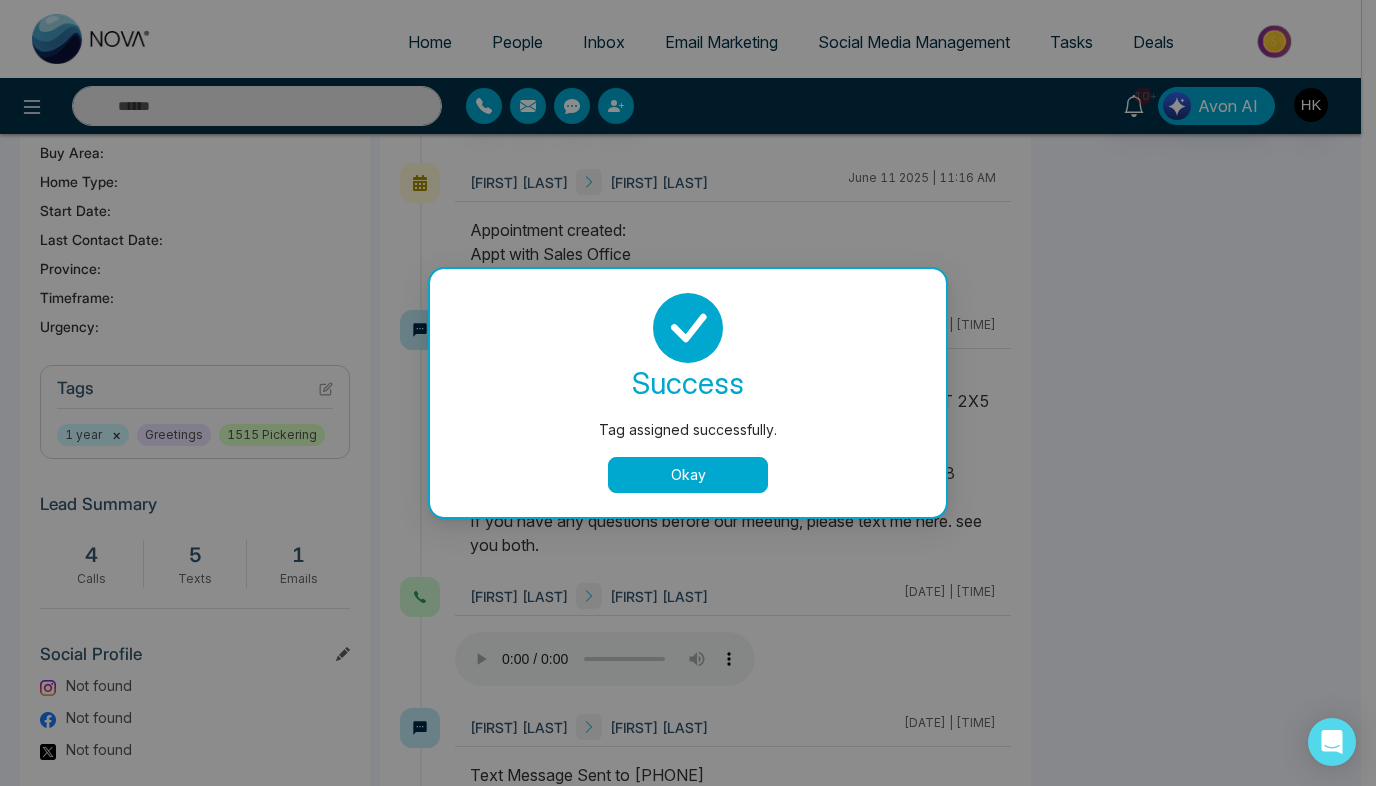 click on "Okay" at bounding box center [688, 475] 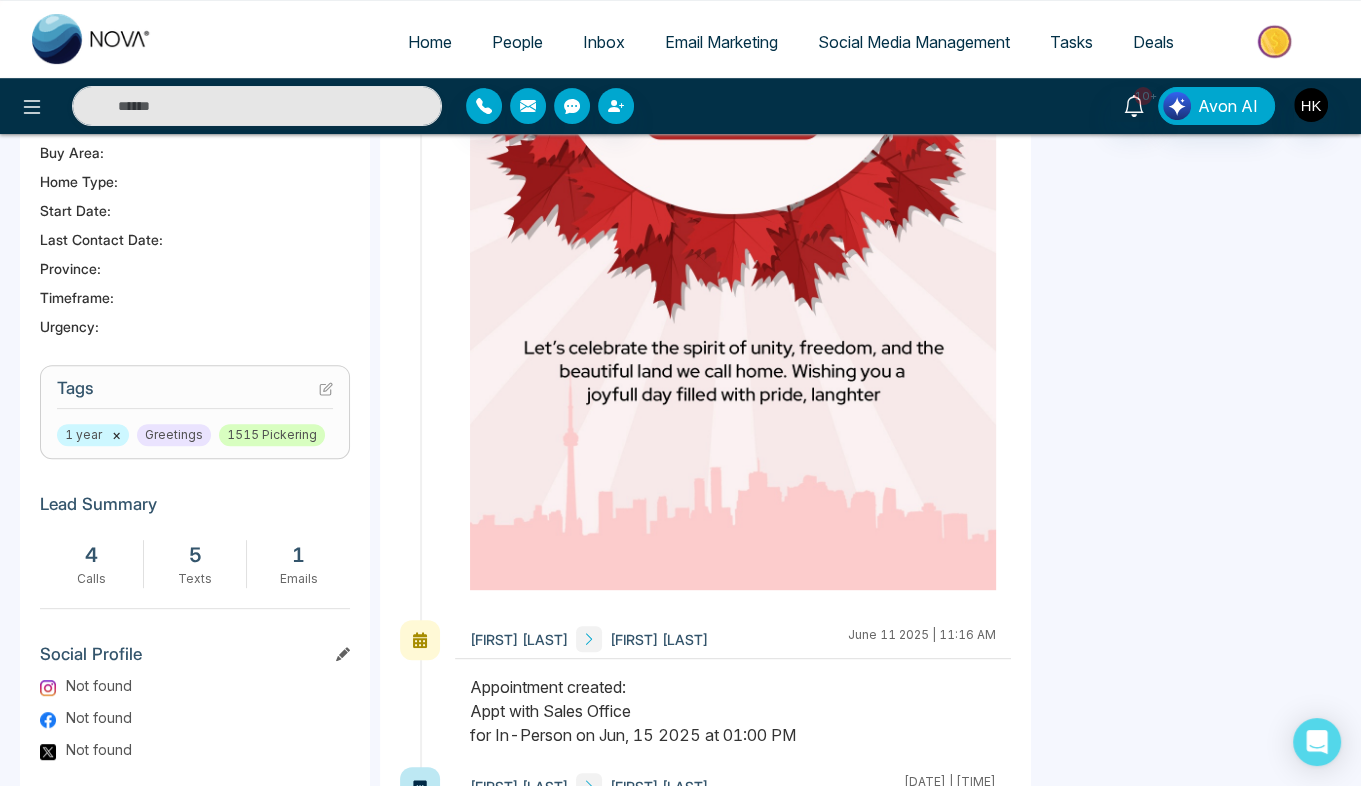 scroll, scrollTop: 0, scrollLeft: 0, axis: both 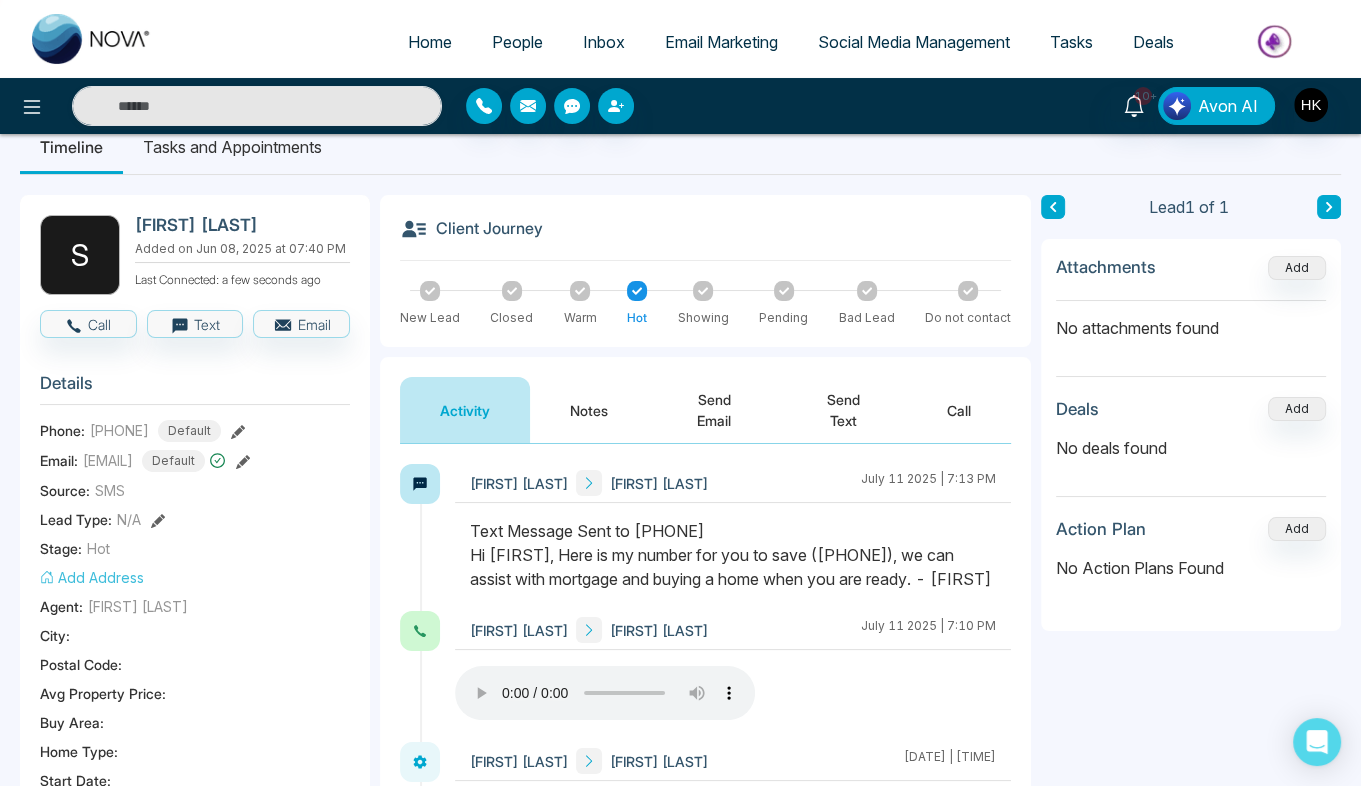 click on "People" at bounding box center (517, 42) 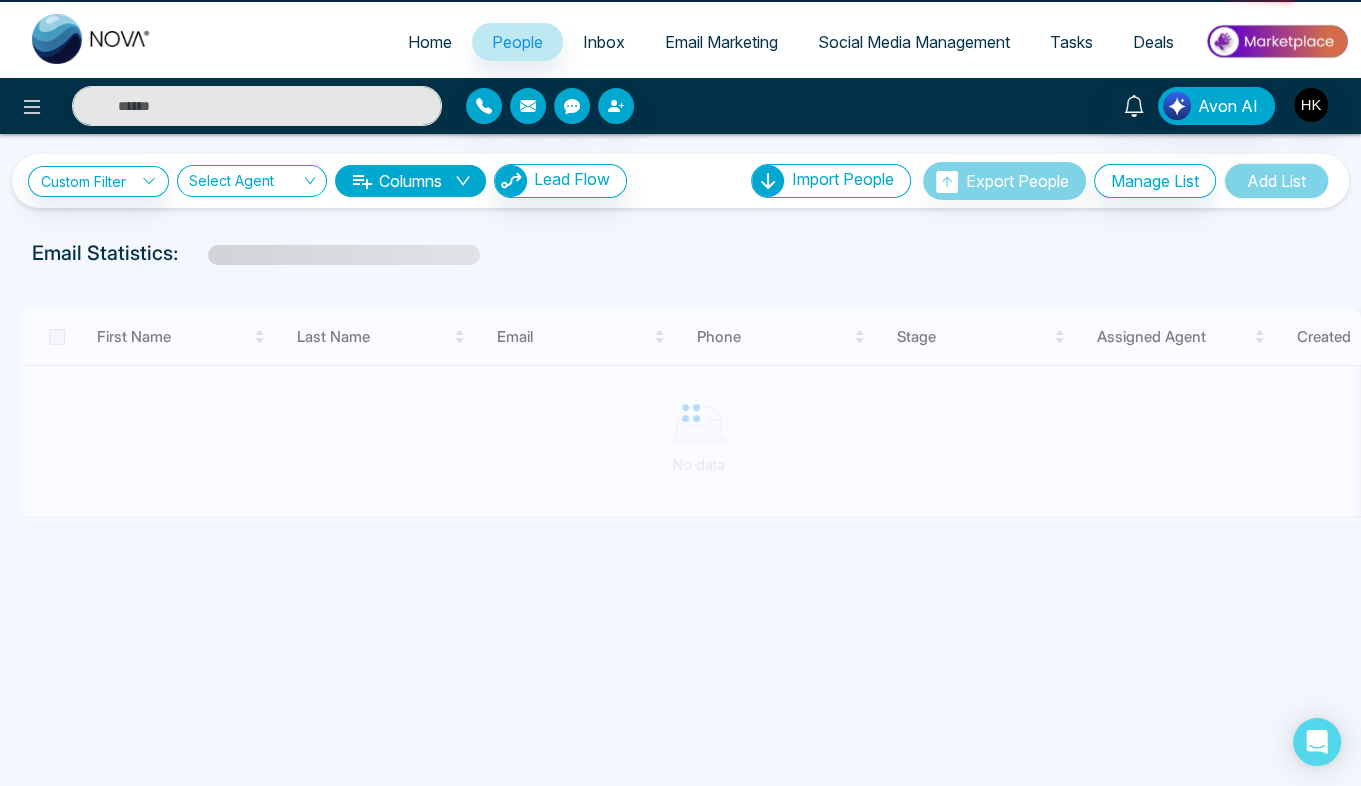 scroll, scrollTop: 0, scrollLeft: 0, axis: both 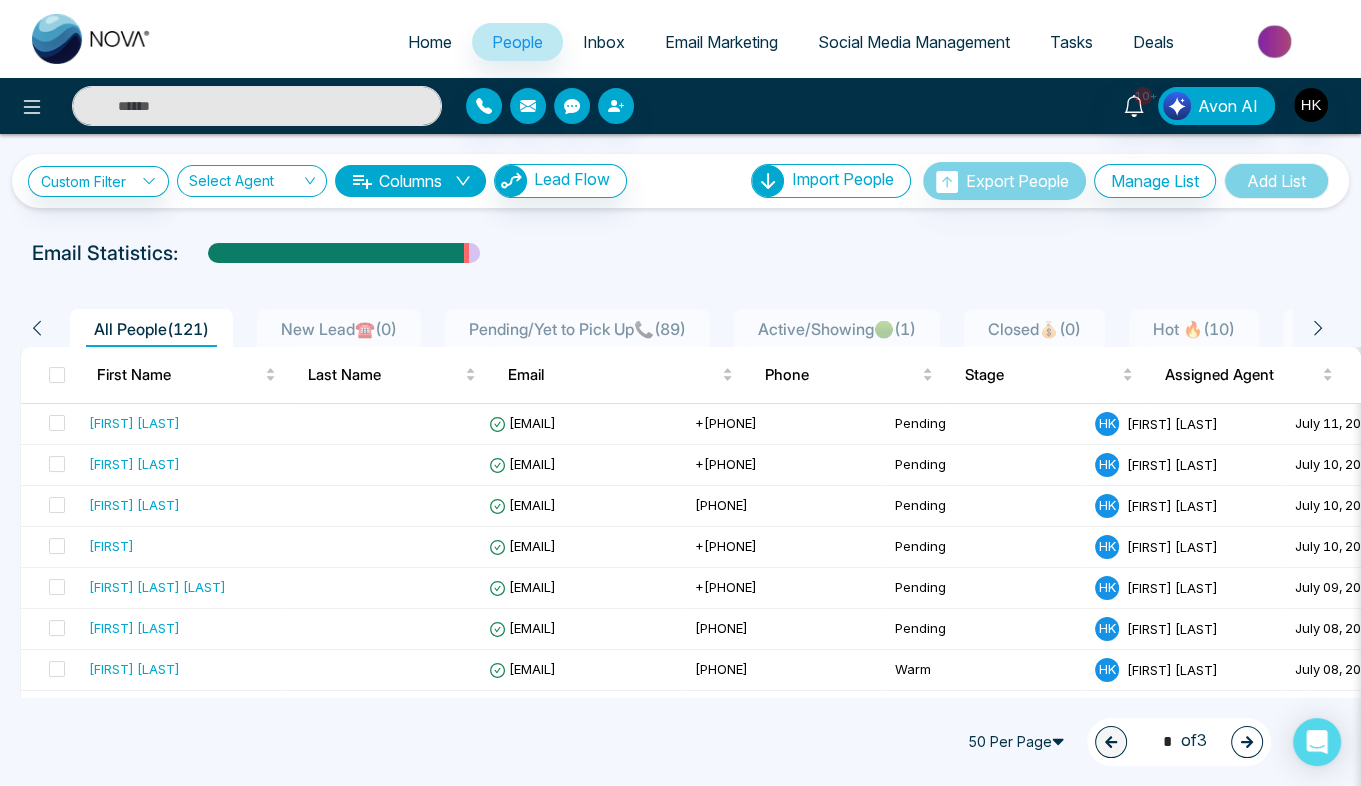 click on "Hot 🔥  ( 10 )" at bounding box center (1194, 329) 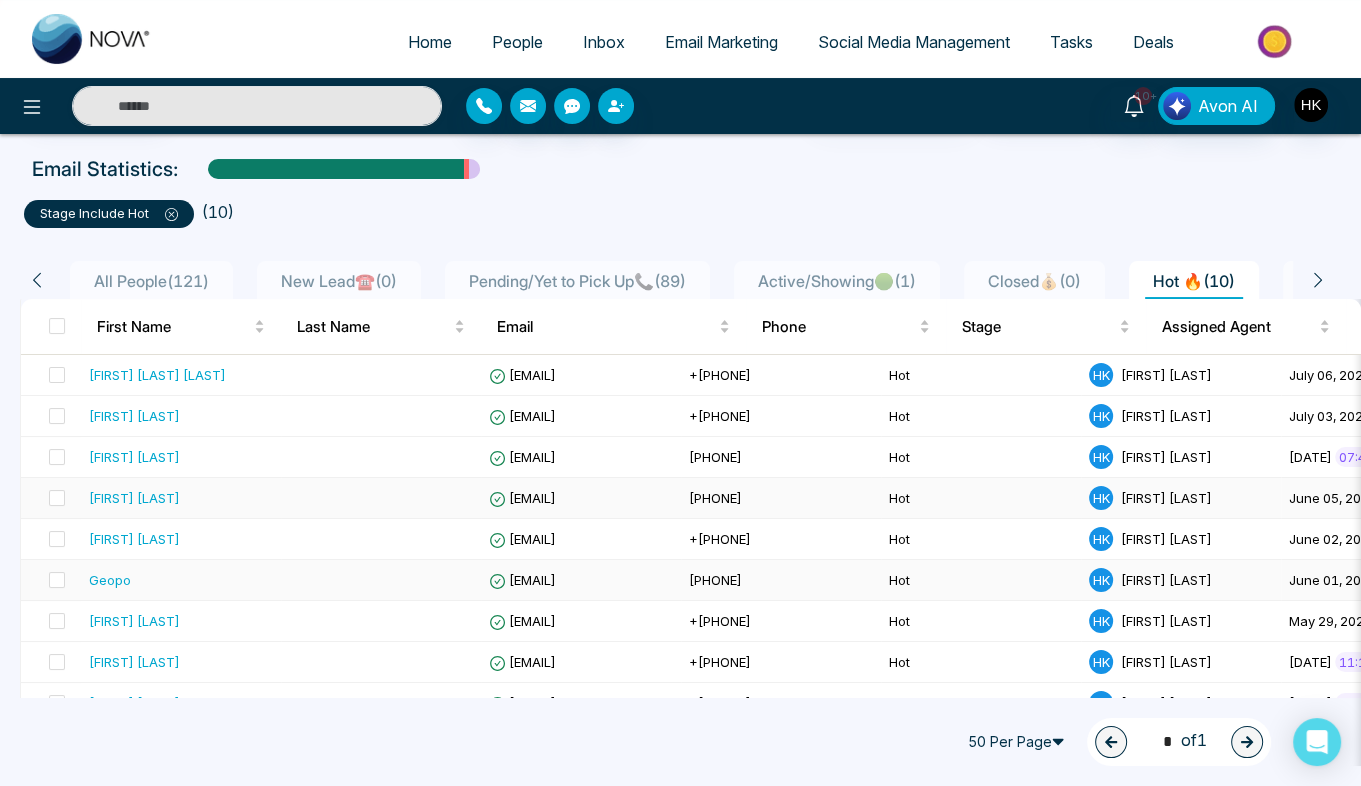scroll, scrollTop: 188, scrollLeft: 0, axis: vertical 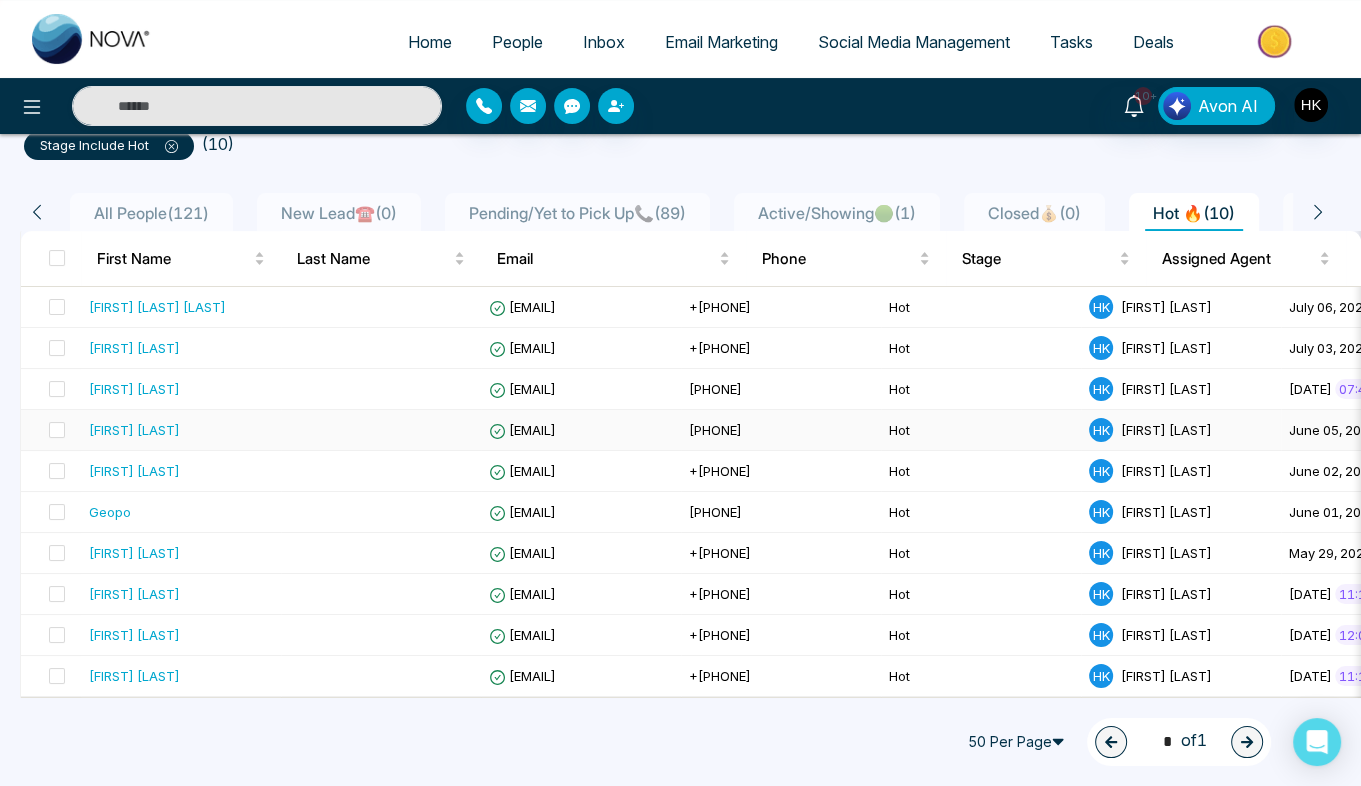 click on "[FIRST] [LAST]" at bounding box center [134, 430] 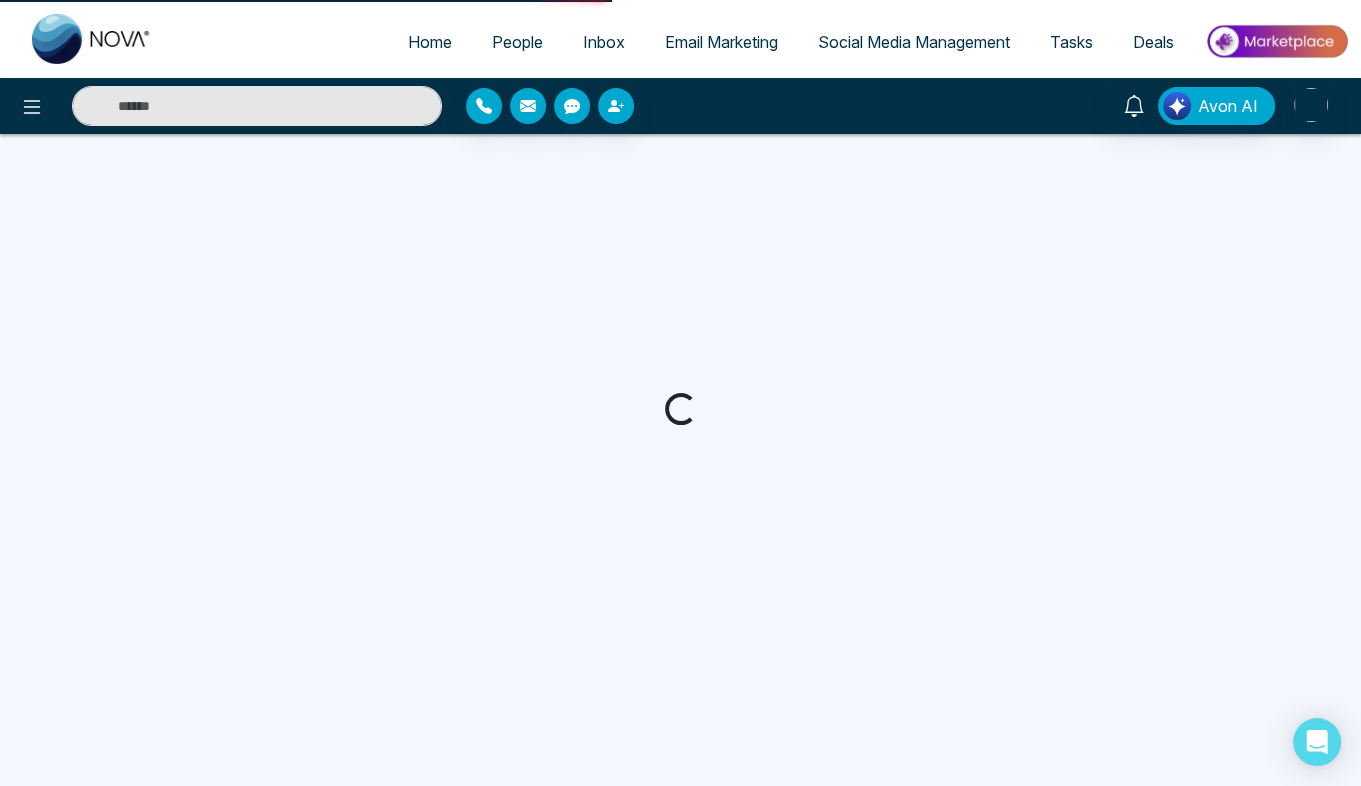 scroll, scrollTop: 0, scrollLeft: 0, axis: both 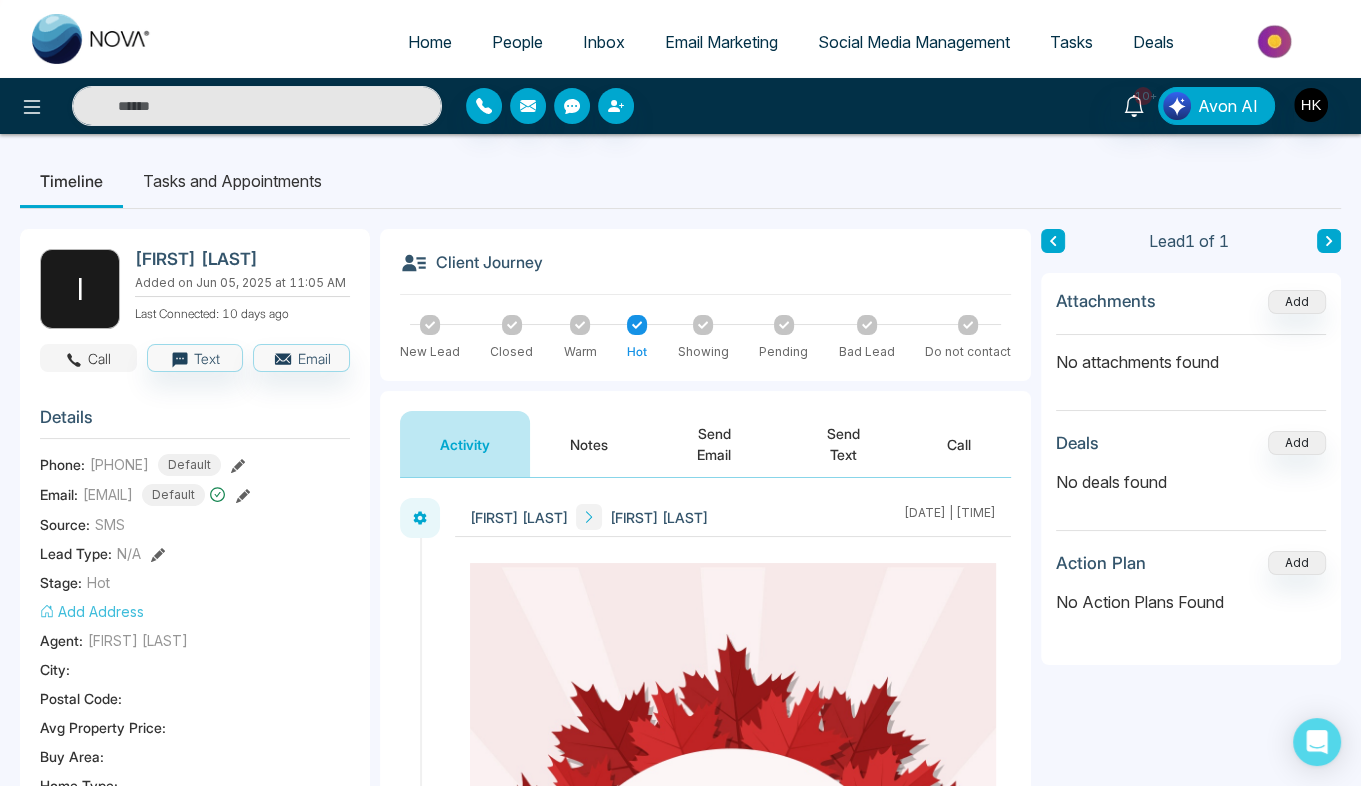click on "Call" at bounding box center (88, 358) 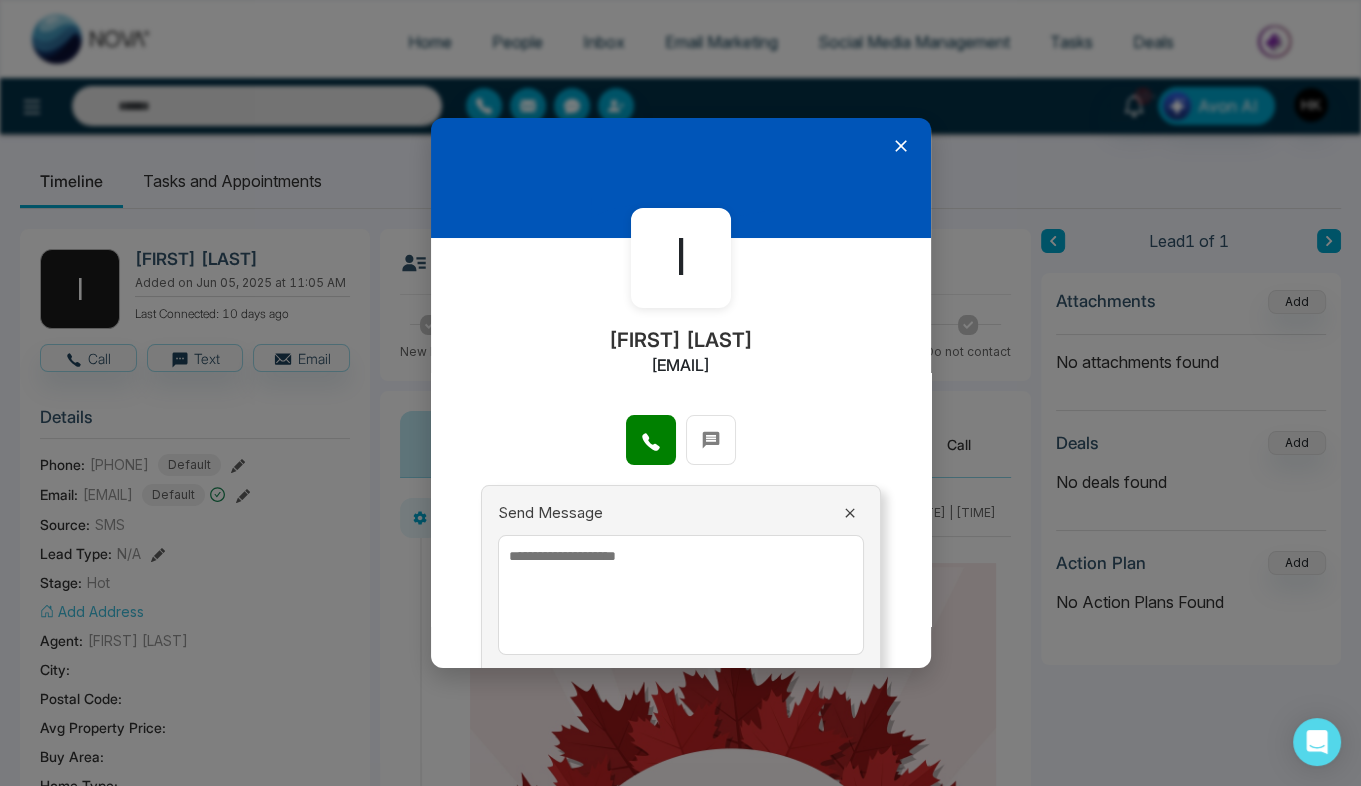 click 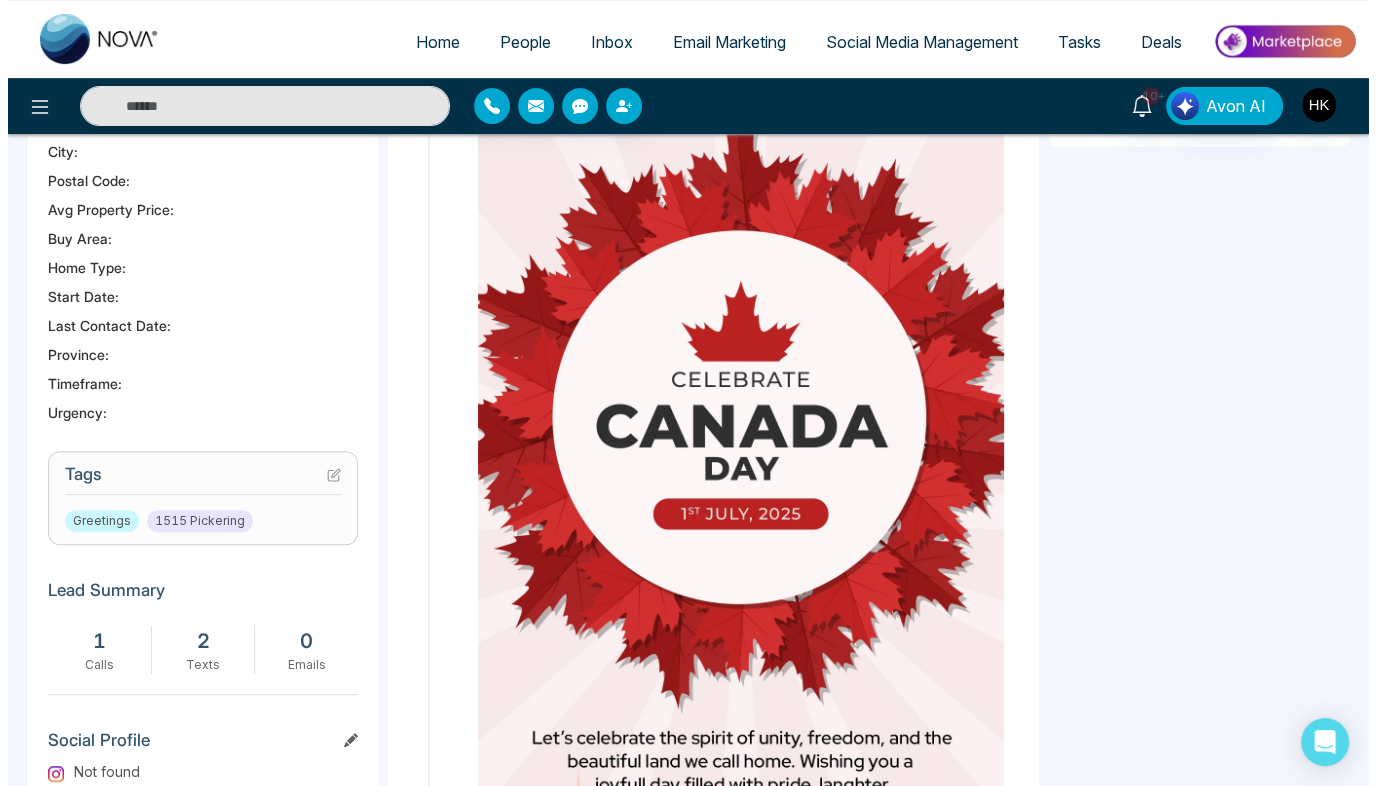 scroll, scrollTop: 0, scrollLeft: 0, axis: both 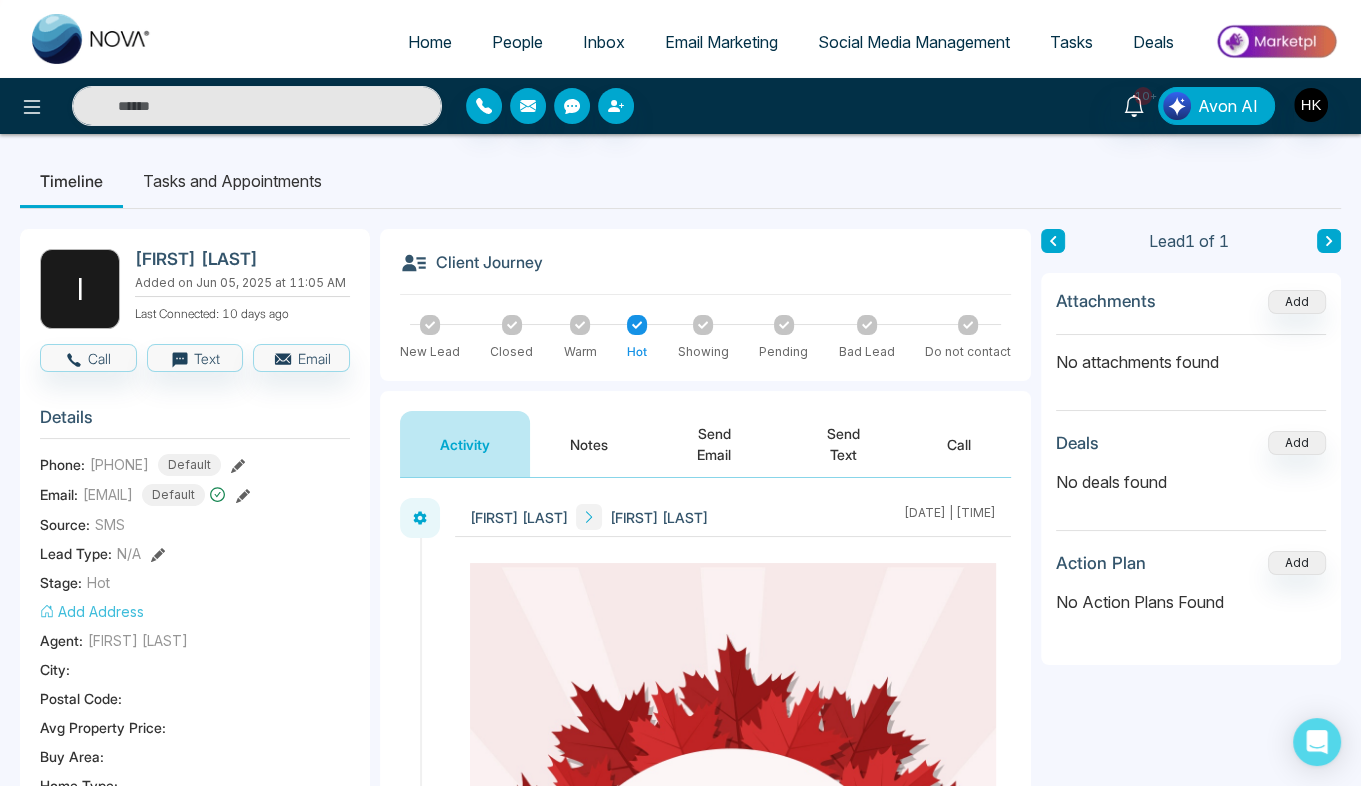 click on "People" at bounding box center [517, 42] 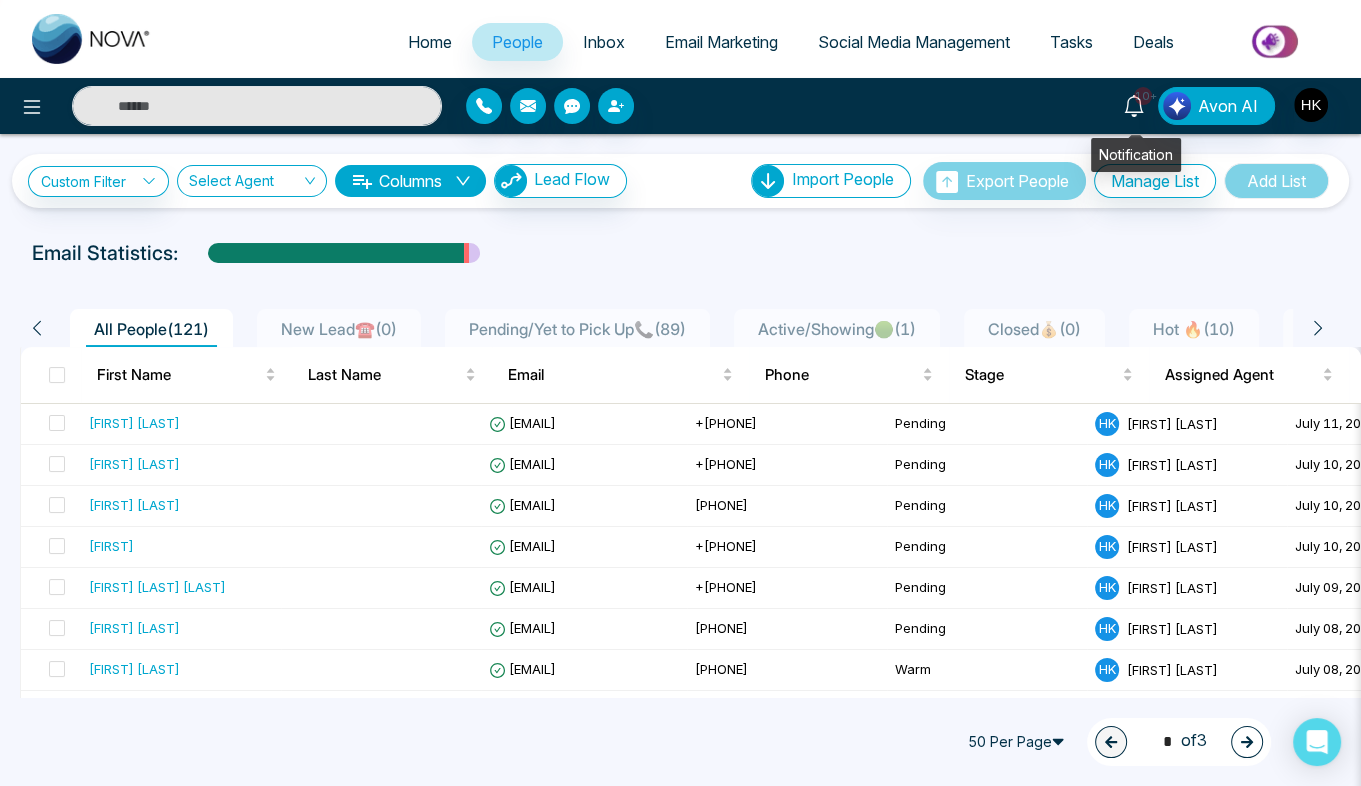 click on "10+" at bounding box center [1143, 96] 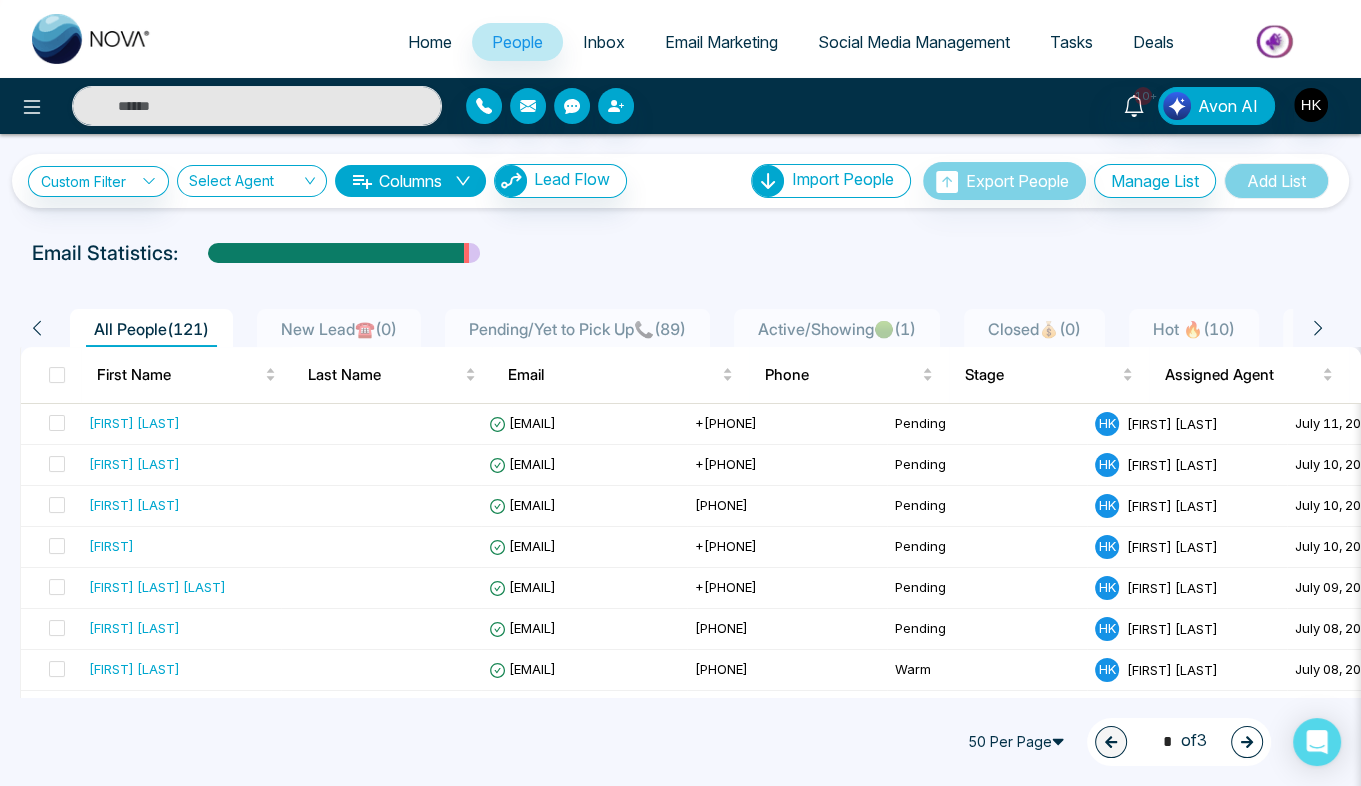 click on "Inbox" at bounding box center [604, 42] 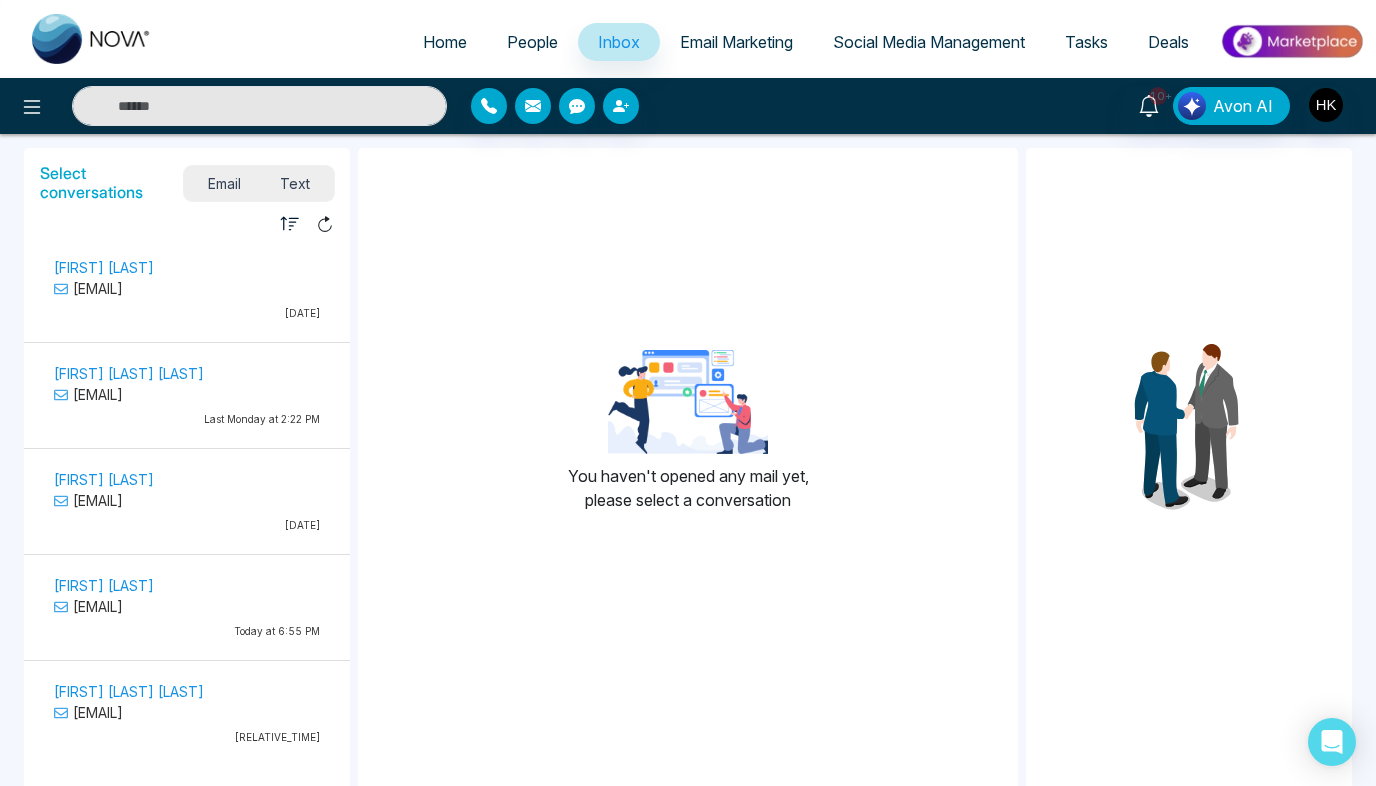click on "Text" at bounding box center (296, 183) 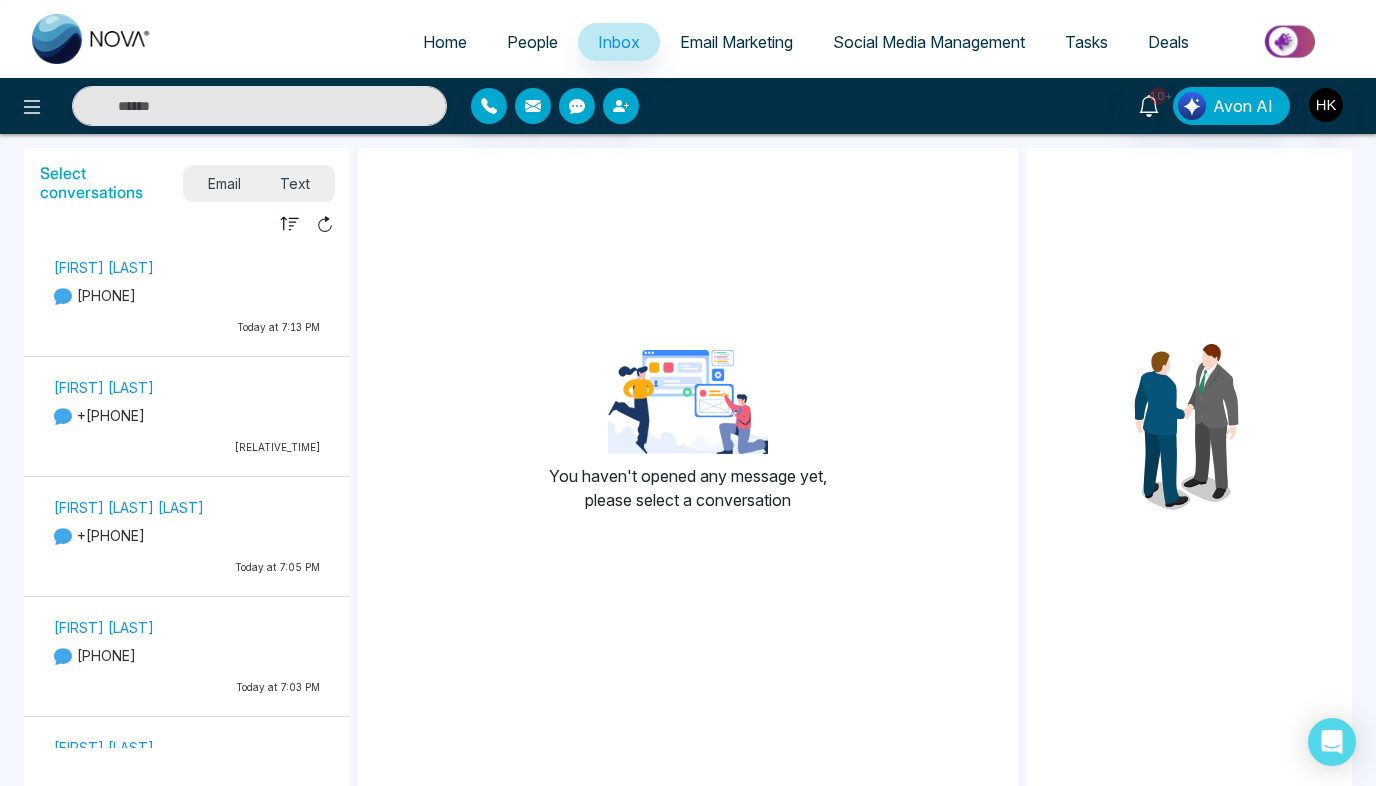 click on "[FIRST] [LAST]" at bounding box center [187, 267] 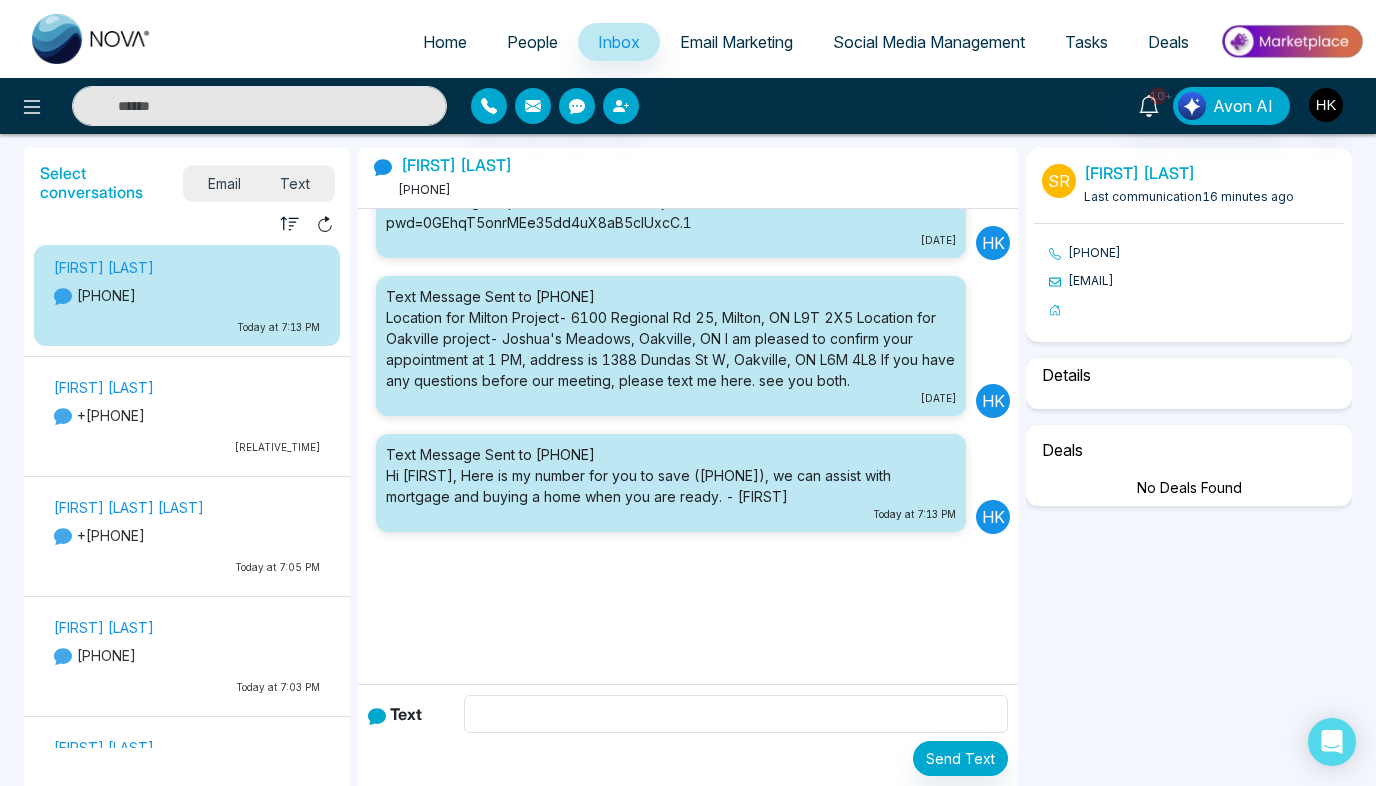 select on "***" 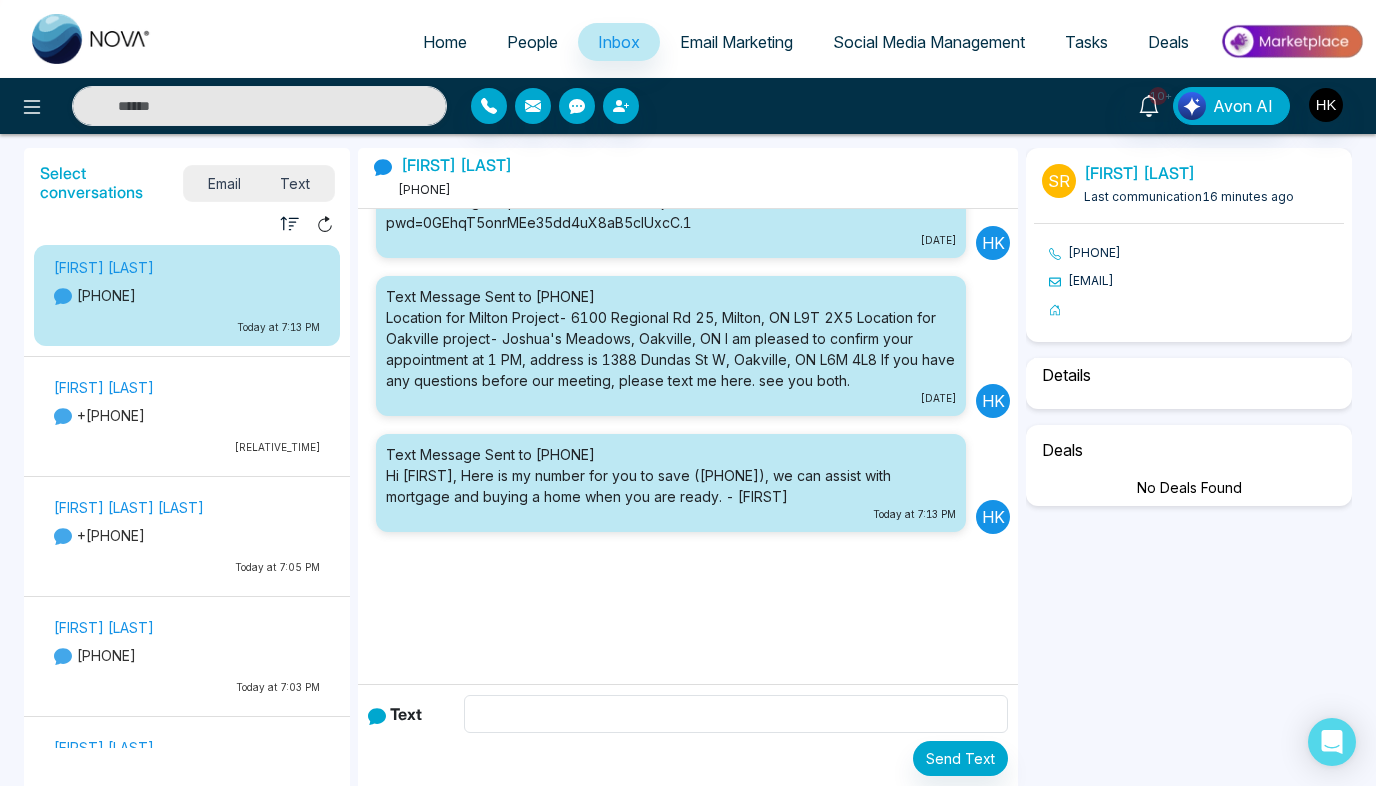 select on "**********" 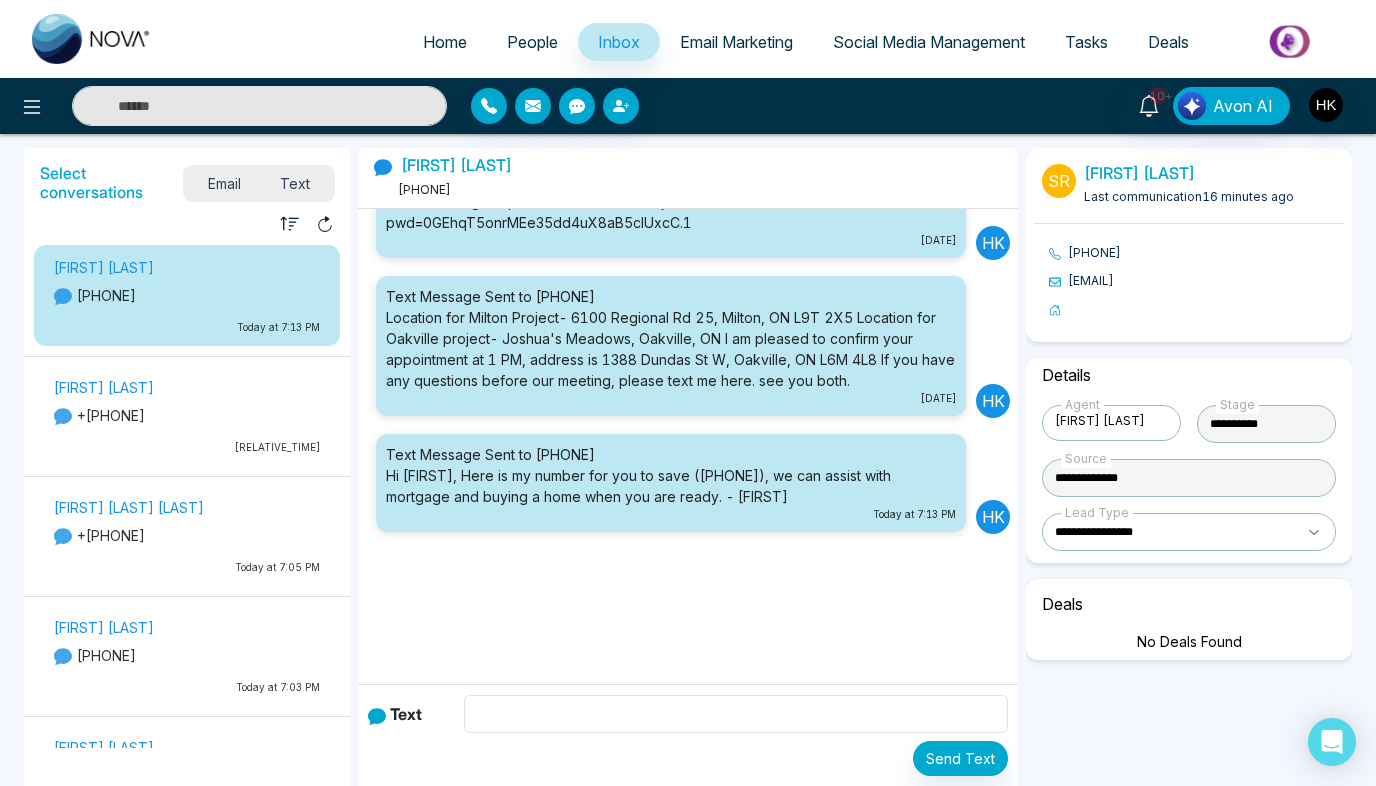 scroll, scrollTop: 393, scrollLeft: 0, axis: vertical 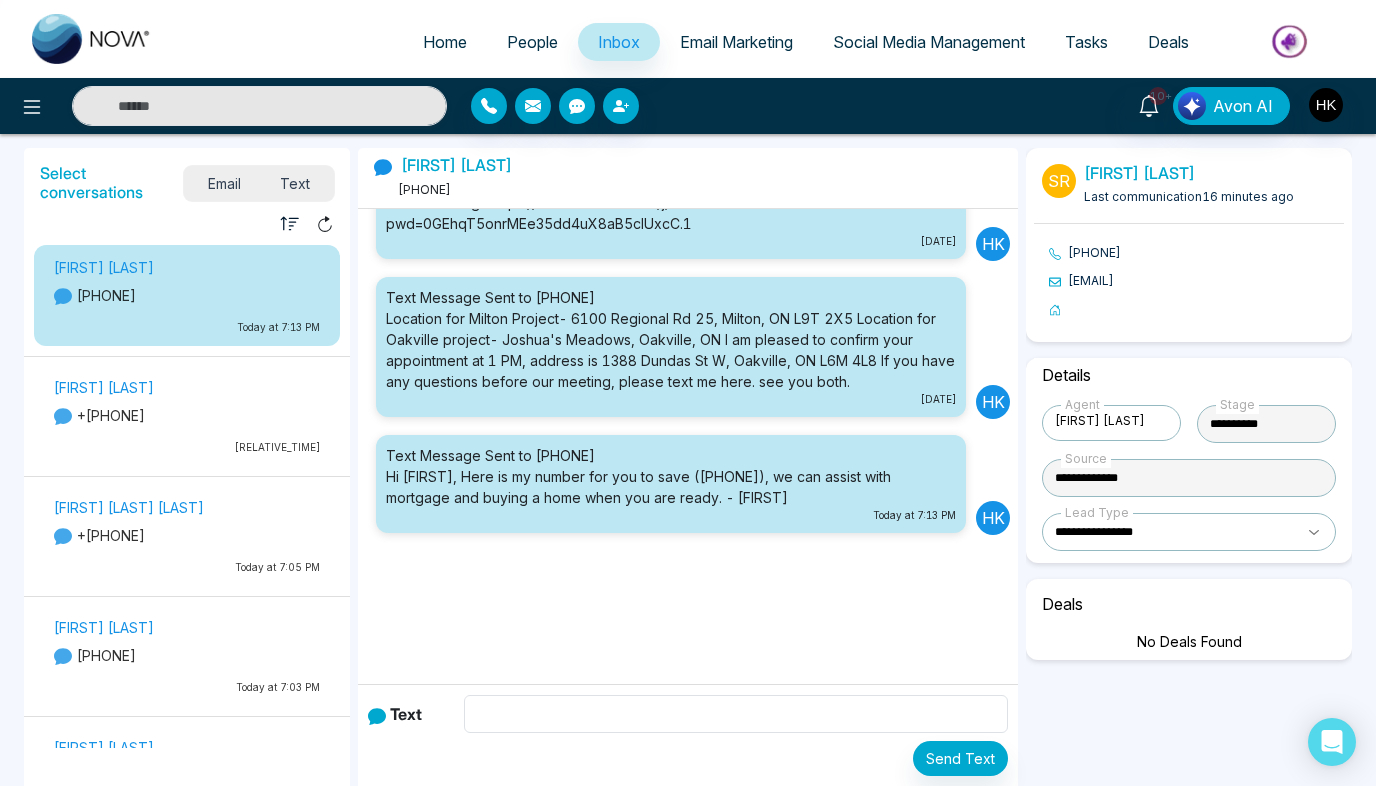 click on "[FIRST] [LAST]    [PHONE] [RELATIVE_TIME]" at bounding box center (187, 419) 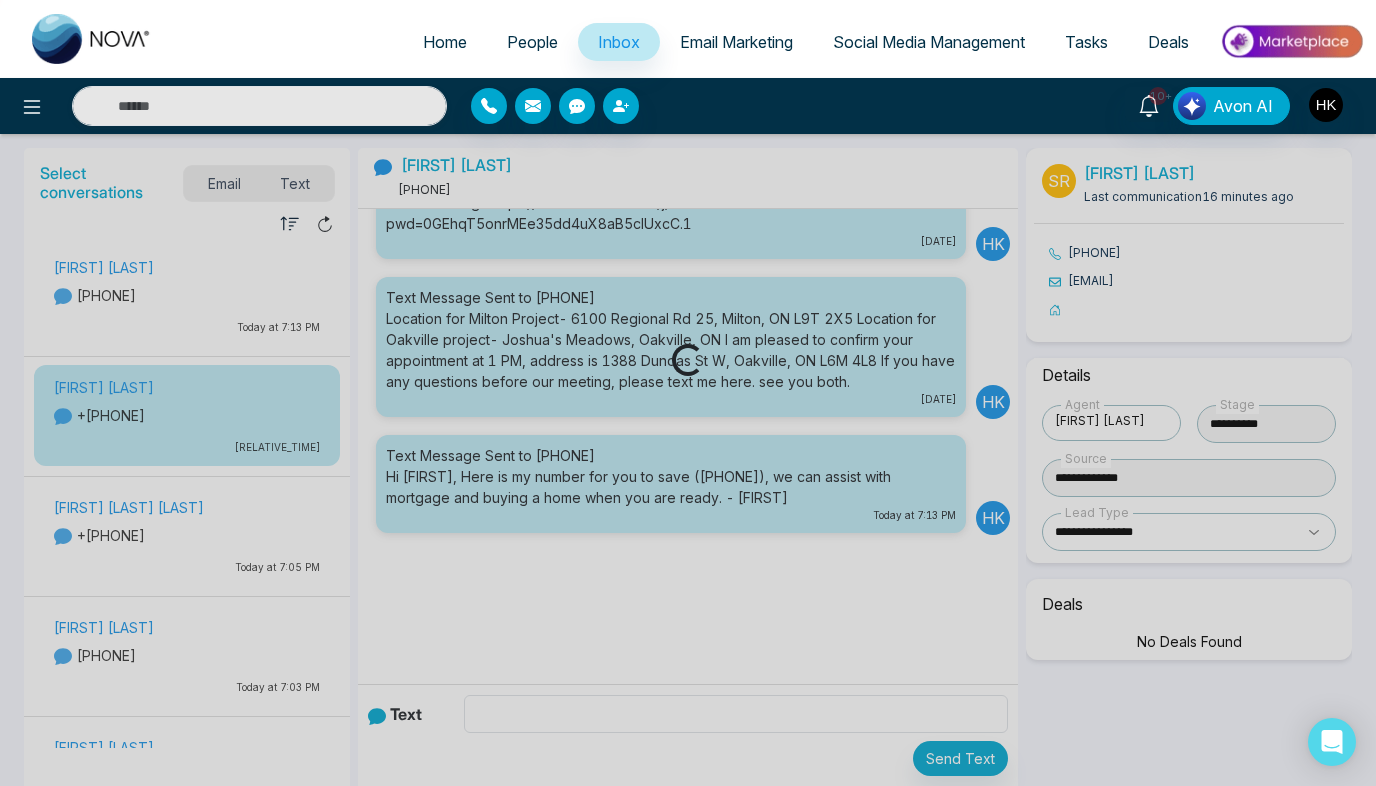 scroll, scrollTop: 99, scrollLeft: 0, axis: vertical 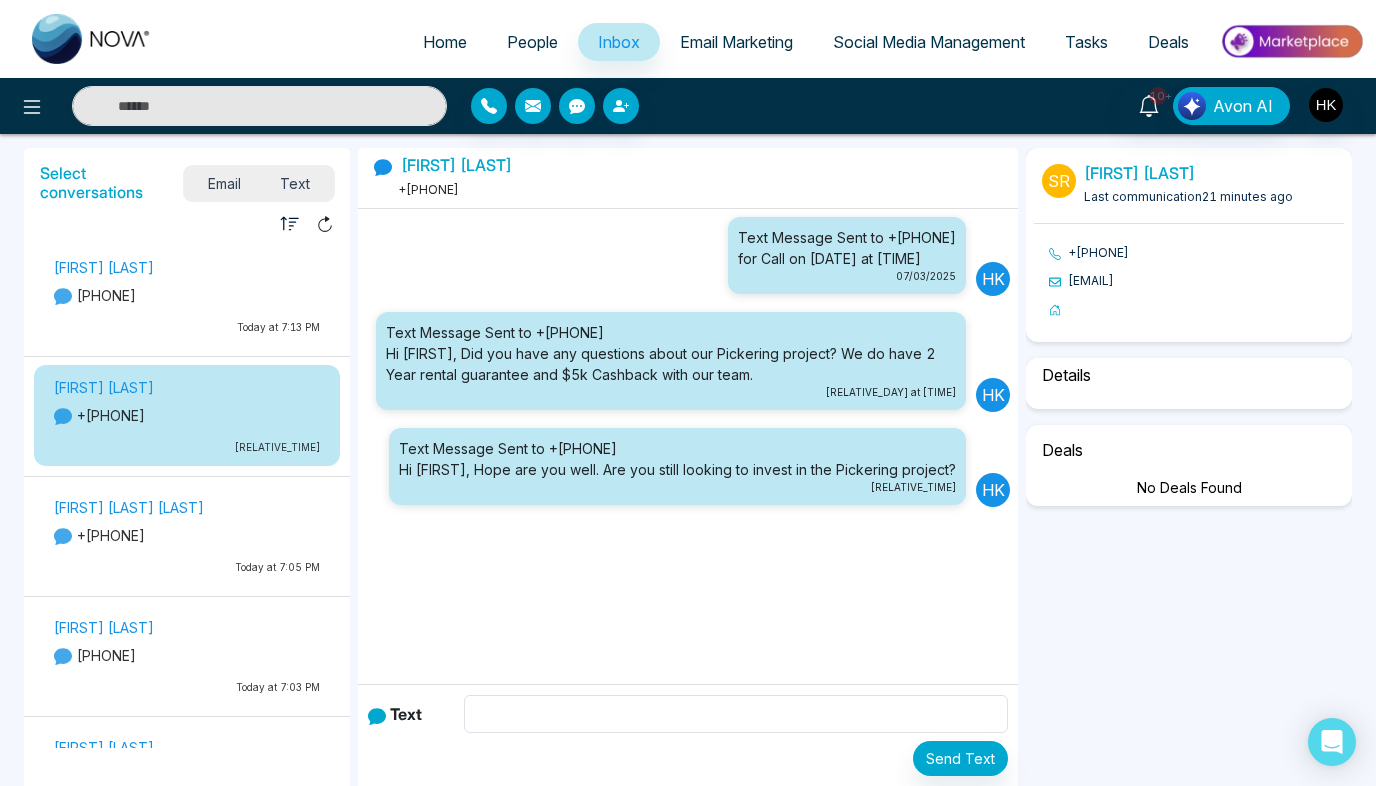 select on "***" 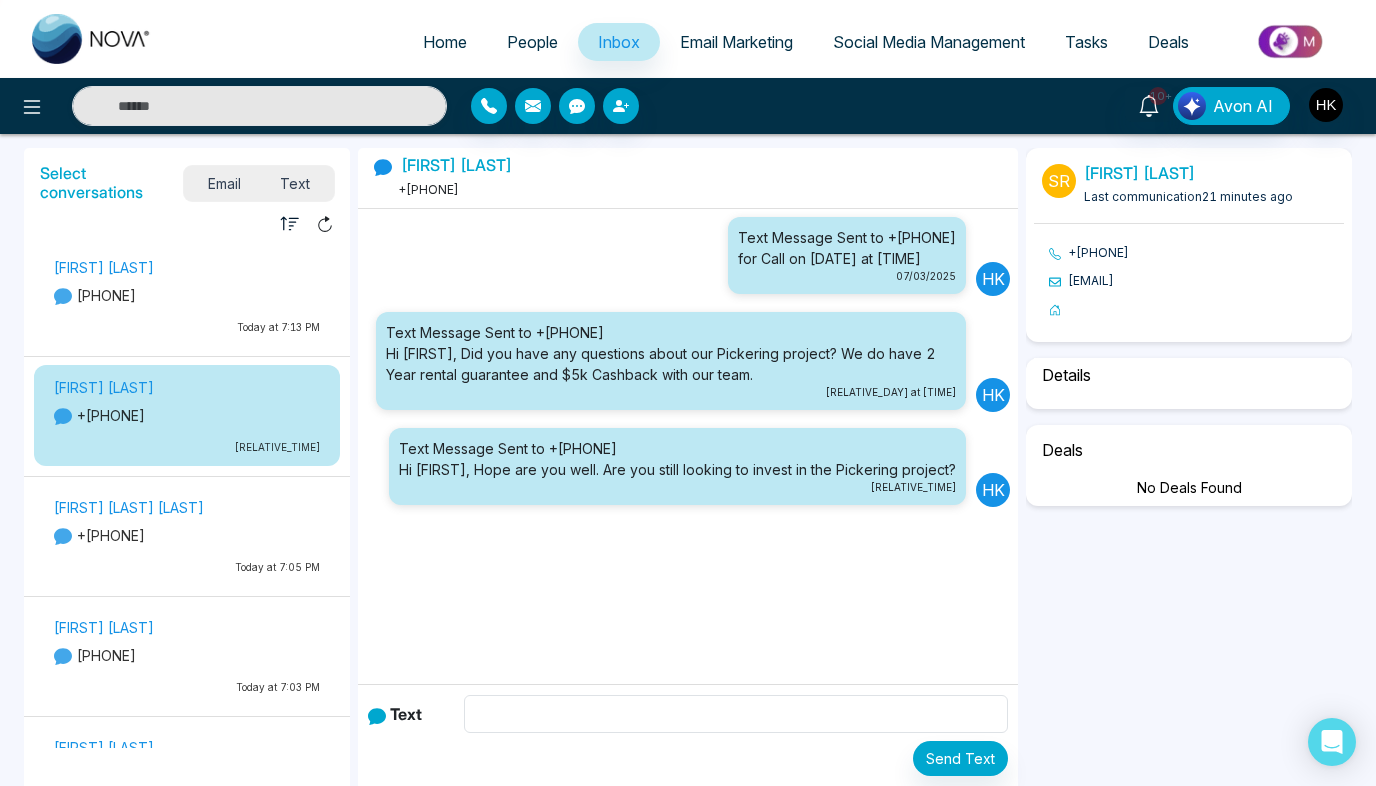 select on "**********" 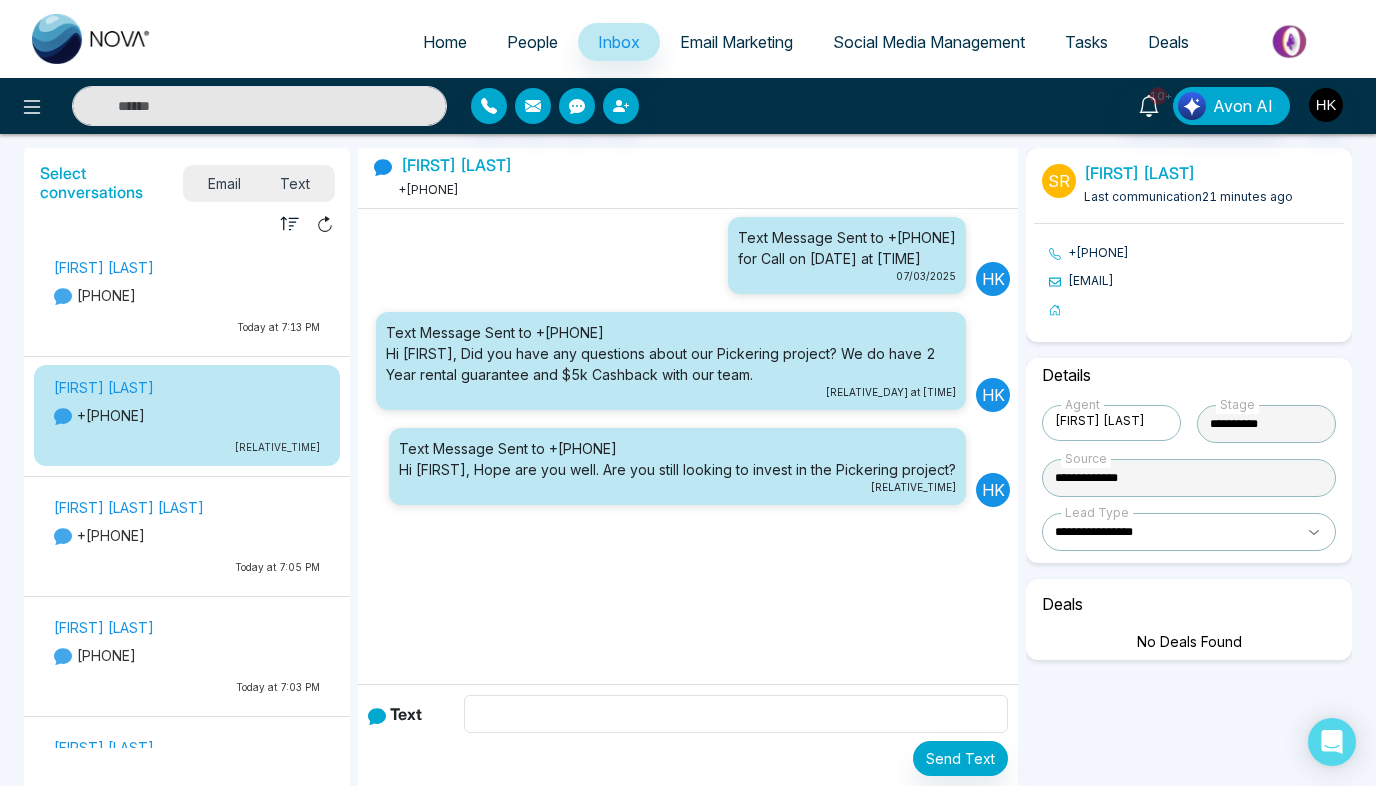 click on "[PHONE]" at bounding box center (187, 295) 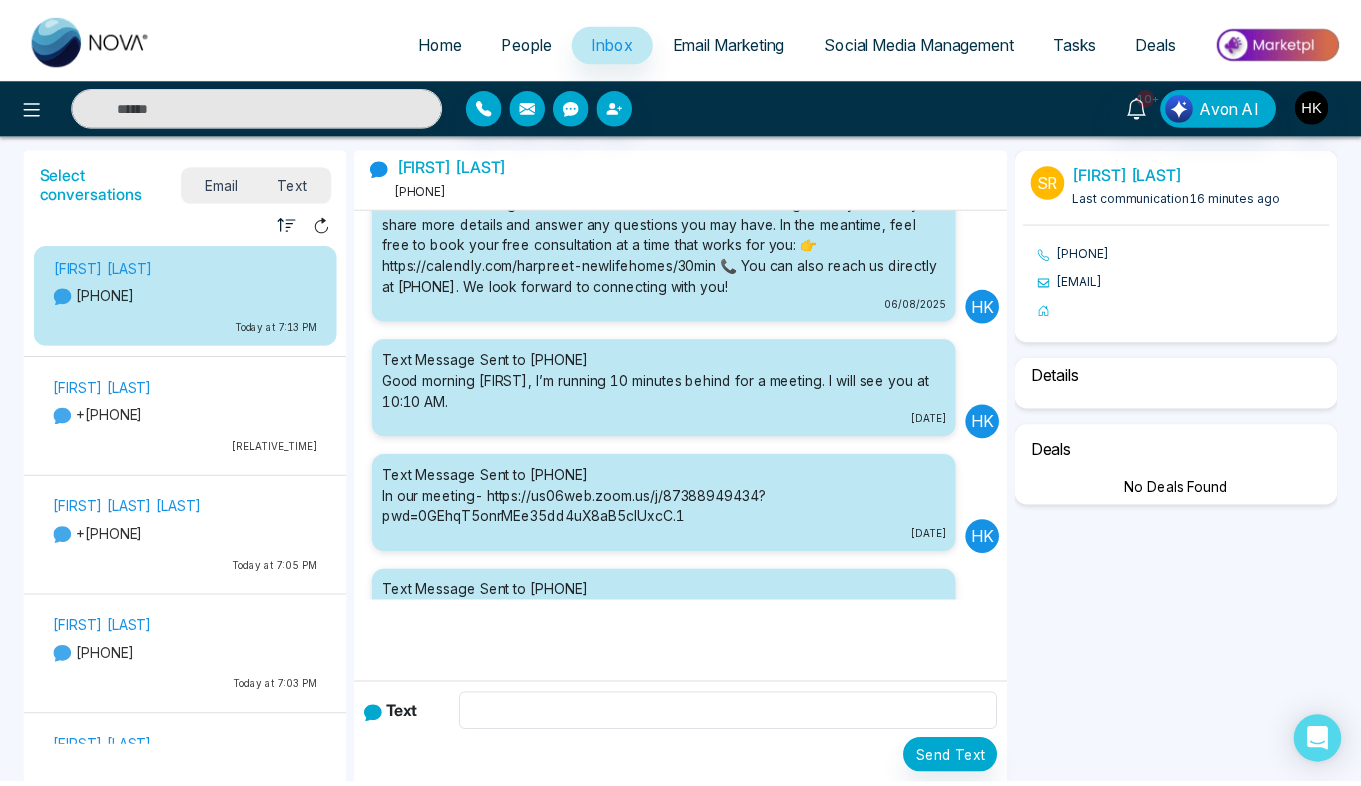 scroll, scrollTop: 394, scrollLeft: 0, axis: vertical 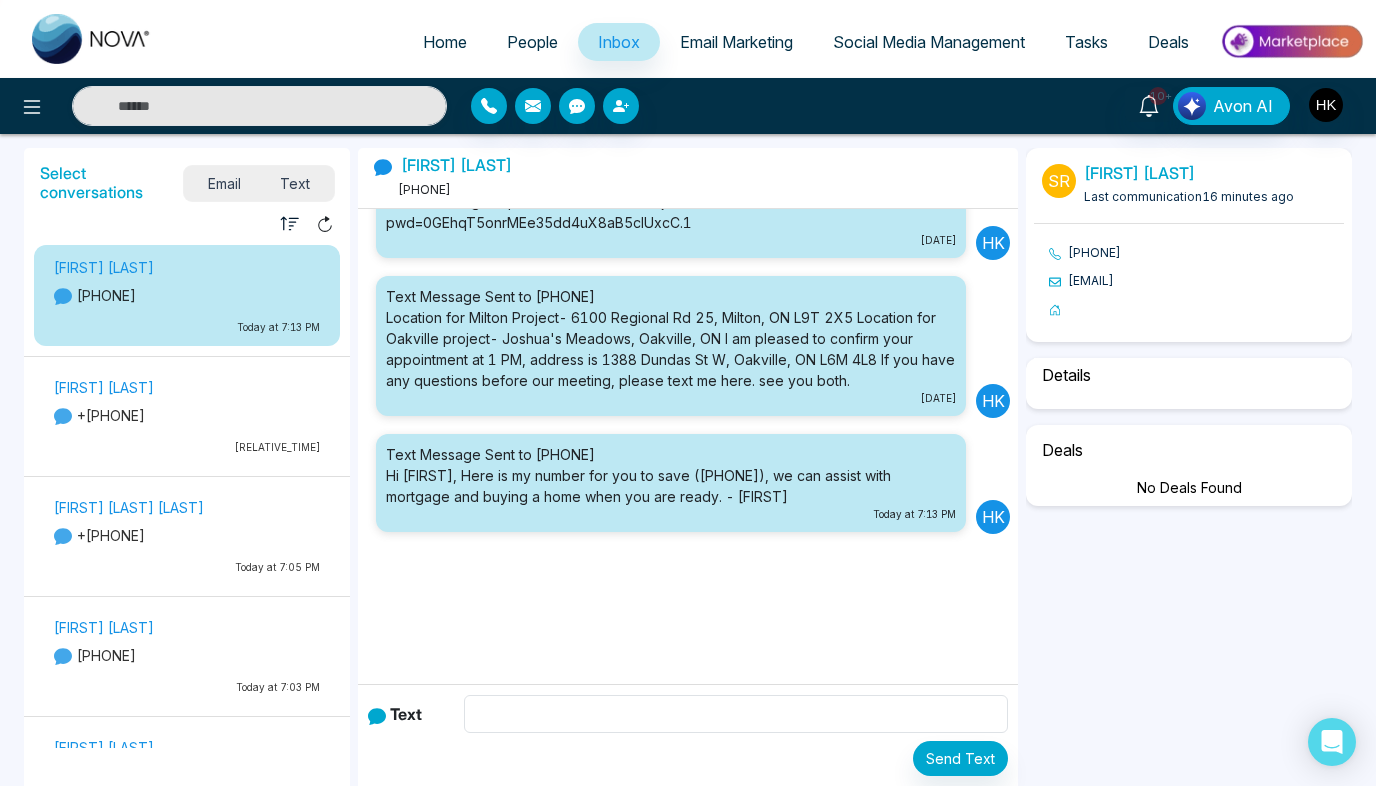 select on "***" 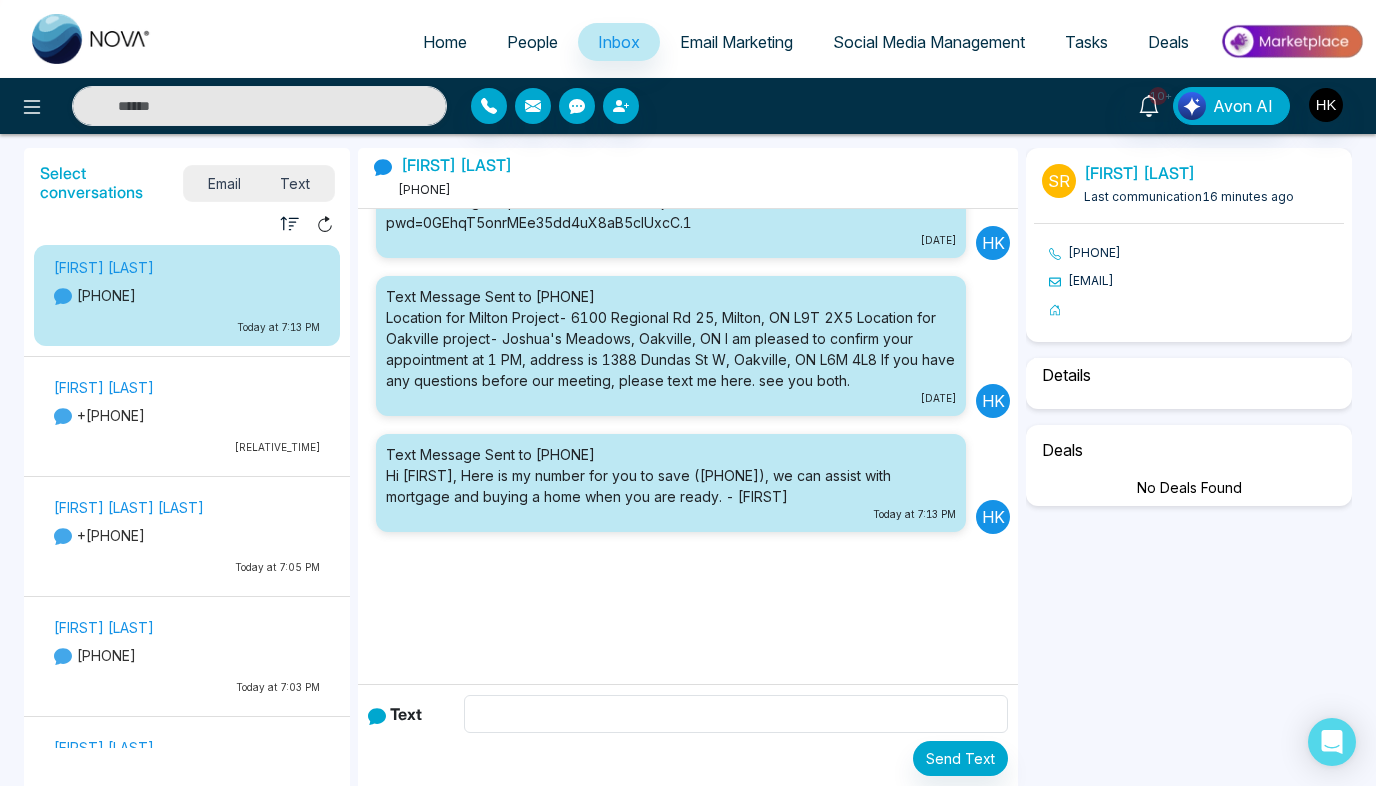 select on "**********" 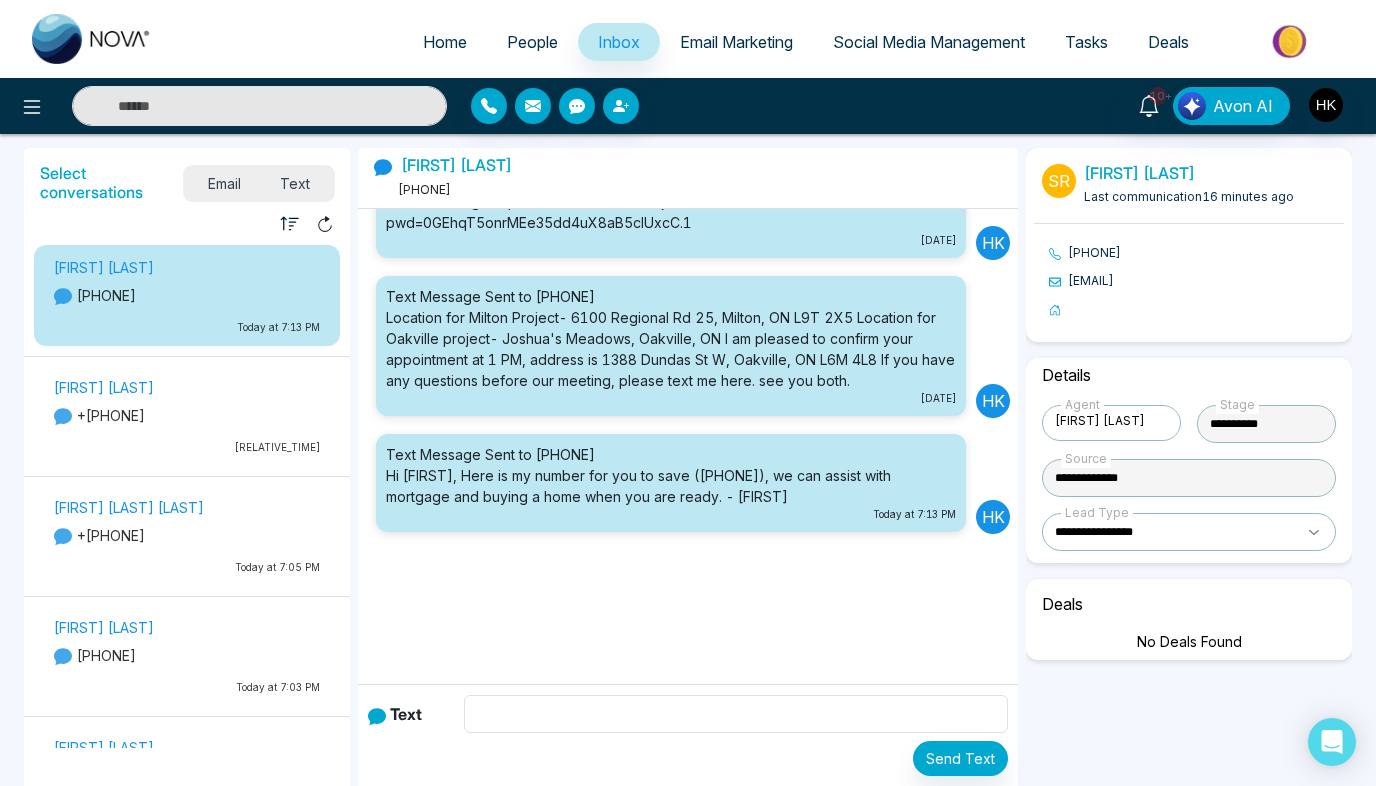 click on "Email" at bounding box center (224, 183) 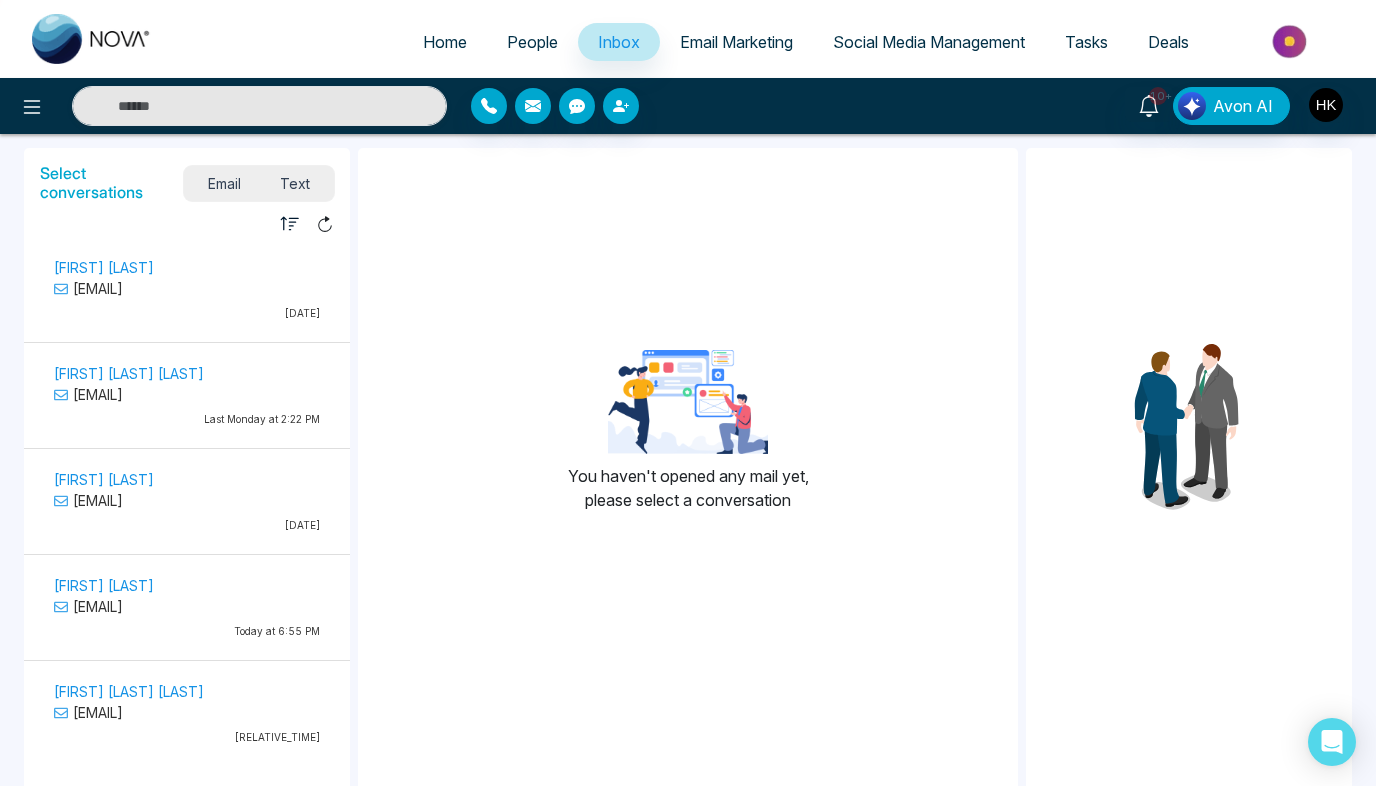 click on "Home" at bounding box center (445, 42) 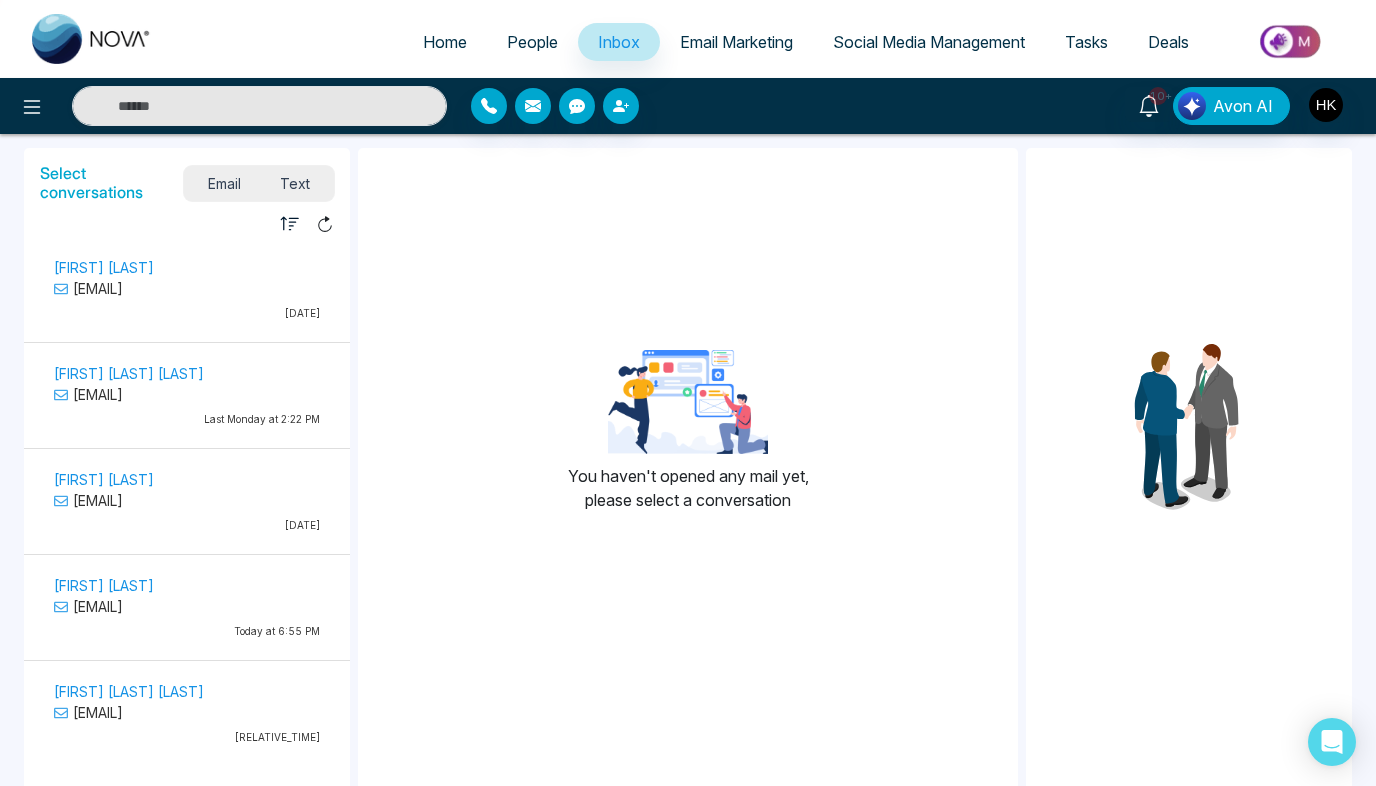 select on "*" 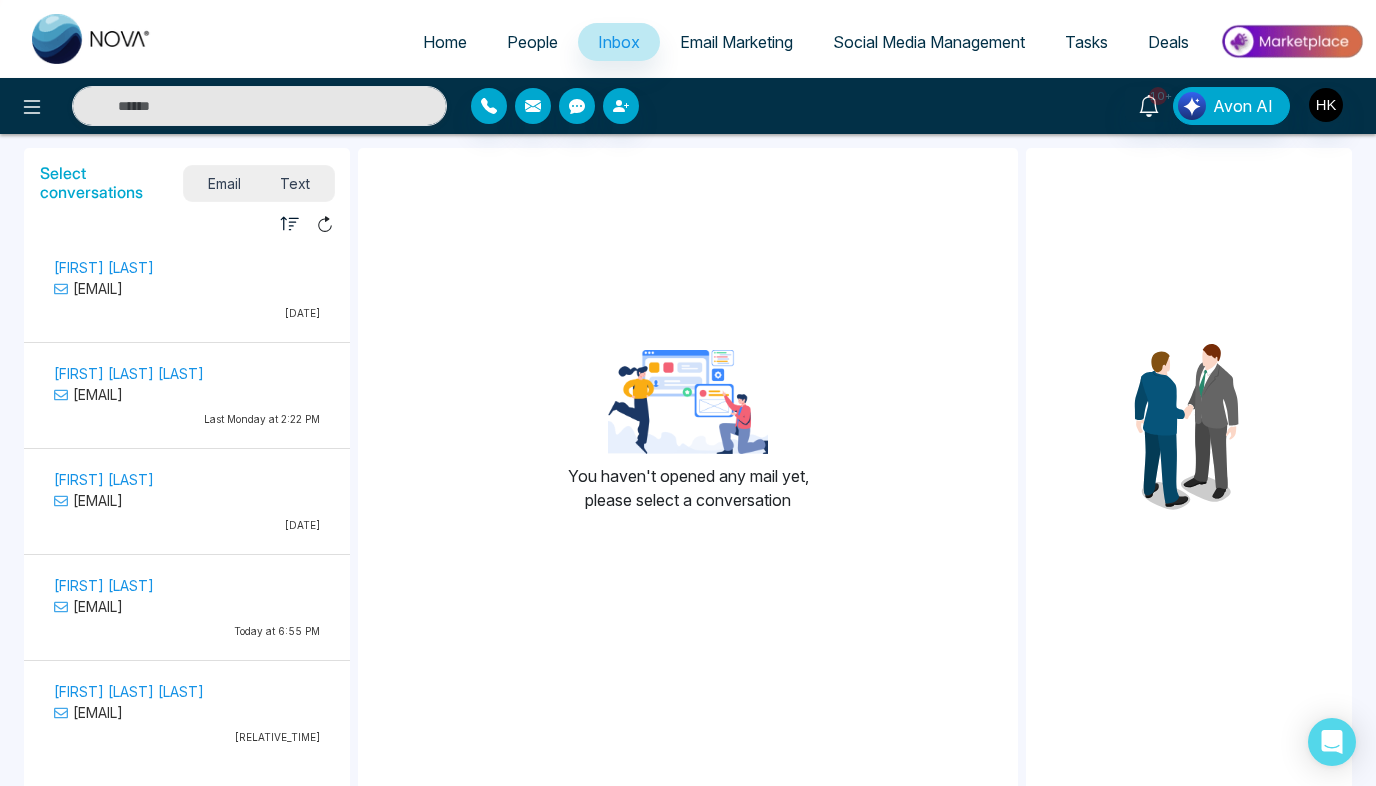 select on "*" 